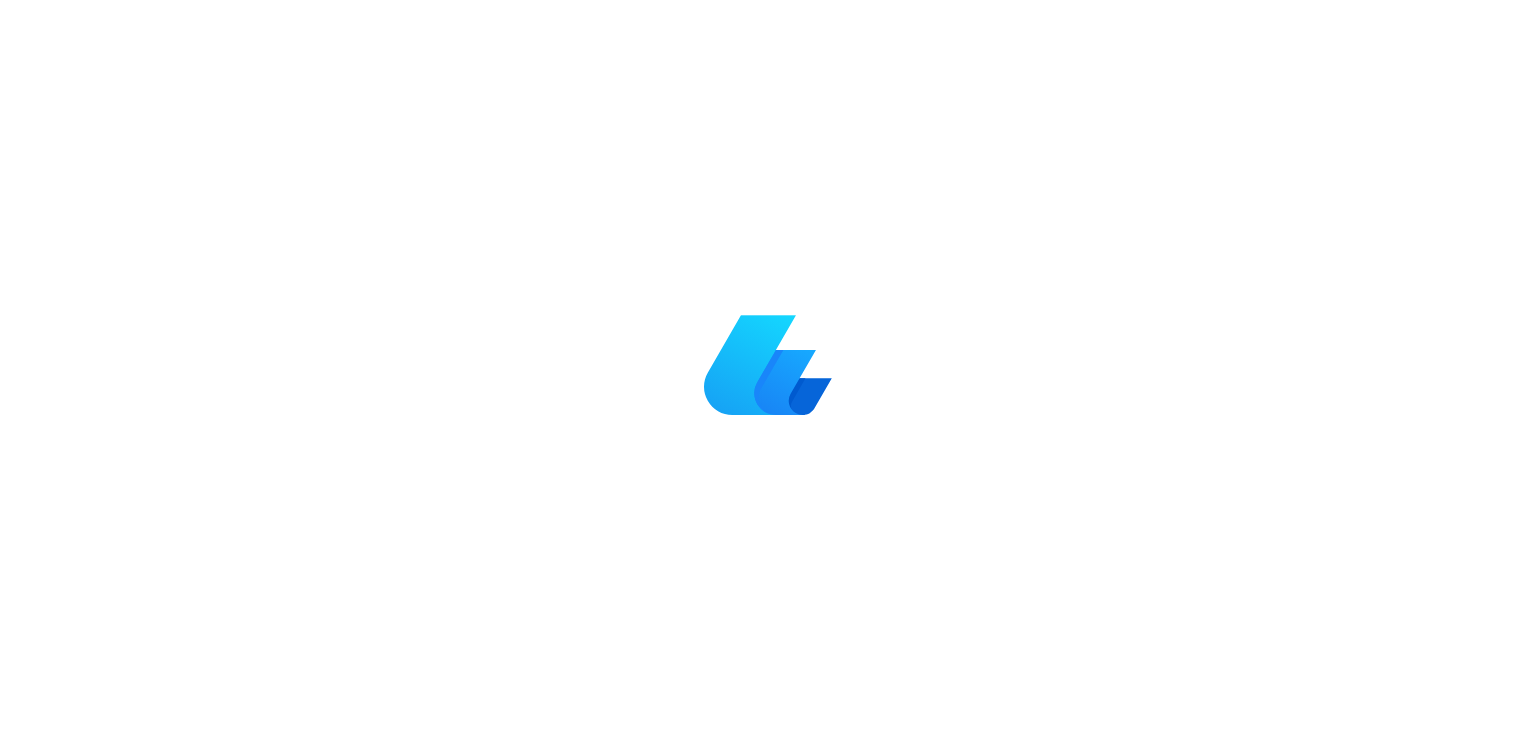 scroll, scrollTop: 0, scrollLeft: 0, axis: both 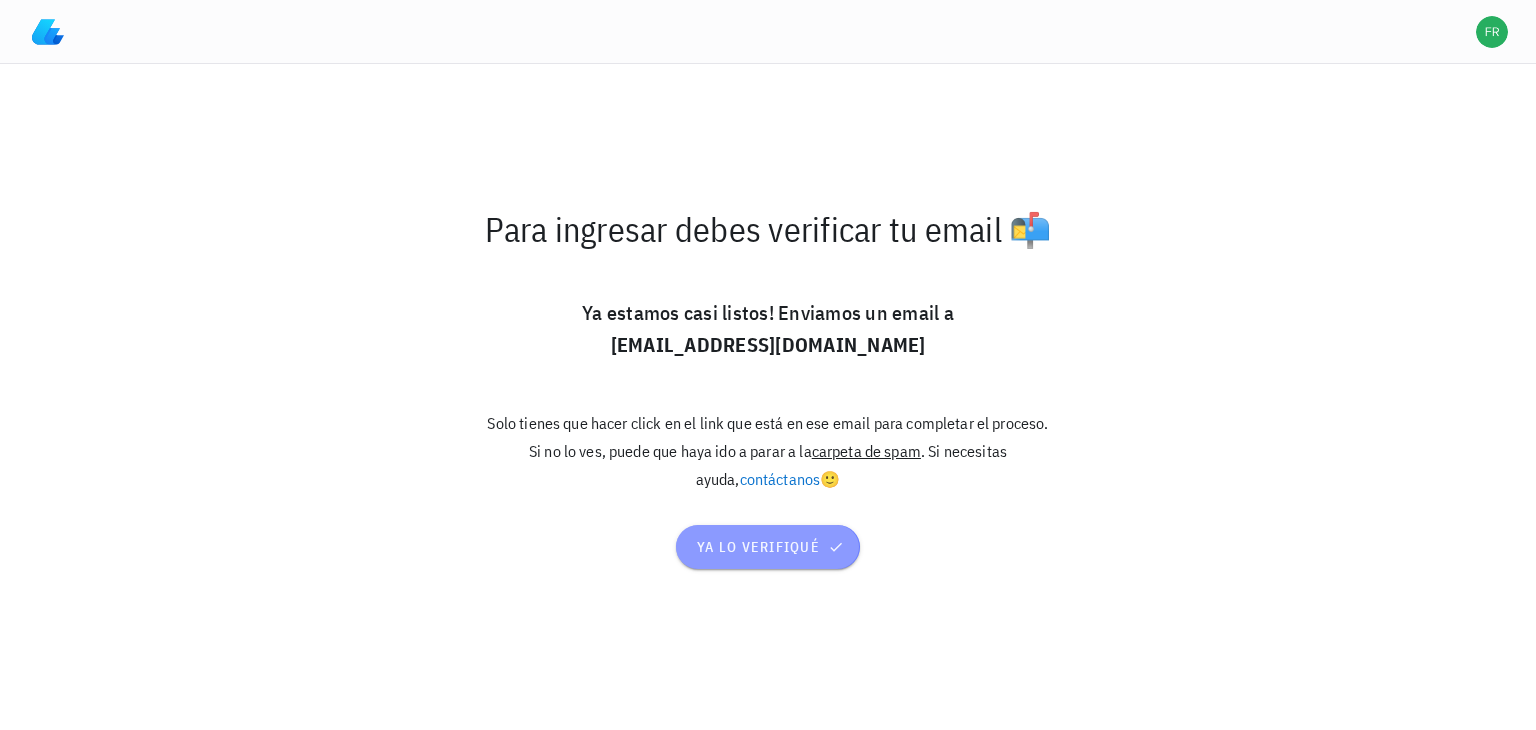click on "ya lo verifiqué" at bounding box center (768, 547) 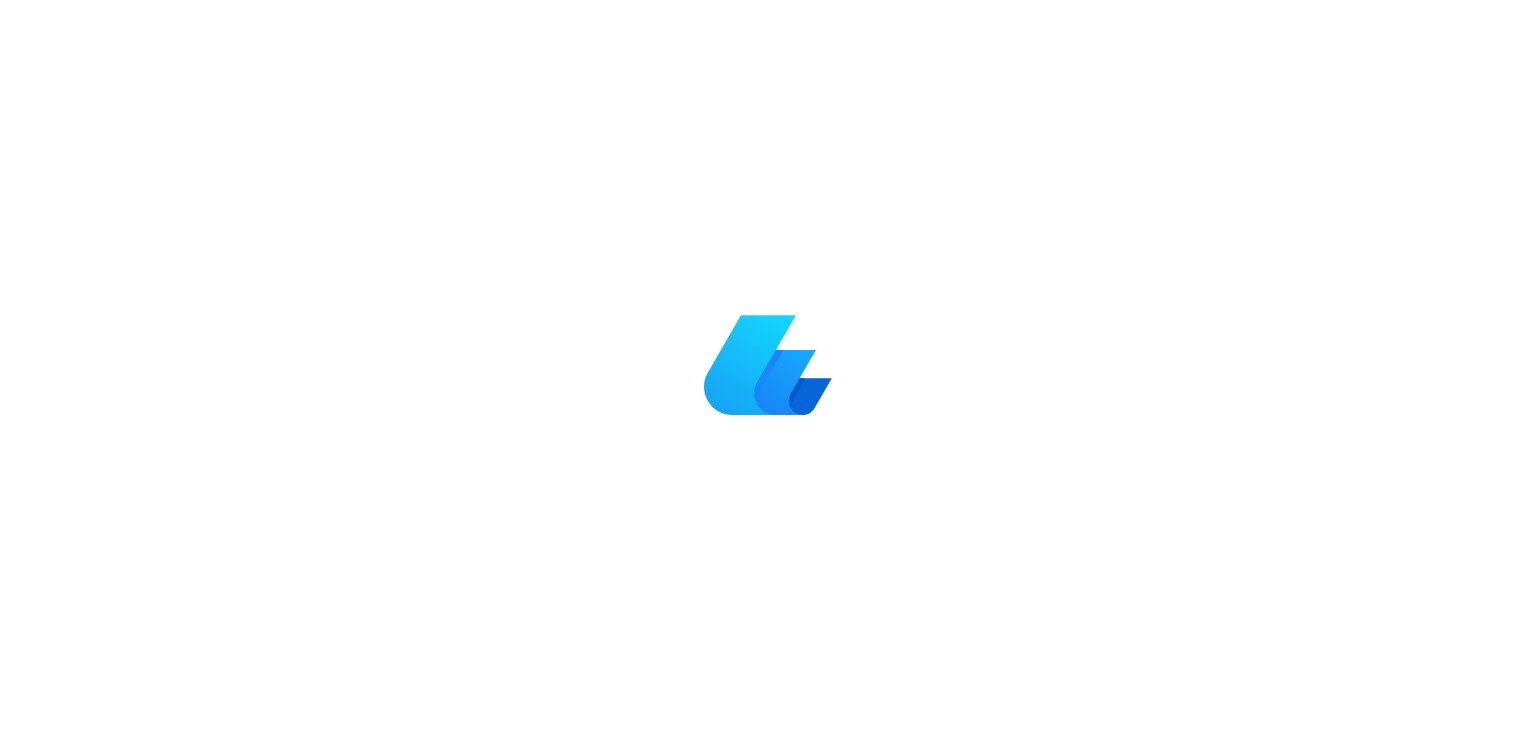 scroll, scrollTop: 0, scrollLeft: 0, axis: both 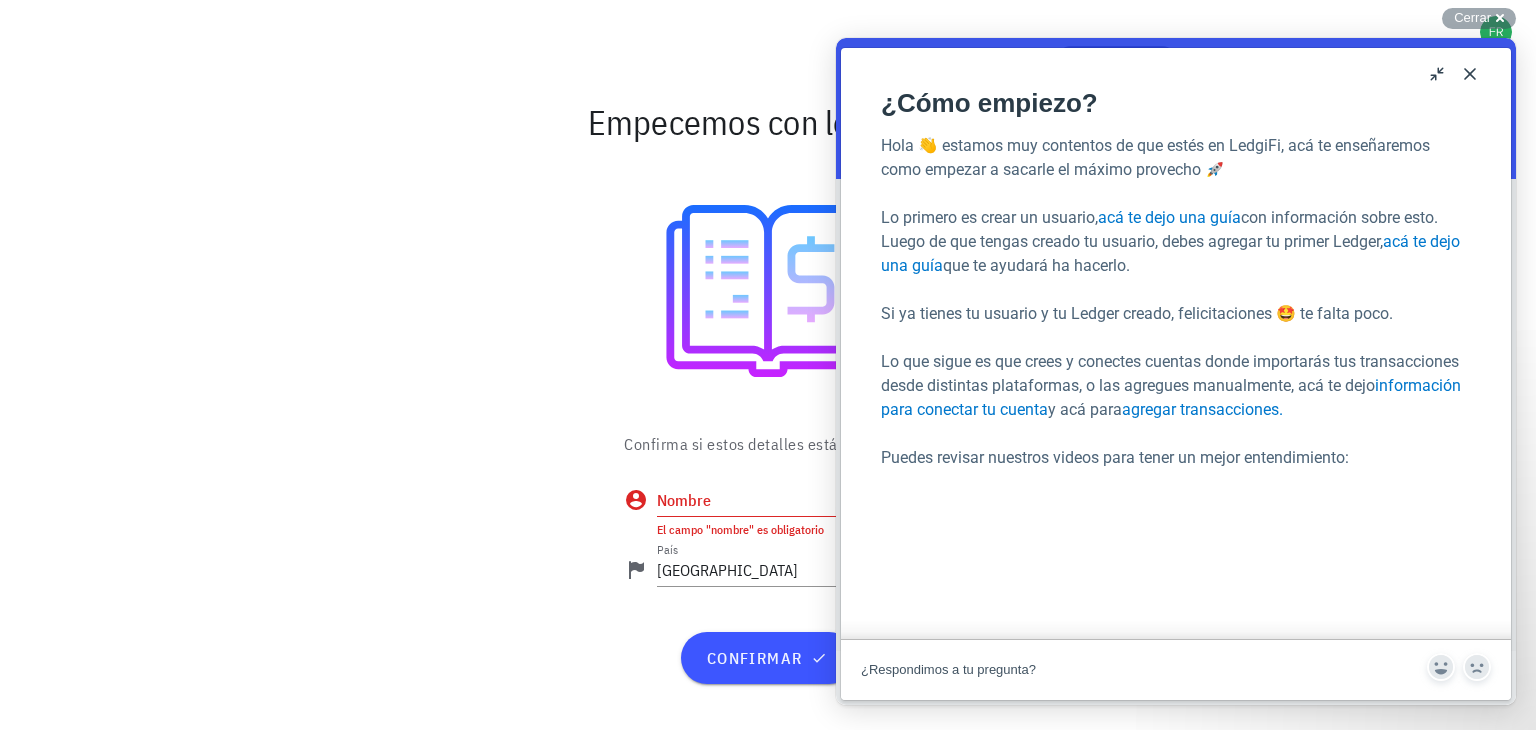 click on "Close" at bounding box center [1470, 74] 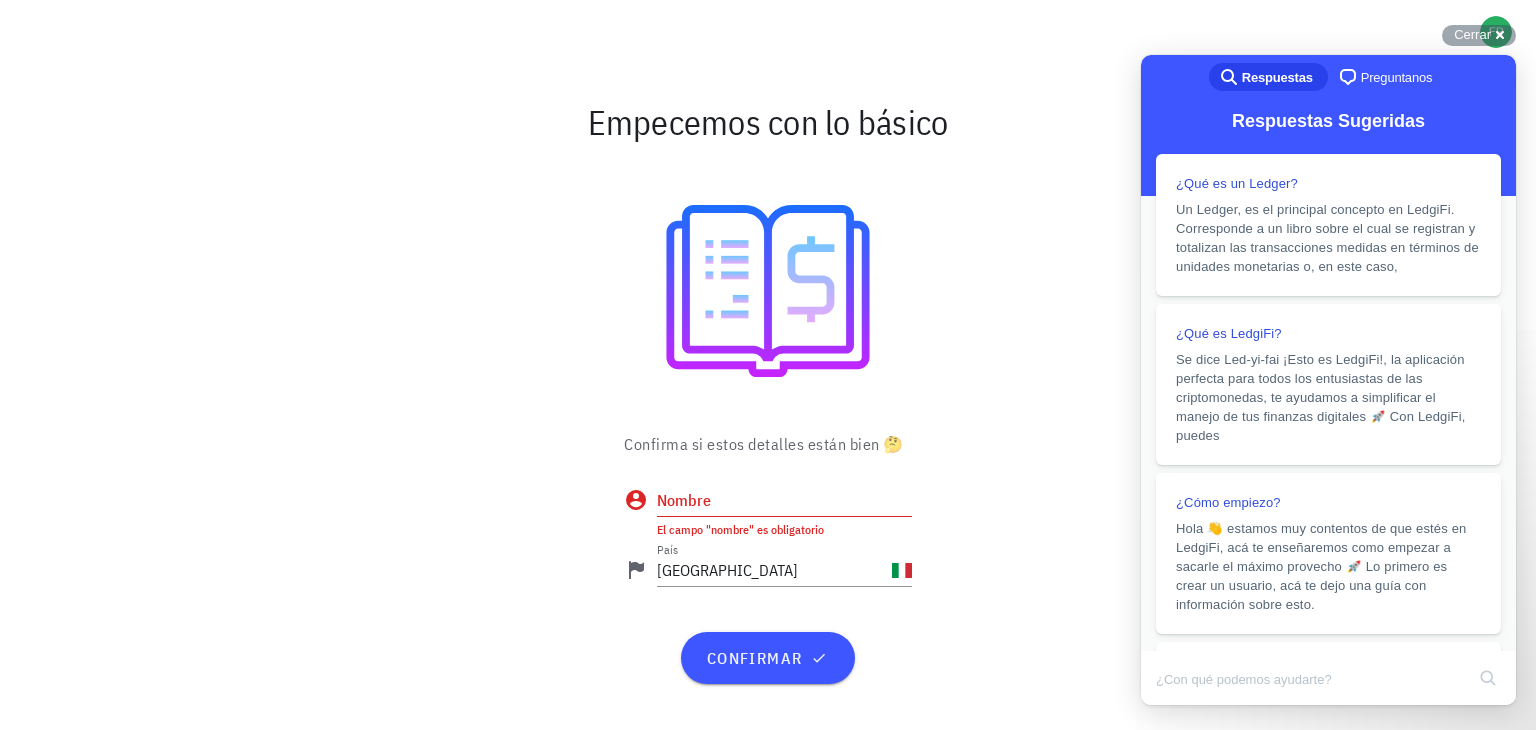 click on "Nombre" at bounding box center [784, 500] 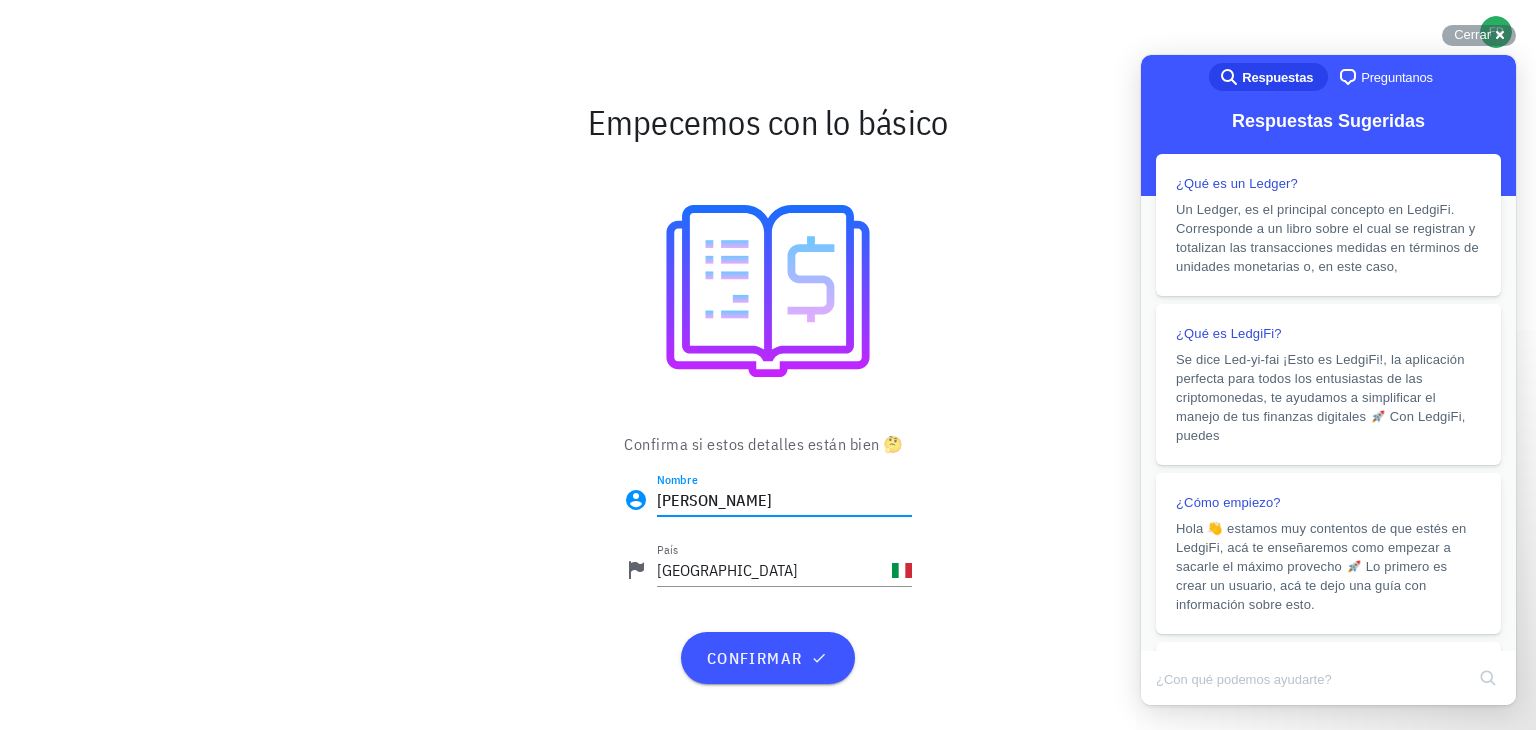 type on "[PERSON_NAME]" 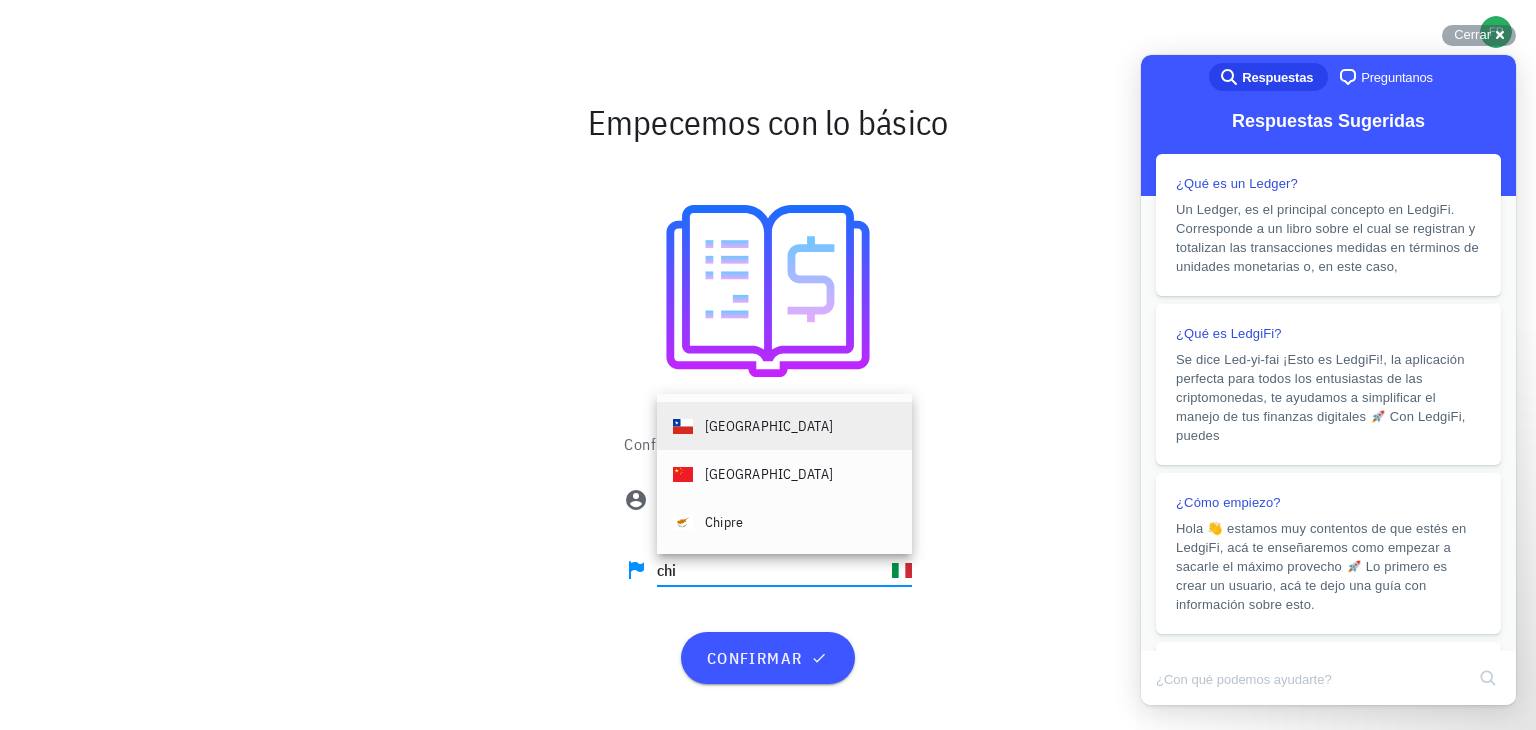 click on "Chile" at bounding box center [784, 426] 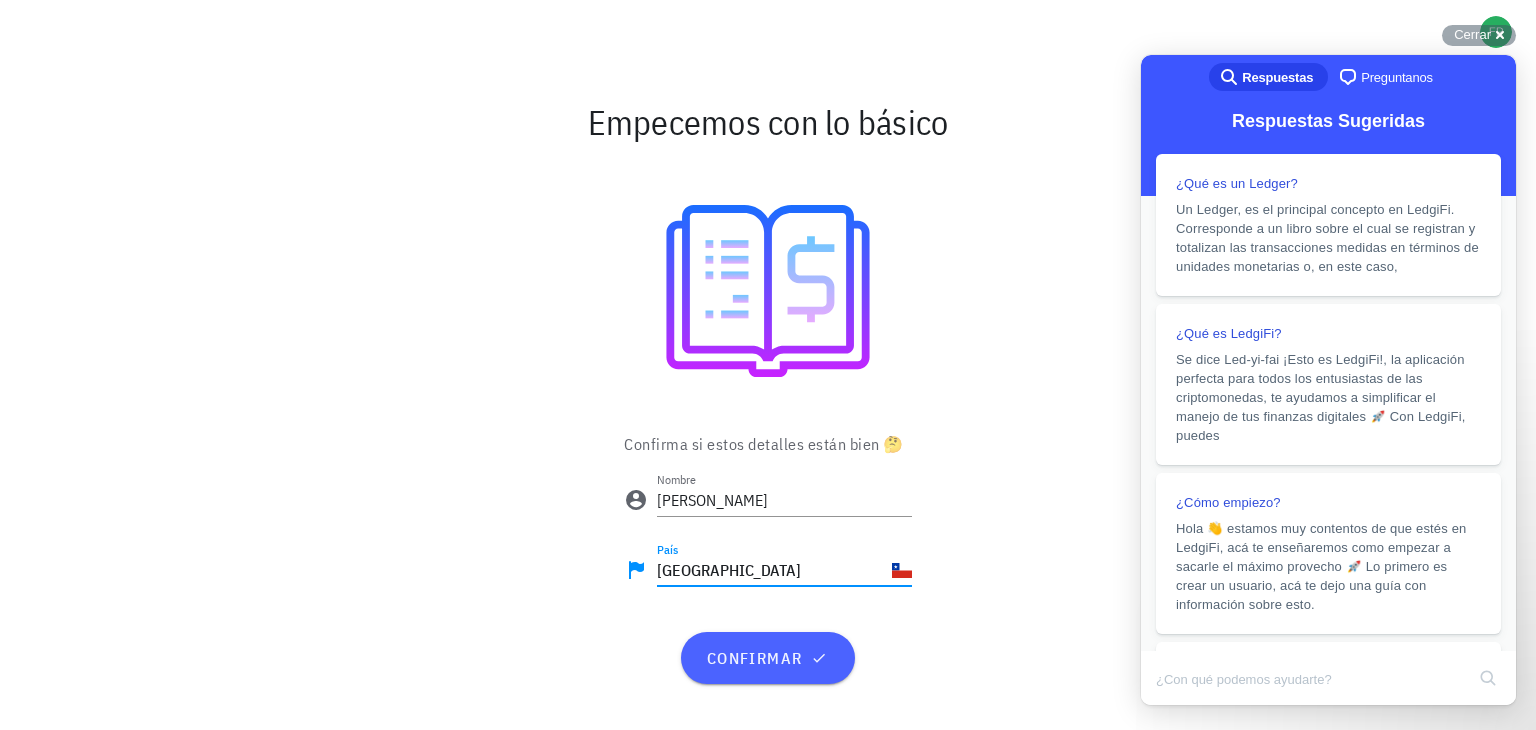 type on "Chile" 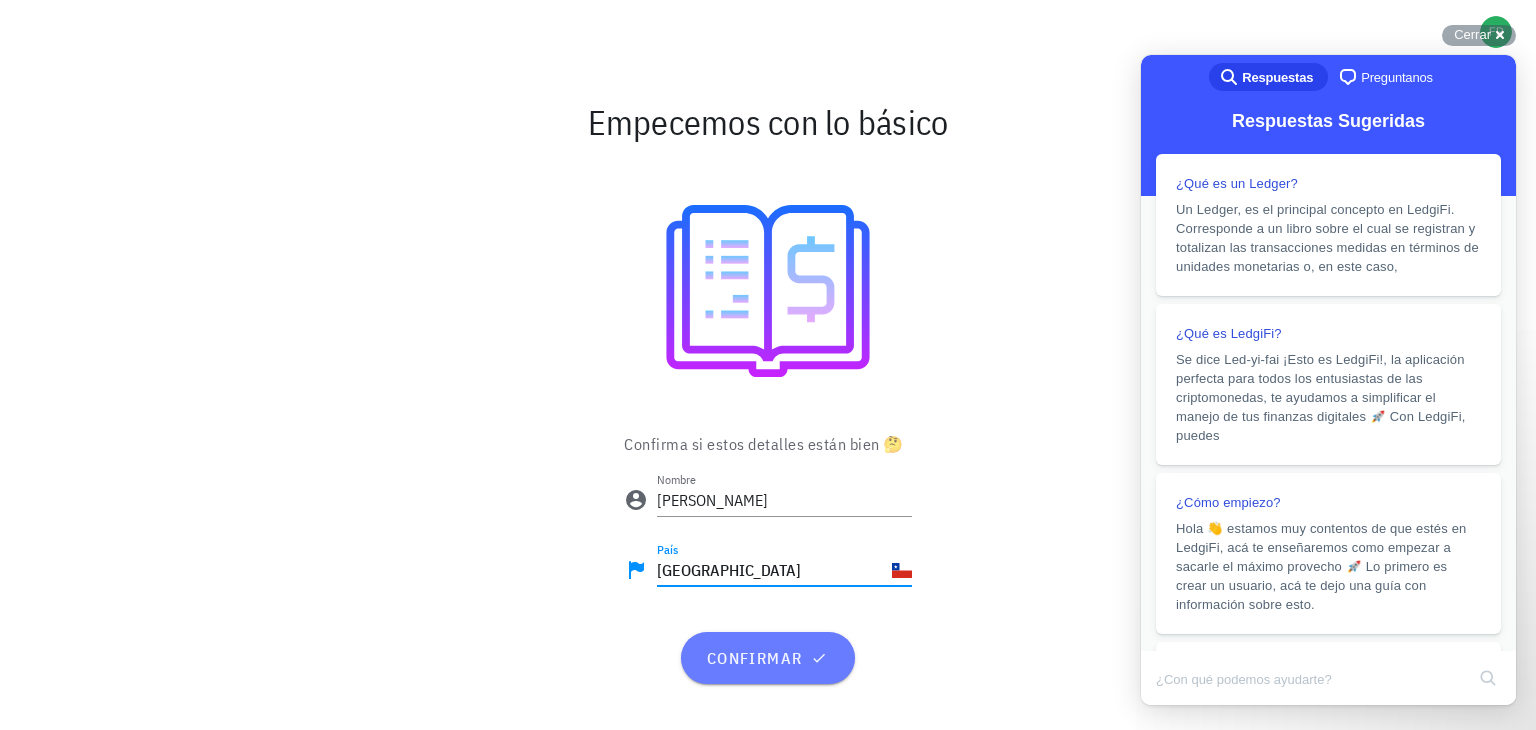 click on "confirmar" at bounding box center [767, 658] 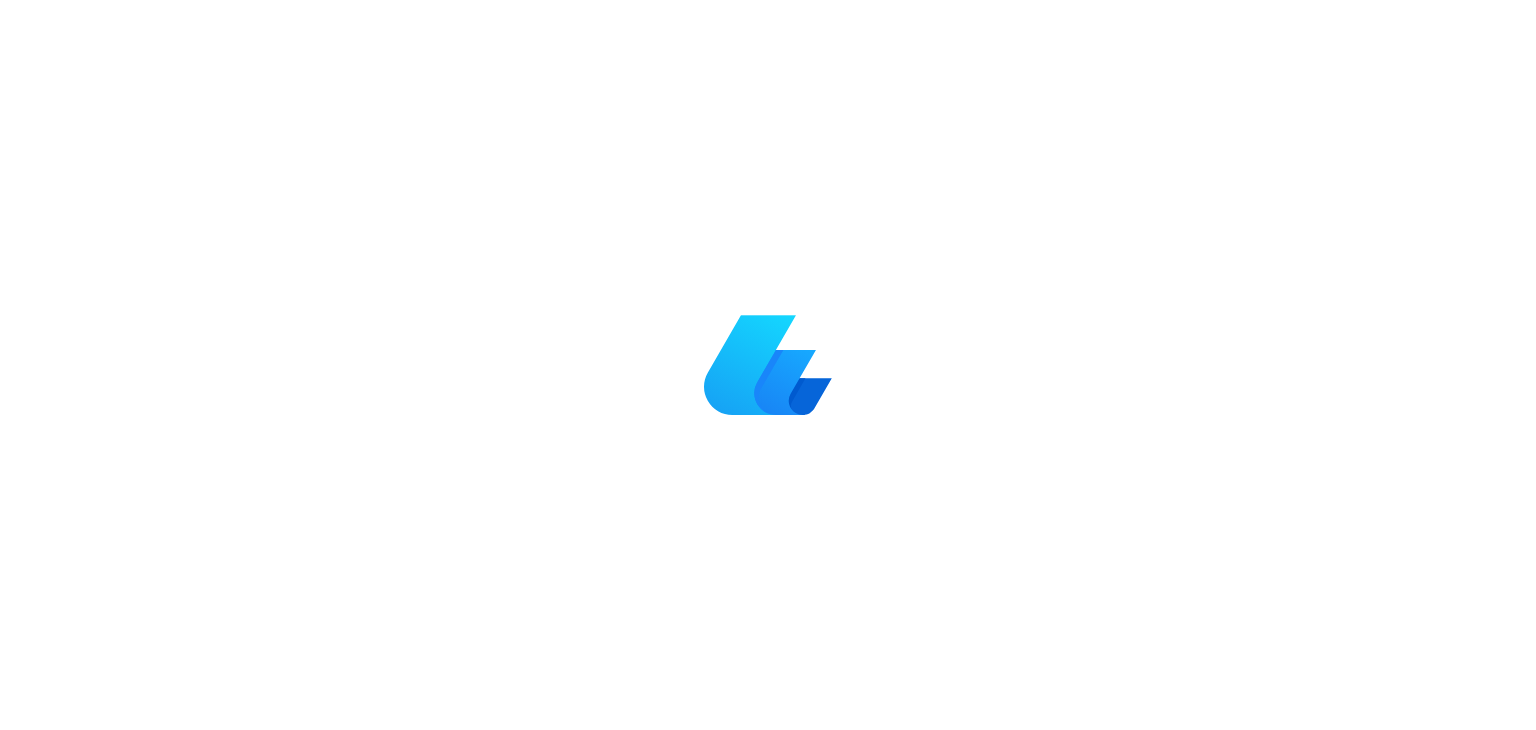 scroll, scrollTop: 0, scrollLeft: 0, axis: both 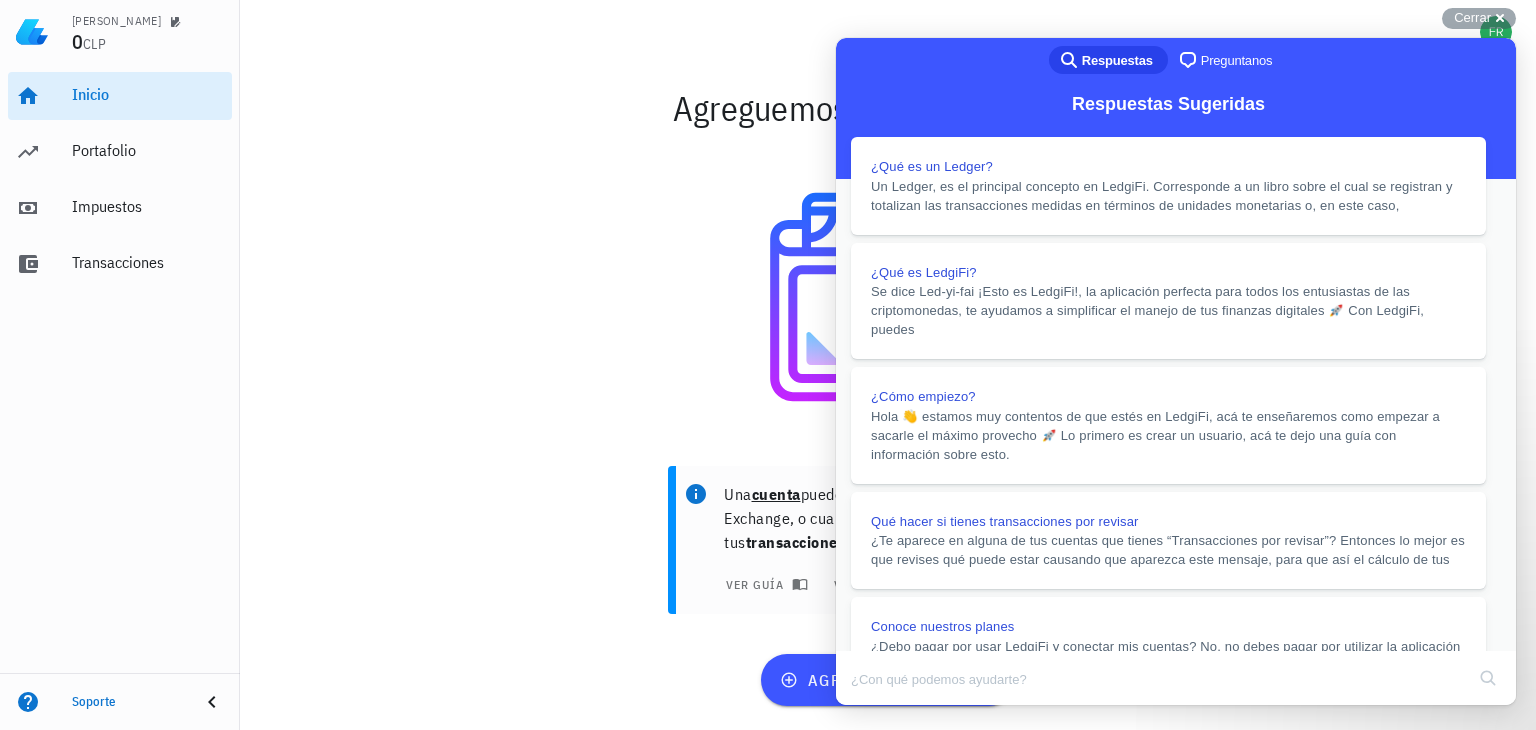 click on "Close" at bounding box center (855, 719) 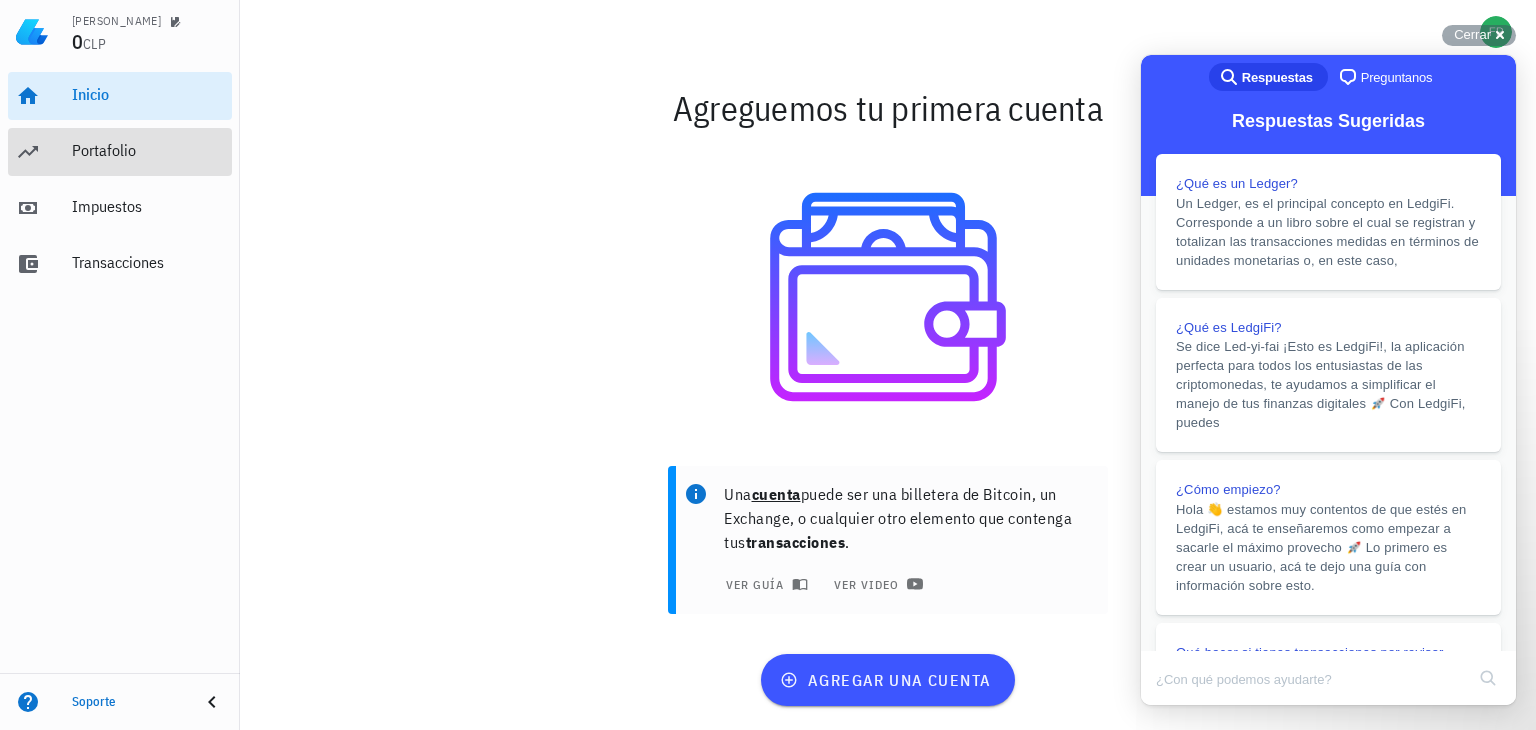 click 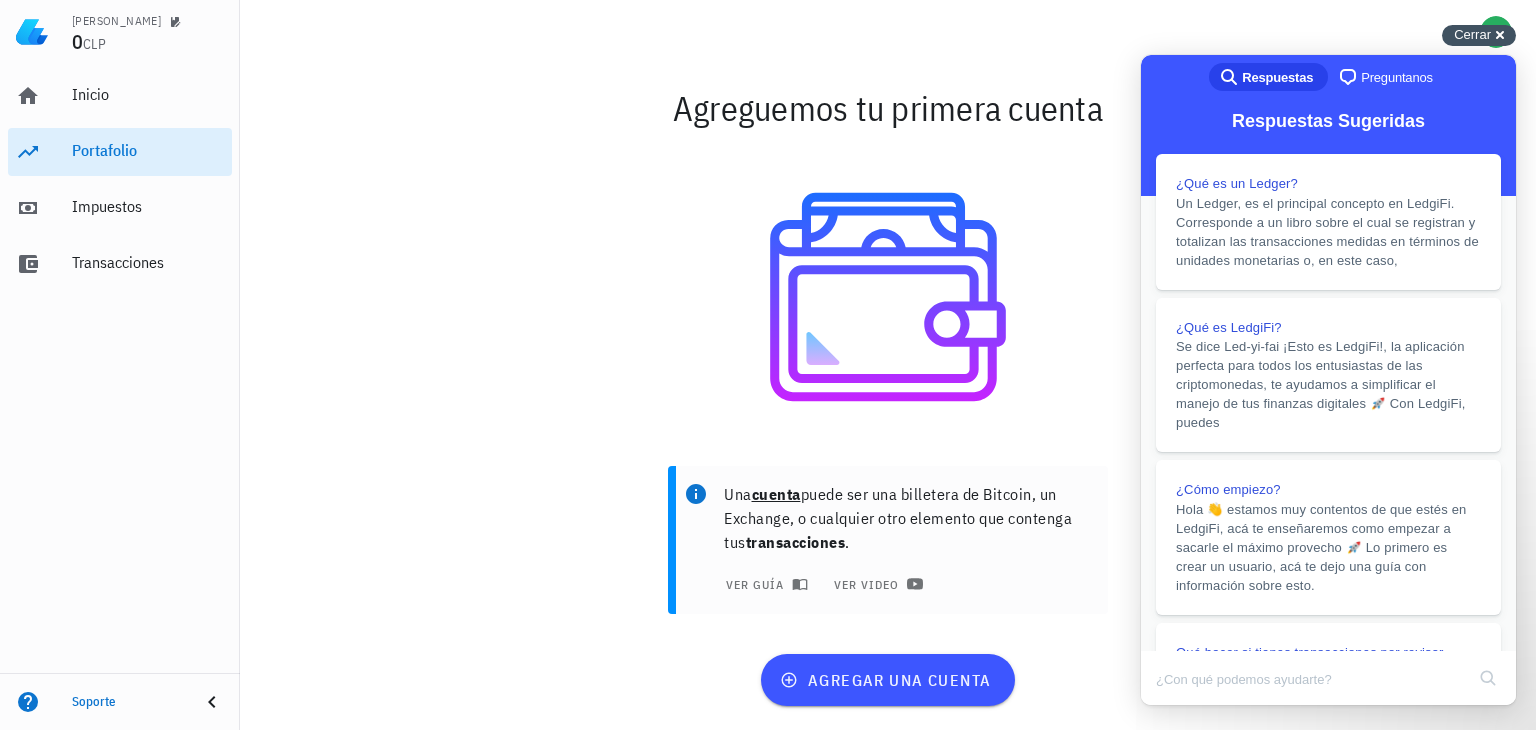 click on "Cerrar" at bounding box center (1472, 34) 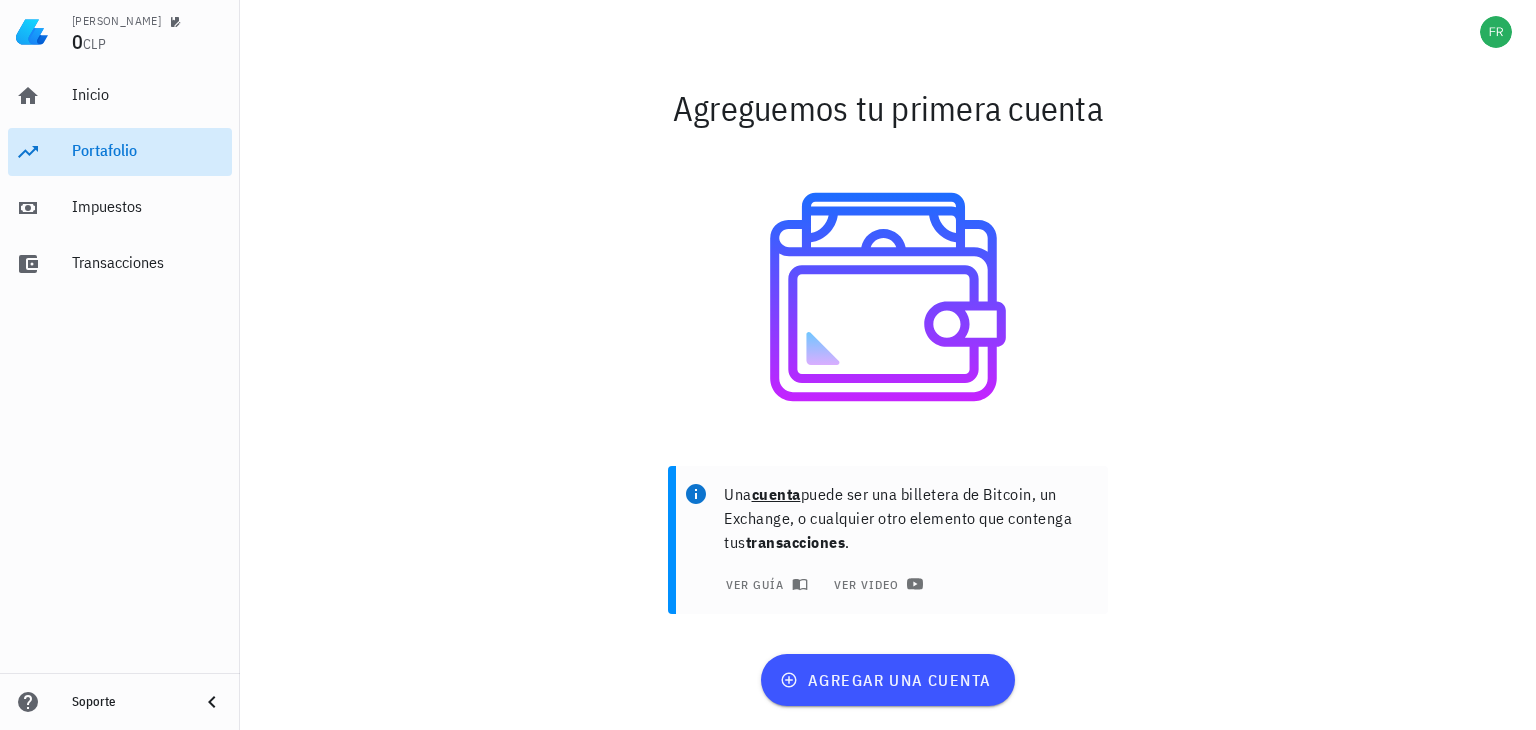click on "Portafolio" at bounding box center (148, 151) 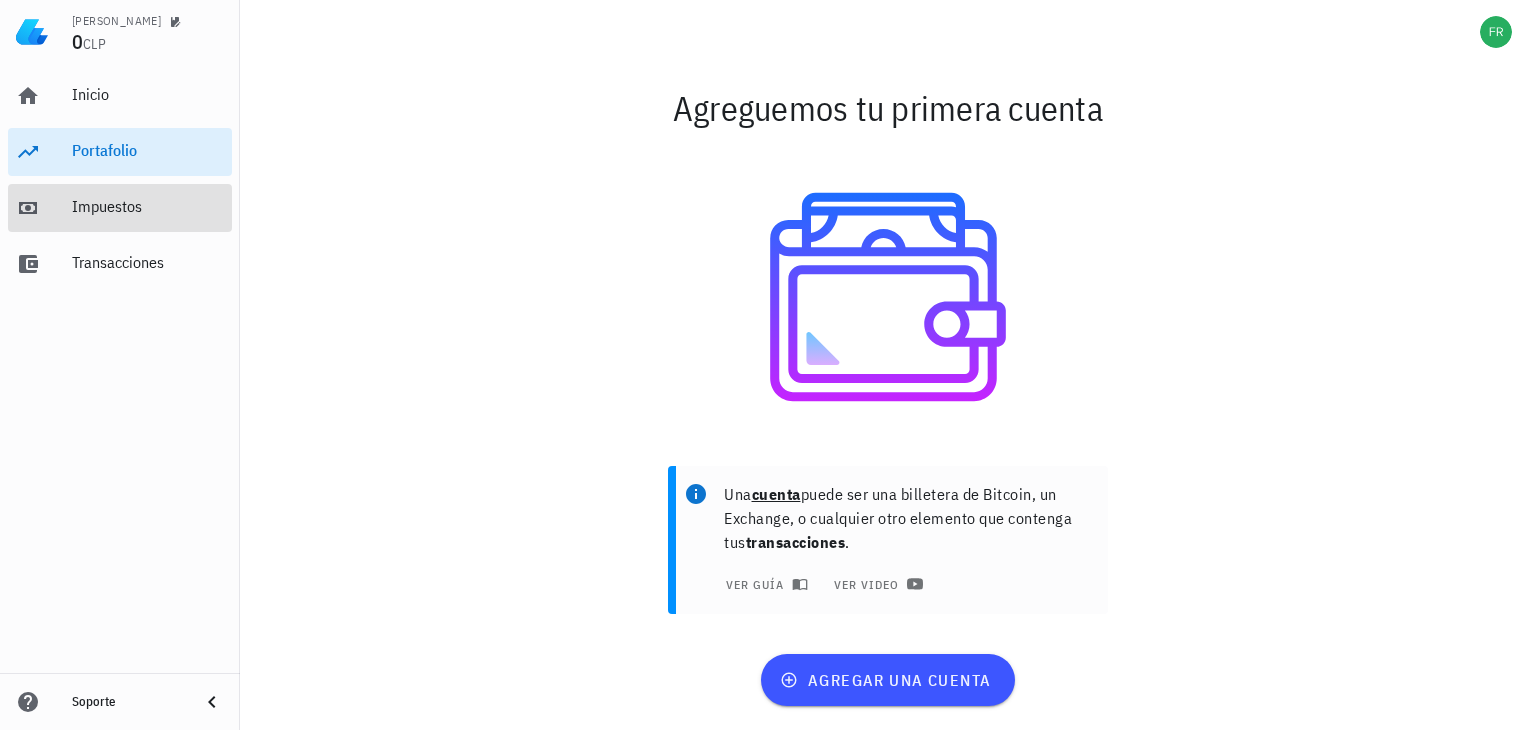 click on "Impuestos" at bounding box center (148, 207) 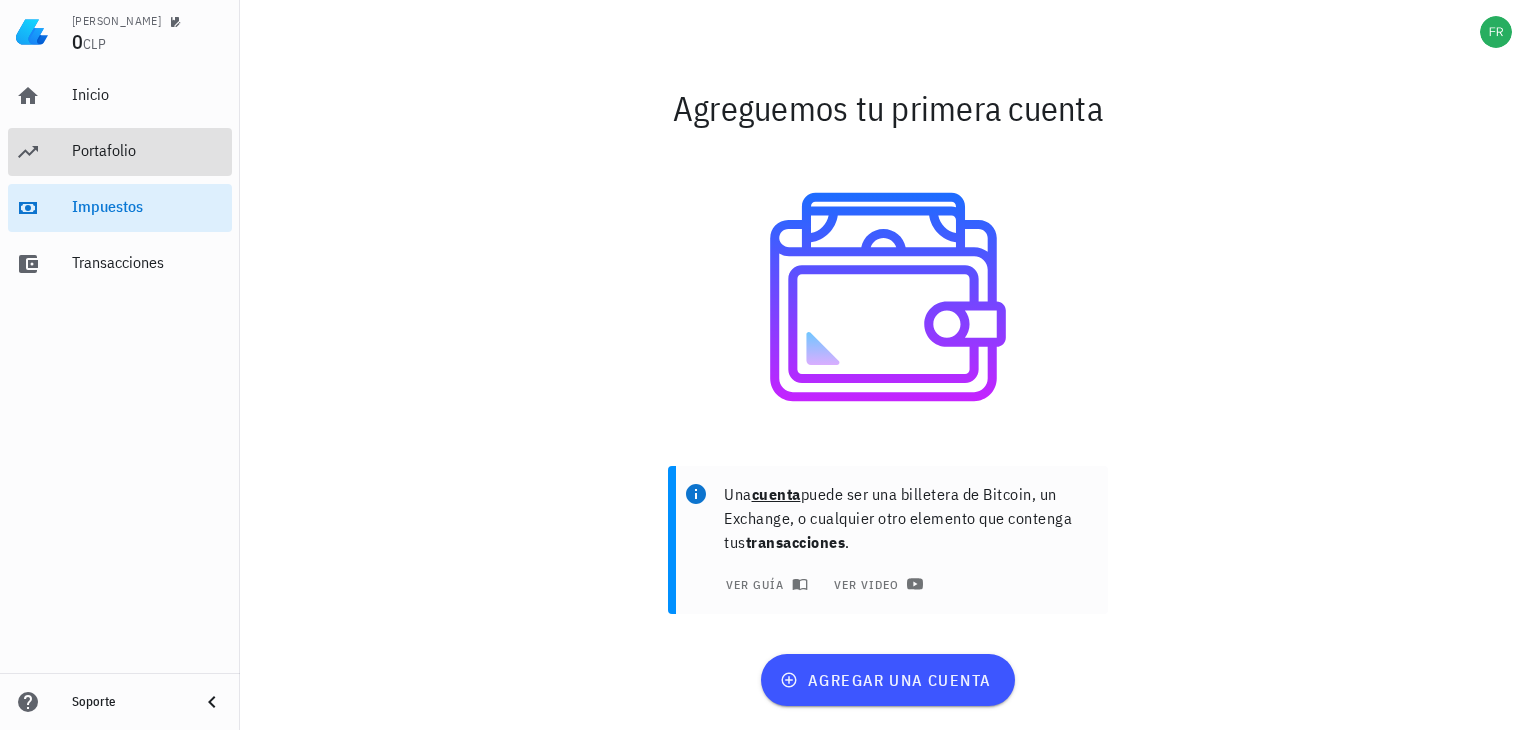 click on "Portafolio" at bounding box center (148, 150) 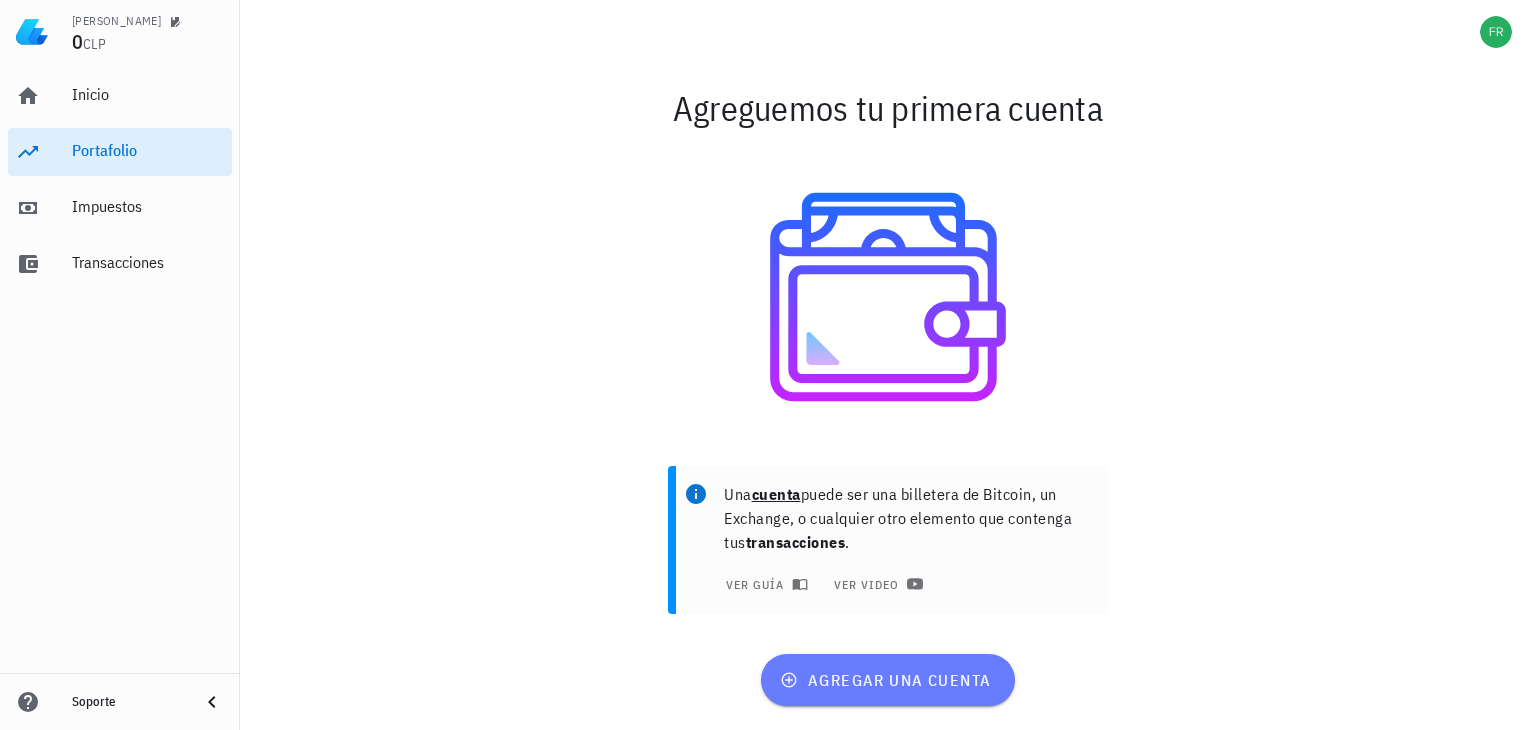 click on "agregar una cuenta" at bounding box center [887, 680] 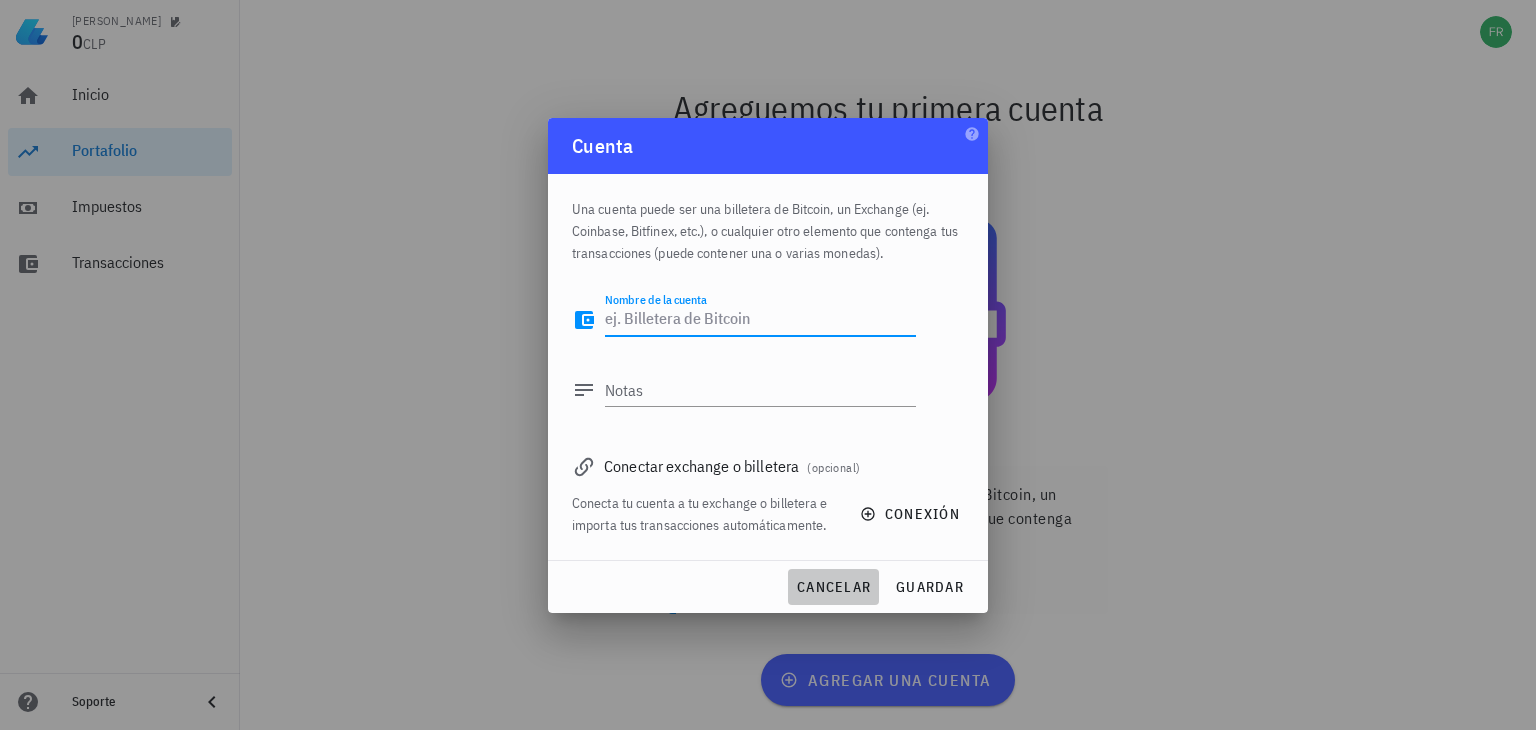 click on "cancelar" at bounding box center (833, 587) 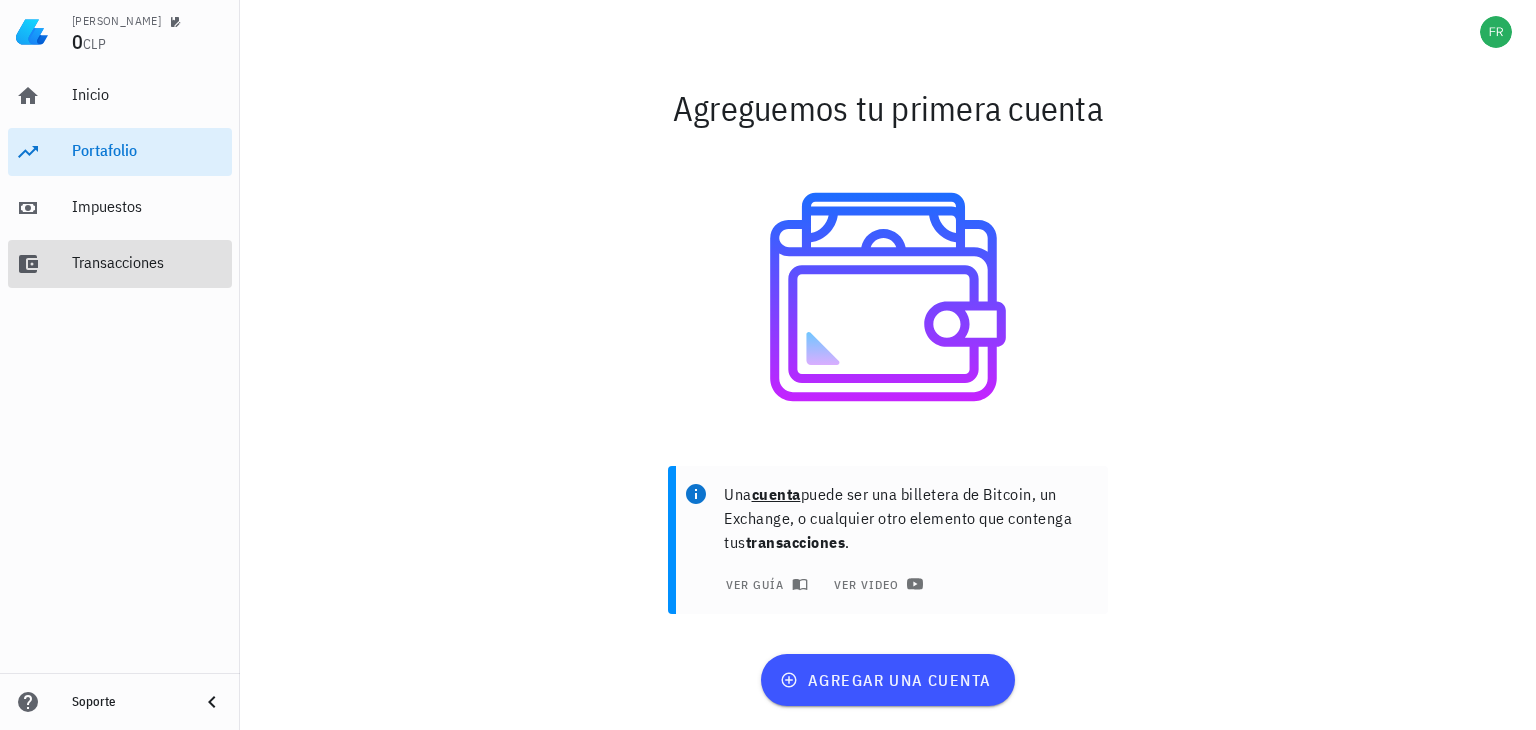 click on "Transacciones" at bounding box center [148, 263] 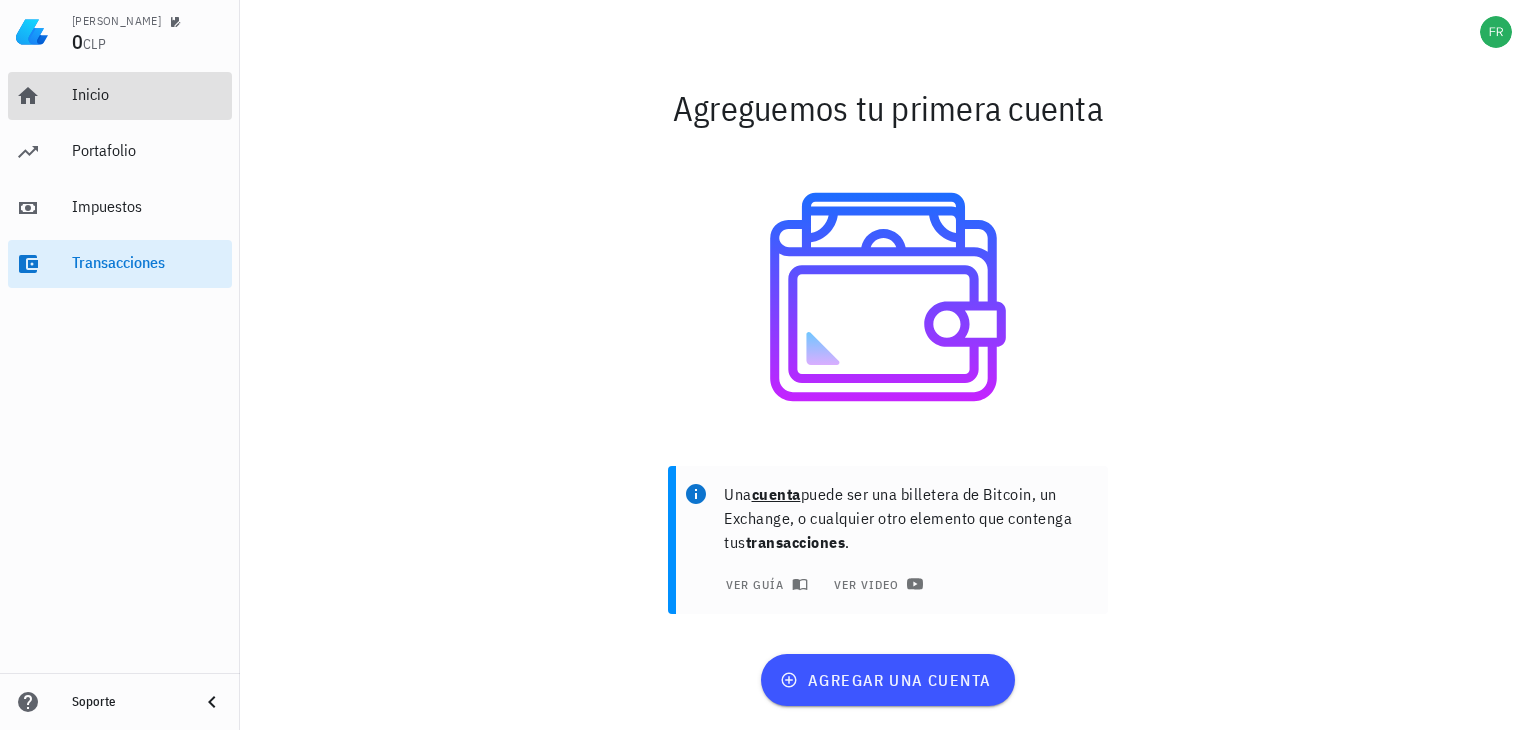 click on "Inicio" at bounding box center [148, 94] 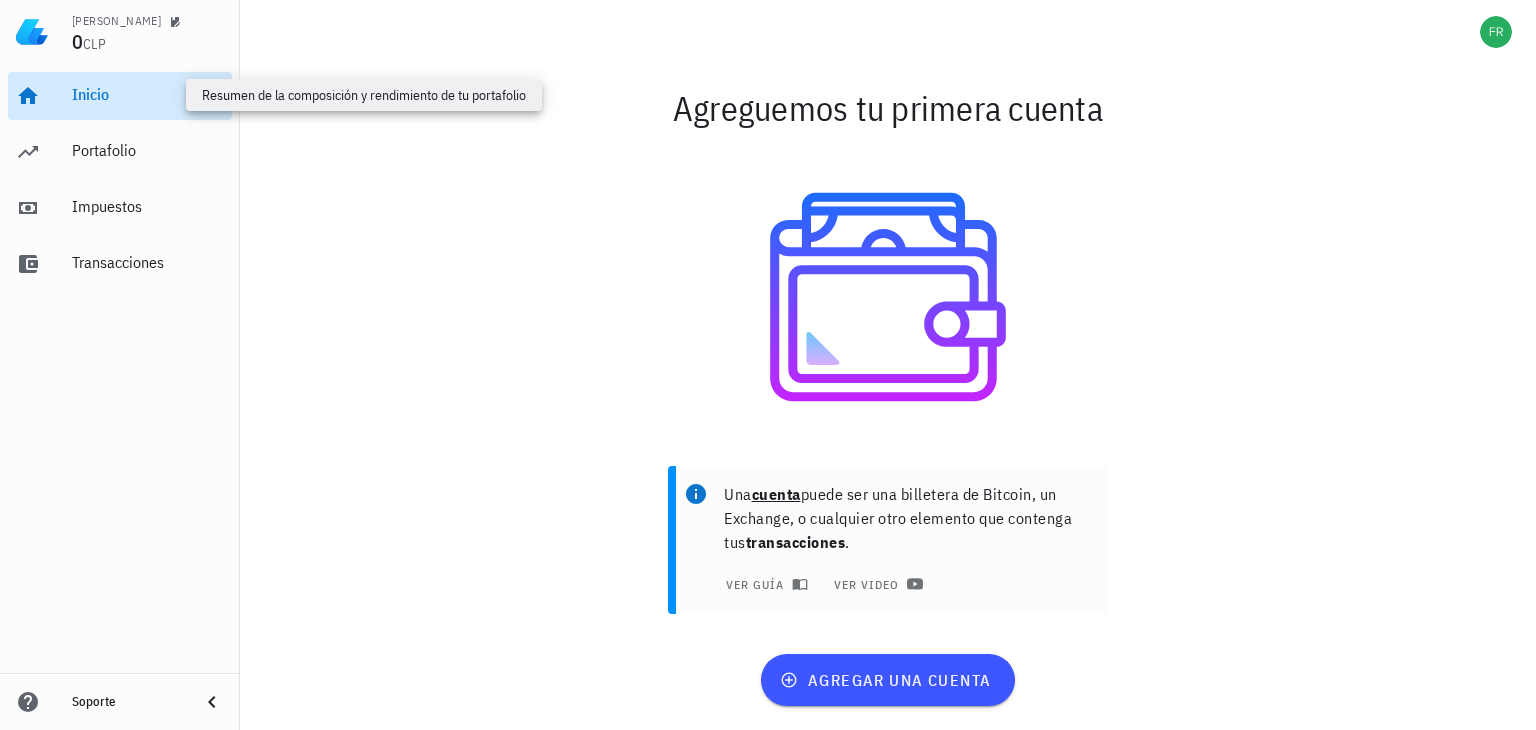 click on "Inicio" at bounding box center (148, 94) 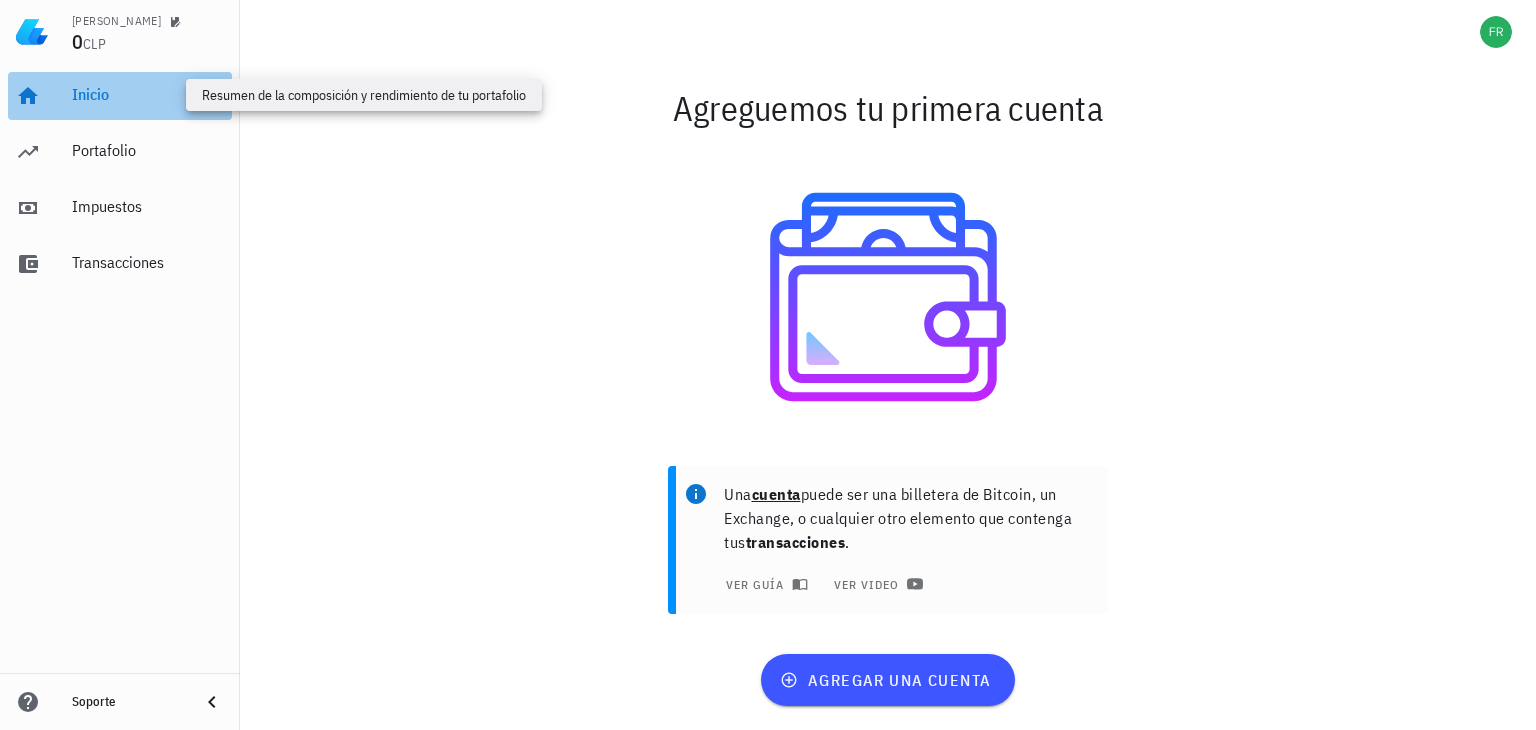 click on "Inicio" at bounding box center (148, 94) 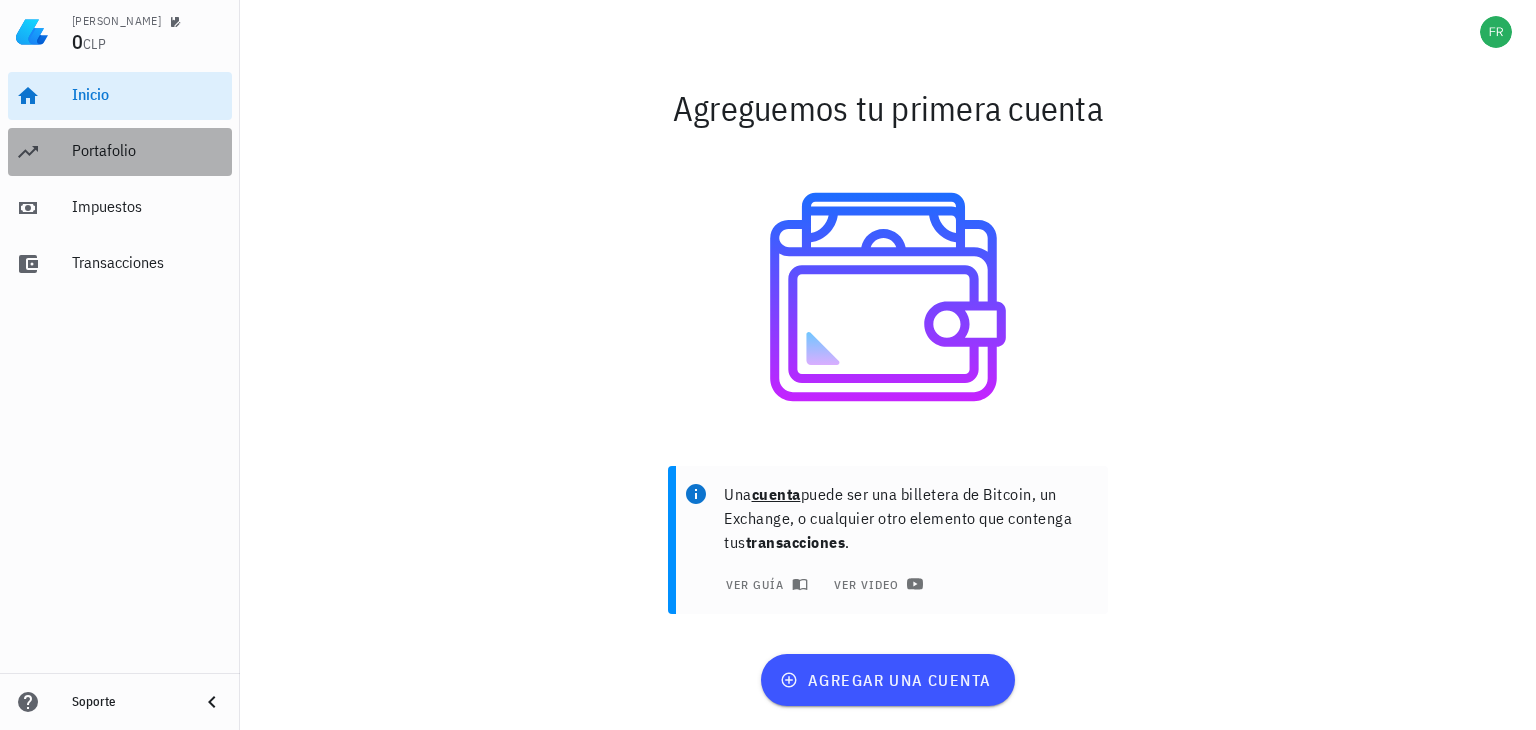 click on "Portafolio" at bounding box center [148, 150] 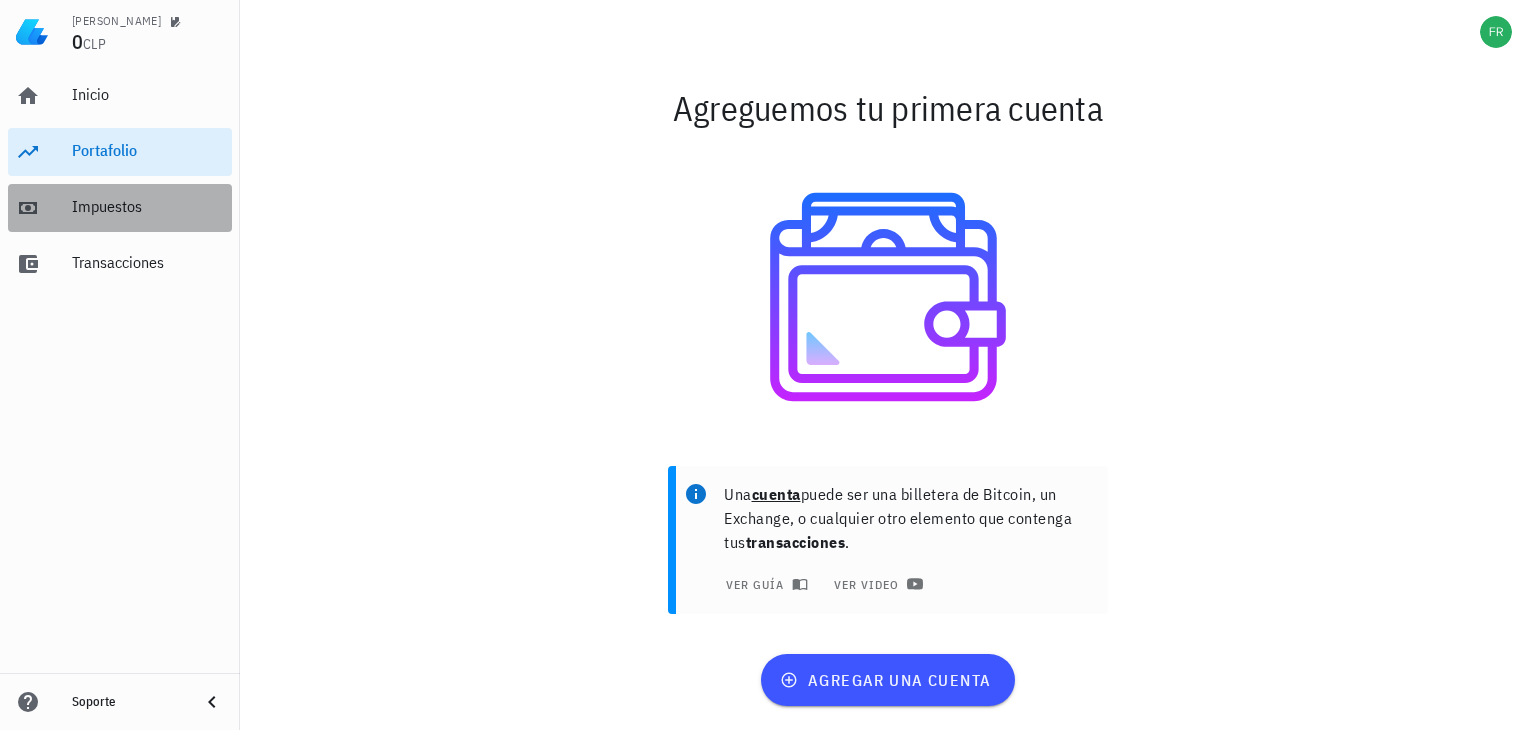 click on "Impuestos" at bounding box center (148, 207) 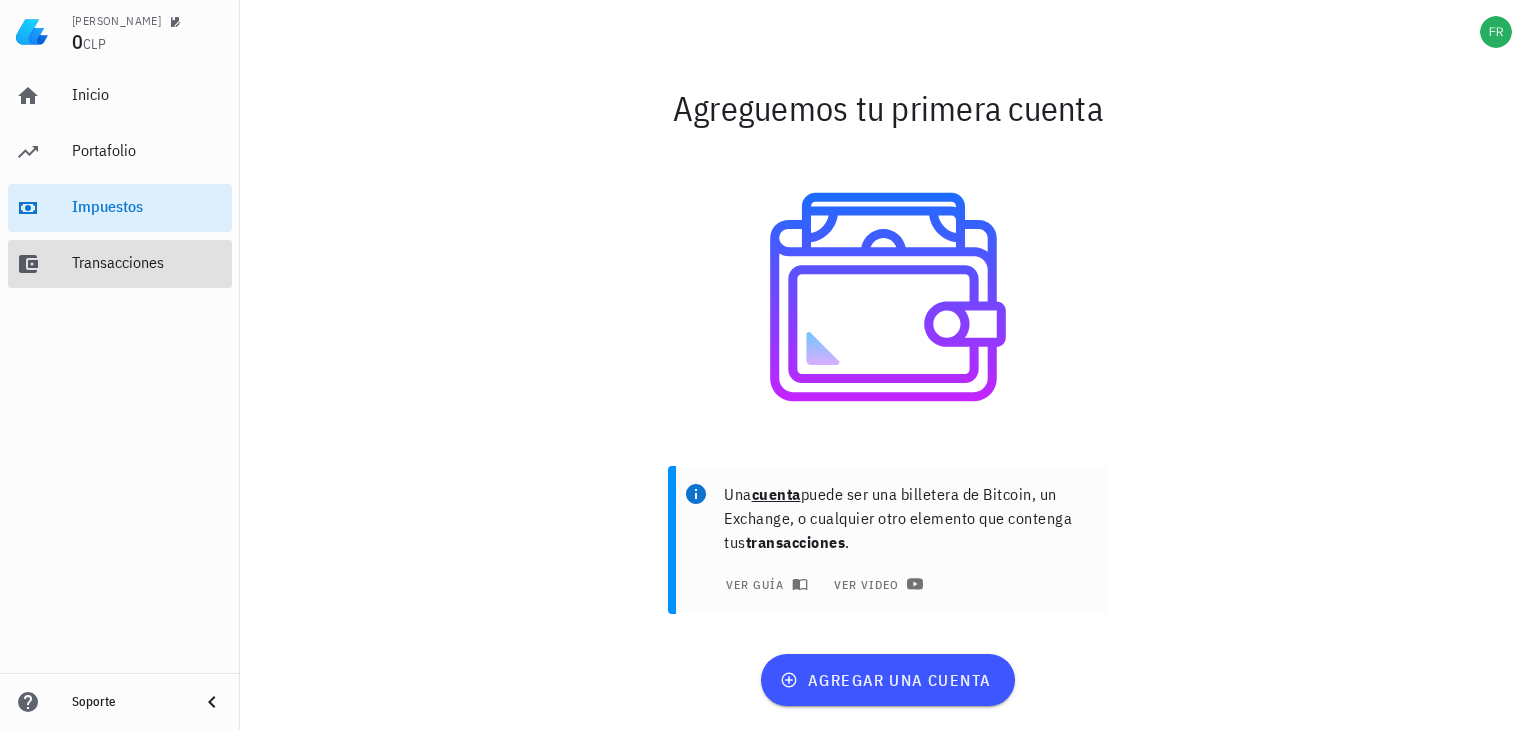 click on "Transacciones" at bounding box center (148, 263) 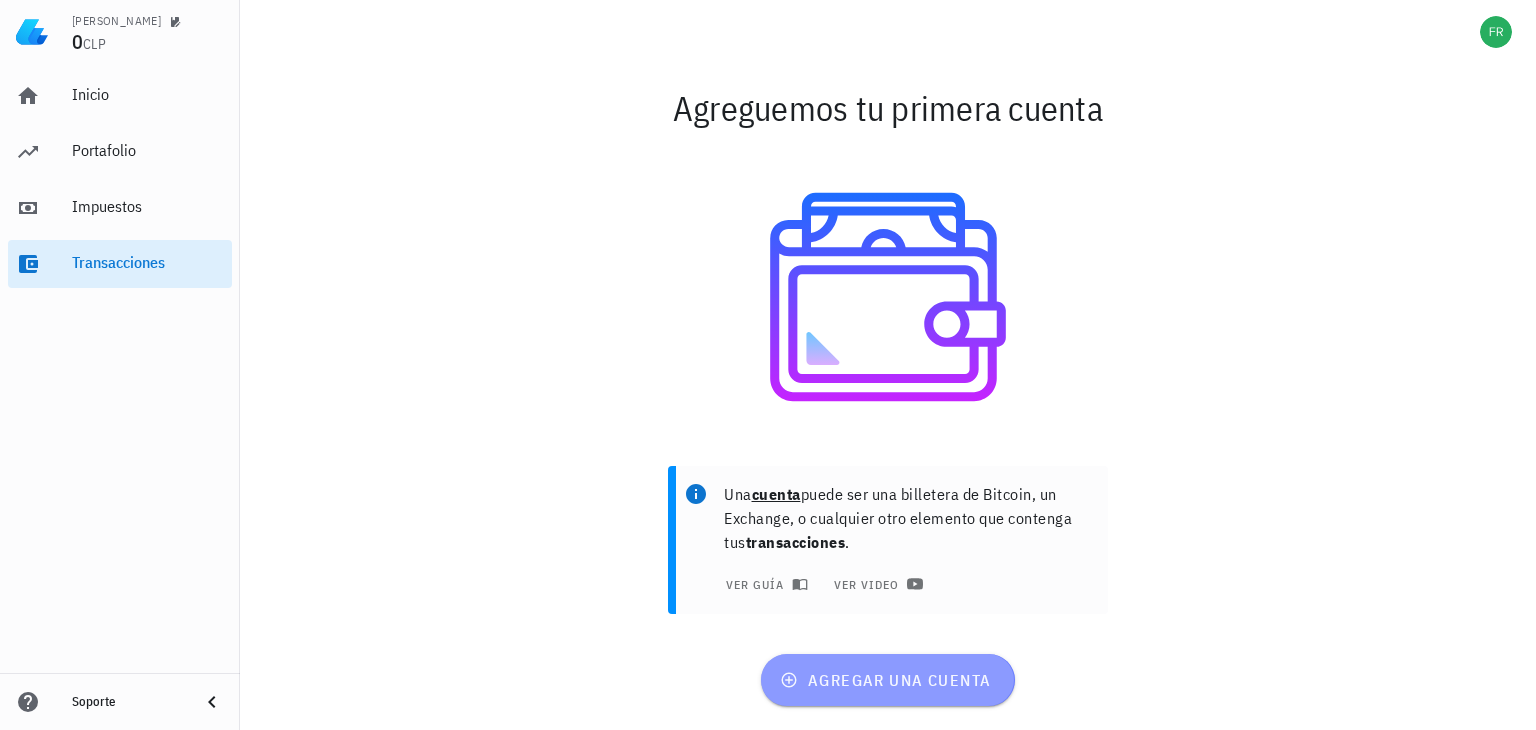 click on "agregar una cuenta" at bounding box center (887, 680) 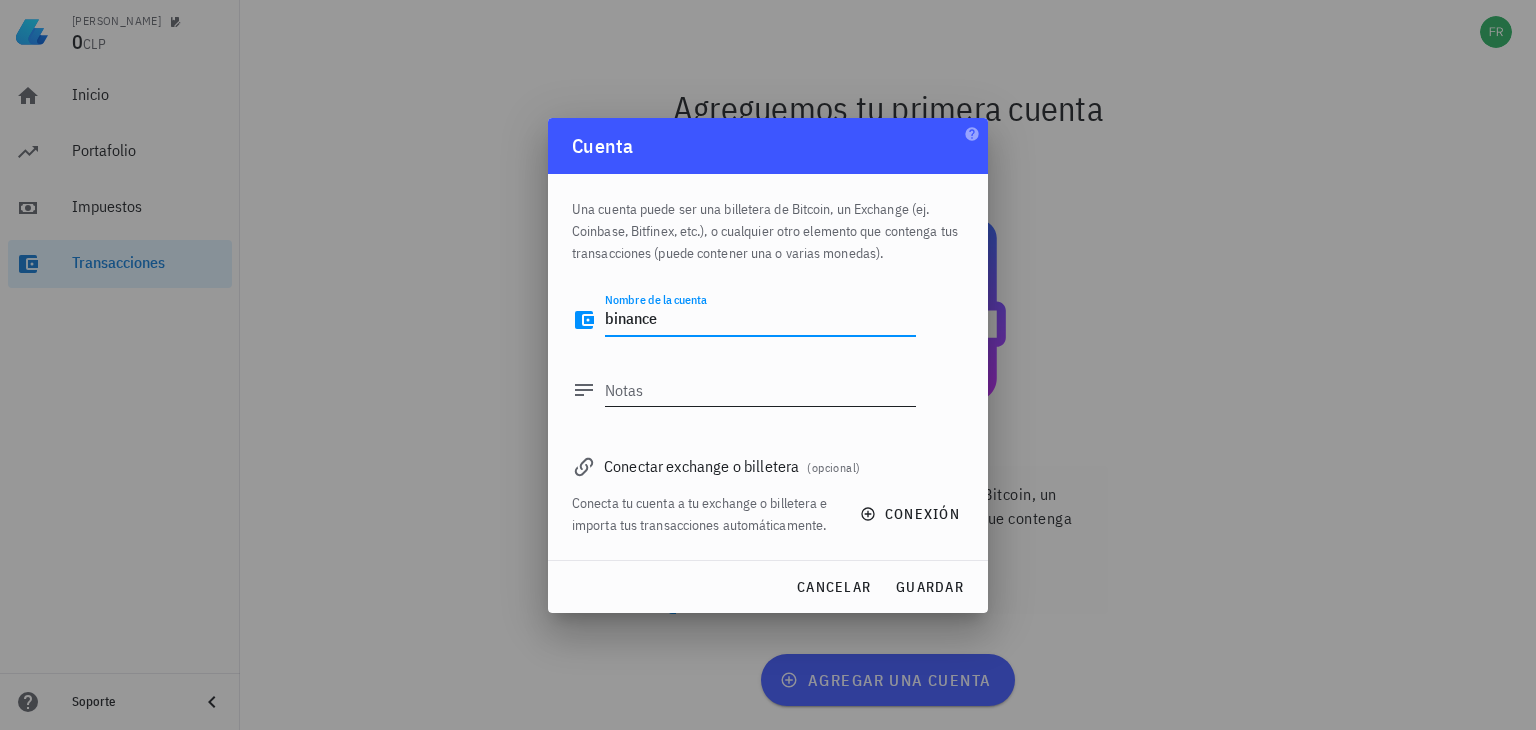 type on "binance" 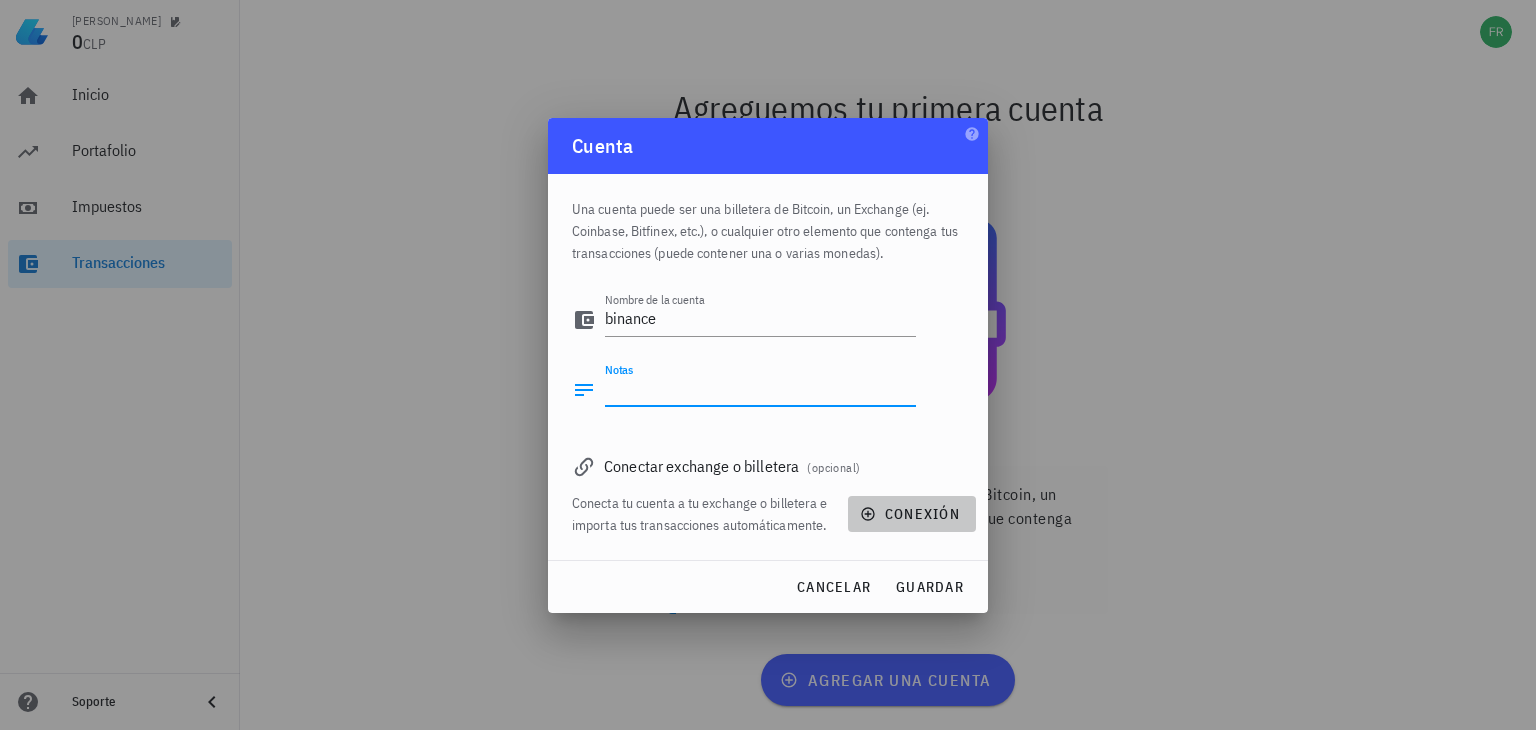 click on "conexión" at bounding box center (912, 514) 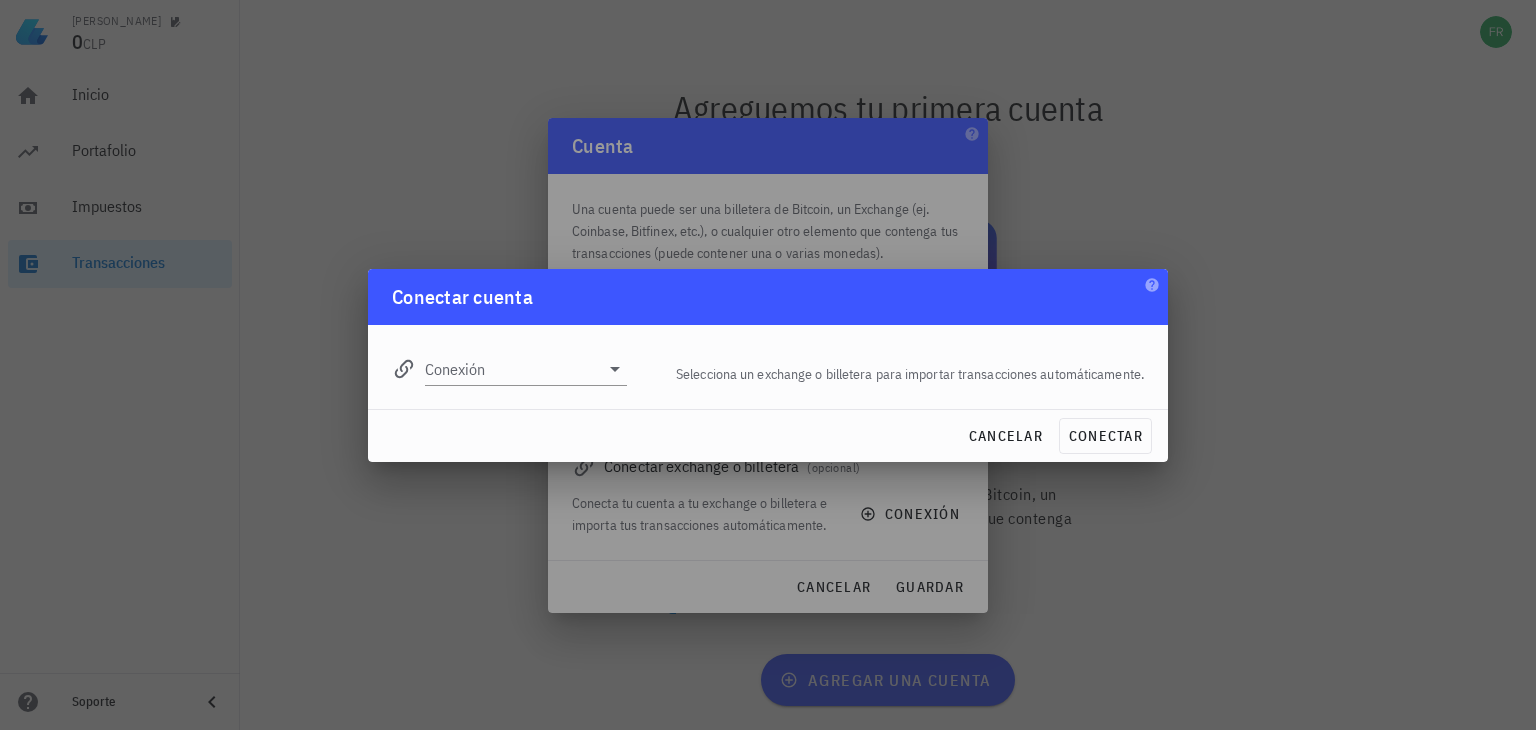 click on "Conexión" at bounding box center [509, 361] 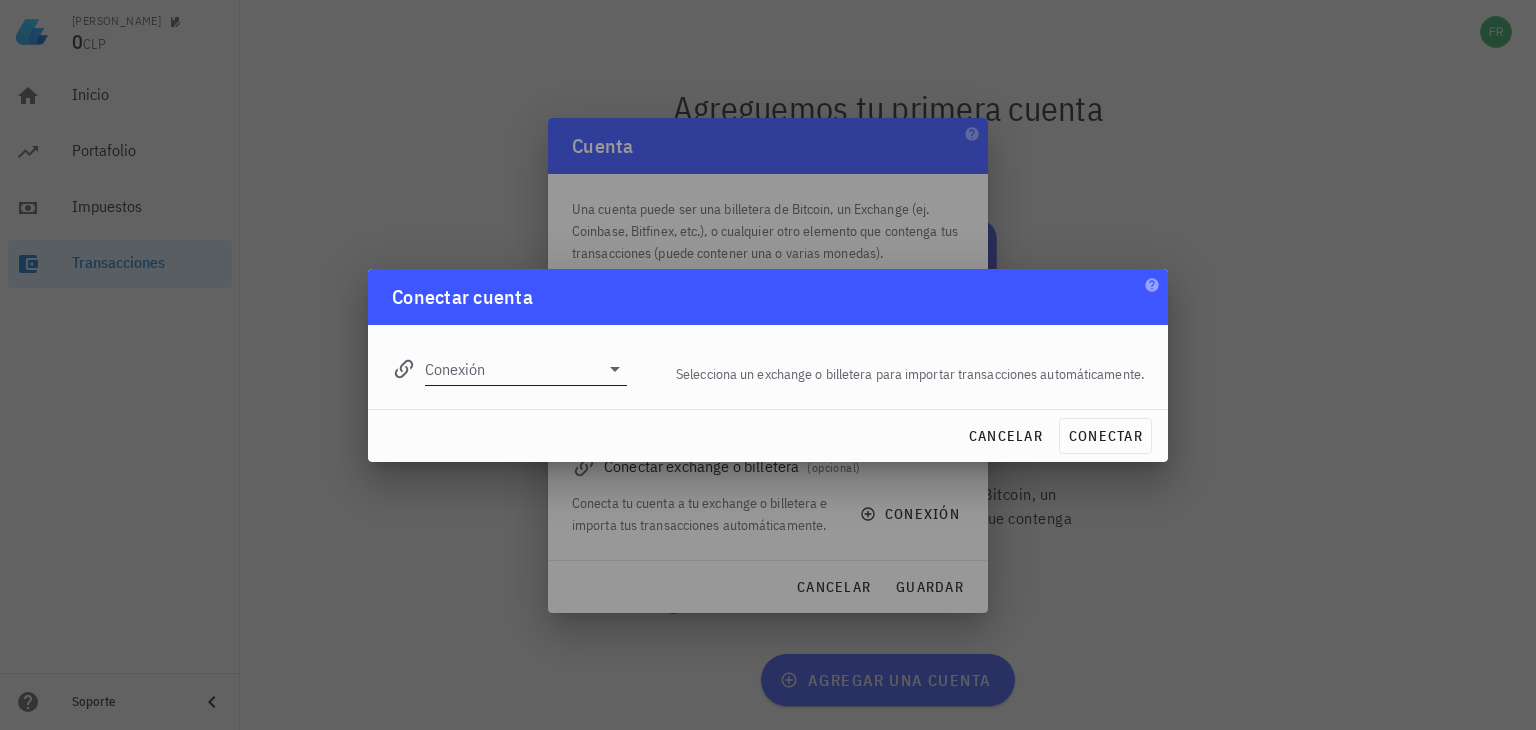 click 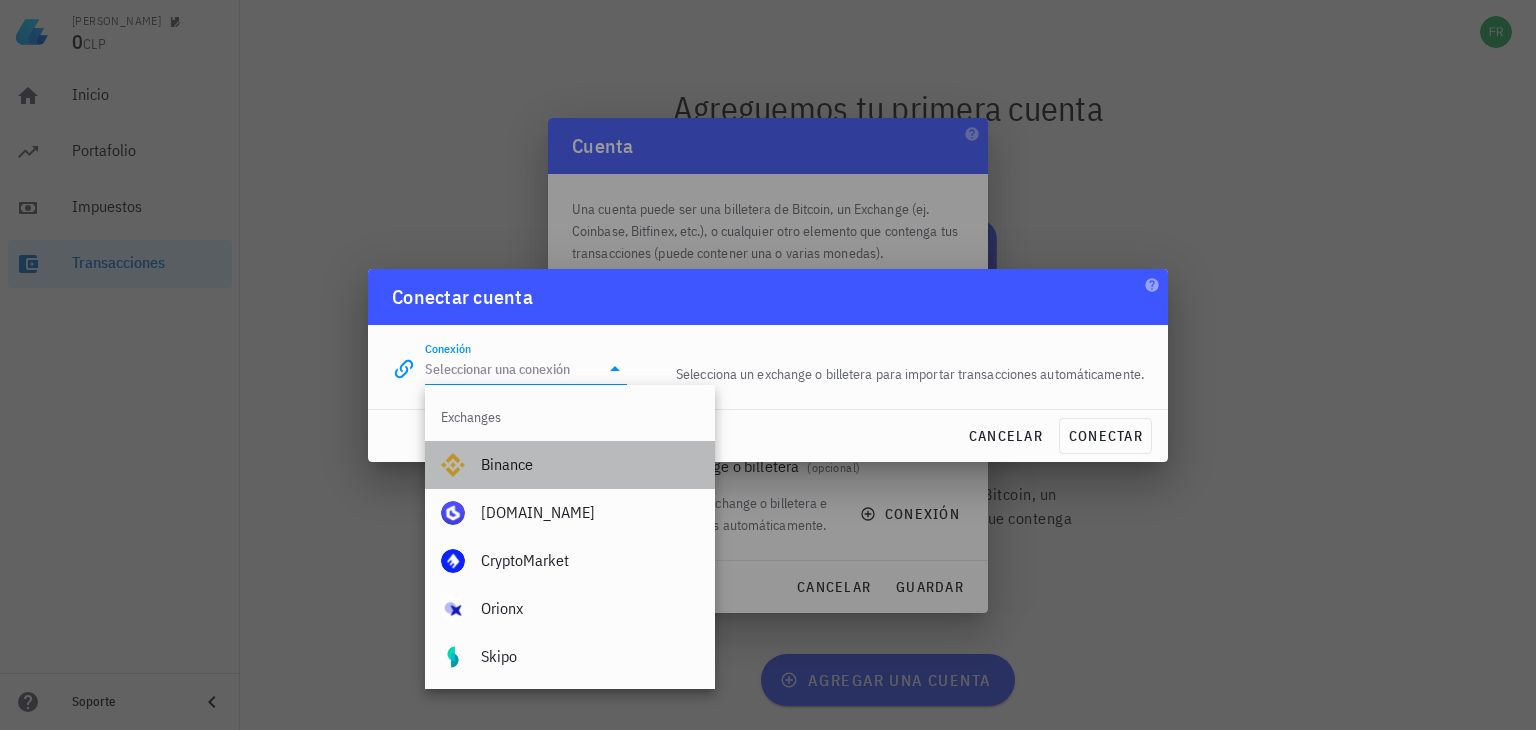 click on "Binance" at bounding box center (590, 464) 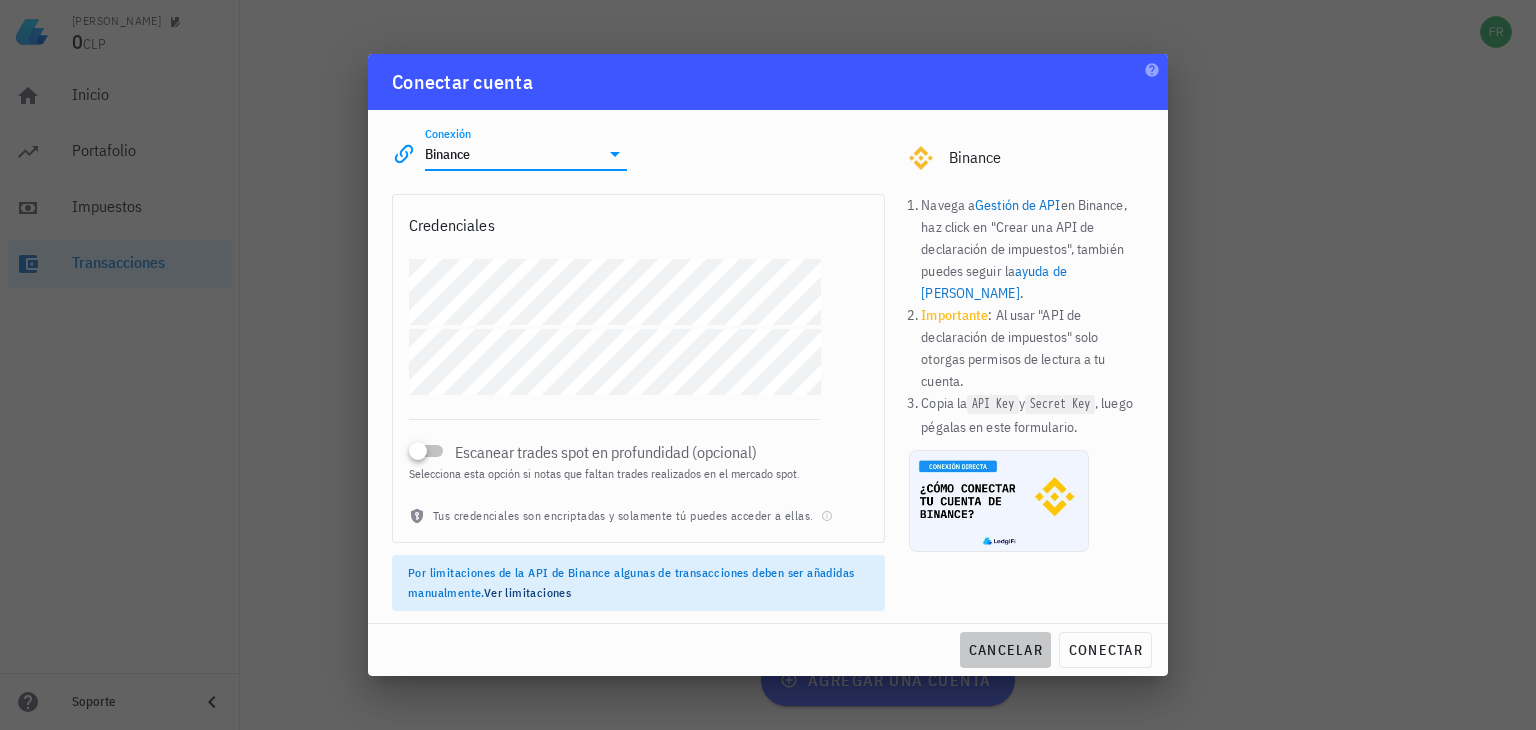click on "cancelar" at bounding box center [1005, 650] 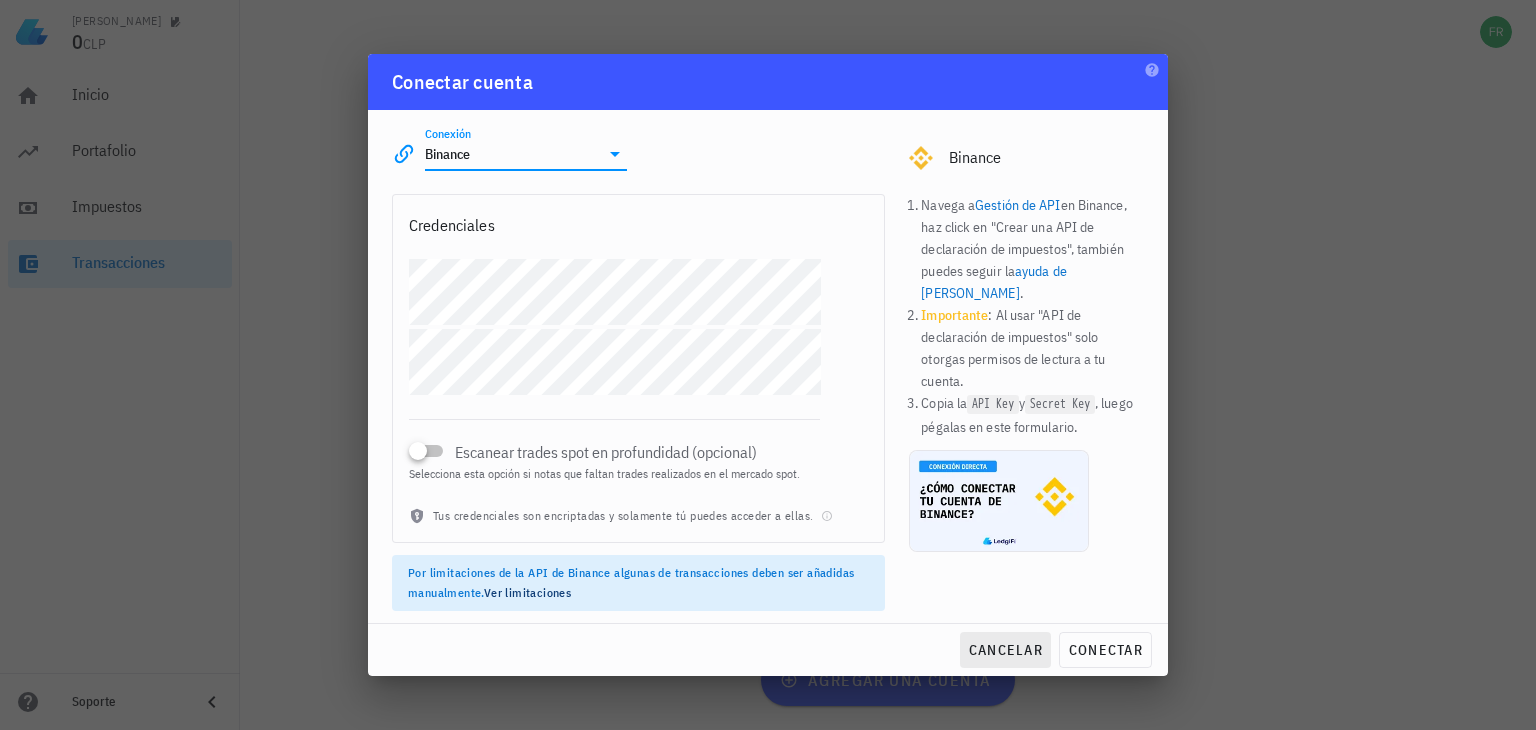 type 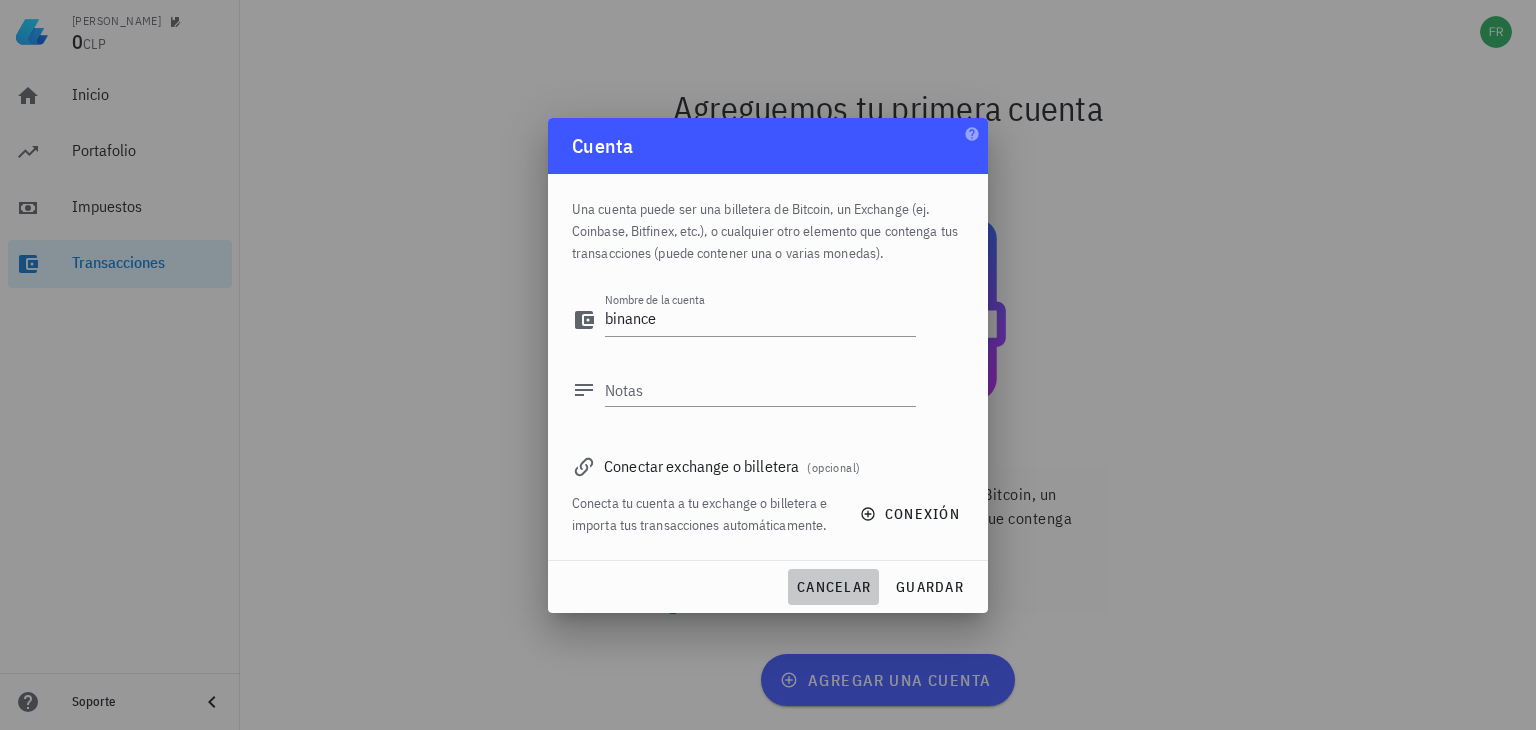 click on "cancelar" at bounding box center [833, 587] 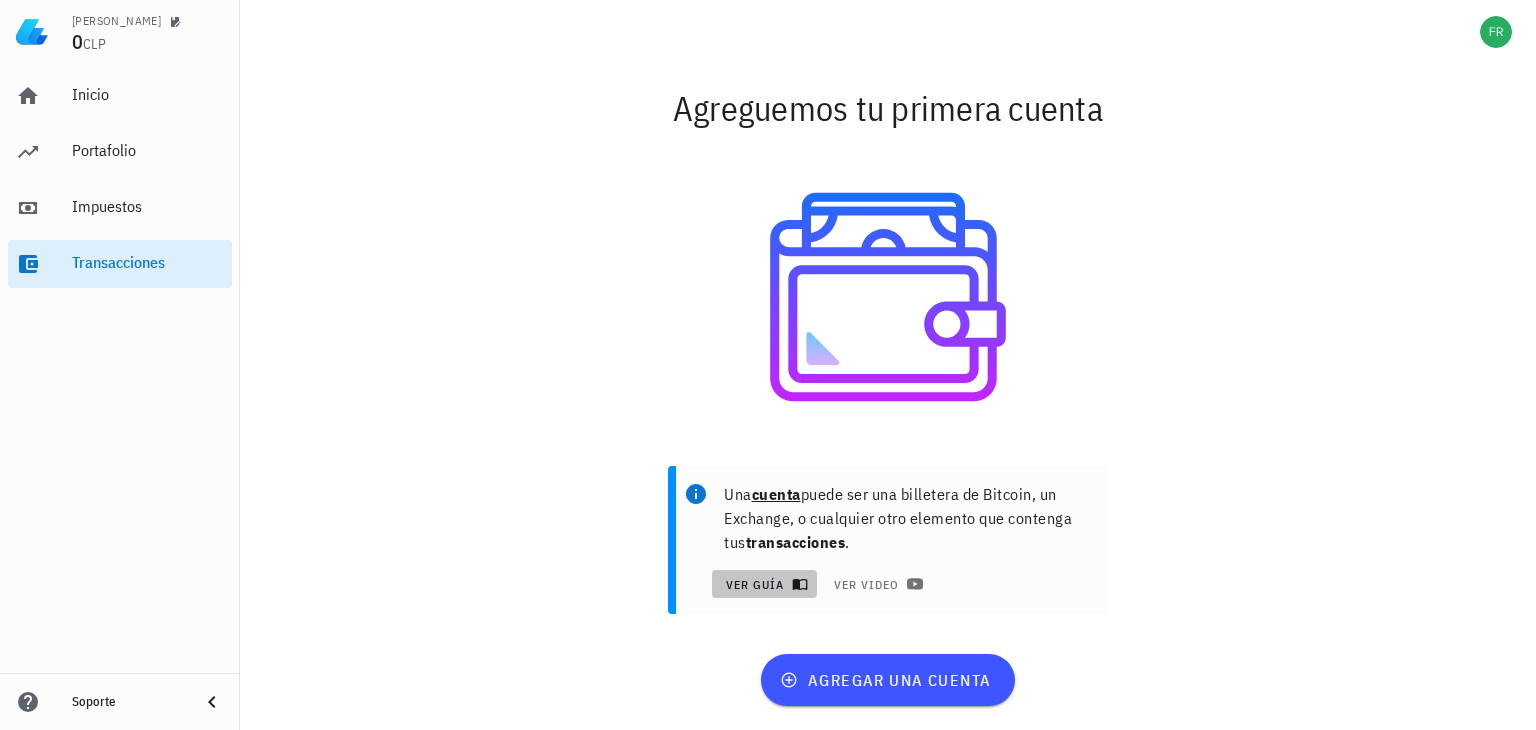 click 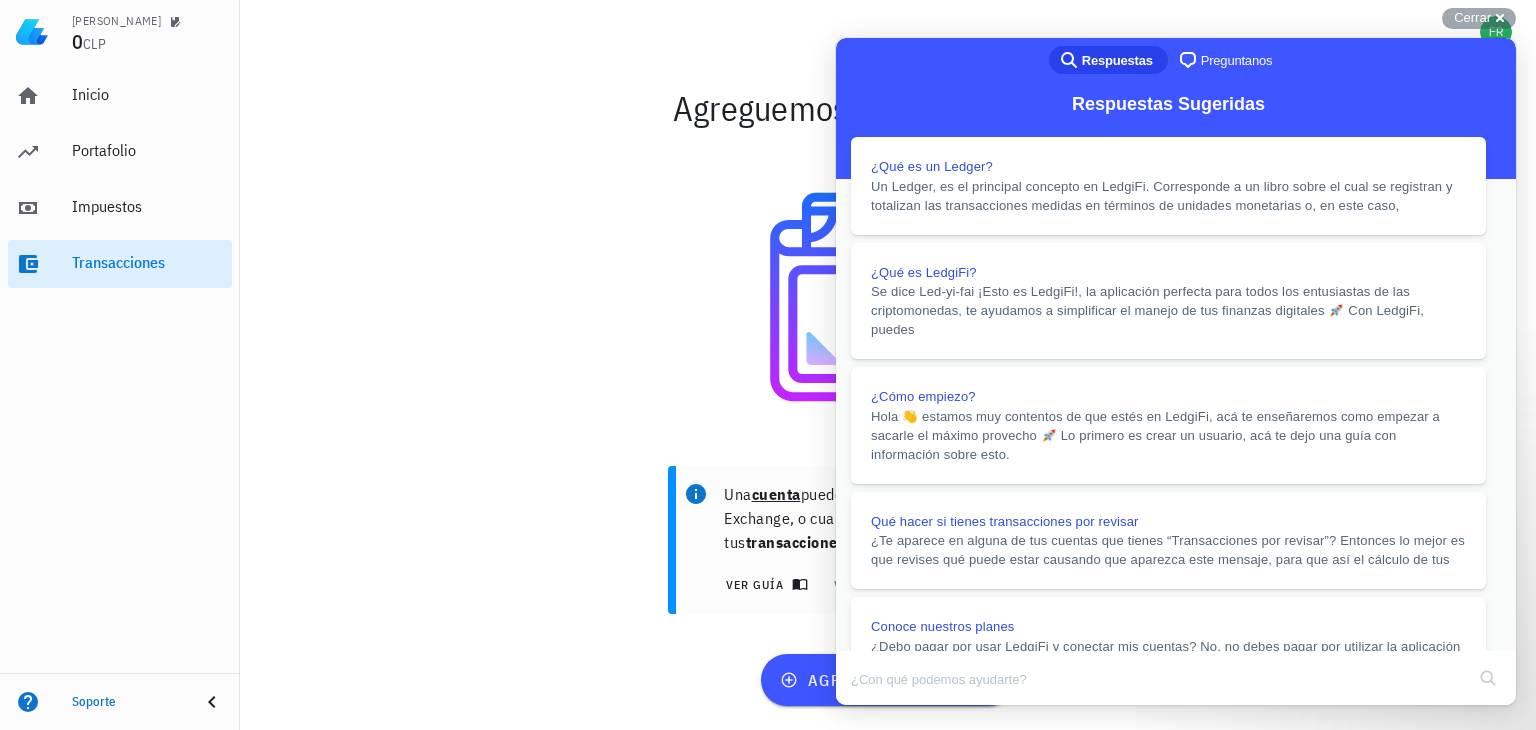 click 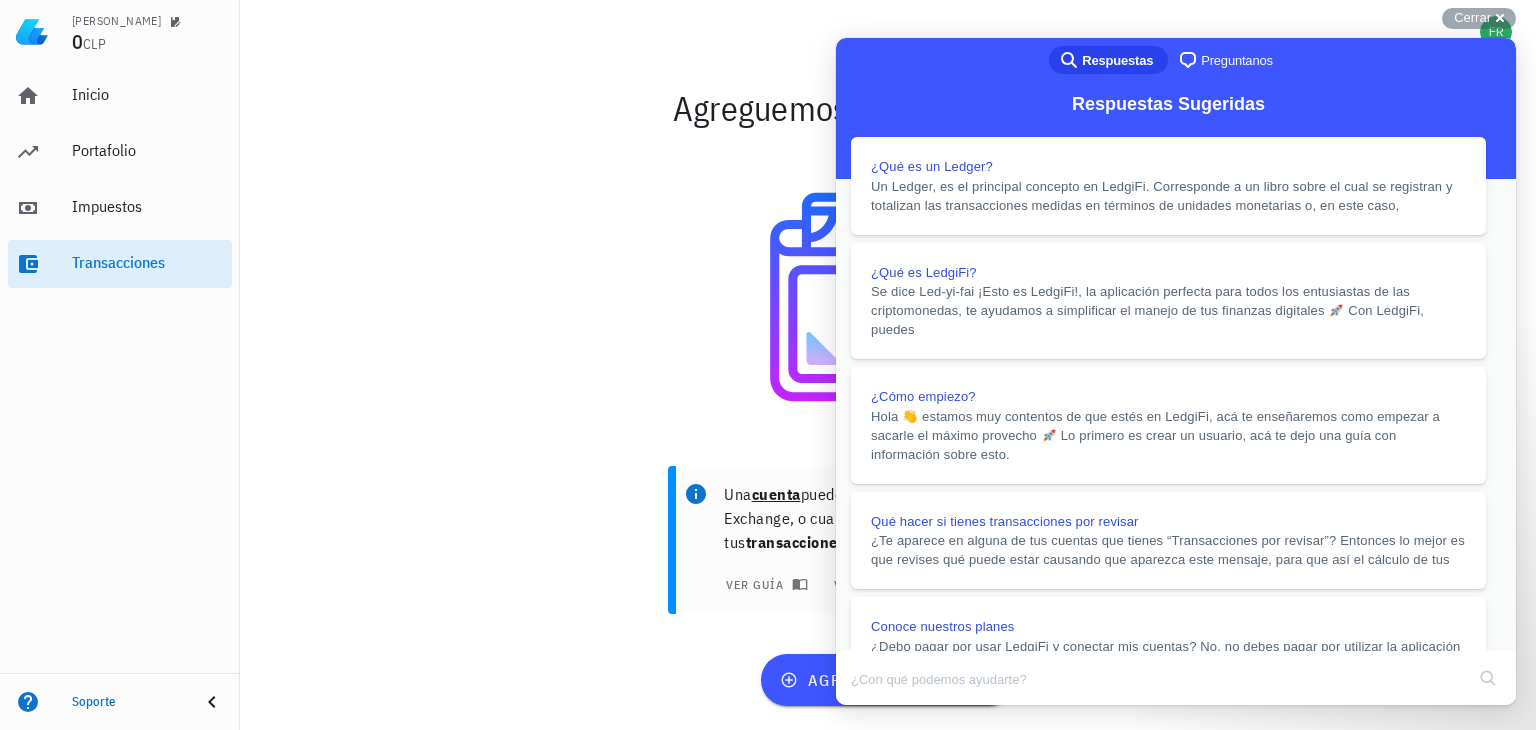 click on "Close" at bounding box center (855, 3021) 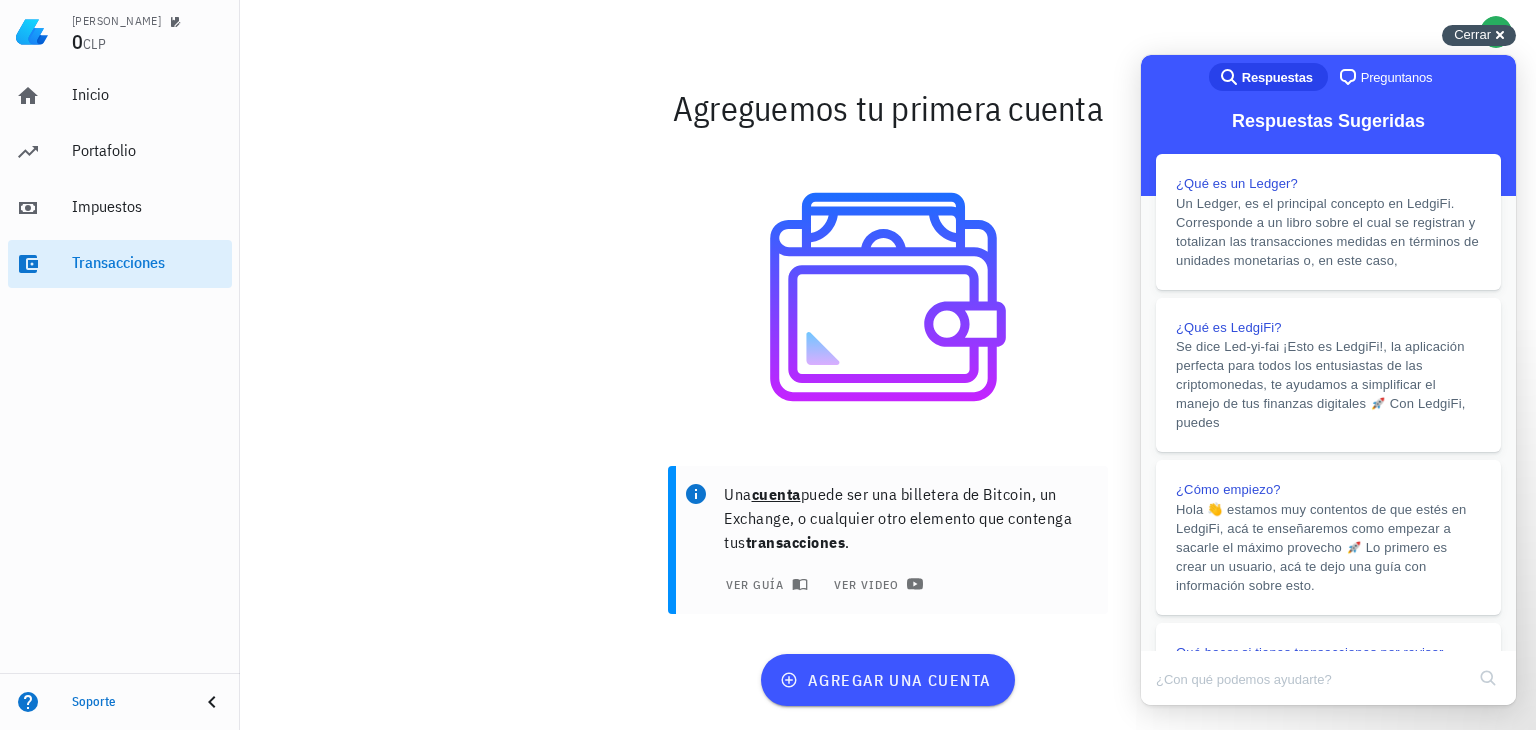 click on "Cerrar" at bounding box center [1472, 34] 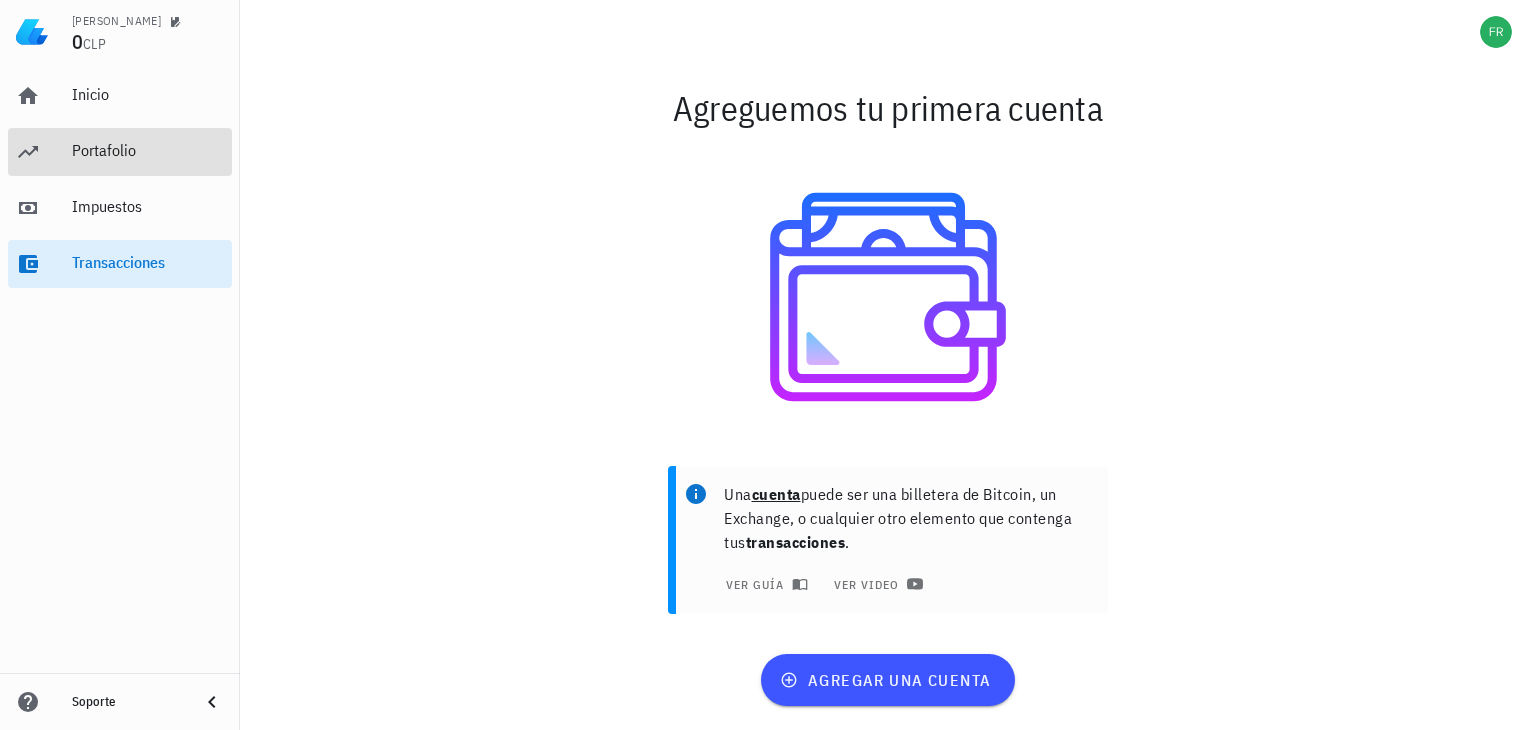 click on "Portafolio" at bounding box center (148, 150) 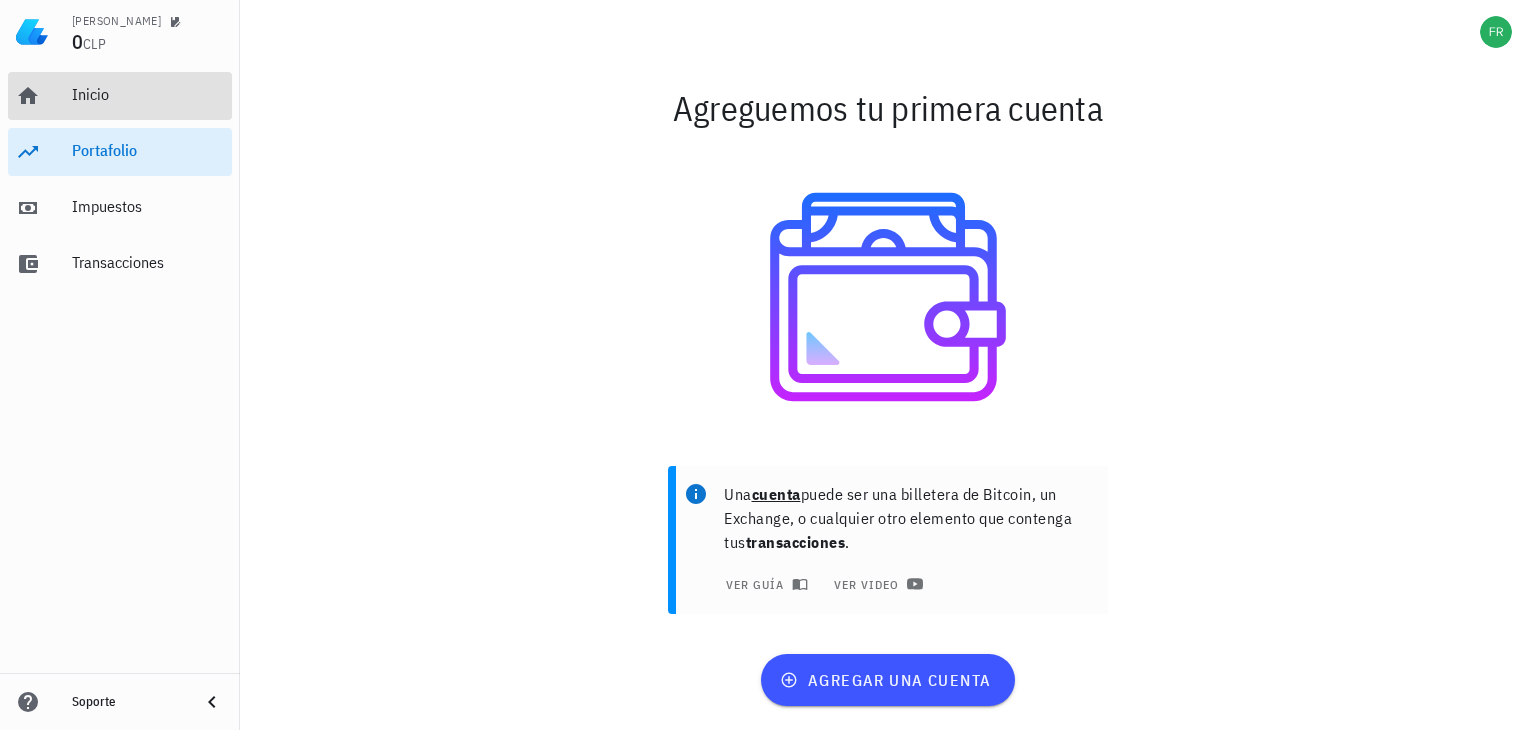 click on "Inicio" at bounding box center [148, 94] 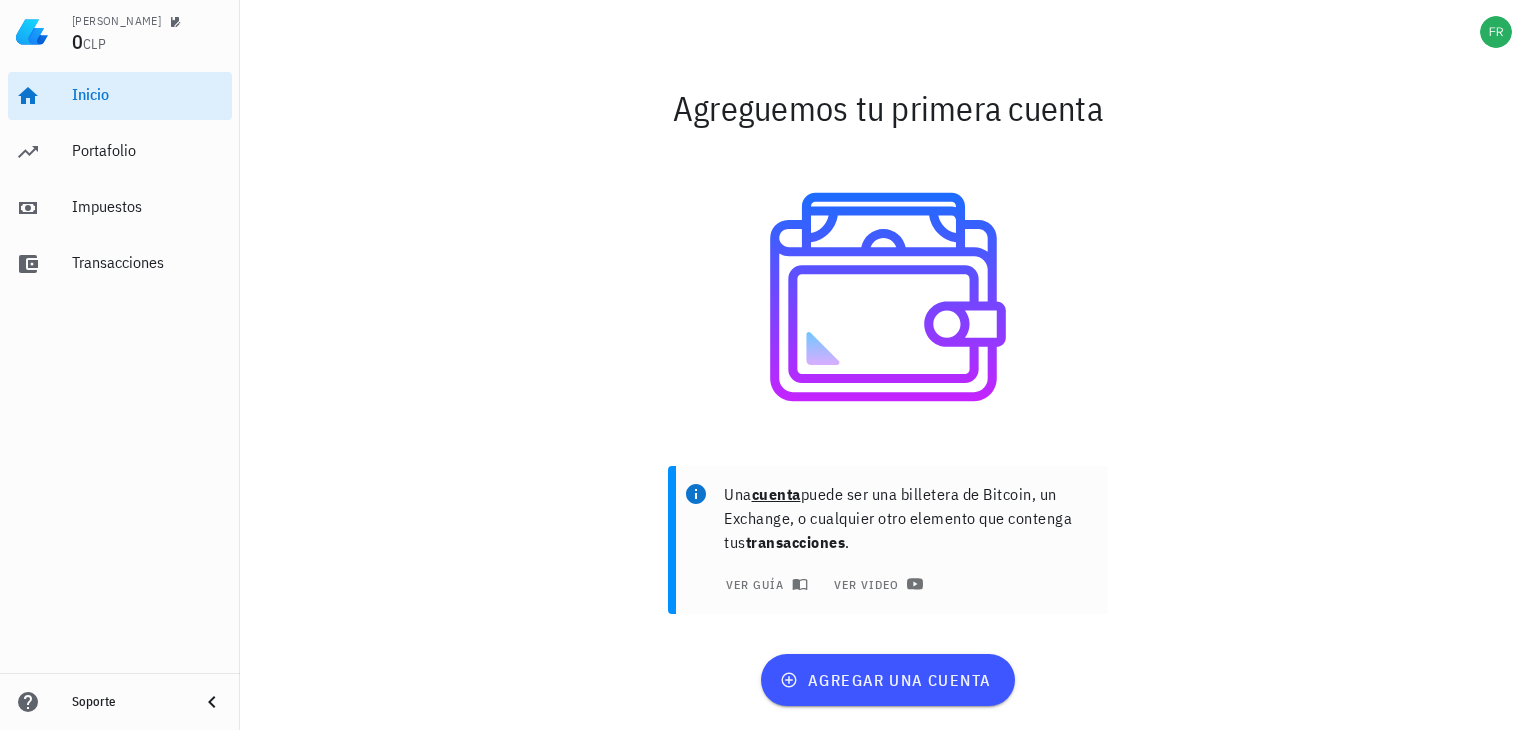 click on "Inicio
[GEOGRAPHIC_DATA]
Impuestos
[GEOGRAPHIC_DATA]" at bounding box center (120, 180) 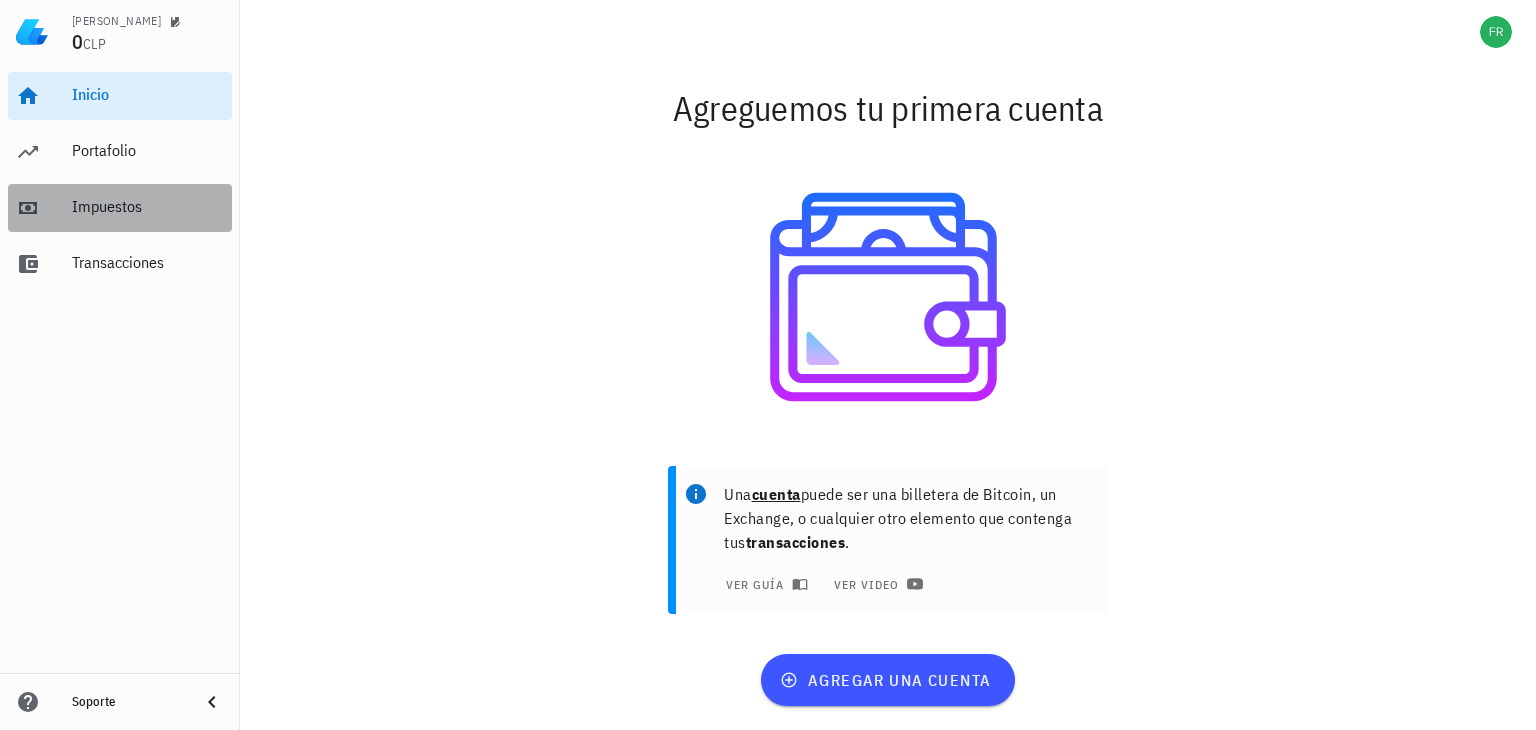click on "Impuestos" at bounding box center (148, 207) 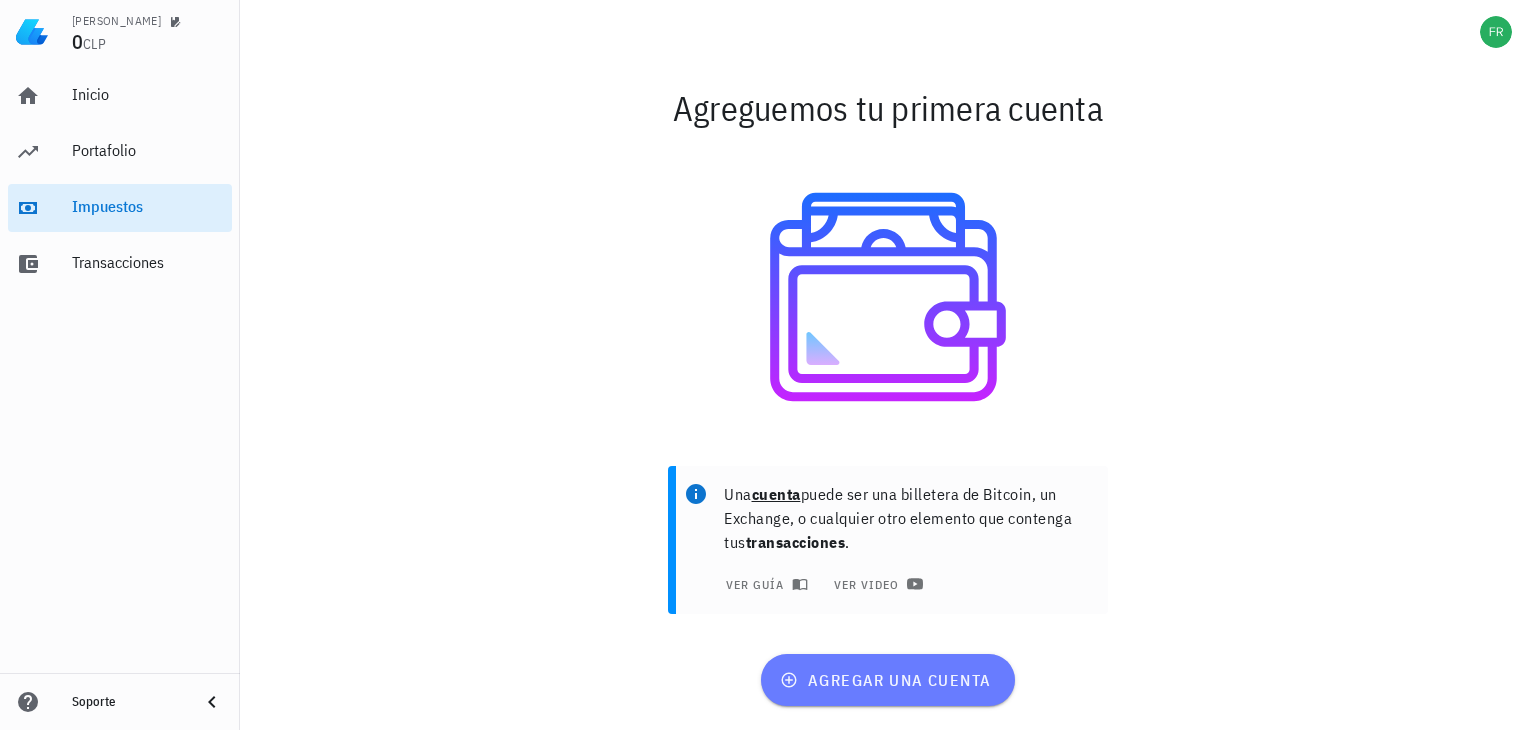 click on "agregar una cuenta" at bounding box center [887, 680] 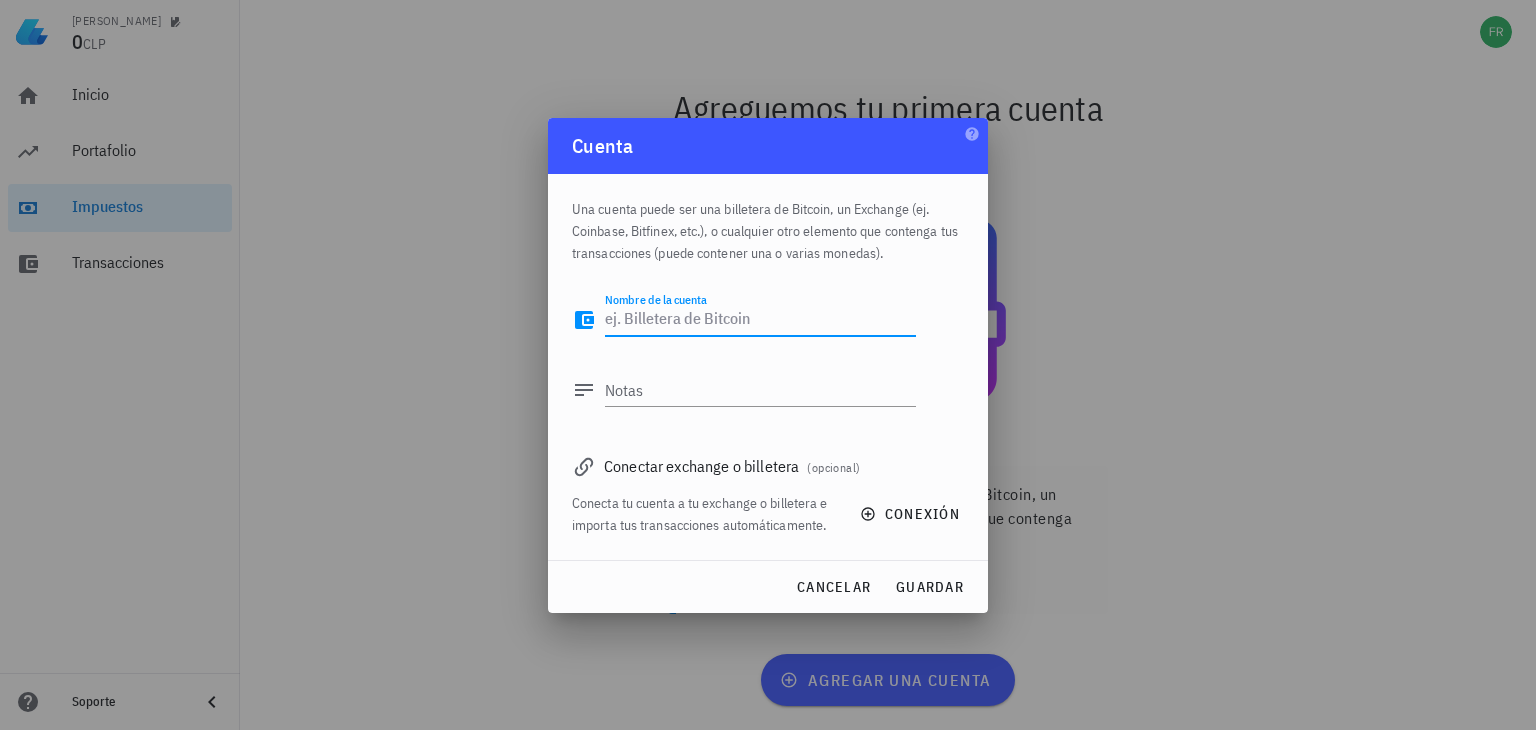 click on "Nombre de la cuenta" at bounding box center [760, 320] 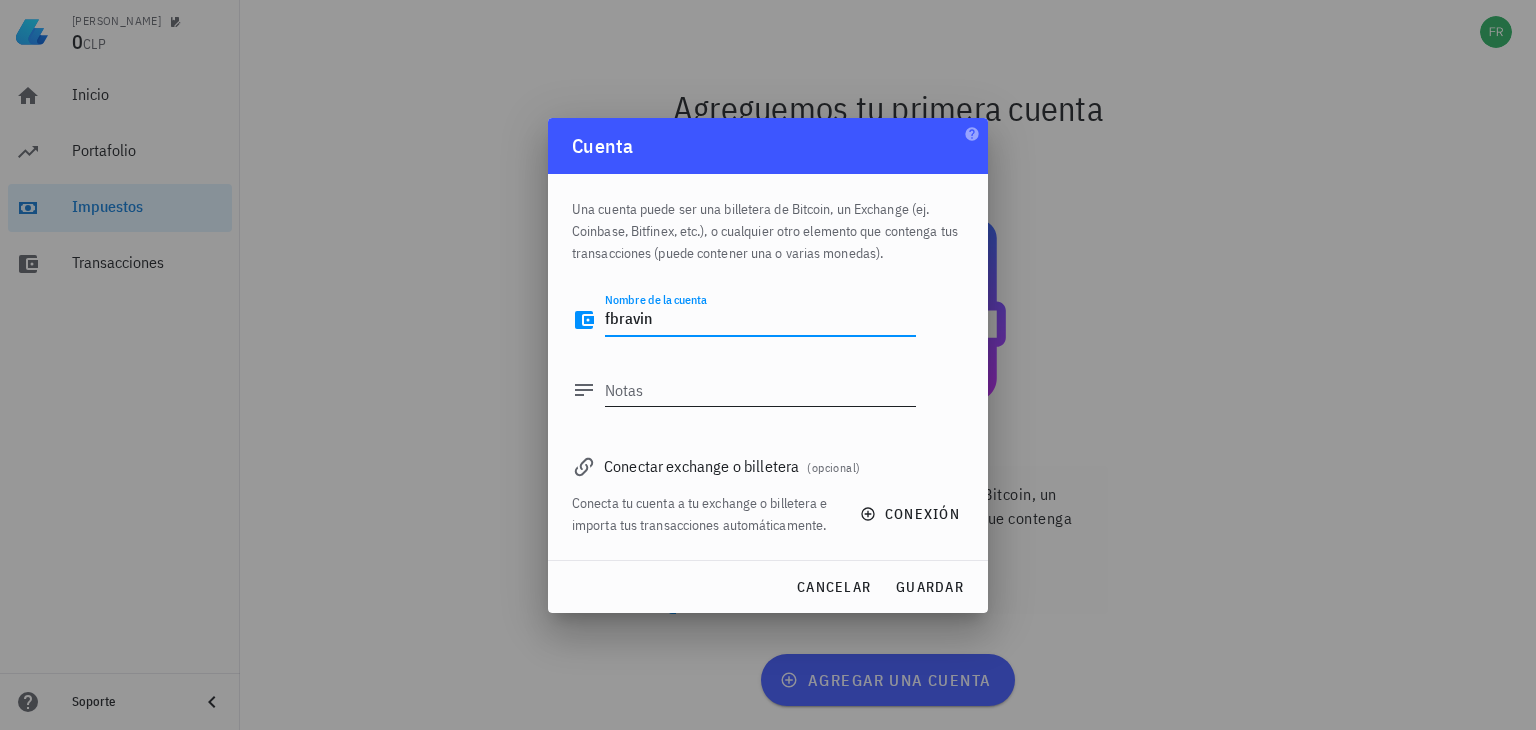type on "fbravin" 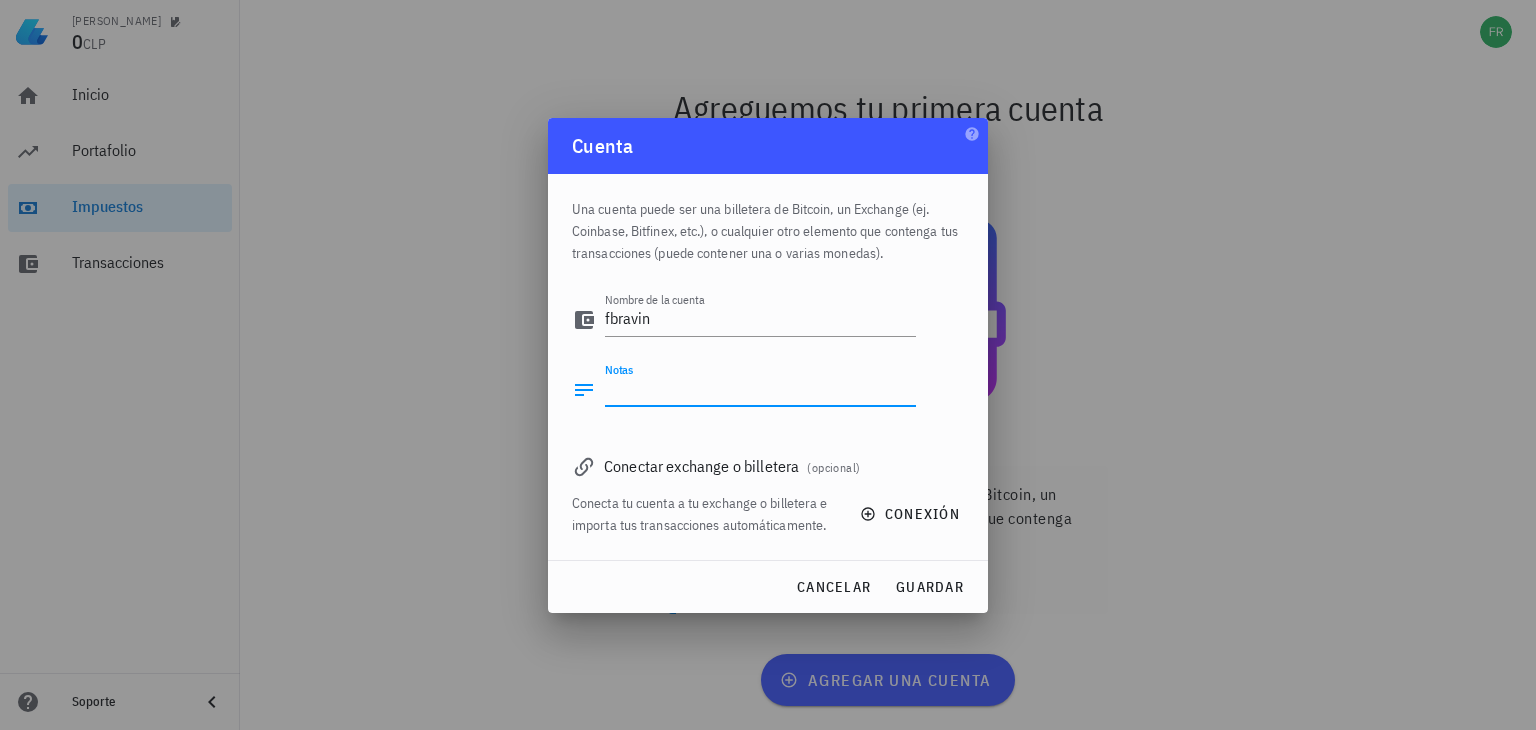 click on "Notas" at bounding box center (760, 390) 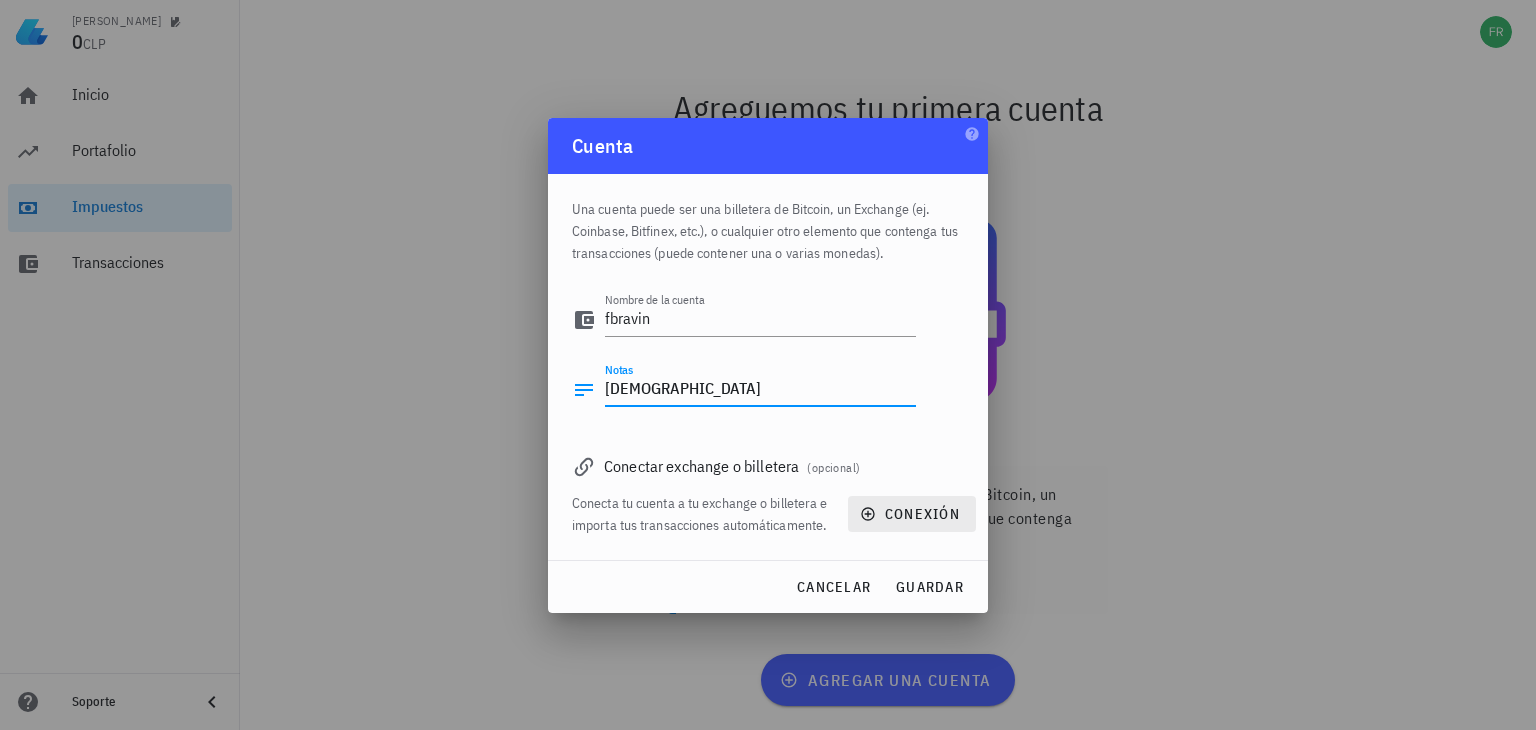 type on "buda" 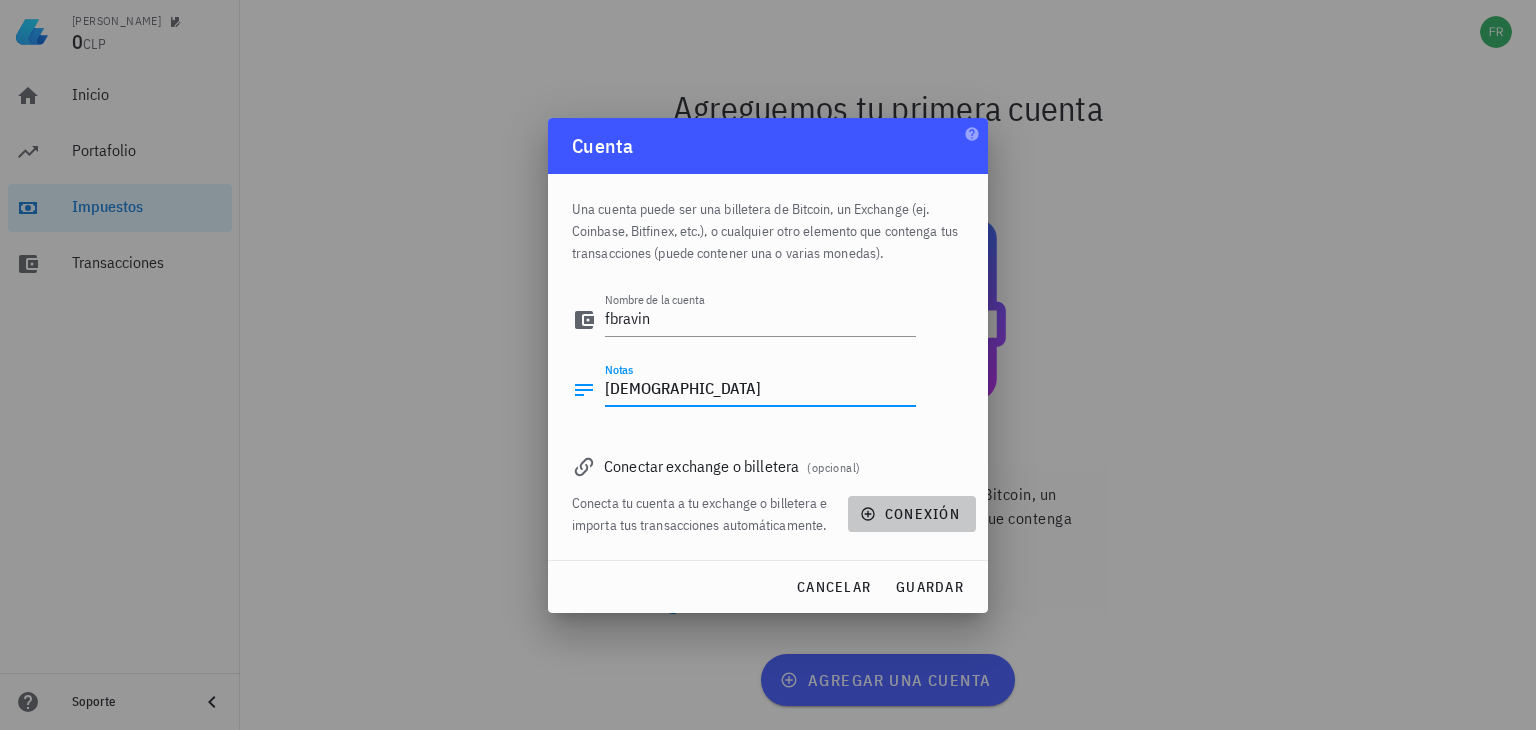 click on "conexión" at bounding box center [912, 514] 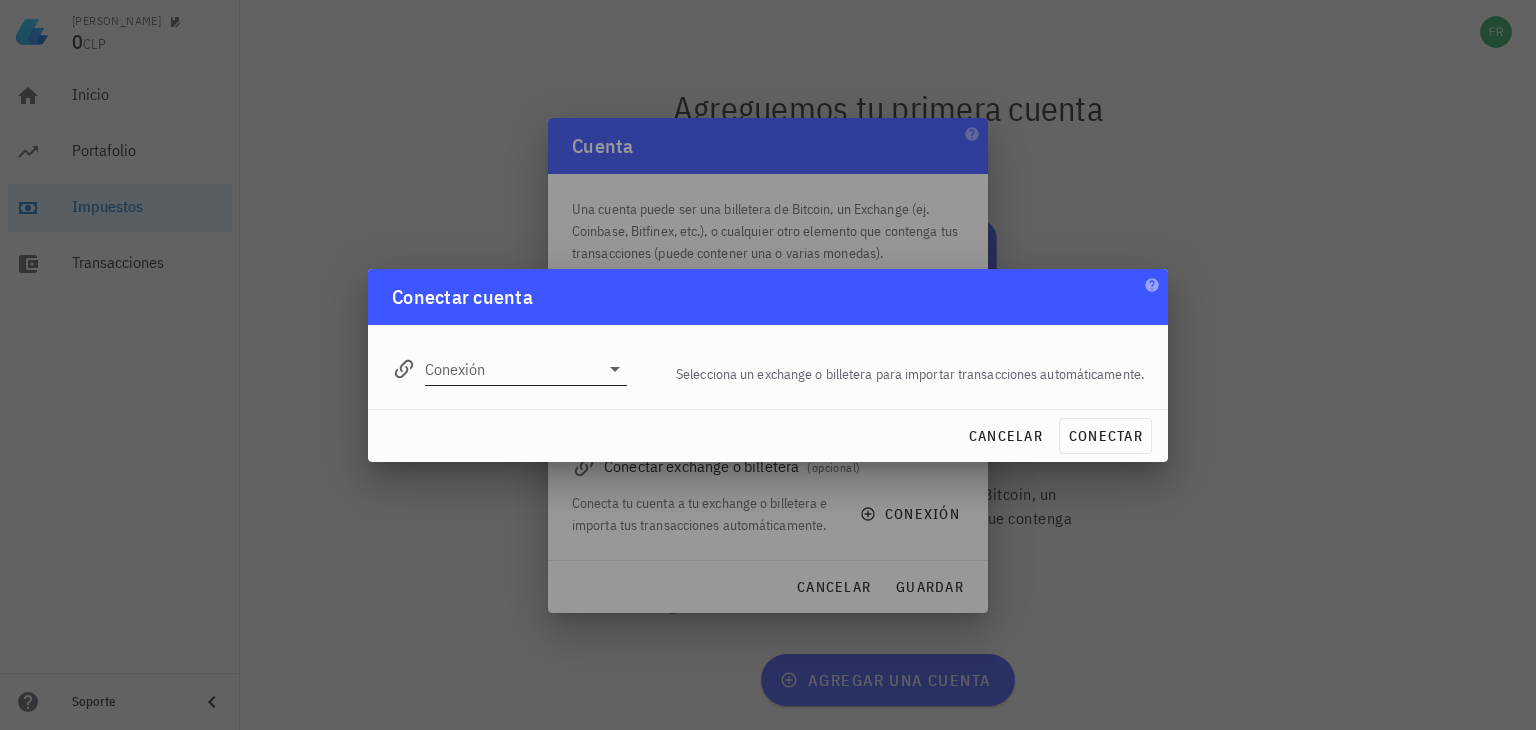 click on "Conexión" at bounding box center (526, 369) 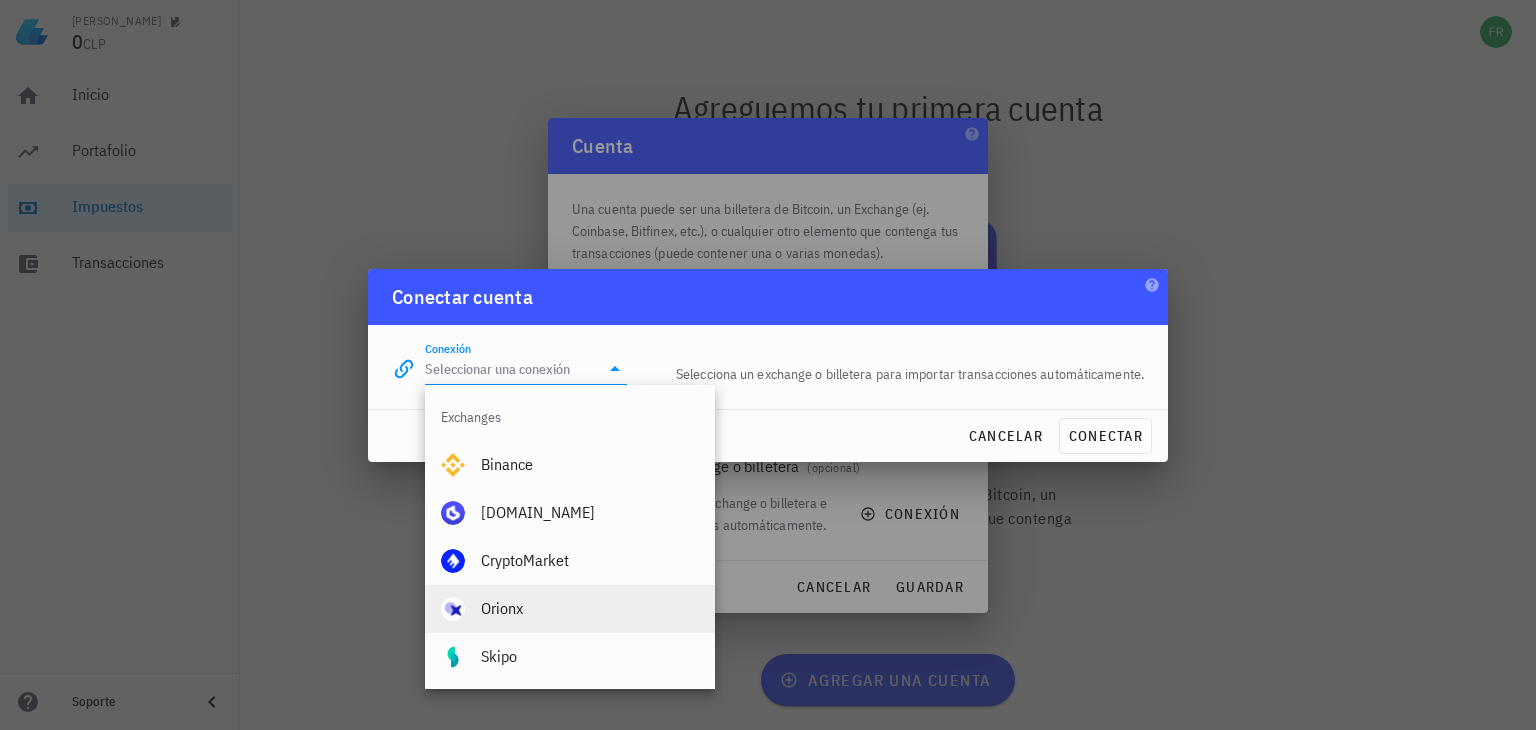 scroll, scrollTop: 100, scrollLeft: 0, axis: vertical 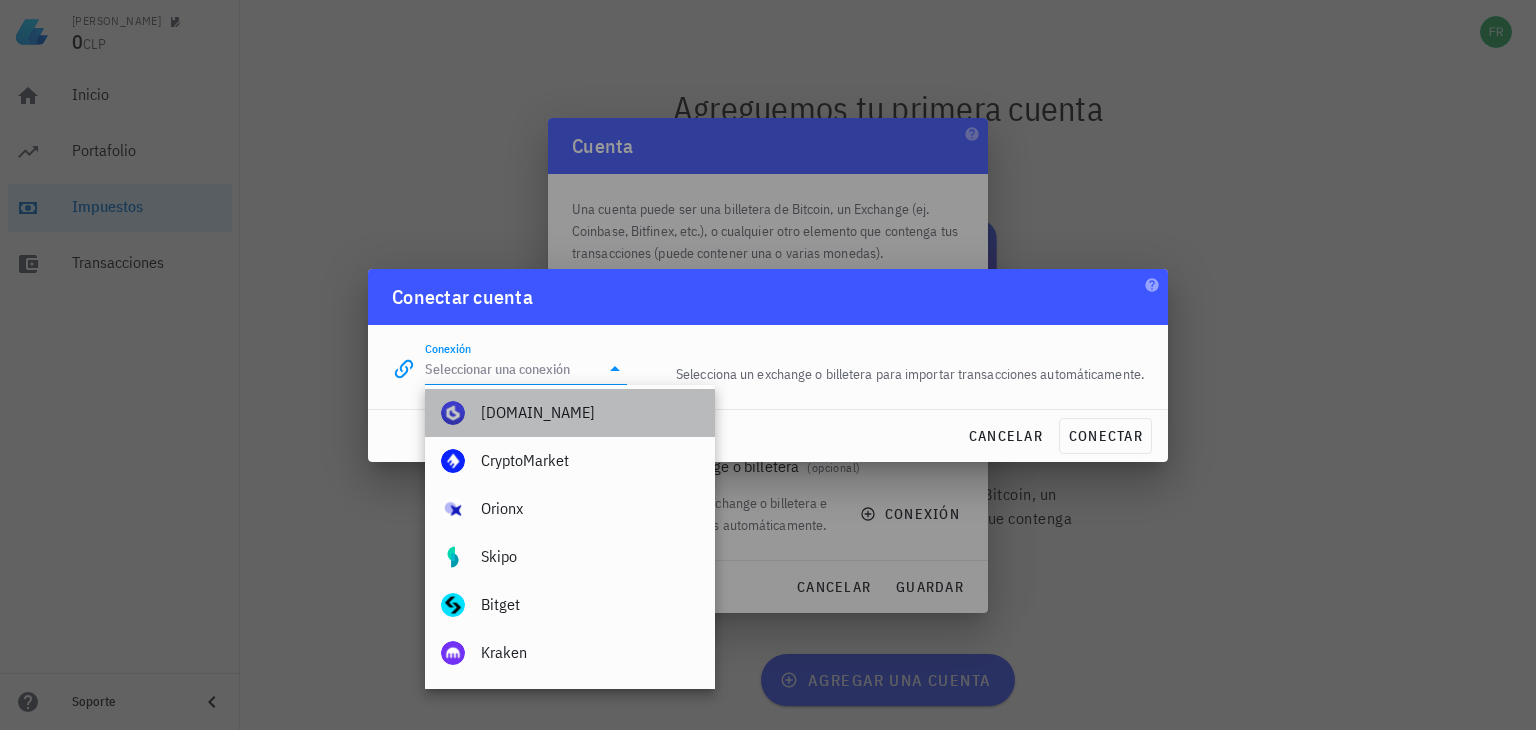 click on "Buda.com" at bounding box center (590, 412) 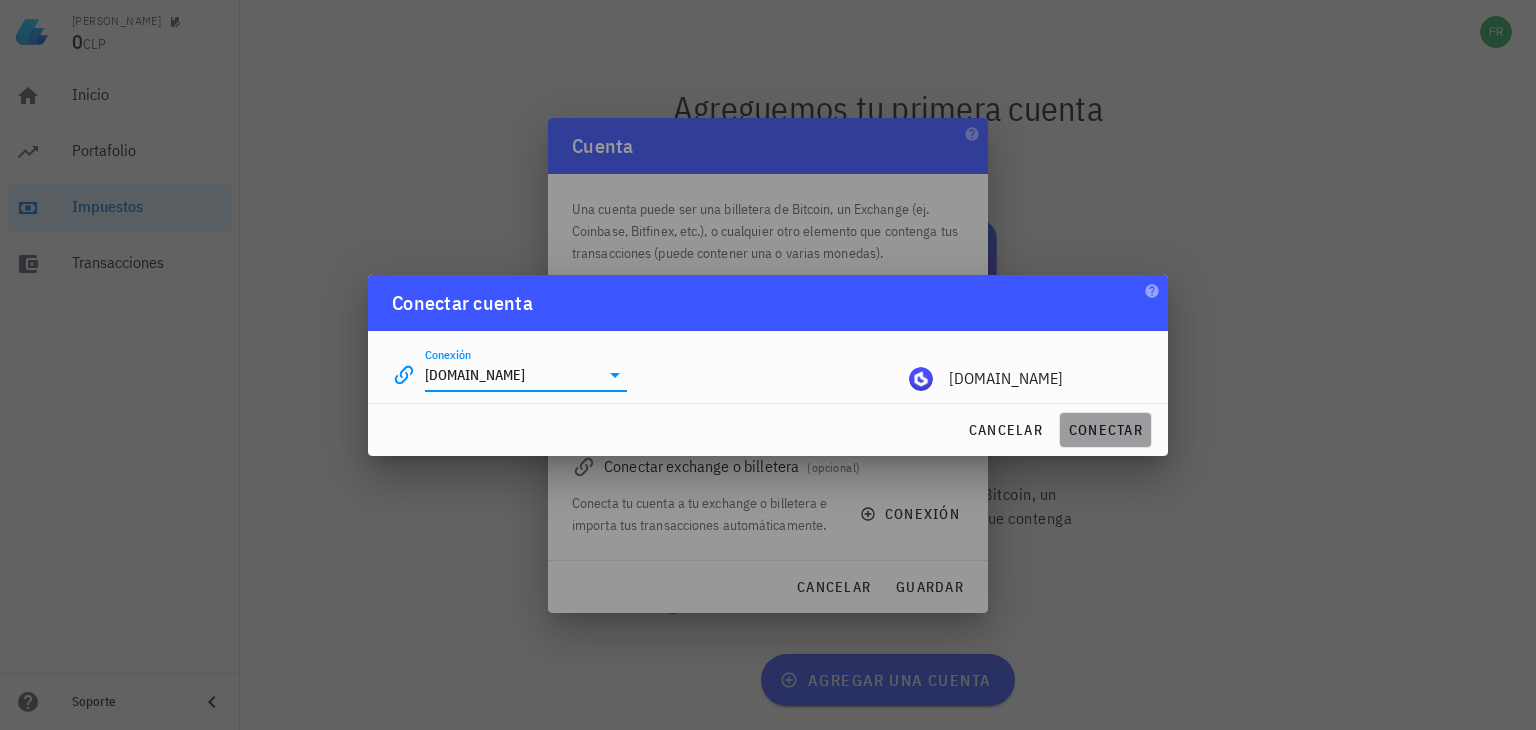 click on "conectar" at bounding box center (1105, 430) 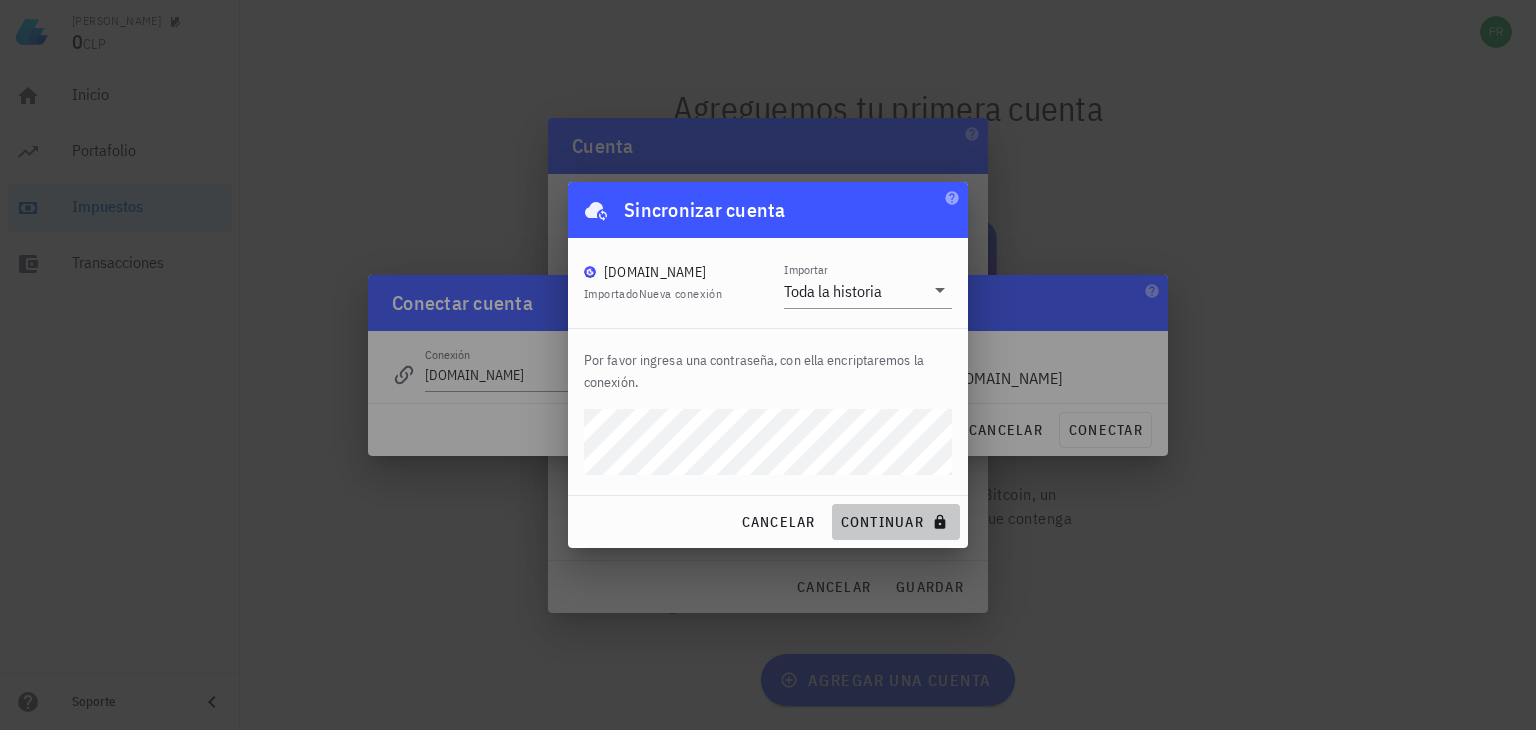 click on "continuar" at bounding box center (896, 522) 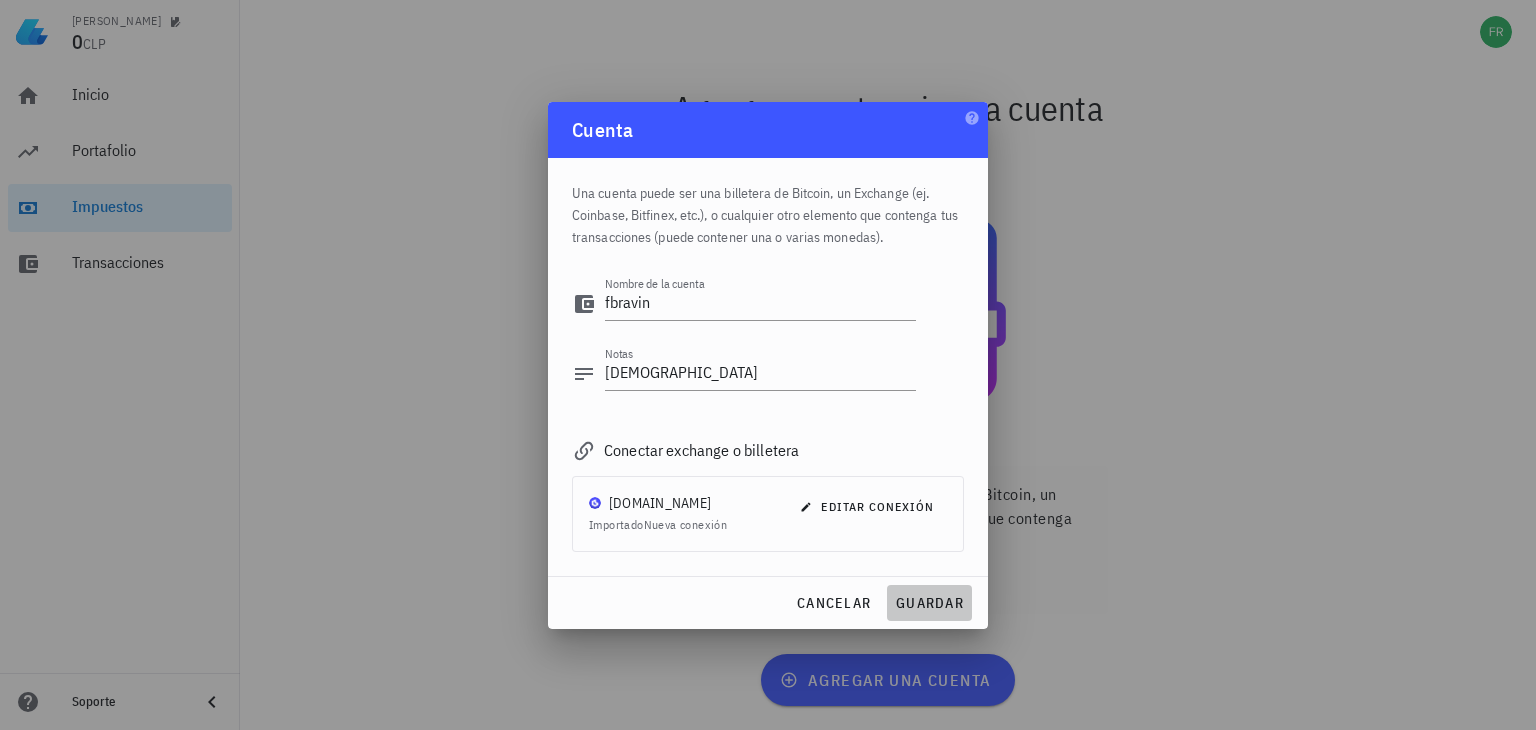 click on "guardar" at bounding box center [929, 603] 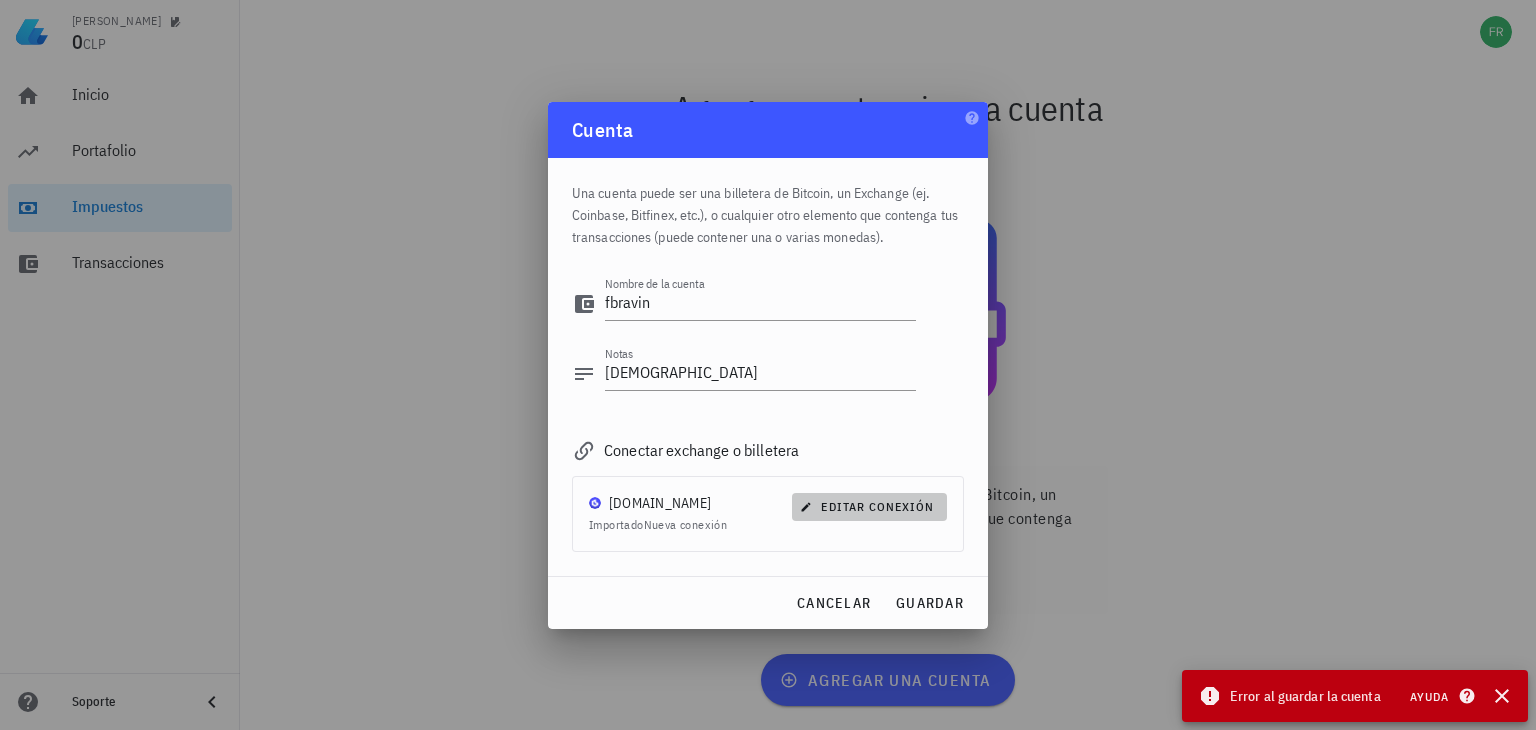 click on "editar conexión" at bounding box center [869, 507] 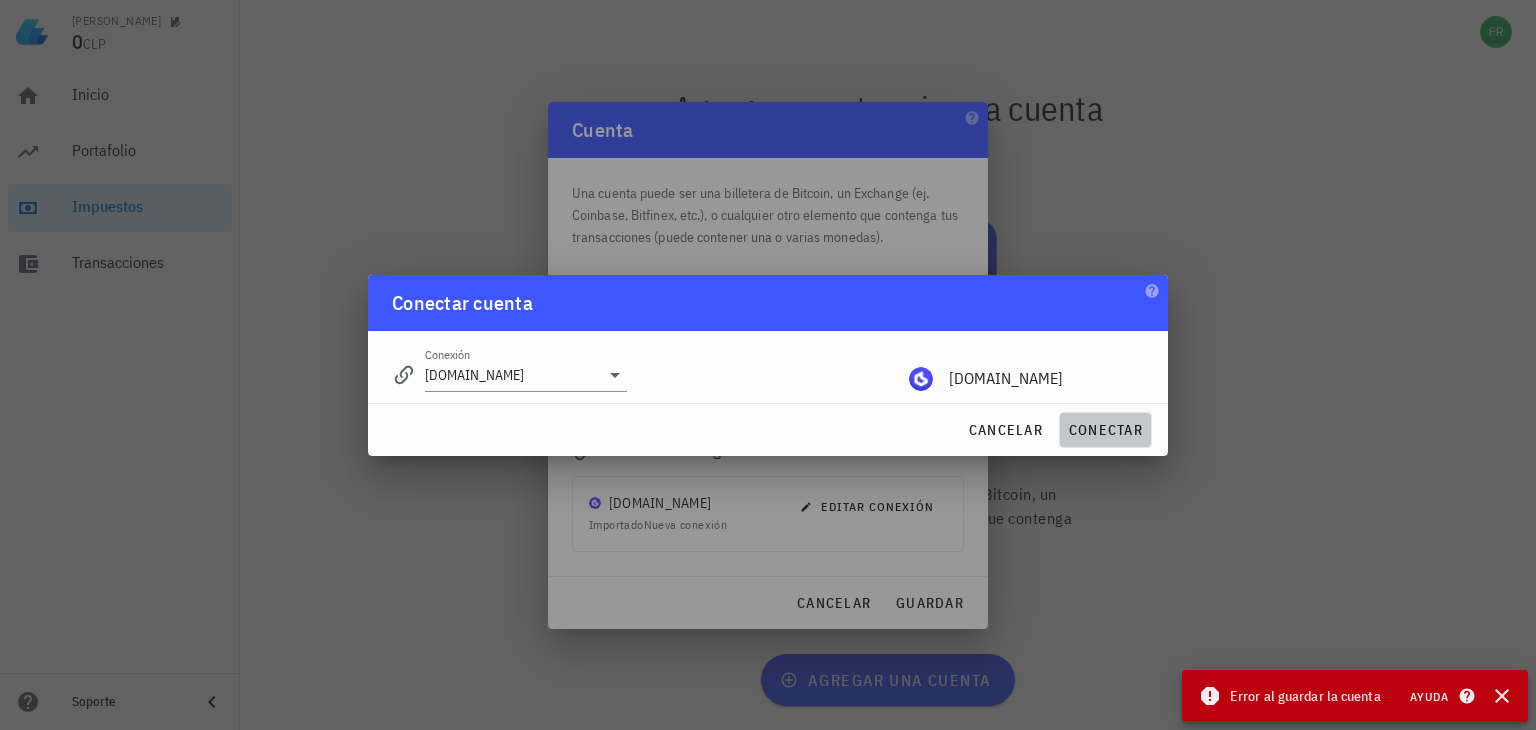 click on "conectar" at bounding box center (1105, 430) 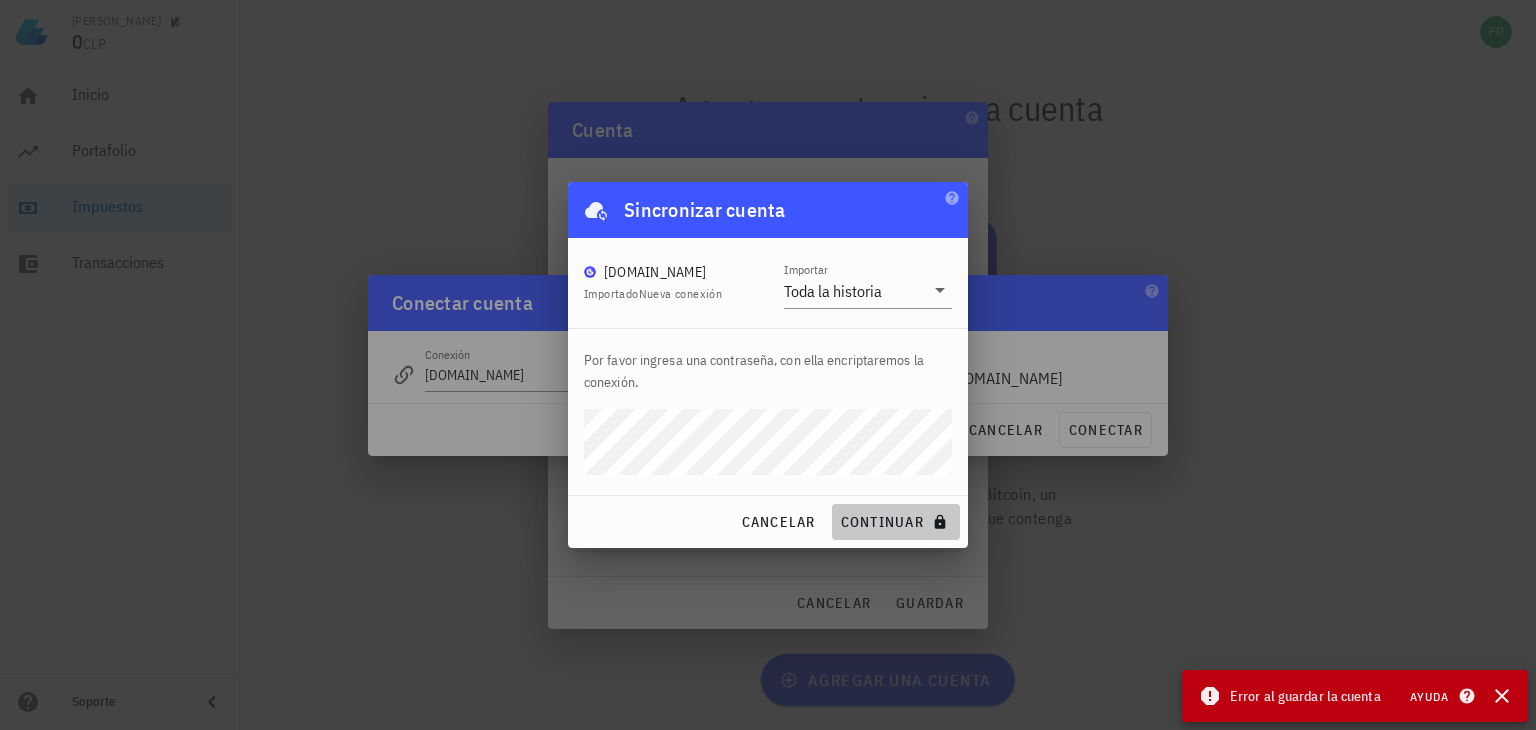 click on "continuar" at bounding box center (896, 522) 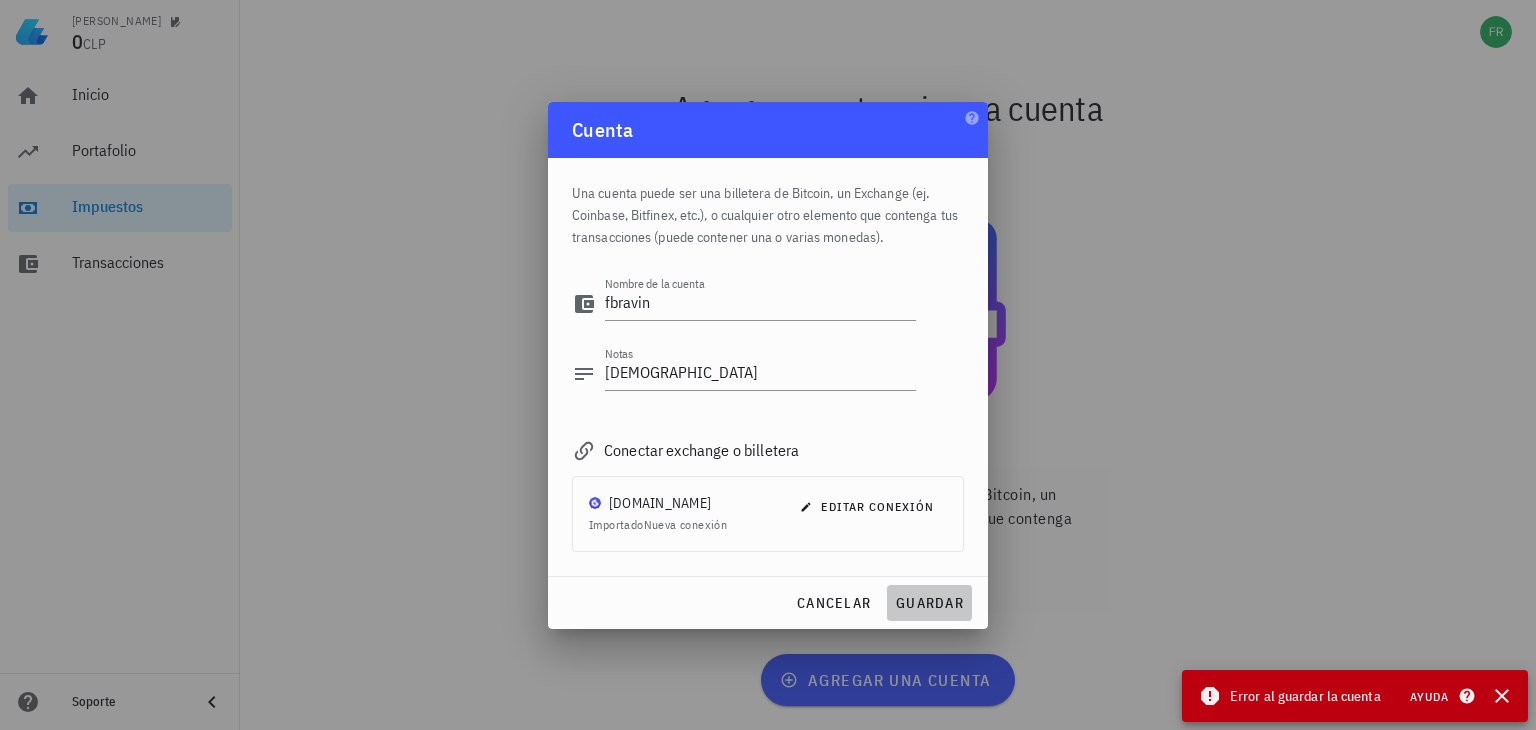 click on "guardar" at bounding box center [929, 603] 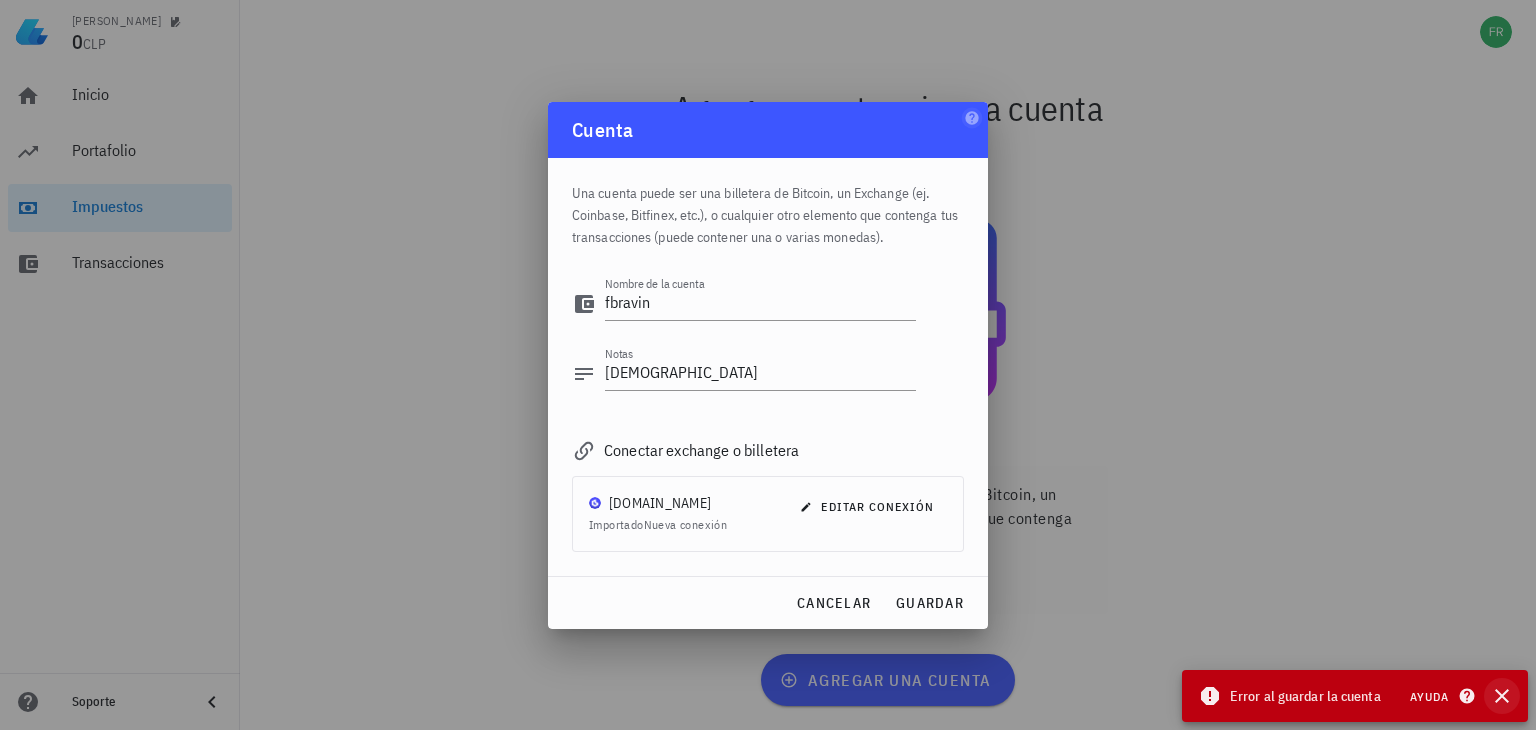 click 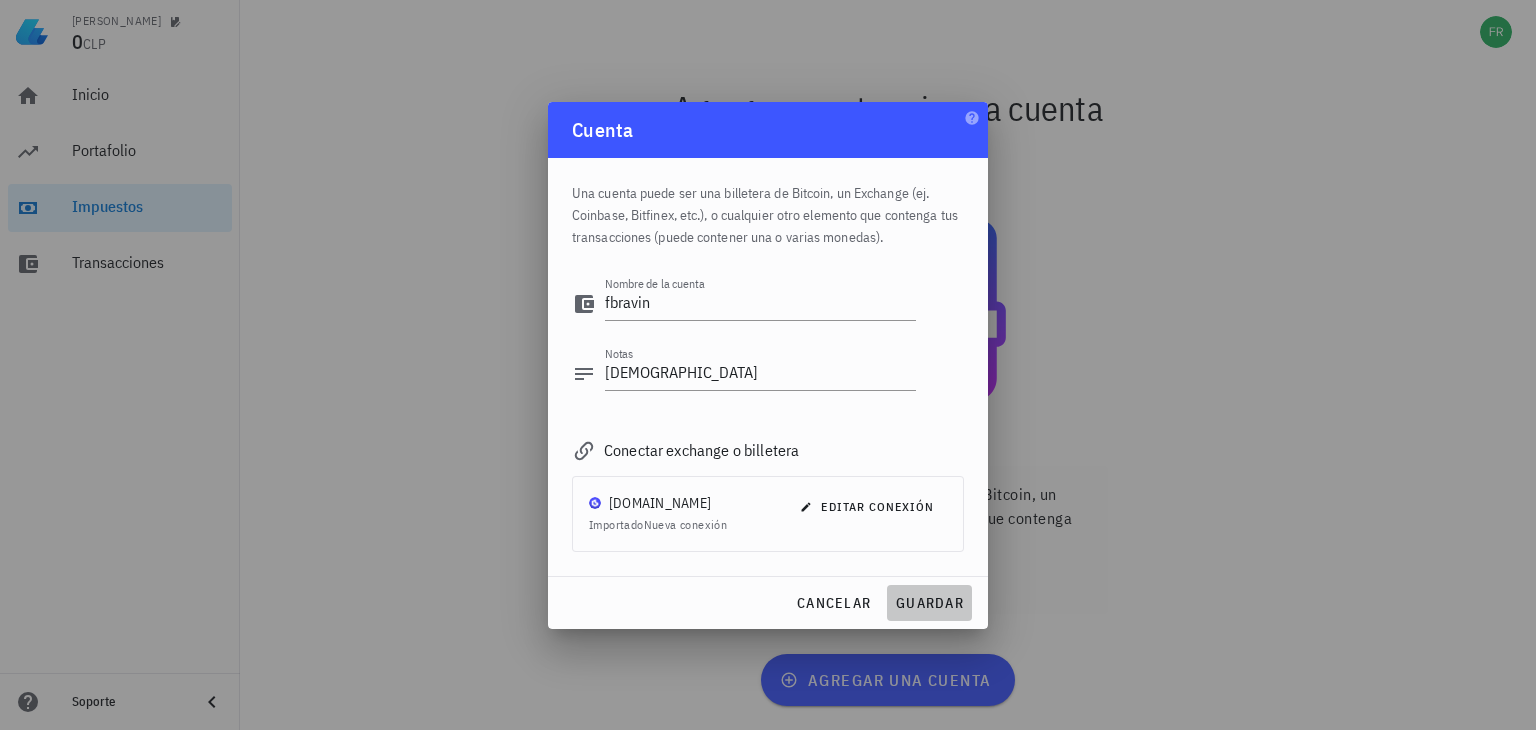 click on "guardar" at bounding box center (929, 603) 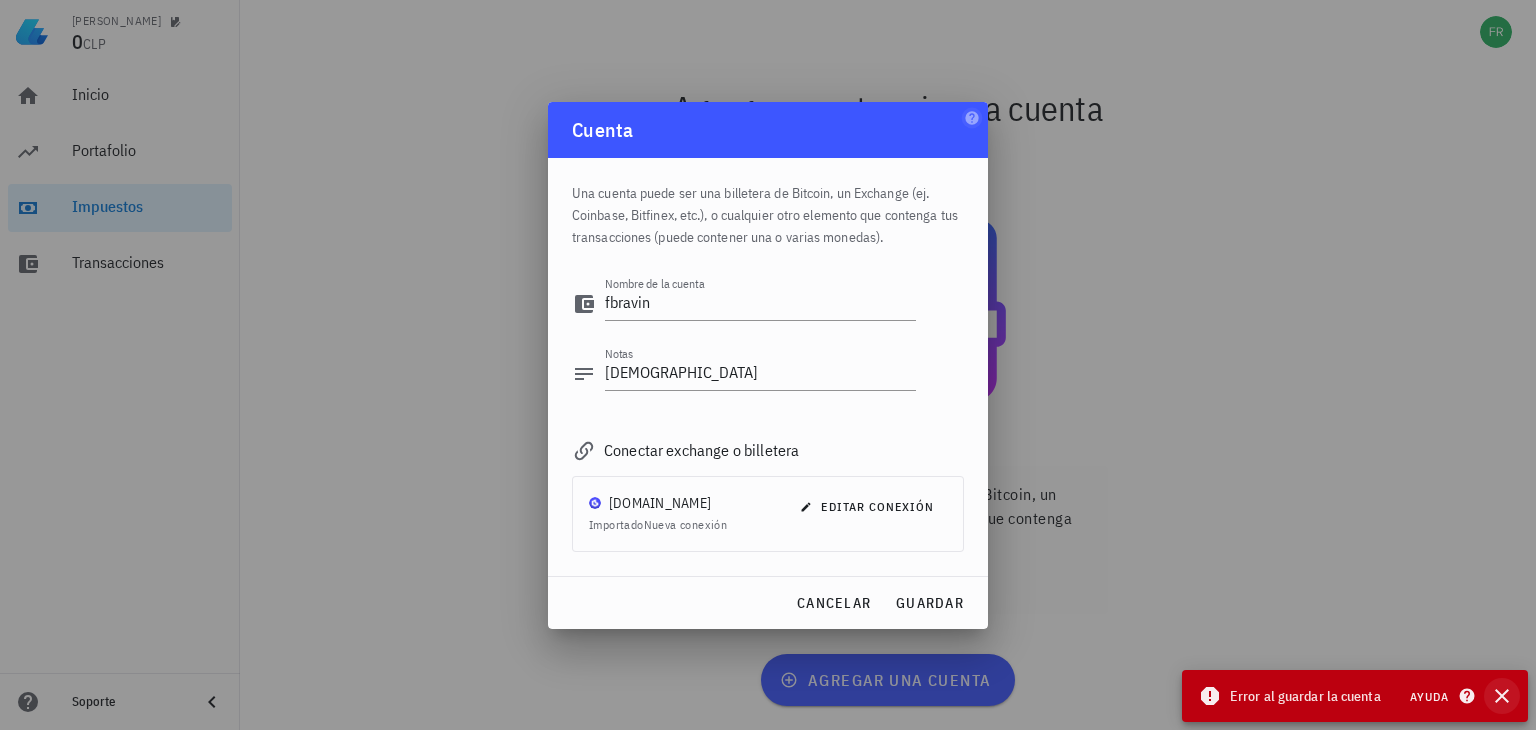 click 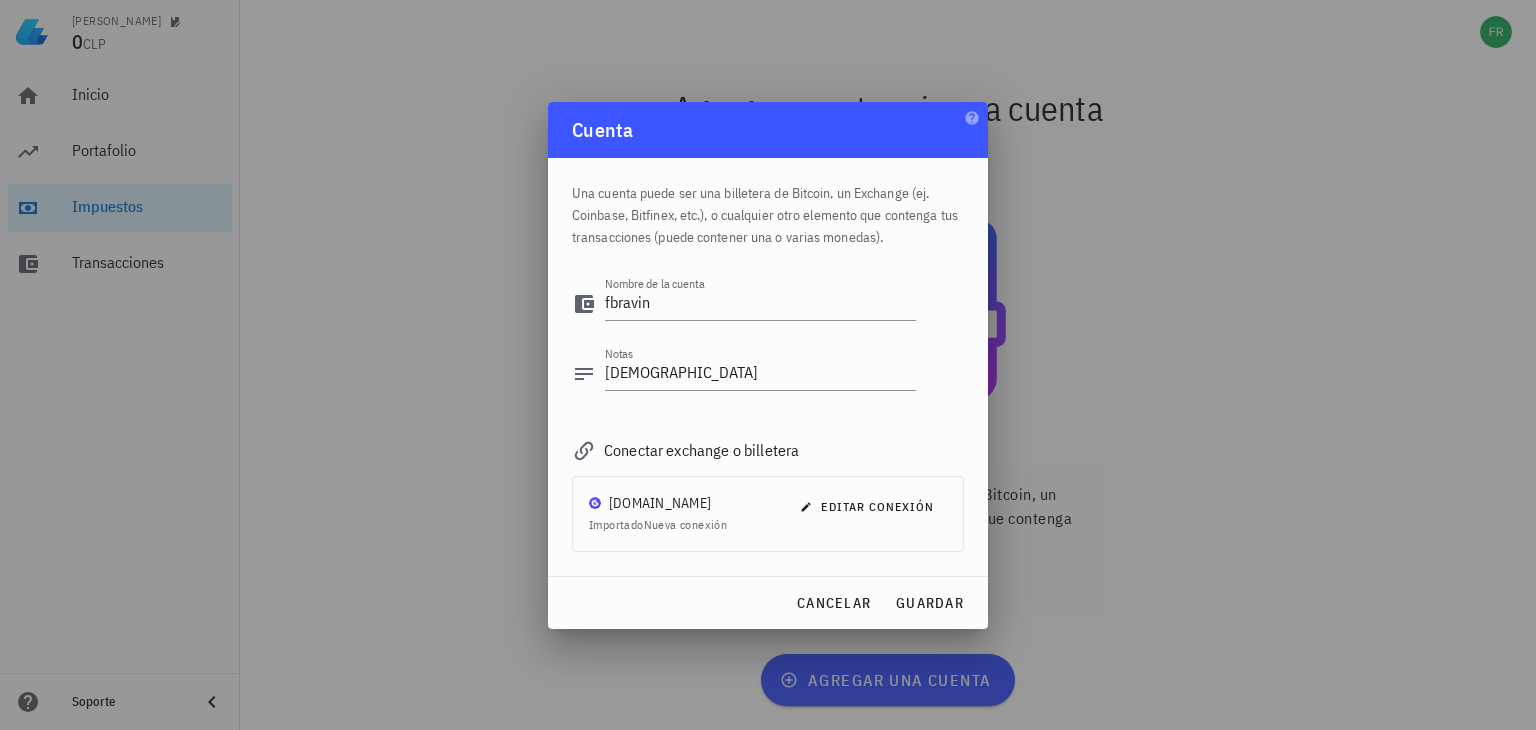 drag, startPoint x: 1323, startPoint y: 251, endPoint x: 1210, endPoint y: 298, distance: 122.384636 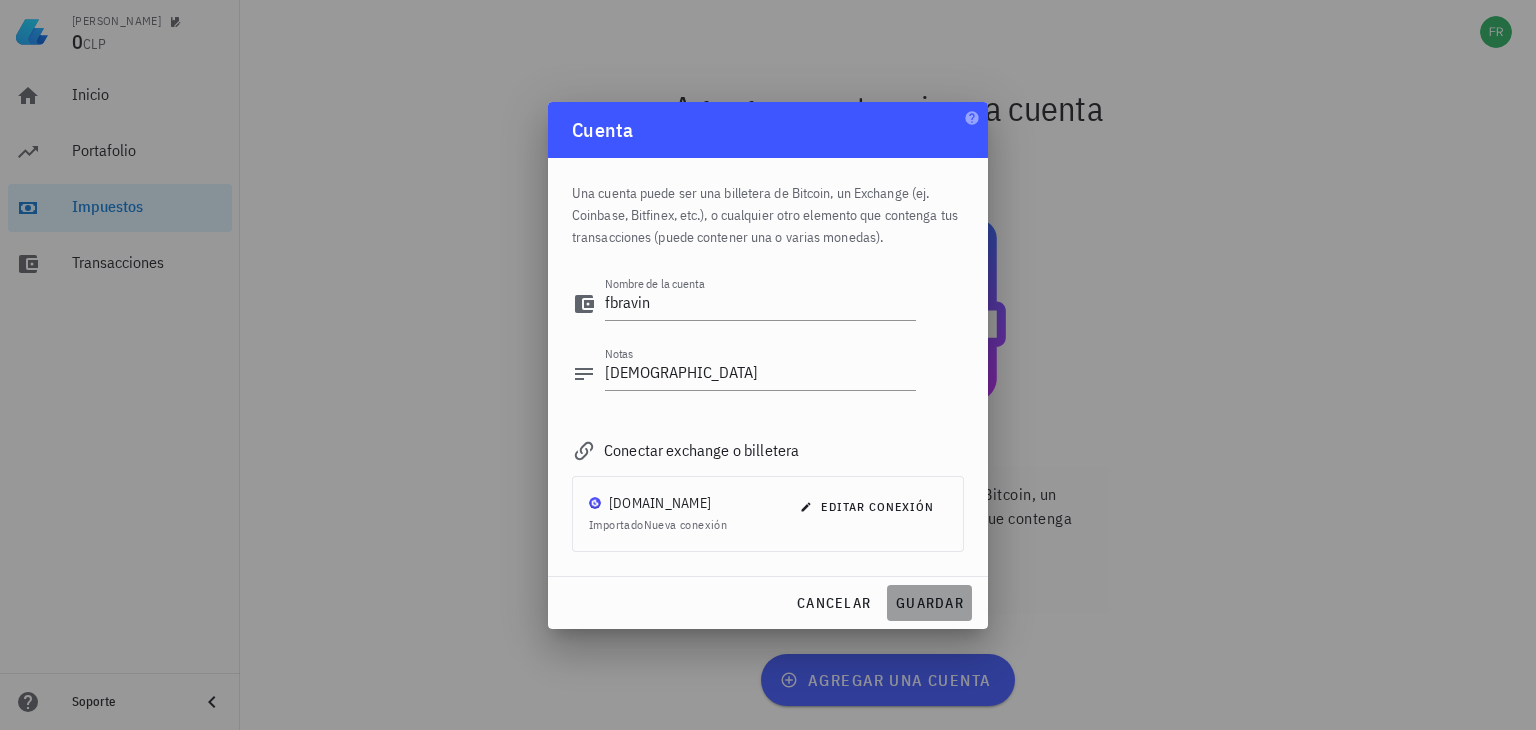 click on "guardar" at bounding box center (929, 603) 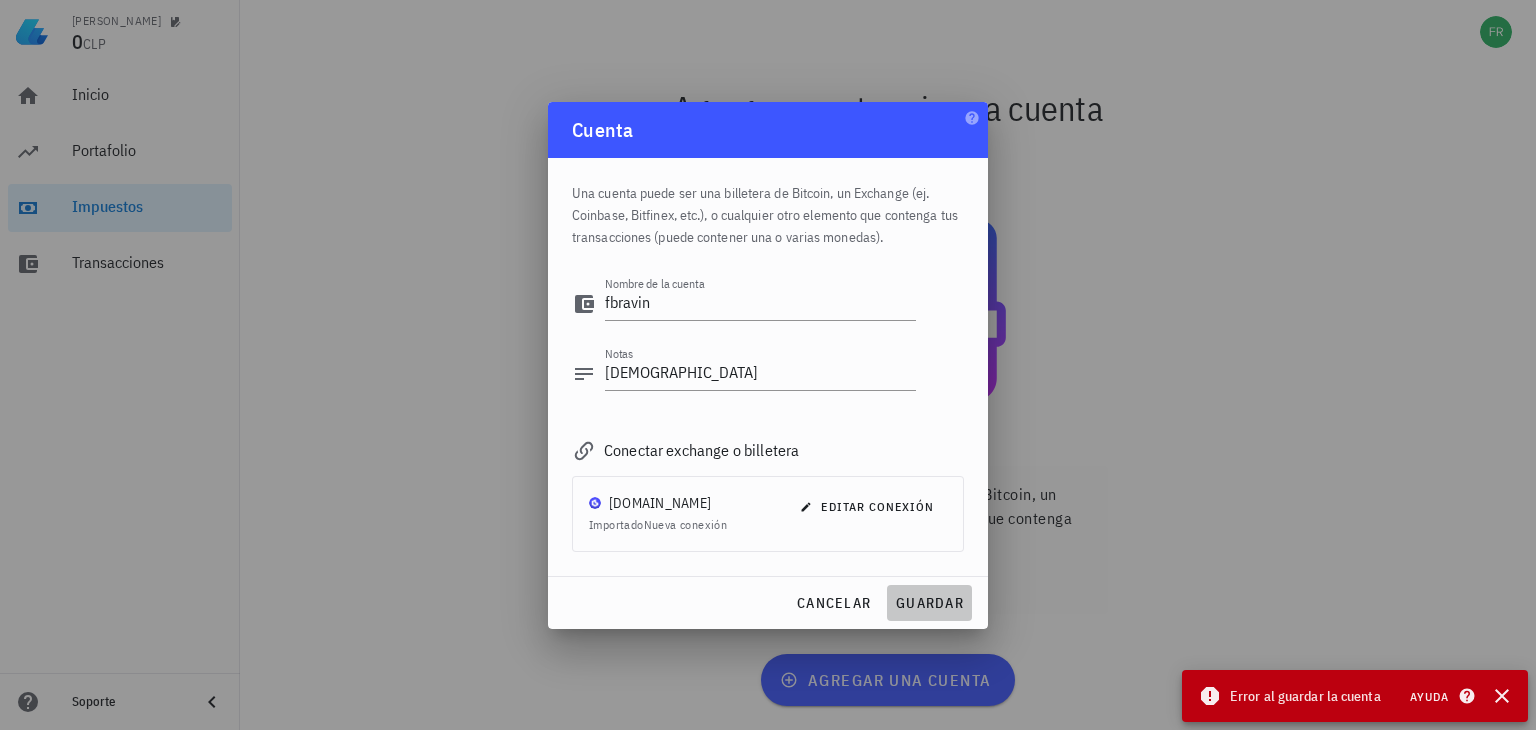 click on "guardar" at bounding box center (929, 603) 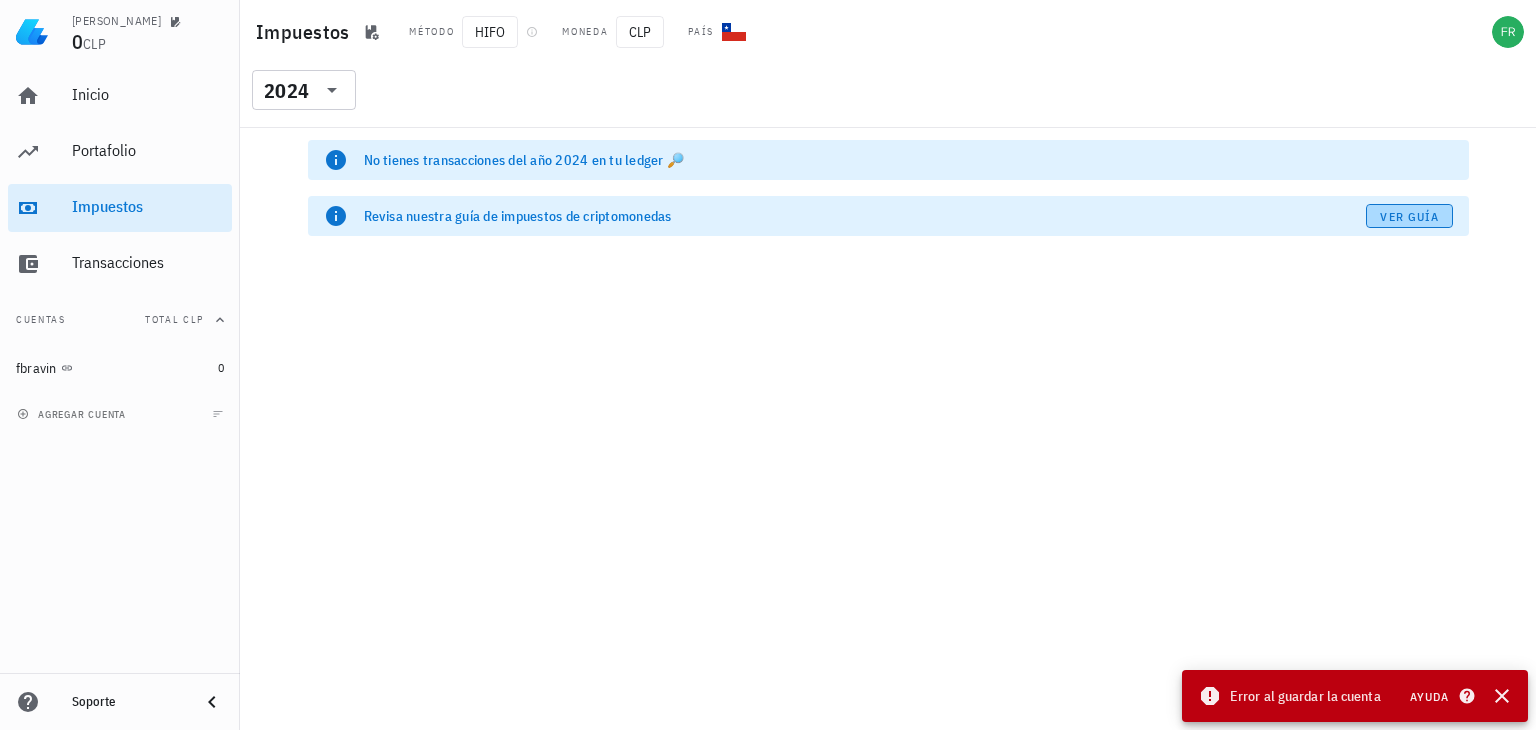 click on "Ver guía" at bounding box center [1409, 216] 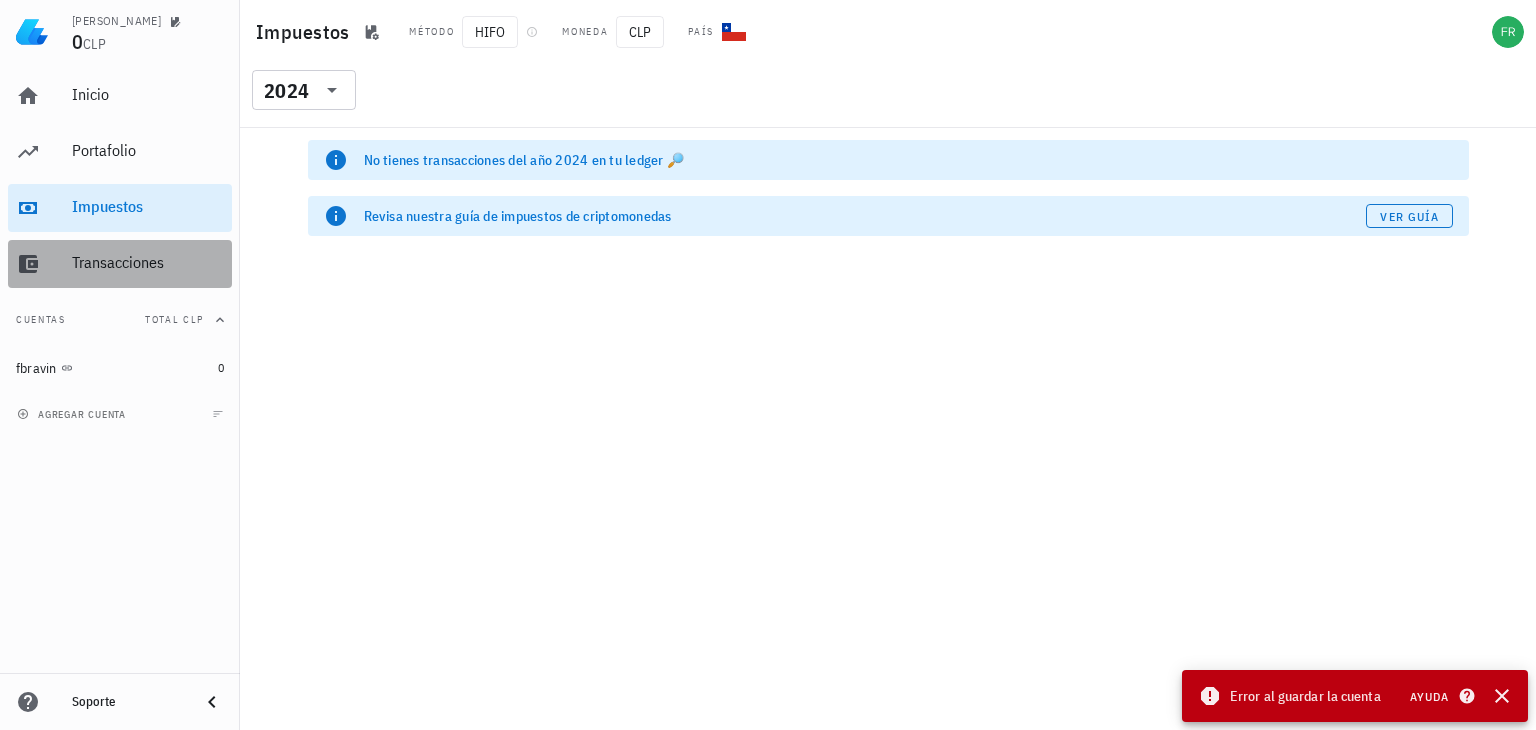 click on "Transacciones" at bounding box center [148, 262] 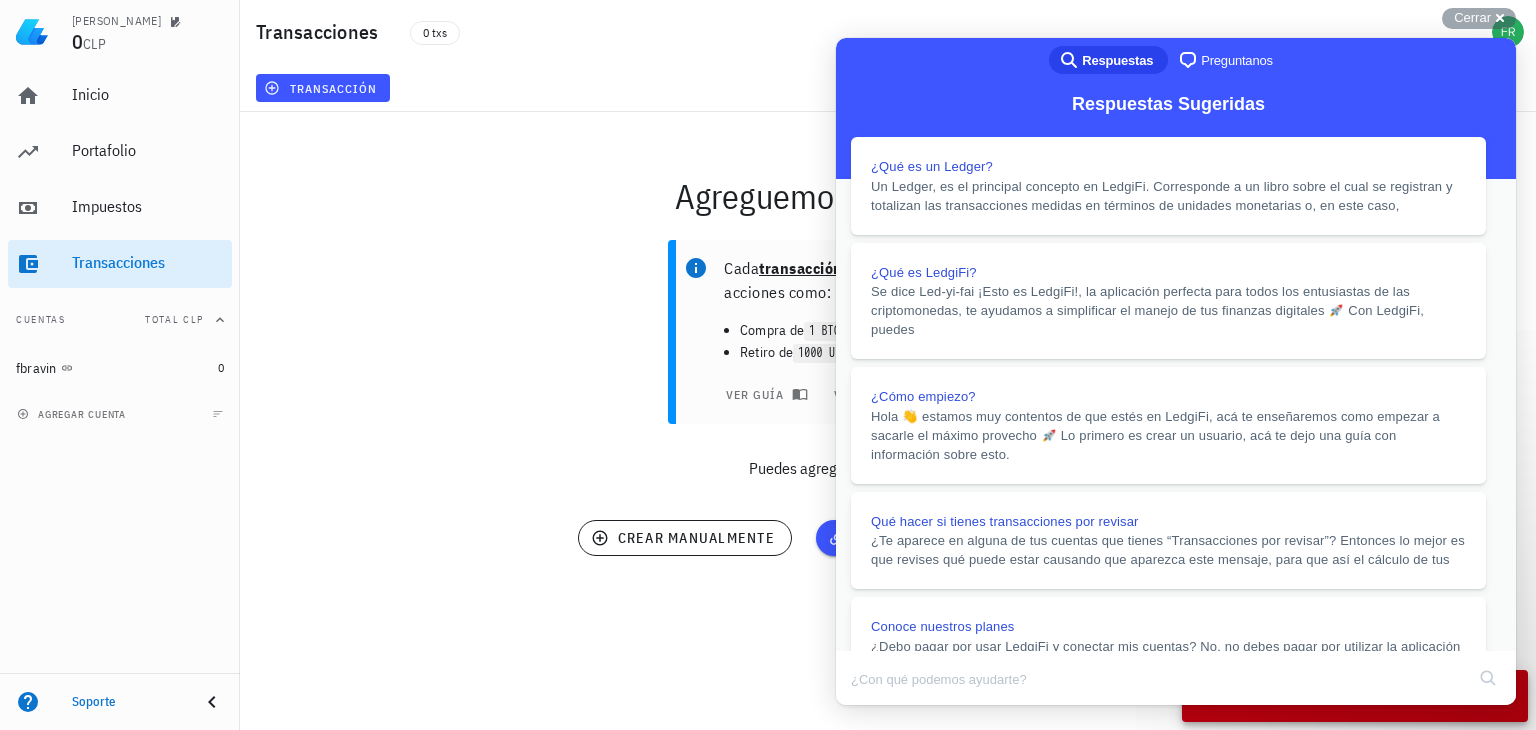 click on "Close" at bounding box center (855, 719) 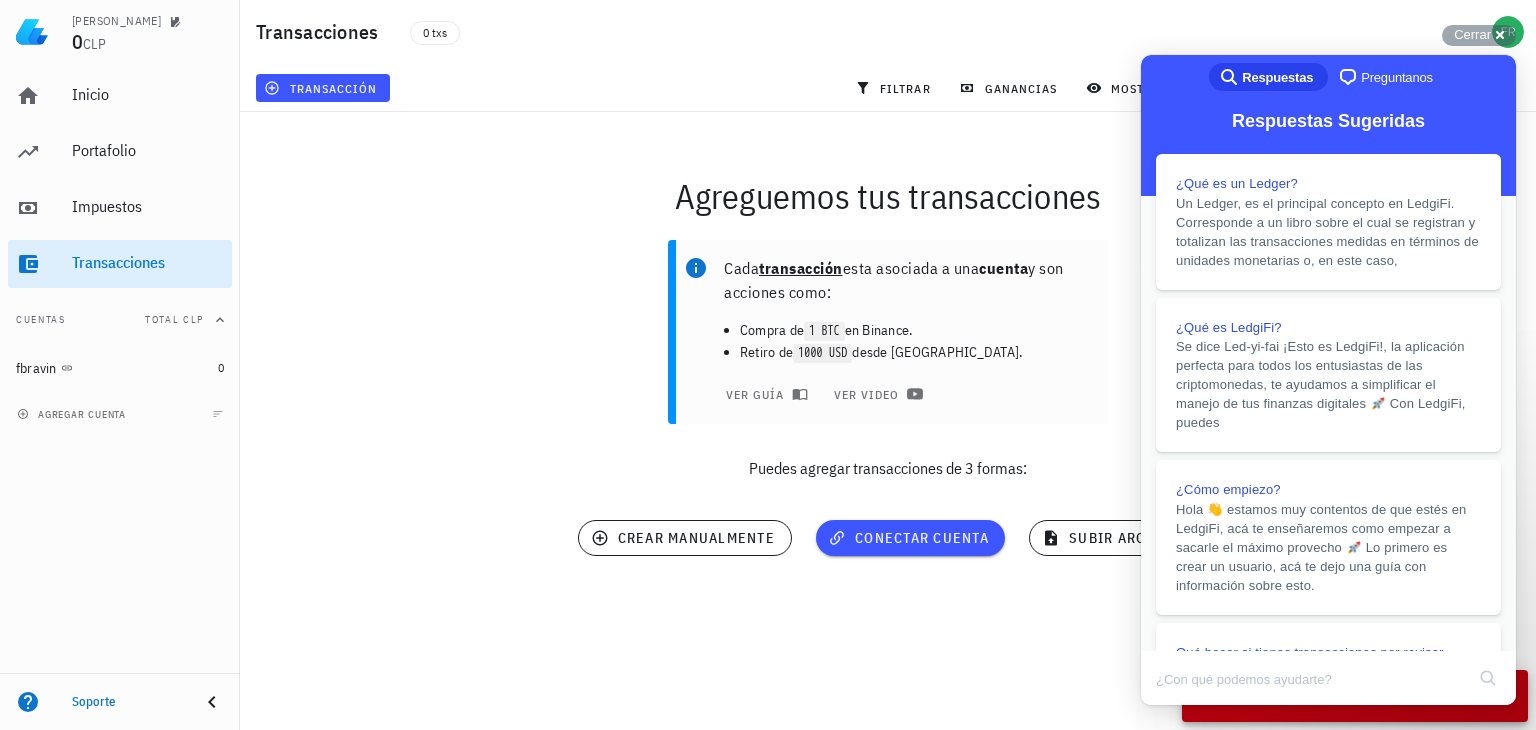 click on "Transacciones
0 txs" at bounding box center [888, 32] 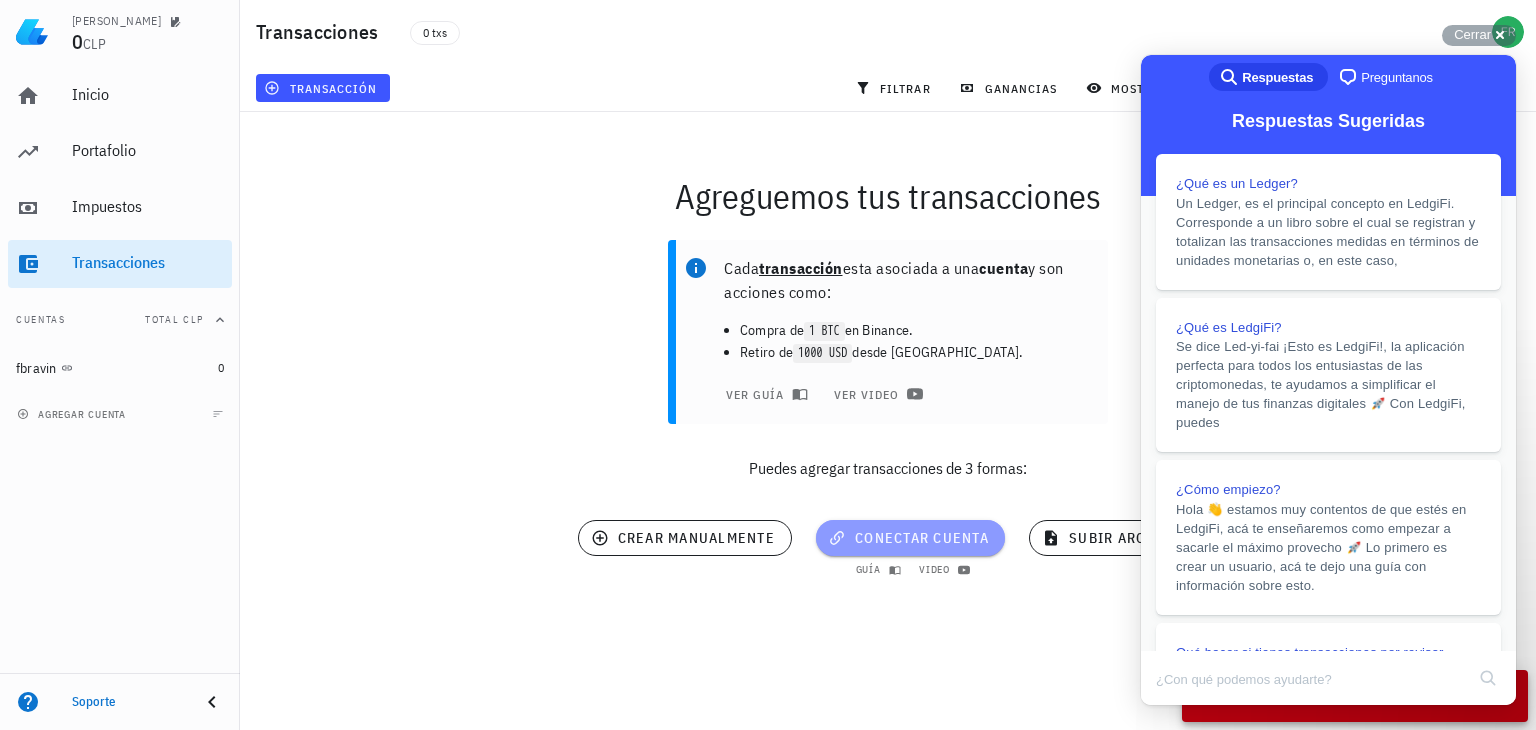 click on "conectar cuenta" at bounding box center [910, 538] 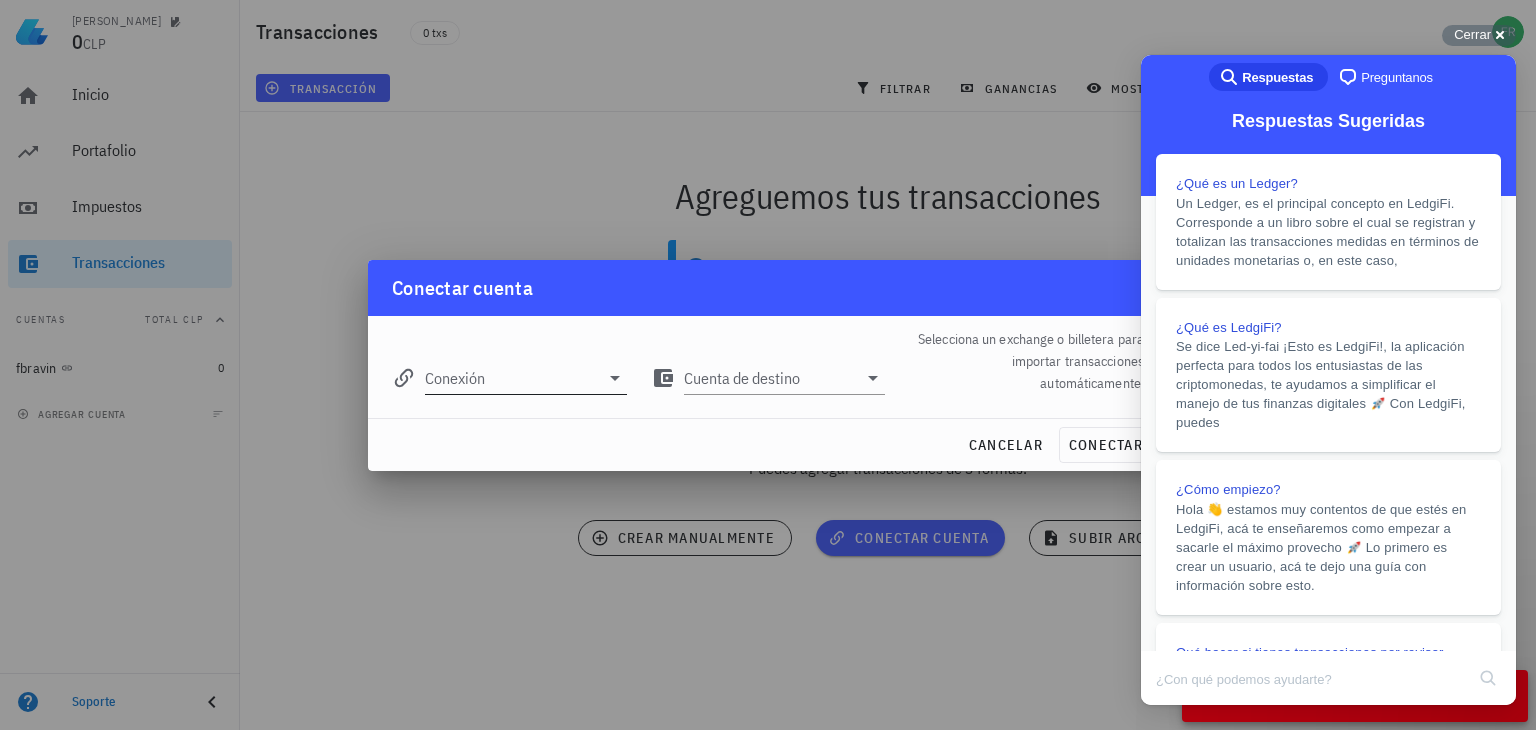 click on "Conexión" at bounding box center (512, 378) 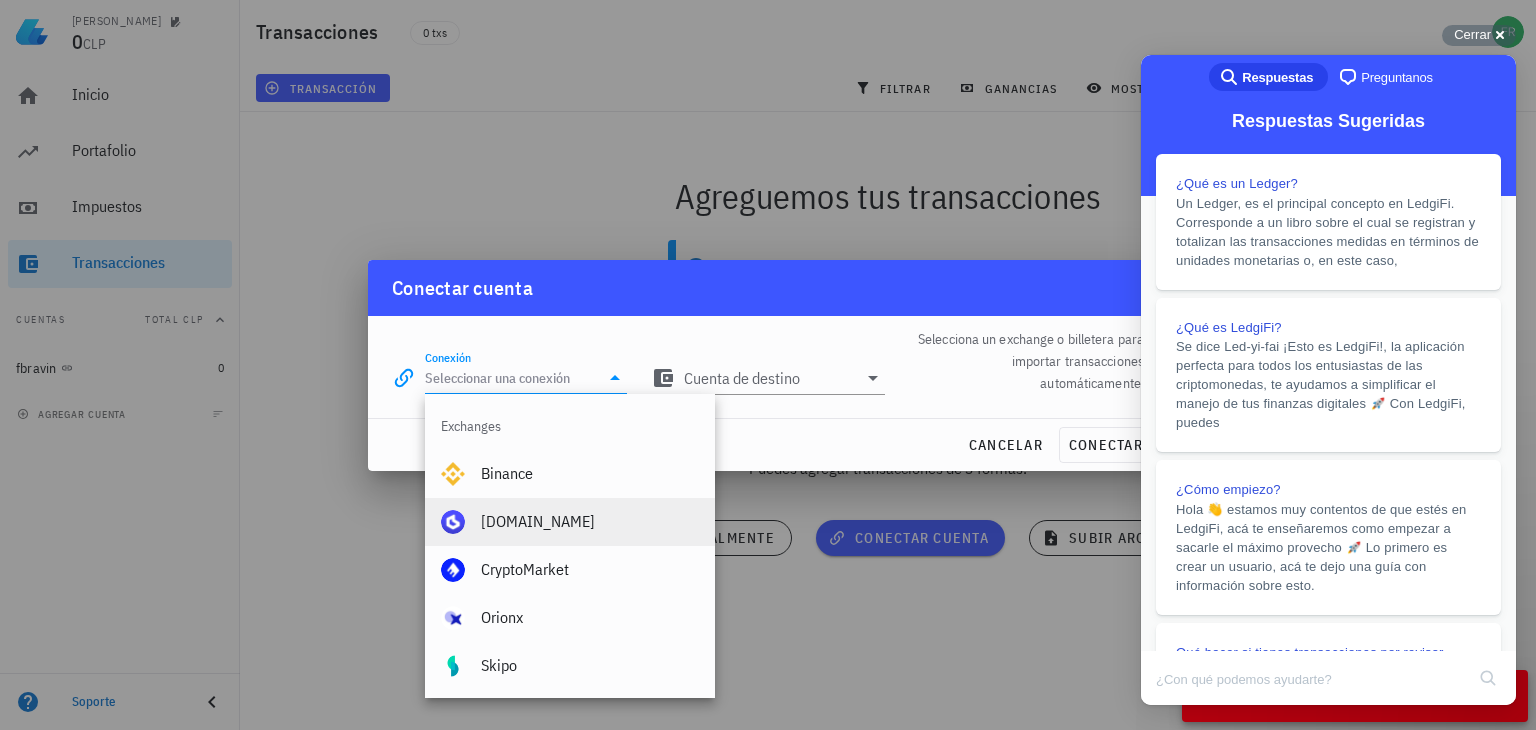 click on "Buda.com" at bounding box center (590, 521) 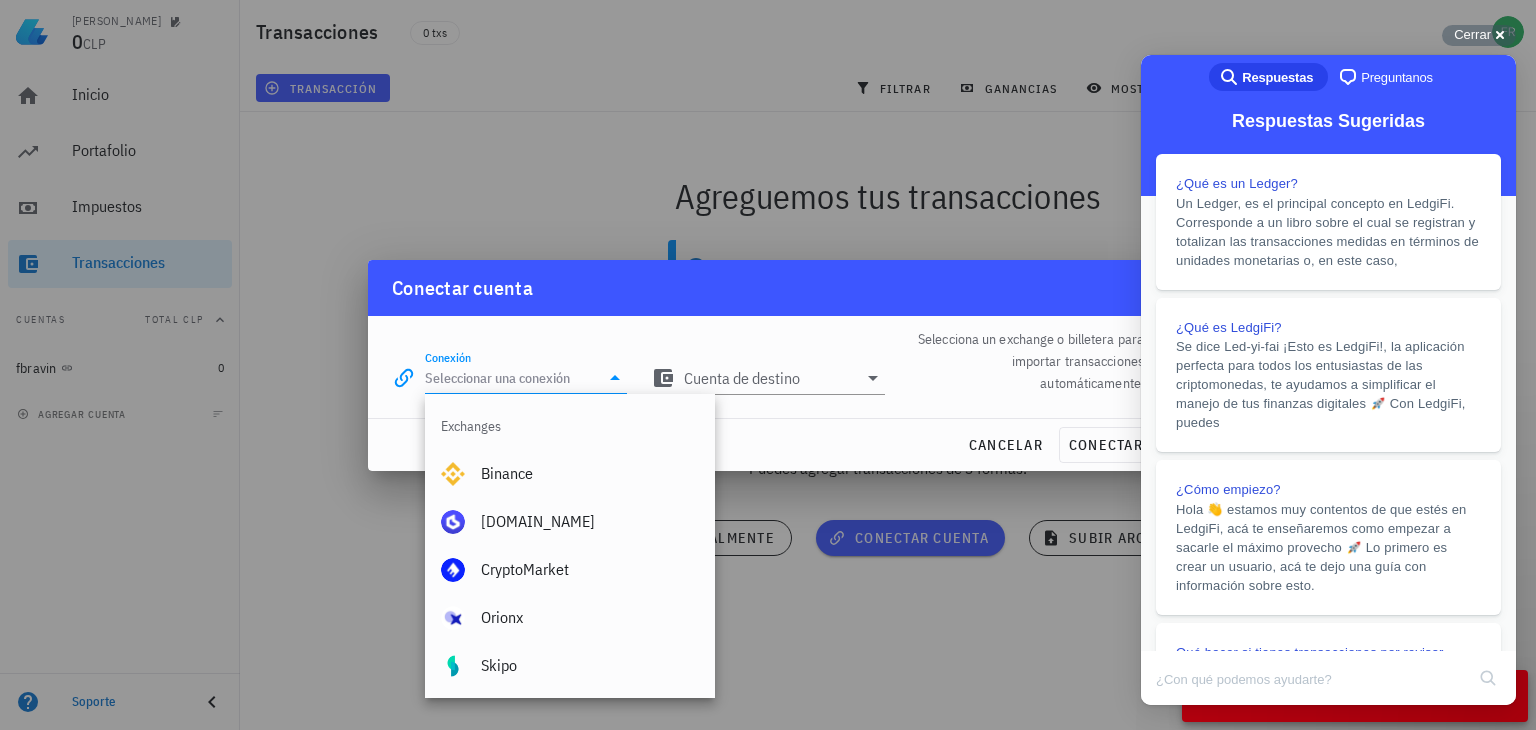 type on "Buda.com" 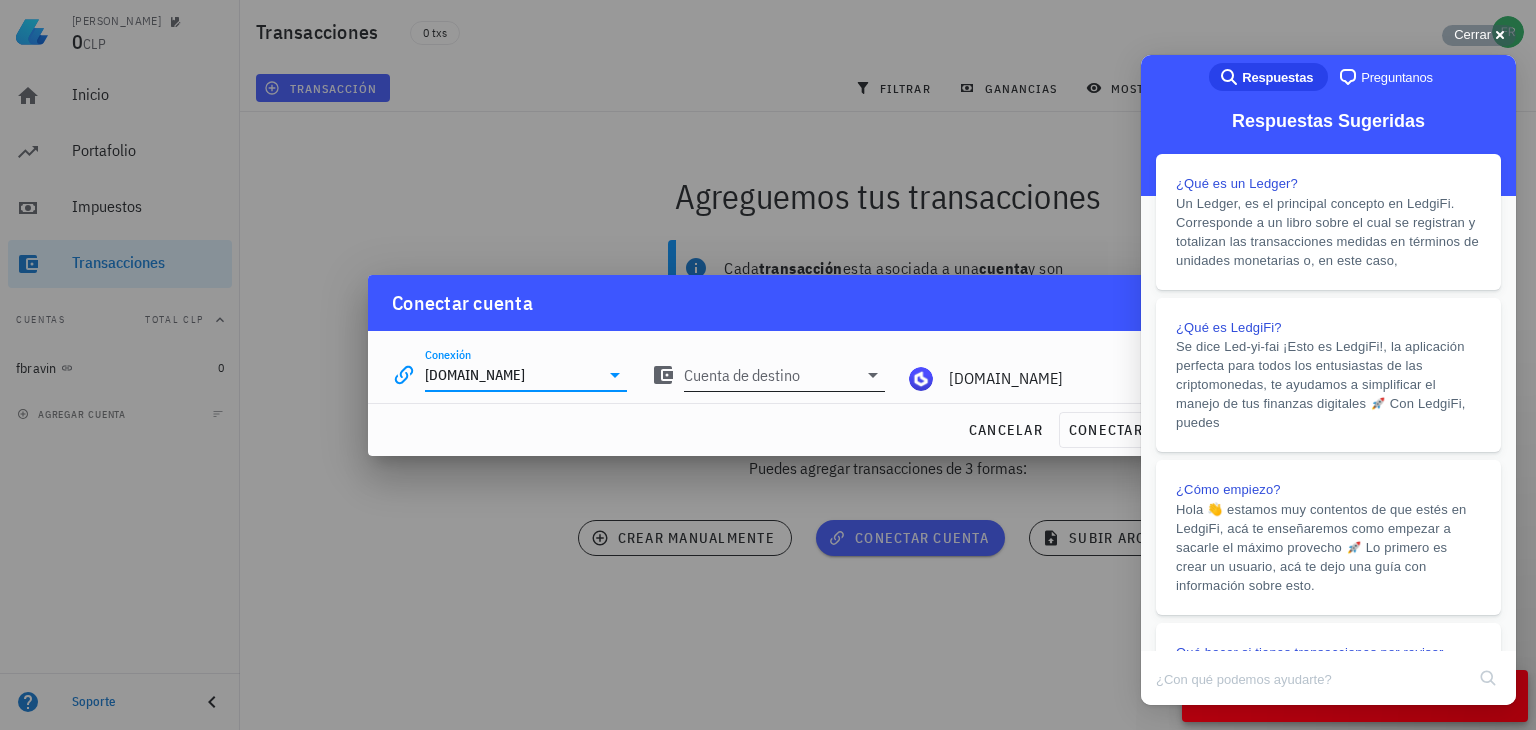 click on "Cuenta de destino" at bounding box center [771, 375] 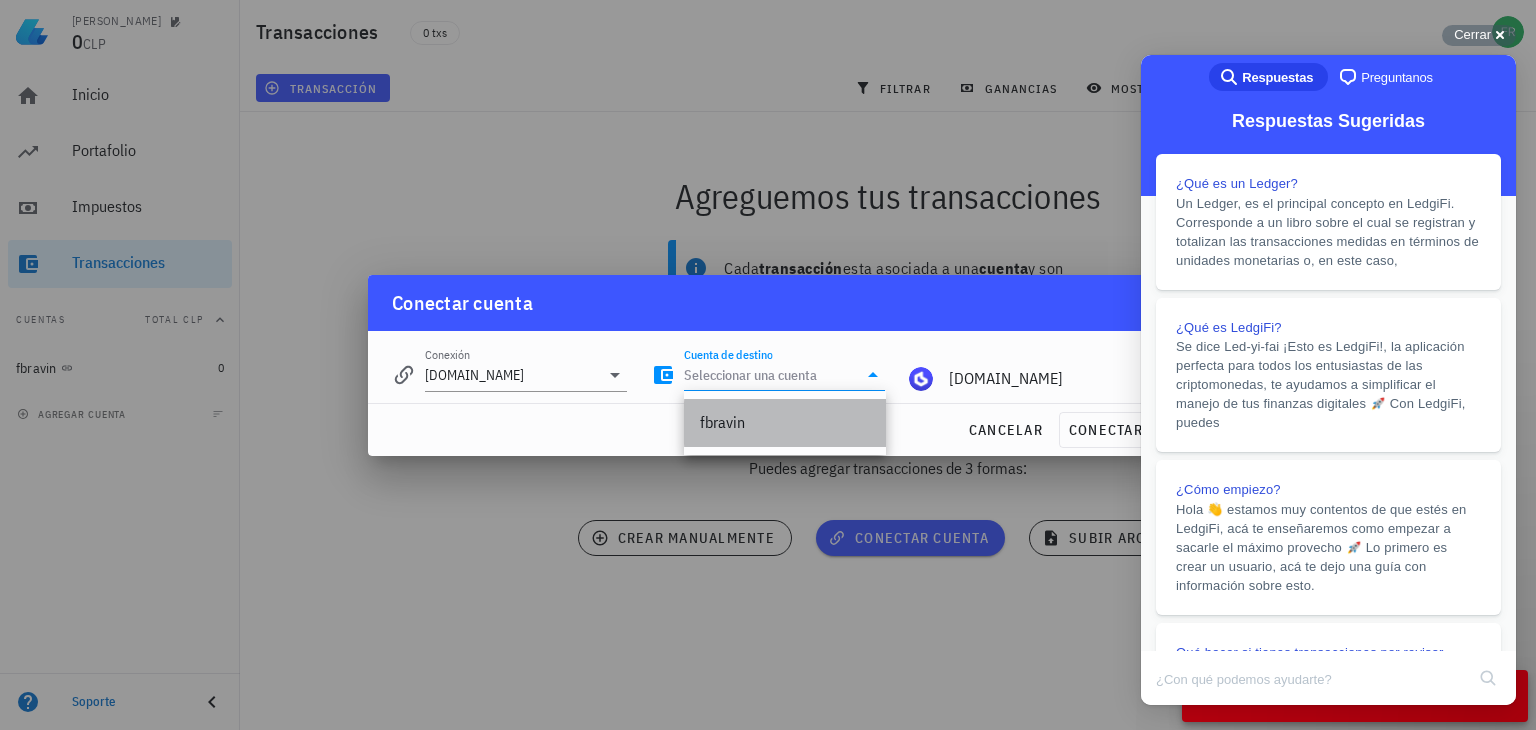 click on "fbravin" at bounding box center (785, 422) 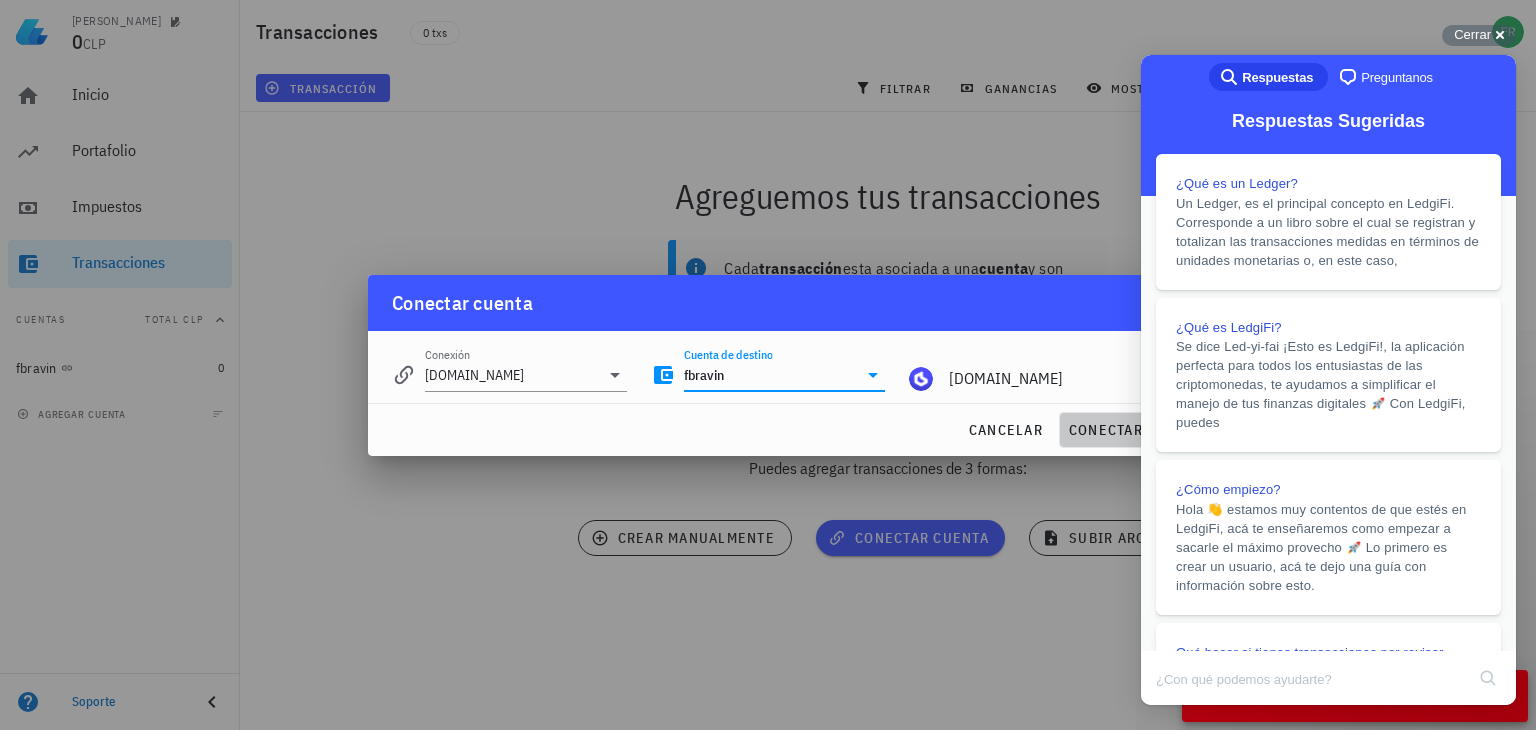 click on "conectar" at bounding box center (1105, 430) 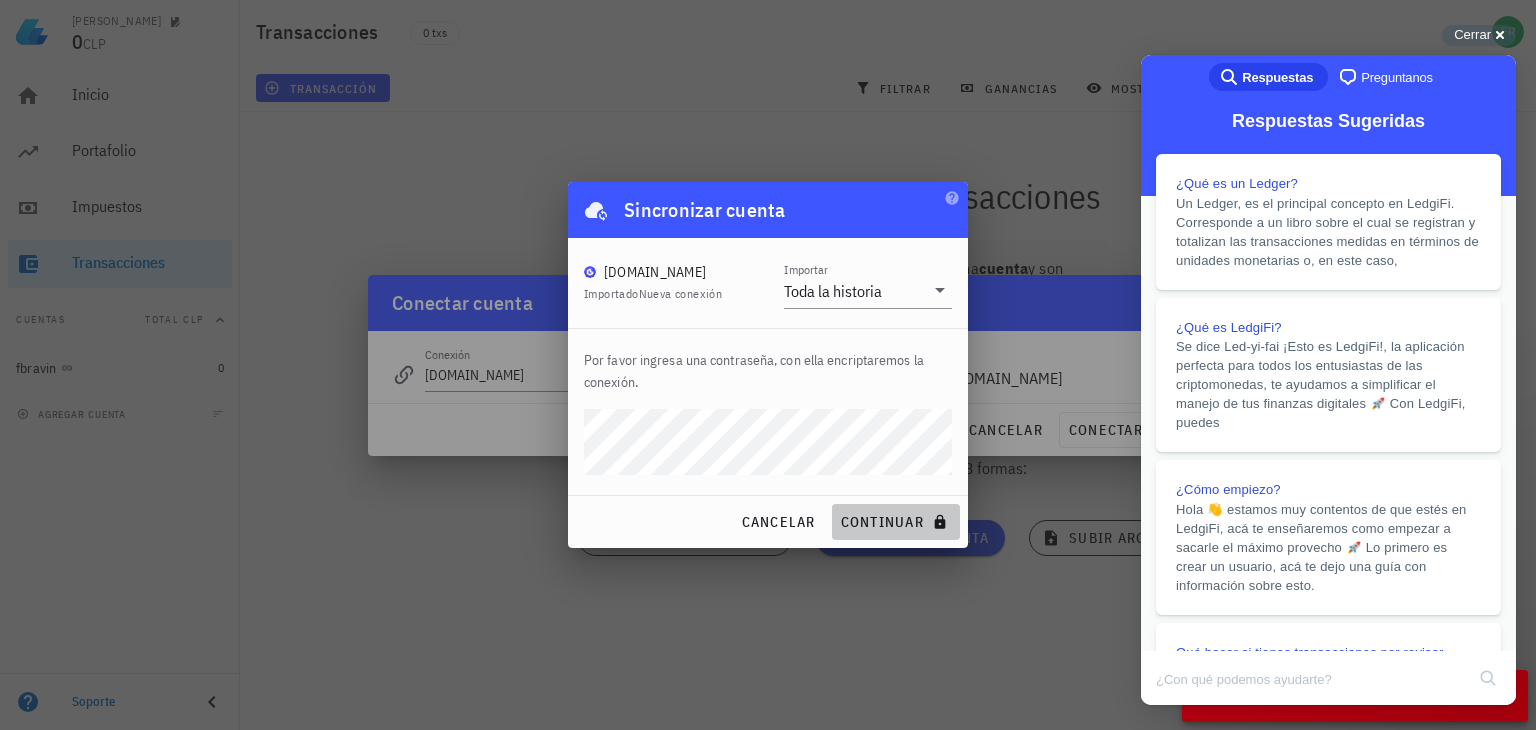 click on "continuar" at bounding box center [896, 522] 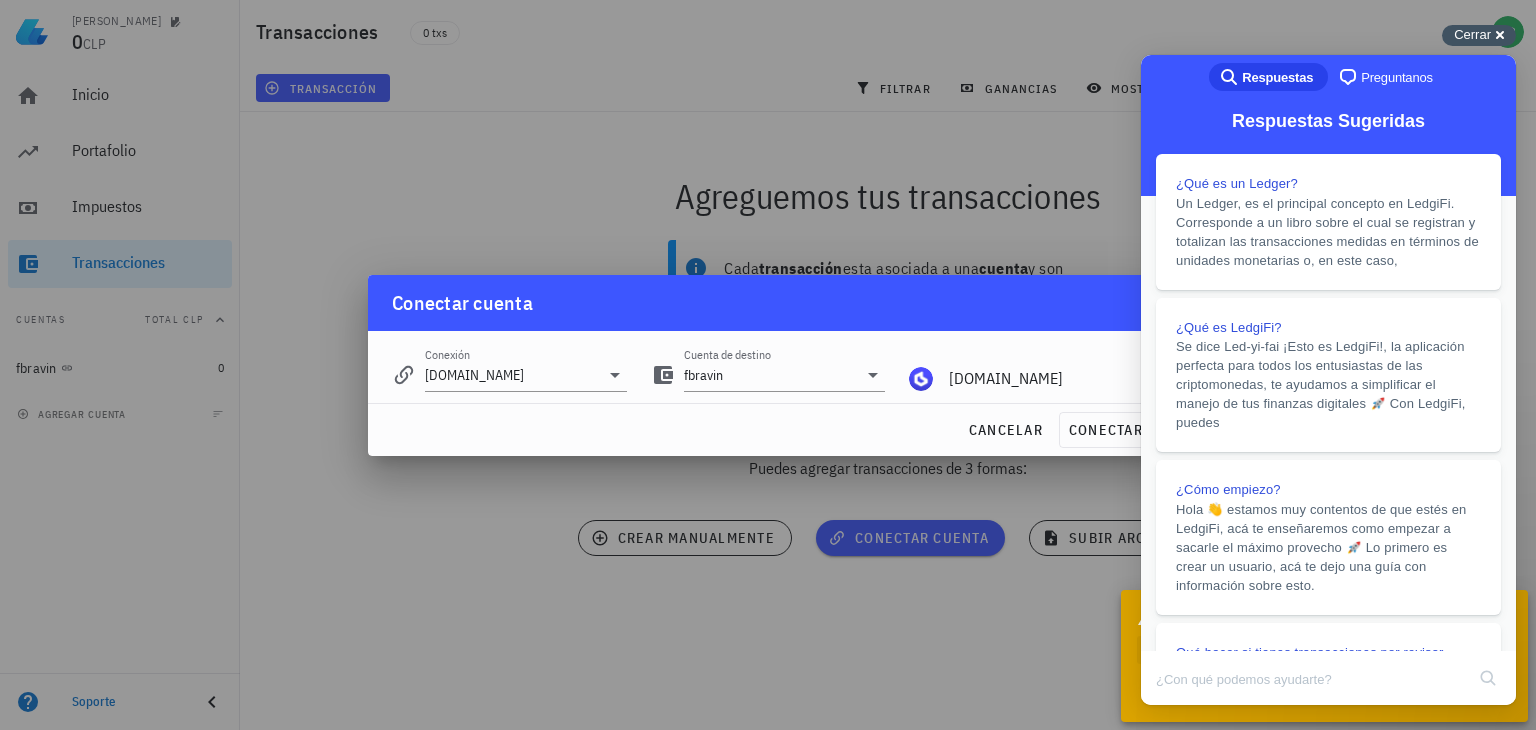 click on "Cerrar" at bounding box center [1472, 34] 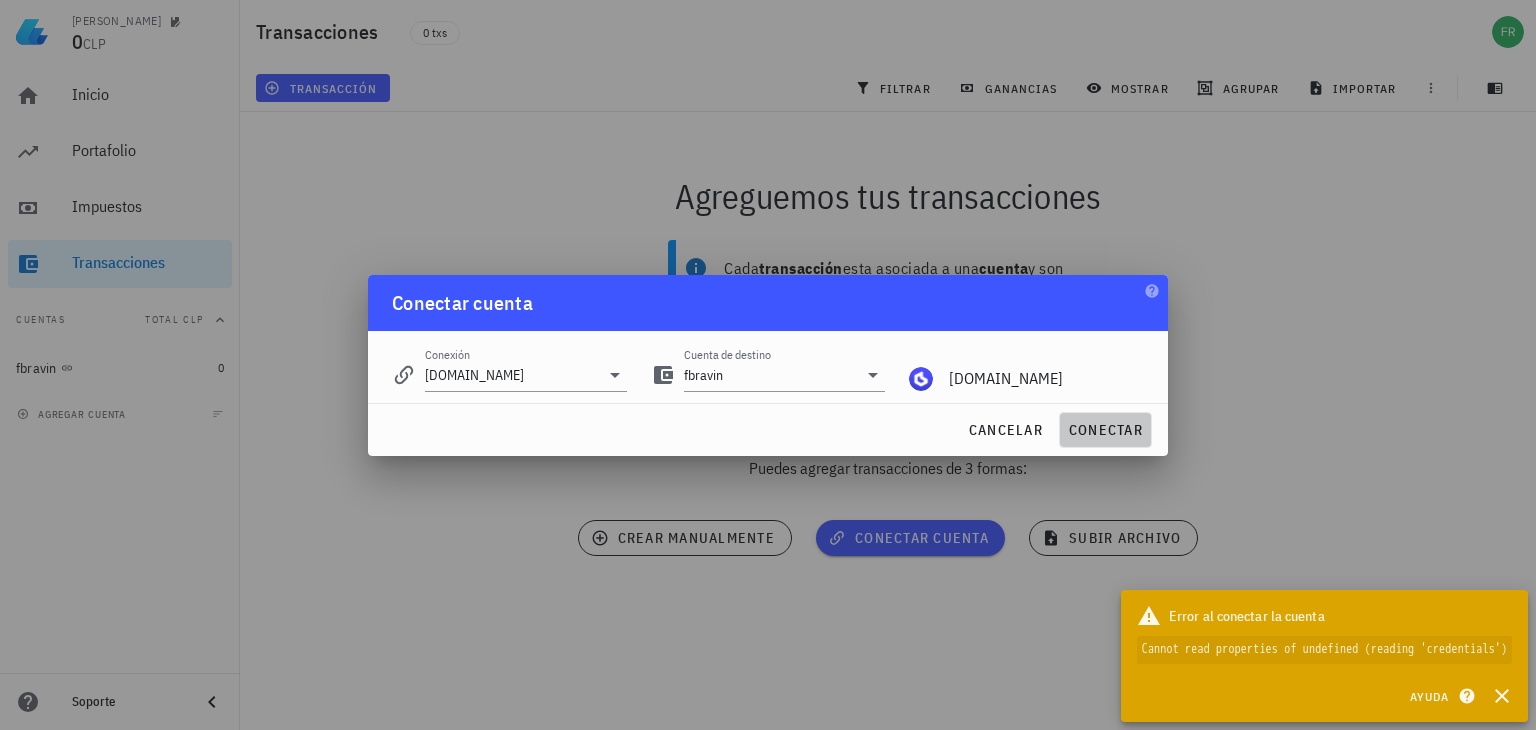 click on "conectar" at bounding box center [1105, 430] 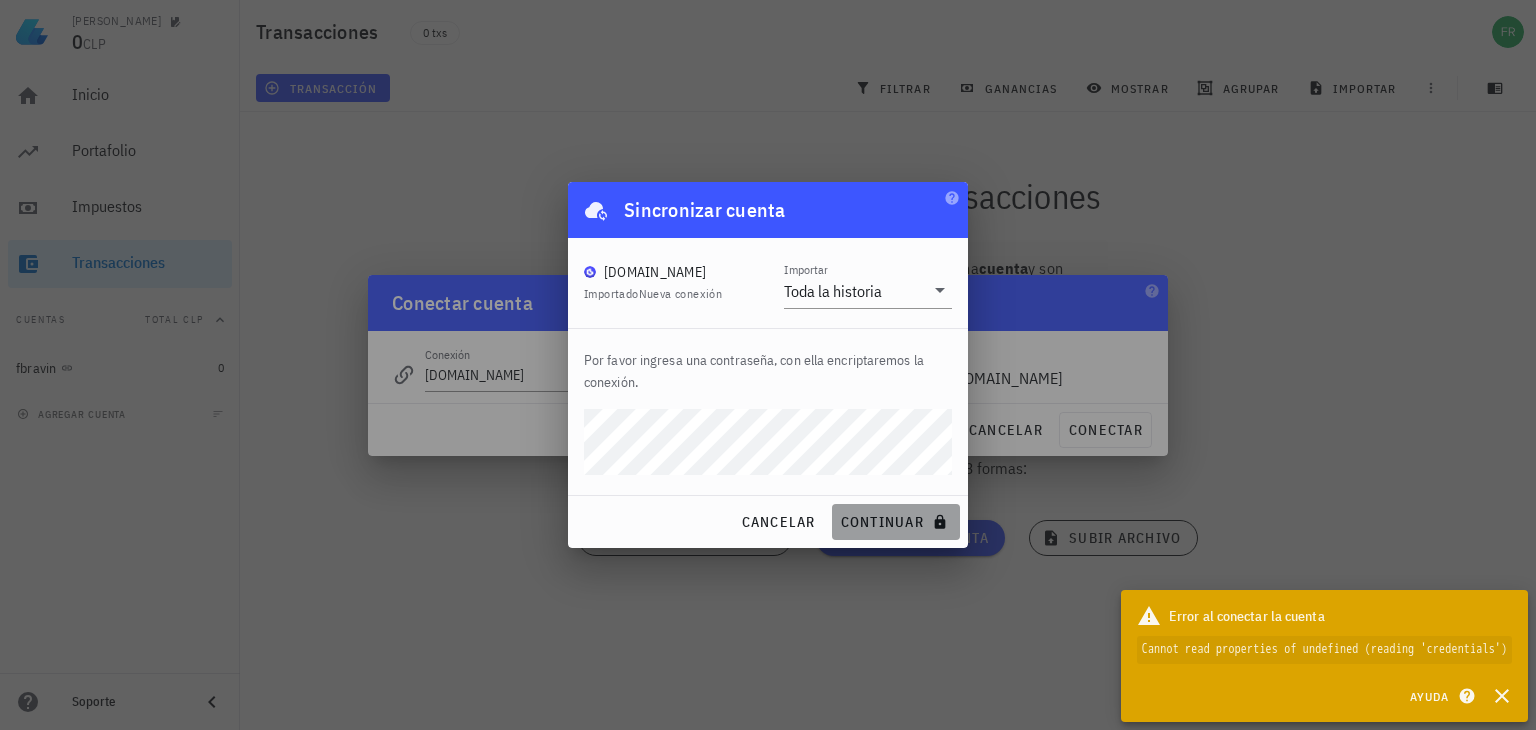 click on "continuar" at bounding box center [896, 522] 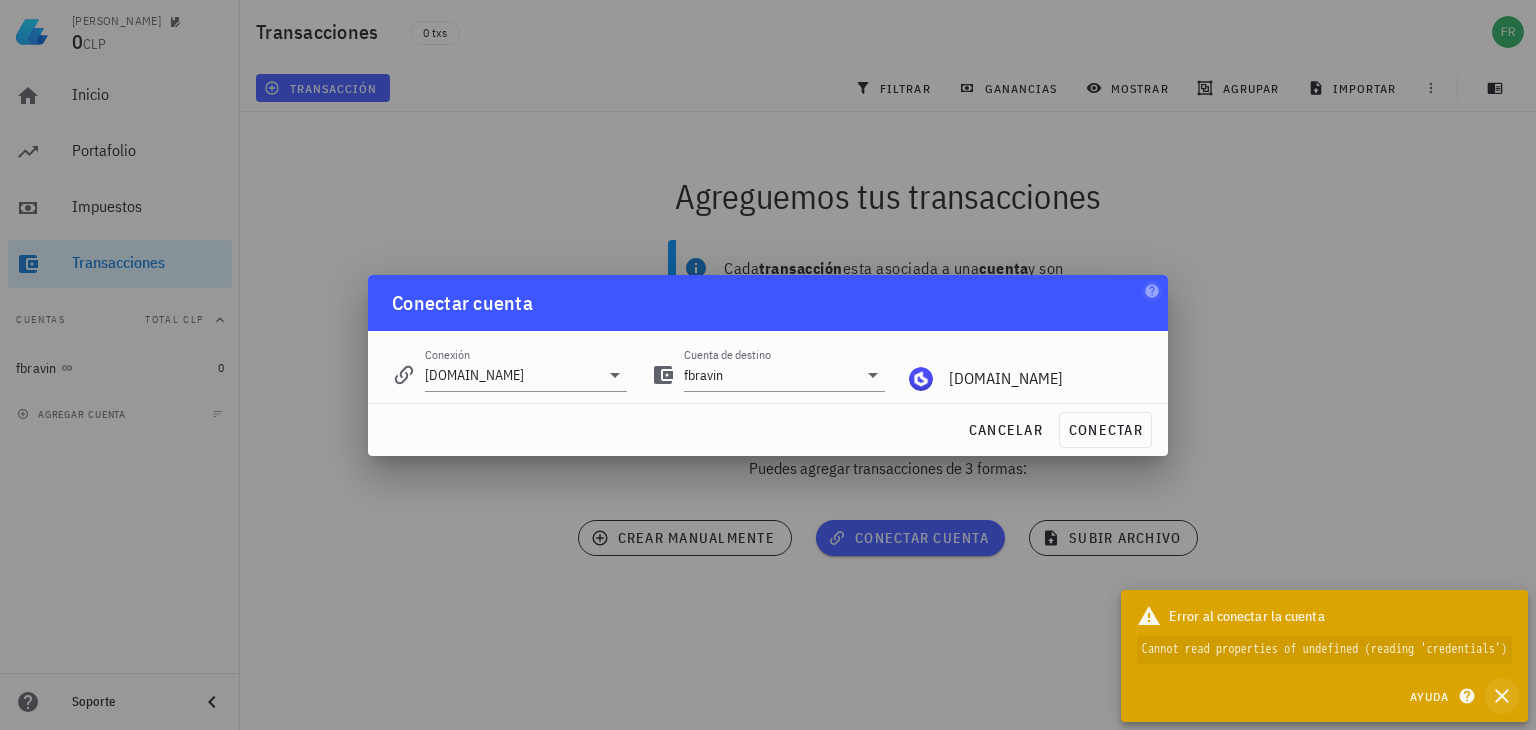 click 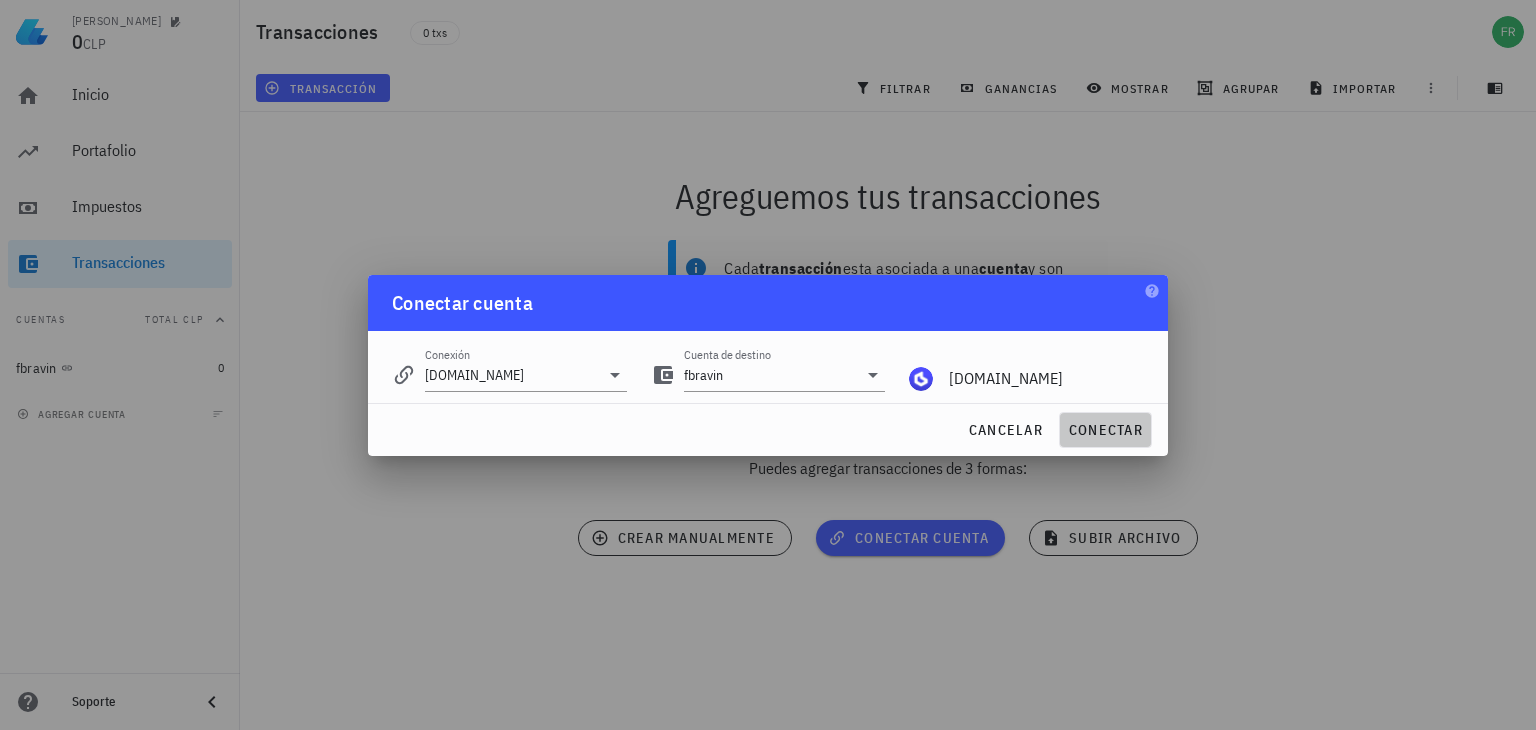 click on "conectar" at bounding box center [1105, 430] 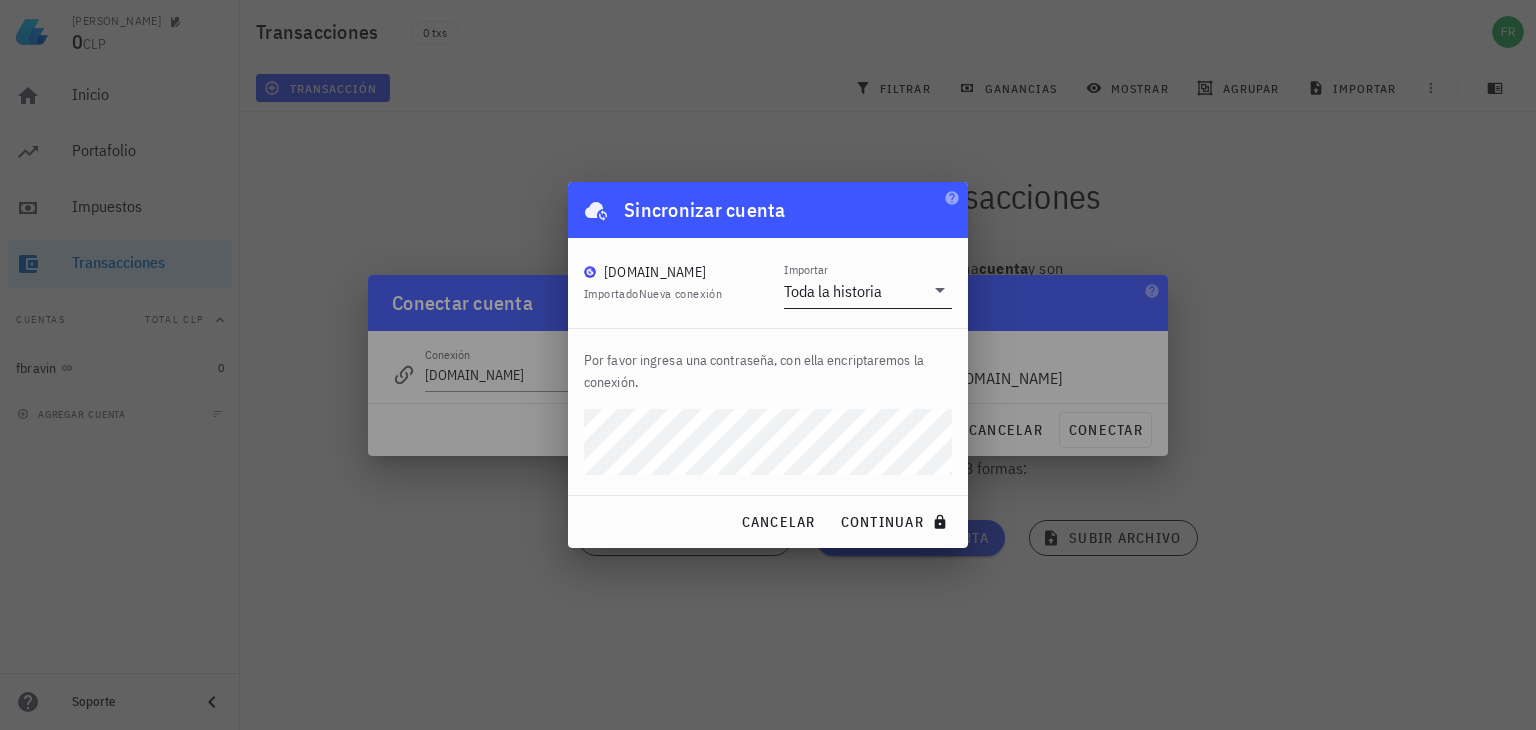 click on "Toda la historia" at bounding box center [833, 291] 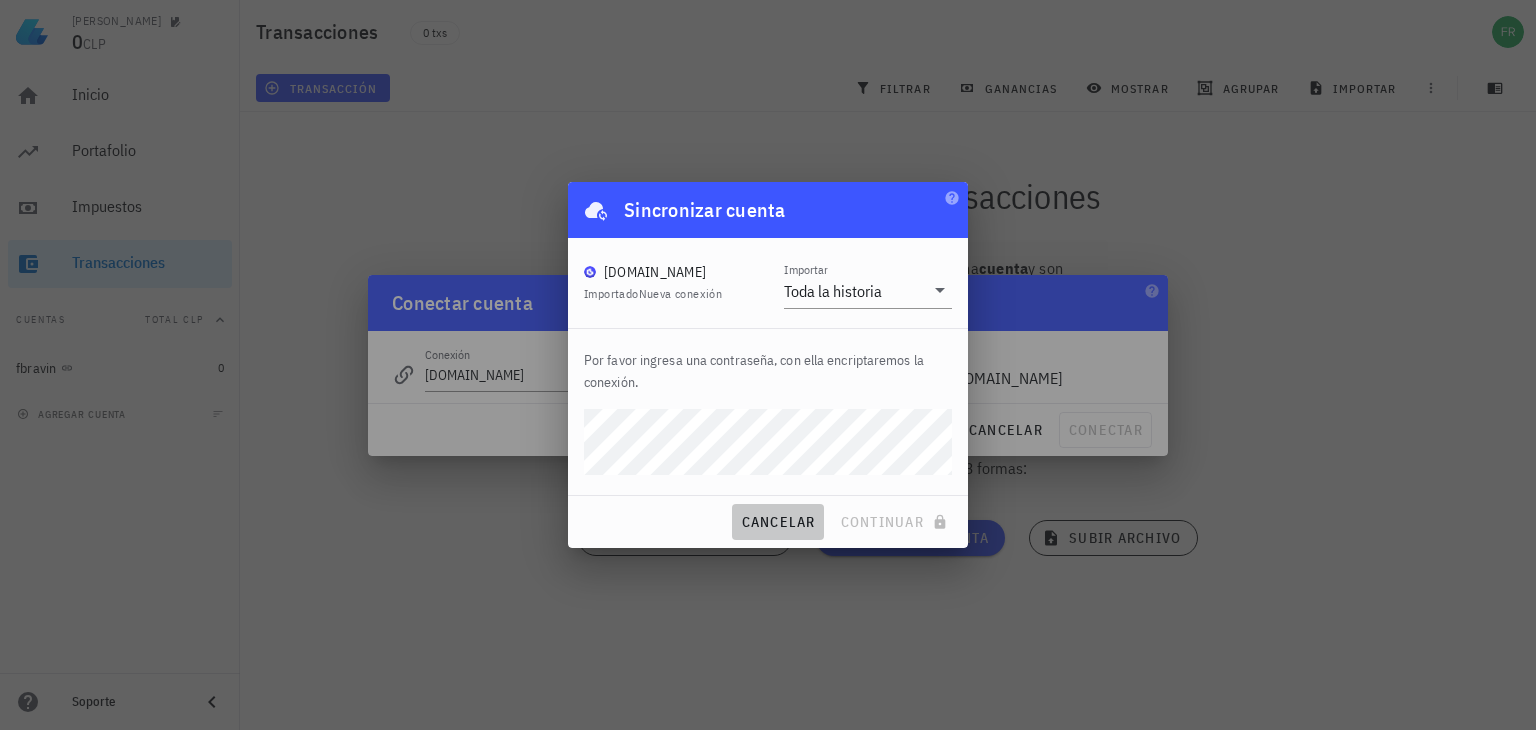 click on "cancelar" at bounding box center [777, 522] 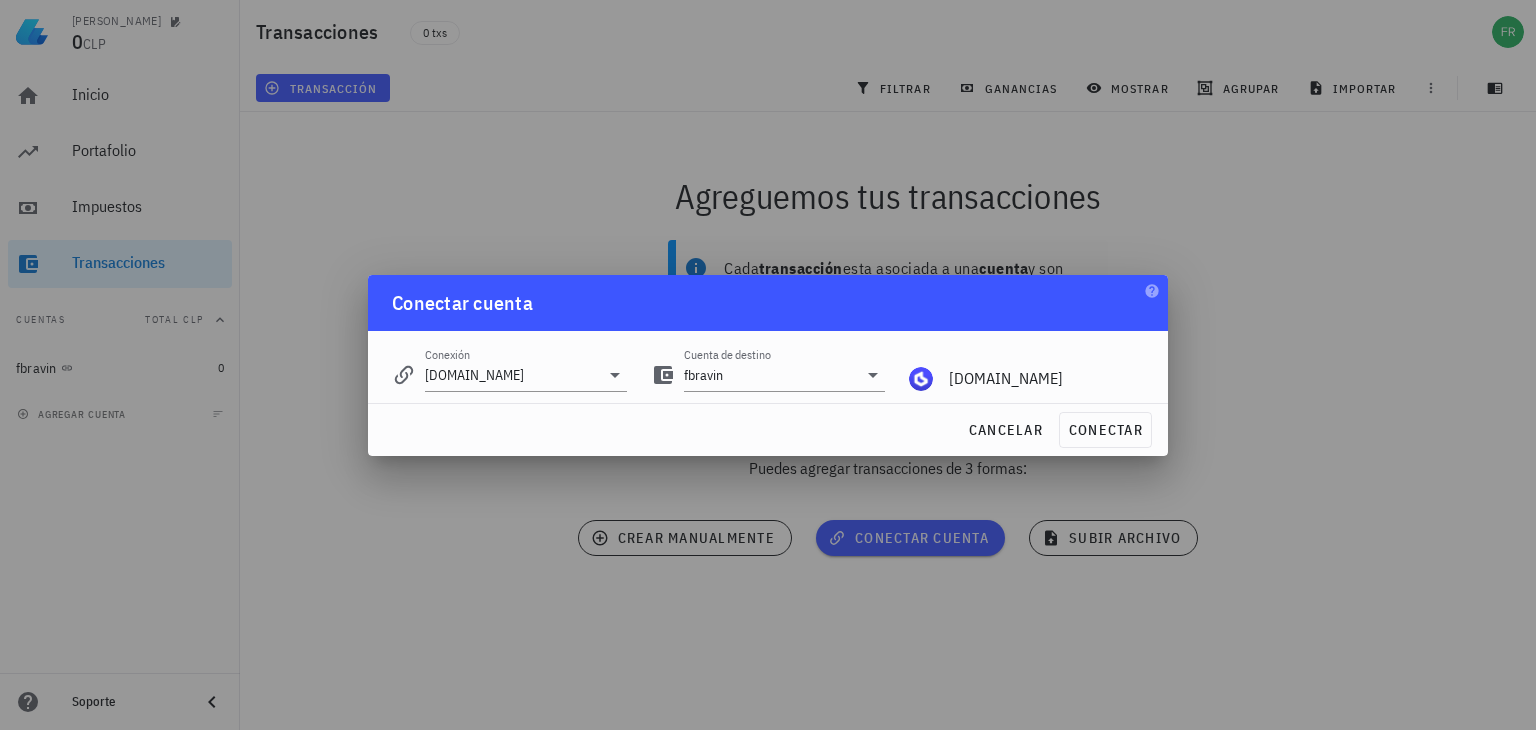 click on "cancelar
conectar" at bounding box center [768, 430] 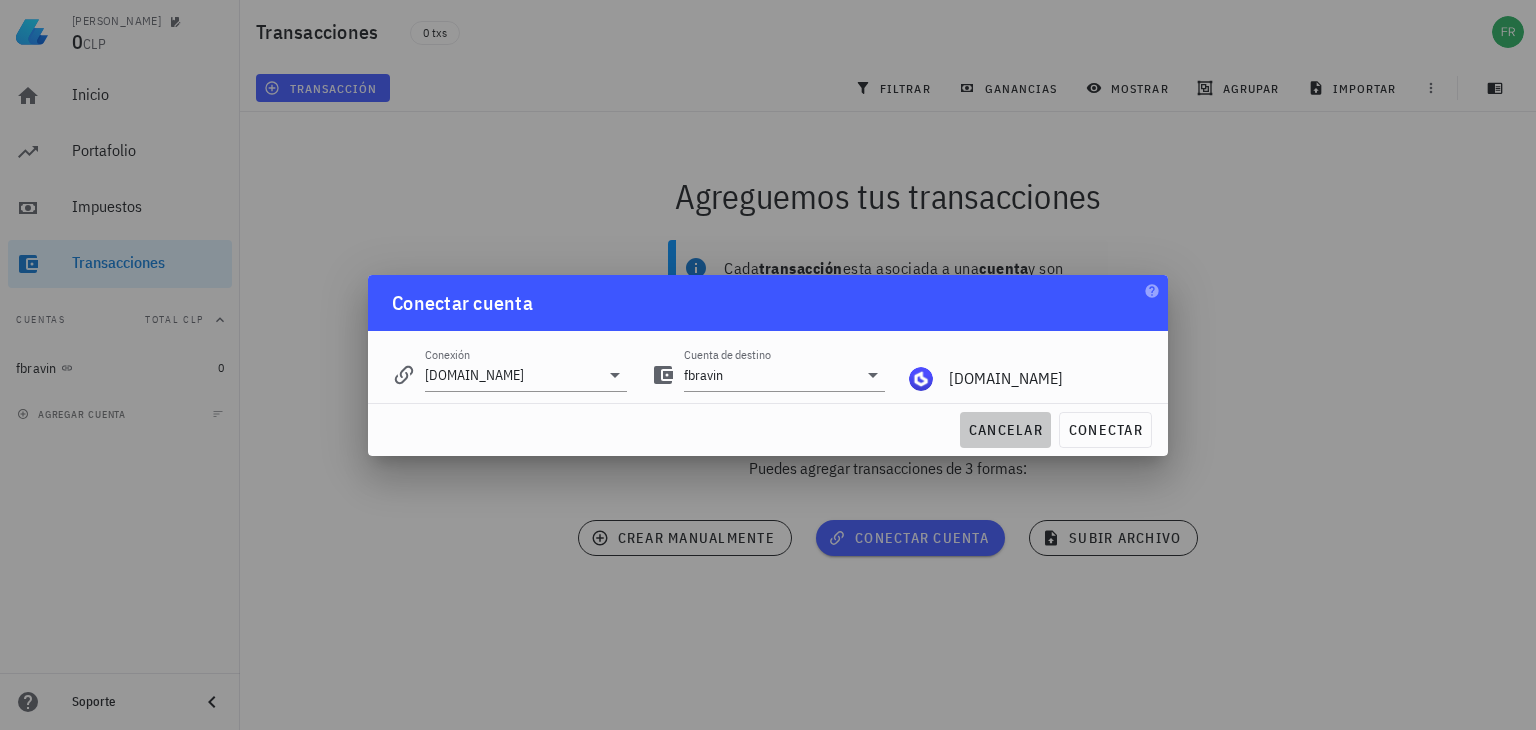 click on "cancelar" at bounding box center (1005, 430) 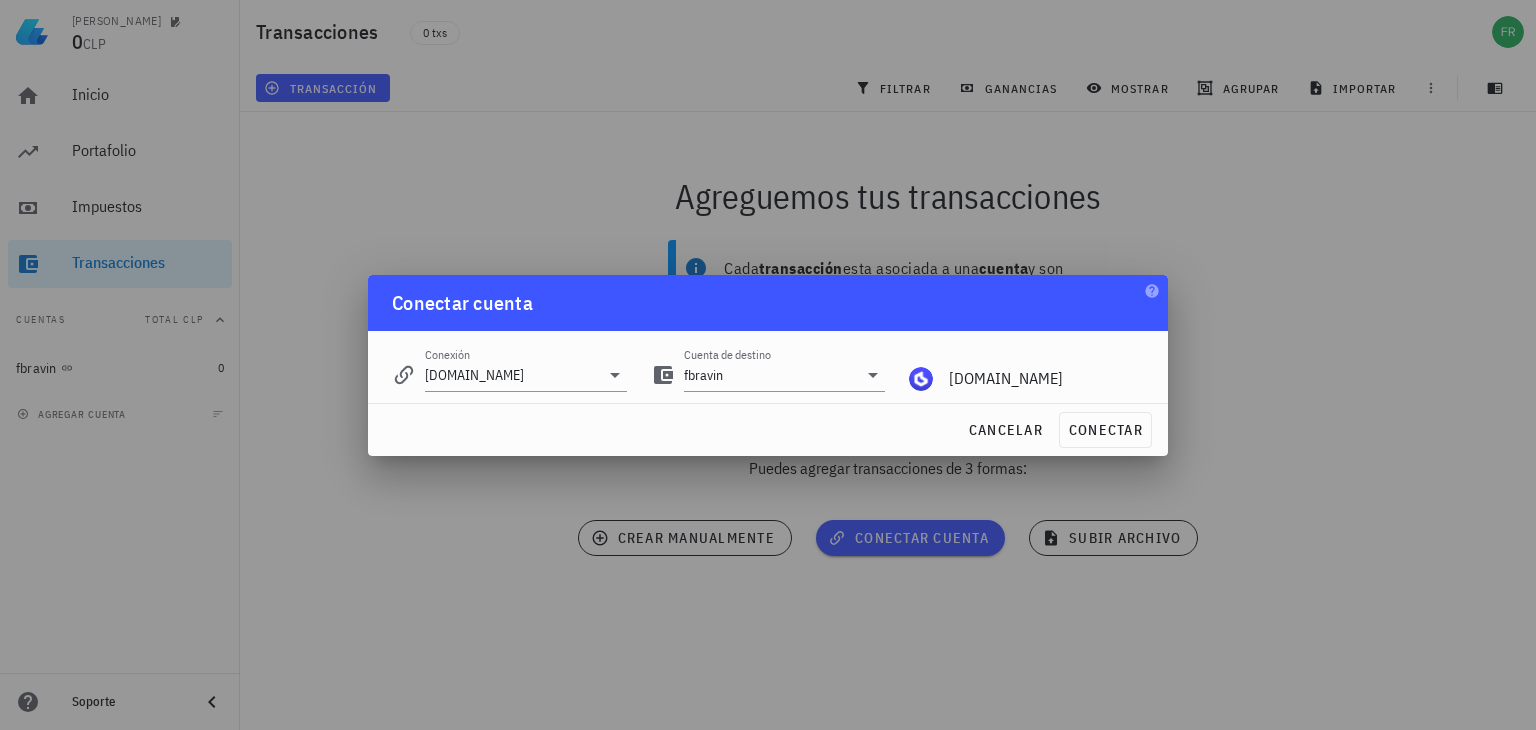 type 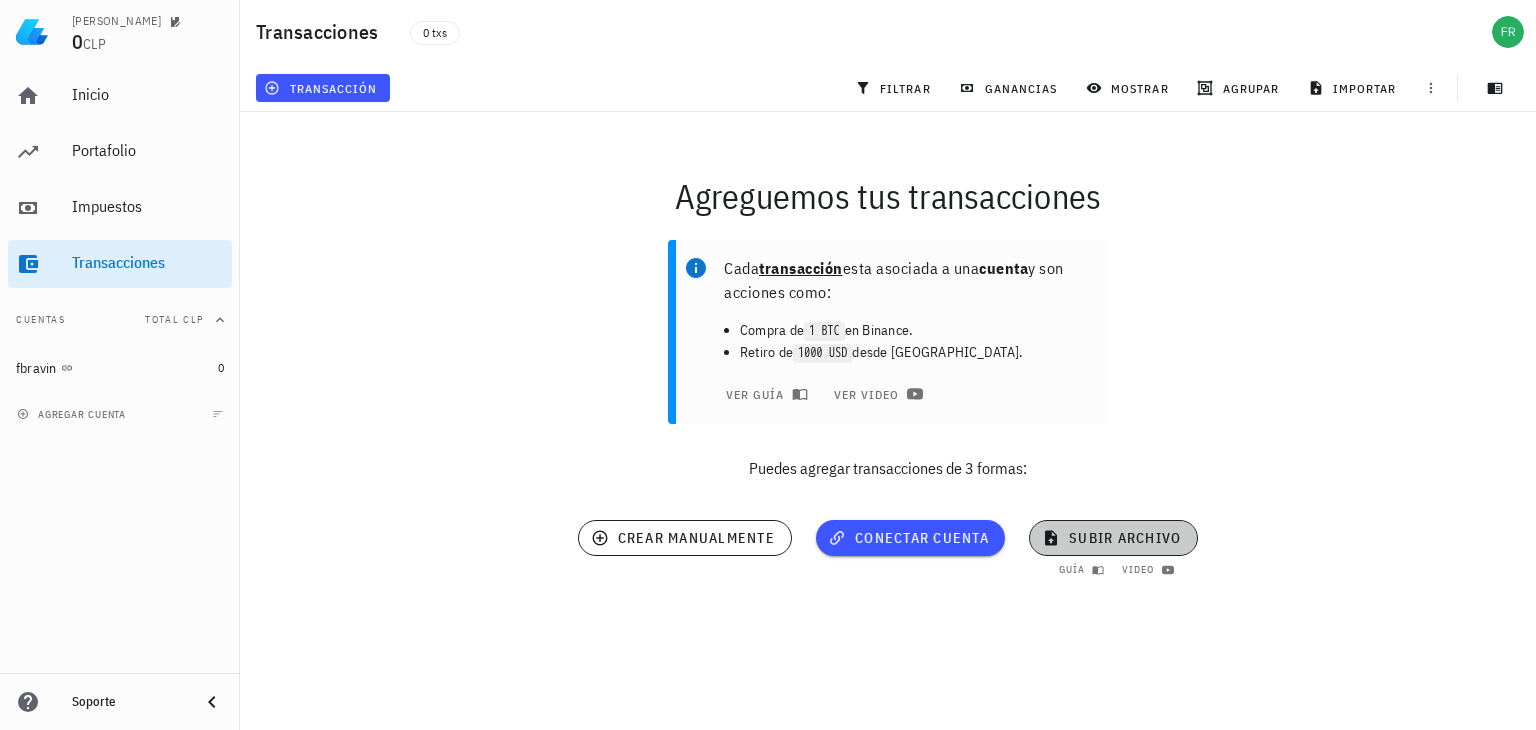 click on "subir archivo" at bounding box center [1113, 538] 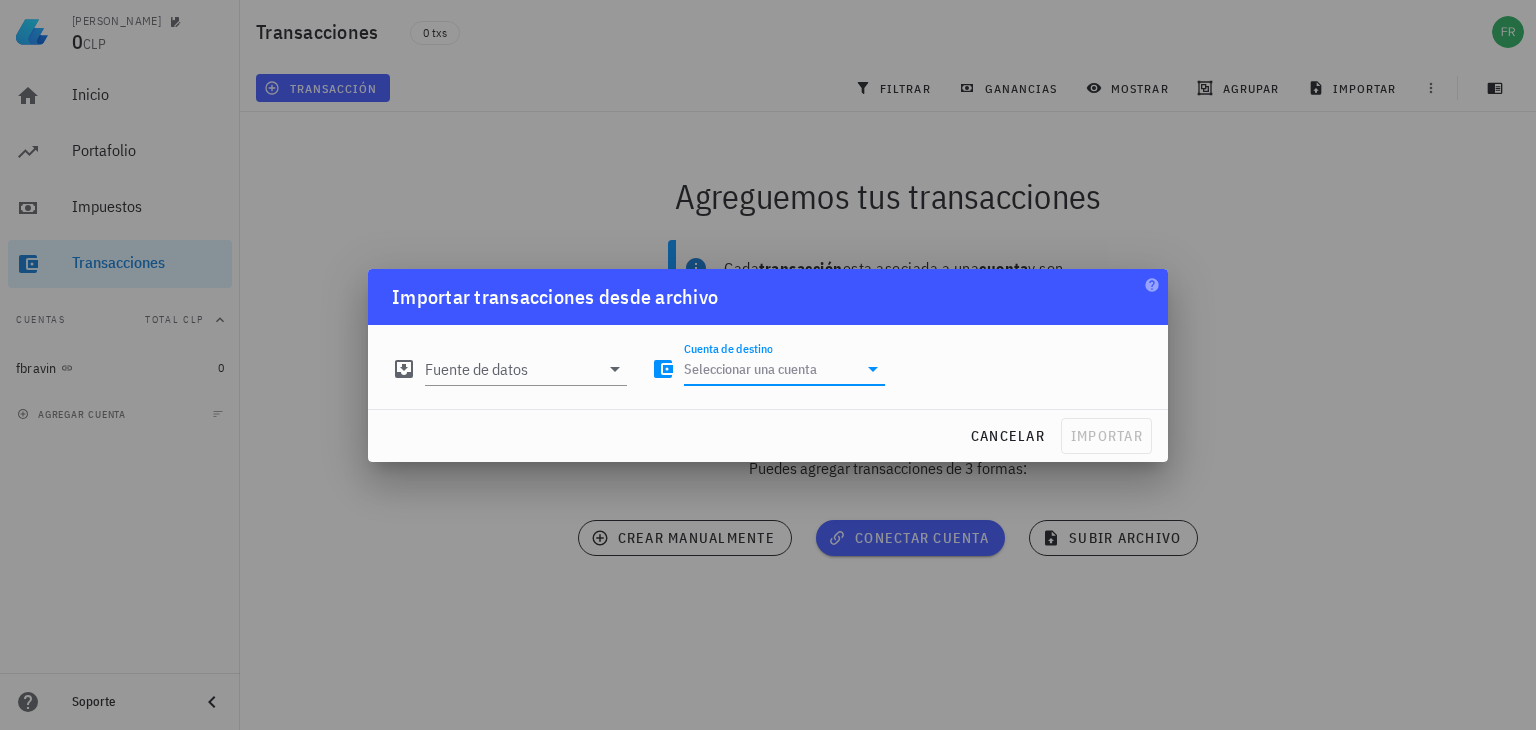 click on "Cuenta de destino" at bounding box center (771, 369) 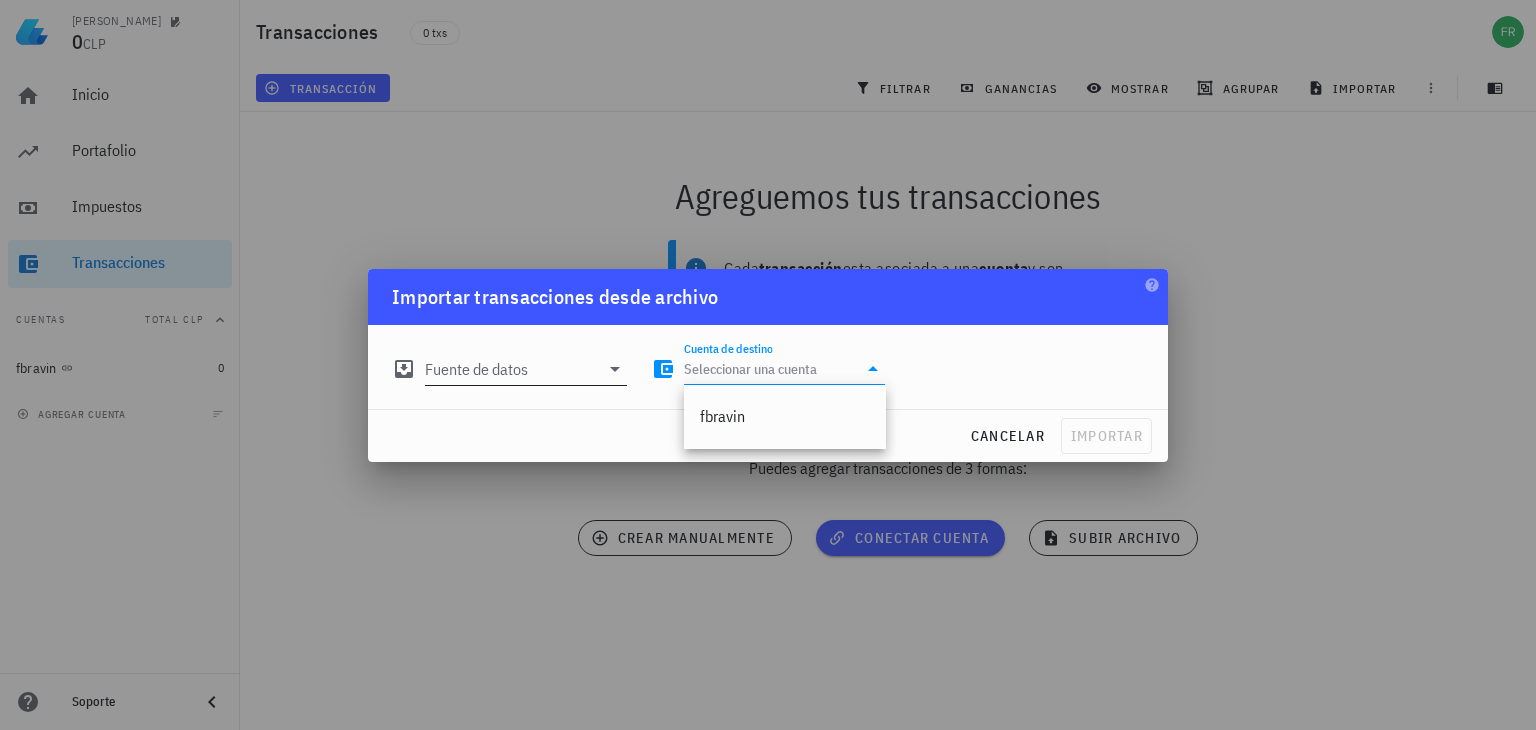 click at bounding box center [613, 369] 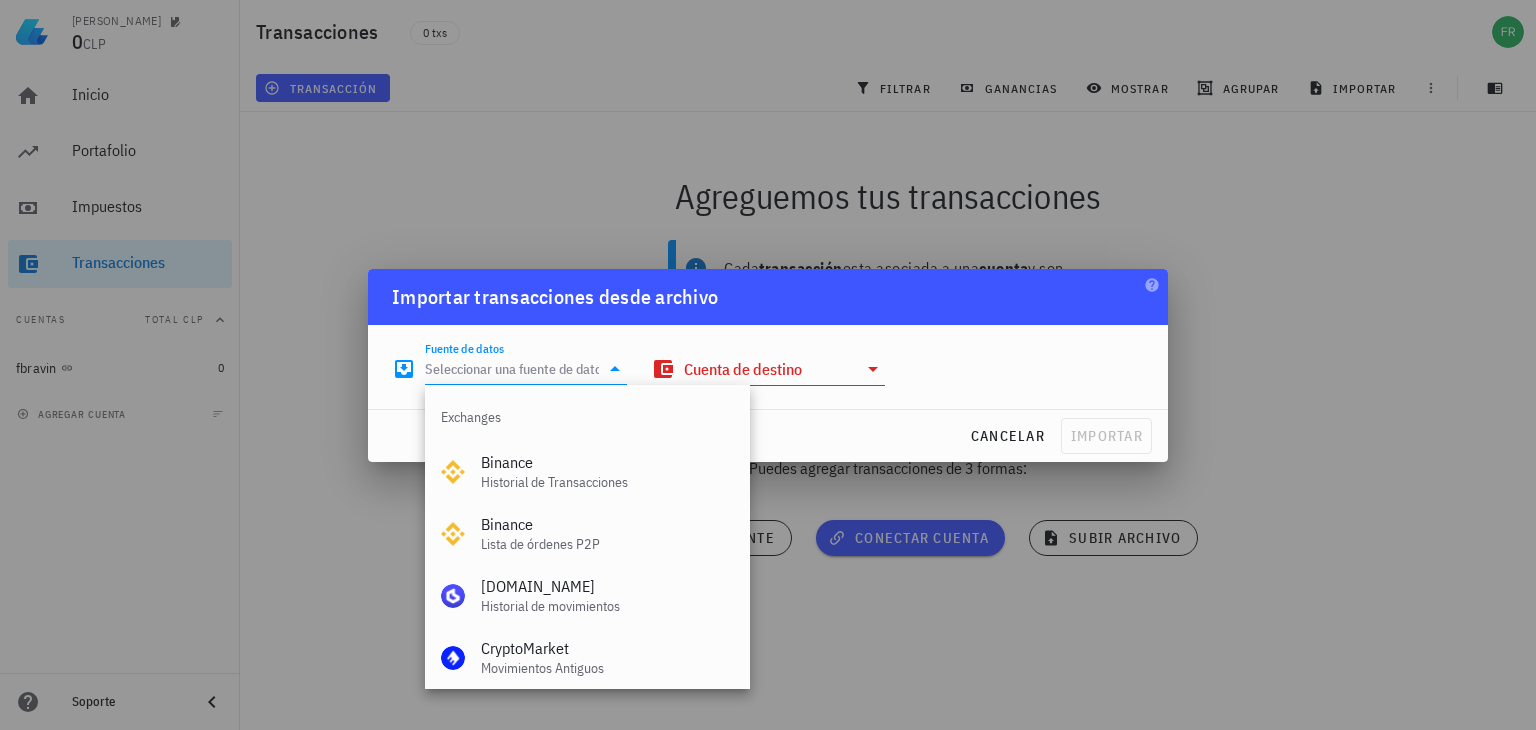 click on "Buda.com   Historial de movimientos" at bounding box center [607, 596] 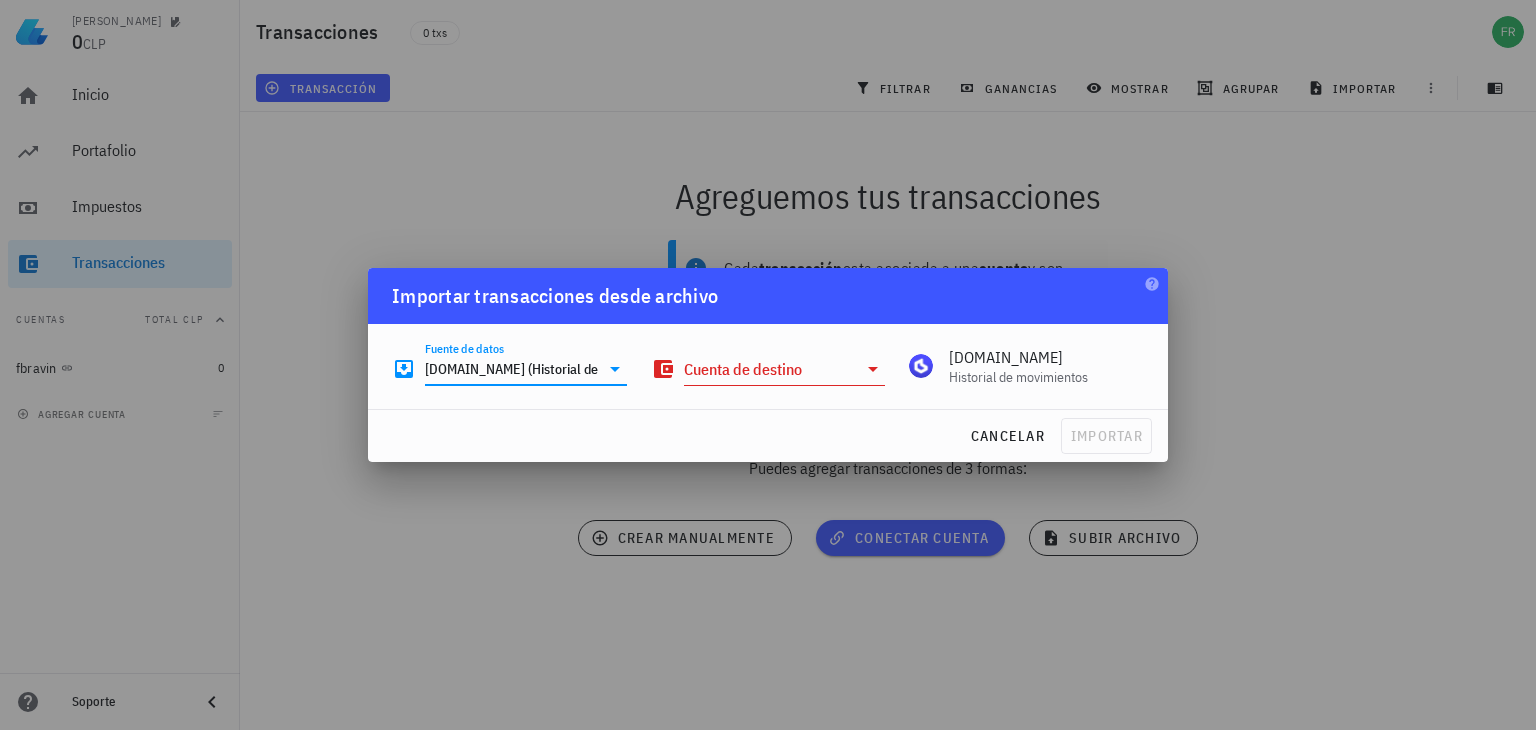 click on "Cuenta de destino" at bounding box center (771, 369) 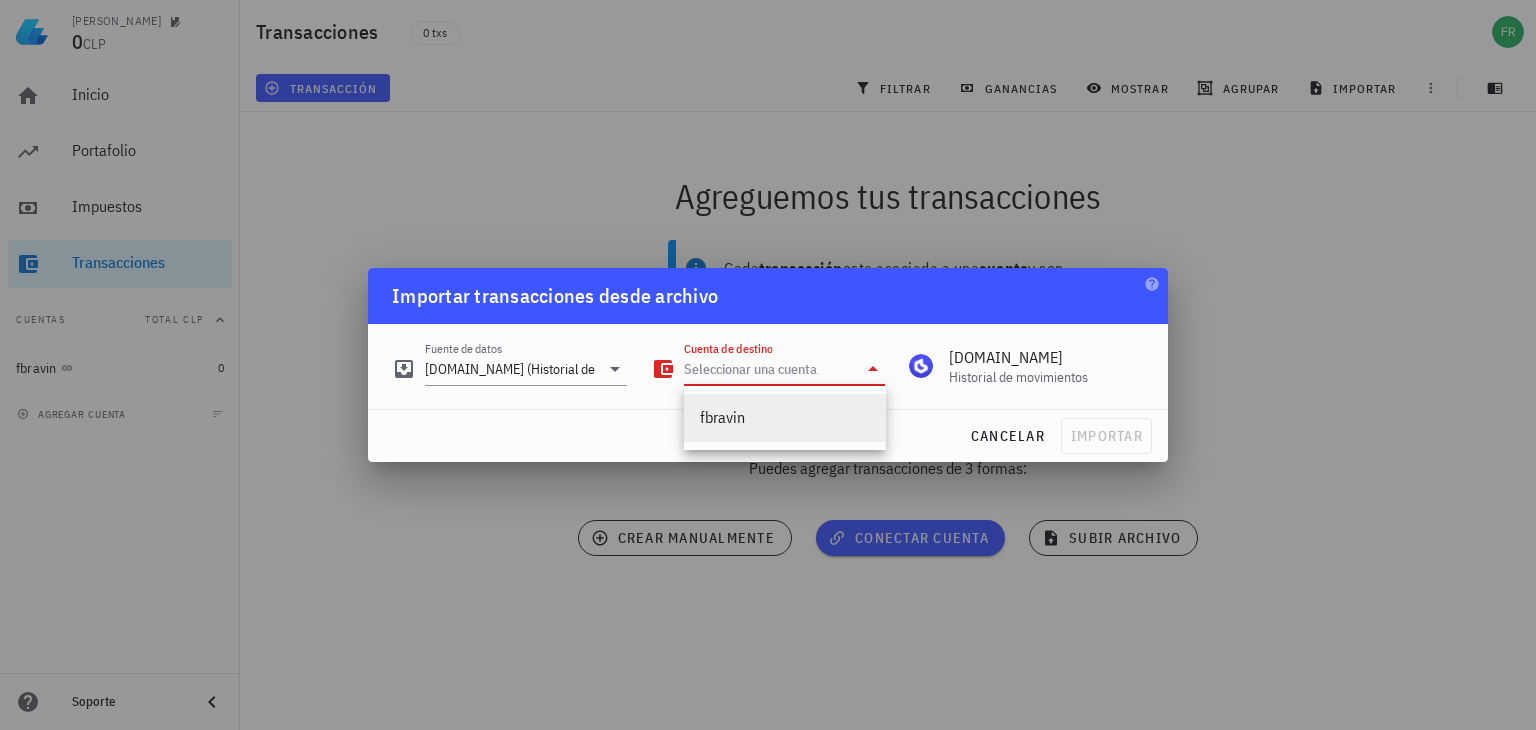 click on "fbravin" at bounding box center (785, 417) 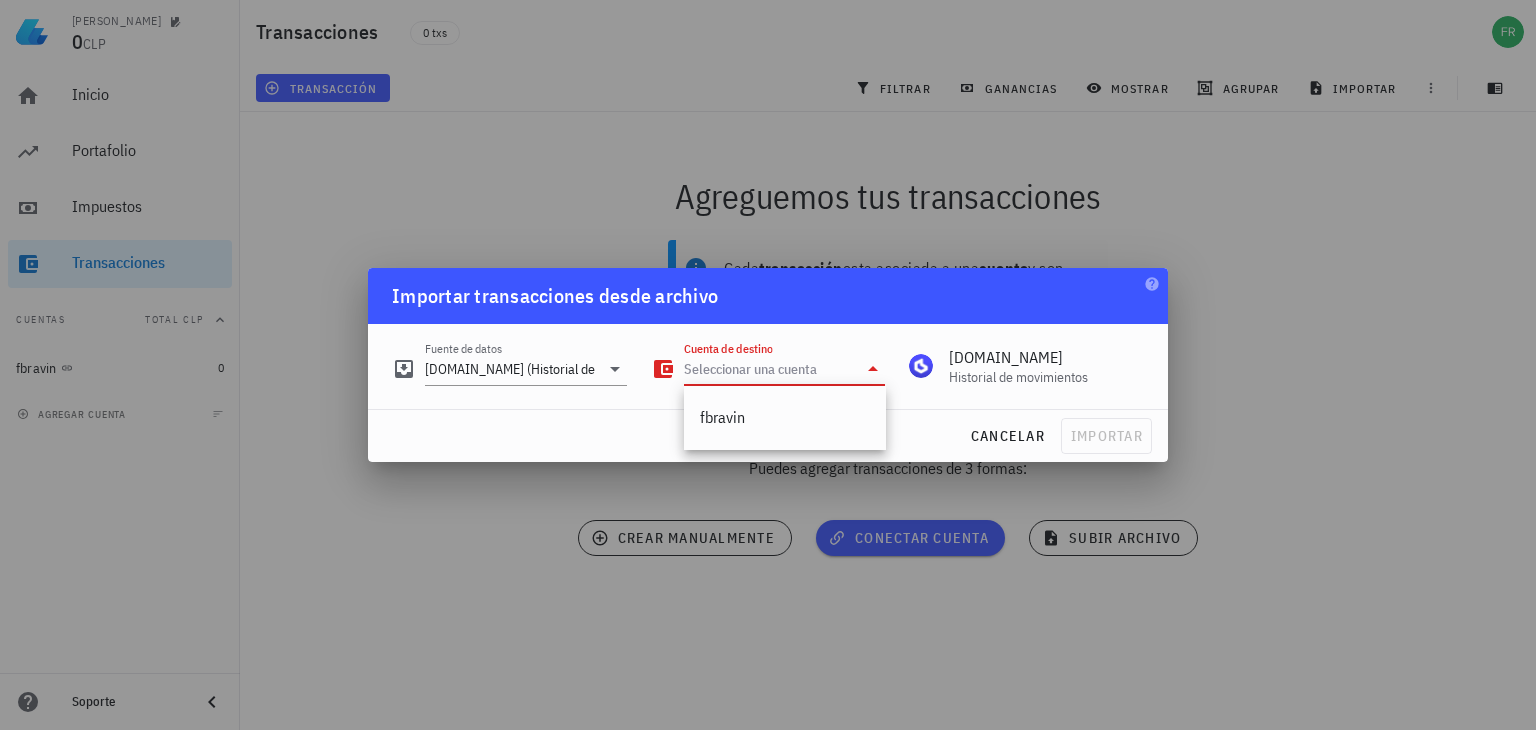 type on "fbravin" 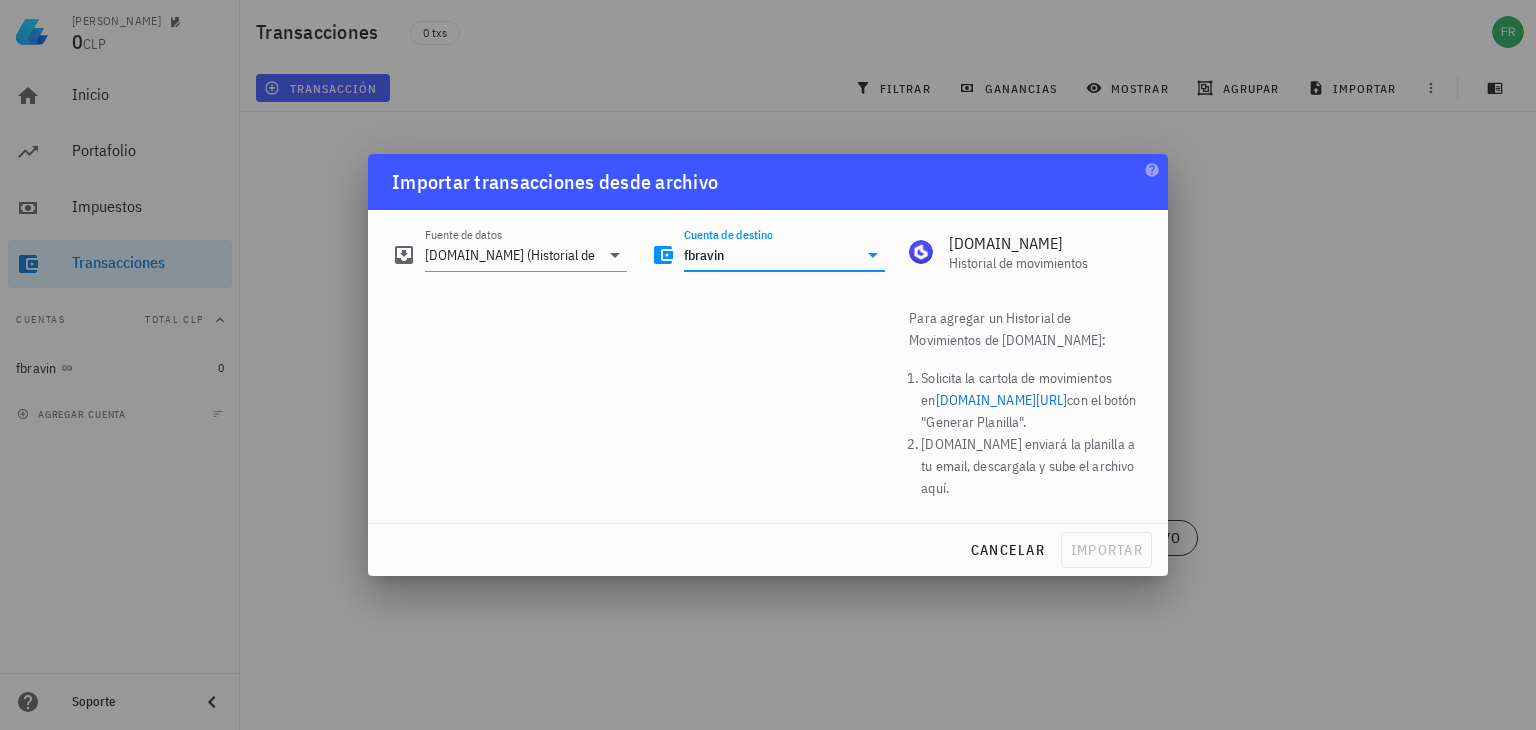 click on "Solicita la cartola de movimientos en
buda.com/cartola
con el botón "Generar Planilla"." at bounding box center [1032, 400] 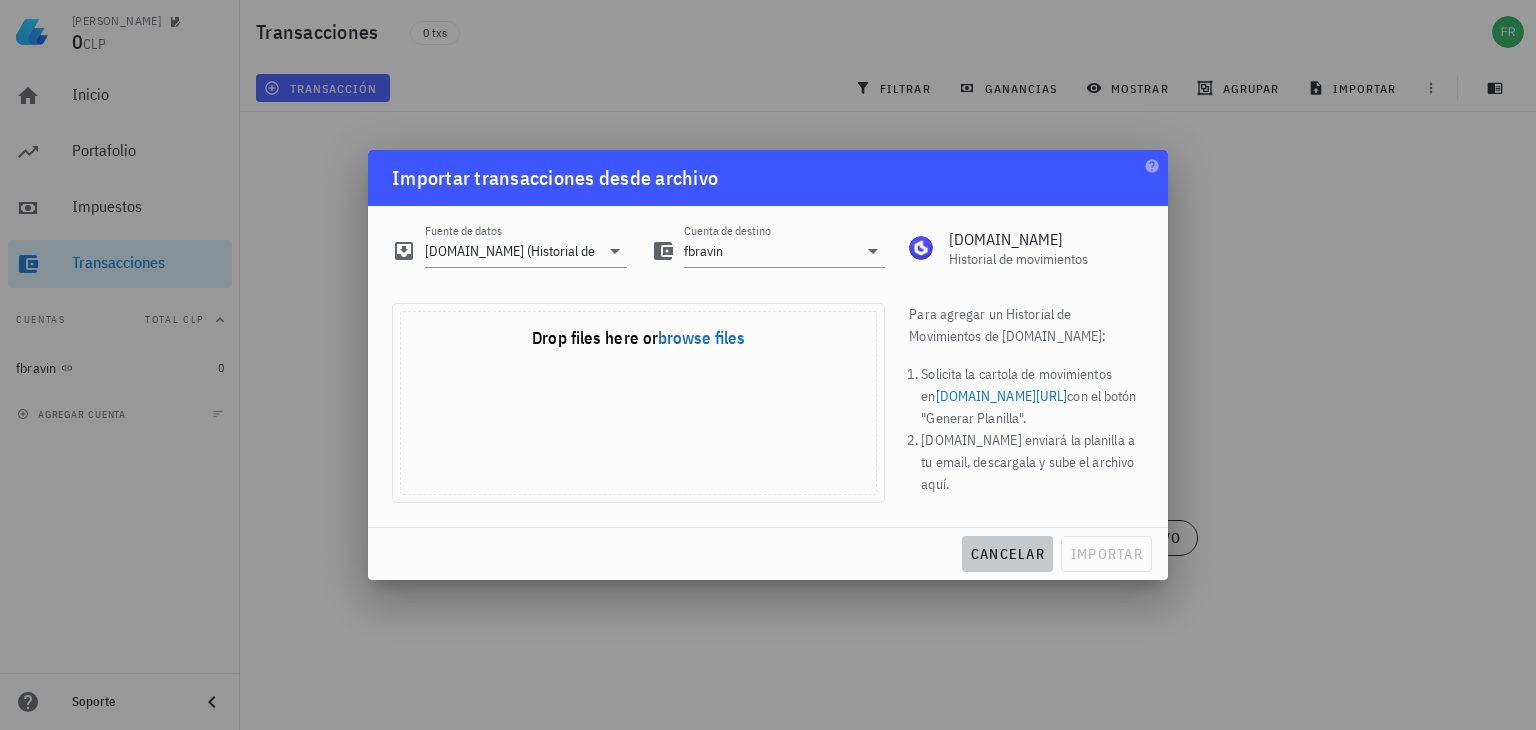 click on "cancelar" at bounding box center [1007, 554] 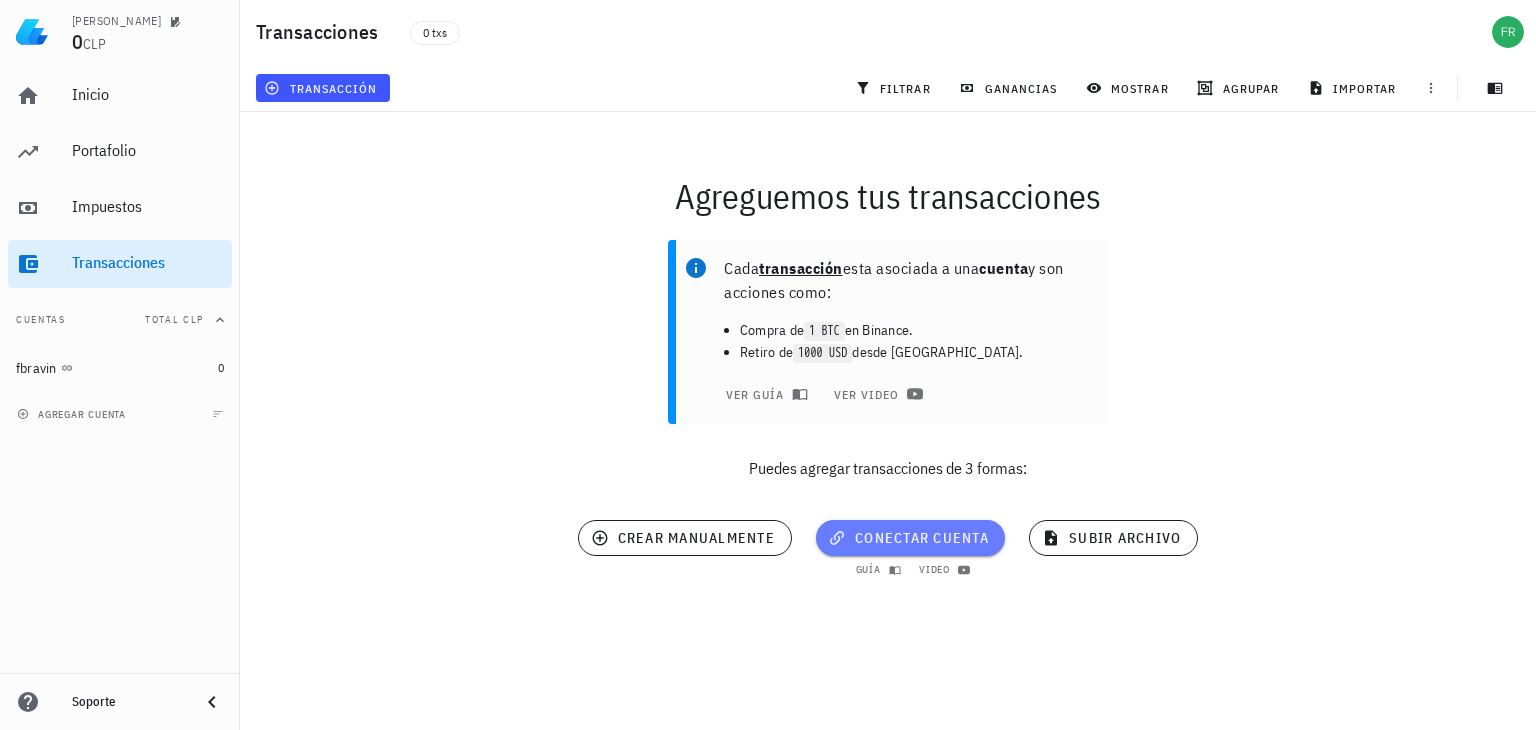 click on "conectar cuenta" at bounding box center (910, 538) 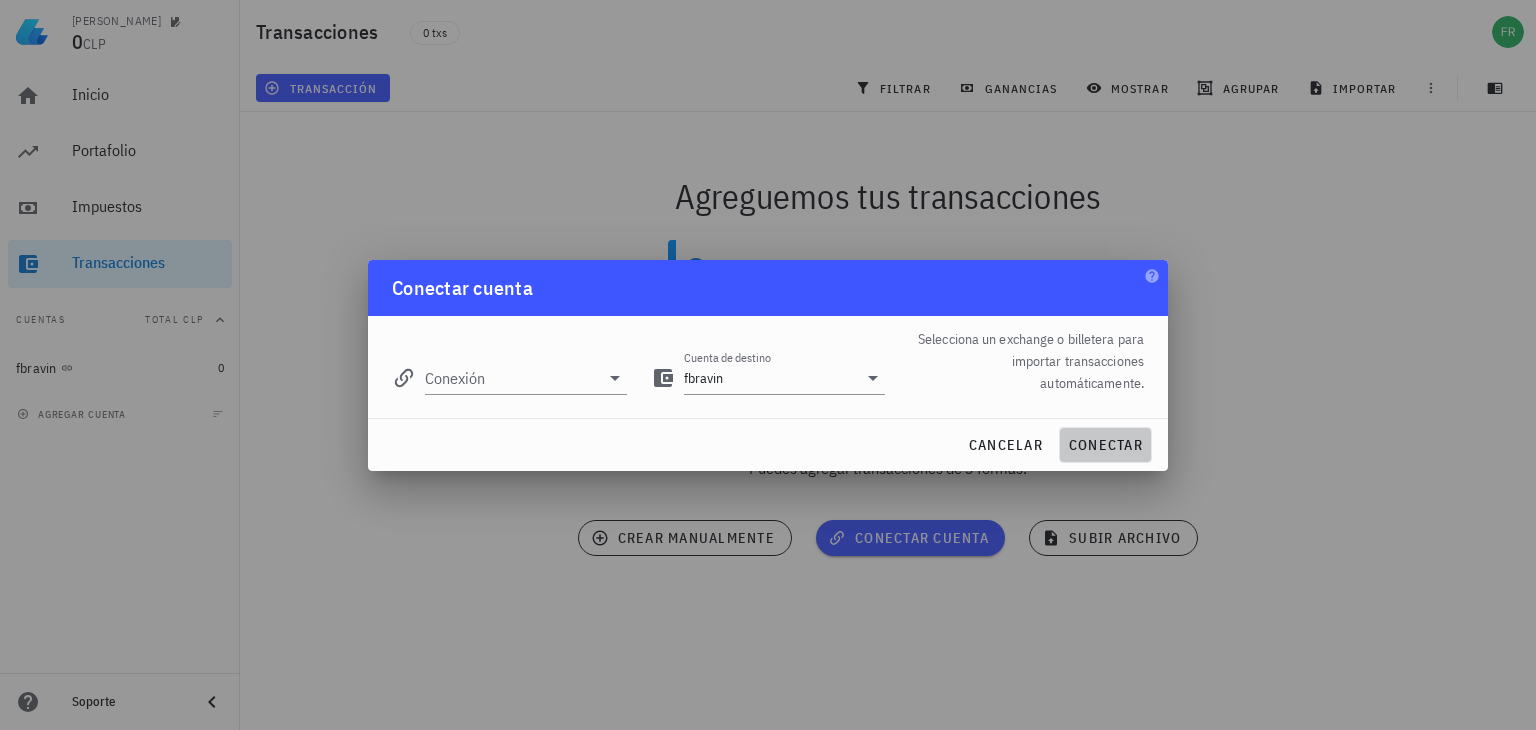 click on "conectar" at bounding box center [1105, 445] 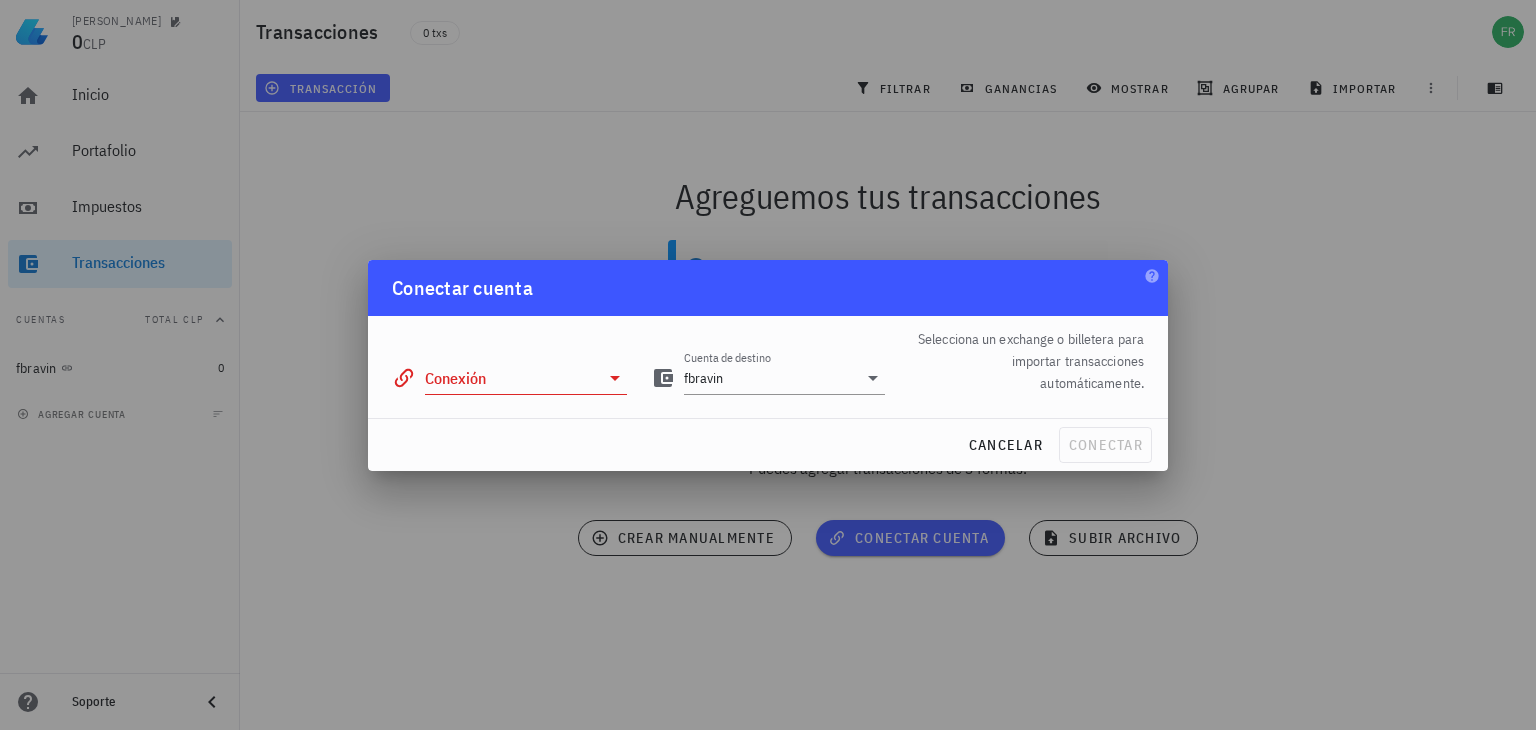 click on "Conexión" at bounding box center [512, 378] 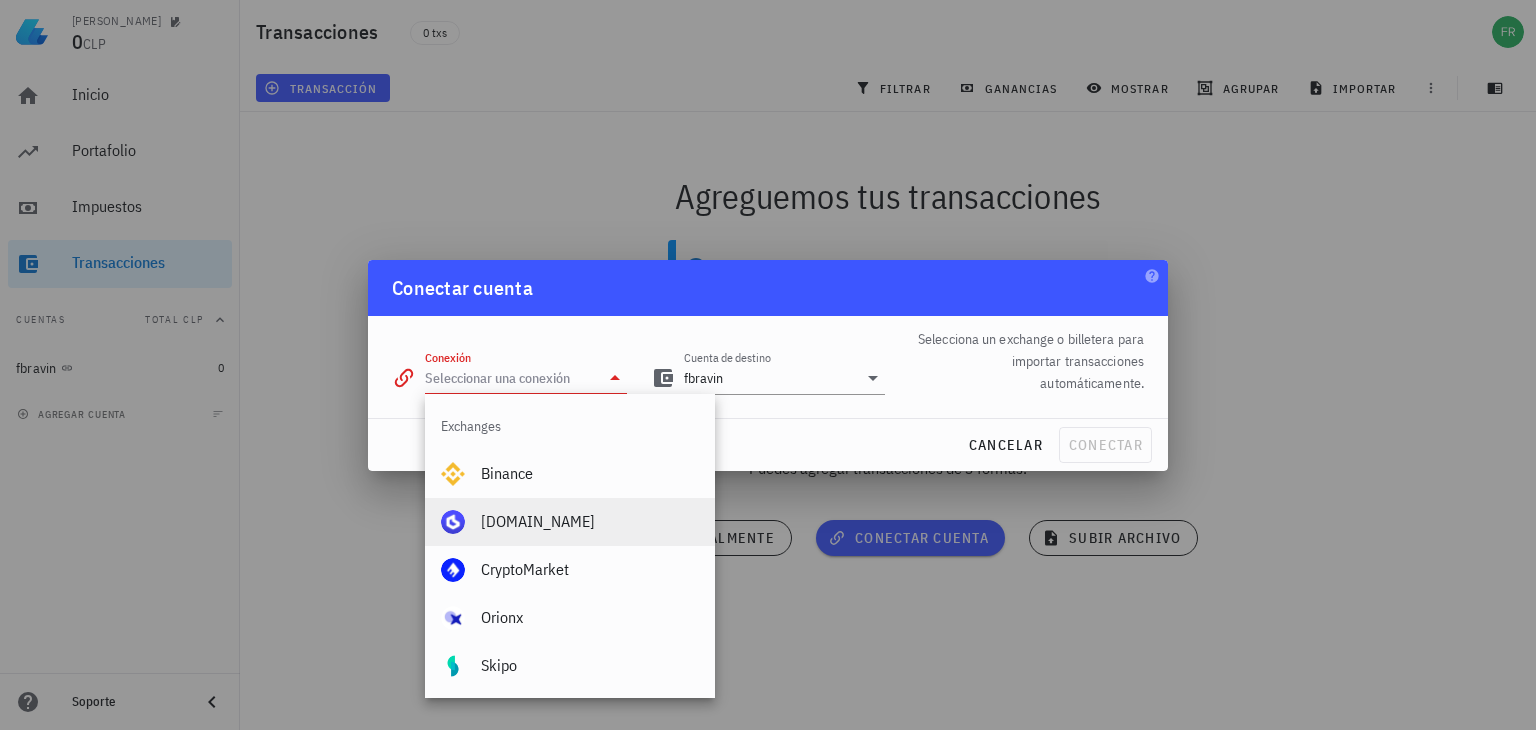 drag, startPoint x: 537, startPoint y: 529, endPoint x: 576, endPoint y: 521, distance: 39.812057 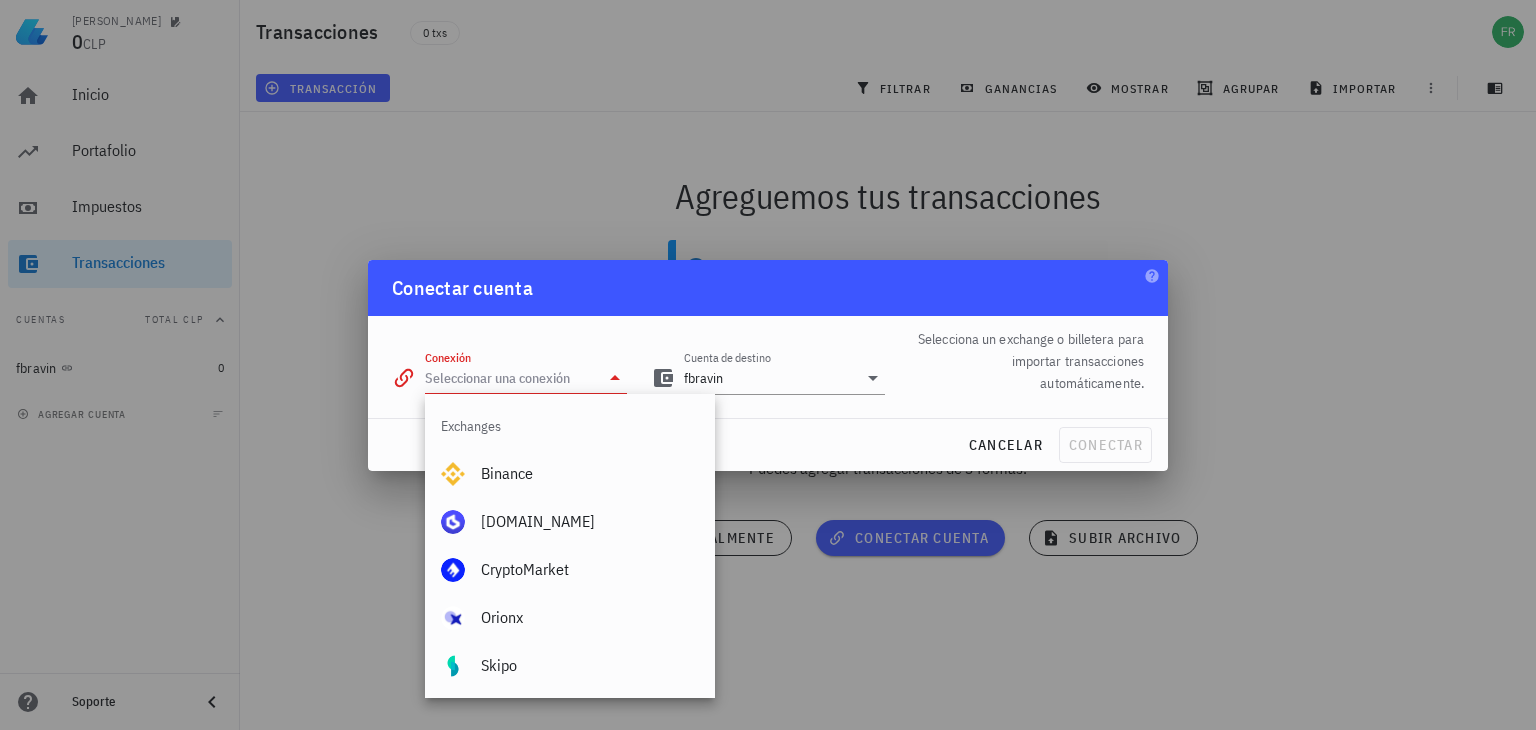 click on "Buda.com" at bounding box center [590, 521] 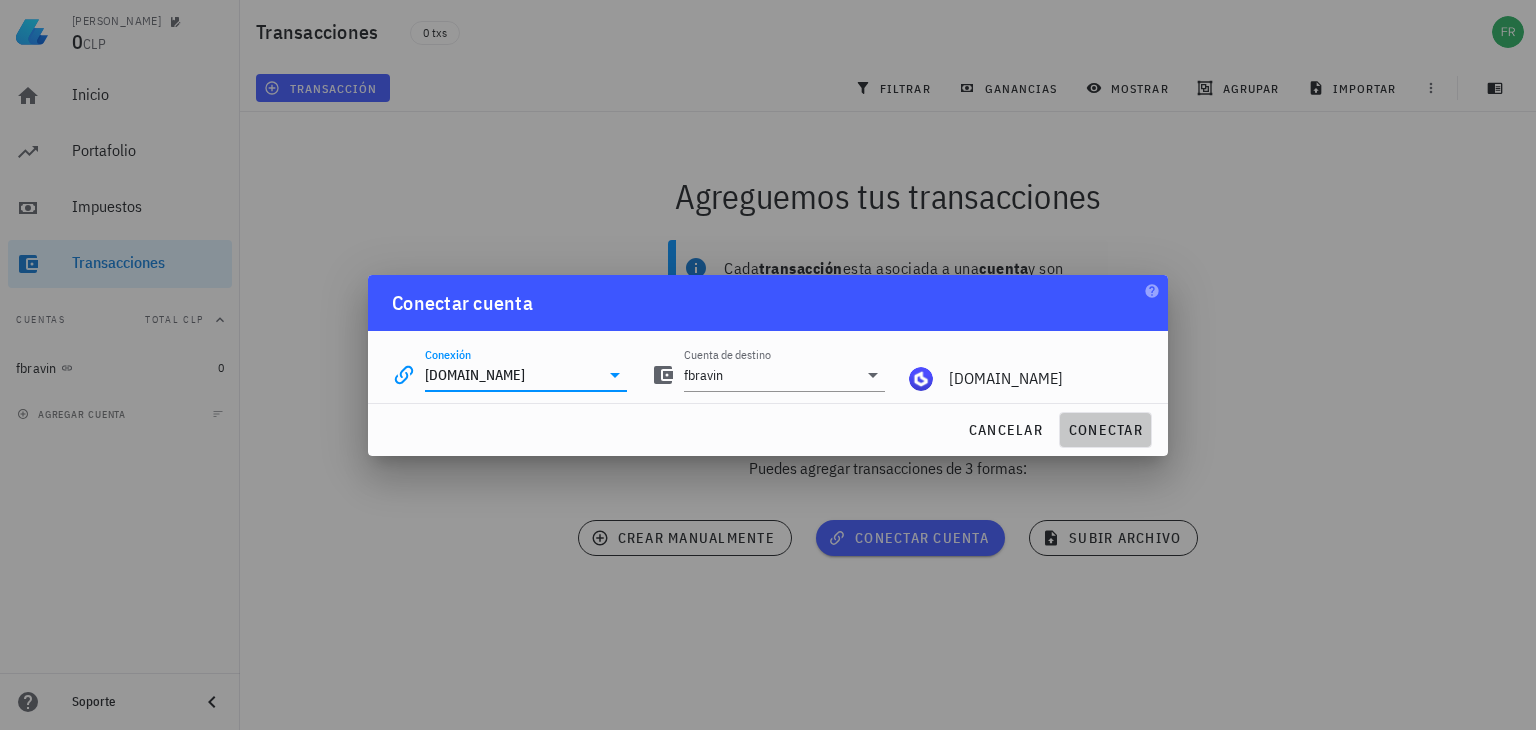 click on "conectar" at bounding box center [1105, 430] 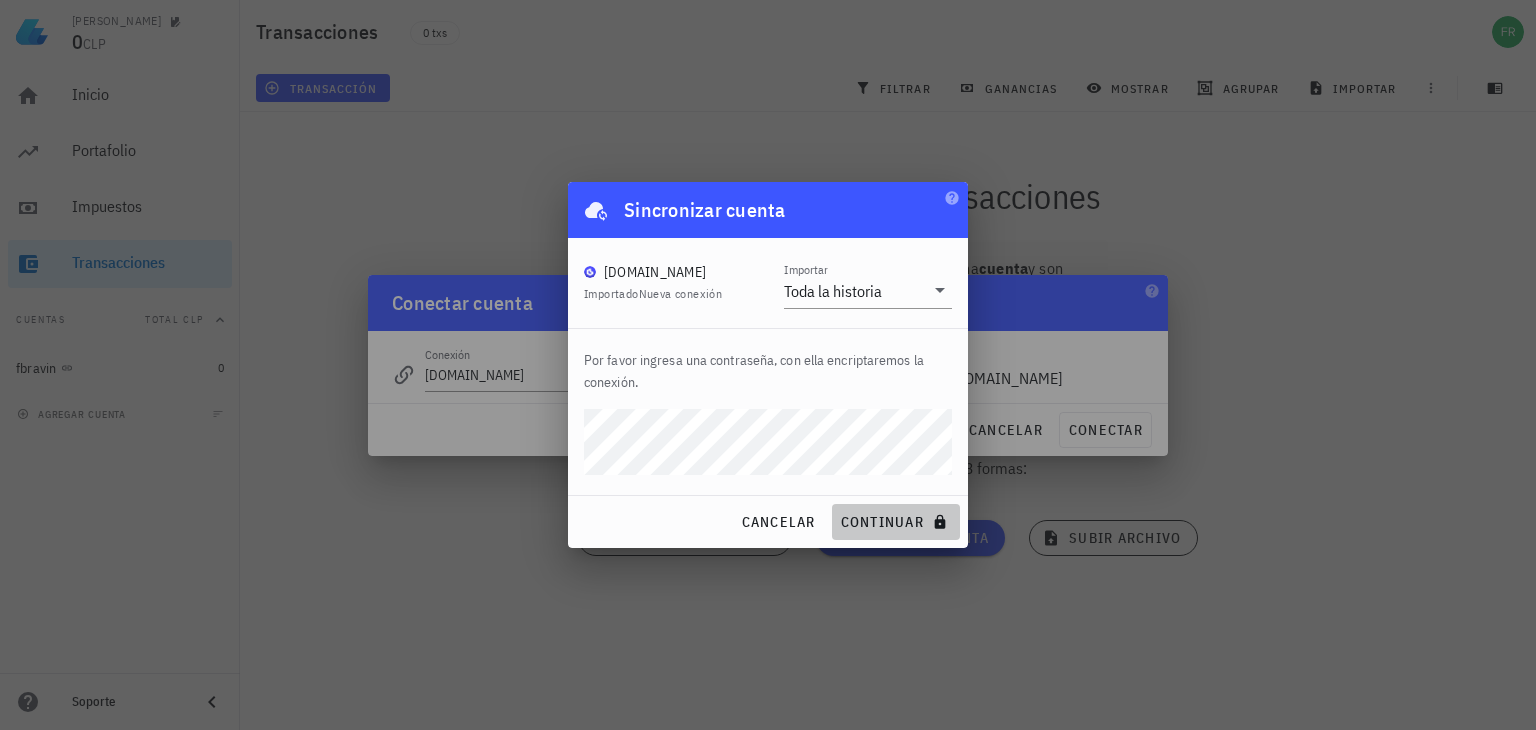 click on "continuar" at bounding box center [896, 522] 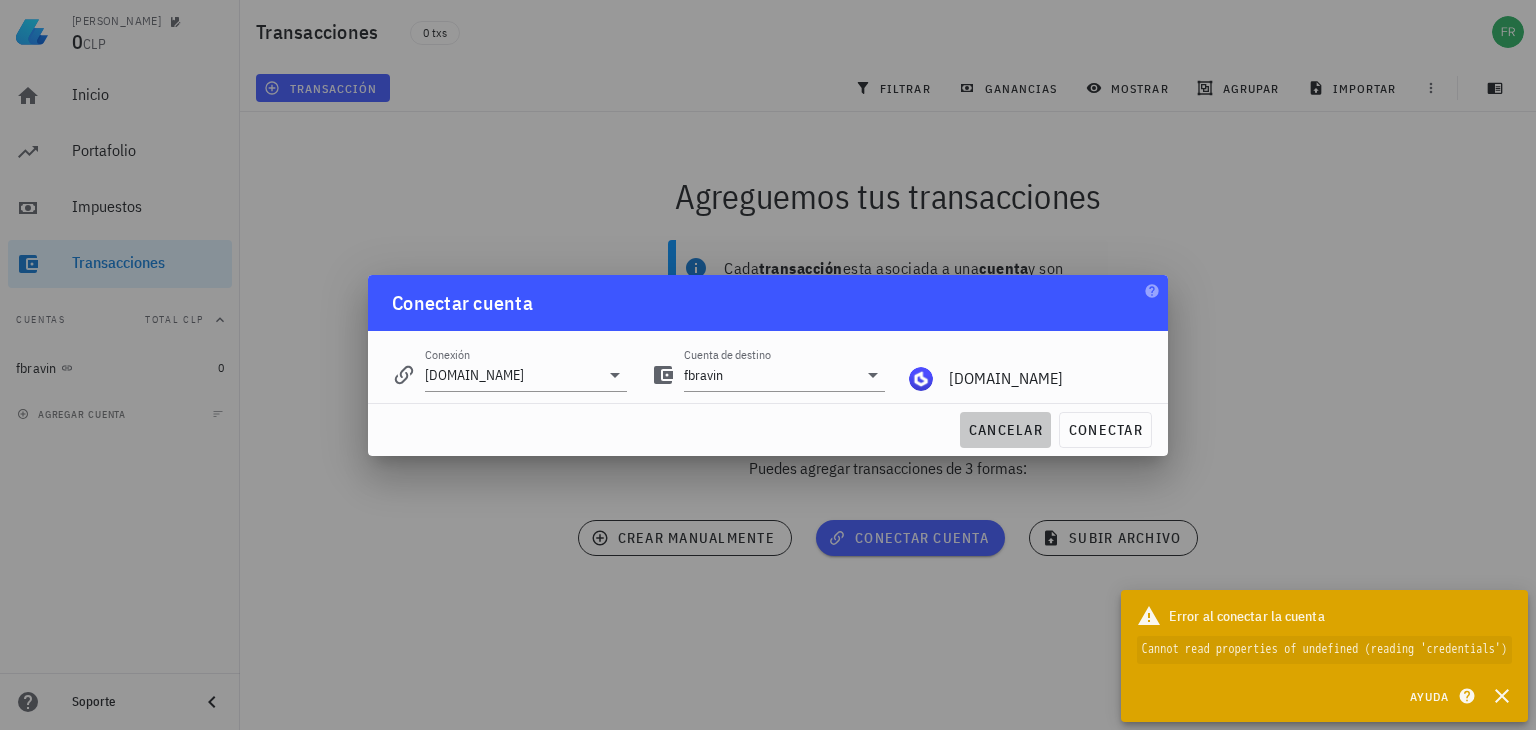 click on "cancelar" at bounding box center [1005, 430] 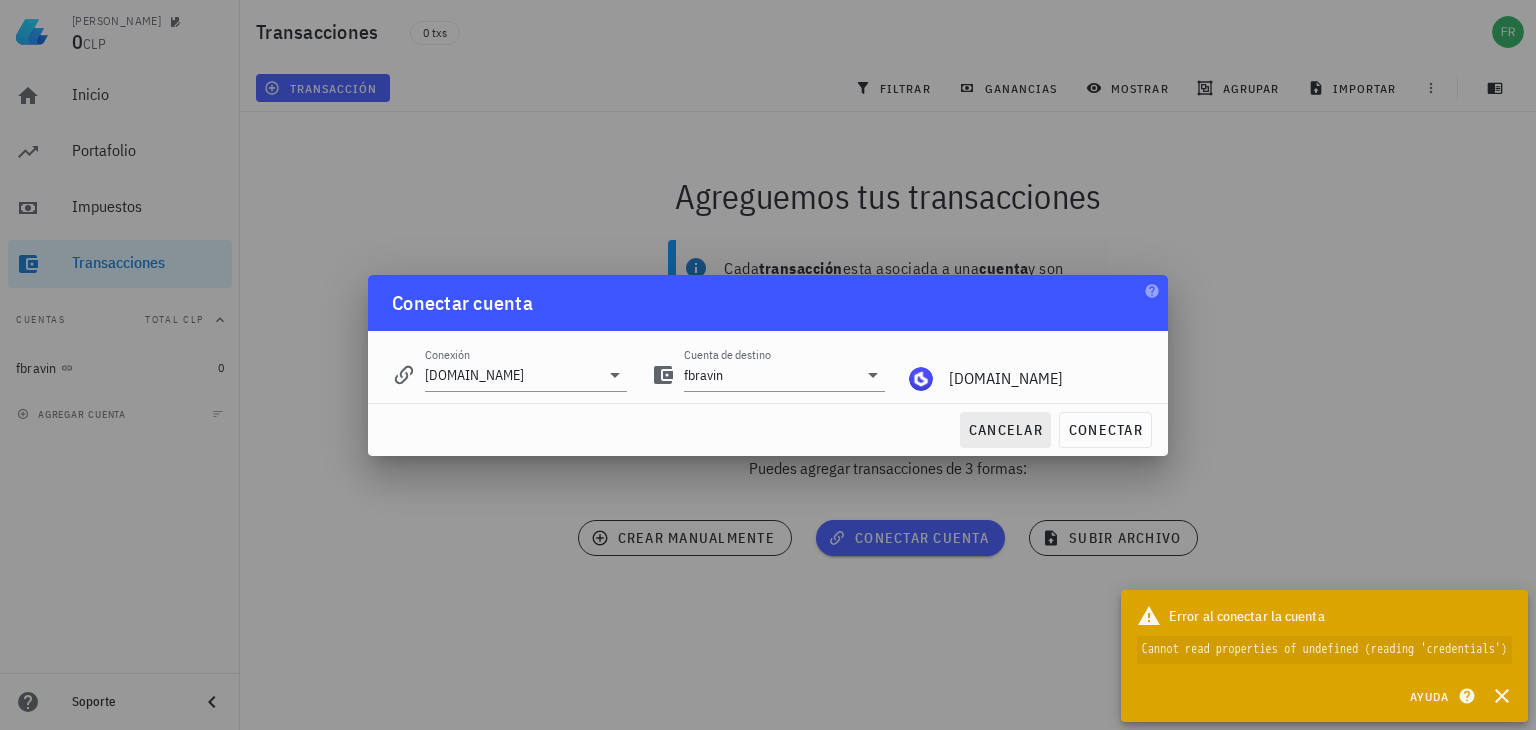 type 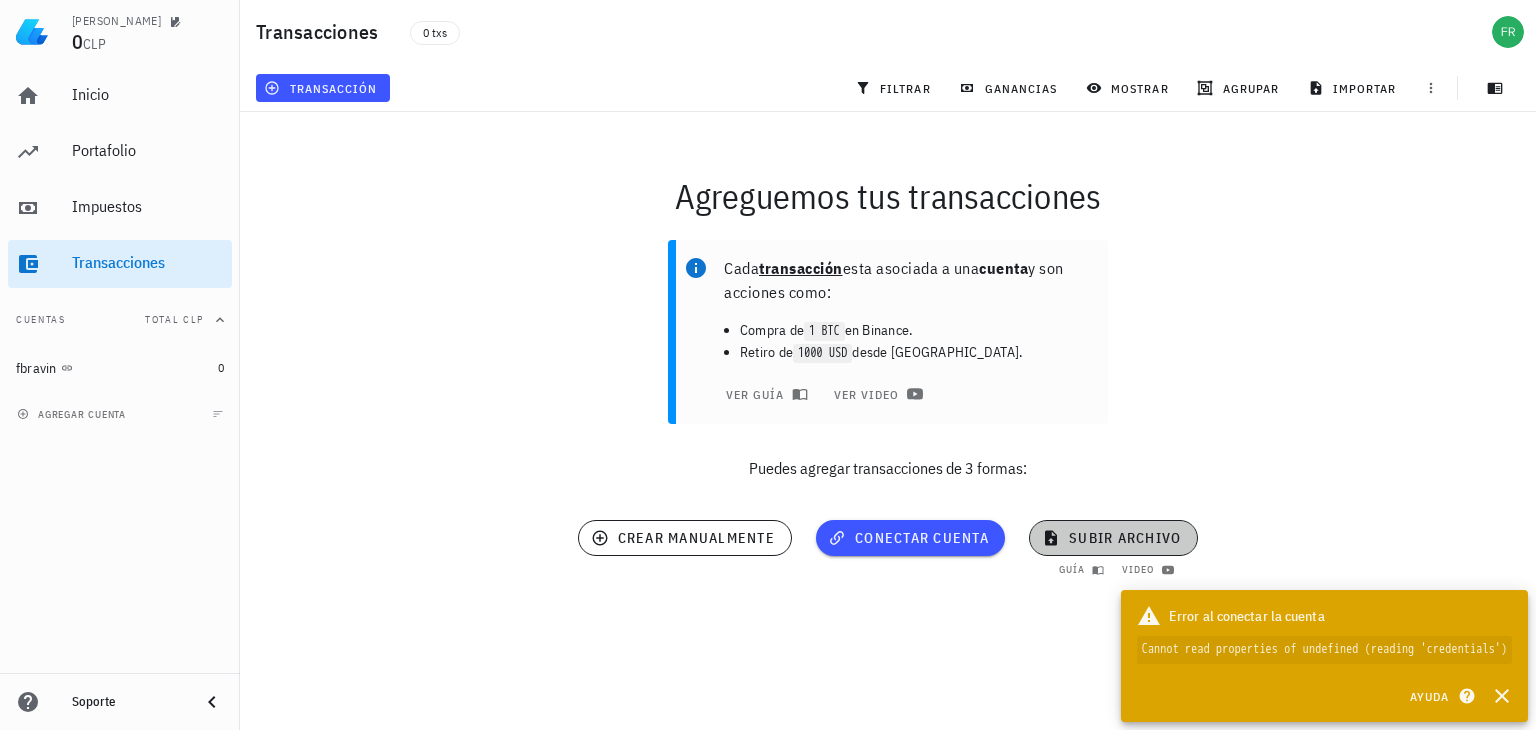 click on "subir archivo" at bounding box center (1113, 538) 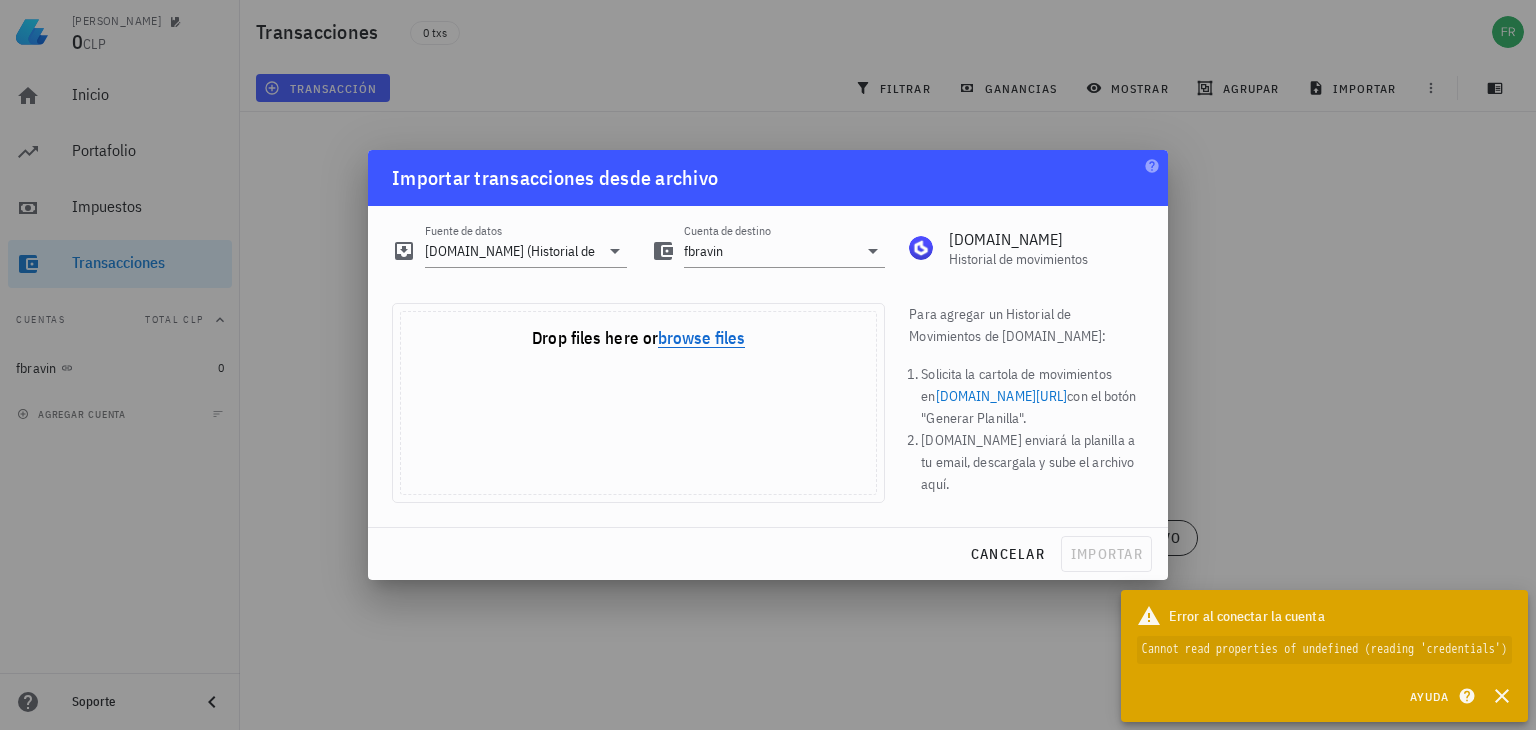 click on "browse files" at bounding box center [701, 339] 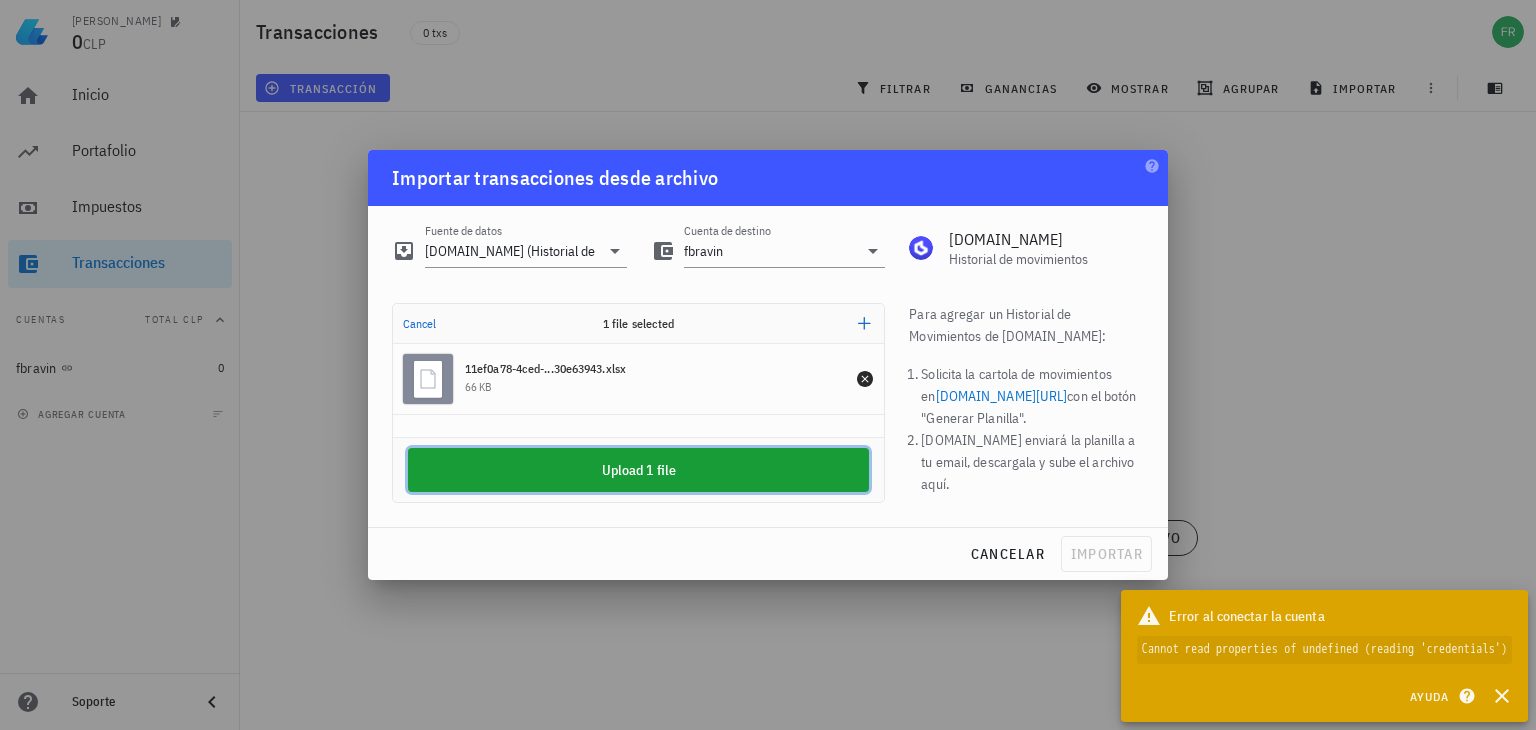 click on "Upload 1 file" at bounding box center [638, 470] 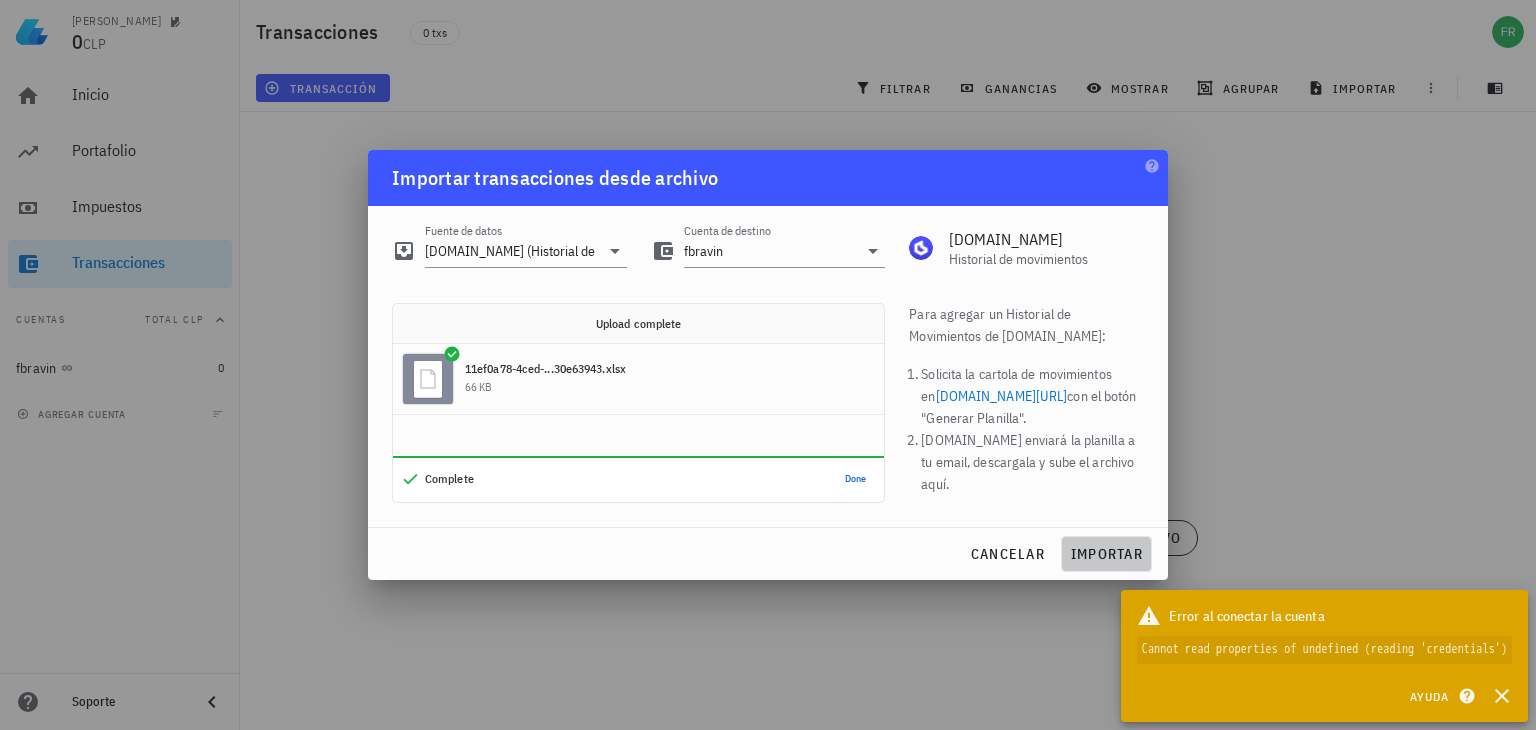 click on "importar" at bounding box center (1106, 554) 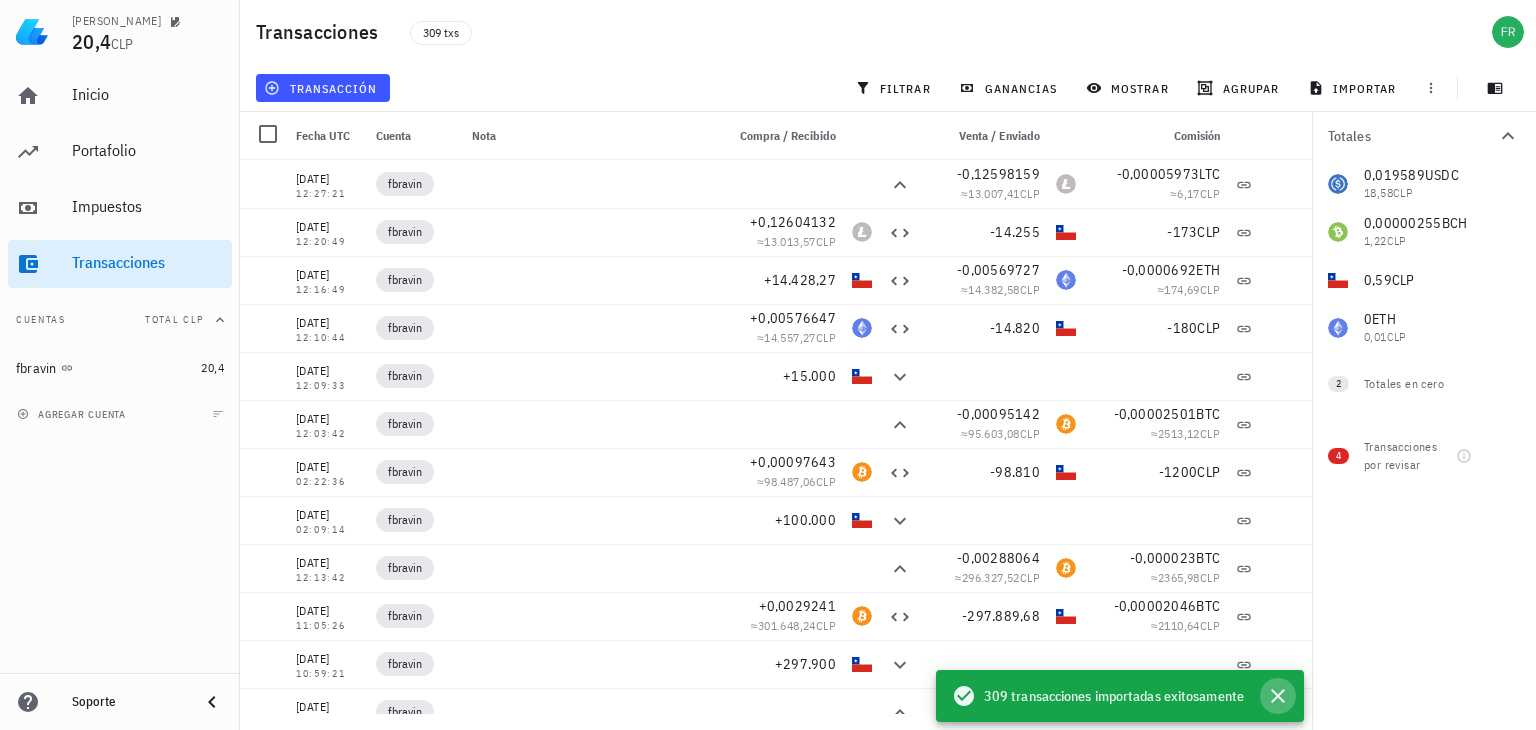 click 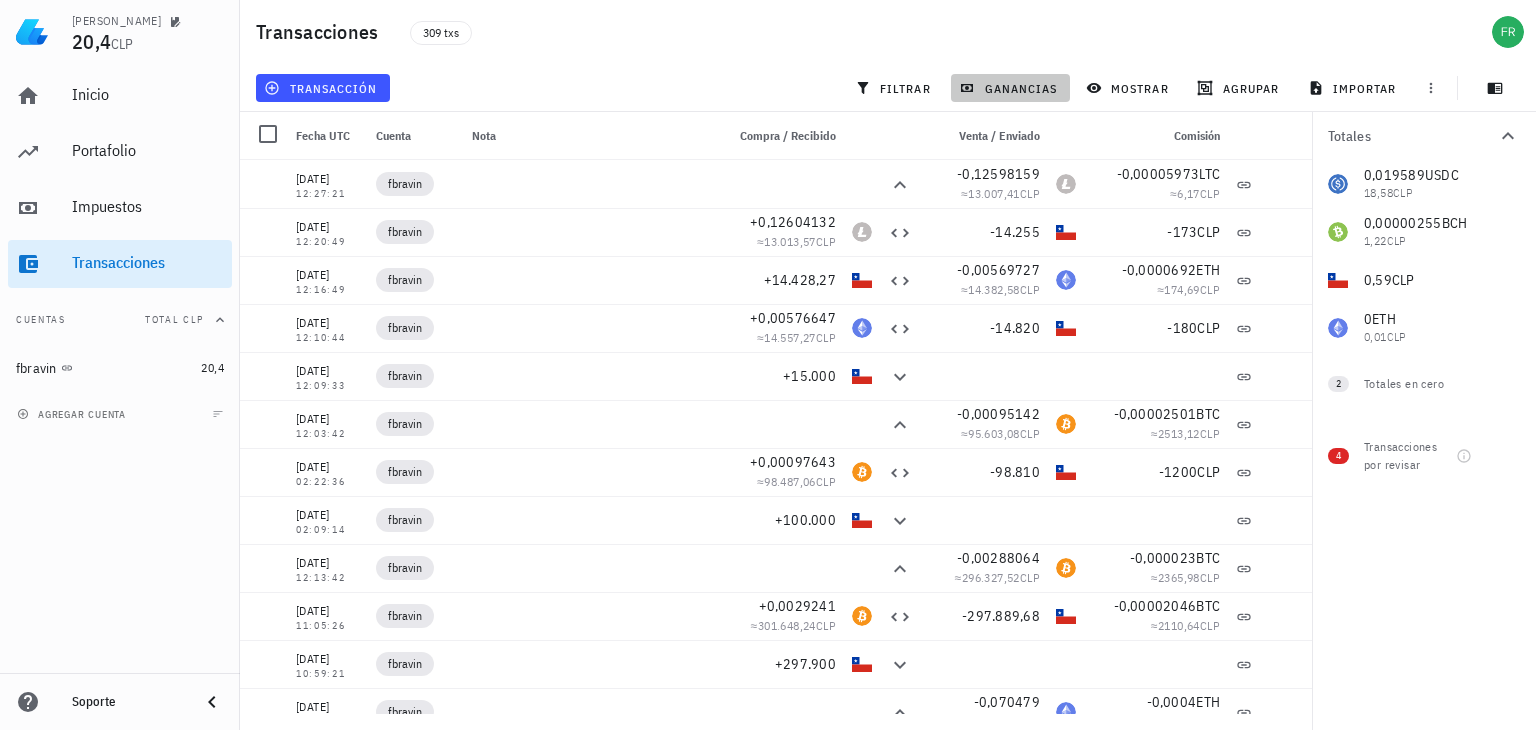click on "ganancias" at bounding box center [1010, 88] 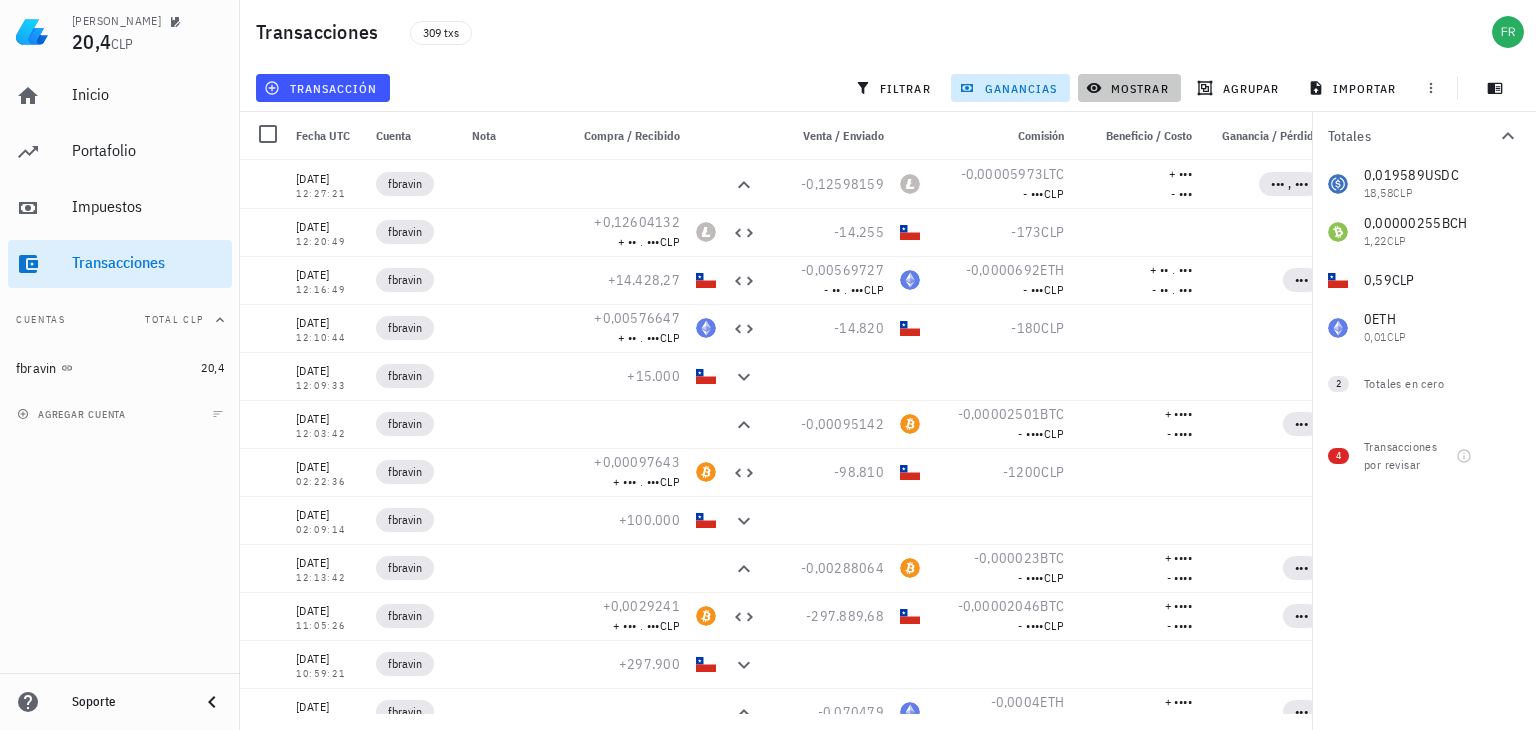 click on "mostrar" at bounding box center (1129, 88) 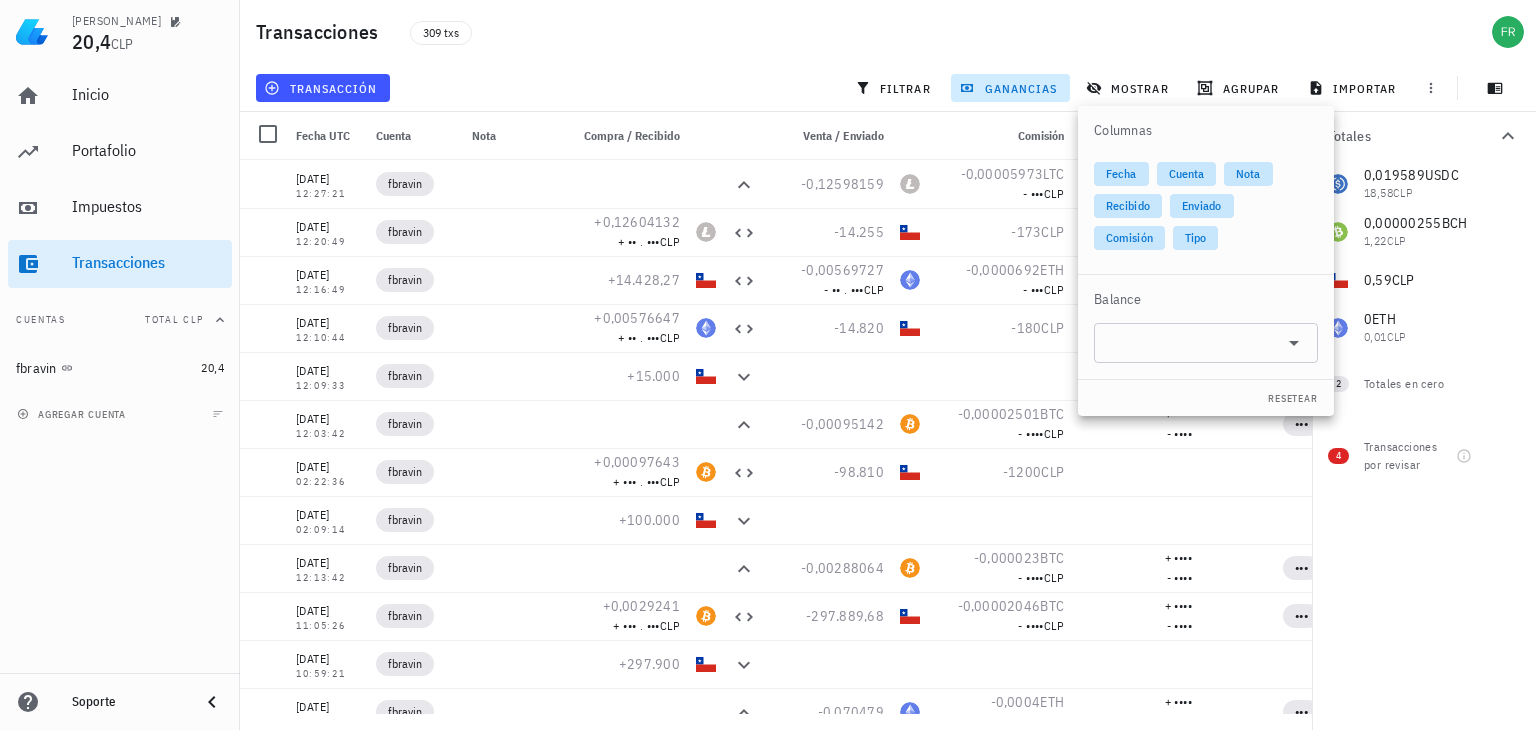 click on "Transacciones
309 txs" at bounding box center (888, 32) 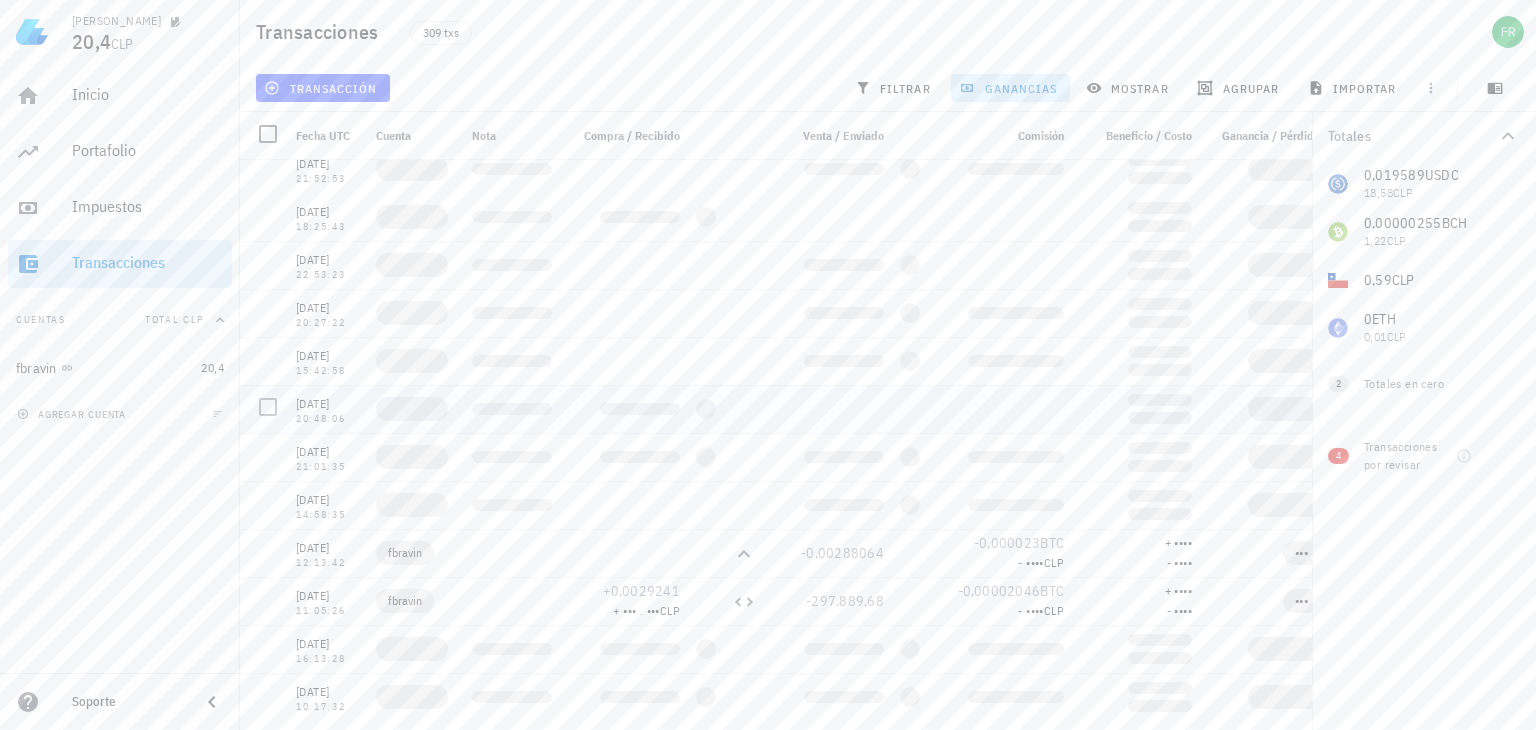 scroll, scrollTop: 0, scrollLeft: 0, axis: both 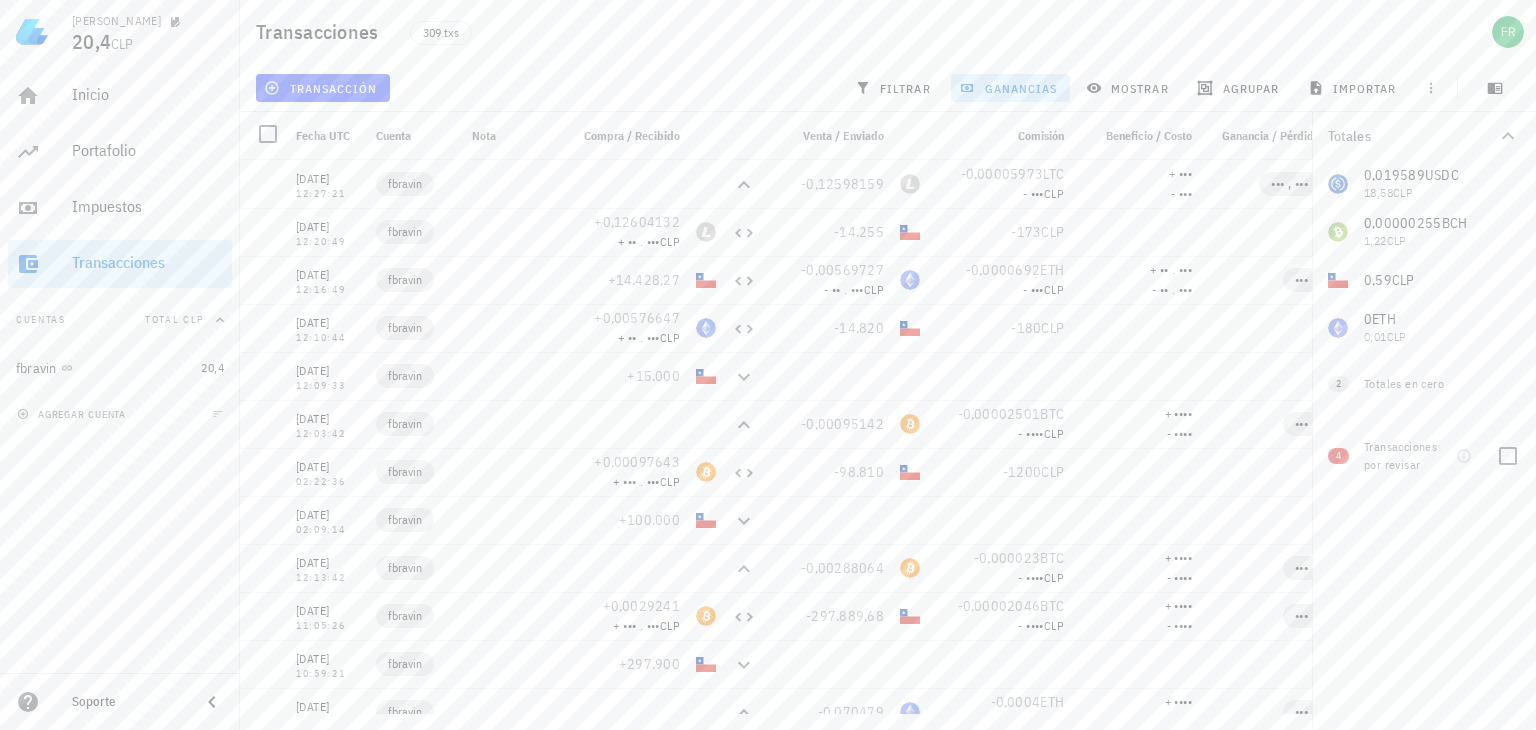 click on "4" at bounding box center (1338, 456) 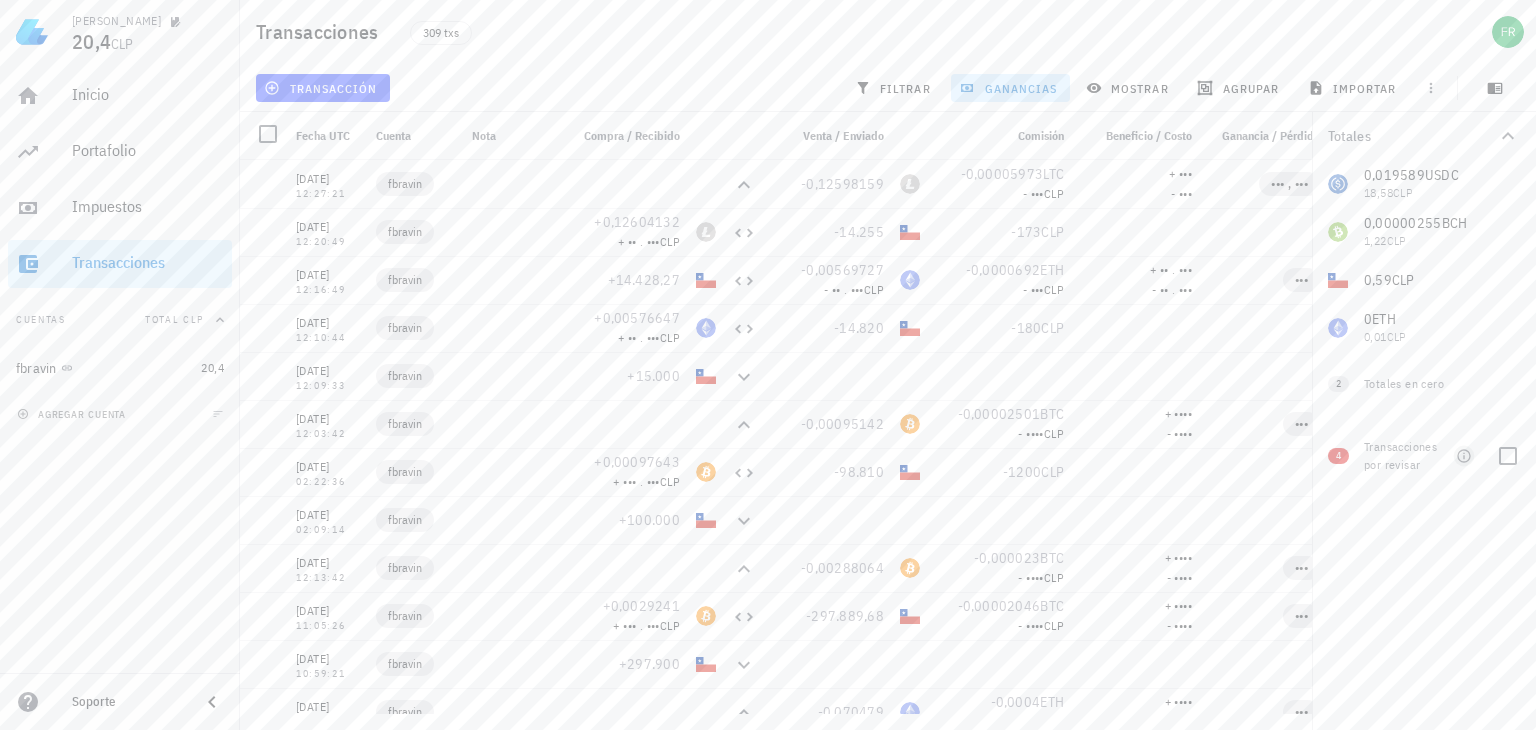 click 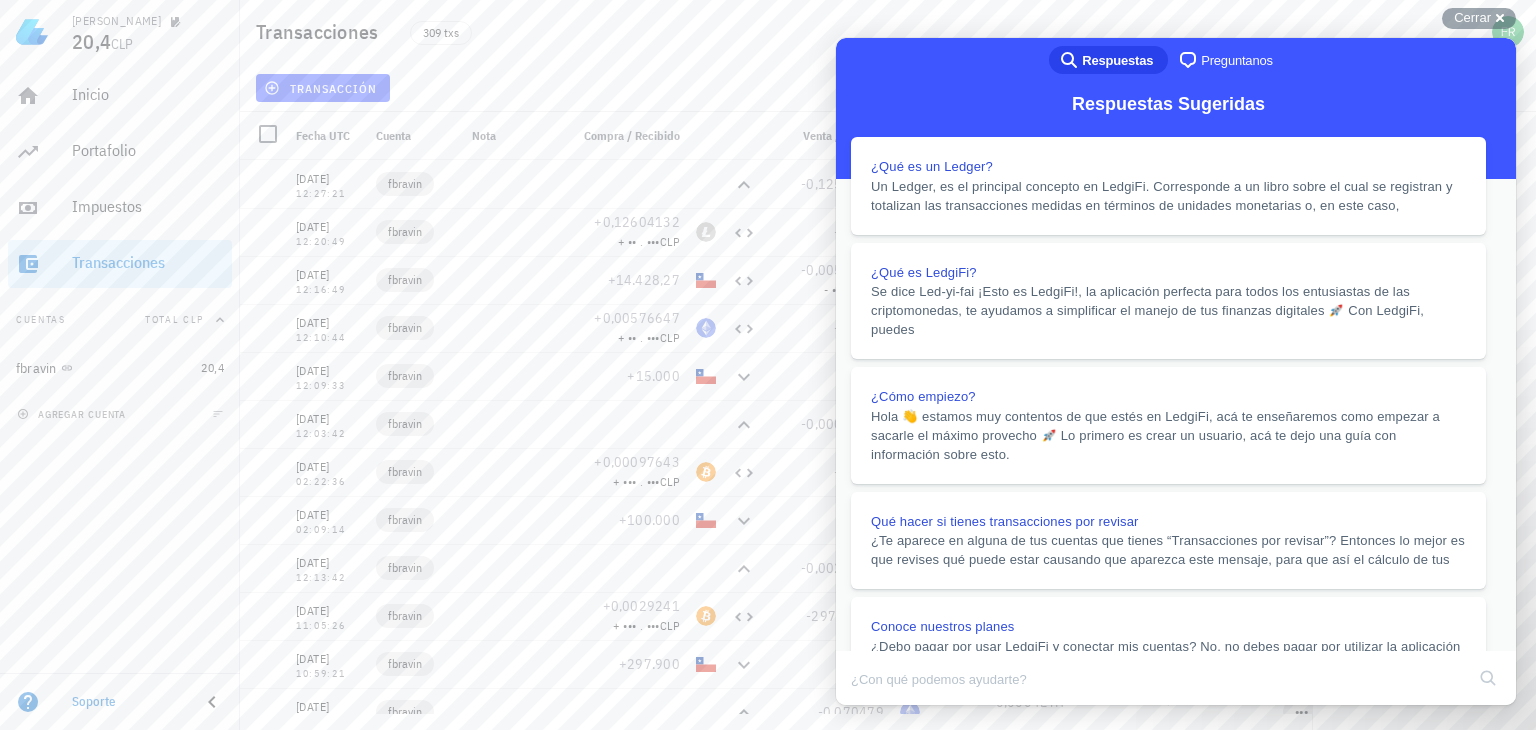 scroll, scrollTop: 300, scrollLeft: 0, axis: vertical 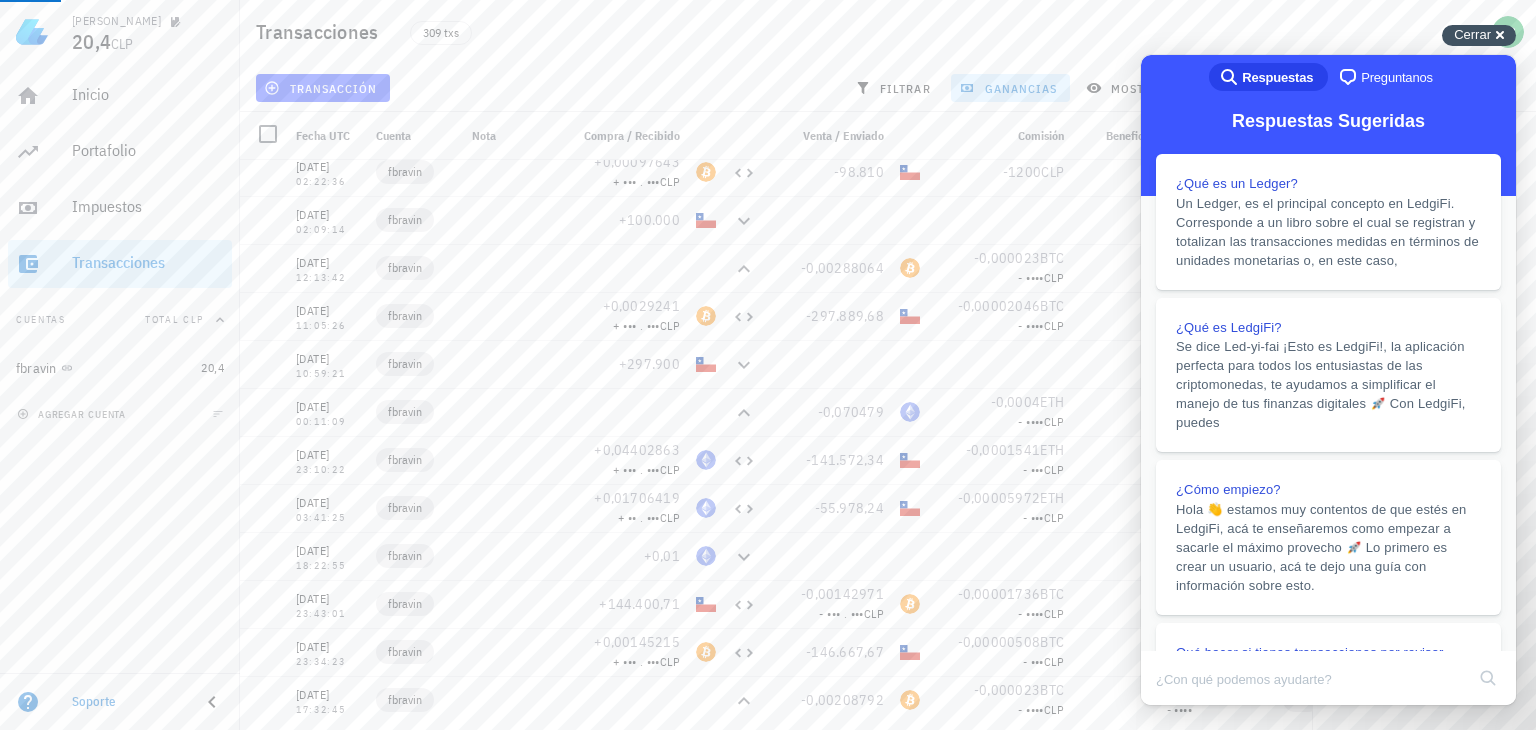 click on "Cerrar cross-small" at bounding box center [1479, 35] 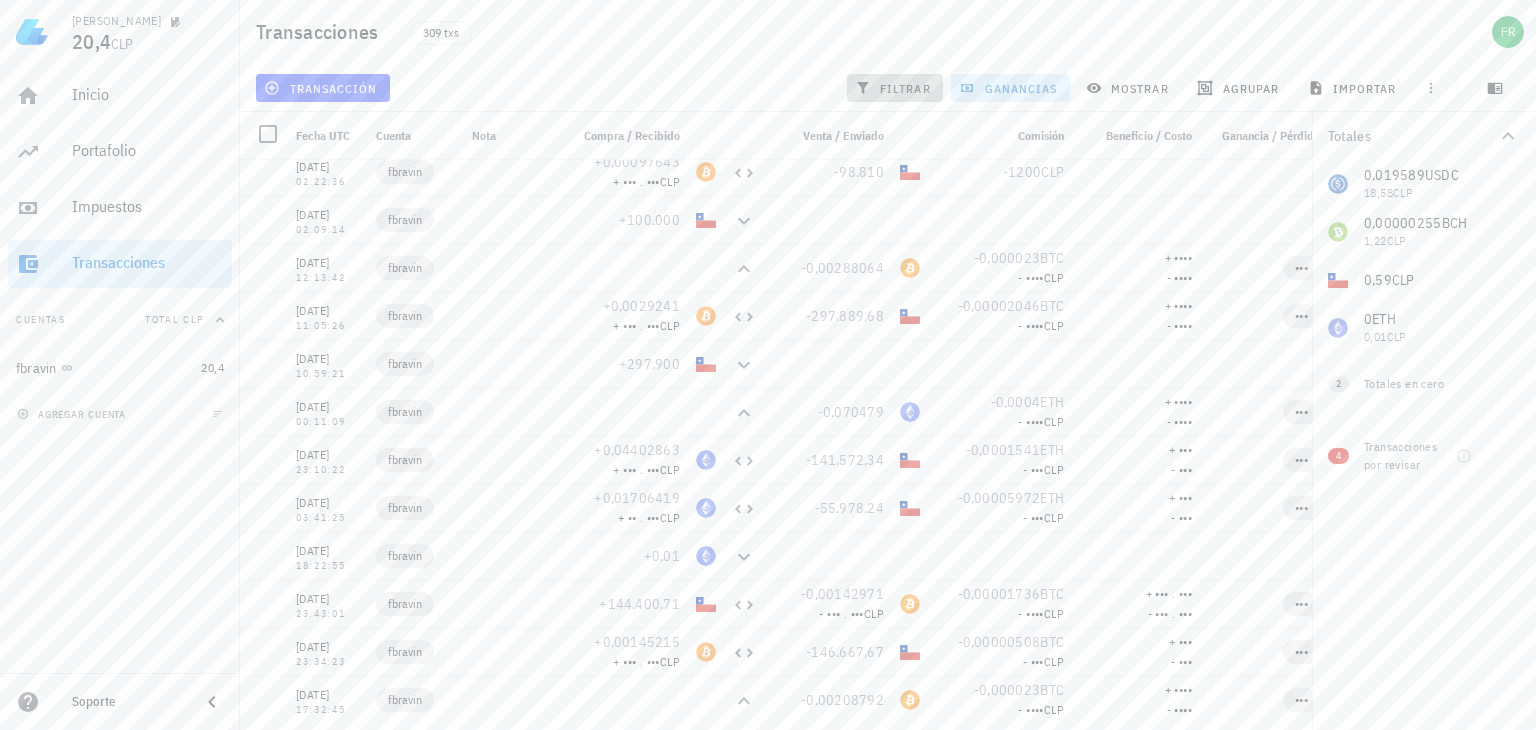 click on "filtrar" at bounding box center (895, 88) 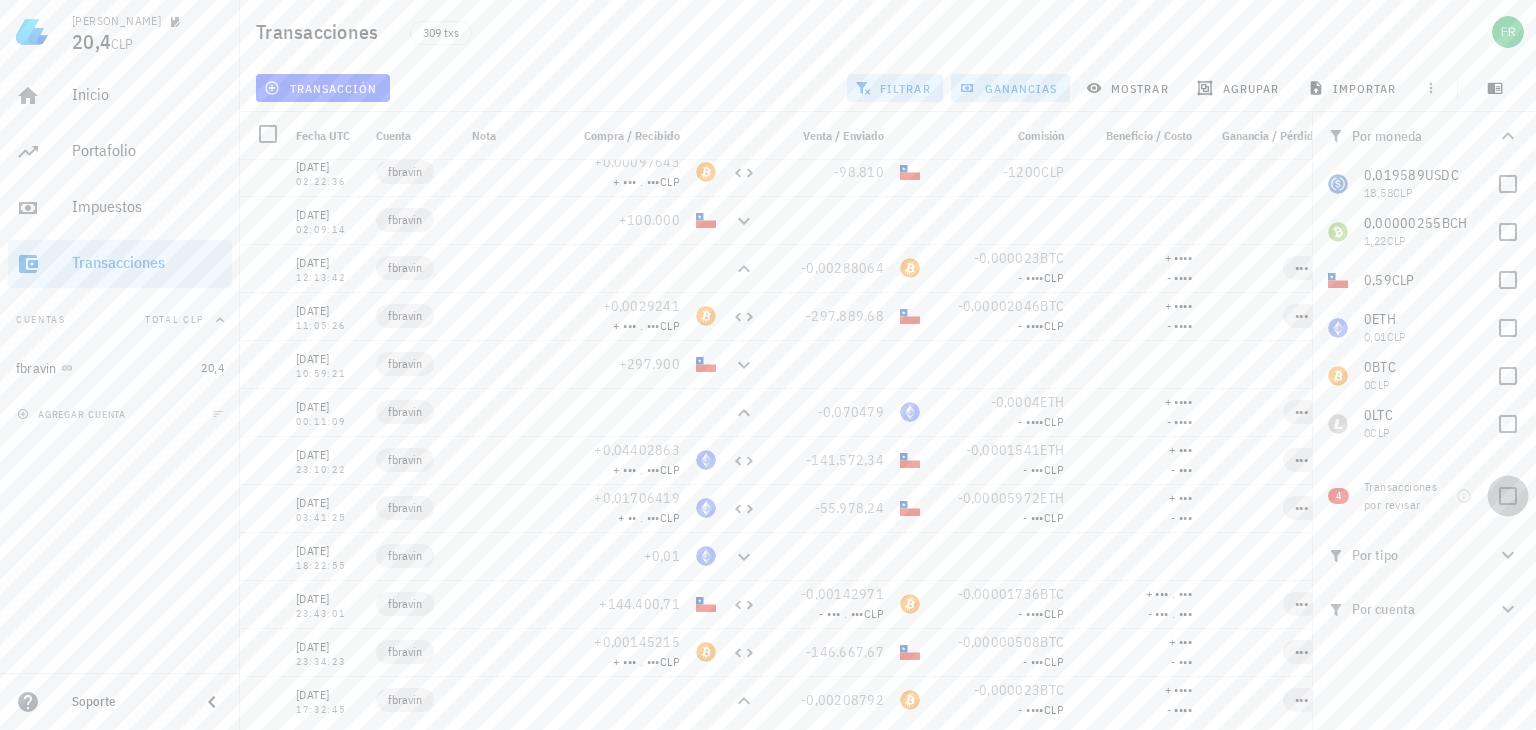 click at bounding box center [1508, 496] 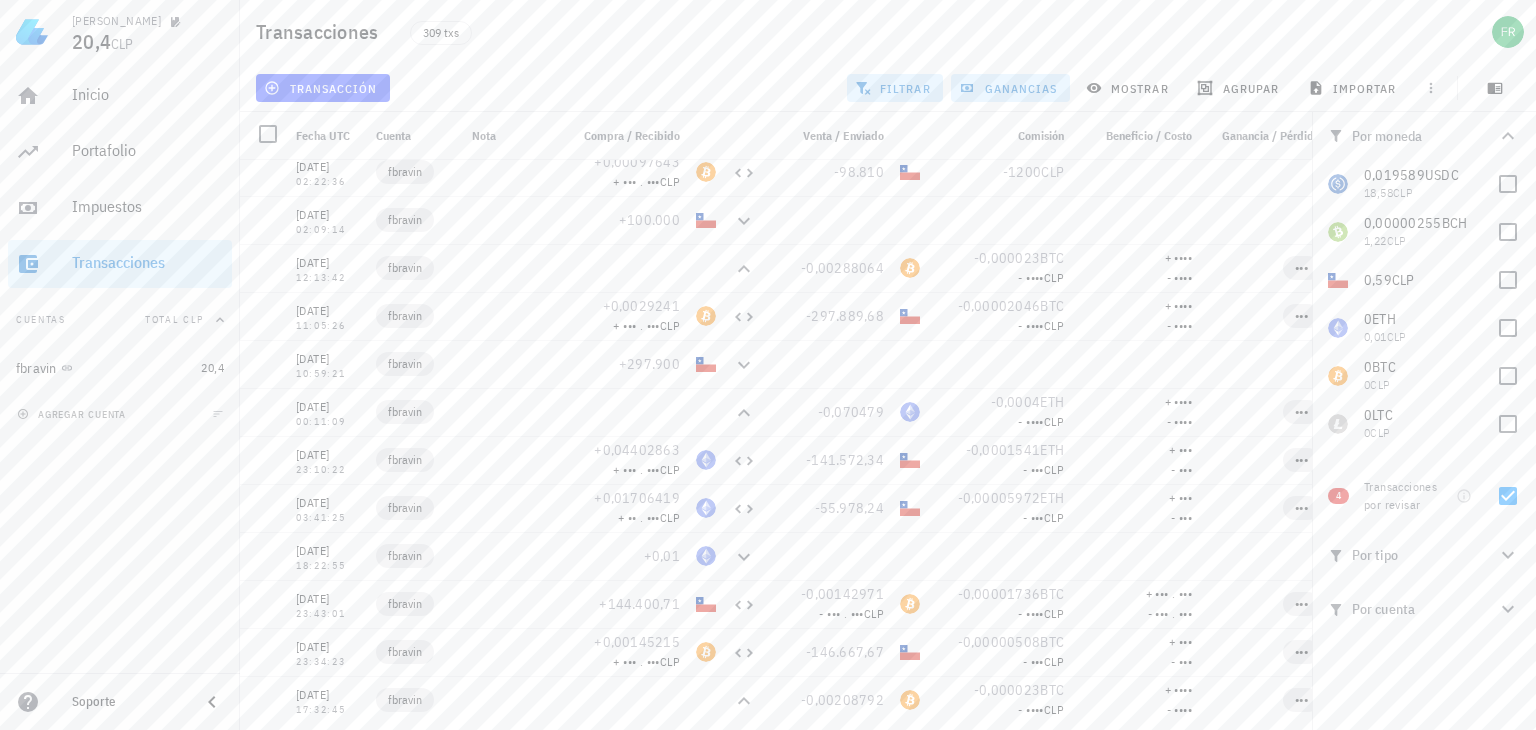 scroll, scrollTop: 0, scrollLeft: 0, axis: both 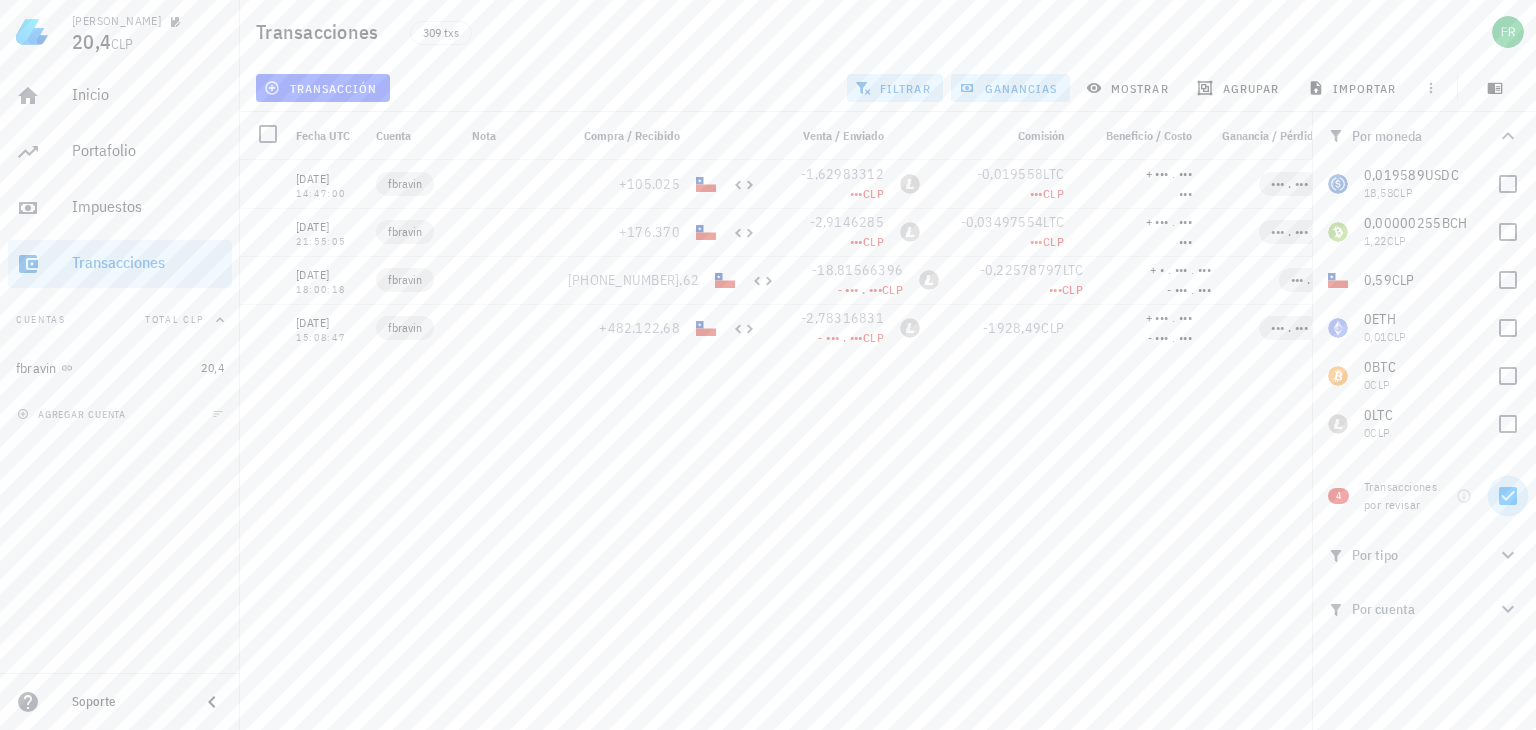 click at bounding box center (1508, 496) 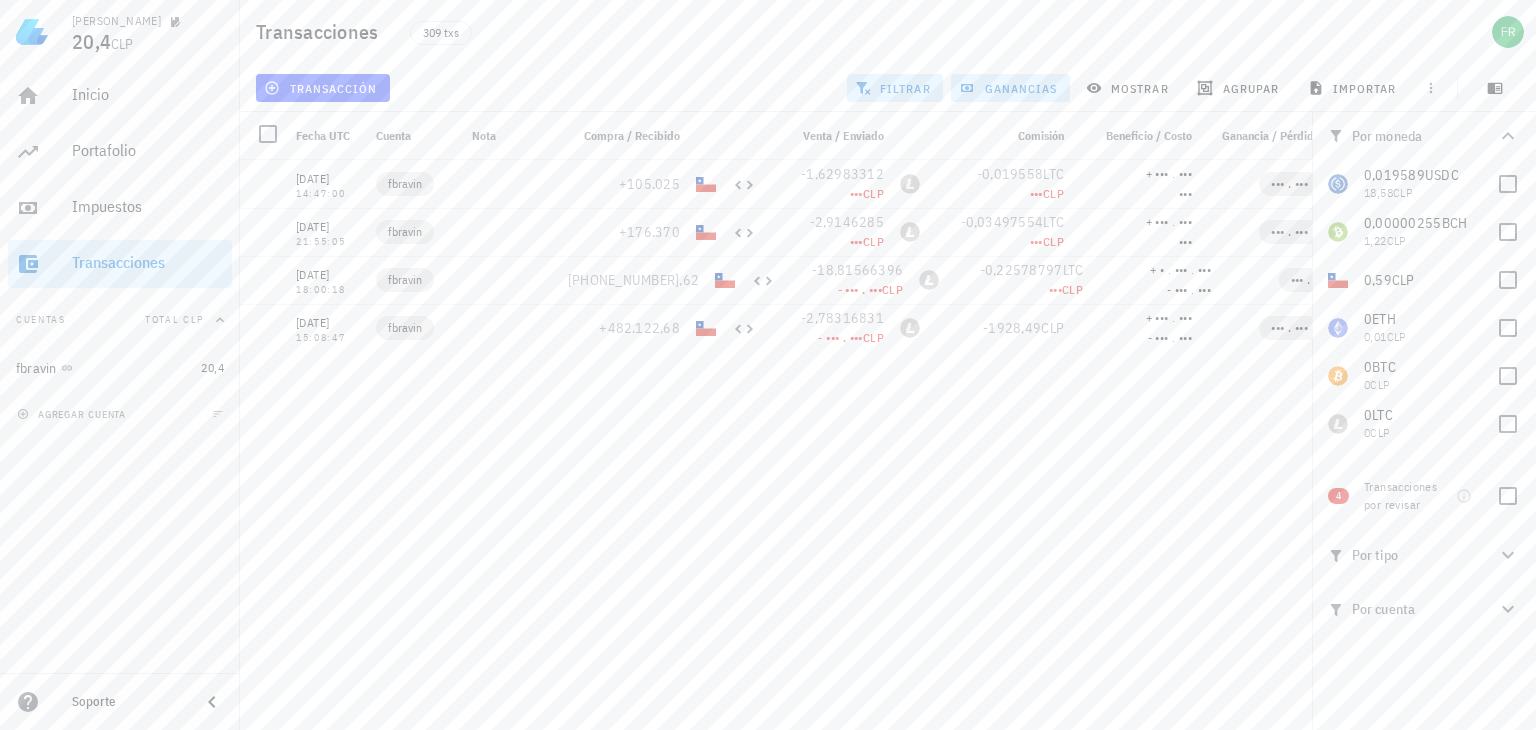 click on "10/02/2025
12:20:49
fbravin +0,12604132     +
•• .
•••   CLP   -14.255       -173  CLP
10/02/2025
12:16:49
fbravin +14.428,27       -0,00569727     -
•• .
•••   CLP   -0,0000692  ETH     -
•••   CLP   +
•• .
•••    -
•• .
•••
•••
10/02/2025
12:10:44
fbravin +0,00576647     +
•• .
•••   CLP   -14.820       -180  CLP
10/02/2025
12:09:33
fbravin +15.000
29/01/2025
12:03:42
fbravin -0,00095142       -0,00002501  BTC     -
••••   CLP   +
••••    -
••••
•••
27/01/2025
02:22:36
fbravin +0,00097643     +
••• .
•••   CLP   -98.810       -1200  CLP
27/01/2025
02:09:14
fbravin +100.000
24/01/2025" at bounding box center [844, 437] 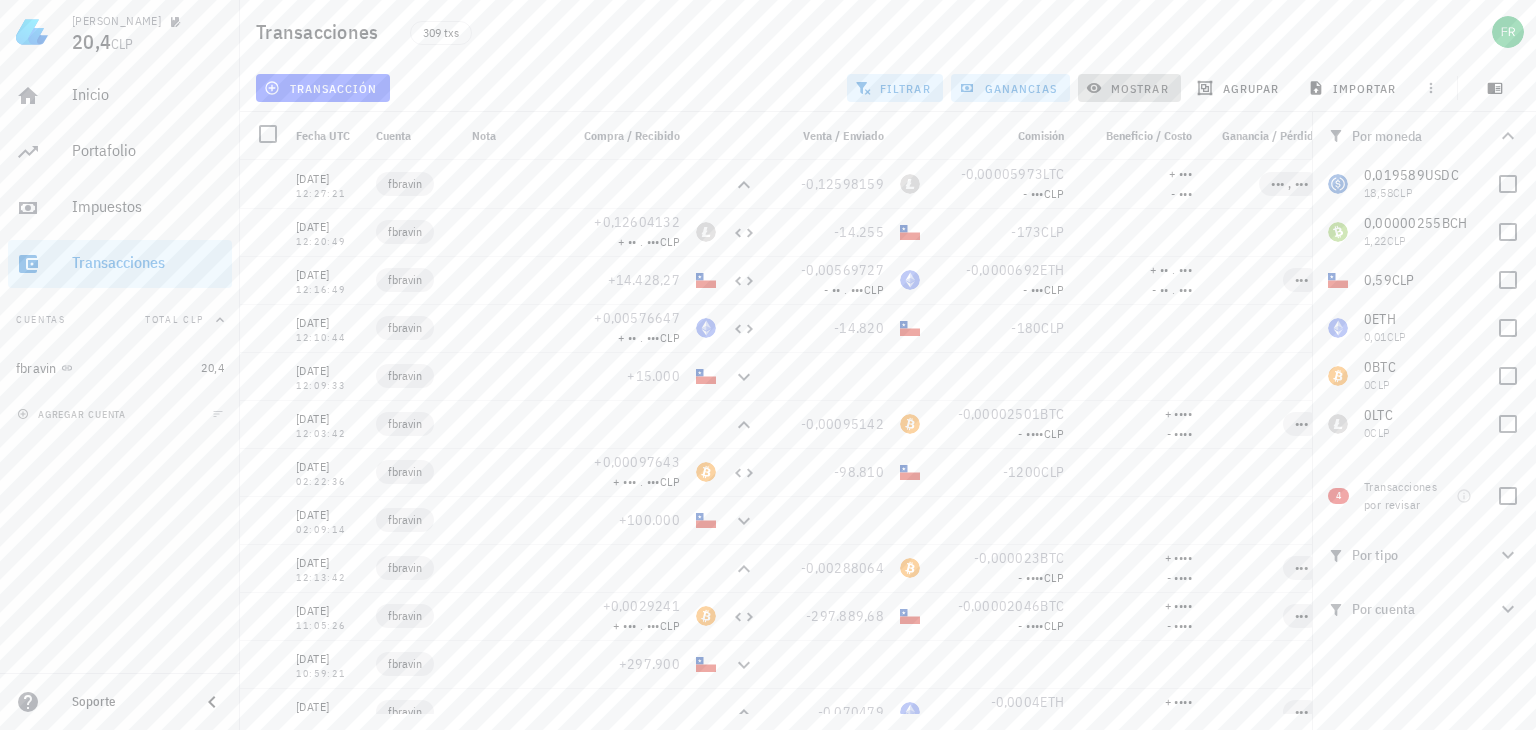 click on "mostrar" at bounding box center [1129, 88] 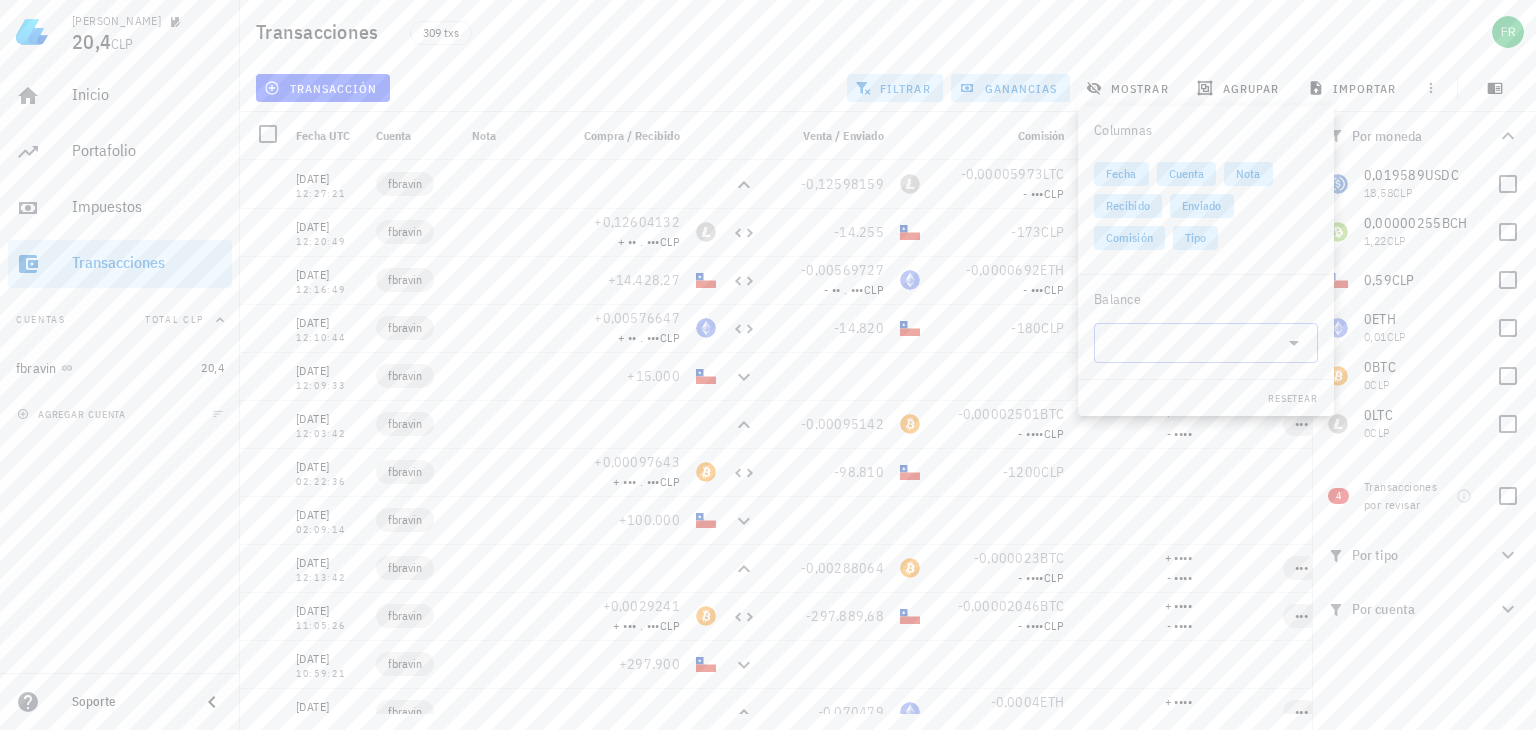 click at bounding box center (1190, 343) 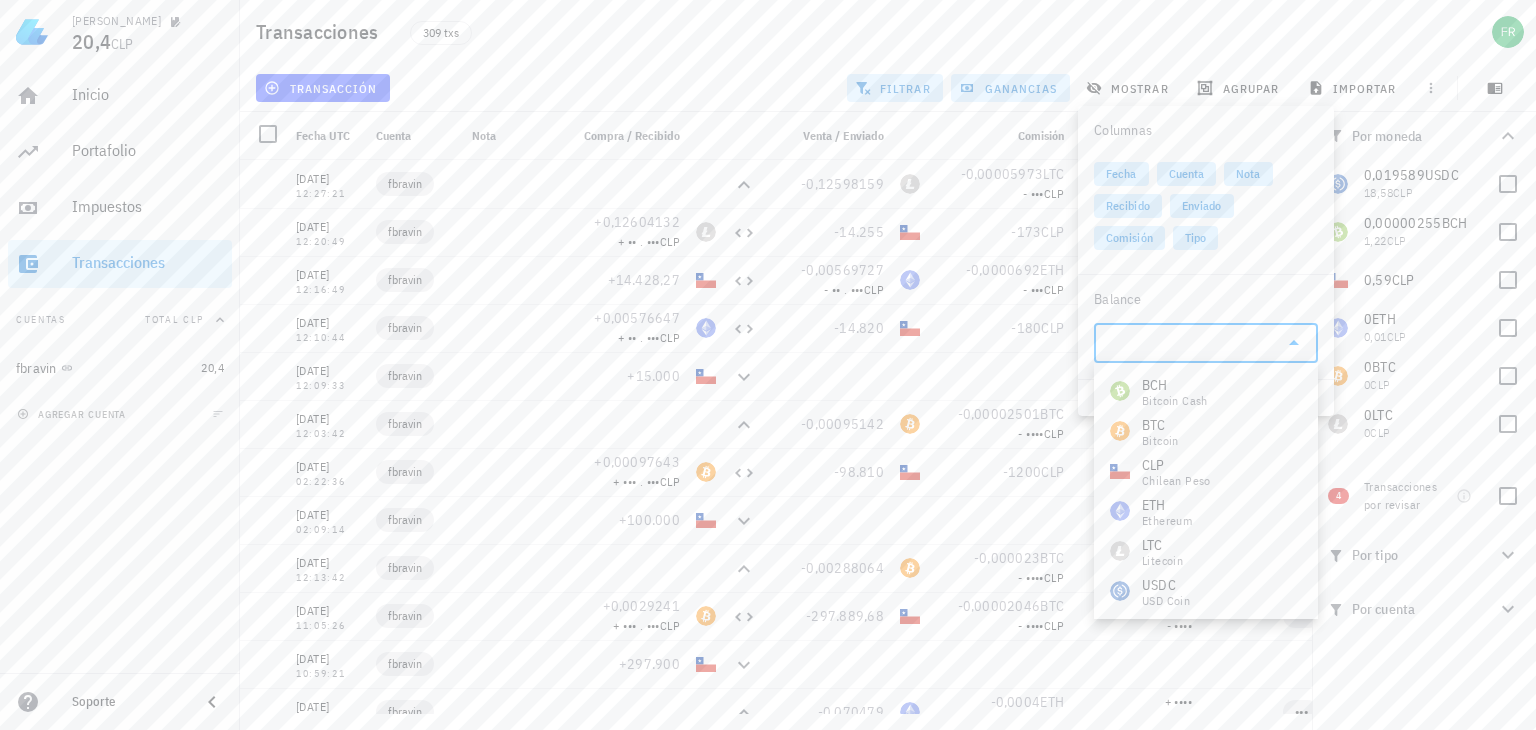 drag, startPoint x: 1184, startPoint y: 357, endPoint x: 1172, endPoint y: 333, distance: 26.832815 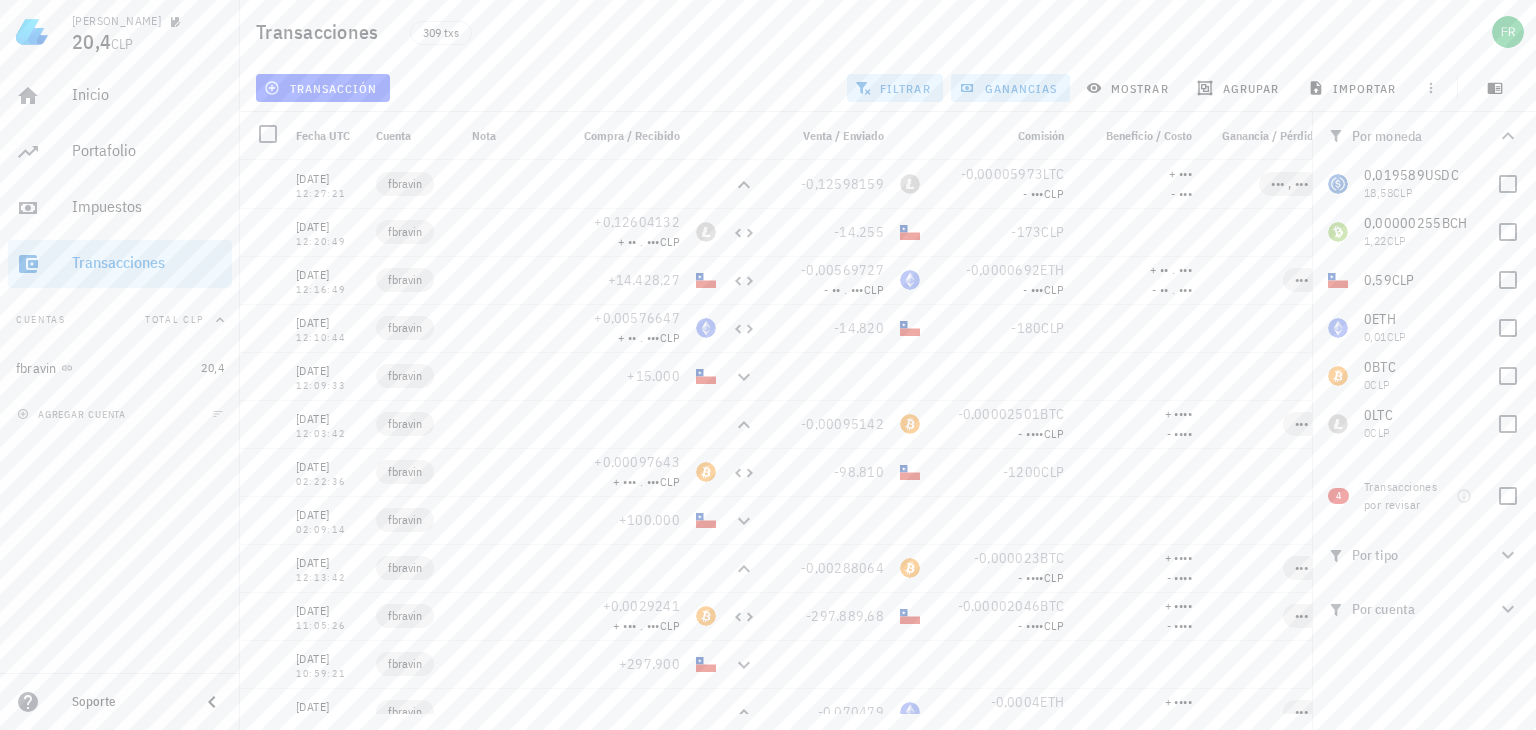 click 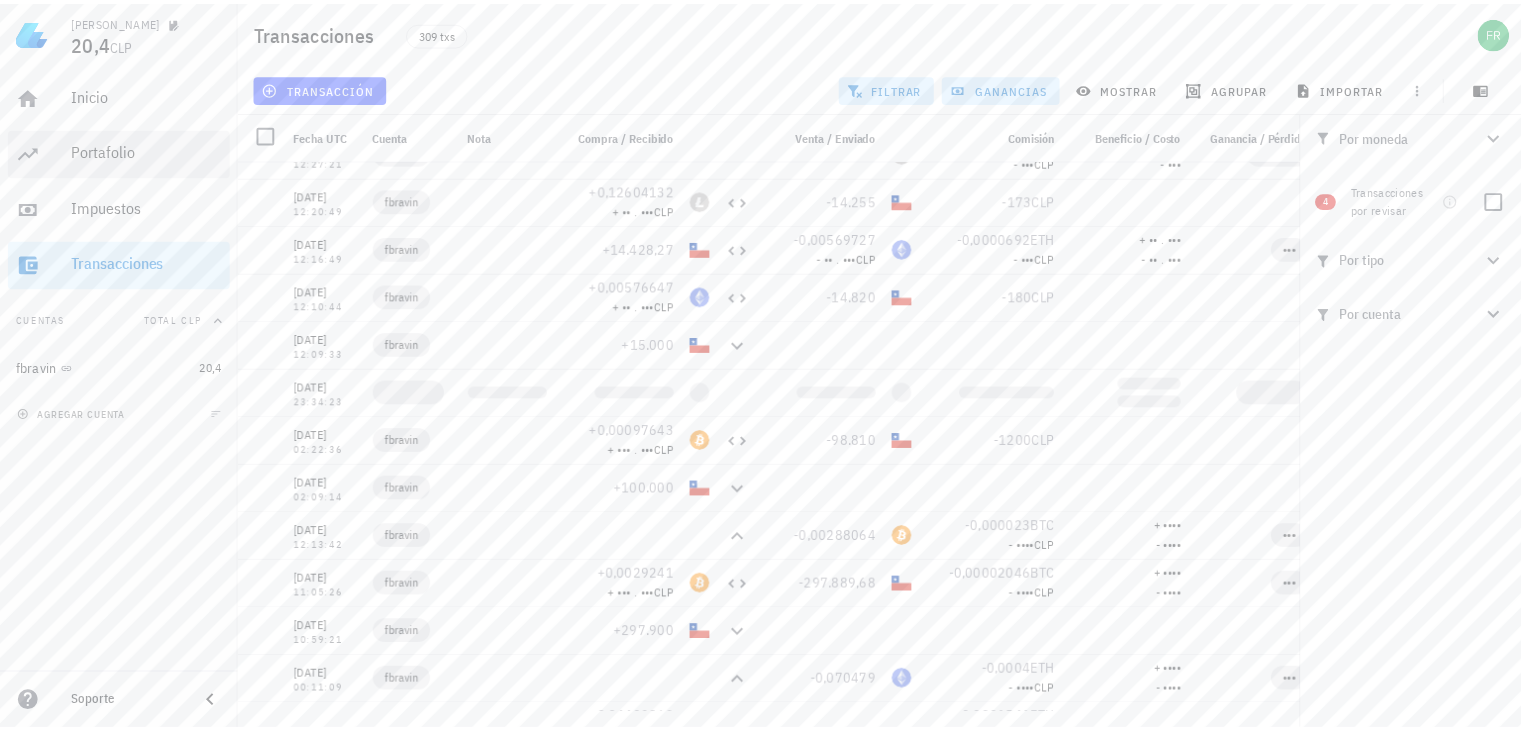 scroll, scrollTop: 0, scrollLeft: 0, axis: both 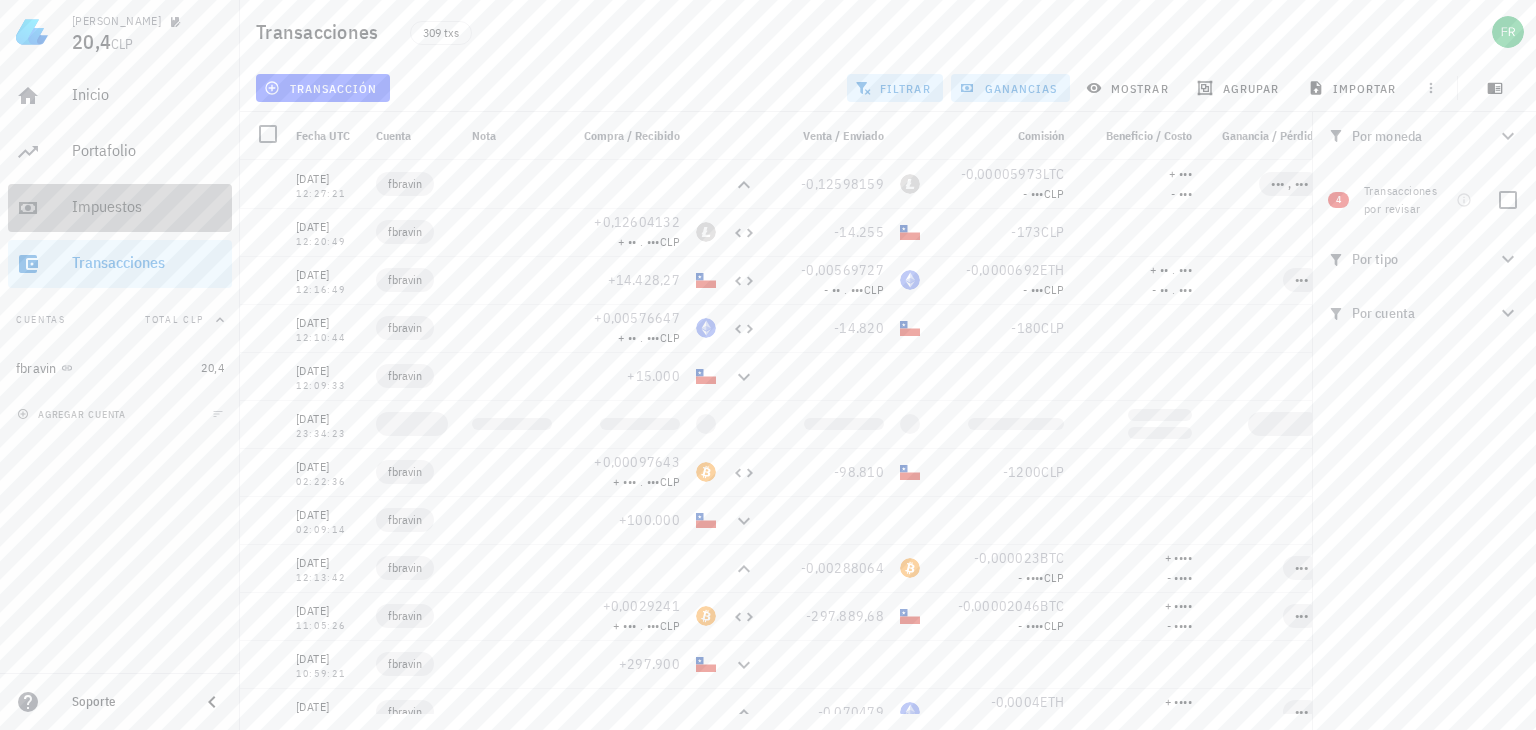 click on "Impuestos" at bounding box center (148, 206) 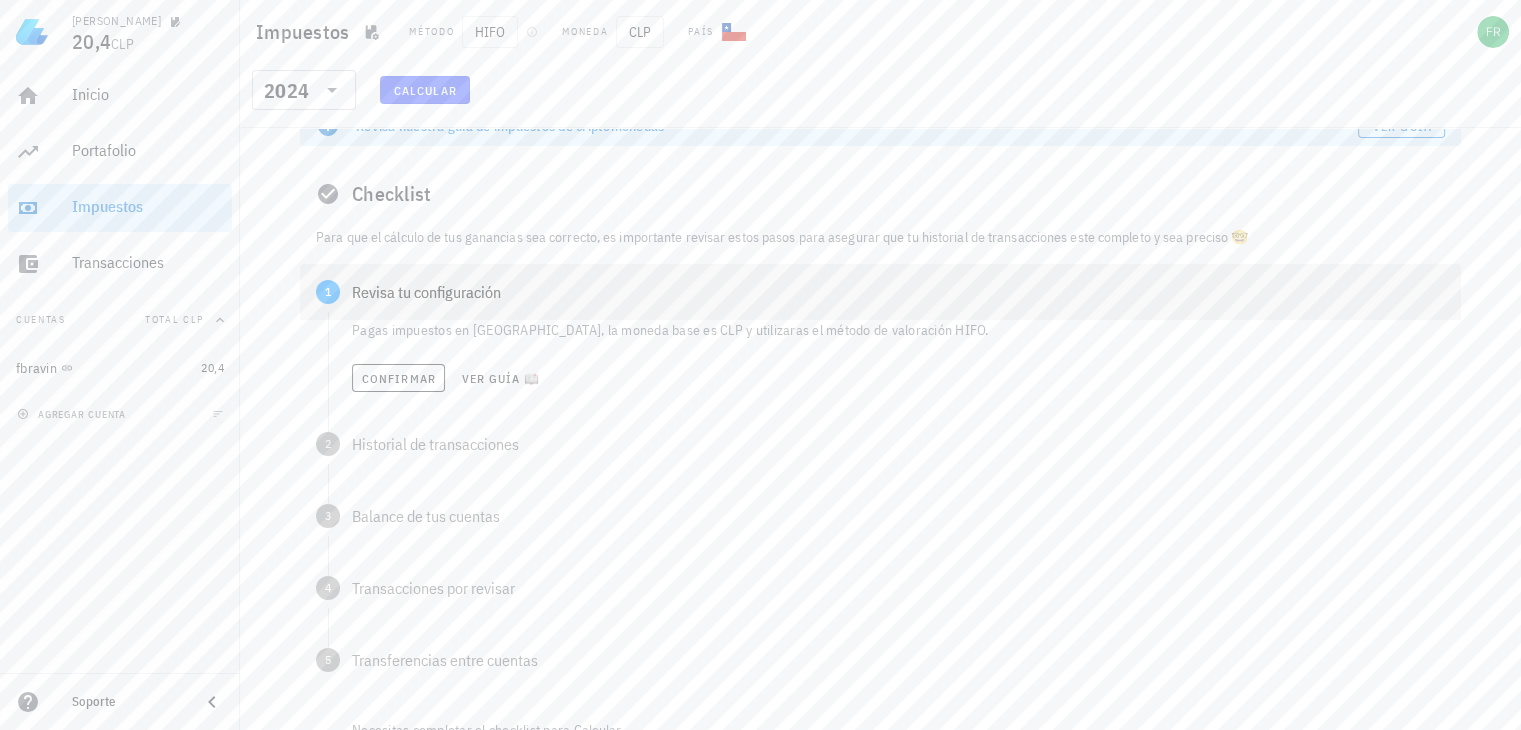 scroll, scrollTop: 0, scrollLeft: 0, axis: both 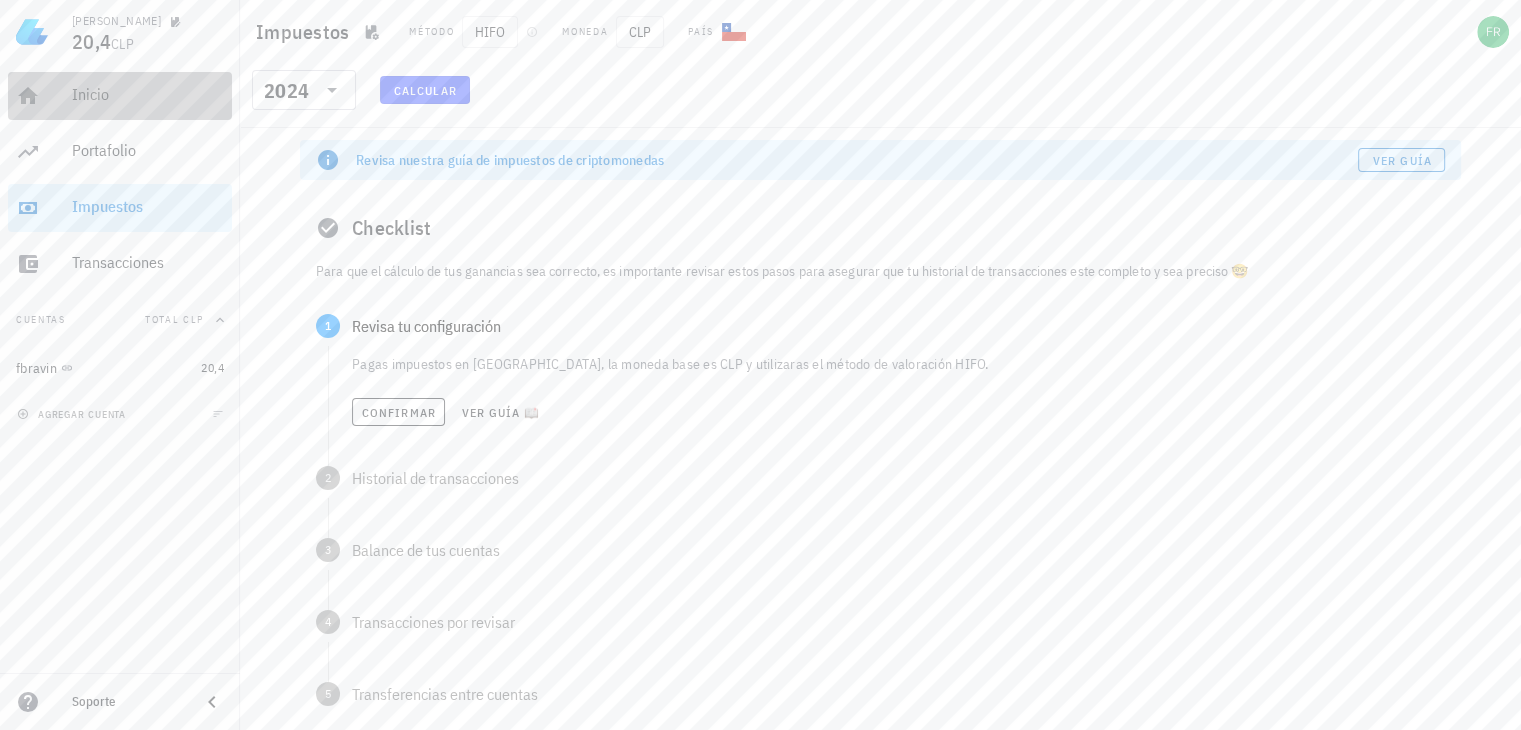 click on "Inicio" at bounding box center [148, 94] 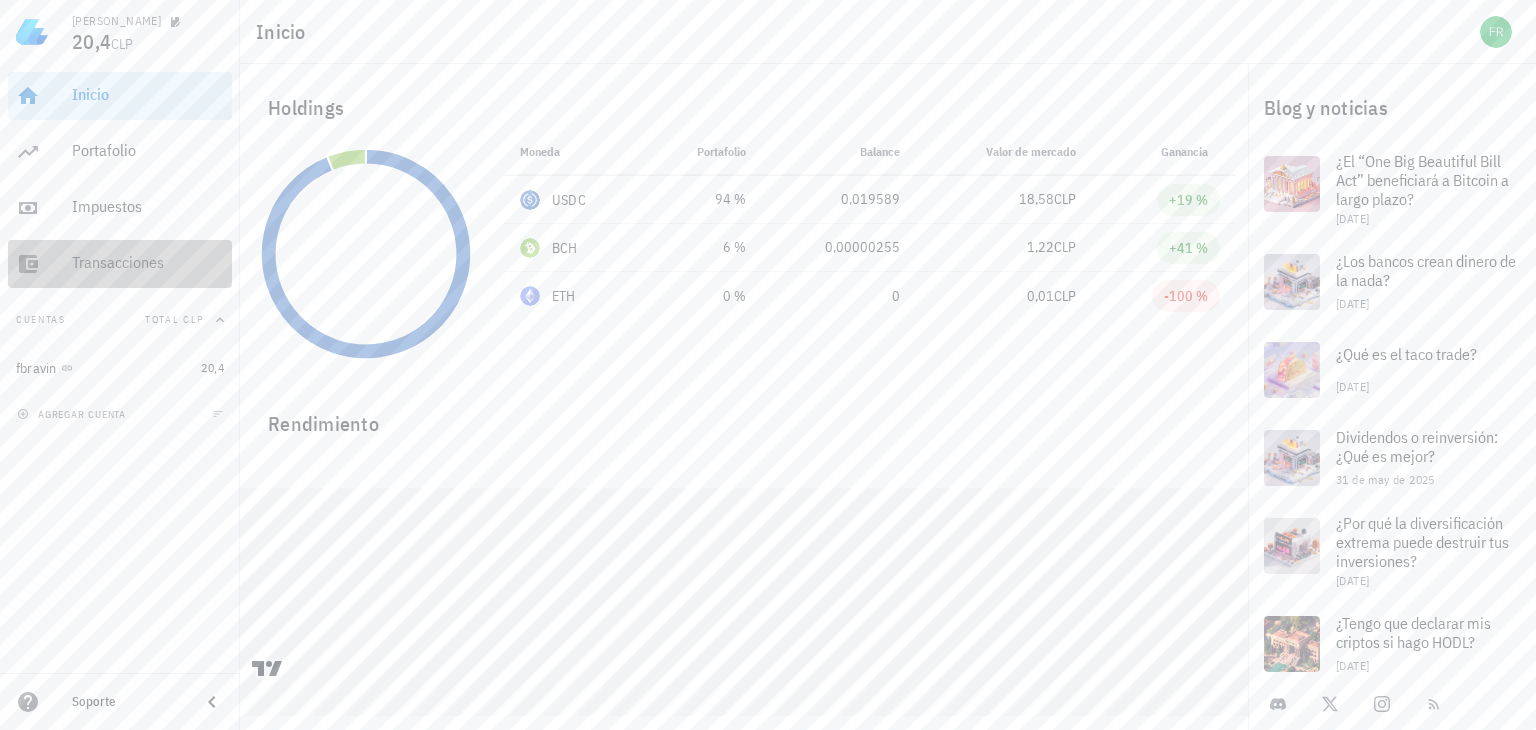 click on "Transacciones" at bounding box center [148, 262] 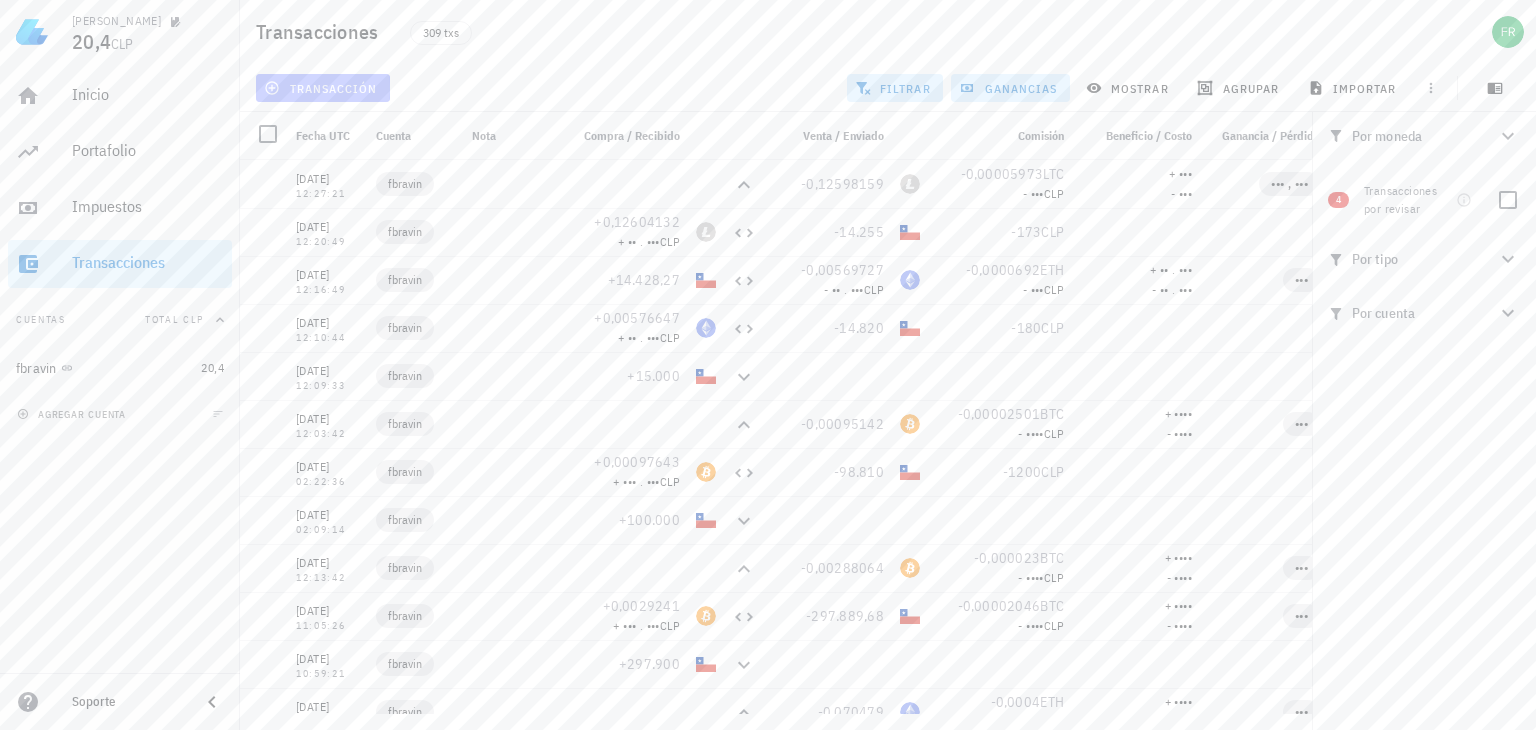 click on "transacción" at bounding box center (322, 88) 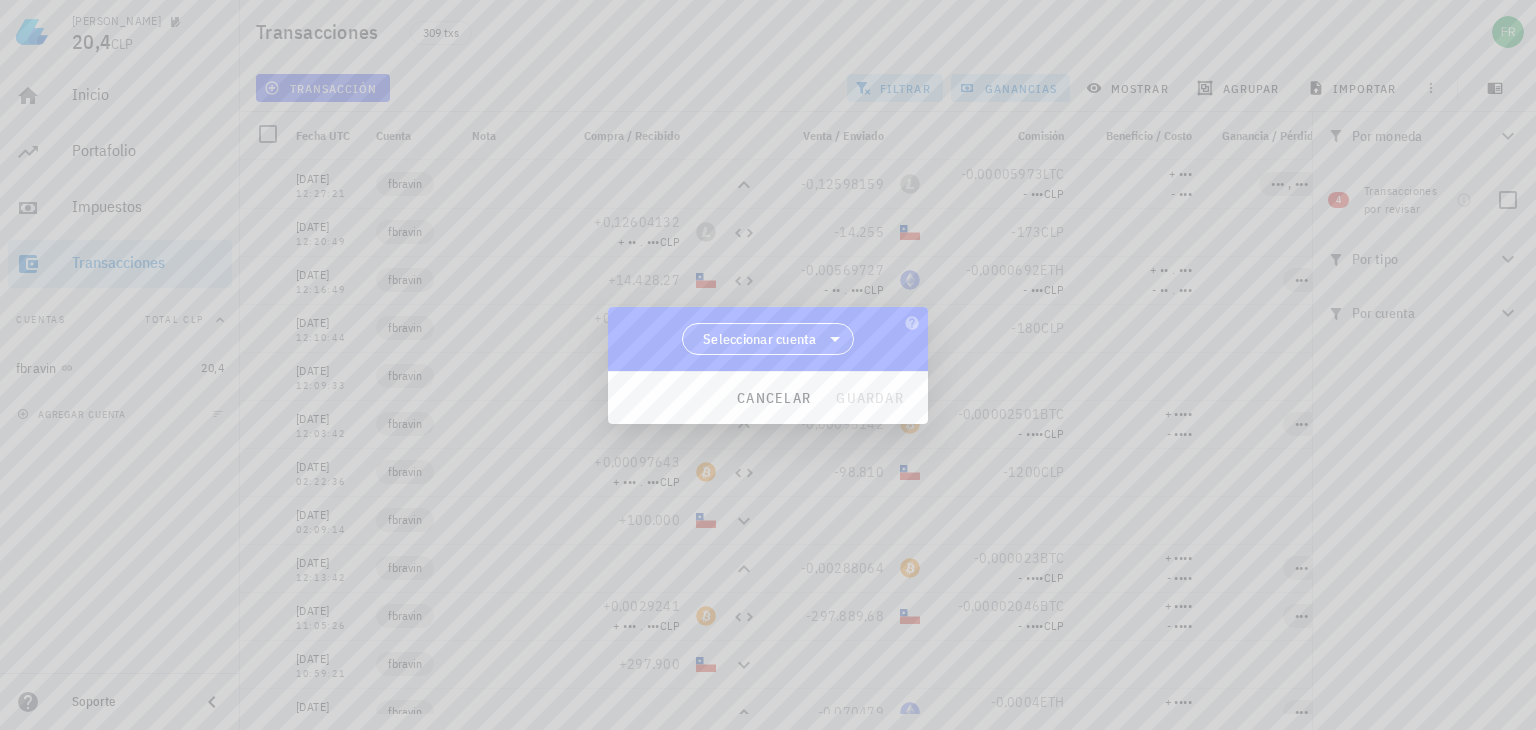 click on "Seleccionar cuenta" at bounding box center [768, 339] 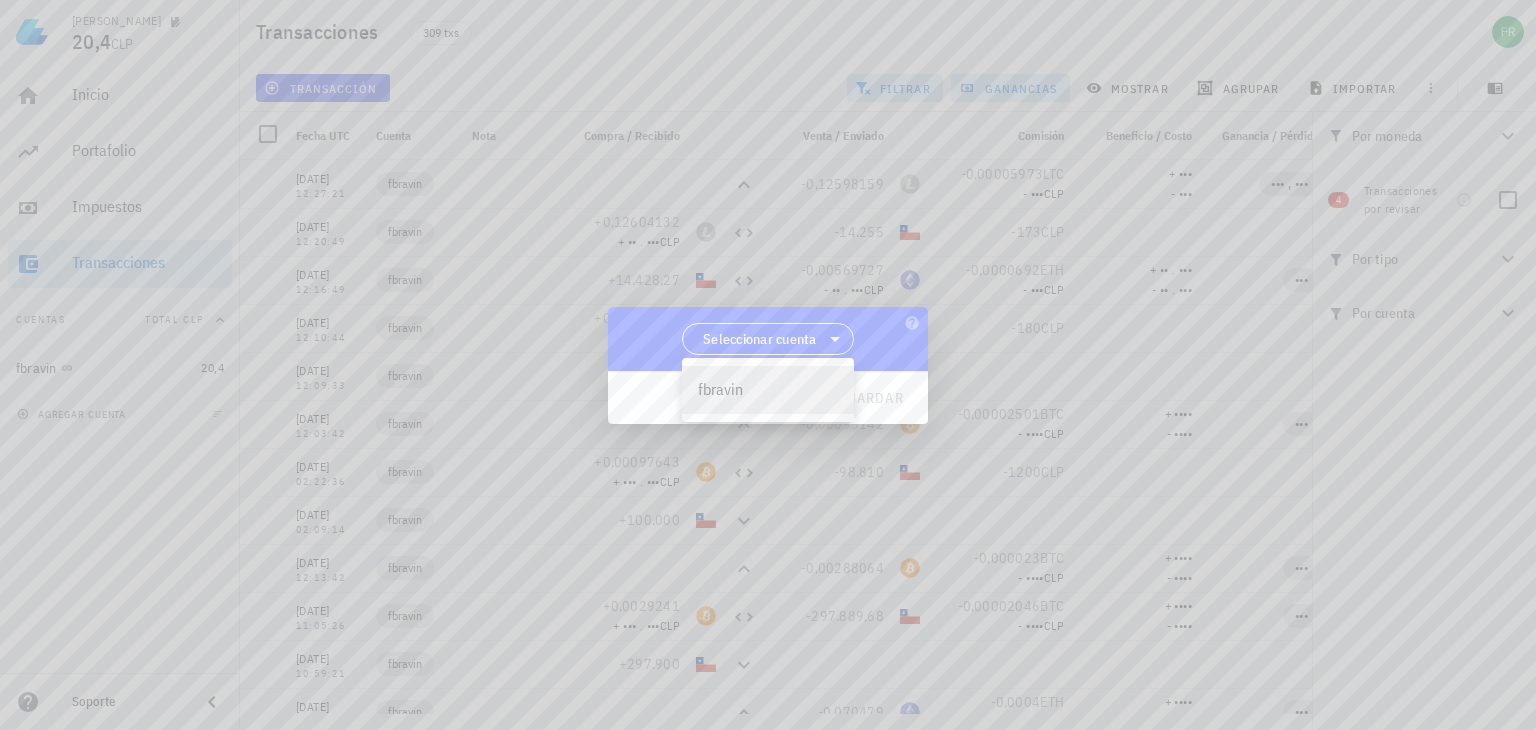 click on "fbravin" at bounding box center [768, 389] 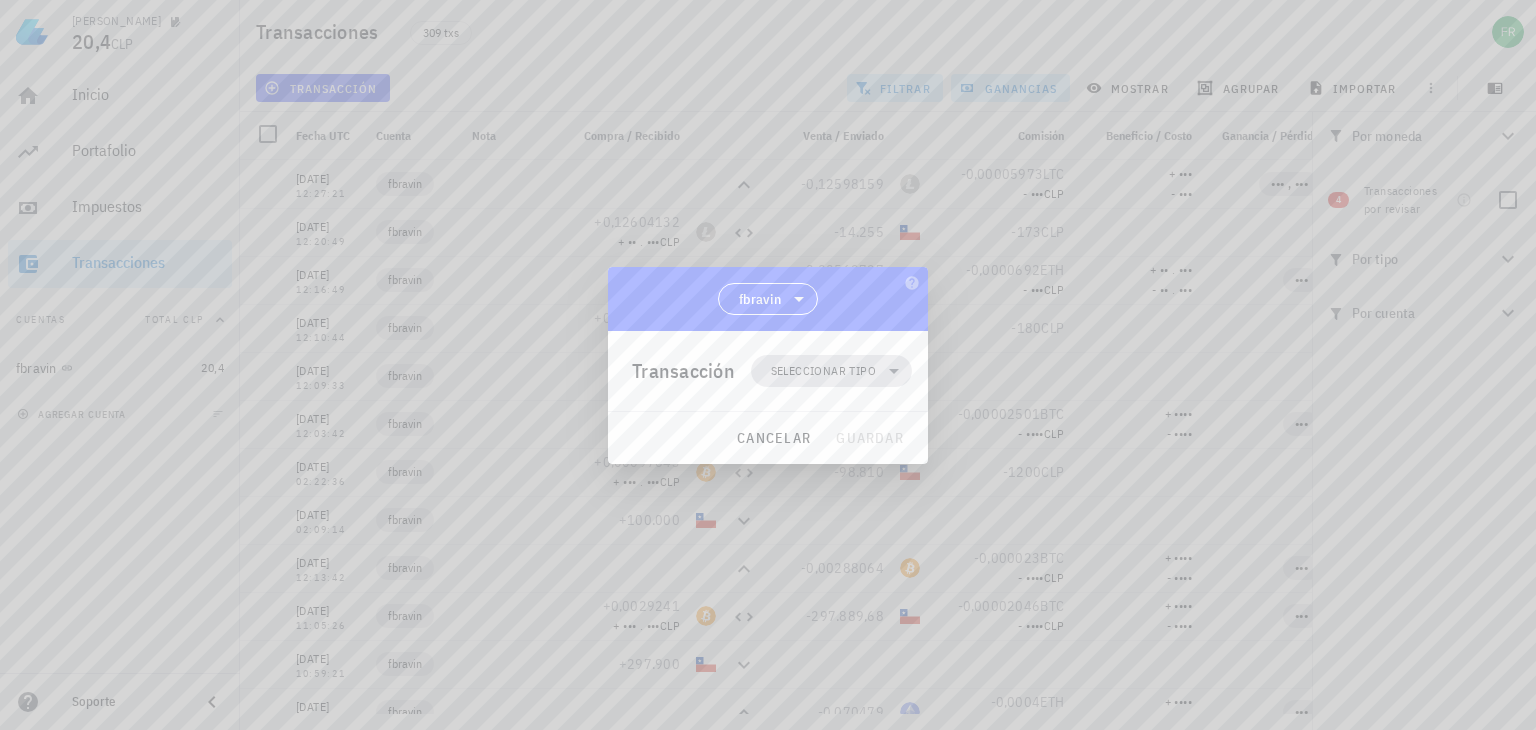 click on "Seleccionar tipo" at bounding box center (823, 371) 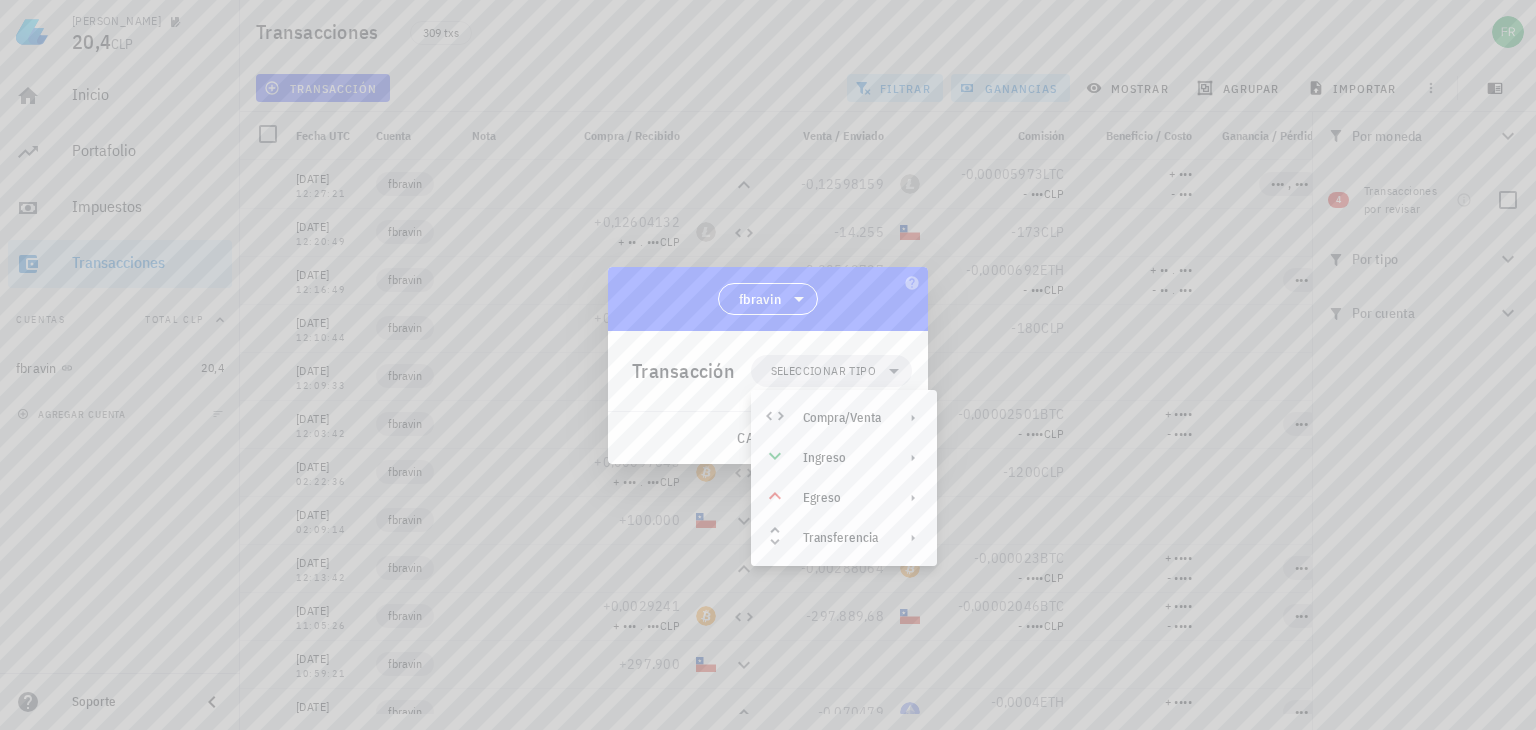 click at bounding box center (768, 365) 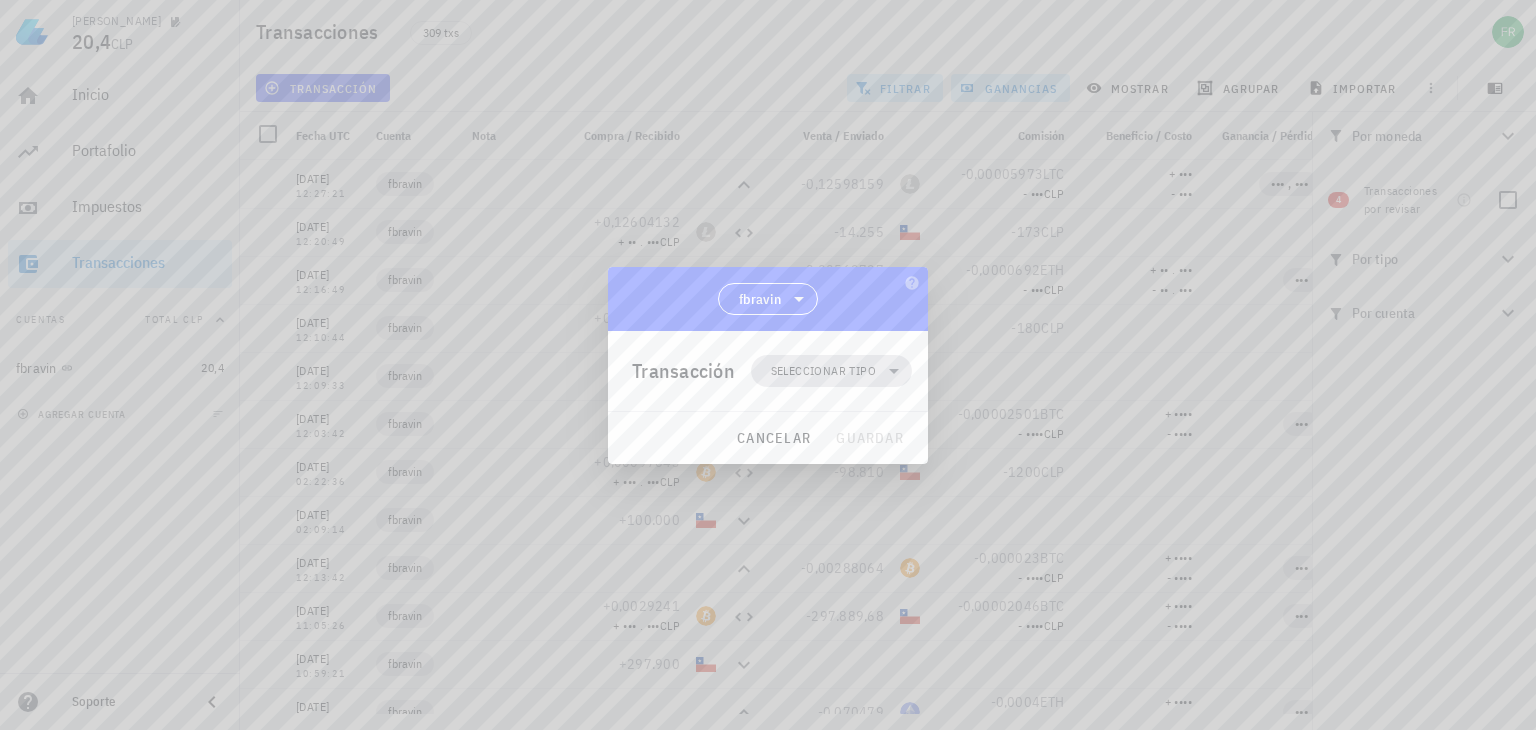 click on "Seleccionar tipo" at bounding box center [823, 371] 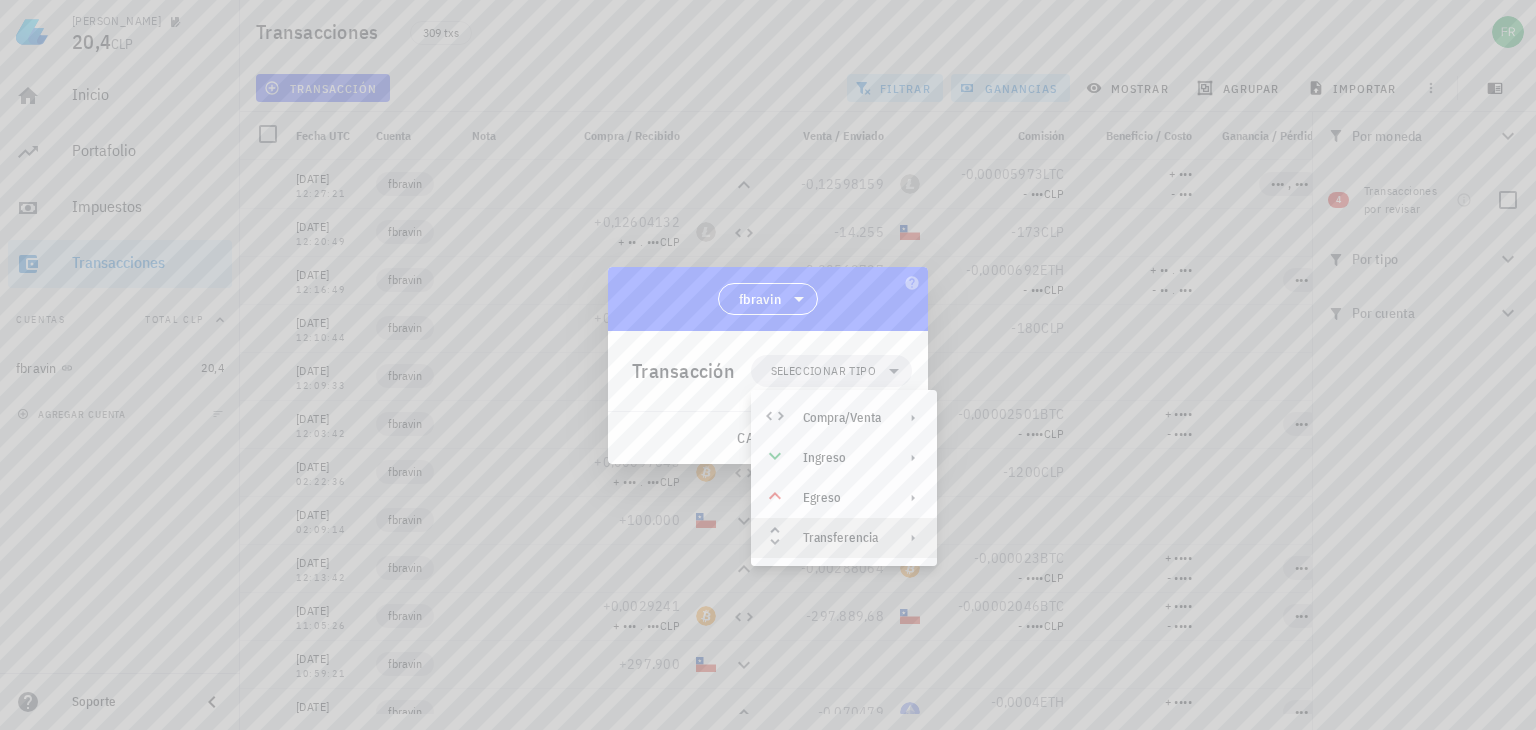 click on "Transferencia" at bounding box center (842, 538) 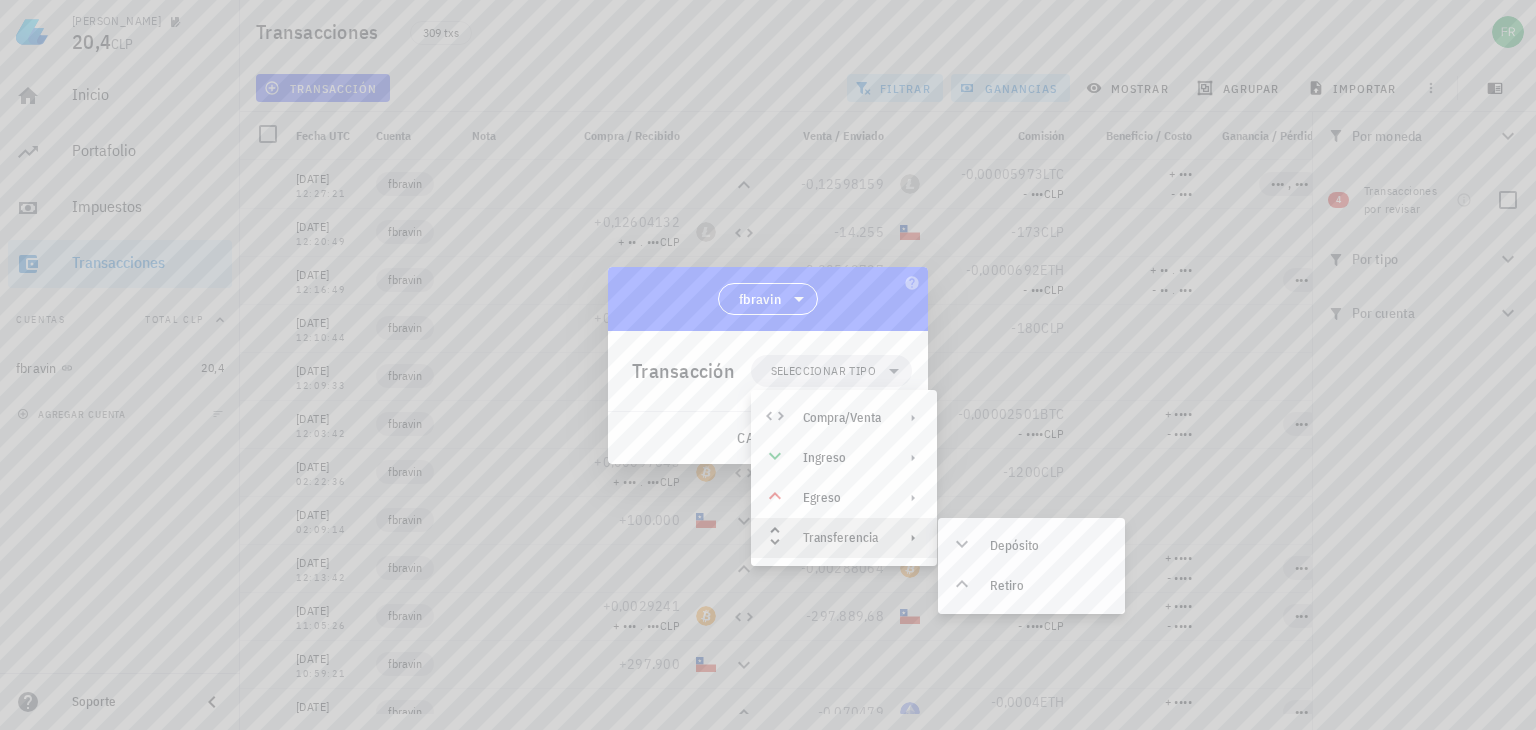 click at bounding box center (768, 365) 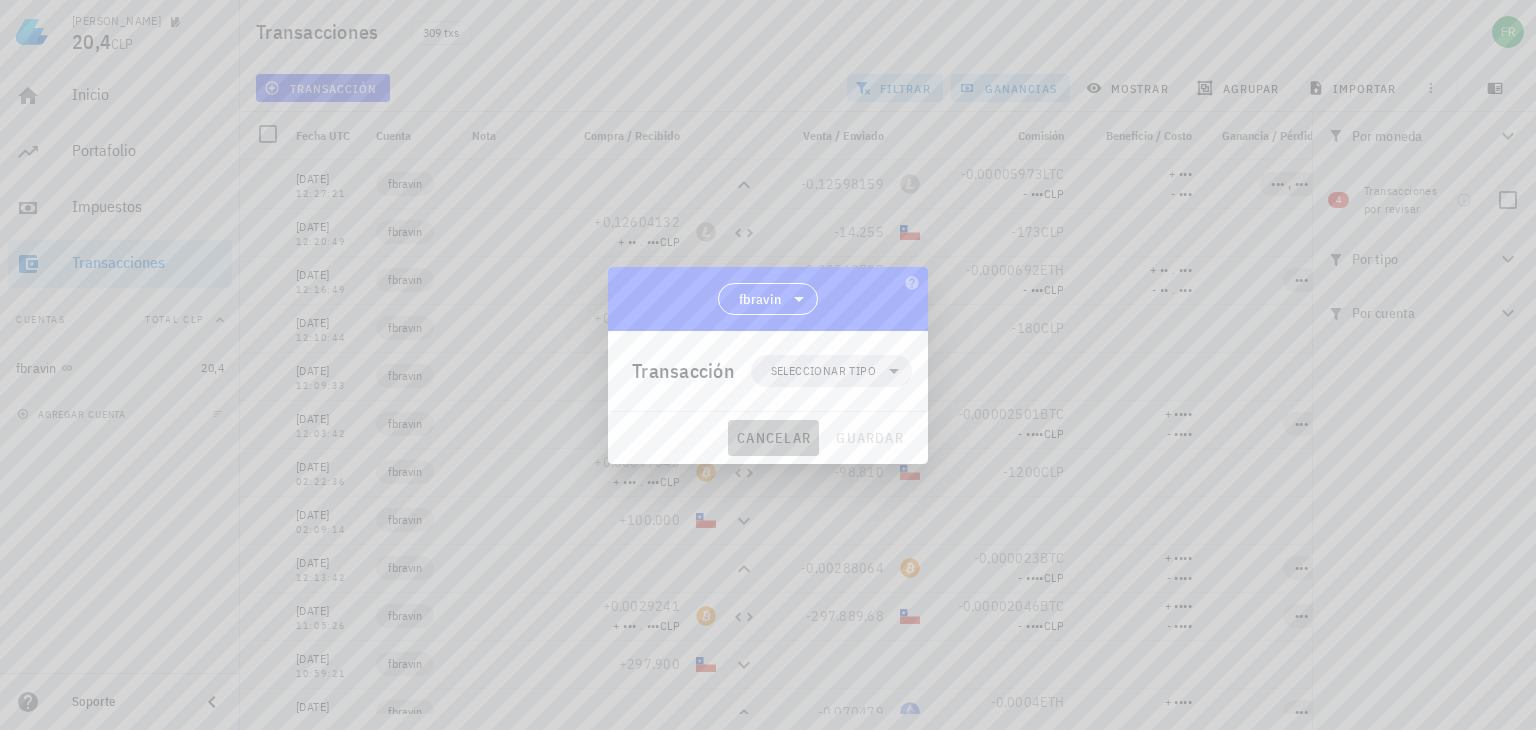click on "cancelar" at bounding box center [773, 438] 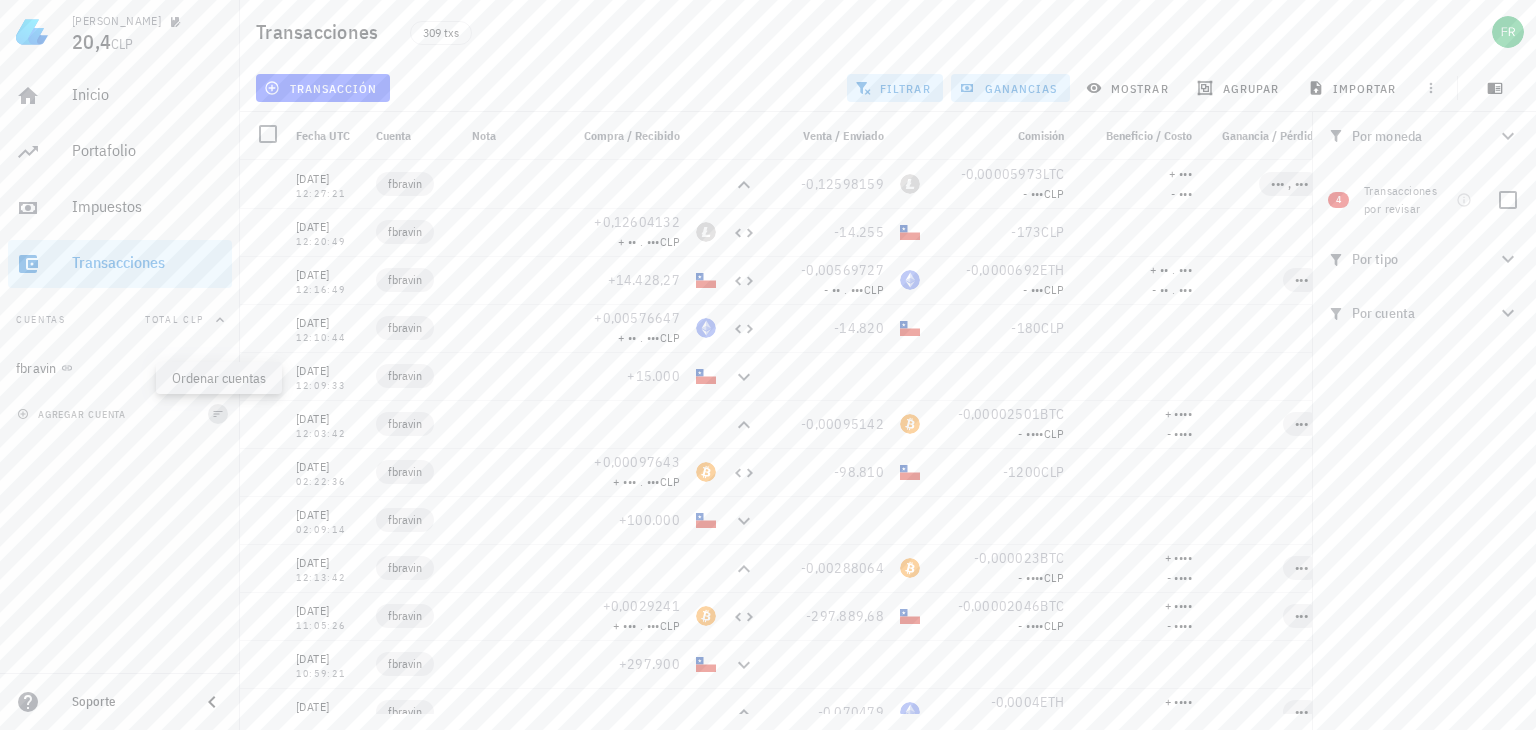 click at bounding box center [218, 414] 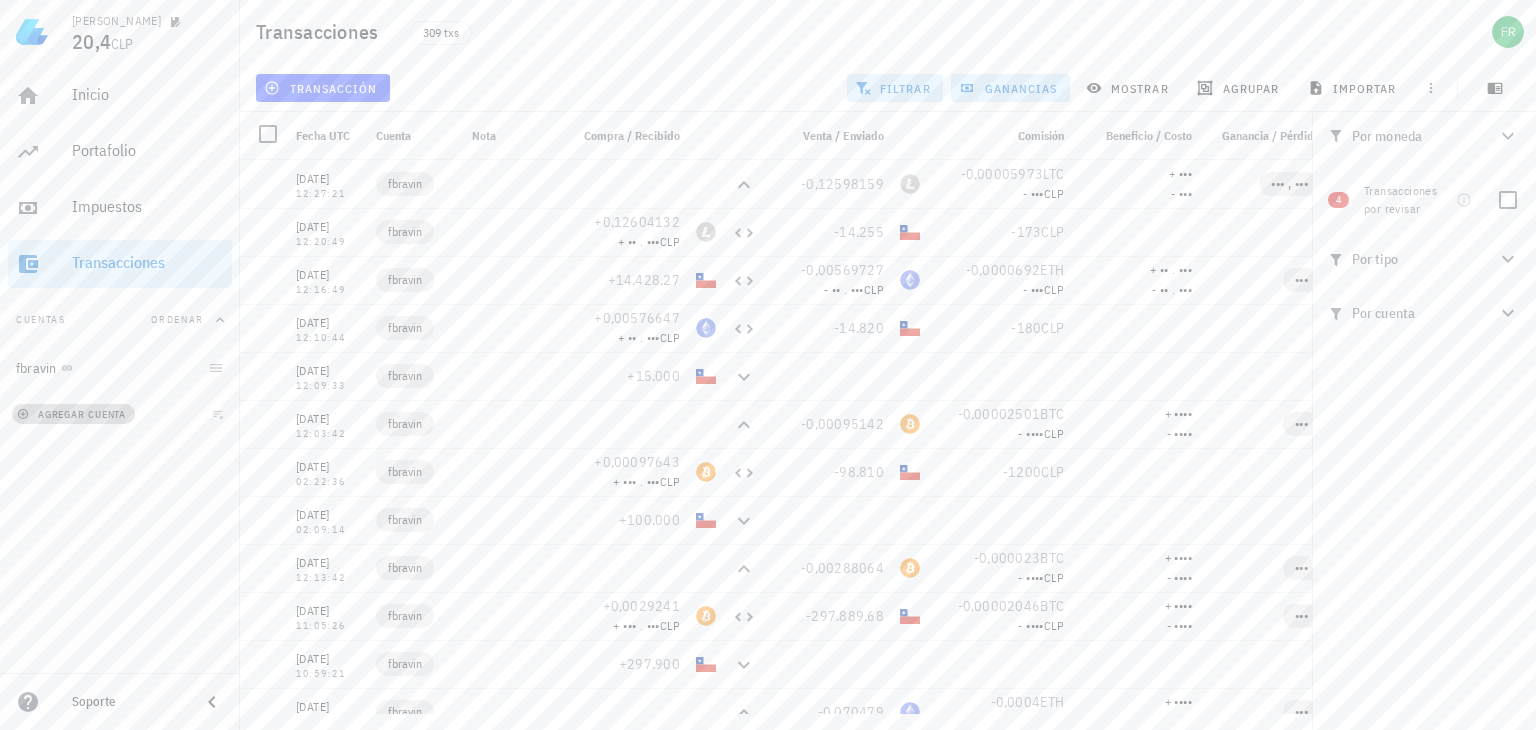 click on "agregar cuenta" at bounding box center [73, 414] 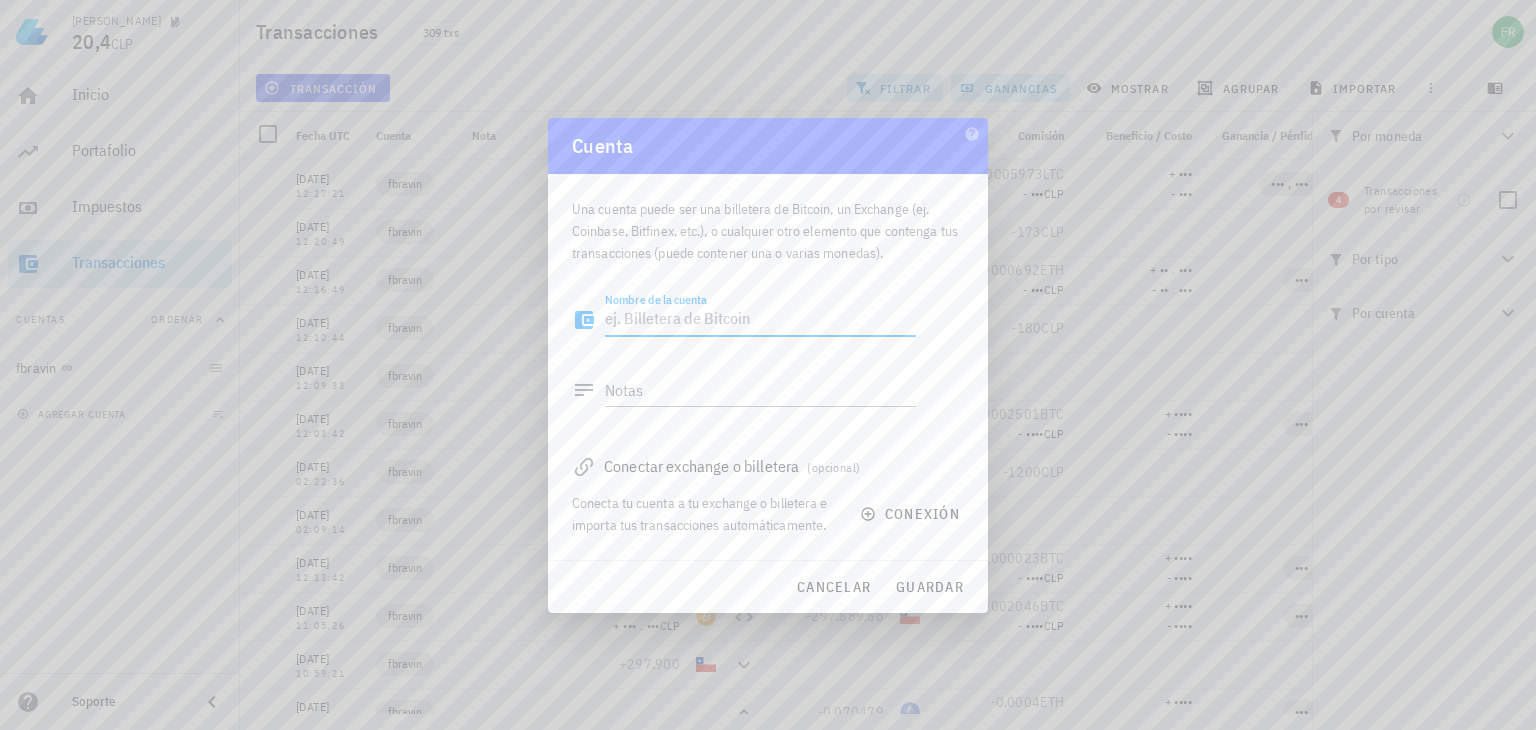 click at bounding box center (768, 365) 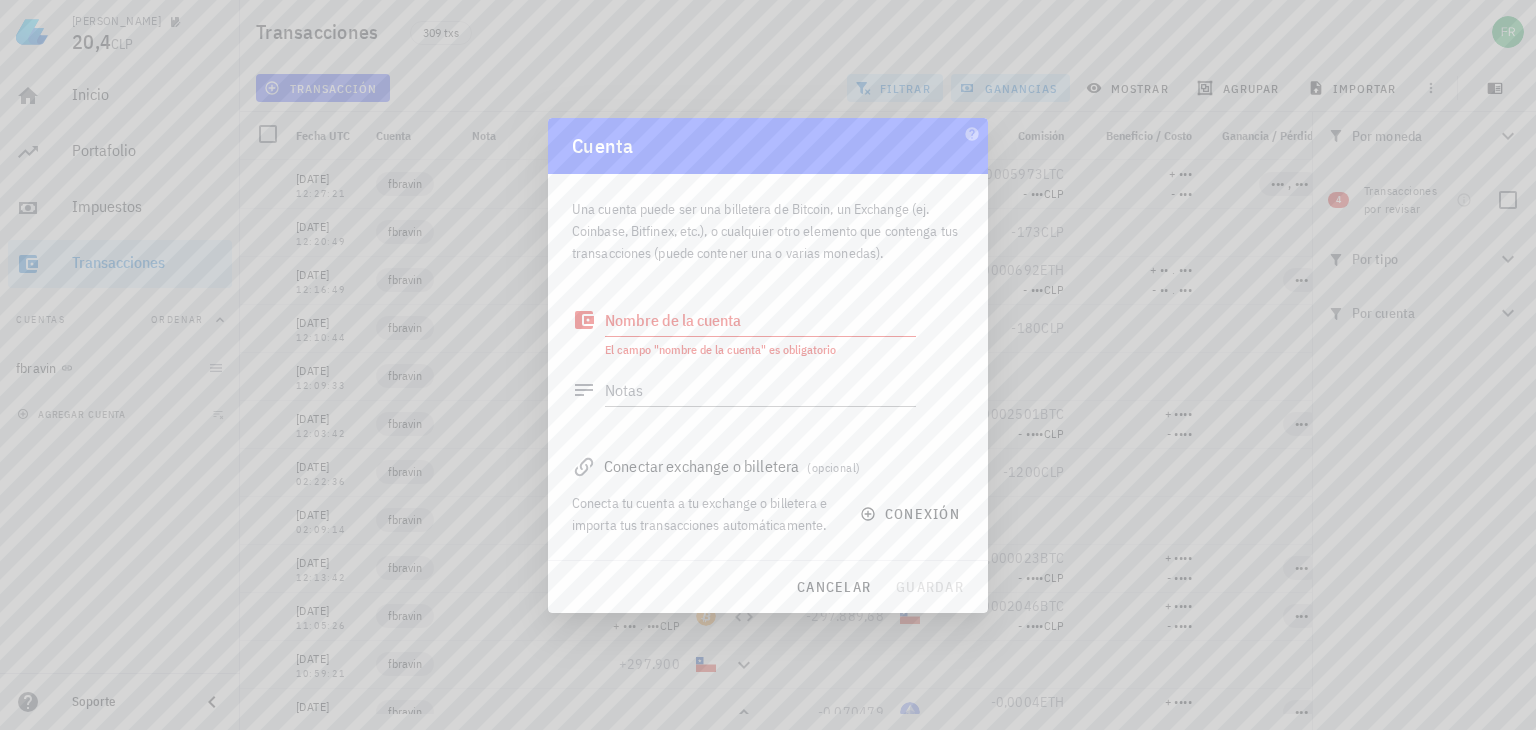 click on "cancelar
guardar" at bounding box center [768, 587] 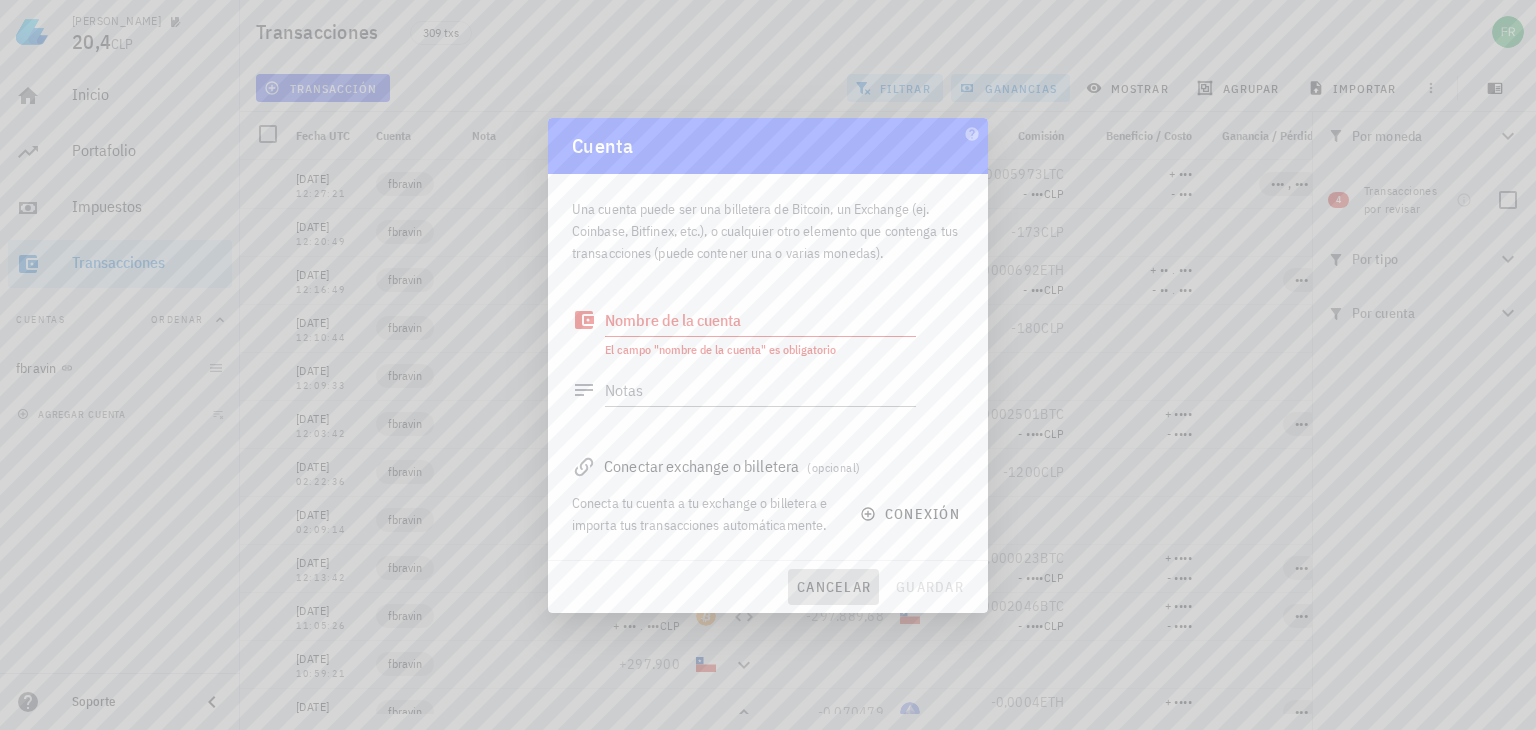 click on "cancelar" at bounding box center [833, 587] 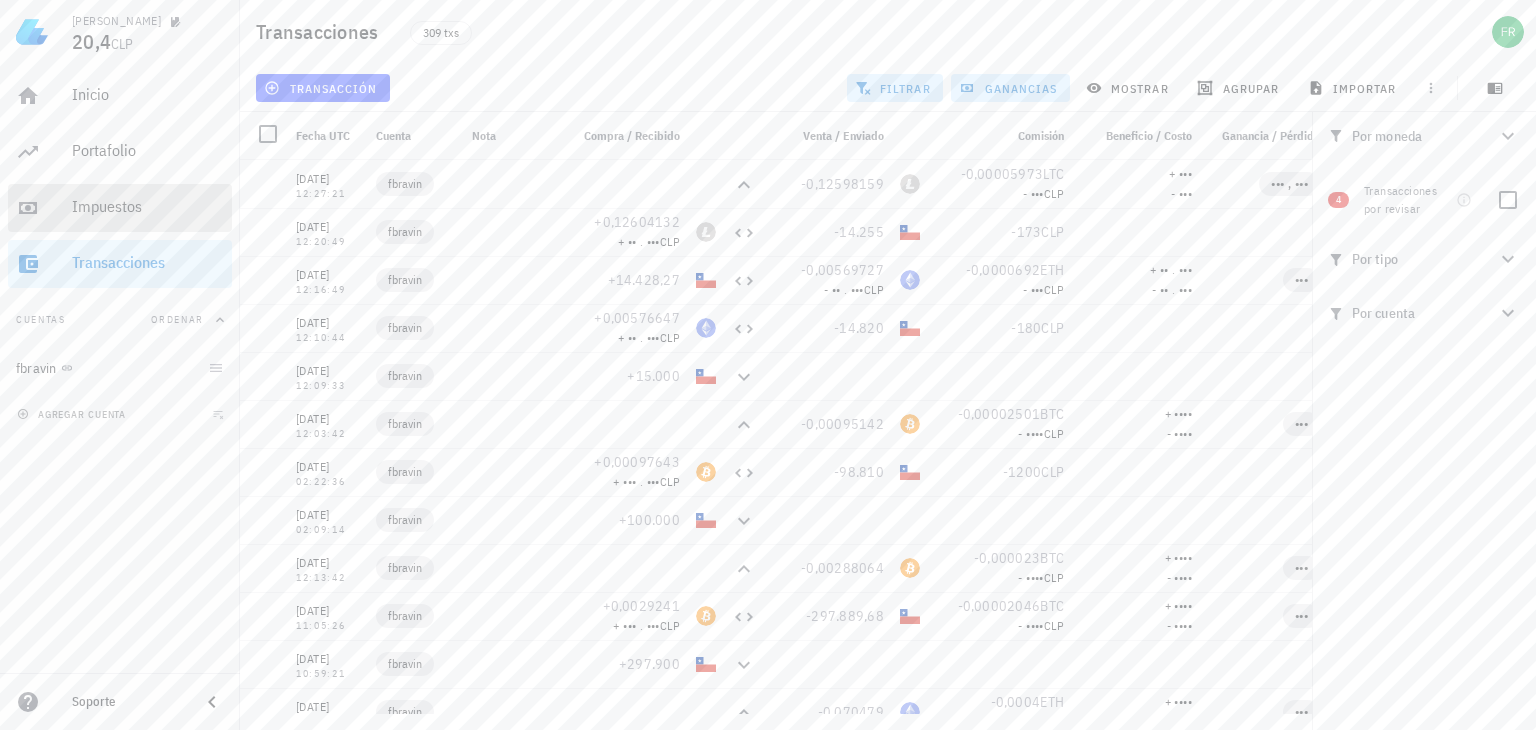 click on "Impuestos" at bounding box center (148, 206) 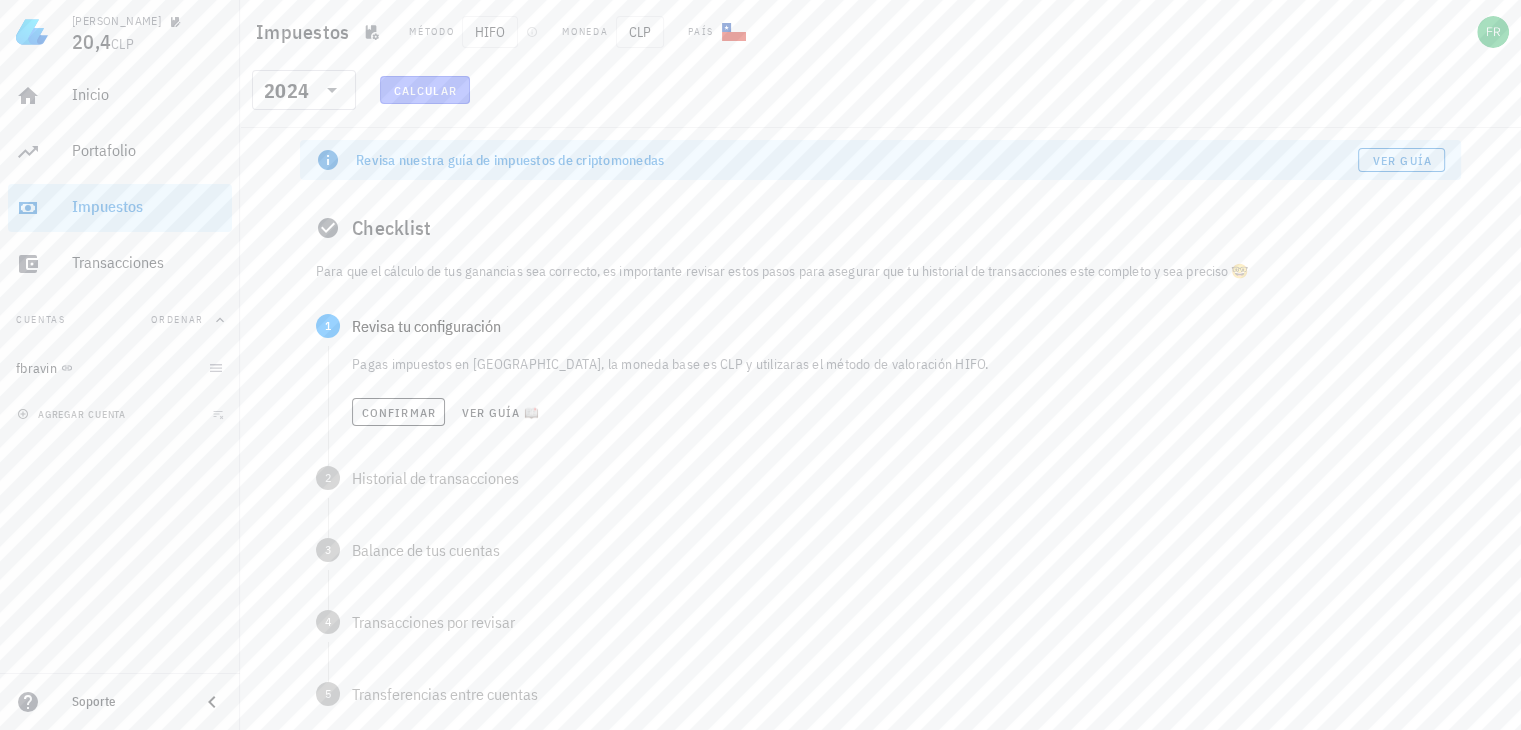 click on "Calcular" at bounding box center [425, 90] 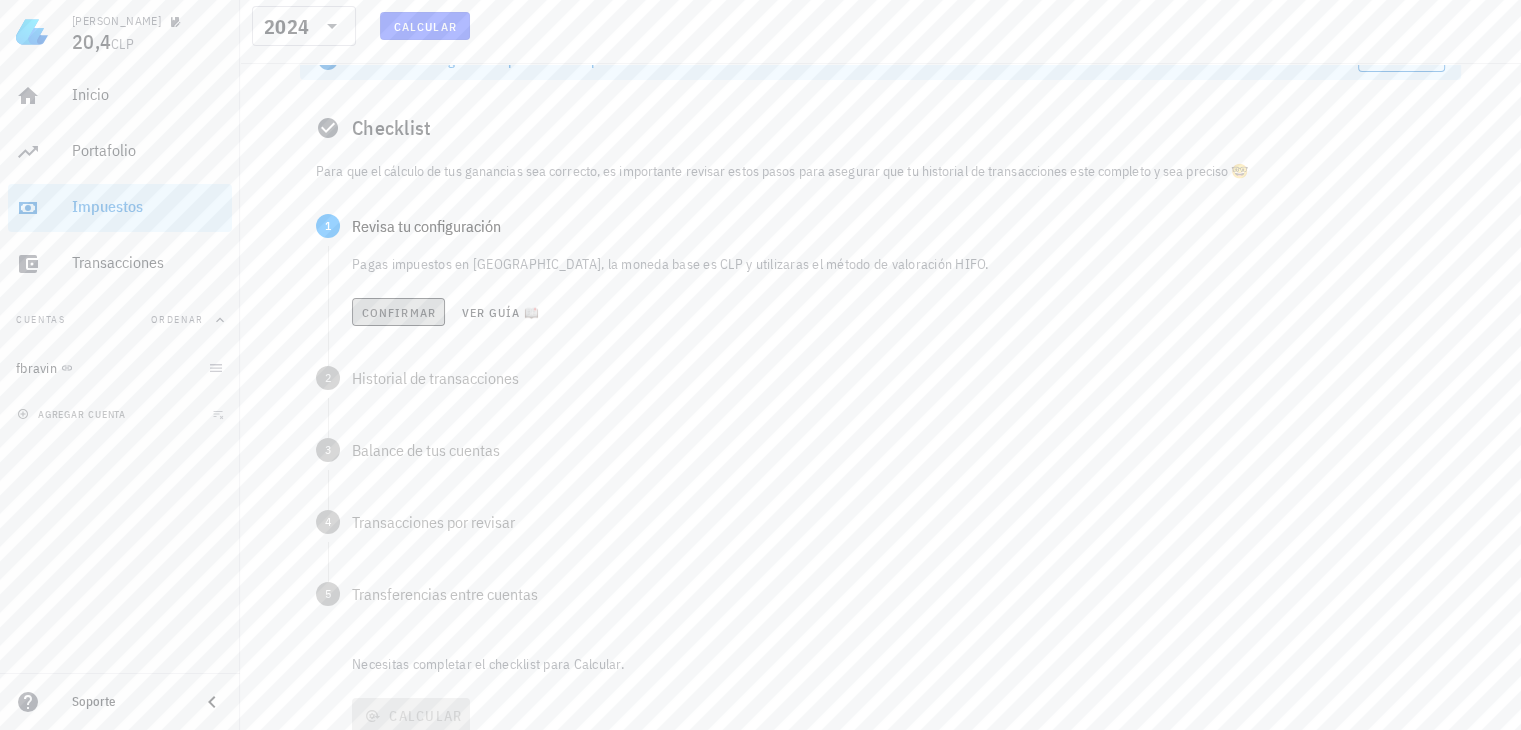 click on "Confirmar" at bounding box center [398, 312] 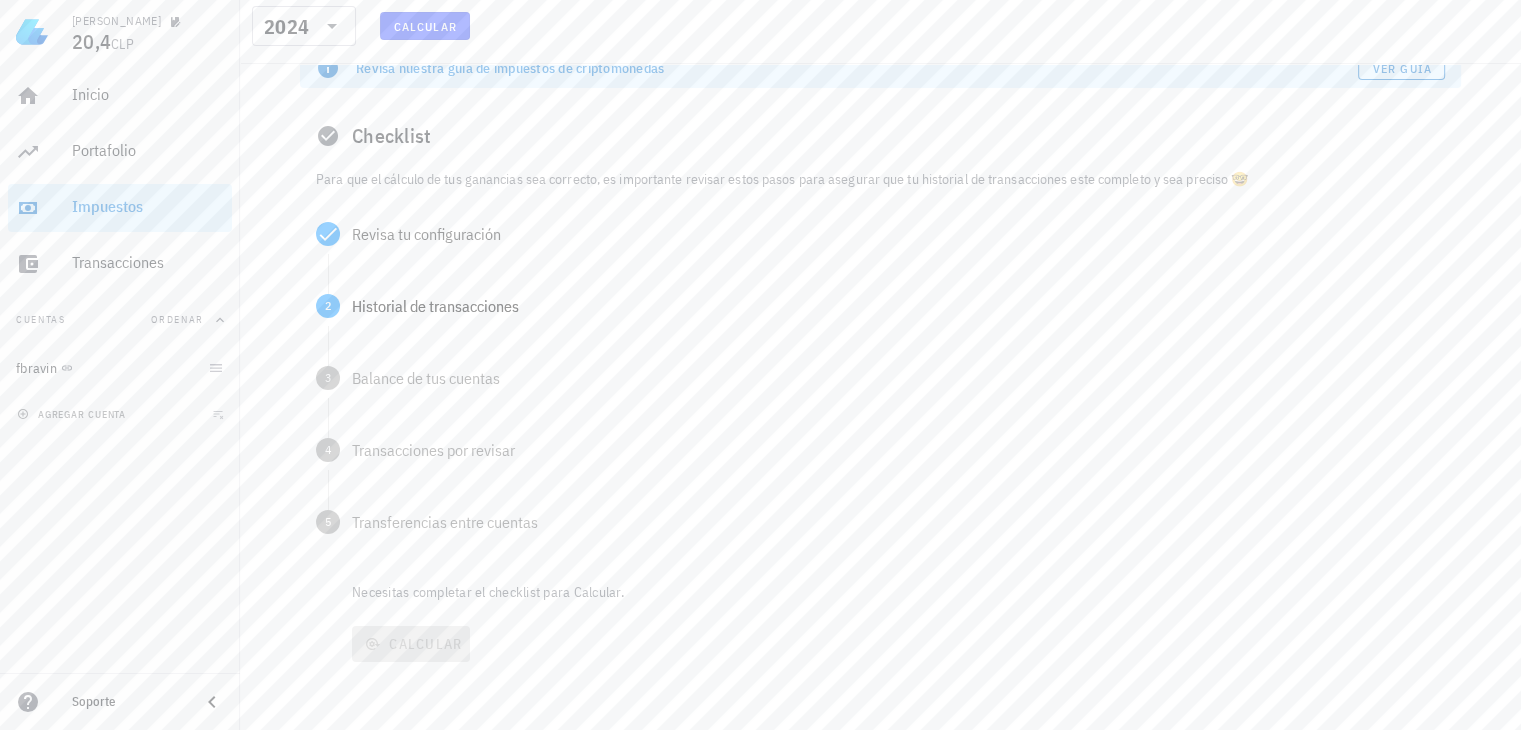scroll, scrollTop: 100, scrollLeft: 0, axis: vertical 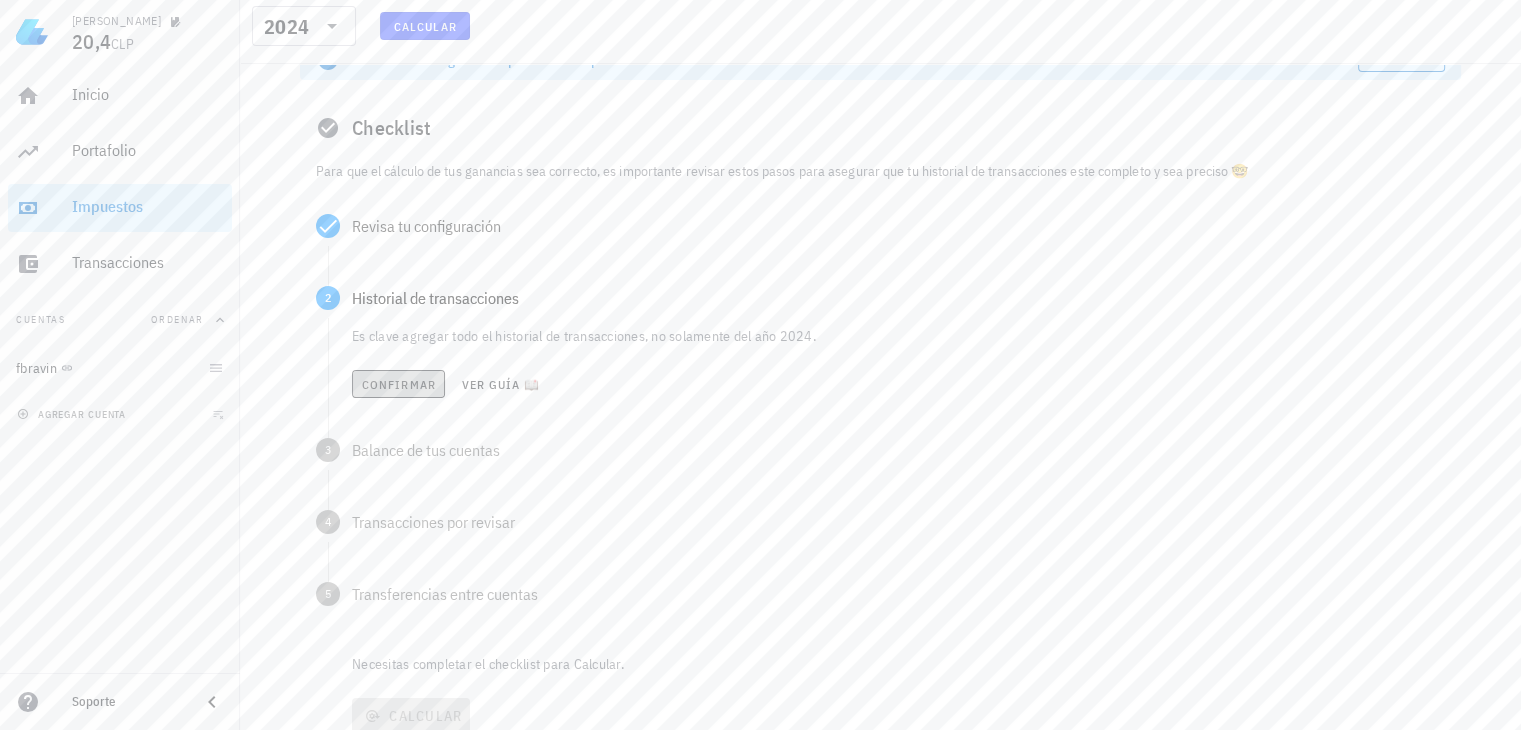 click on "Confirmar" at bounding box center (398, 384) 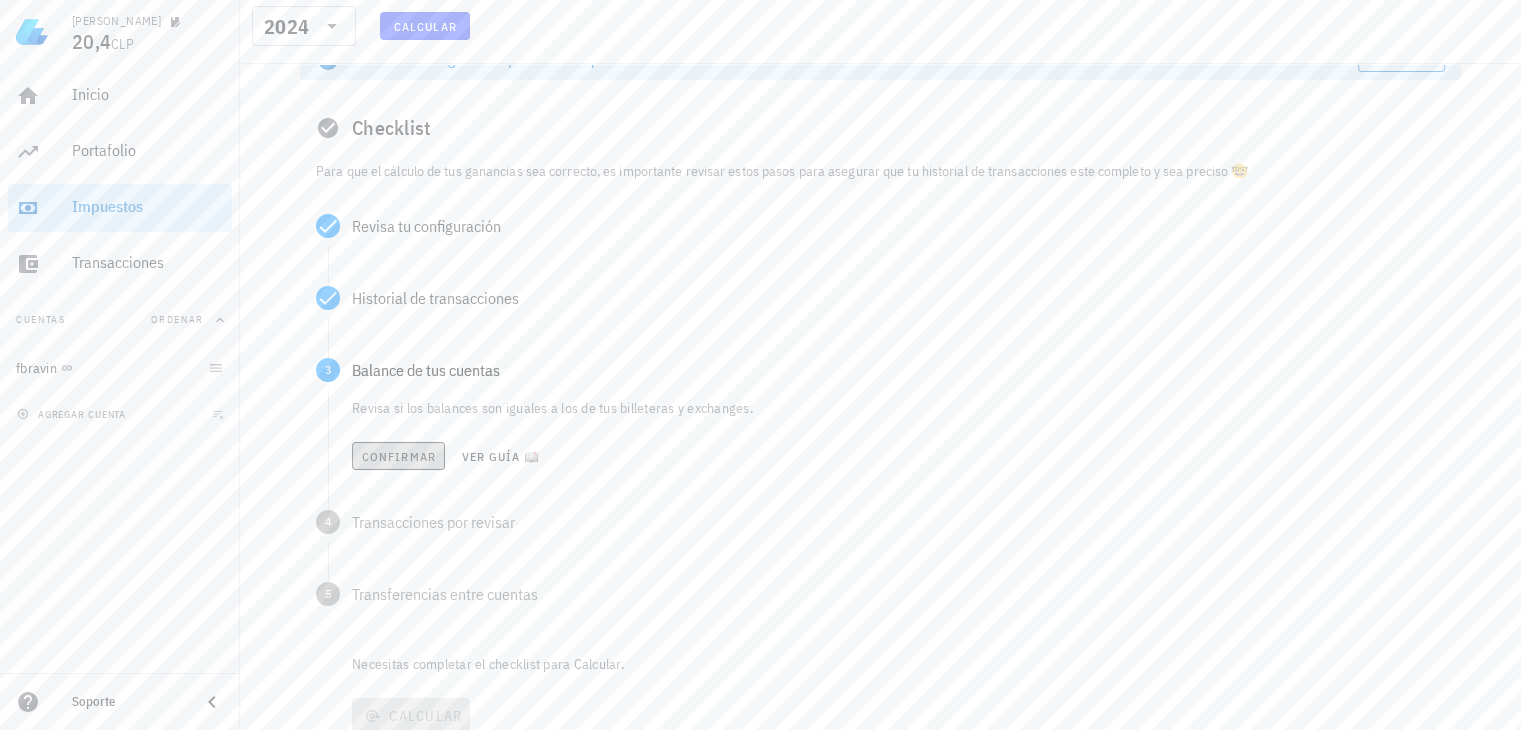 click on "Confirmar" at bounding box center (398, 456) 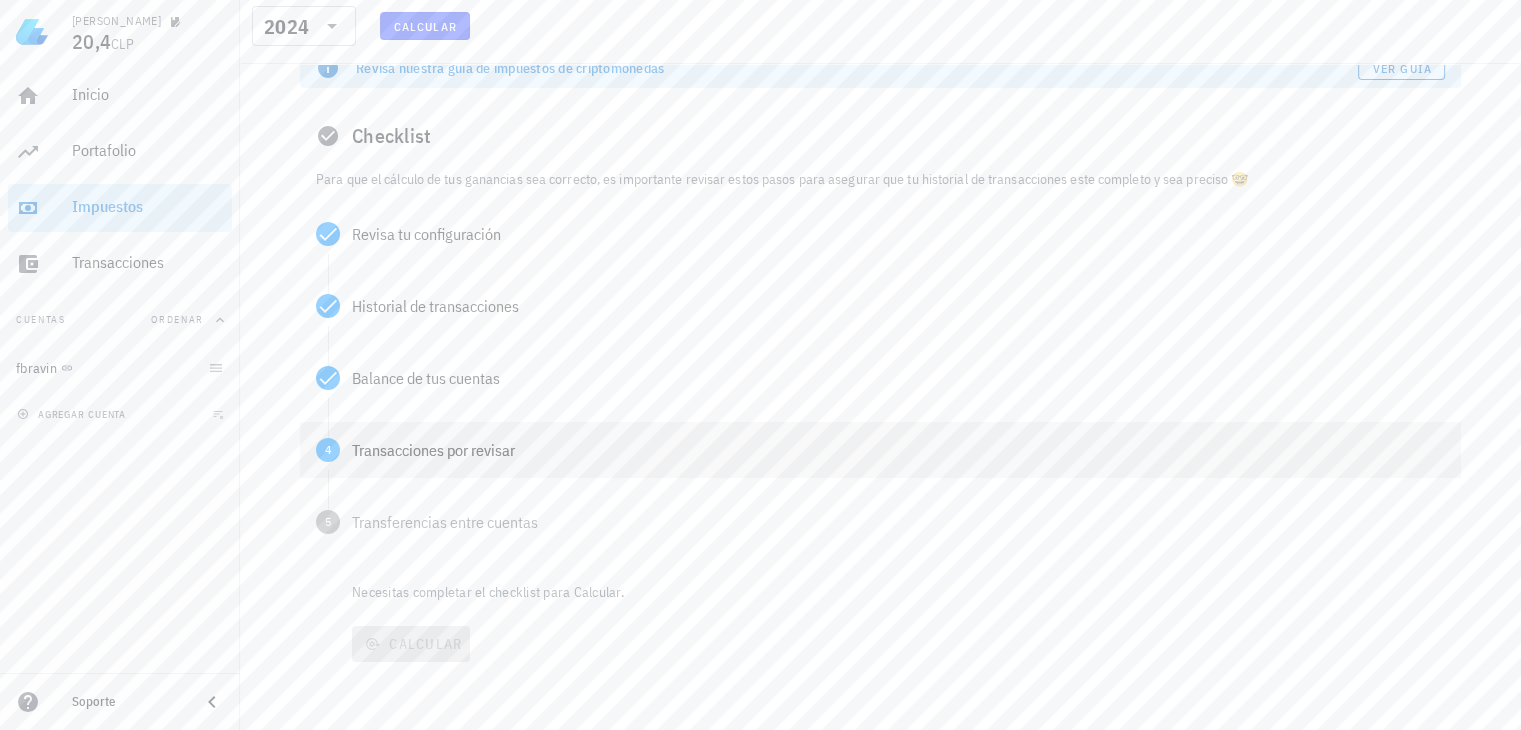 scroll, scrollTop: 100, scrollLeft: 0, axis: vertical 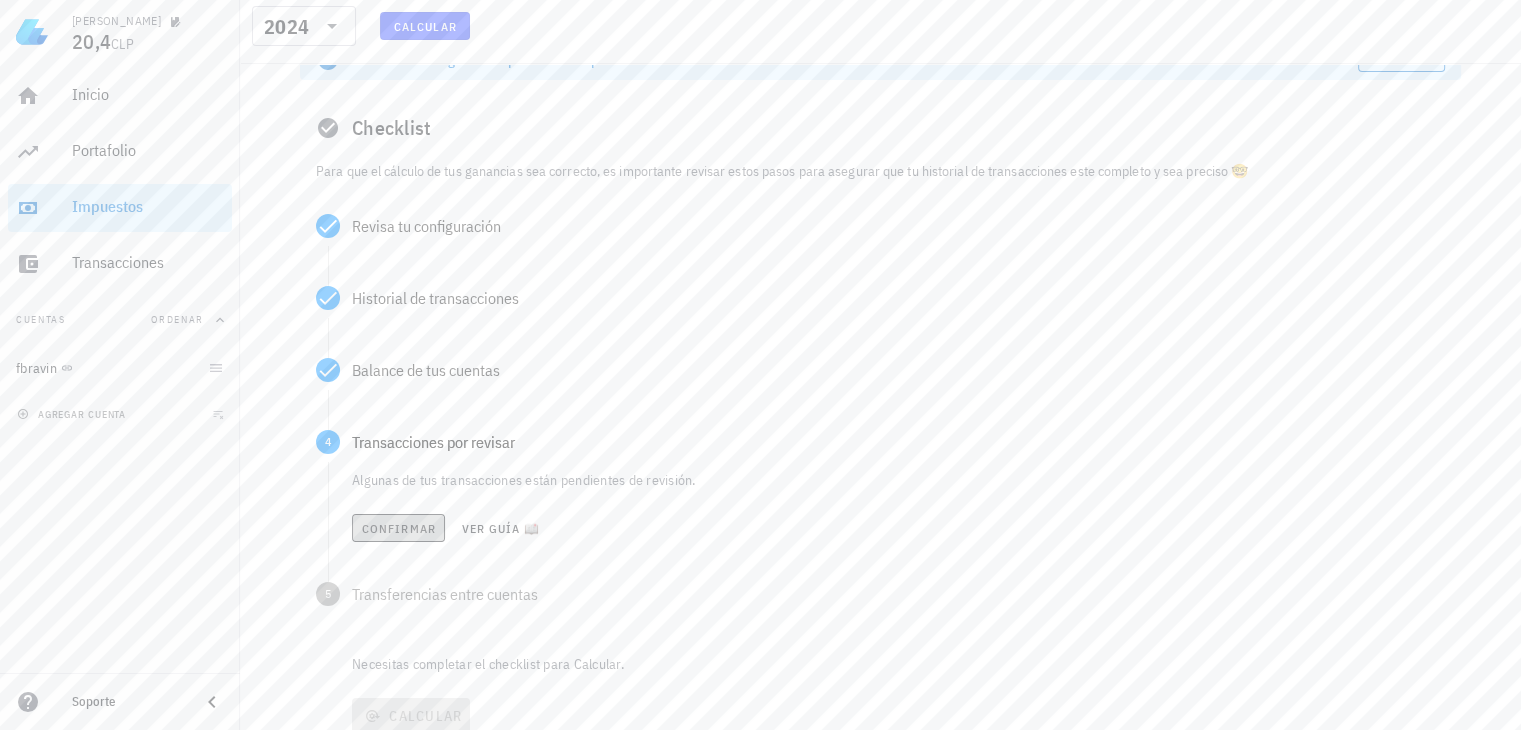 click on "Confirmar" at bounding box center [398, 528] 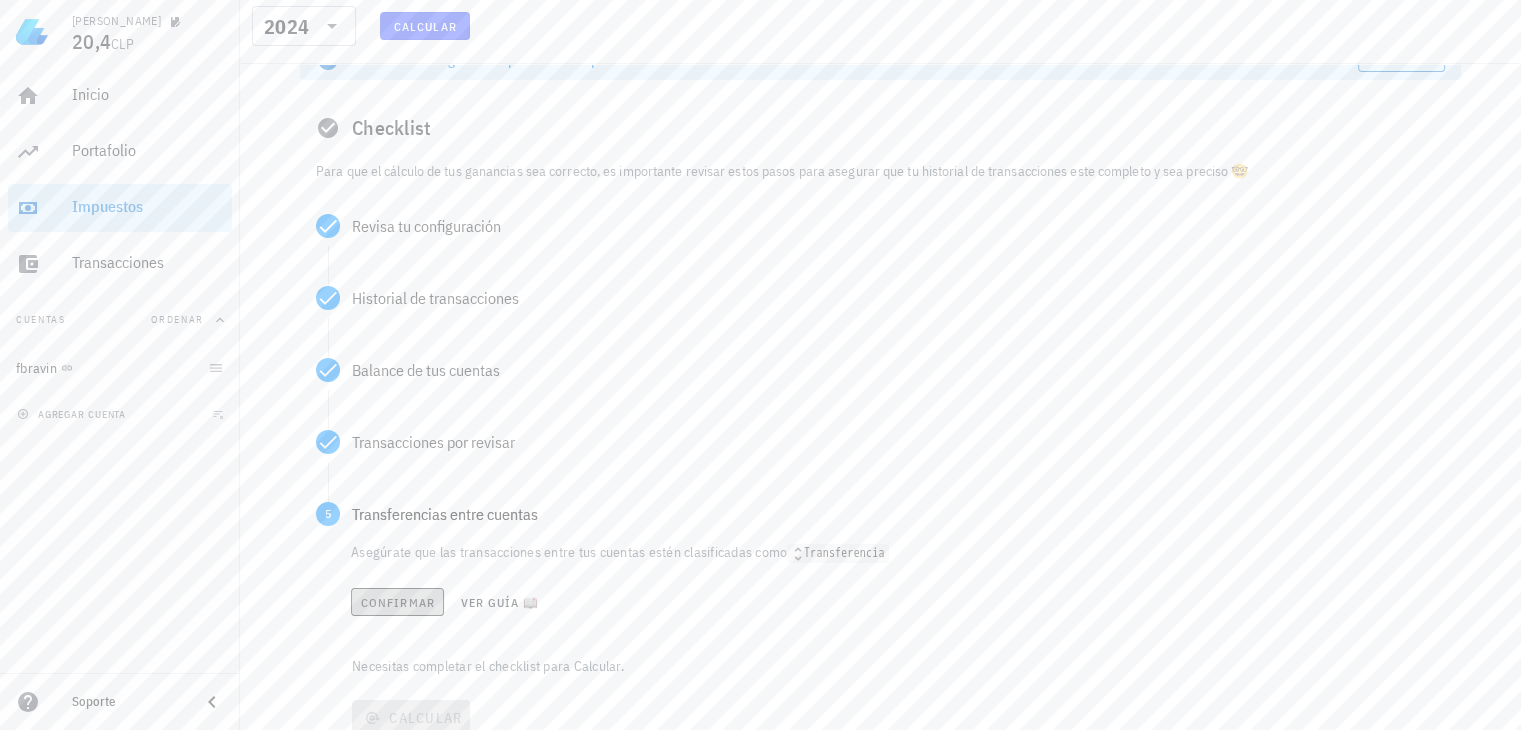 click on "Confirmar" at bounding box center (397, 602) 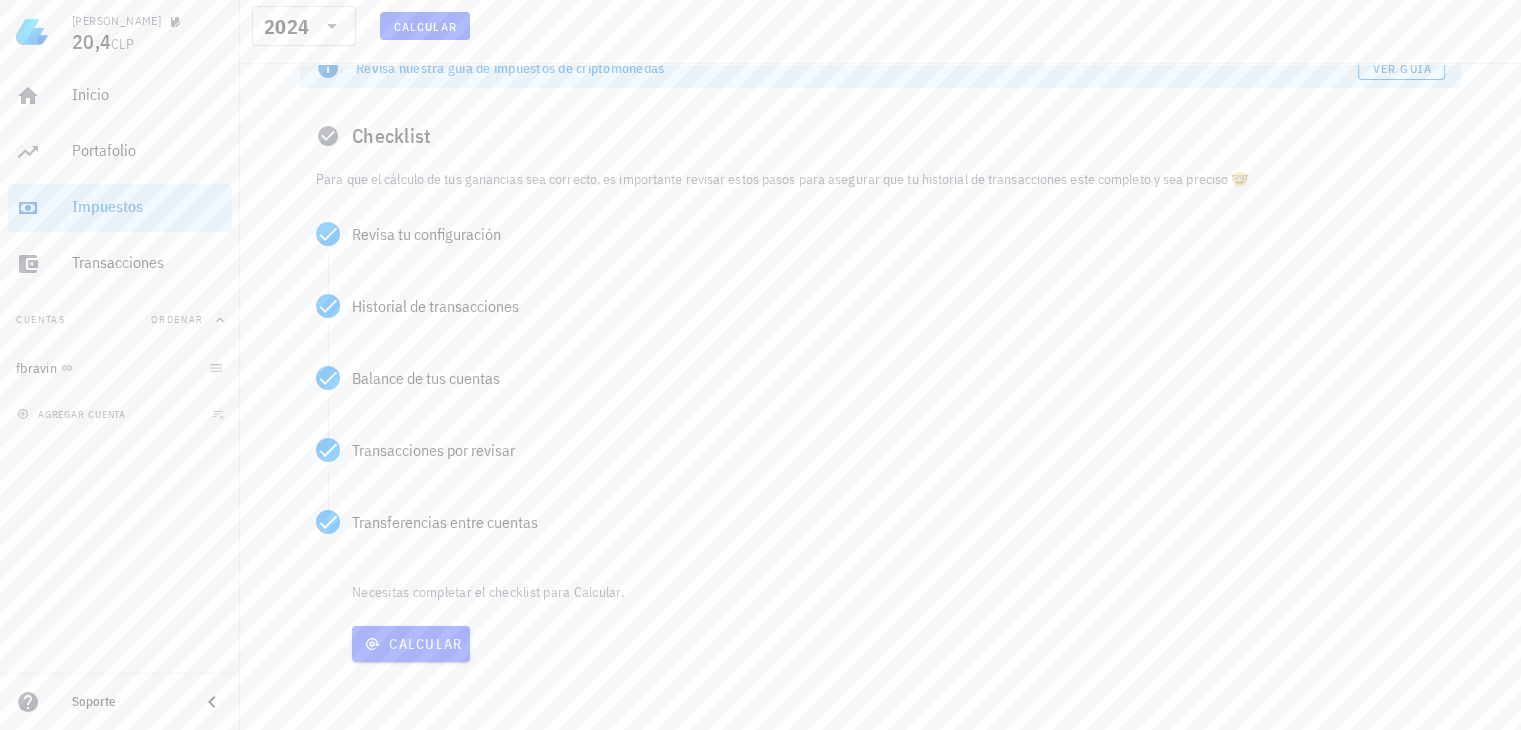 scroll, scrollTop: 92, scrollLeft: 0, axis: vertical 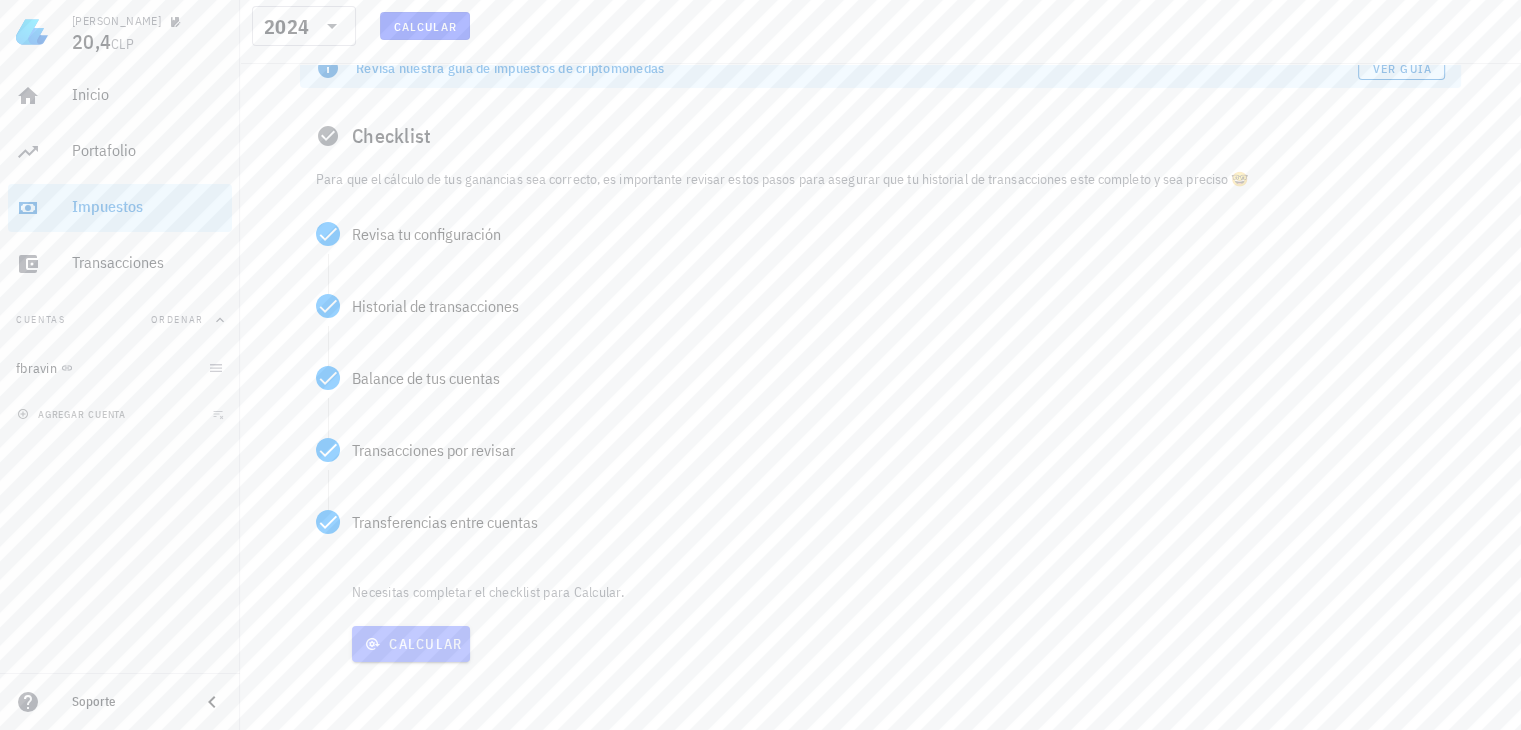 click on "Calcular" at bounding box center (411, 644) 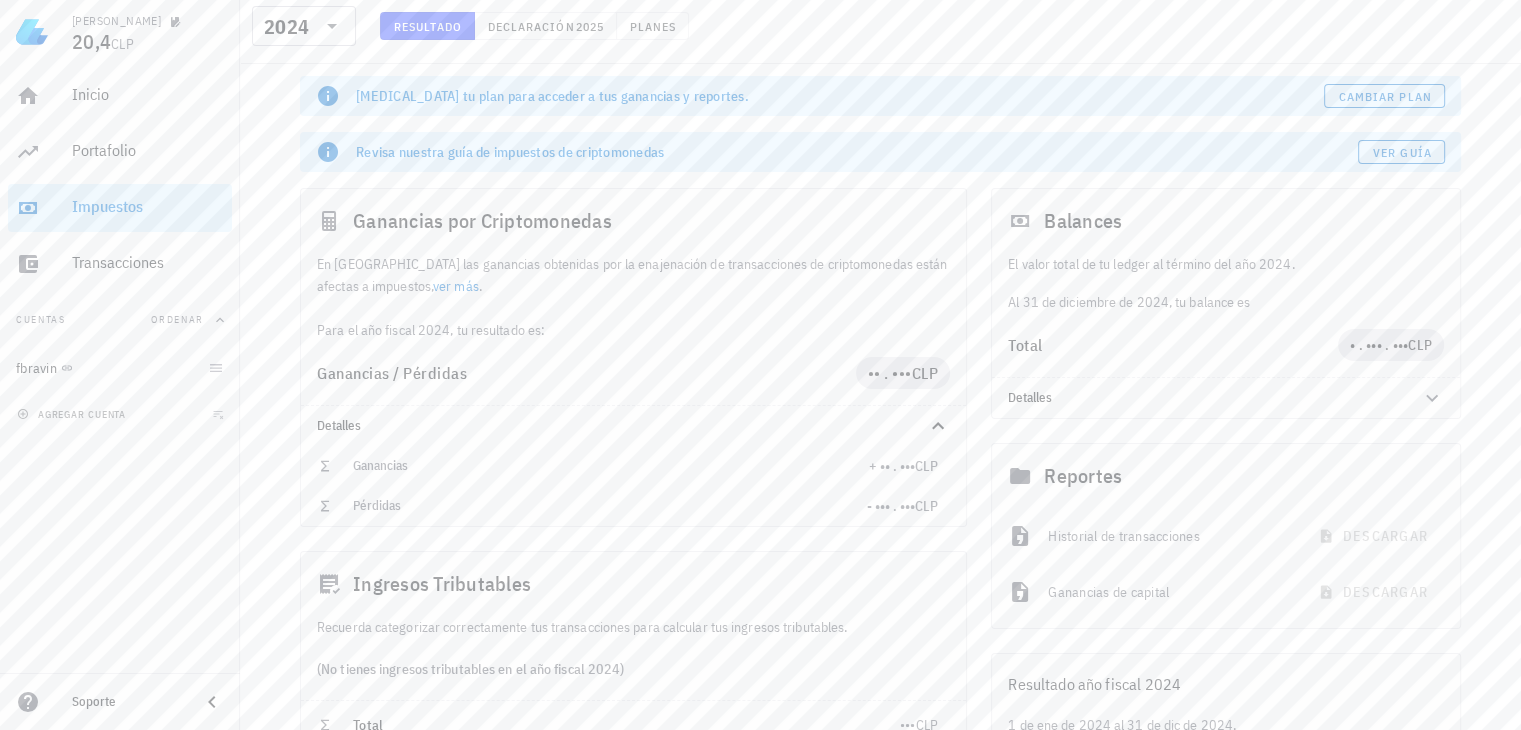 scroll, scrollTop: 100, scrollLeft: 0, axis: vertical 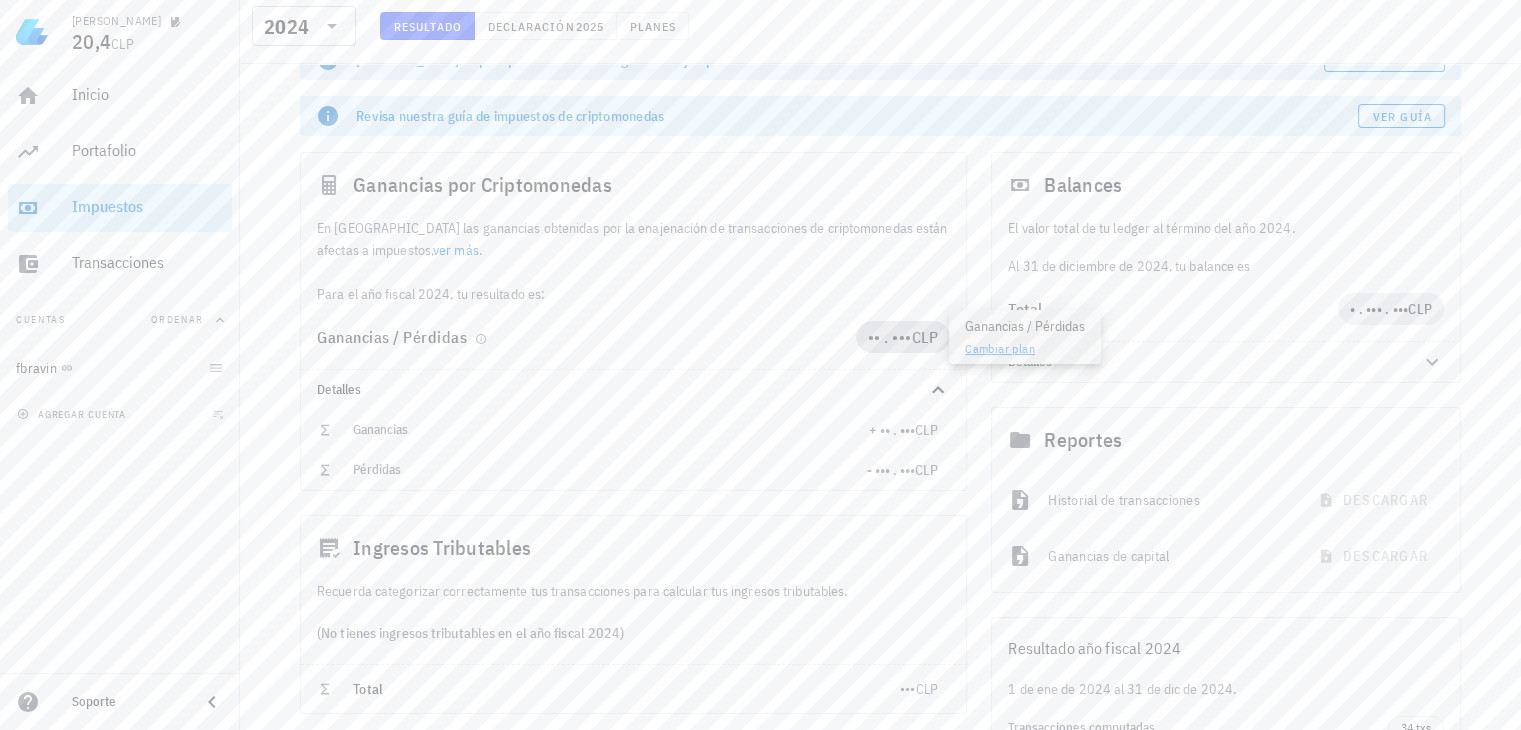 click on "•• .
•••" at bounding box center [890, 337] 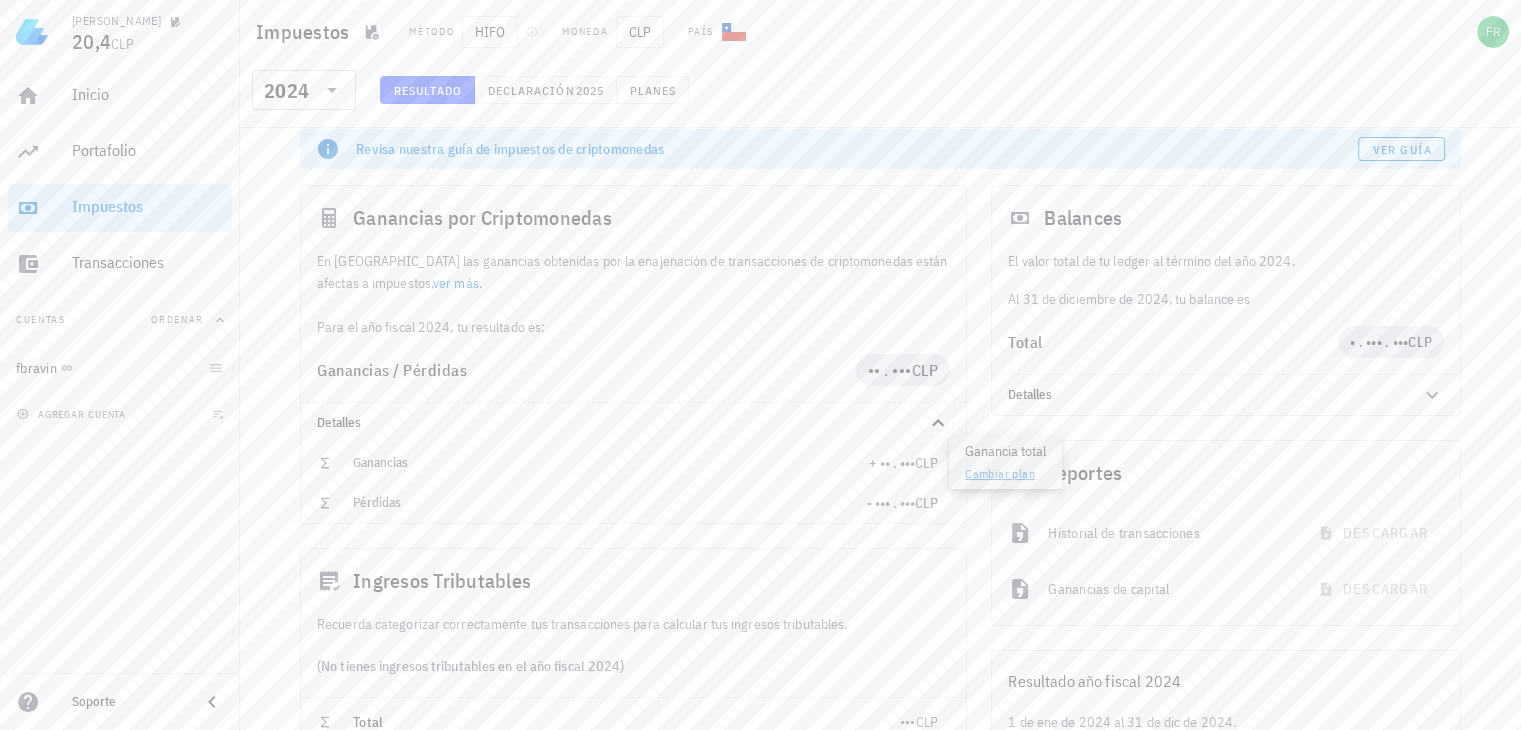 scroll, scrollTop: 0, scrollLeft: 0, axis: both 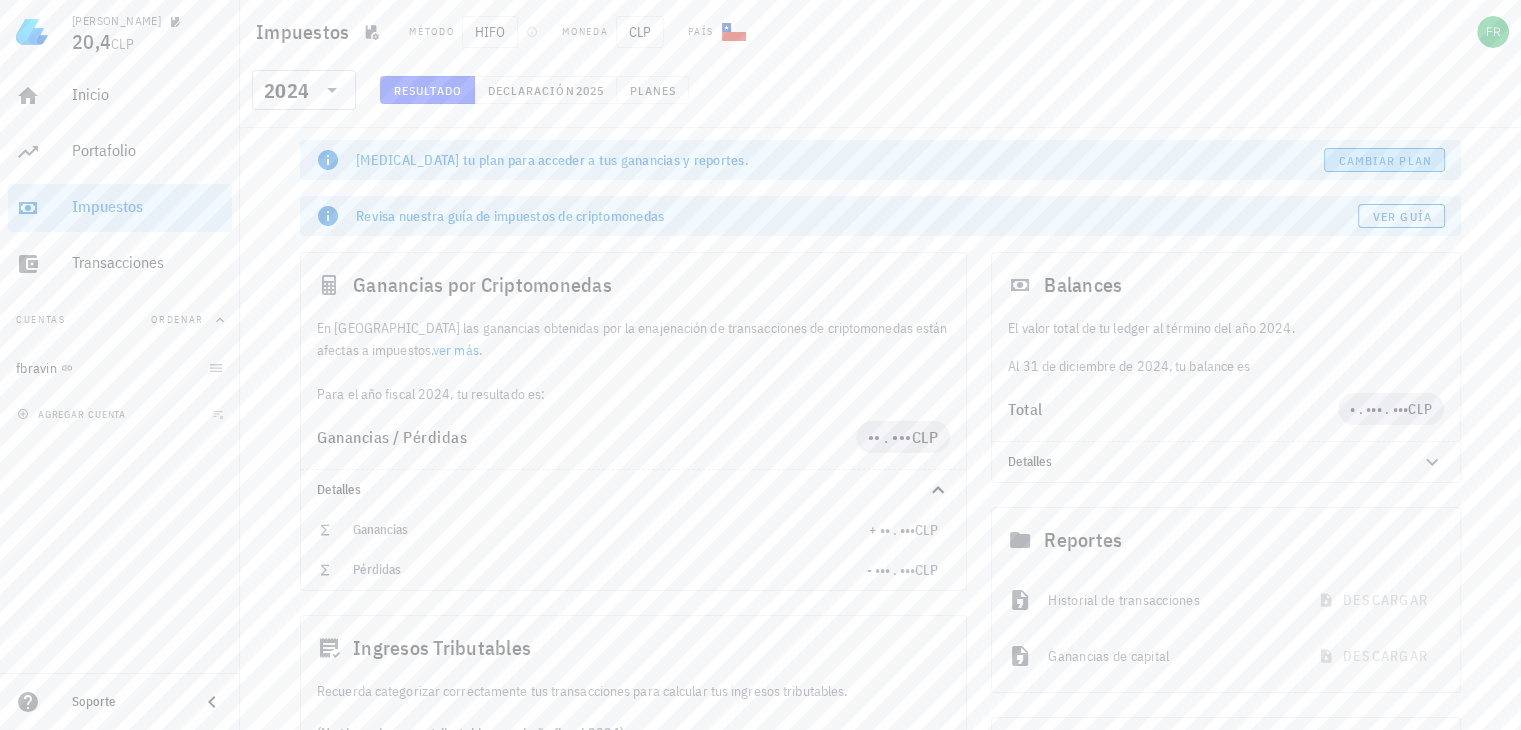 click on "Cambiar plan" at bounding box center (1385, 160) 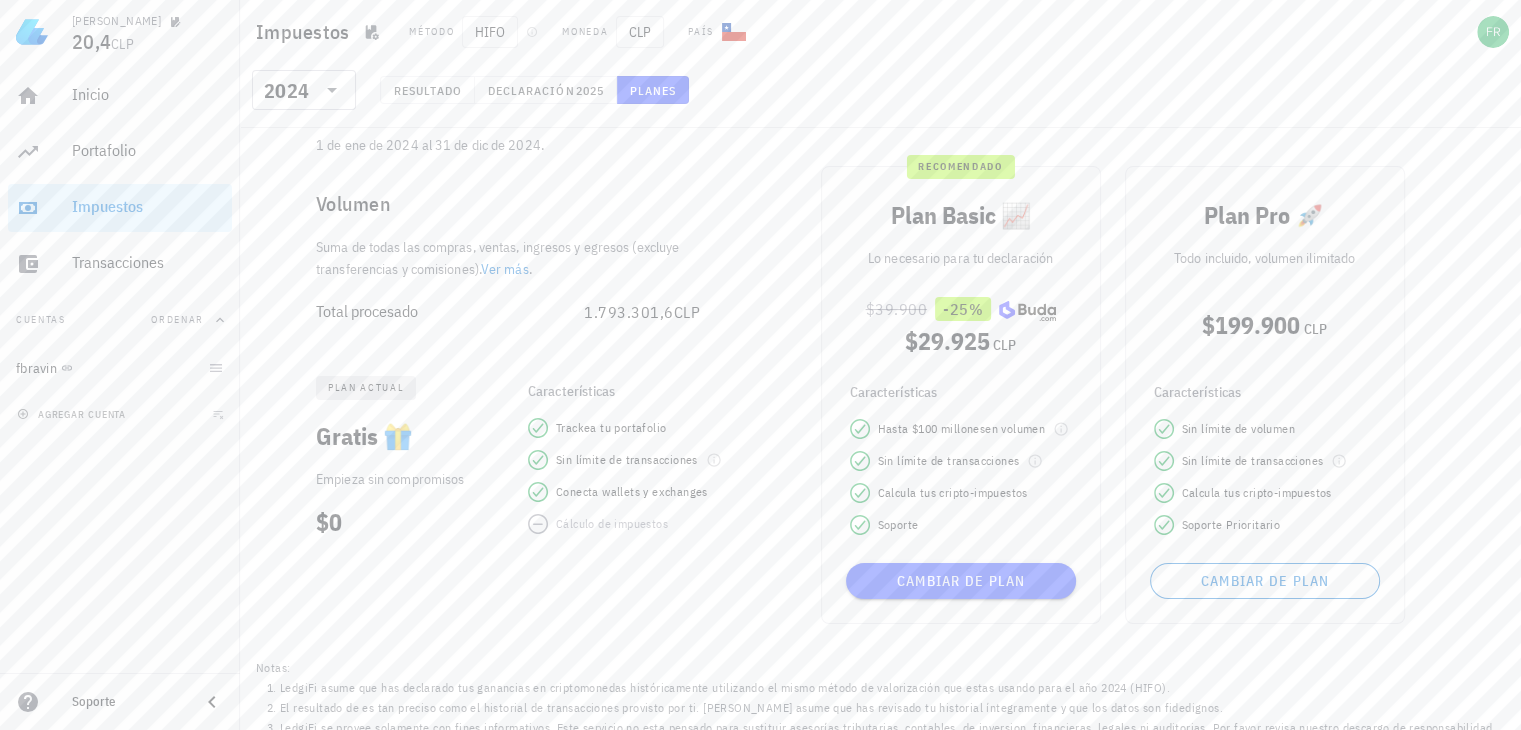 scroll, scrollTop: 160, scrollLeft: 0, axis: vertical 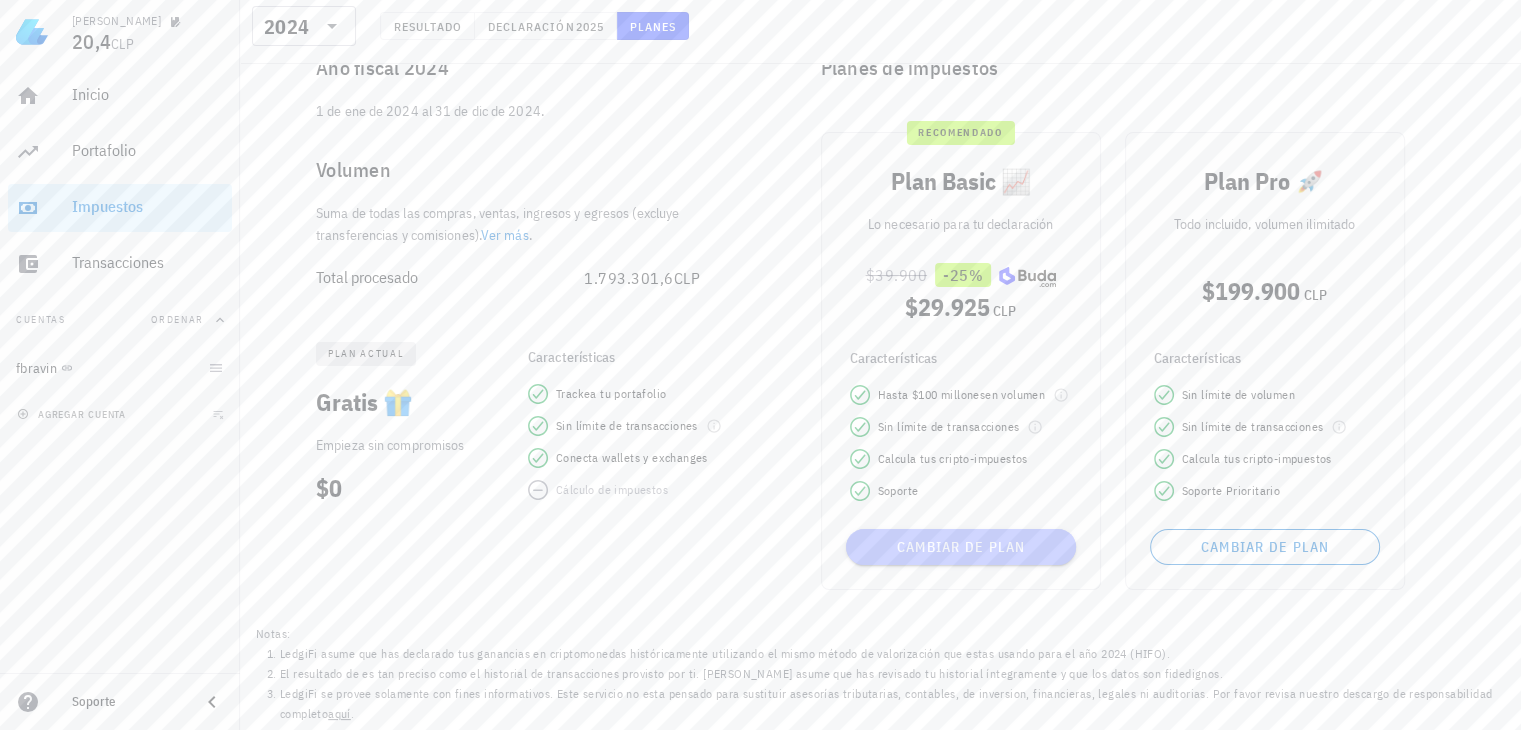 click on "Cambiar de plan" at bounding box center [961, 547] 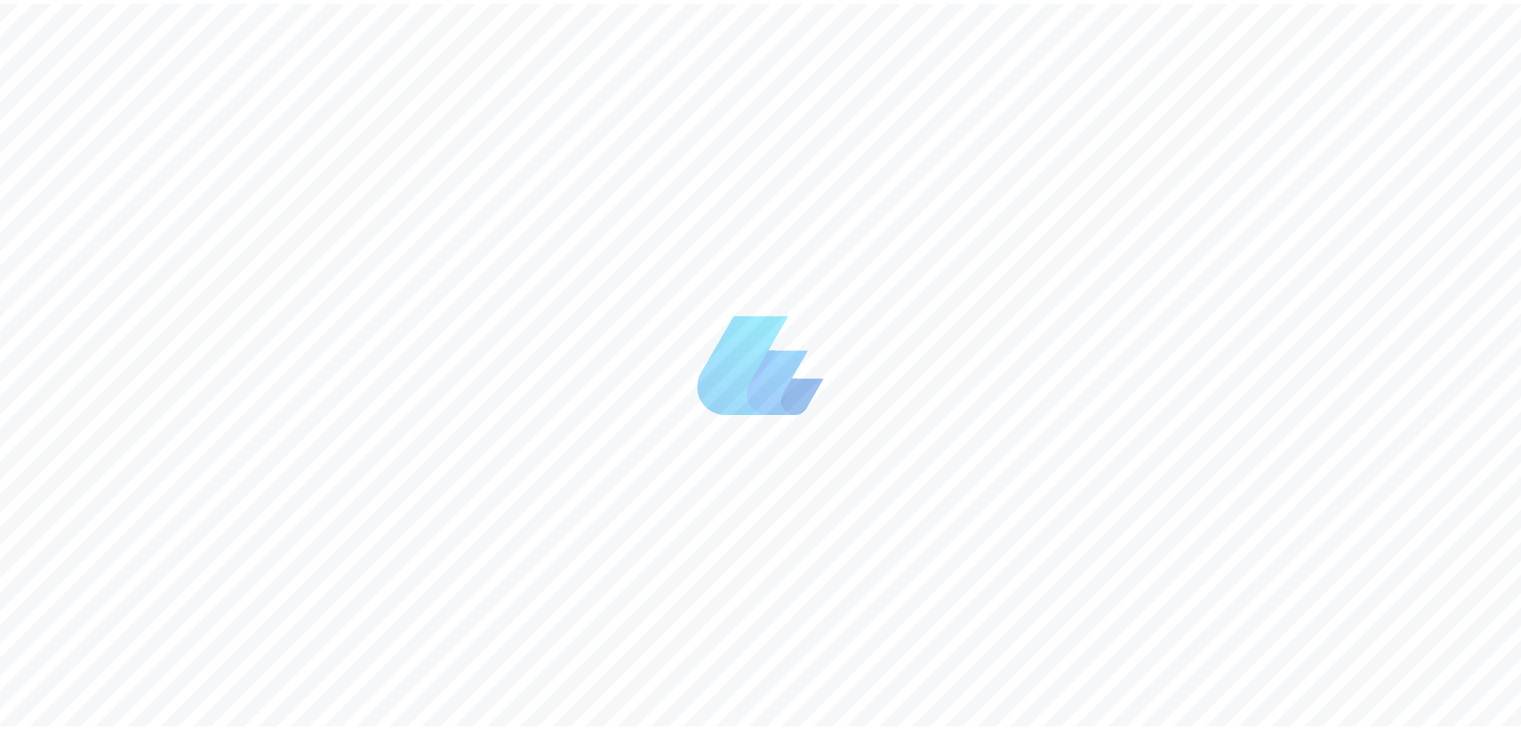 scroll, scrollTop: 0, scrollLeft: 0, axis: both 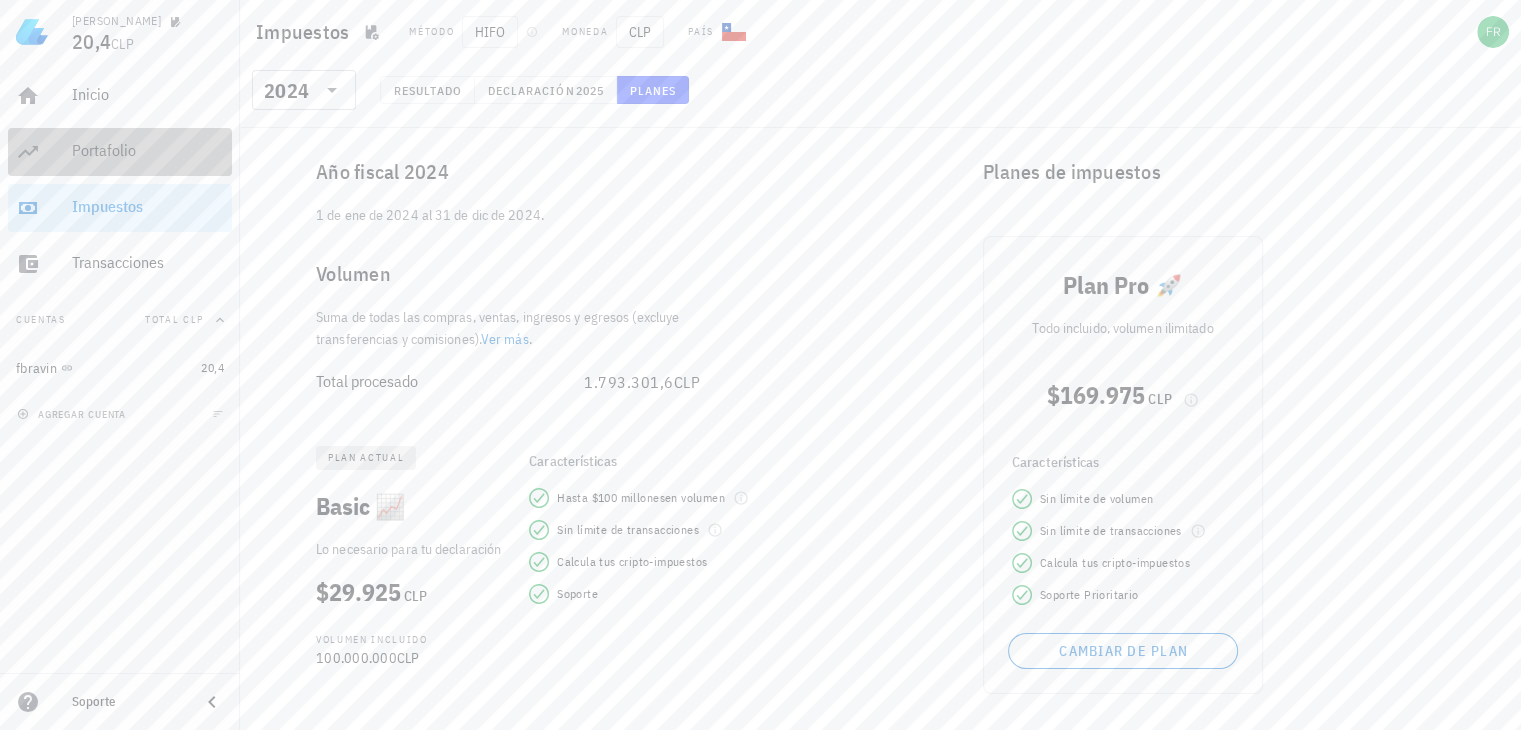 click on "Portafolio" at bounding box center (148, 151) 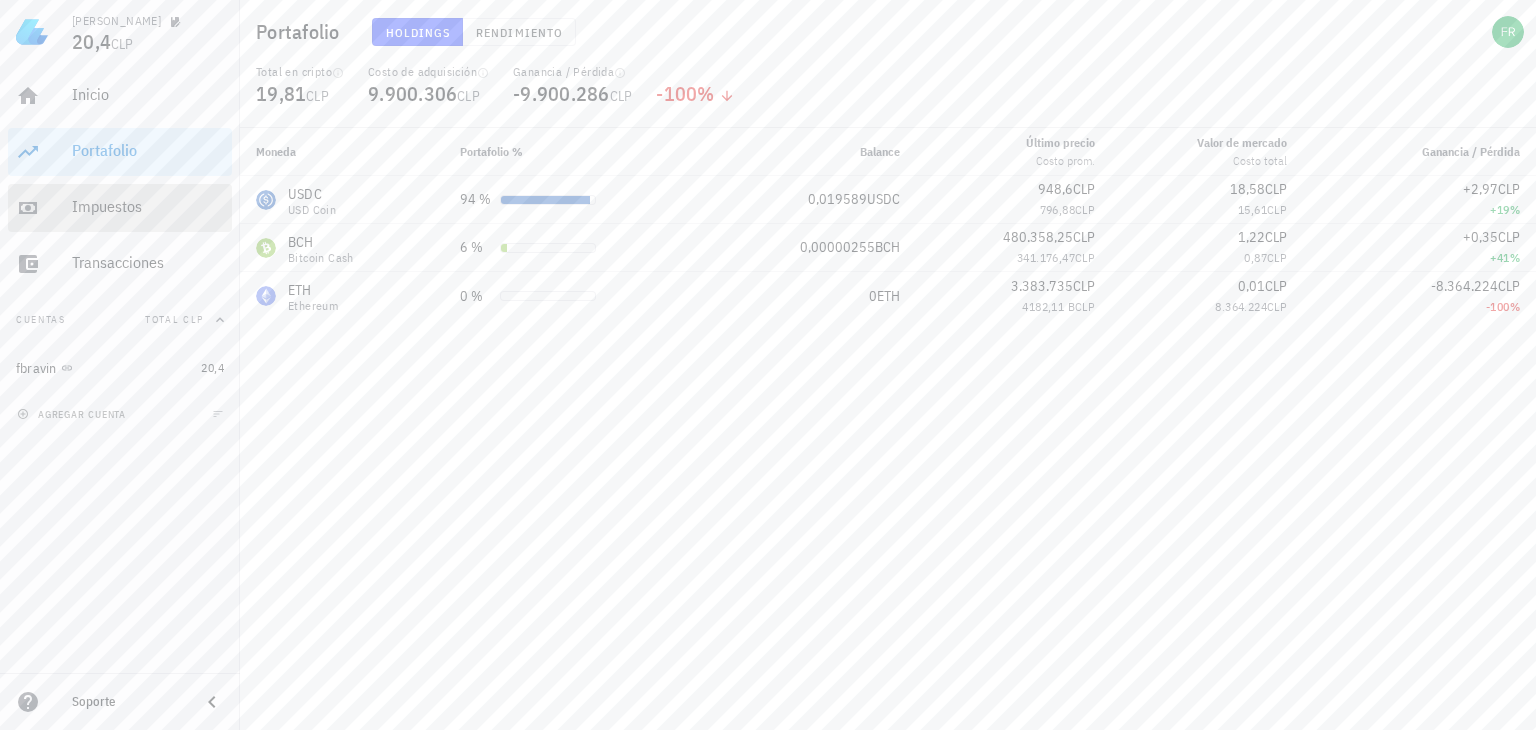 click on "Impuestos" at bounding box center [148, 206] 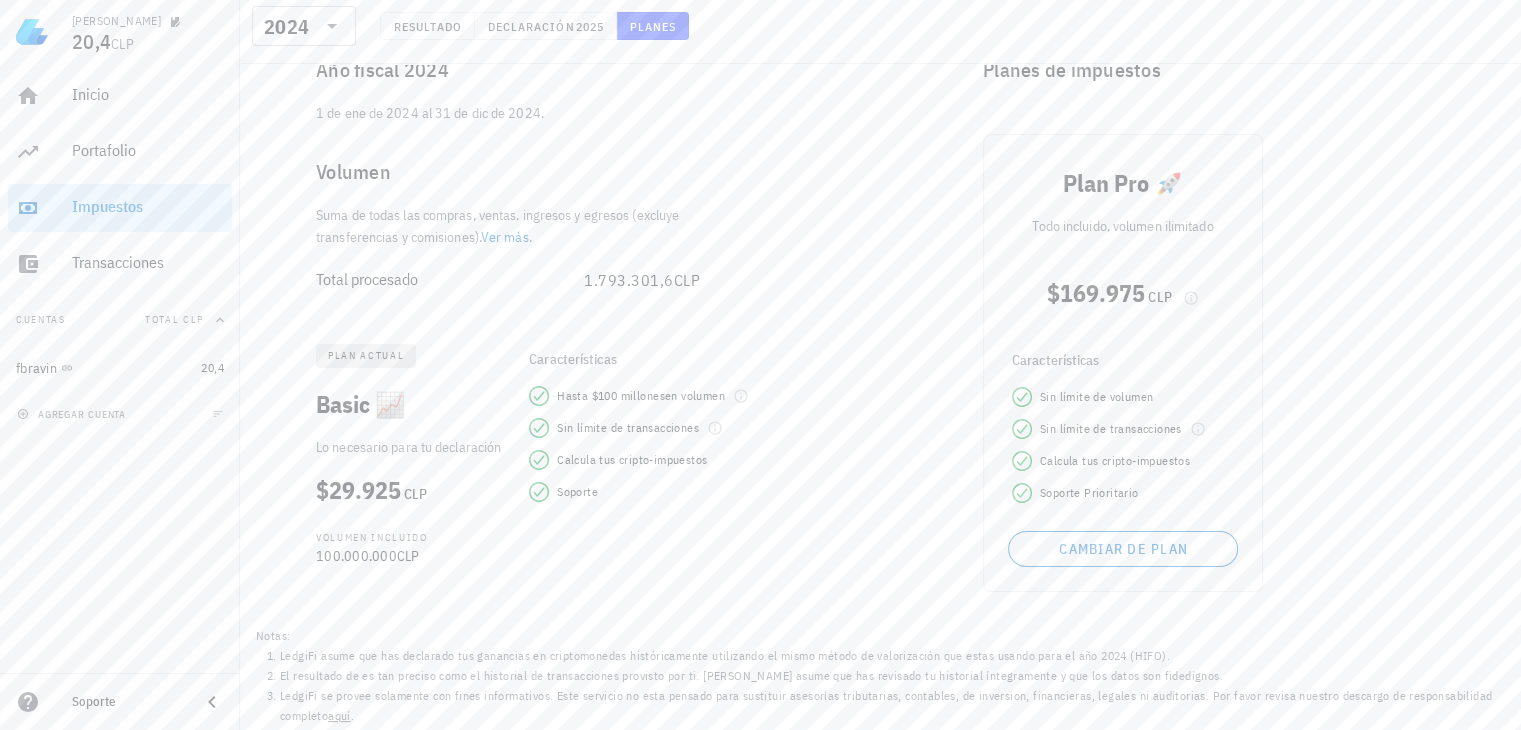 scroll, scrollTop: 104, scrollLeft: 0, axis: vertical 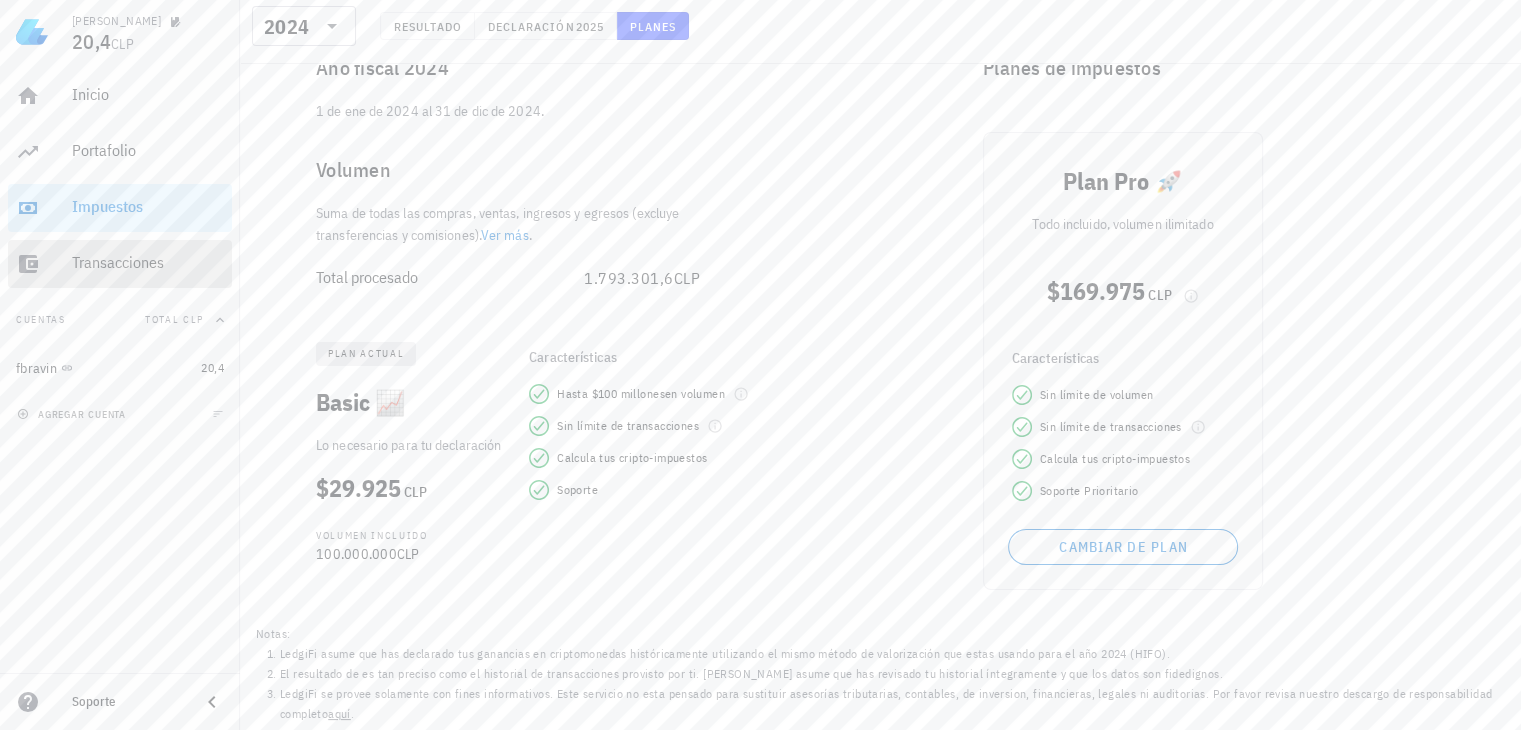 click on "Transacciones" at bounding box center [148, 263] 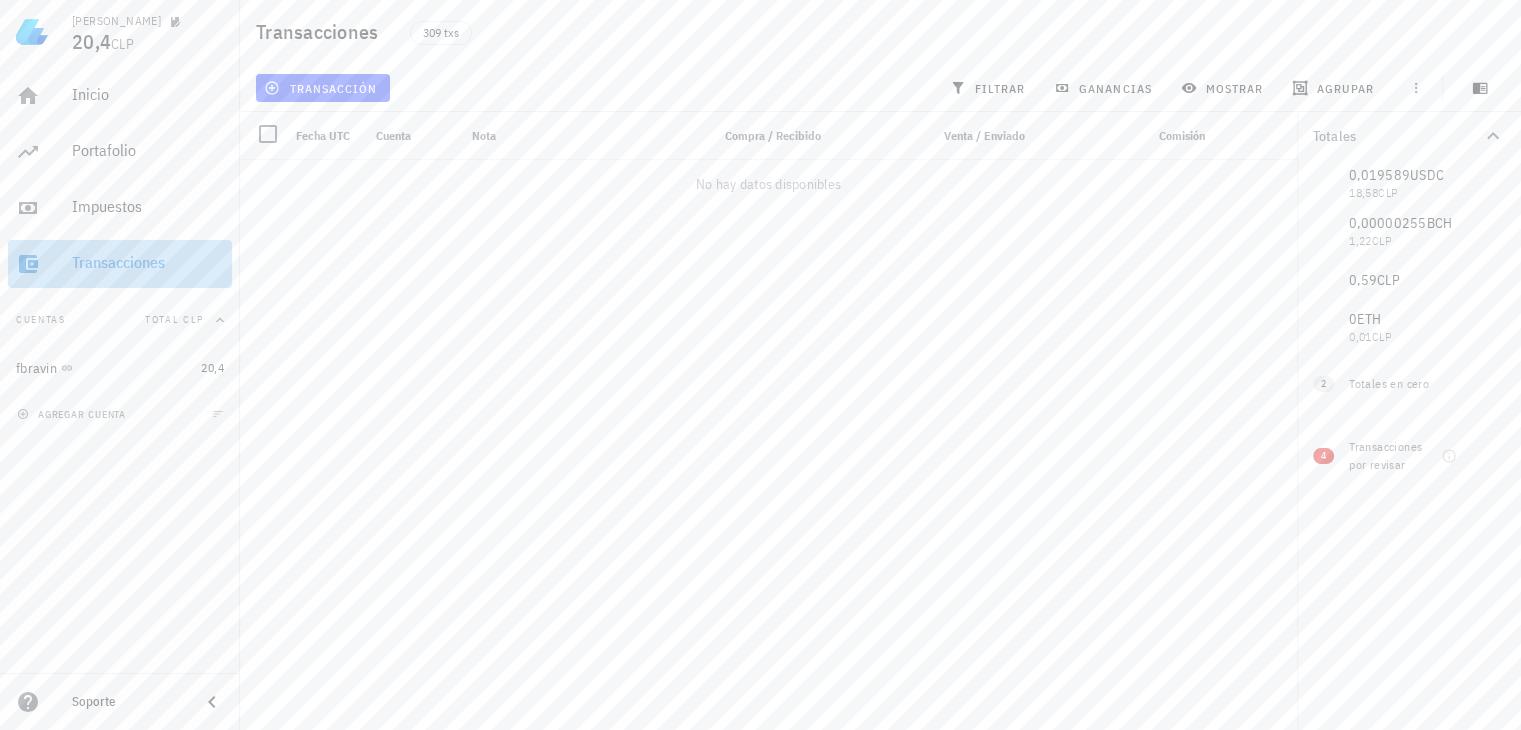scroll, scrollTop: 0, scrollLeft: 0, axis: both 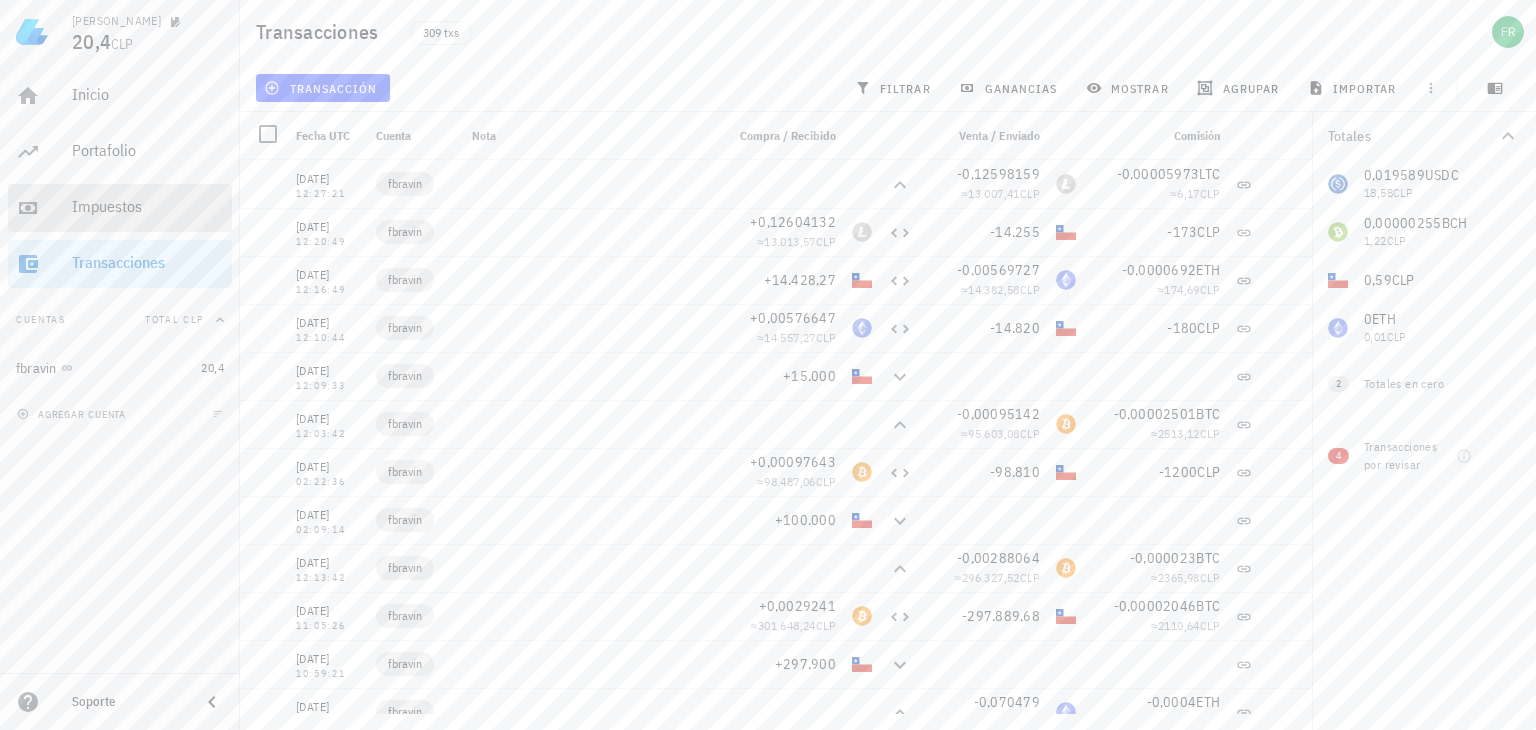 click on "Impuestos" at bounding box center [148, 207] 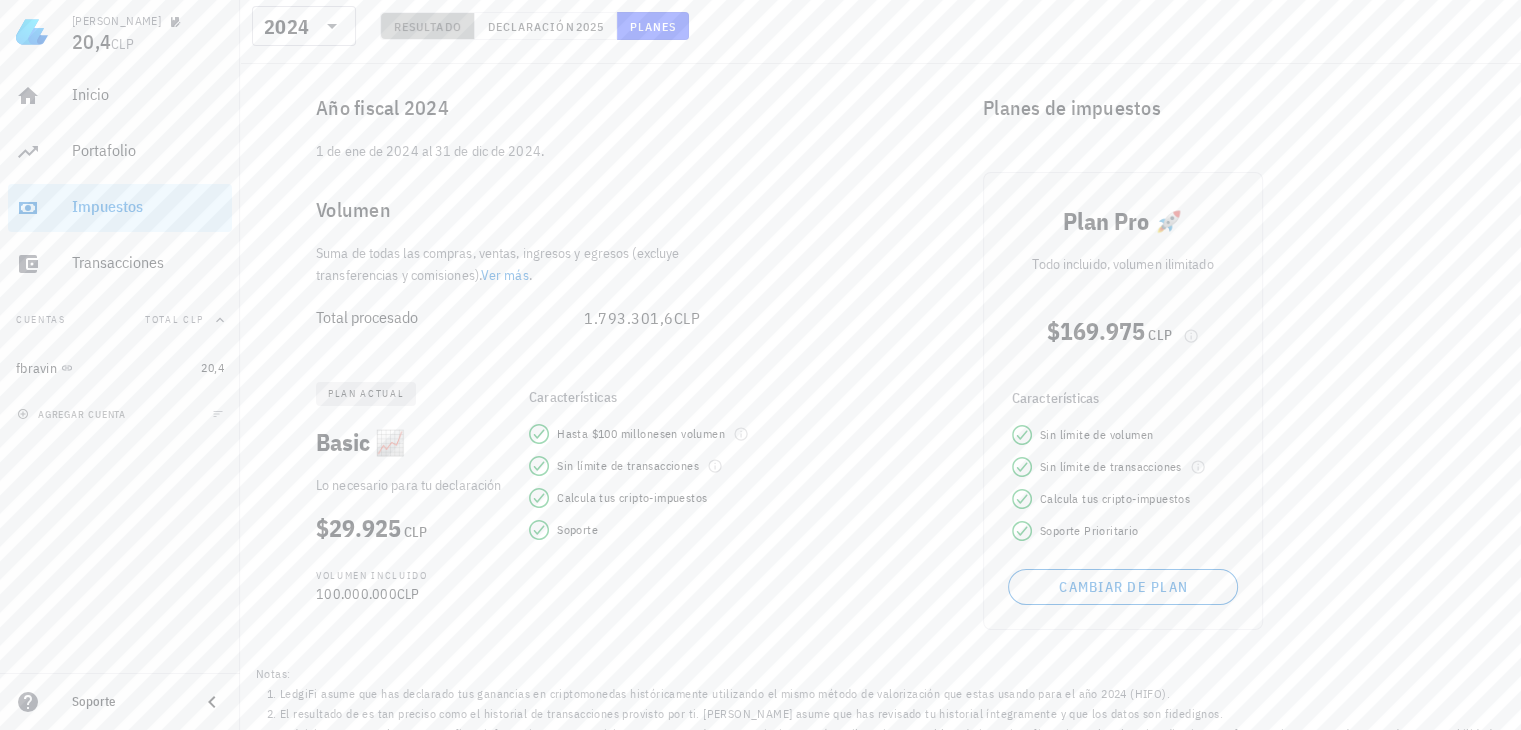 click on "Resultado" at bounding box center [427, 26] 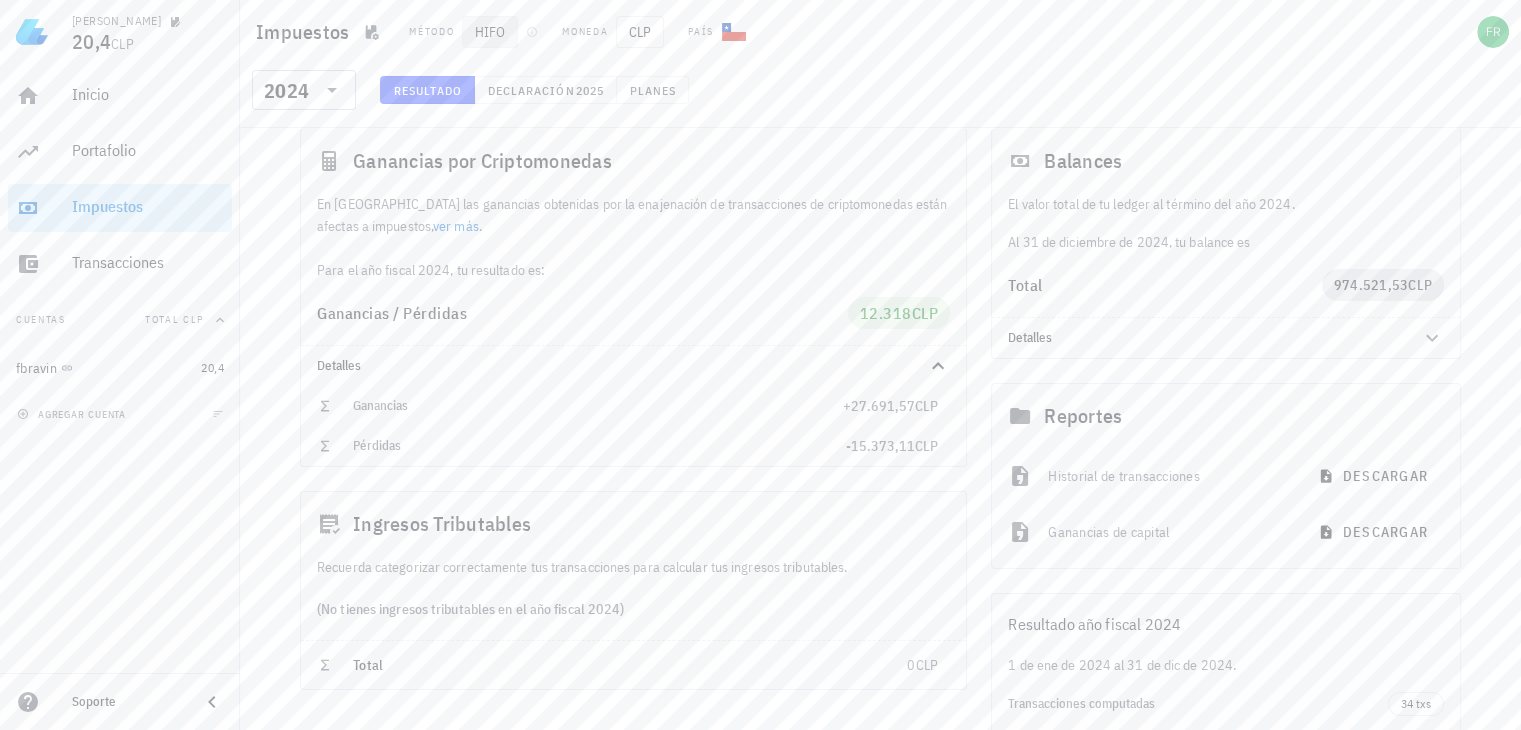 scroll, scrollTop: 0, scrollLeft: 0, axis: both 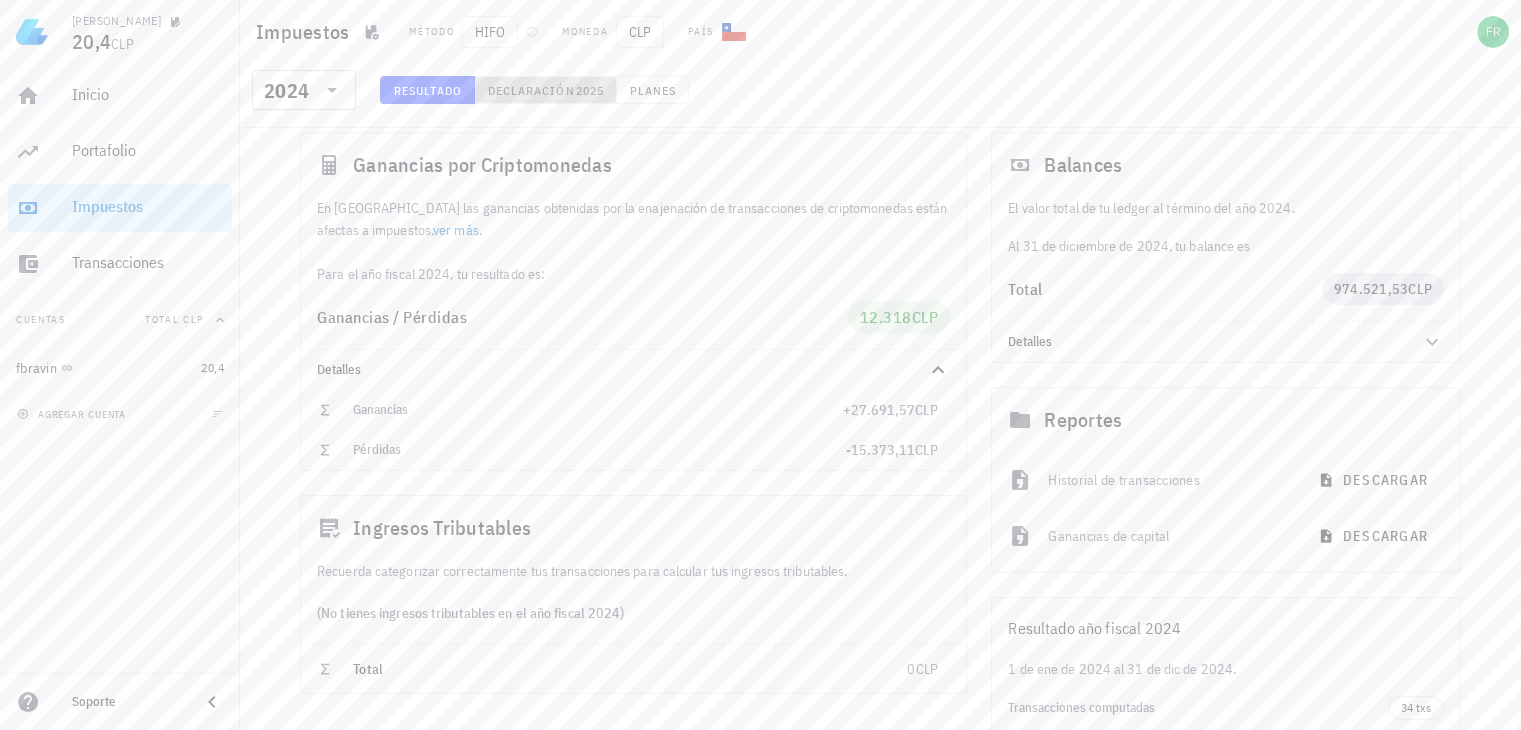 click on "Declaración" at bounding box center (531, 90) 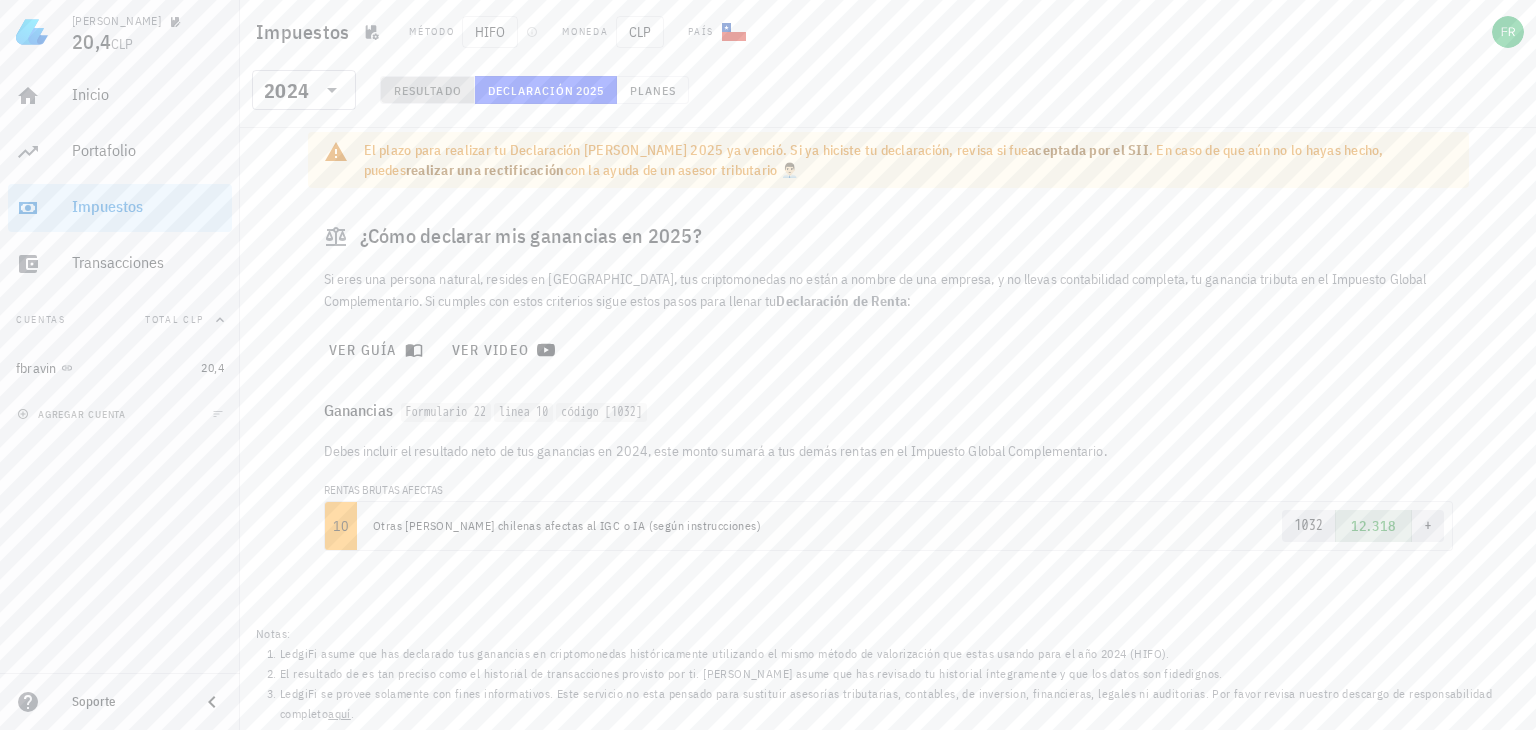 click on "Resultado" at bounding box center [427, 90] 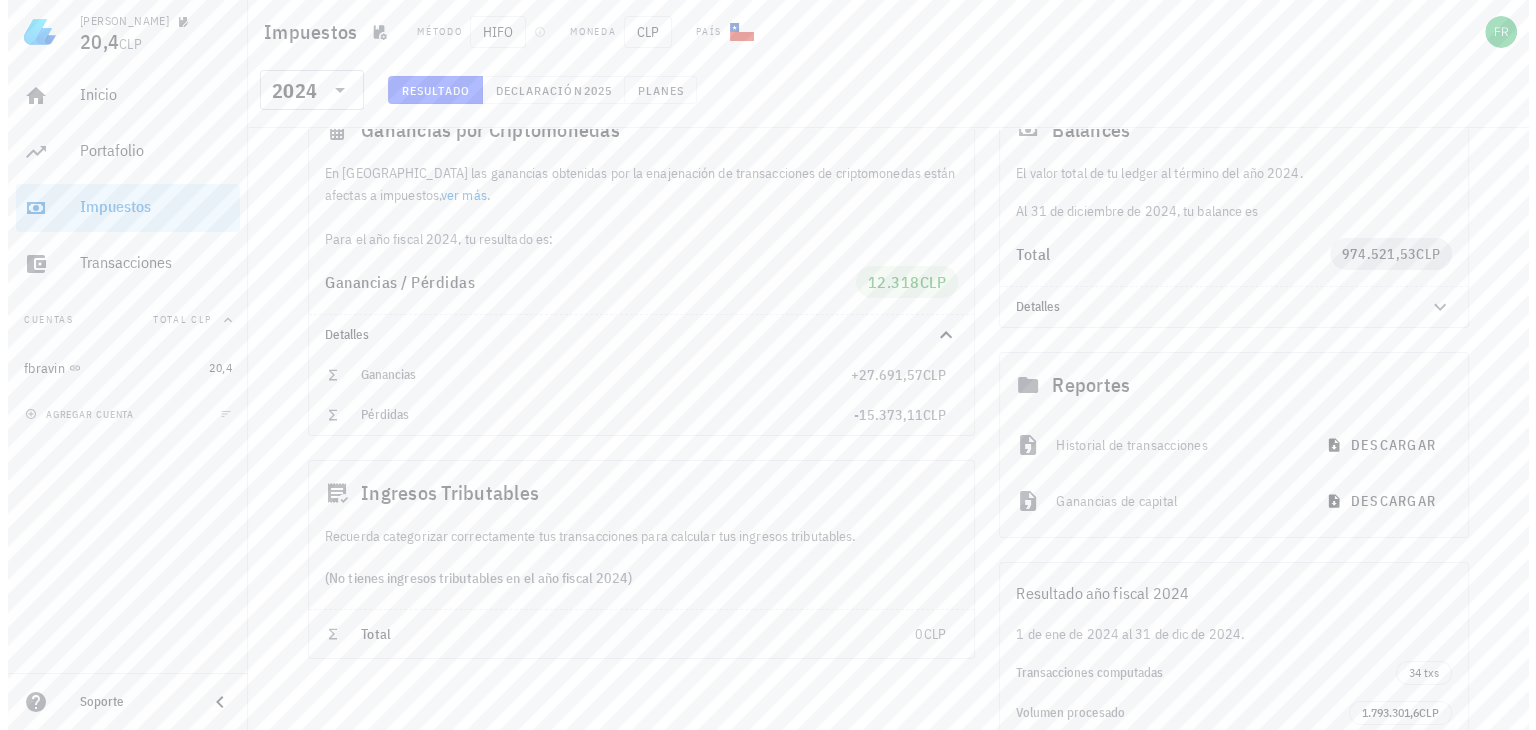 scroll, scrollTop: 0, scrollLeft: 0, axis: both 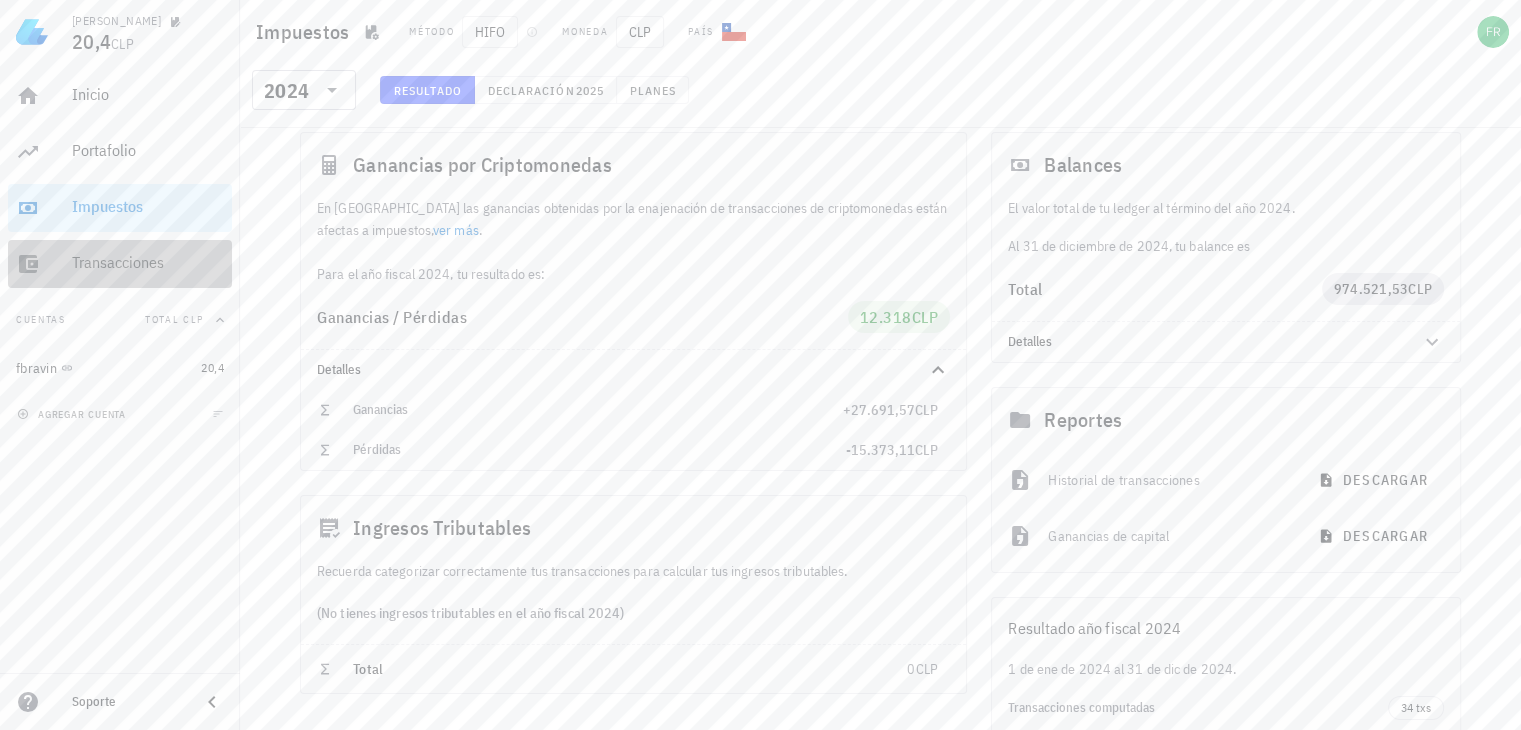 click on "Transacciones" at bounding box center (148, 263) 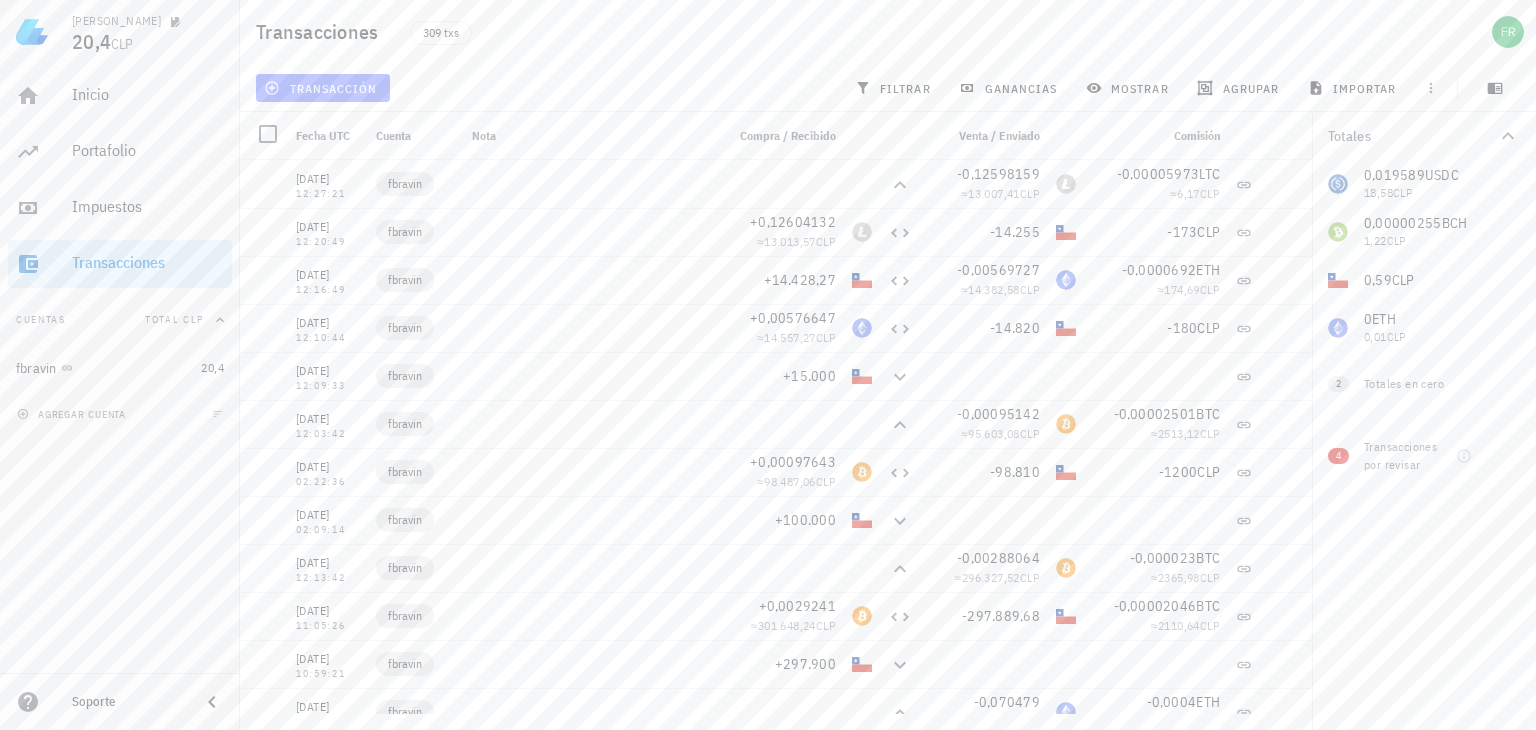click on "transacción" at bounding box center (322, 88) 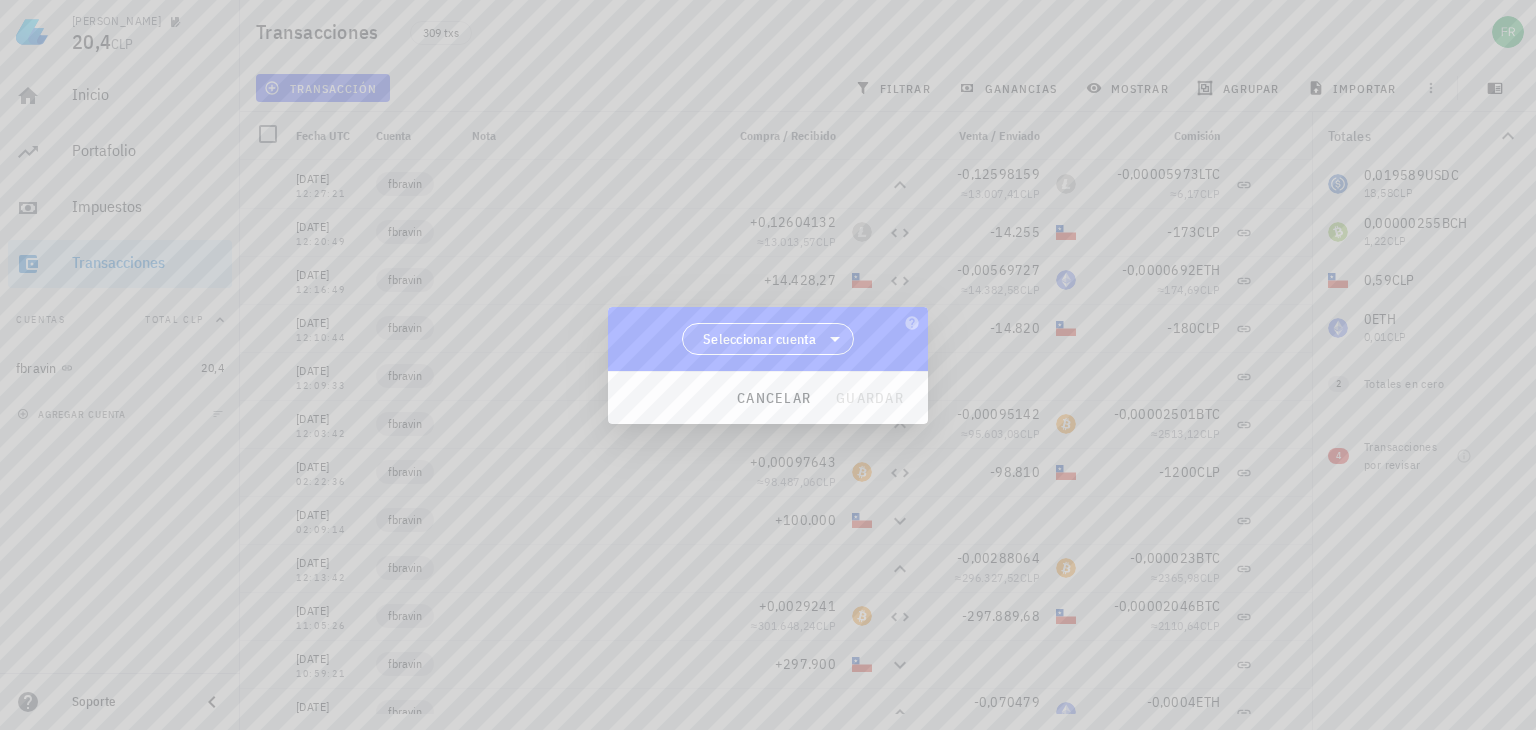 click on "Seleccionar cuenta" at bounding box center [768, 339] 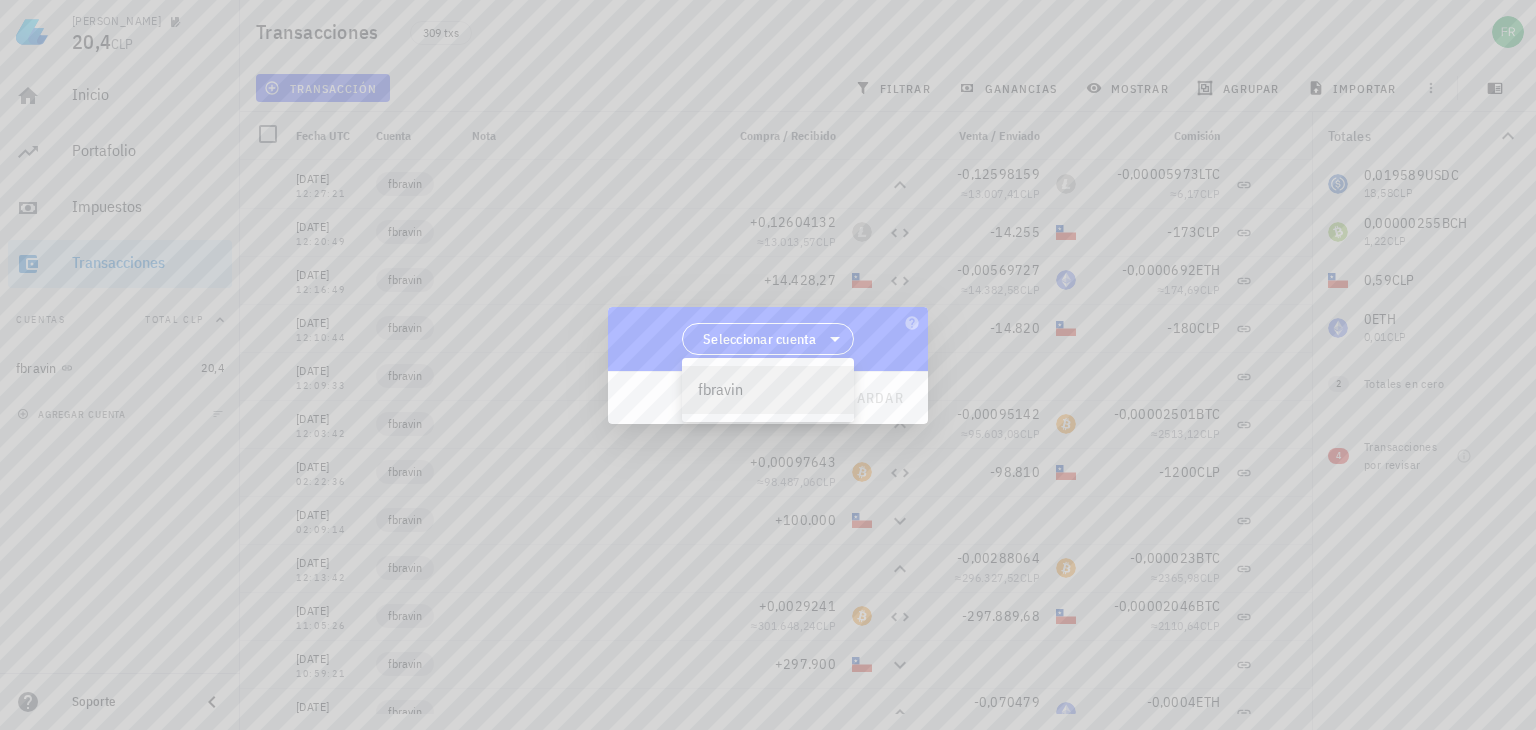 click on "fbravin" at bounding box center [768, 389] 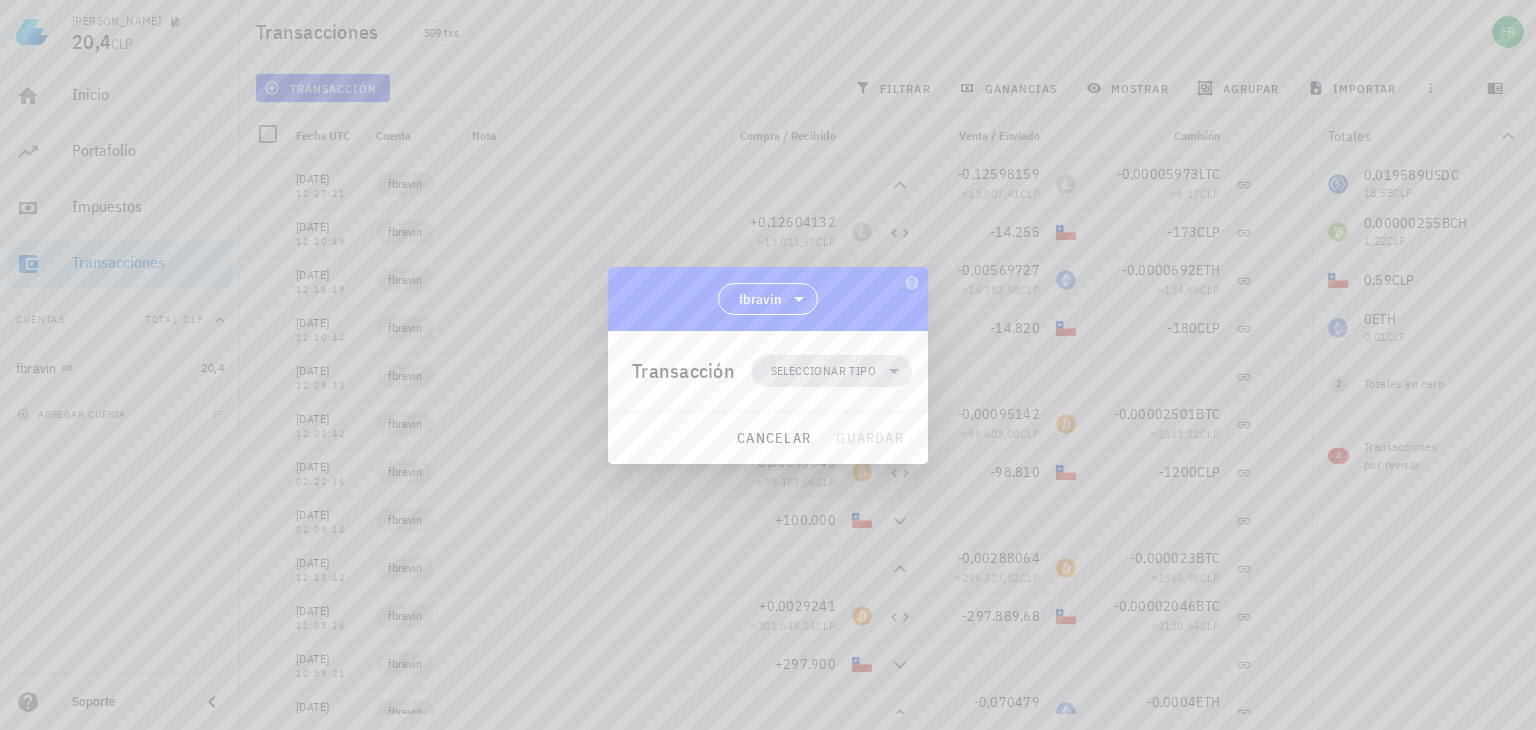 click on "Seleccionar tipo" at bounding box center [823, 371] 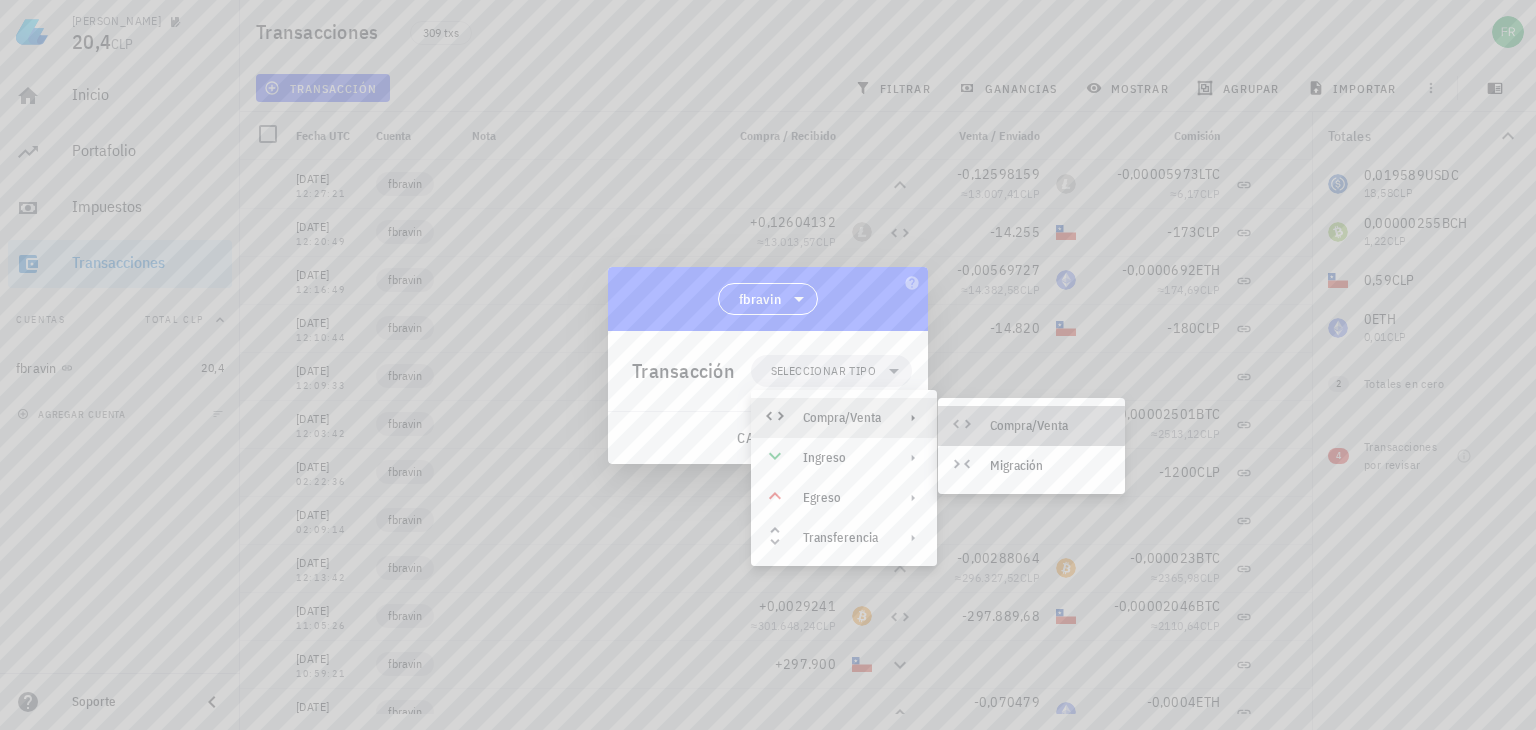click 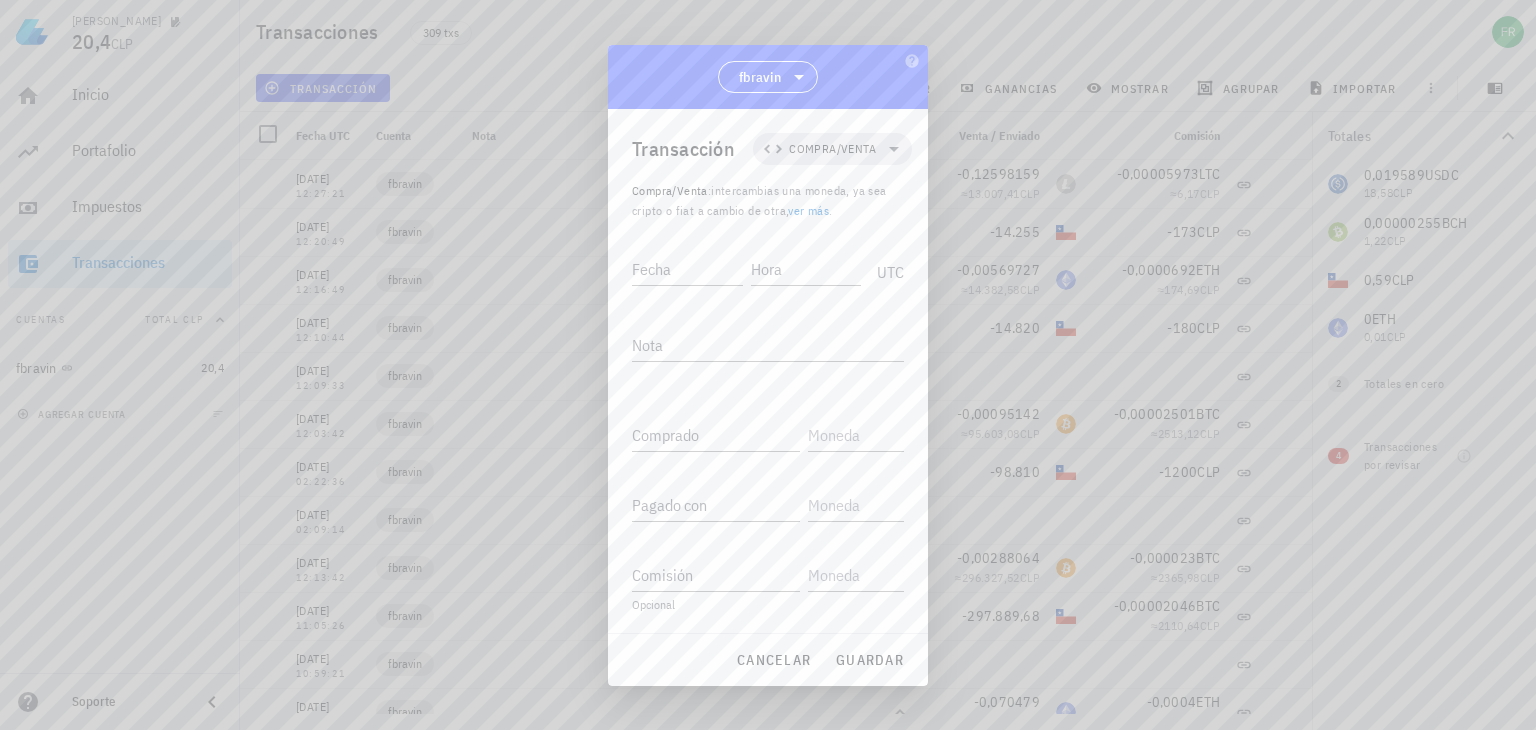 click at bounding box center (768, 365) 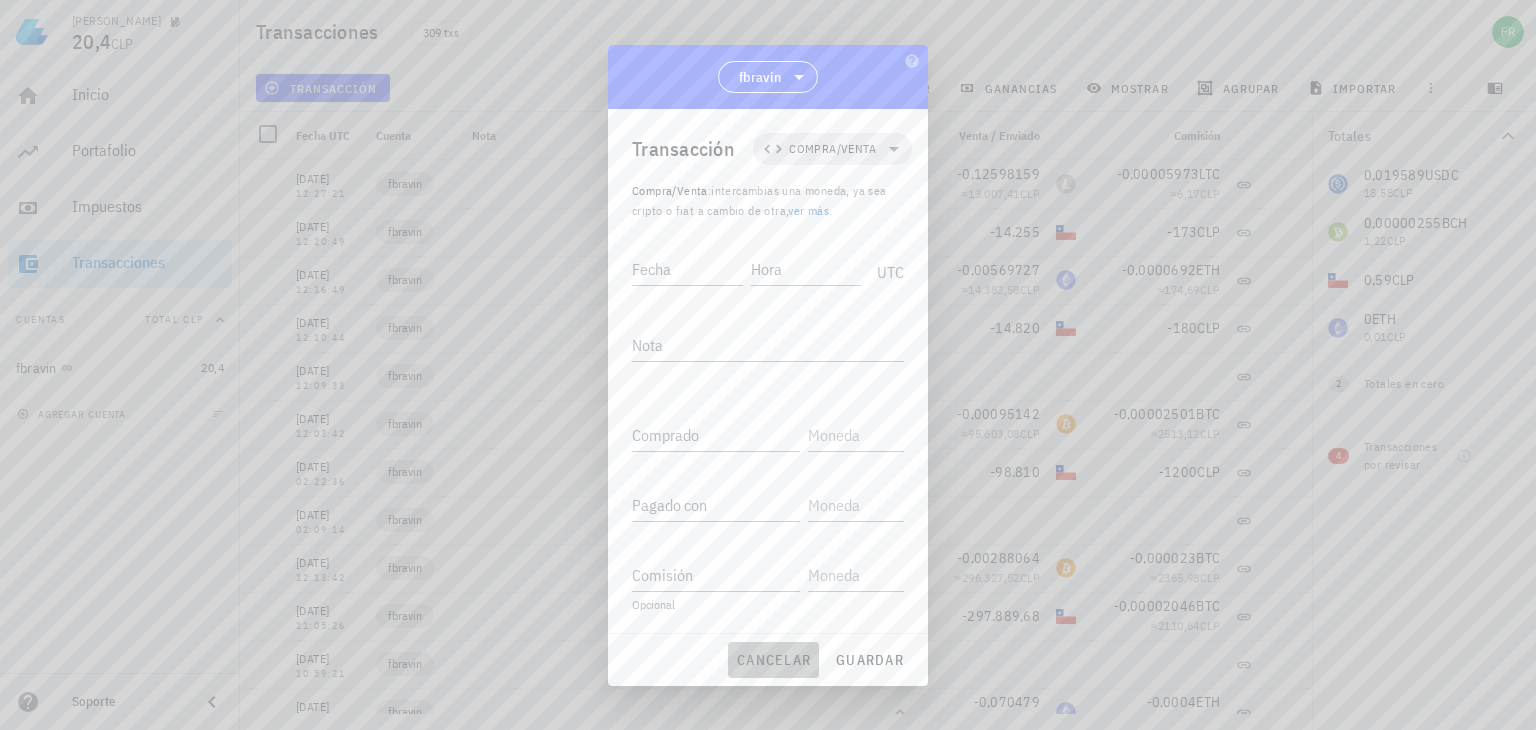 click on "cancelar" at bounding box center [773, 660] 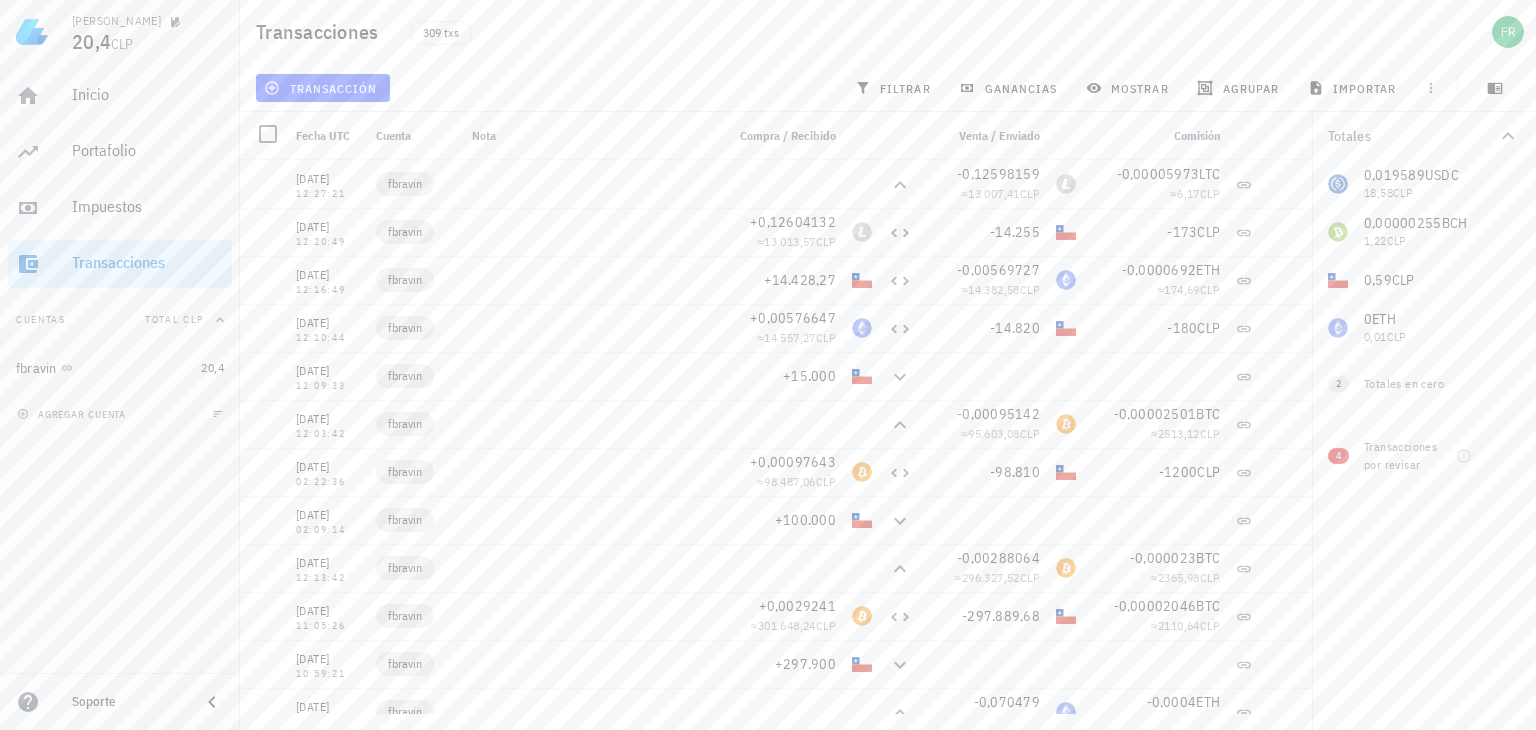 click at bounding box center (218, 414) 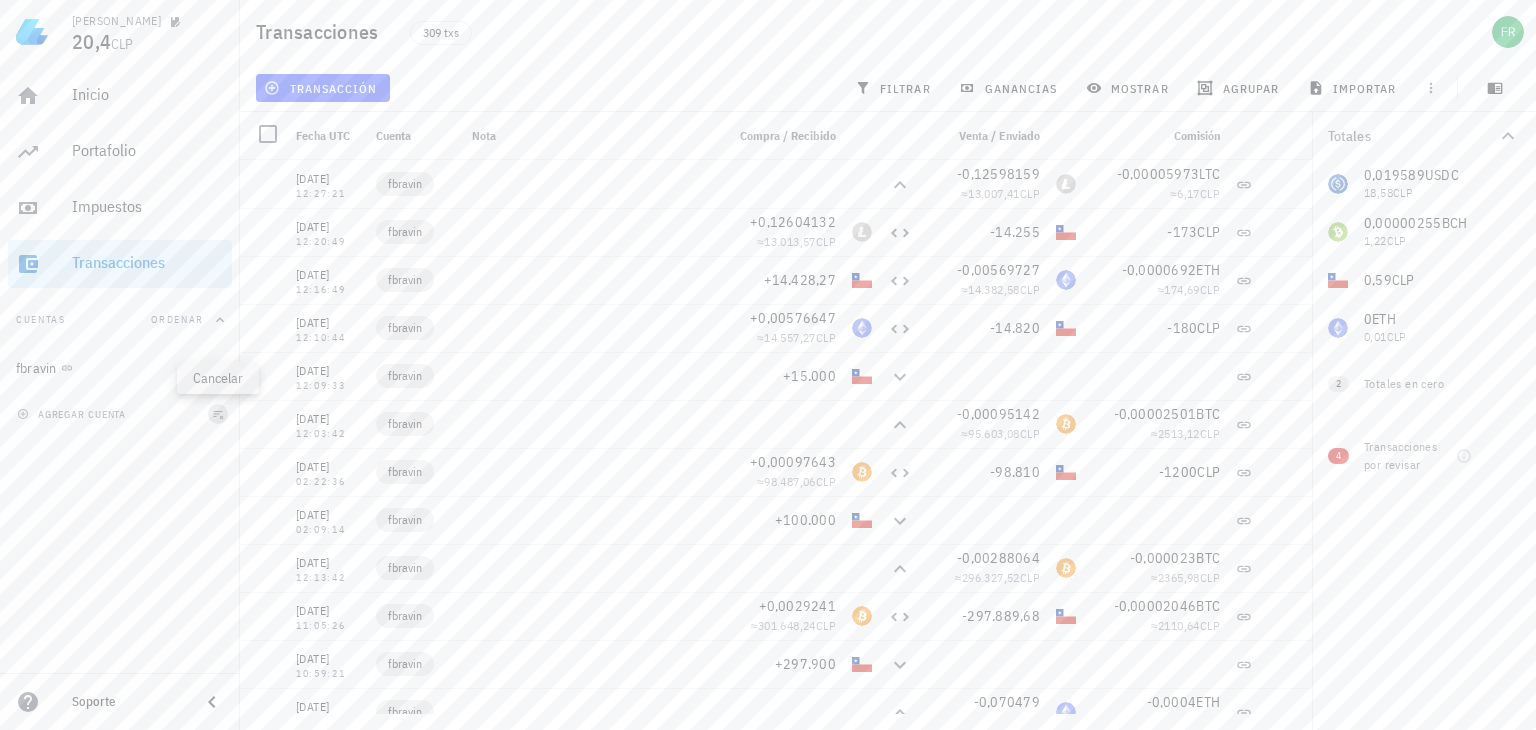click at bounding box center (218, 414) 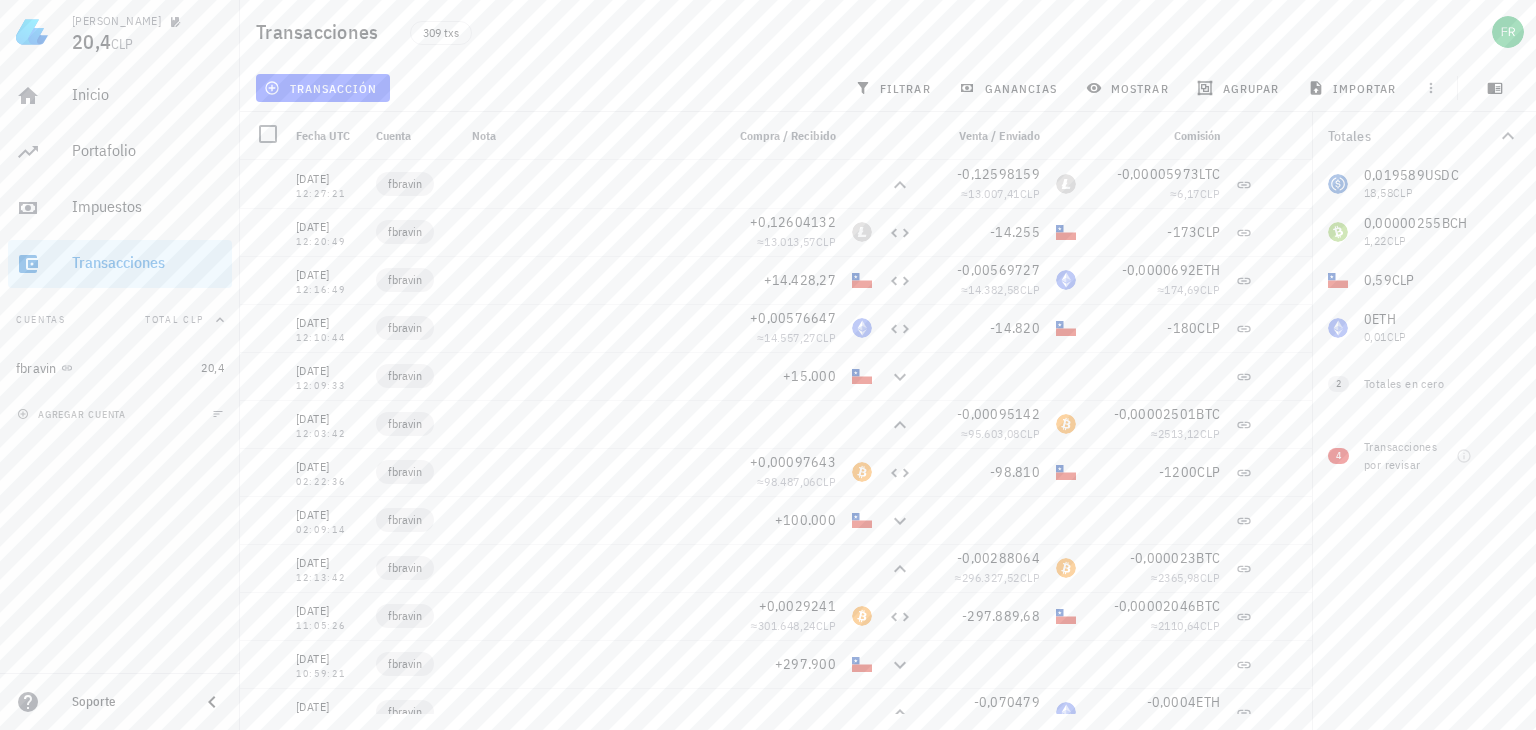 click 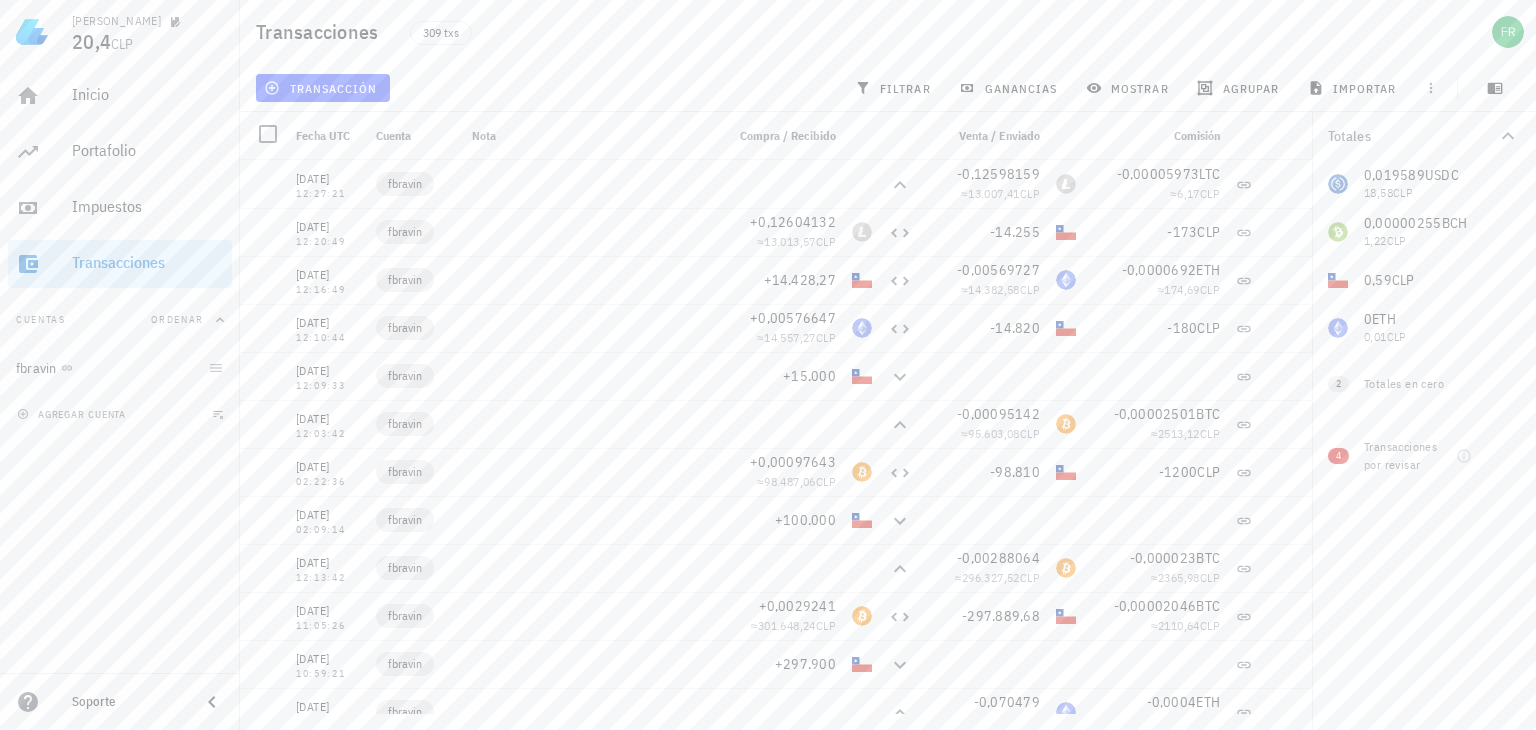 click 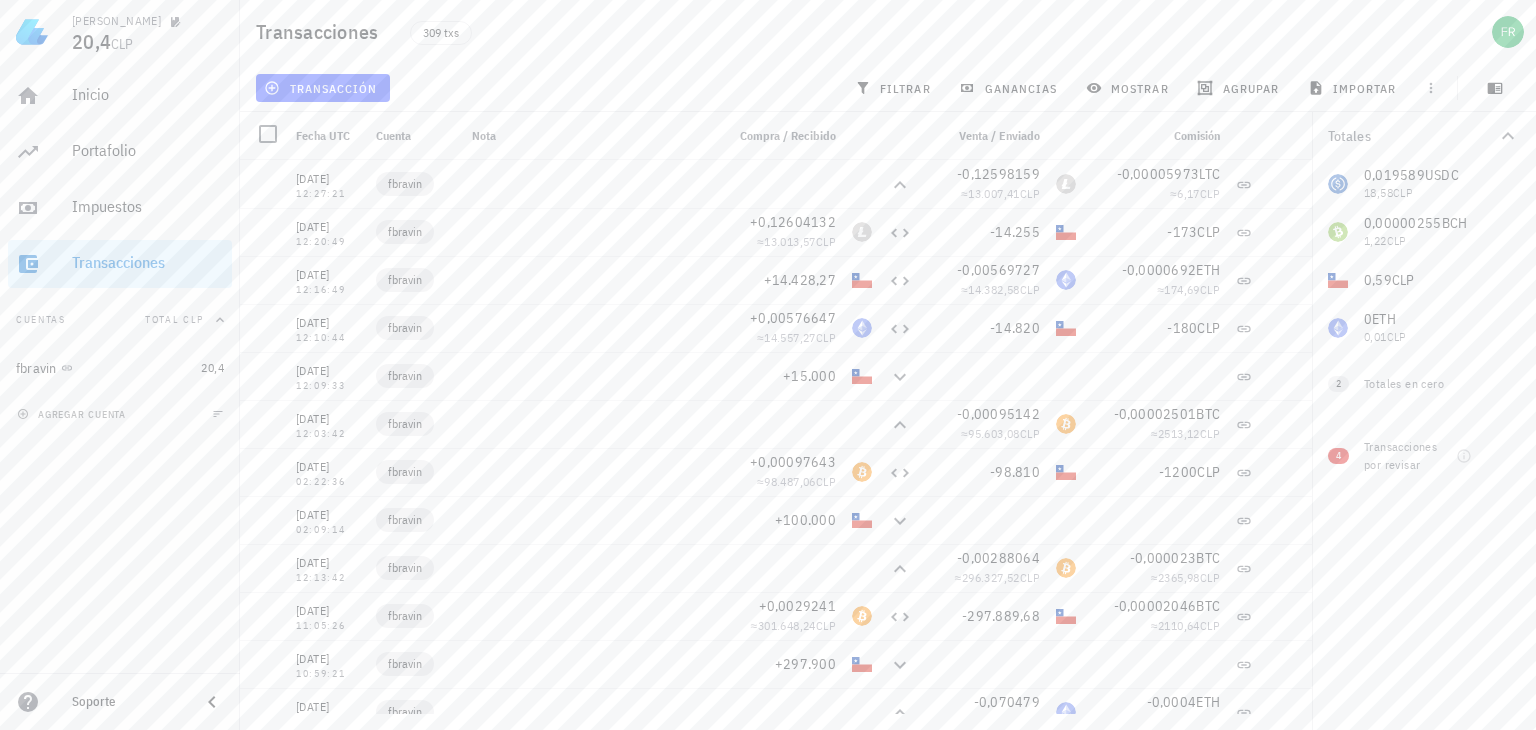 click 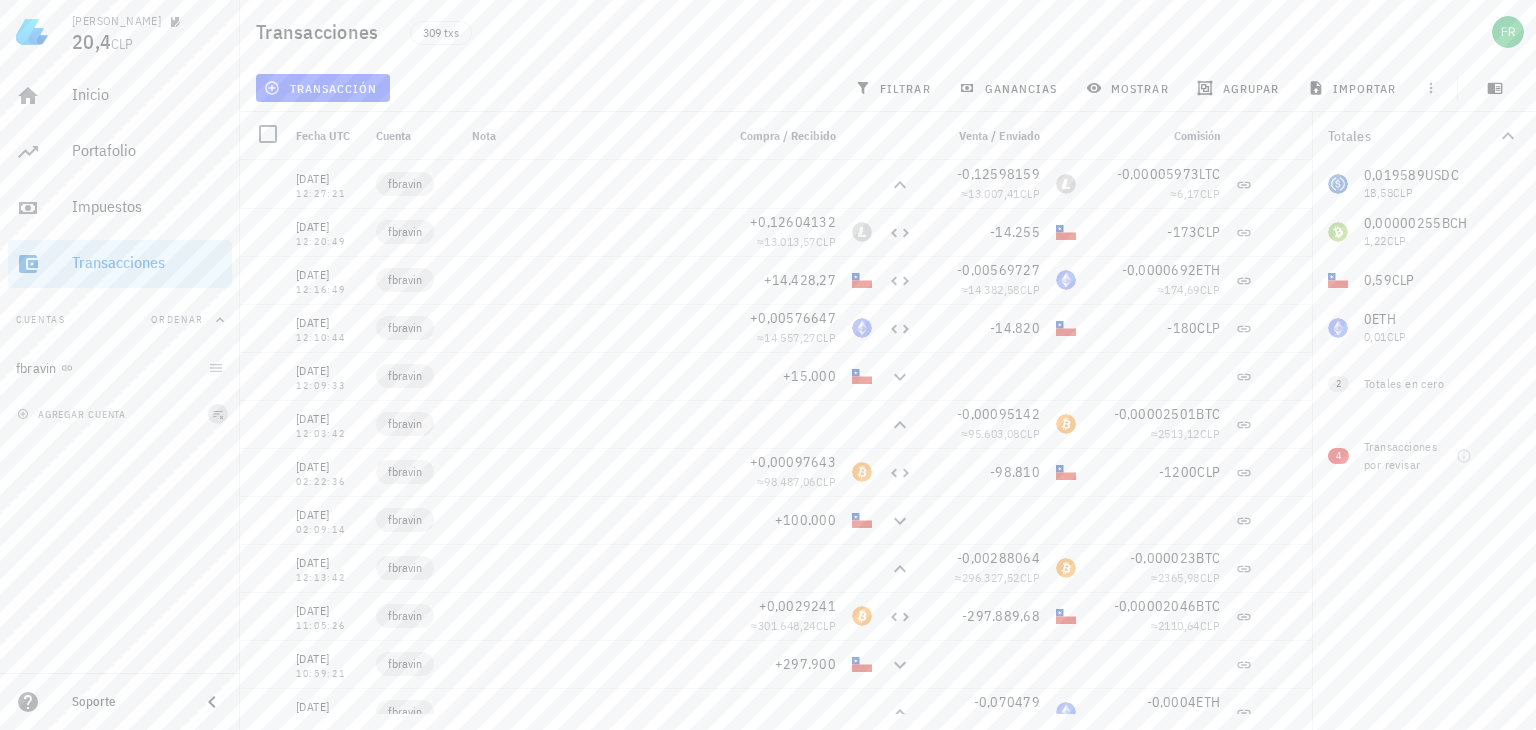 click 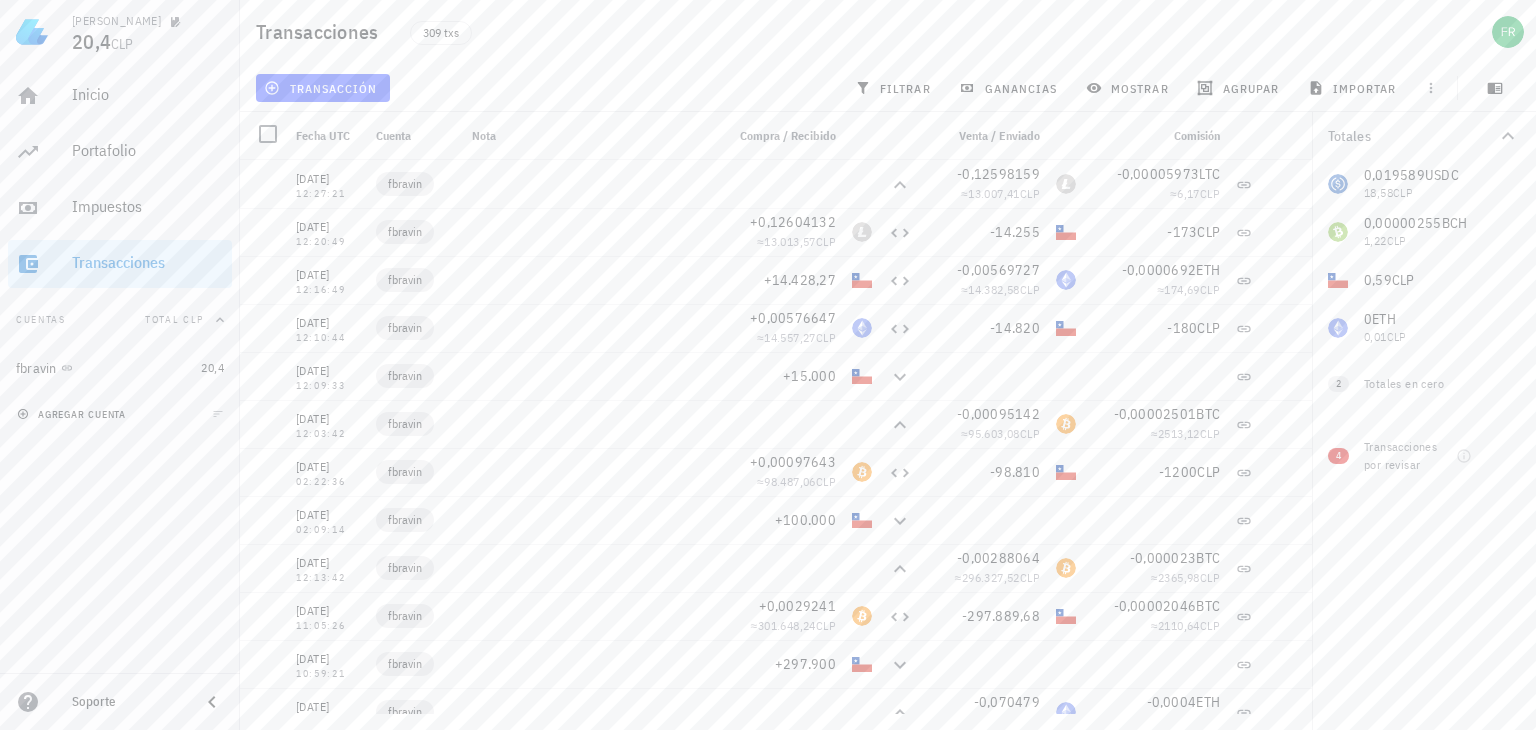 click on "agregar cuenta" at bounding box center (73, 414) 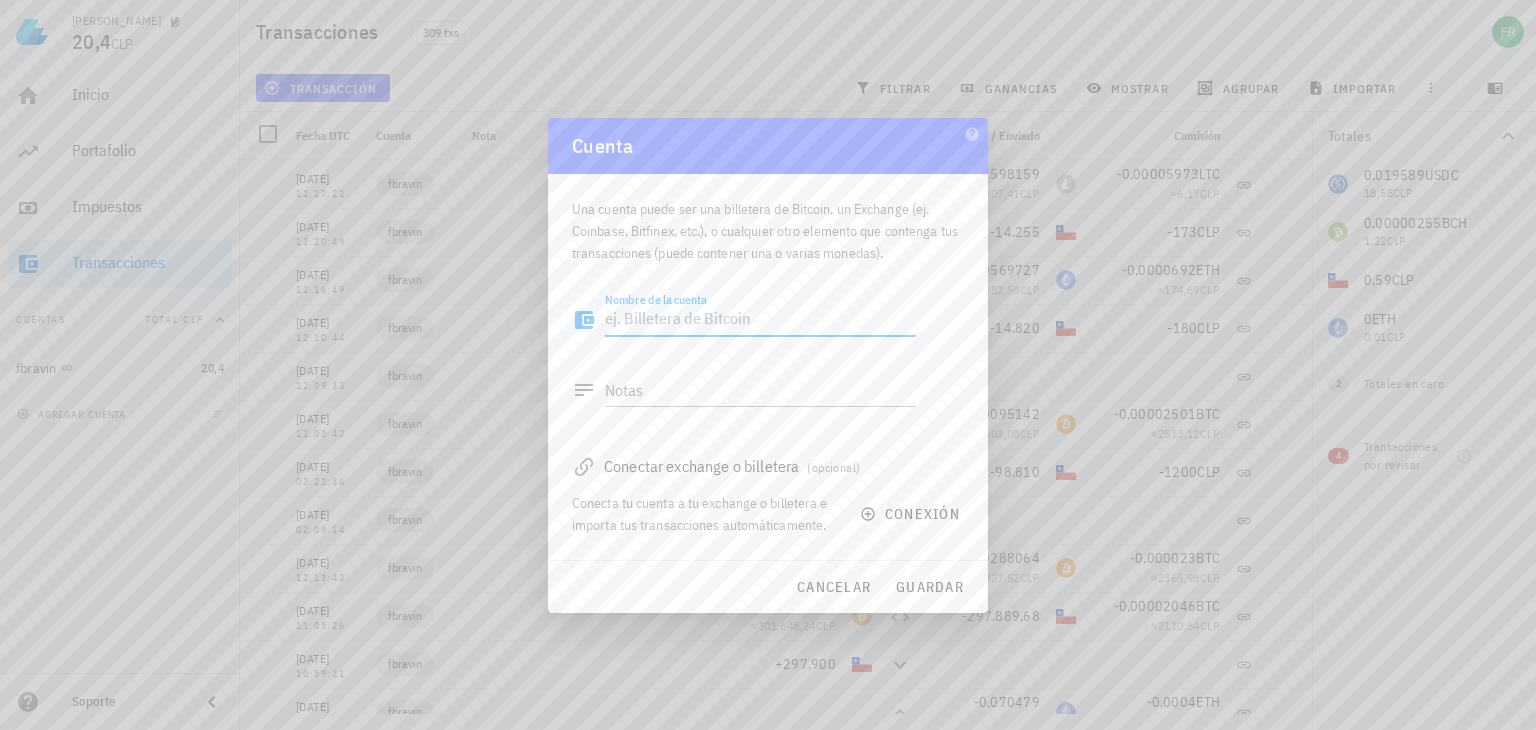 click on "Nombre de la cuenta" at bounding box center [760, 320] 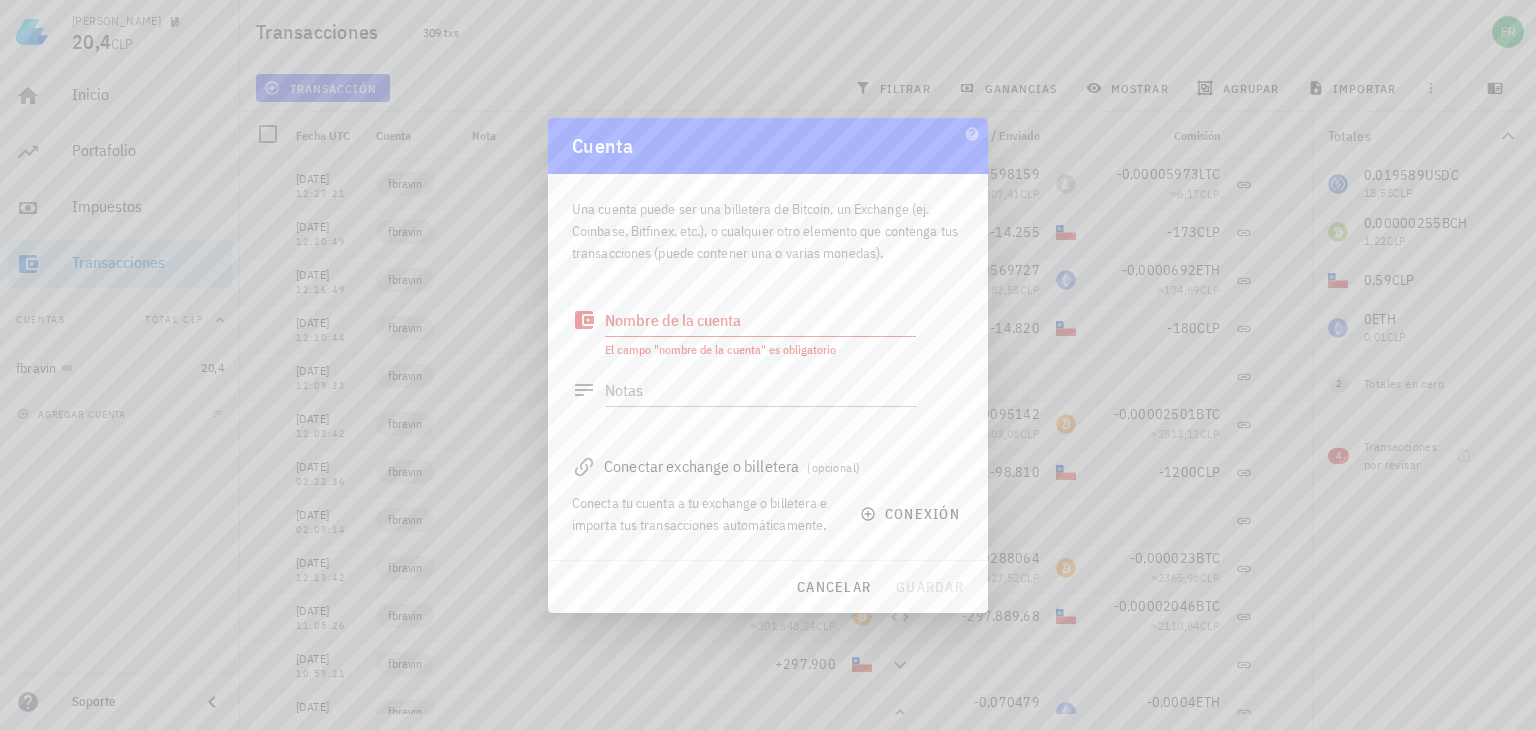click on "Una cuenta puede ser una billetera de Bitcoin, un Exchange (ej. Coinbase, Bitfinex, etc.), o cualquier otro elemento que contenga tus transacciones (puede contener una o varias monedas).
Nombre de la cuenta El campo "nombre de la cuenta" es obligatorio   Notas
Conectar exchange o billetera
(opcional)
Conecta tu cuenta a tu exchange o billetera e importa tus transacciones automáticamente.
conexión
Acciones
eliminar
archivar" at bounding box center [768, 367] 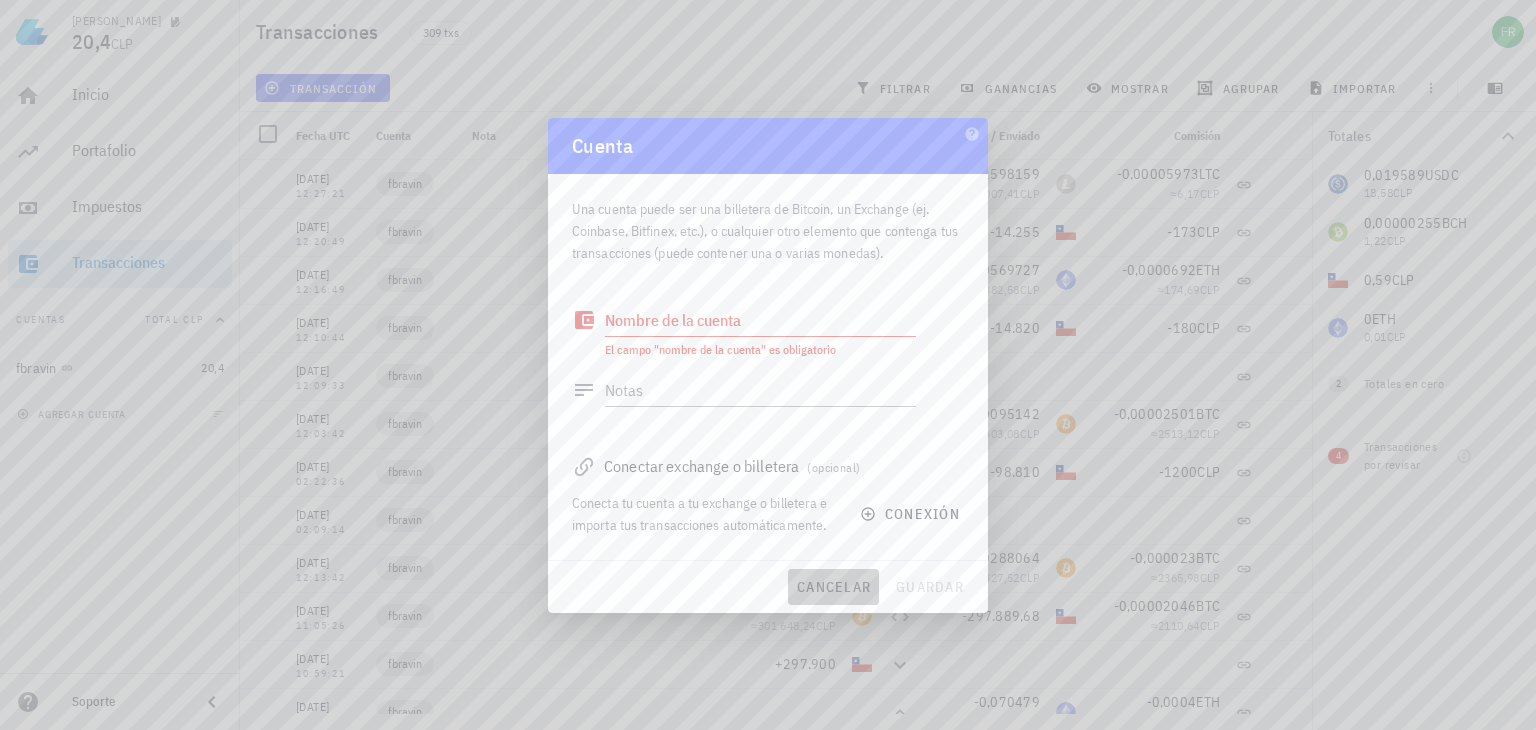 click on "cancelar" at bounding box center (833, 587) 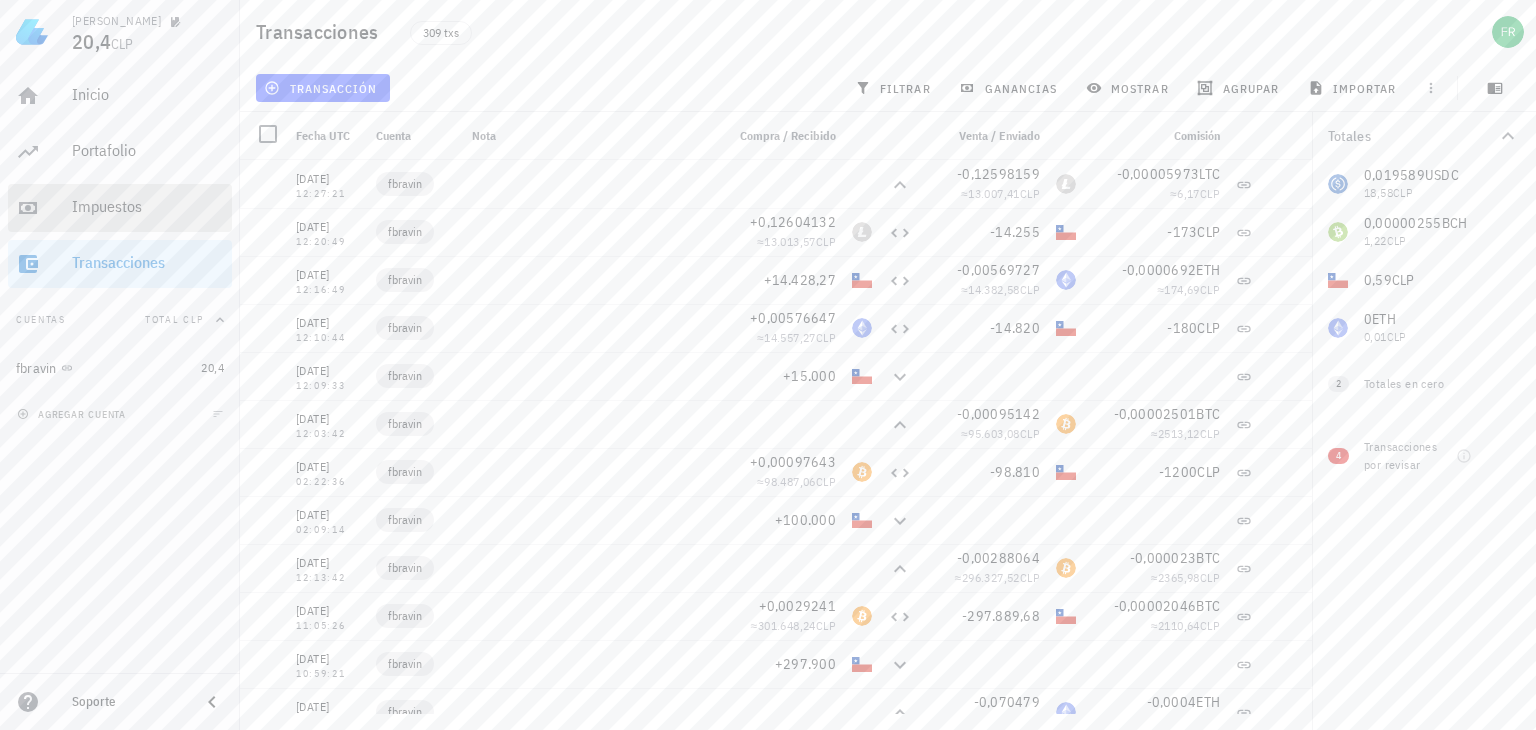 click on "Impuestos" at bounding box center (148, 207) 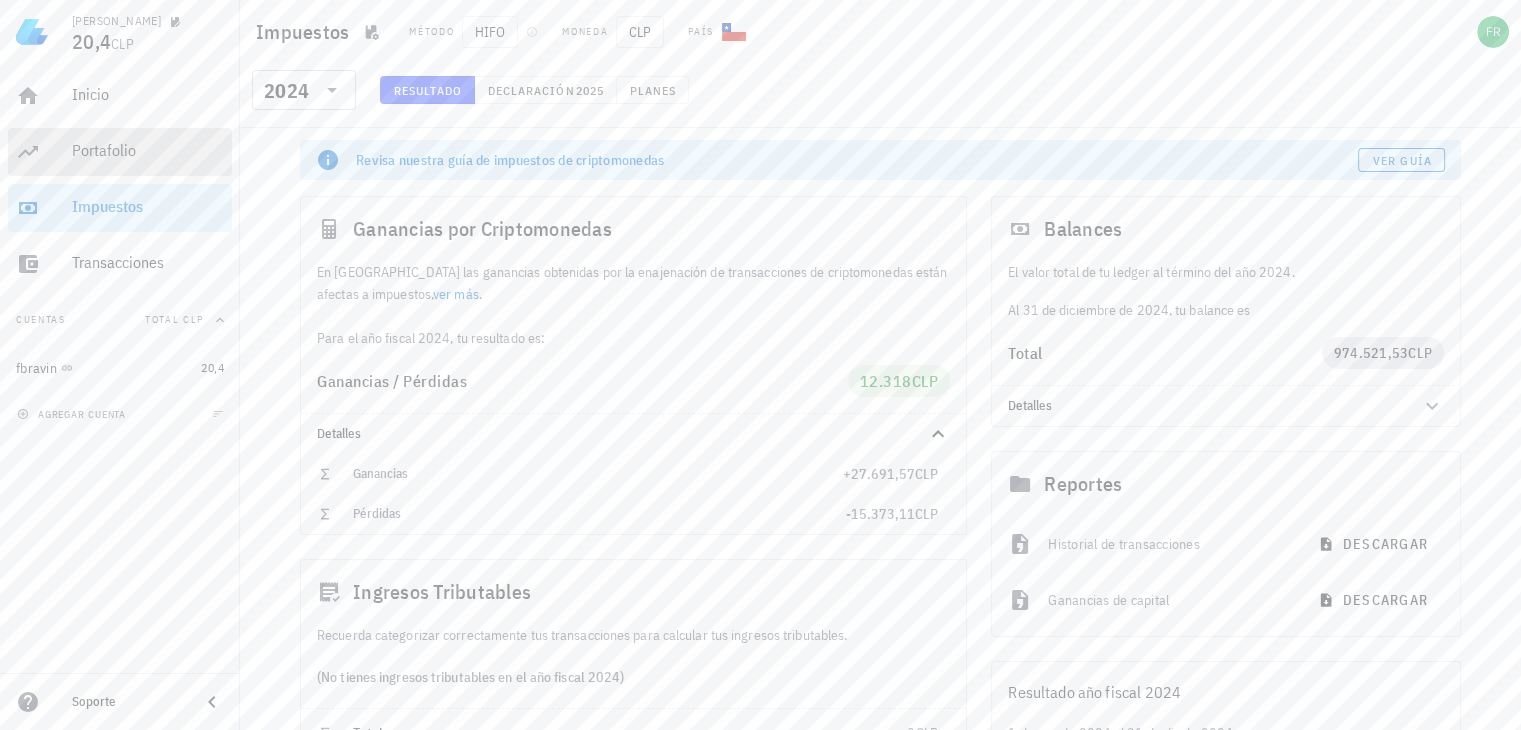 click on "Portafolio" at bounding box center (148, 150) 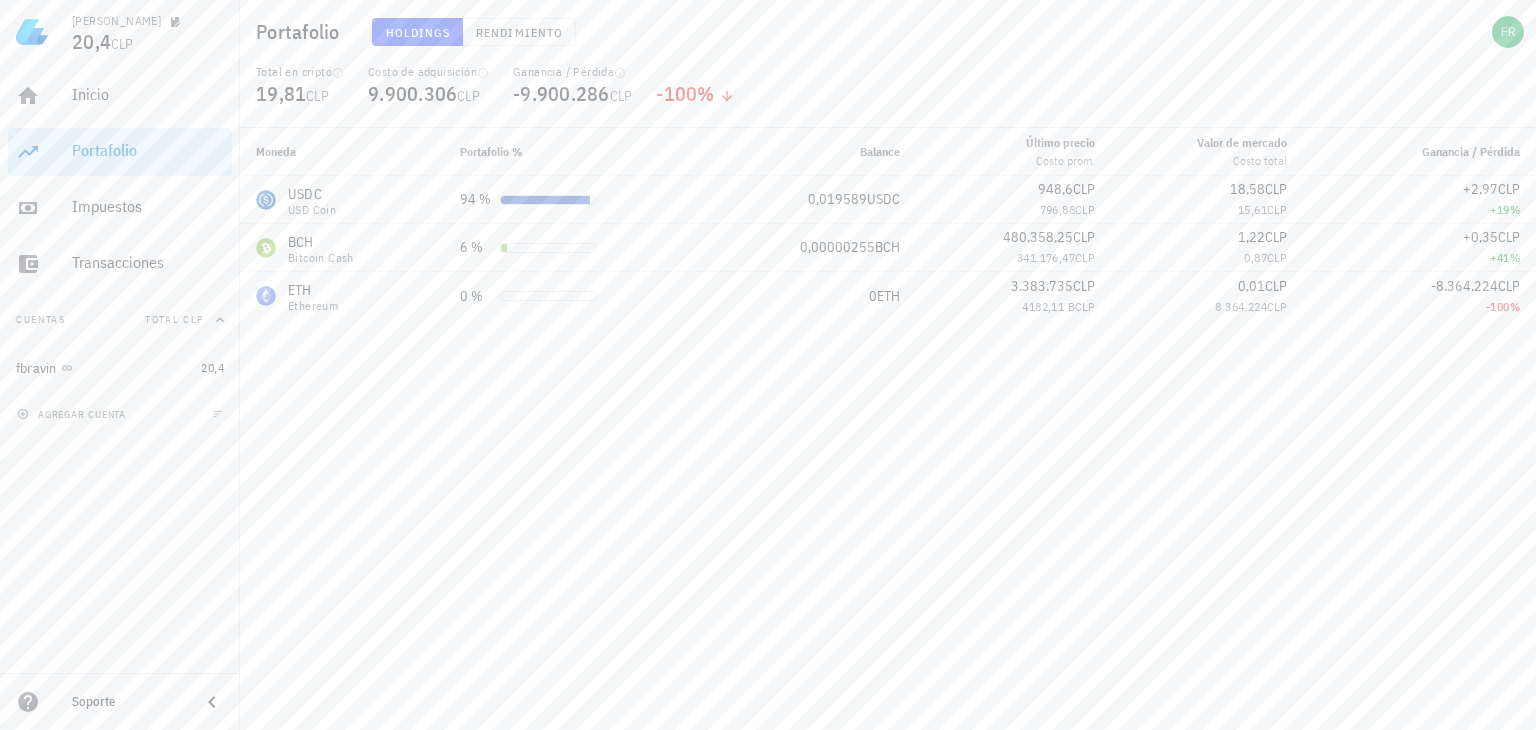 click on "CLP" at bounding box center [122, 44] 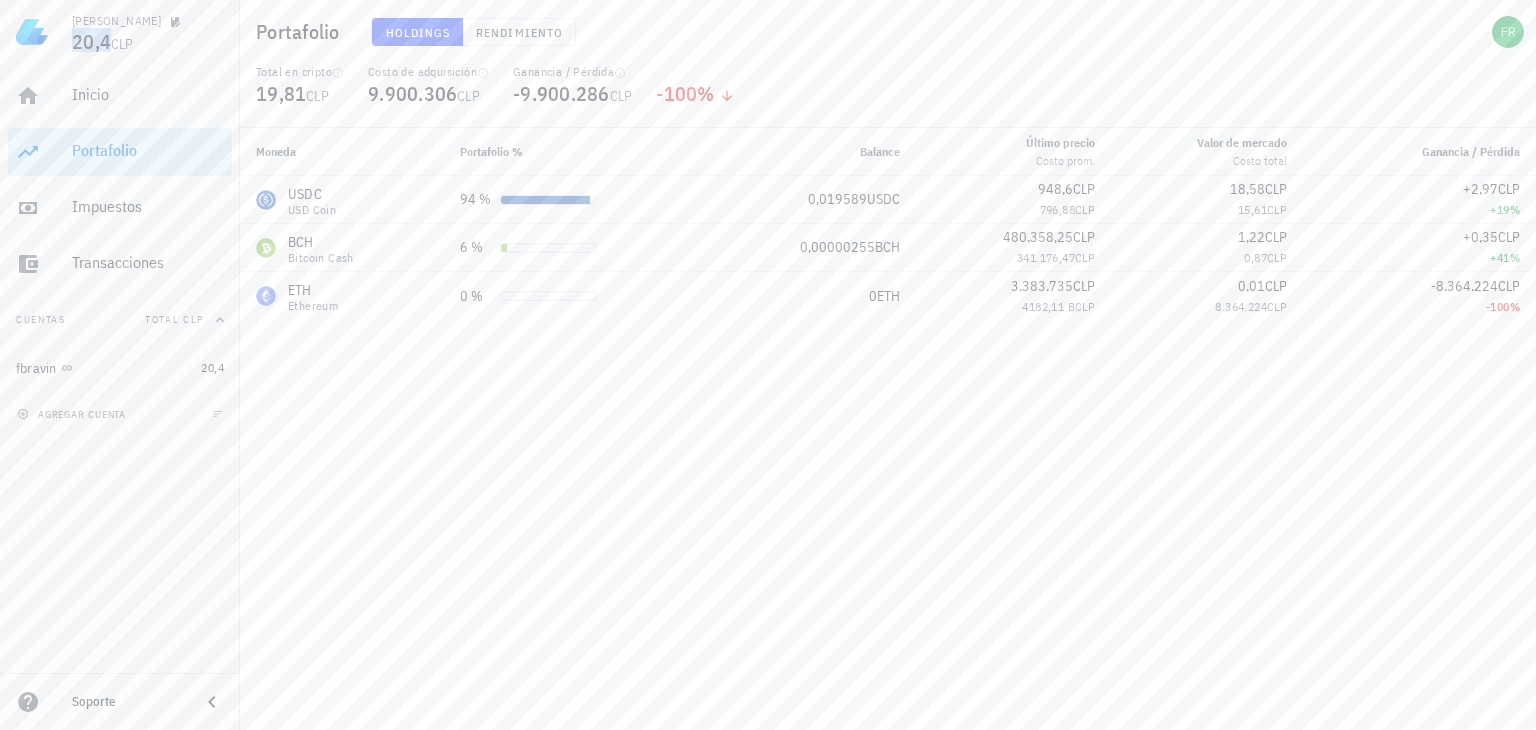 click on "20,4" at bounding box center [91, 41] 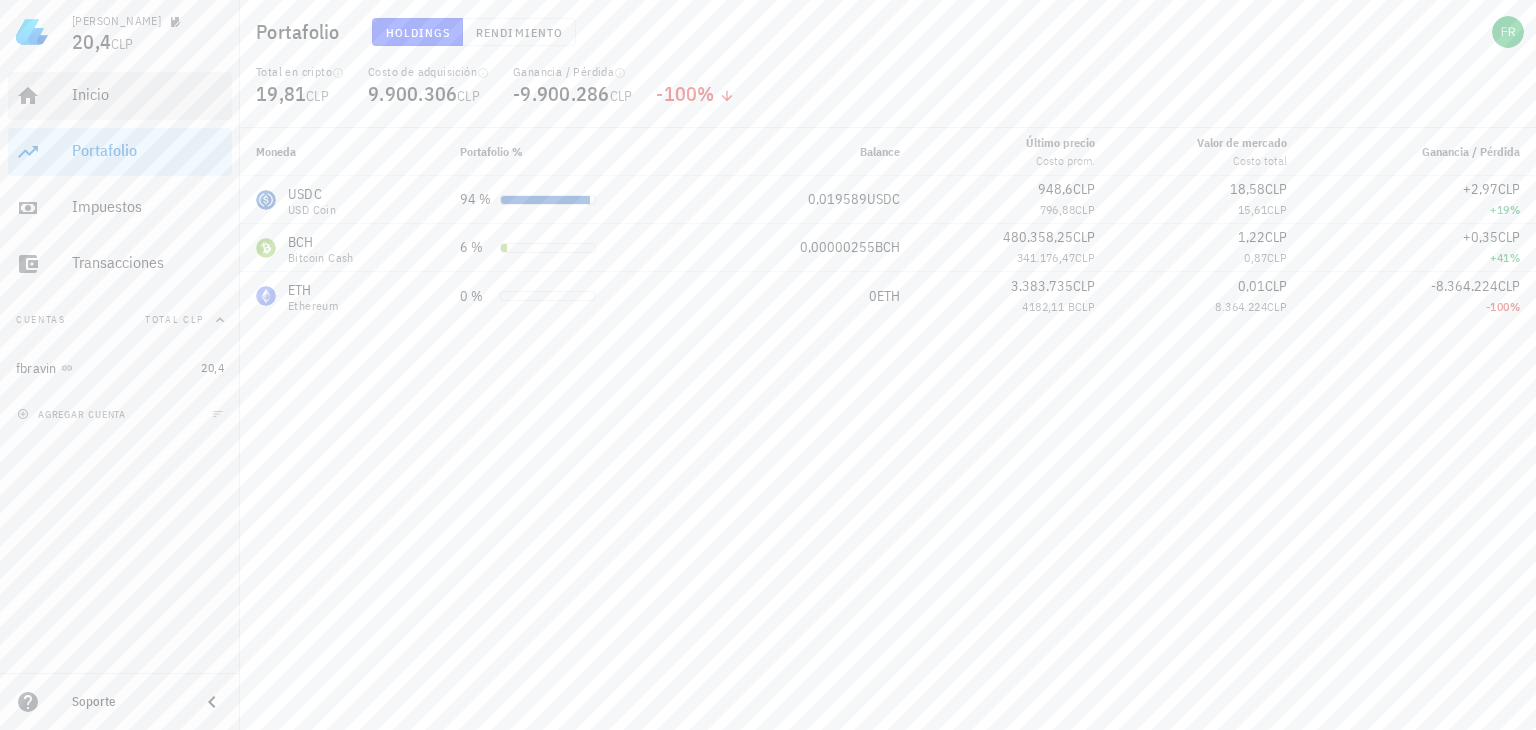 drag, startPoint x: 48, startPoint y: 126, endPoint x: 53, endPoint y: 117, distance: 10.29563 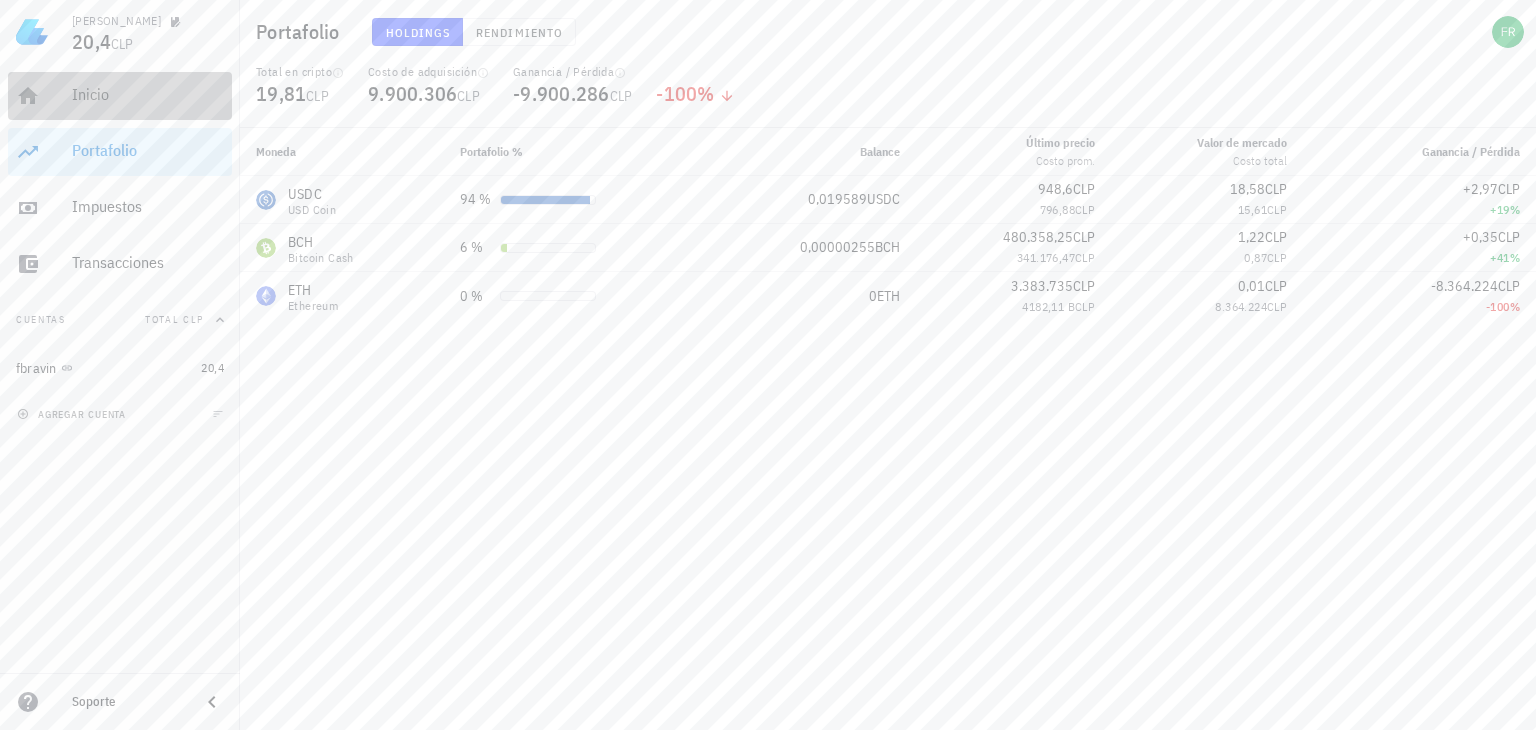 click on "Inicio" at bounding box center (120, 96) 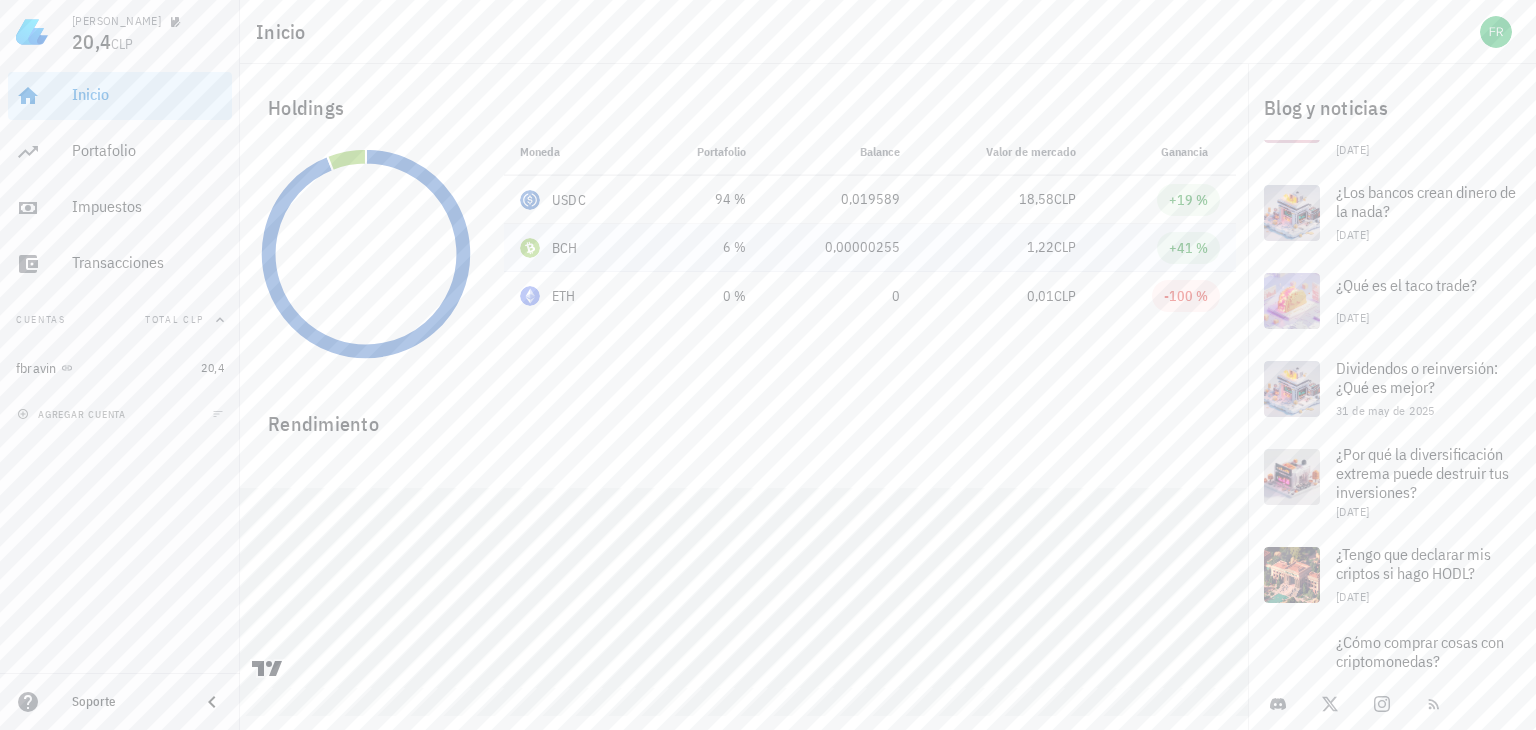 scroll, scrollTop: 300, scrollLeft: 0, axis: vertical 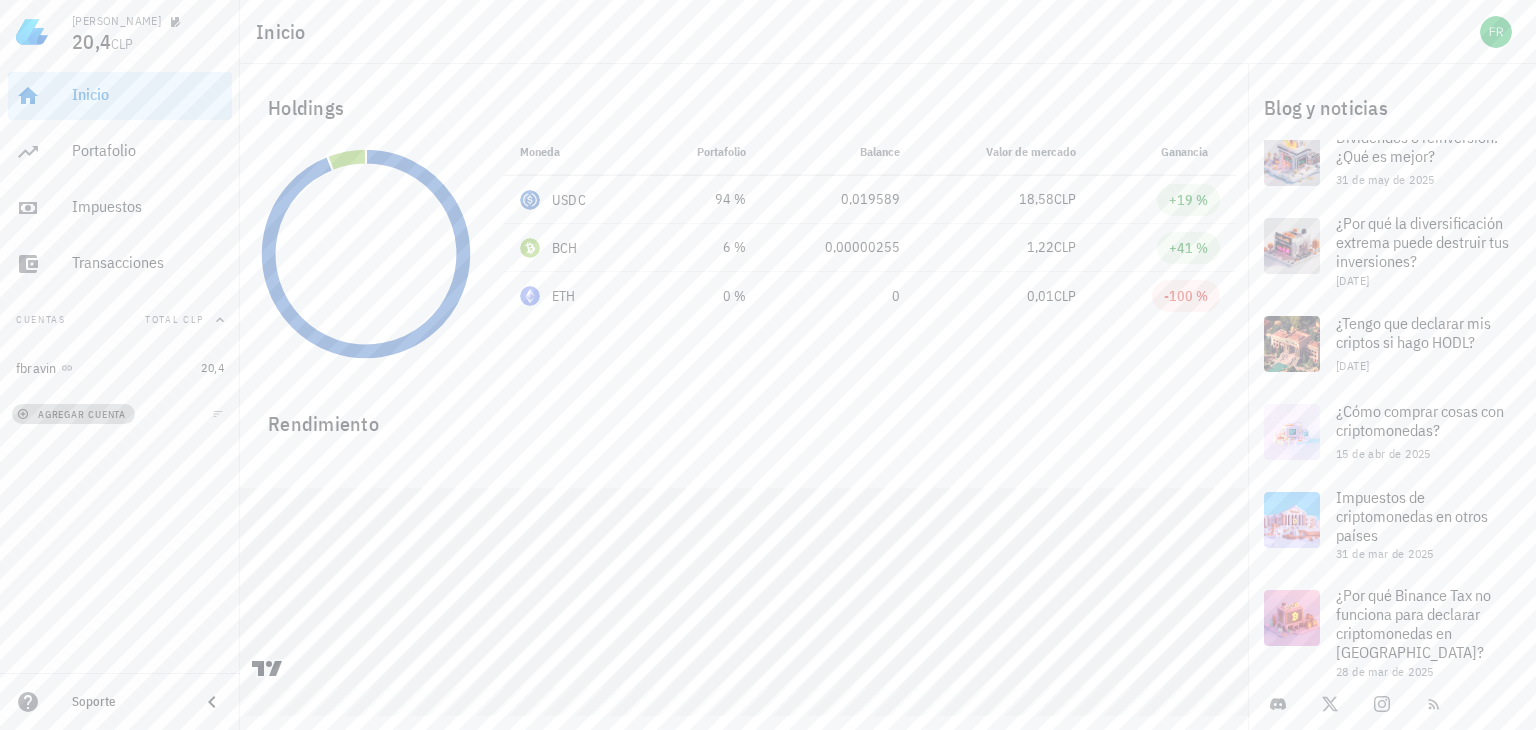 click on "agregar cuenta" at bounding box center (73, 414) 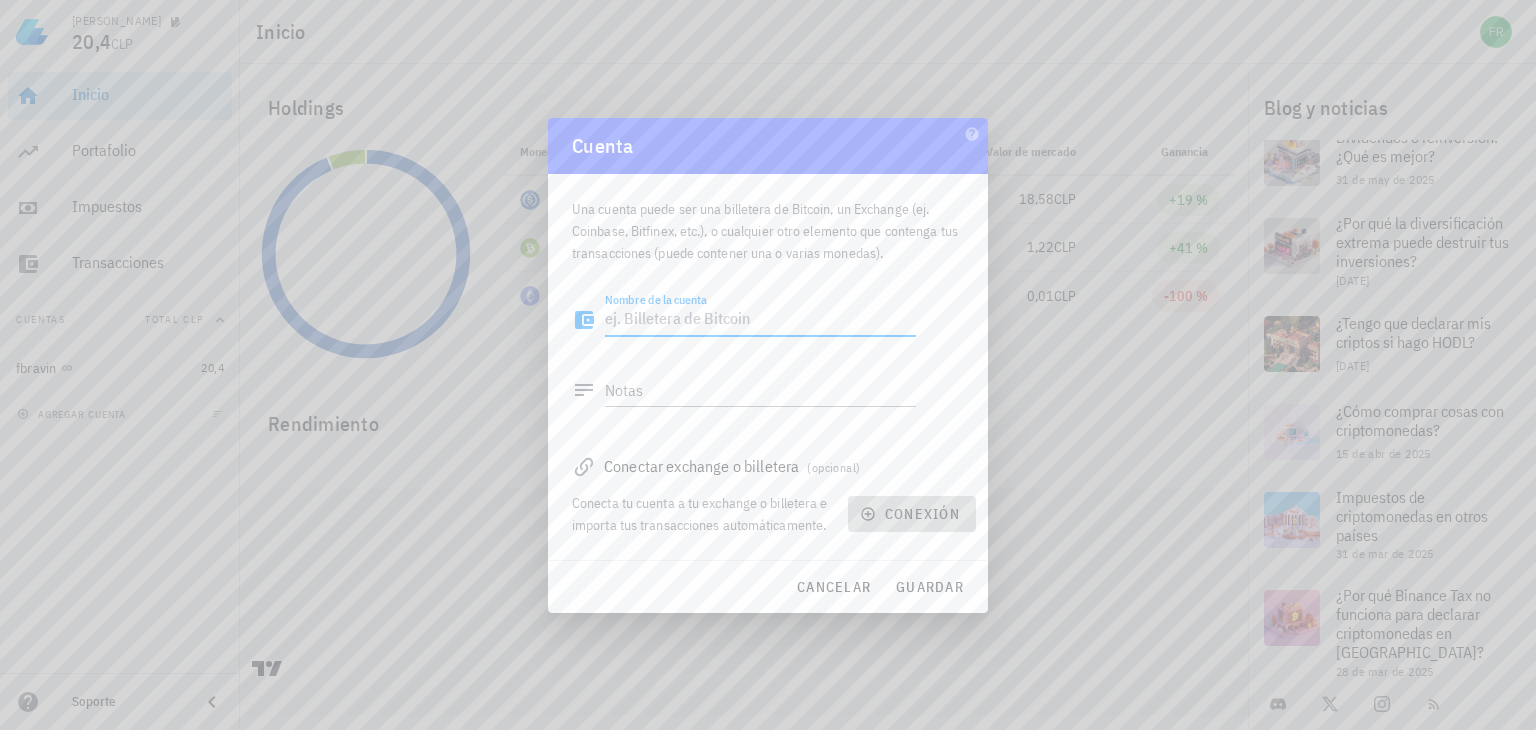 click 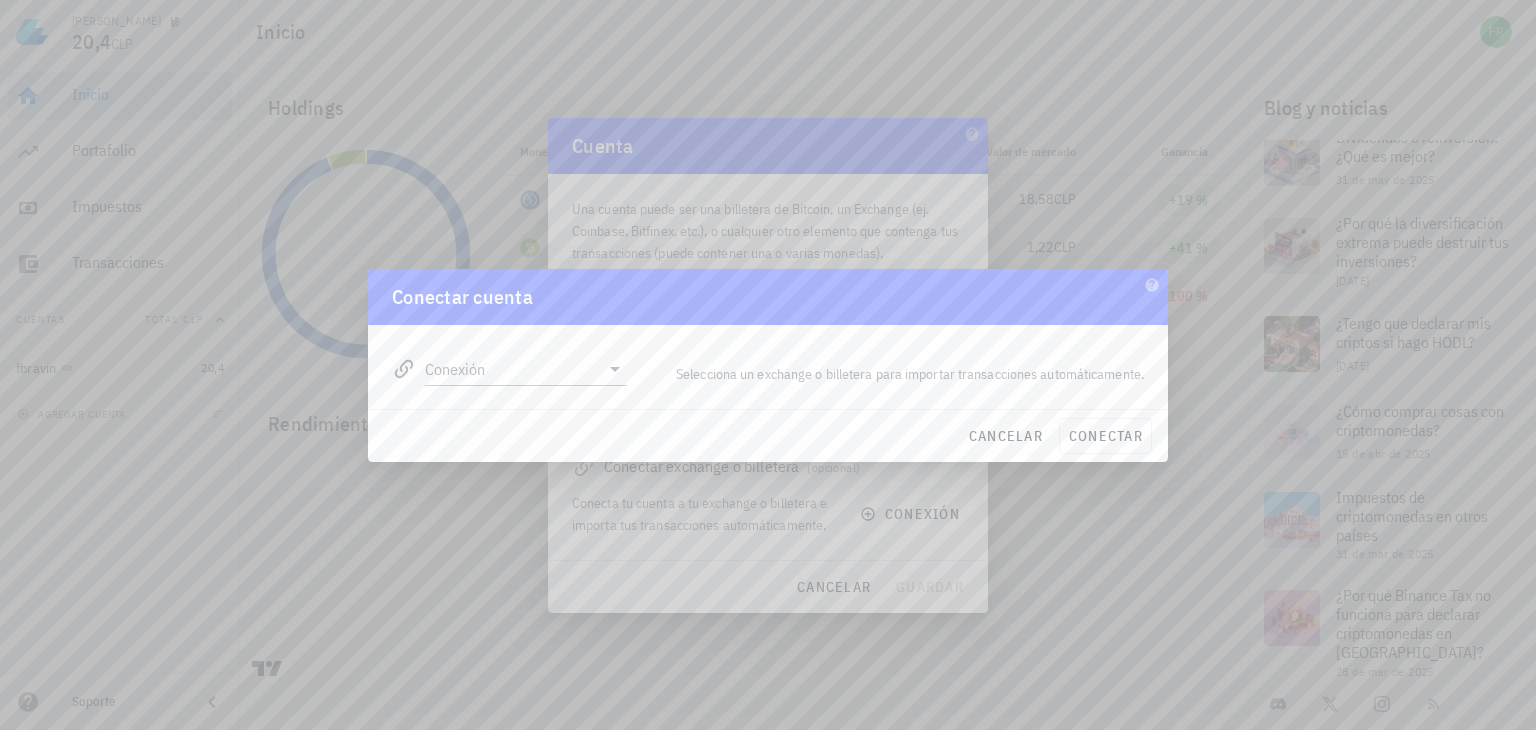 click on "Conexión" at bounding box center [509, 361] 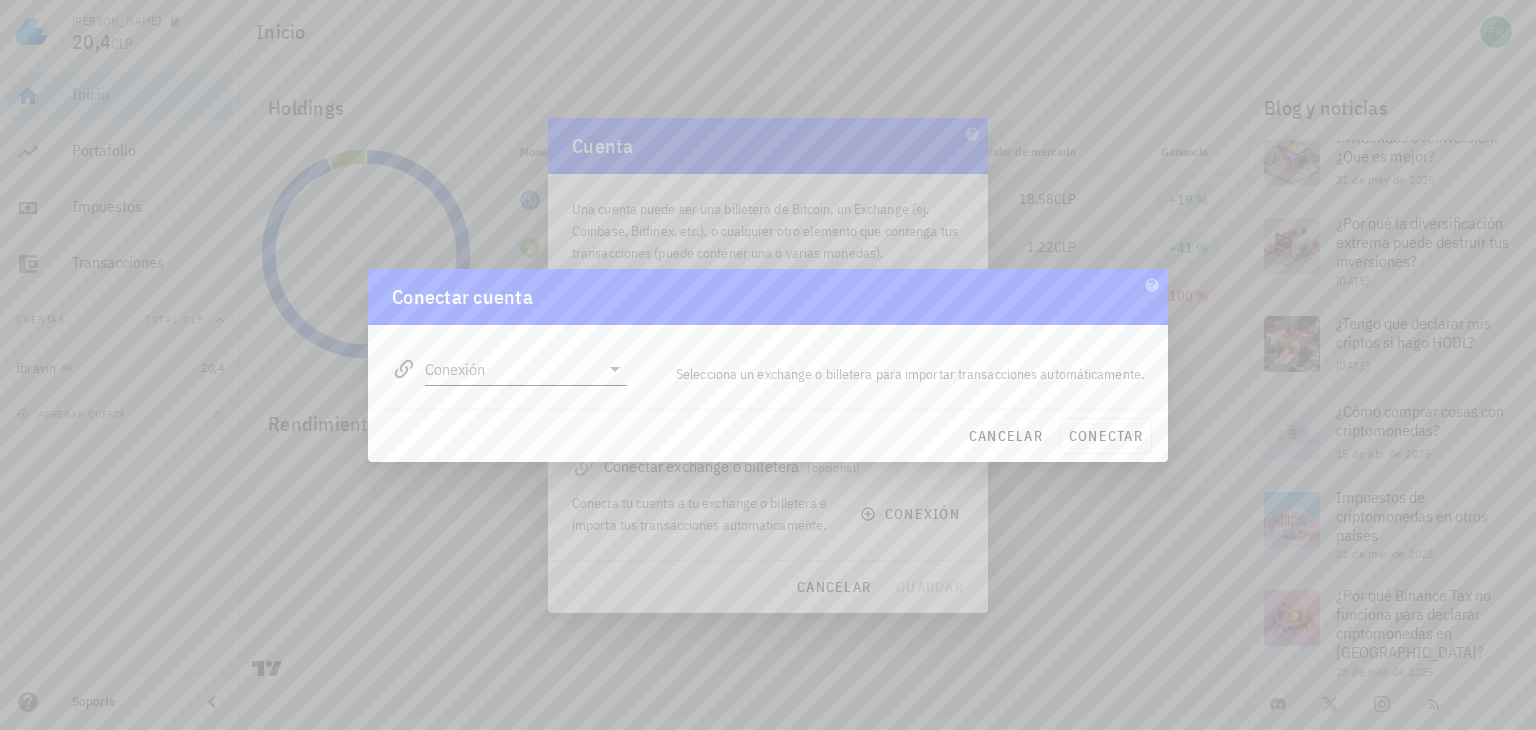 click on "Conexión" at bounding box center [512, 369] 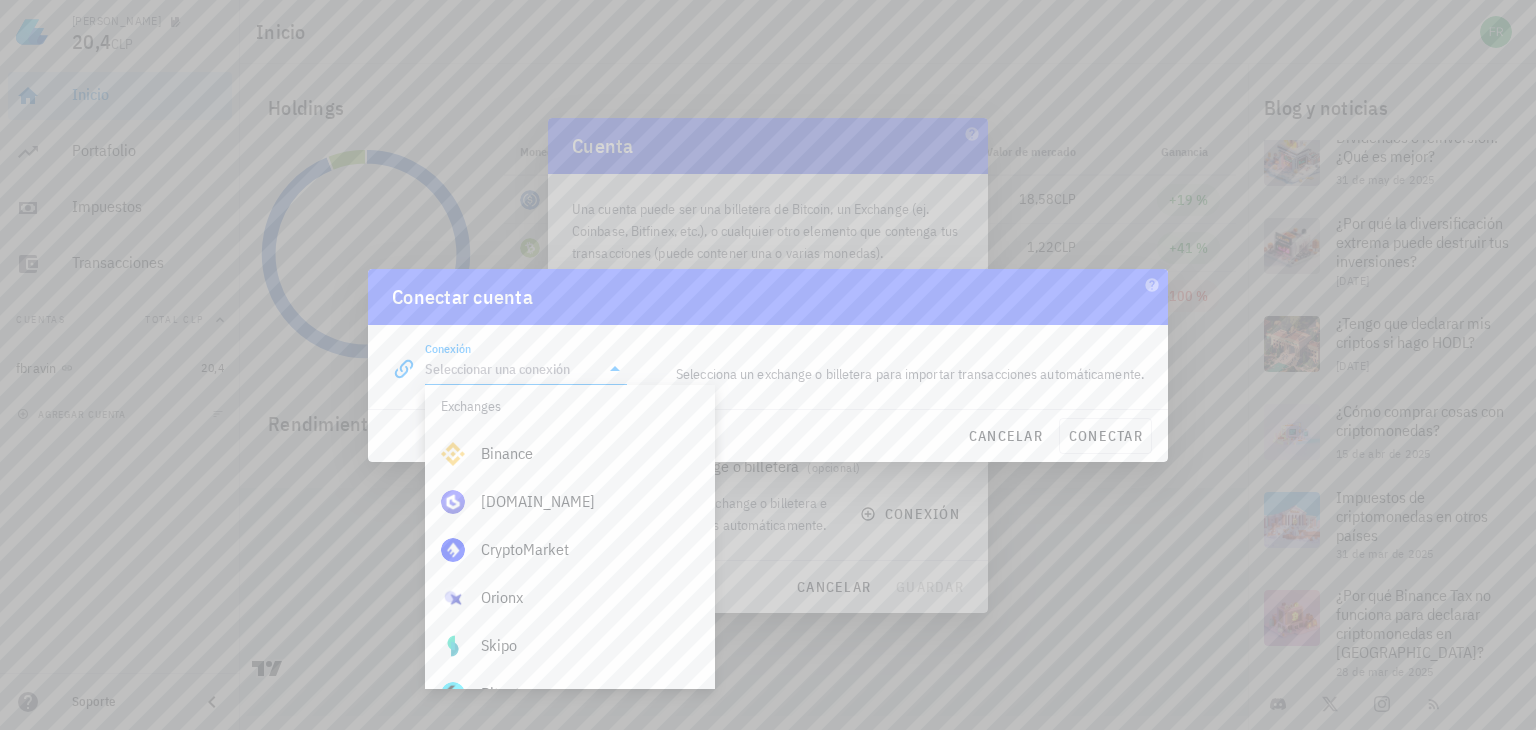 scroll, scrollTop: 4, scrollLeft: 0, axis: vertical 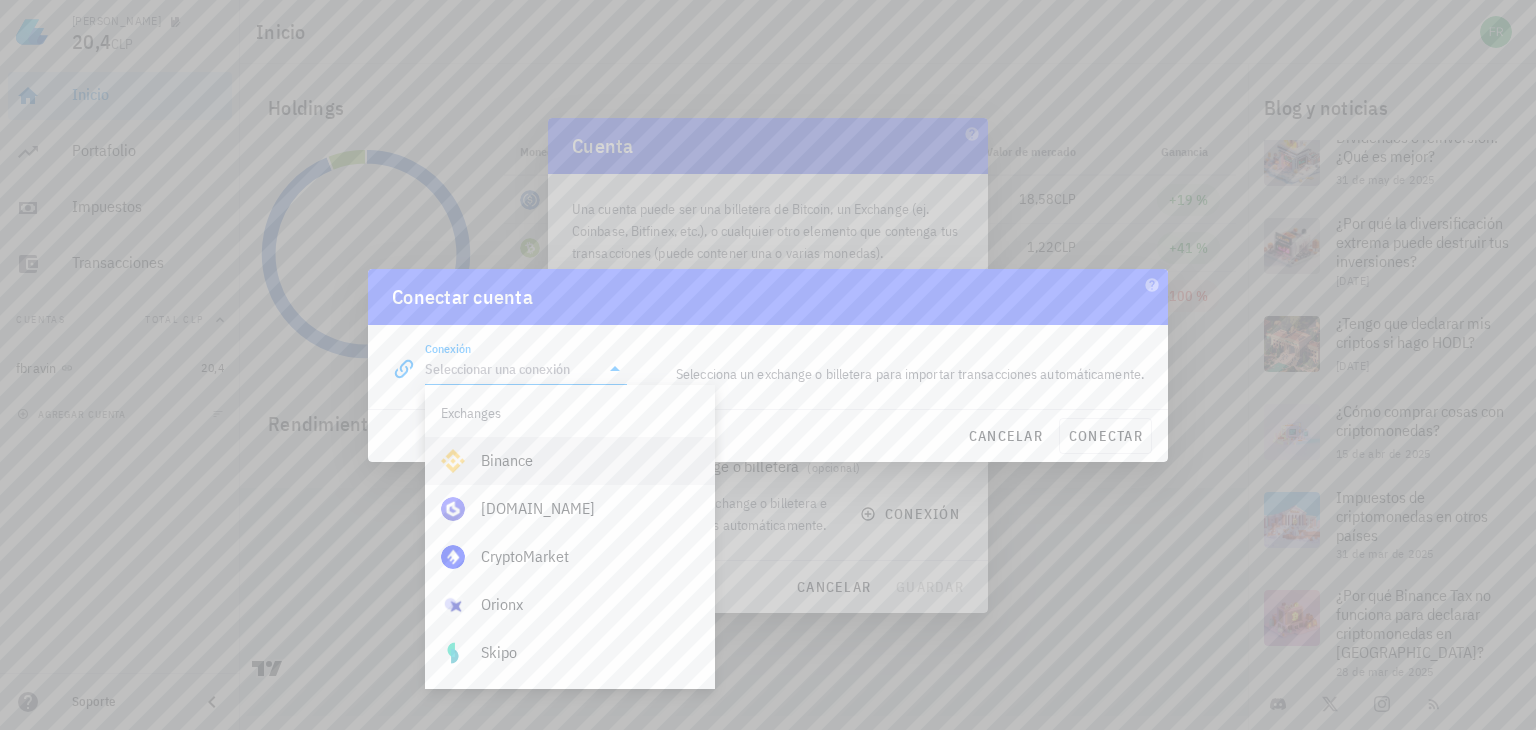 click on "Binance" at bounding box center (590, 460) 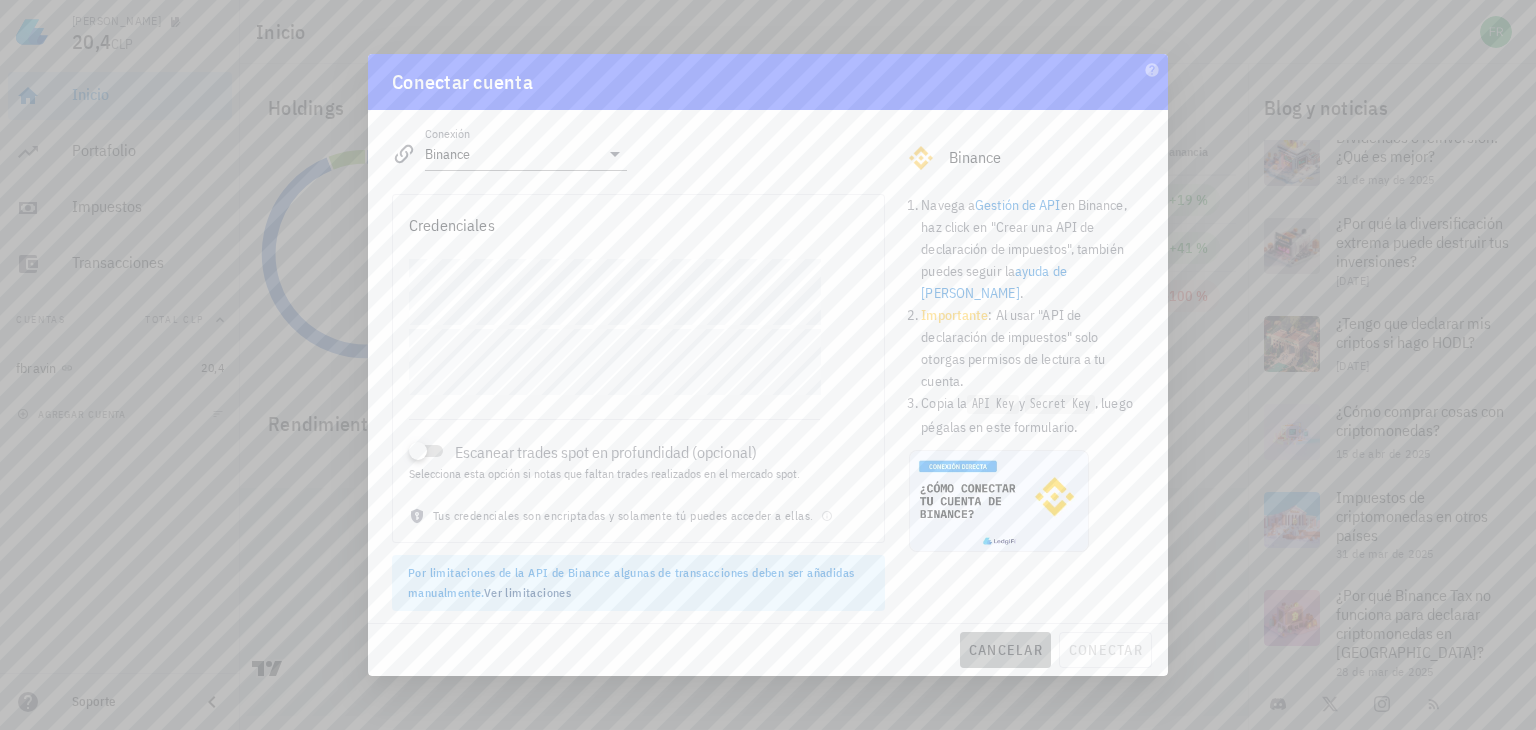 click on "cancelar" at bounding box center [1005, 650] 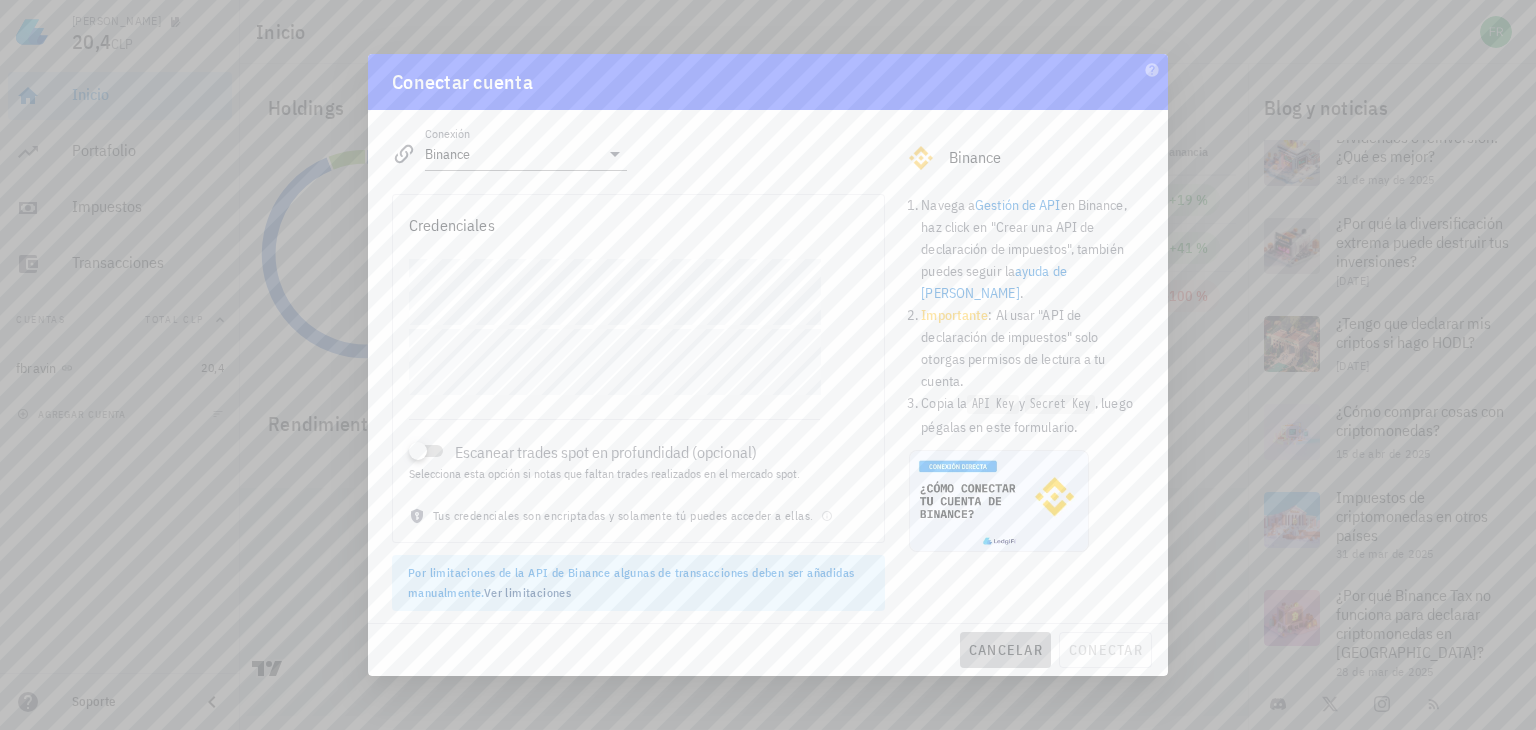 type 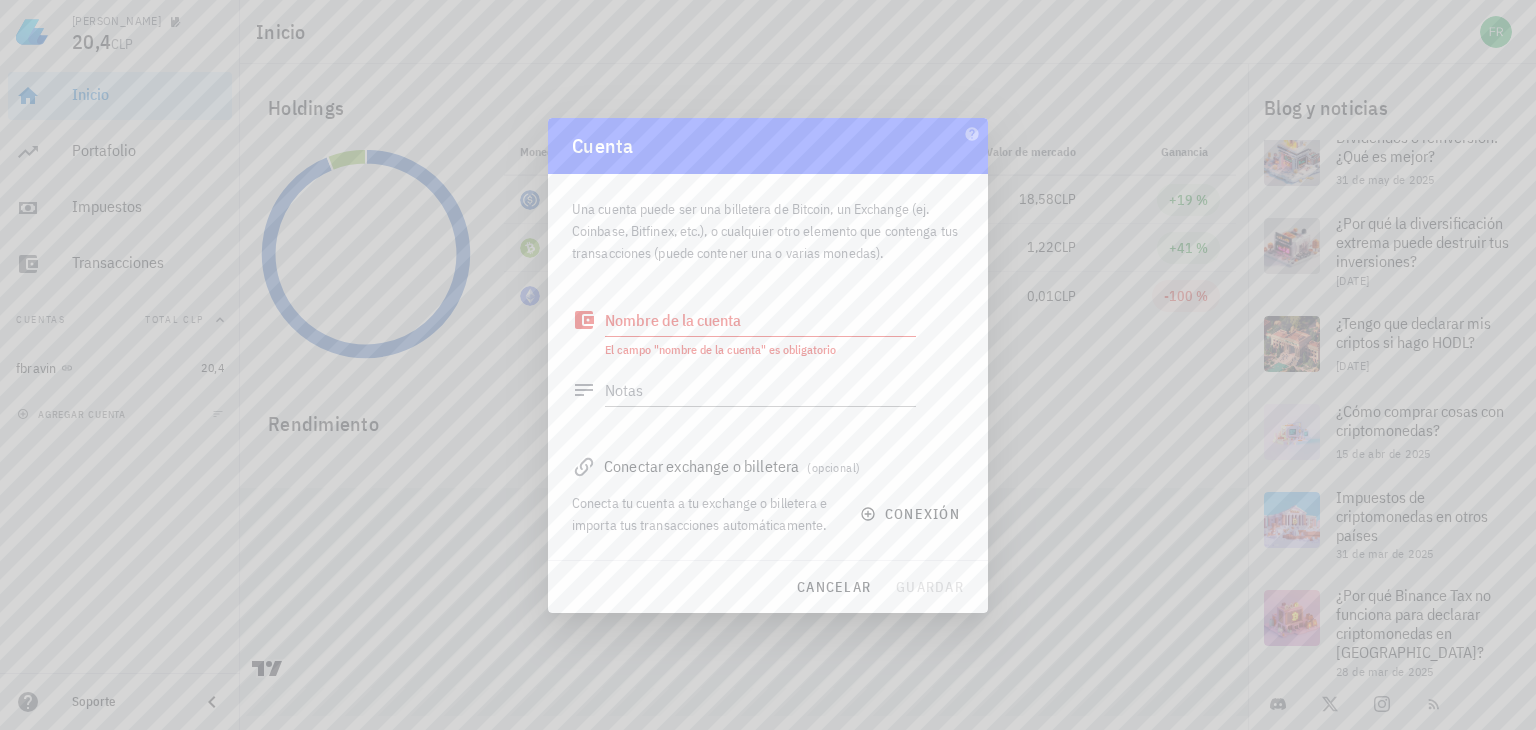 click on "Conectar exchange o billetera
(opcional)" at bounding box center [768, 466] 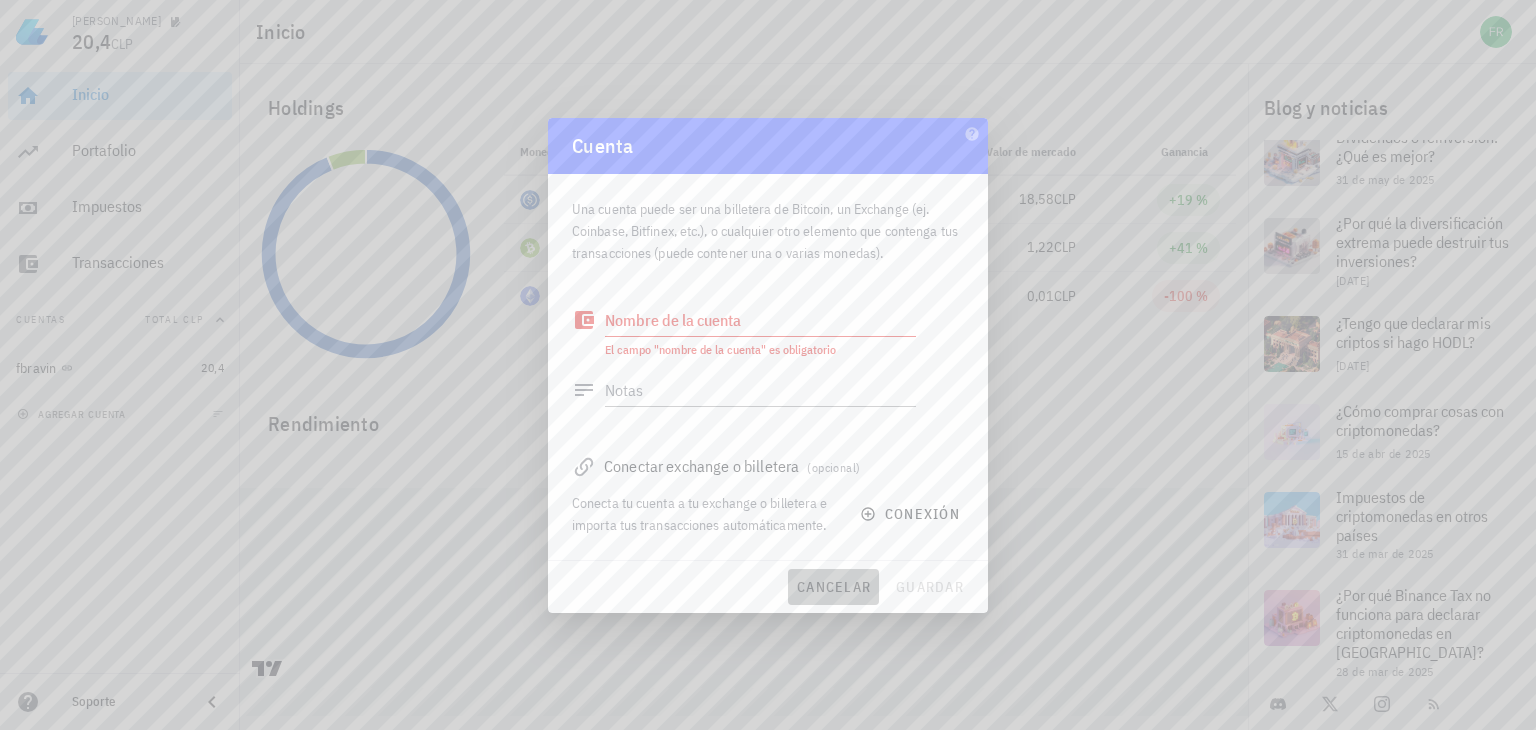 click on "cancelar" at bounding box center (833, 587) 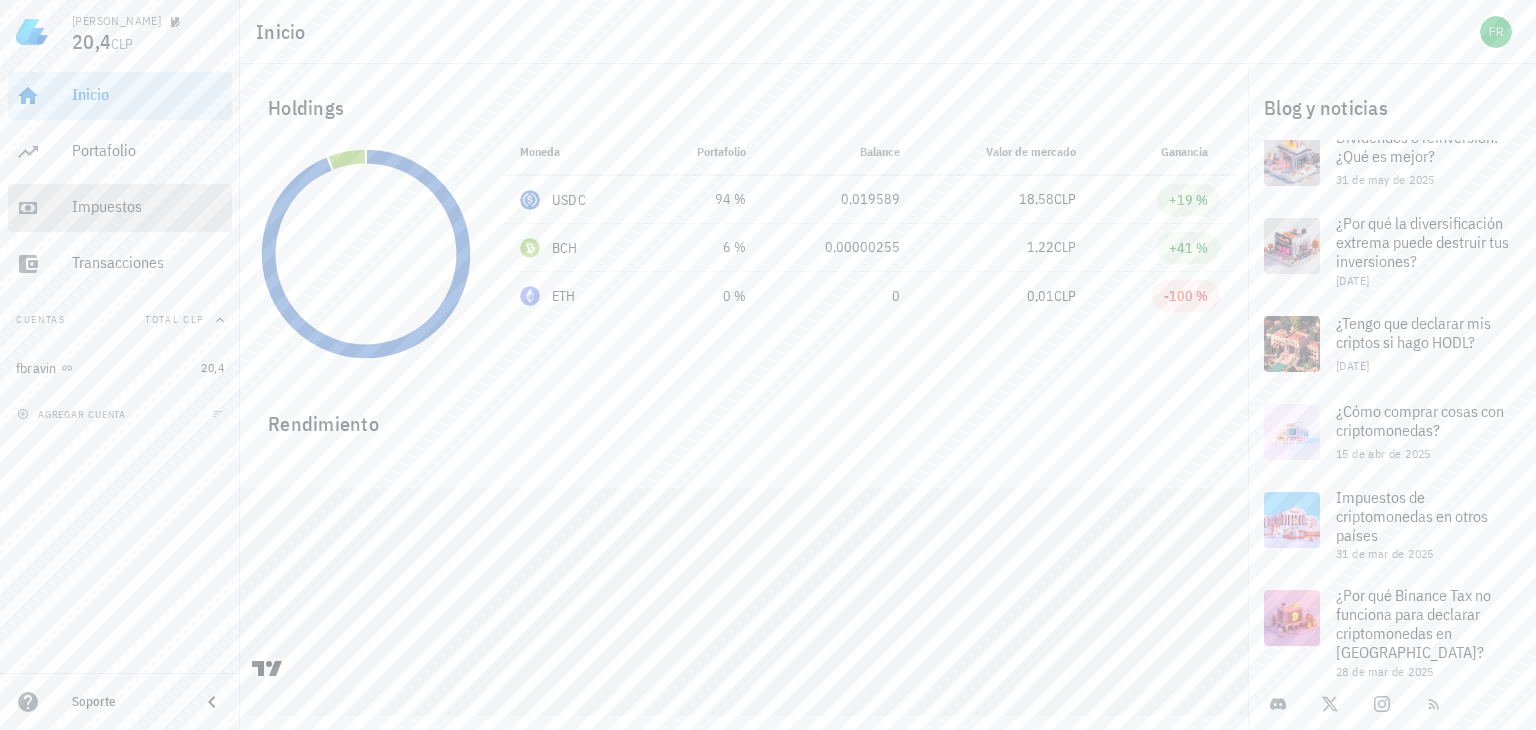click on "Impuestos" at bounding box center (148, 206) 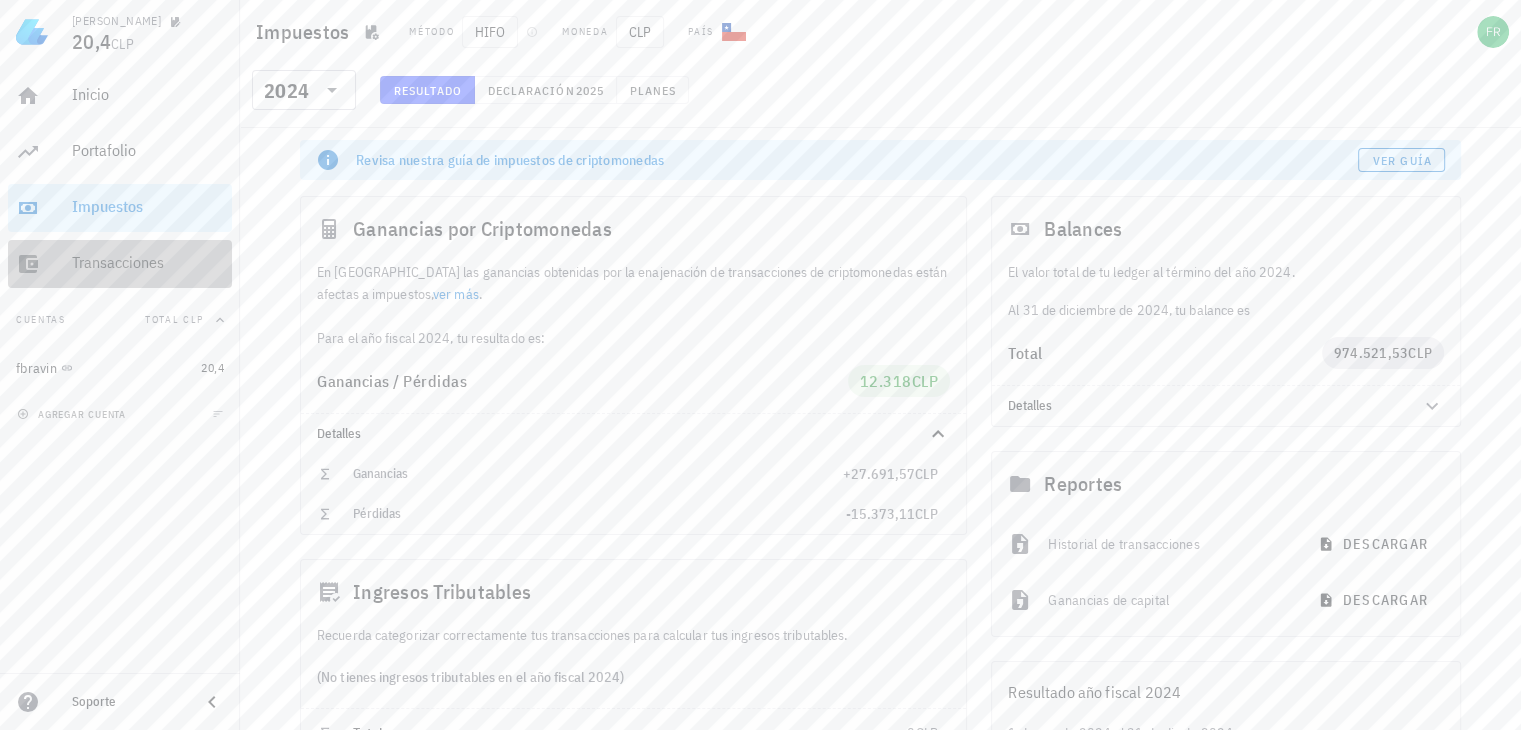 click on "Transacciones" at bounding box center (148, 263) 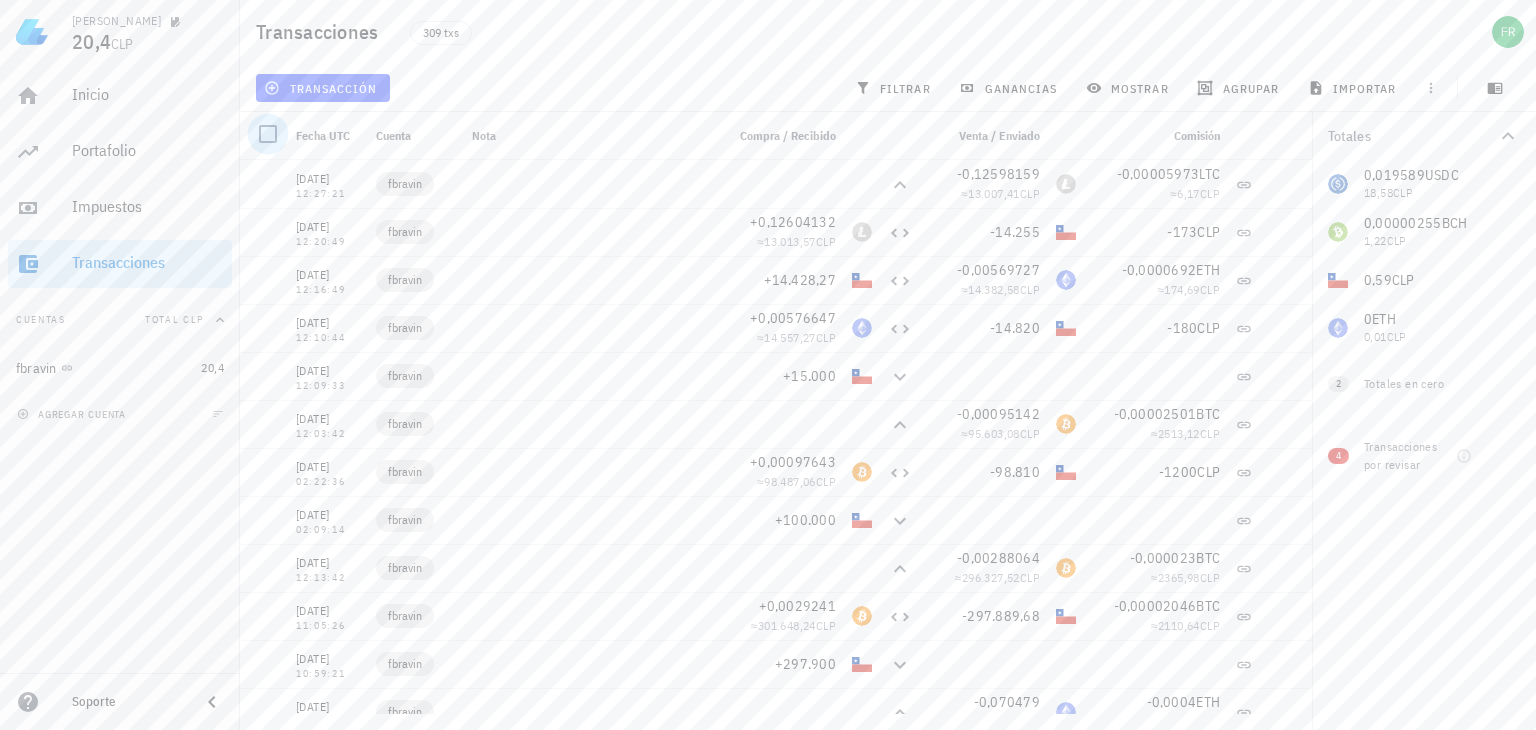 click at bounding box center [268, 134] 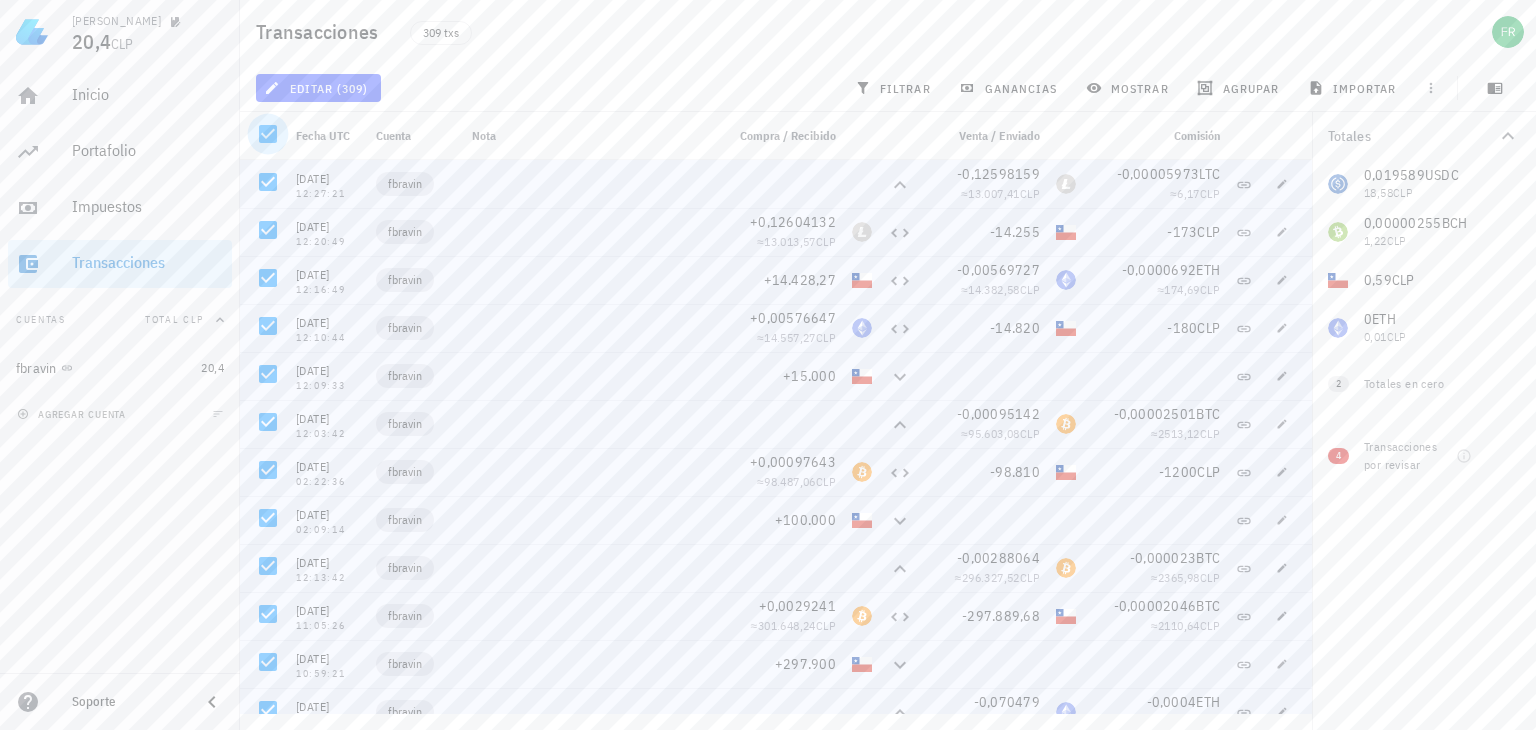 click at bounding box center (268, 134) 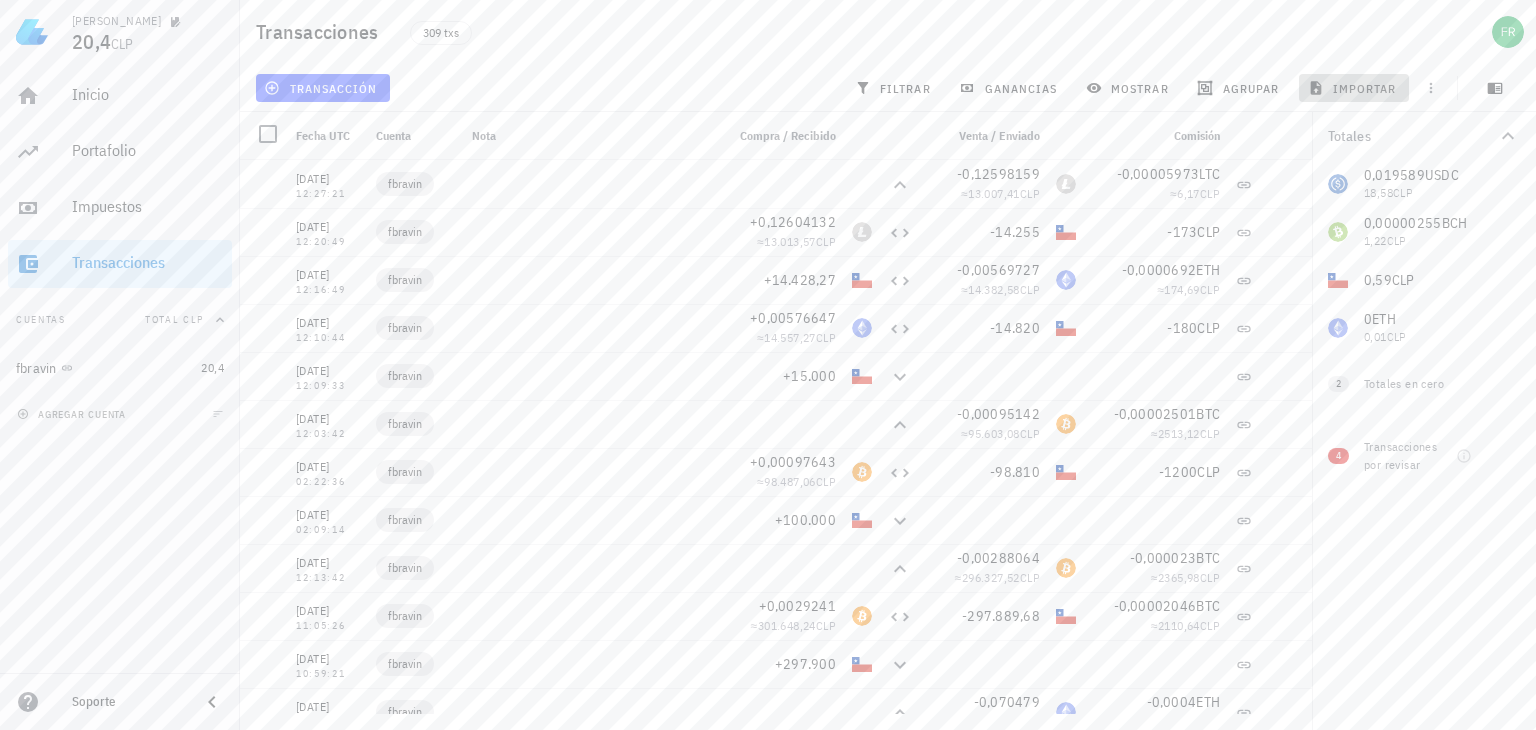 click on "importar" at bounding box center [1354, 88] 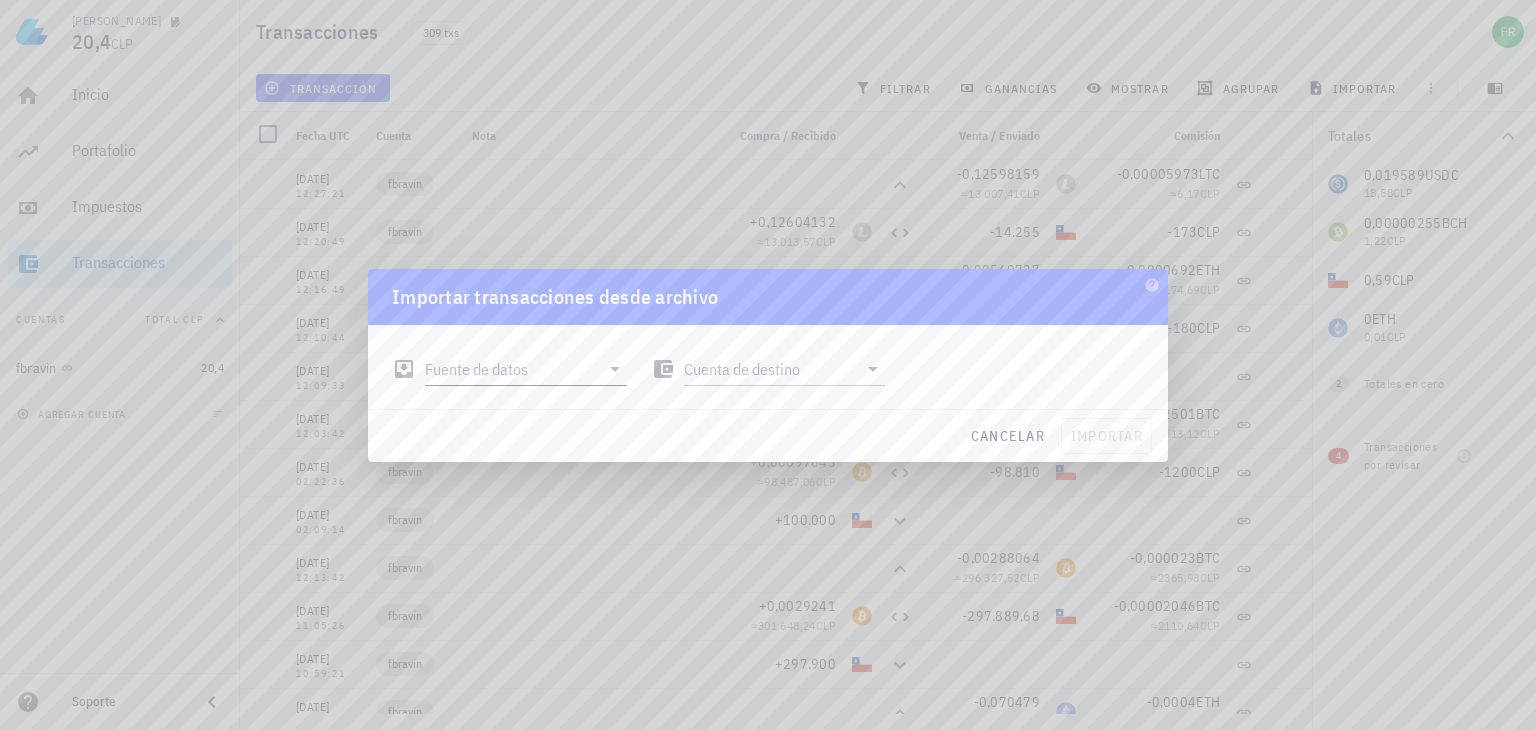 click 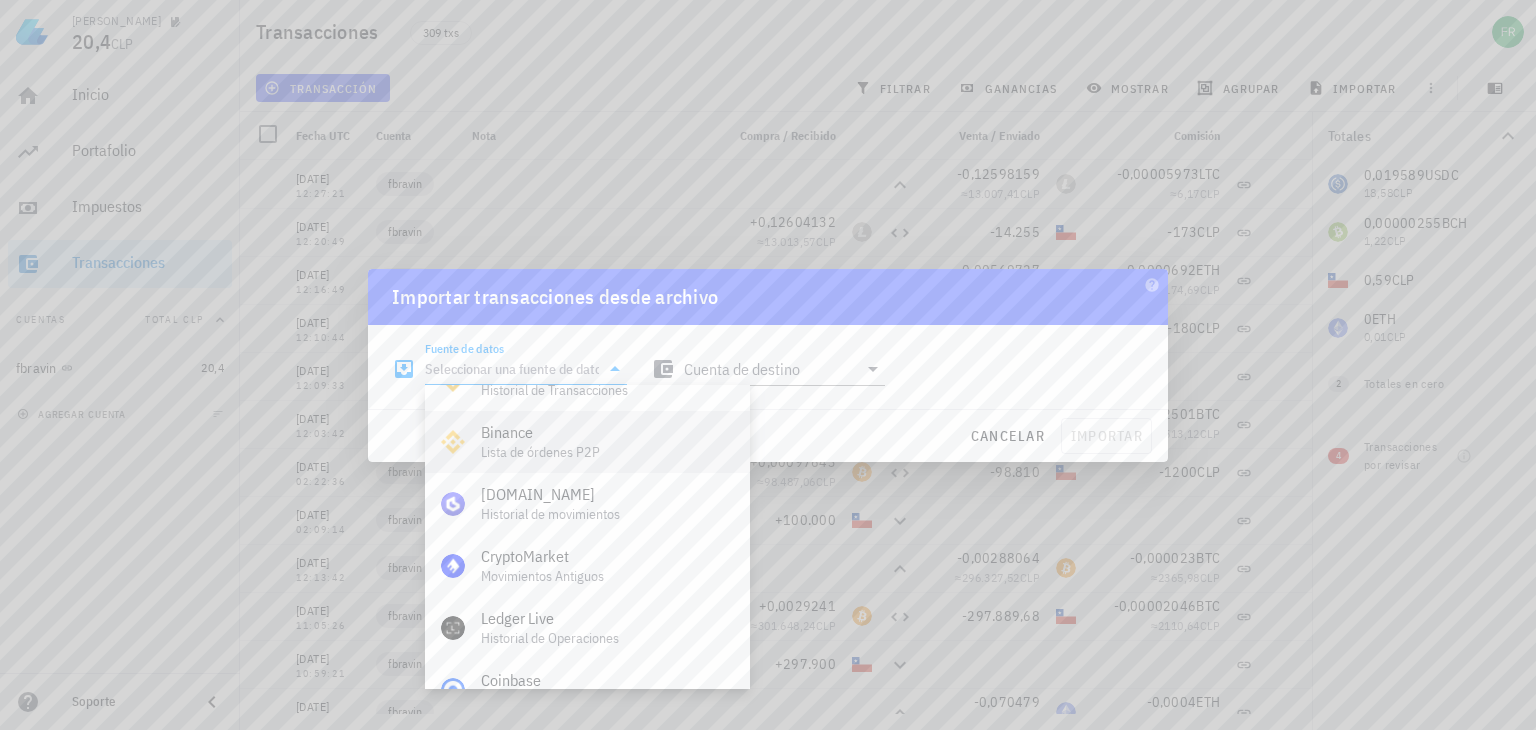 scroll, scrollTop: 0, scrollLeft: 0, axis: both 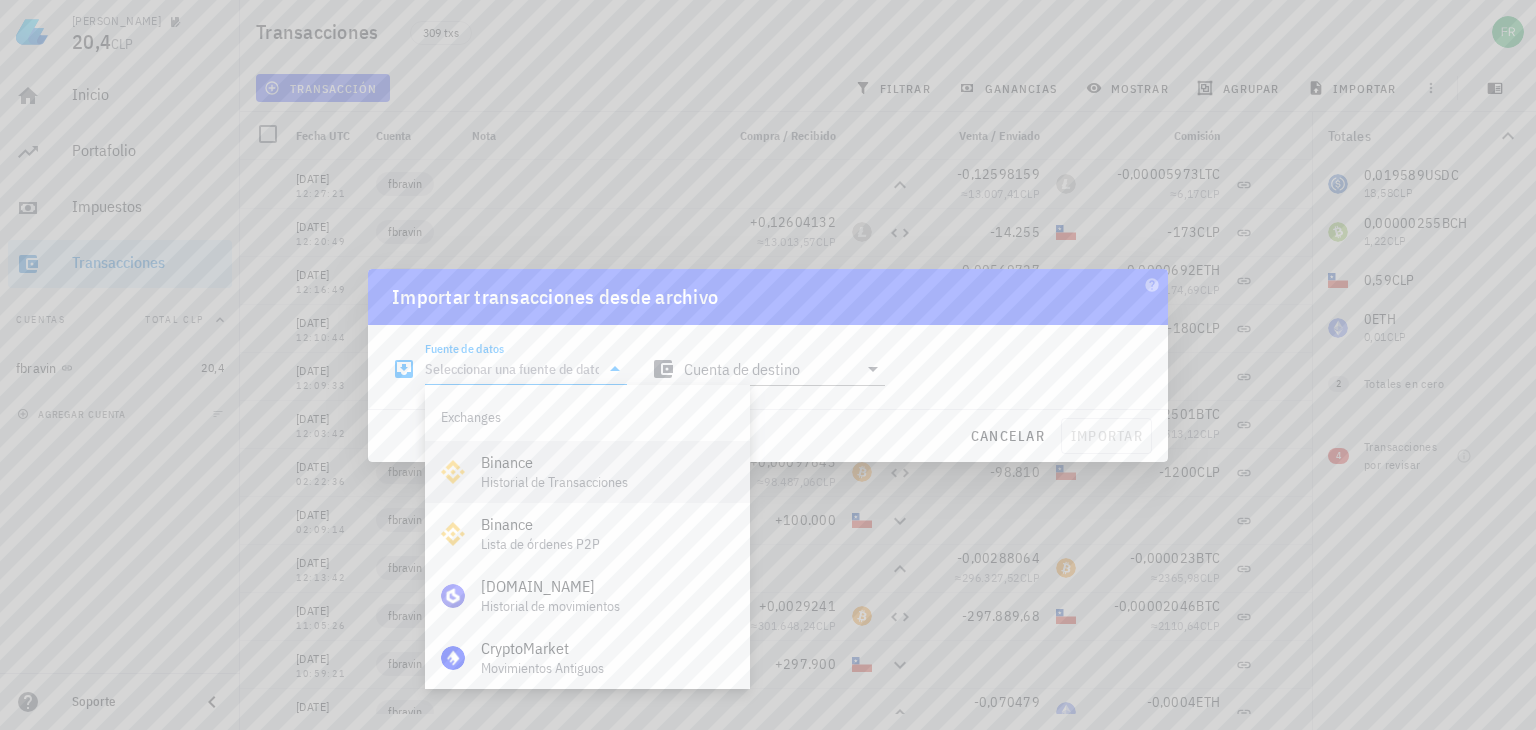 click on "Binance" at bounding box center (607, 462) 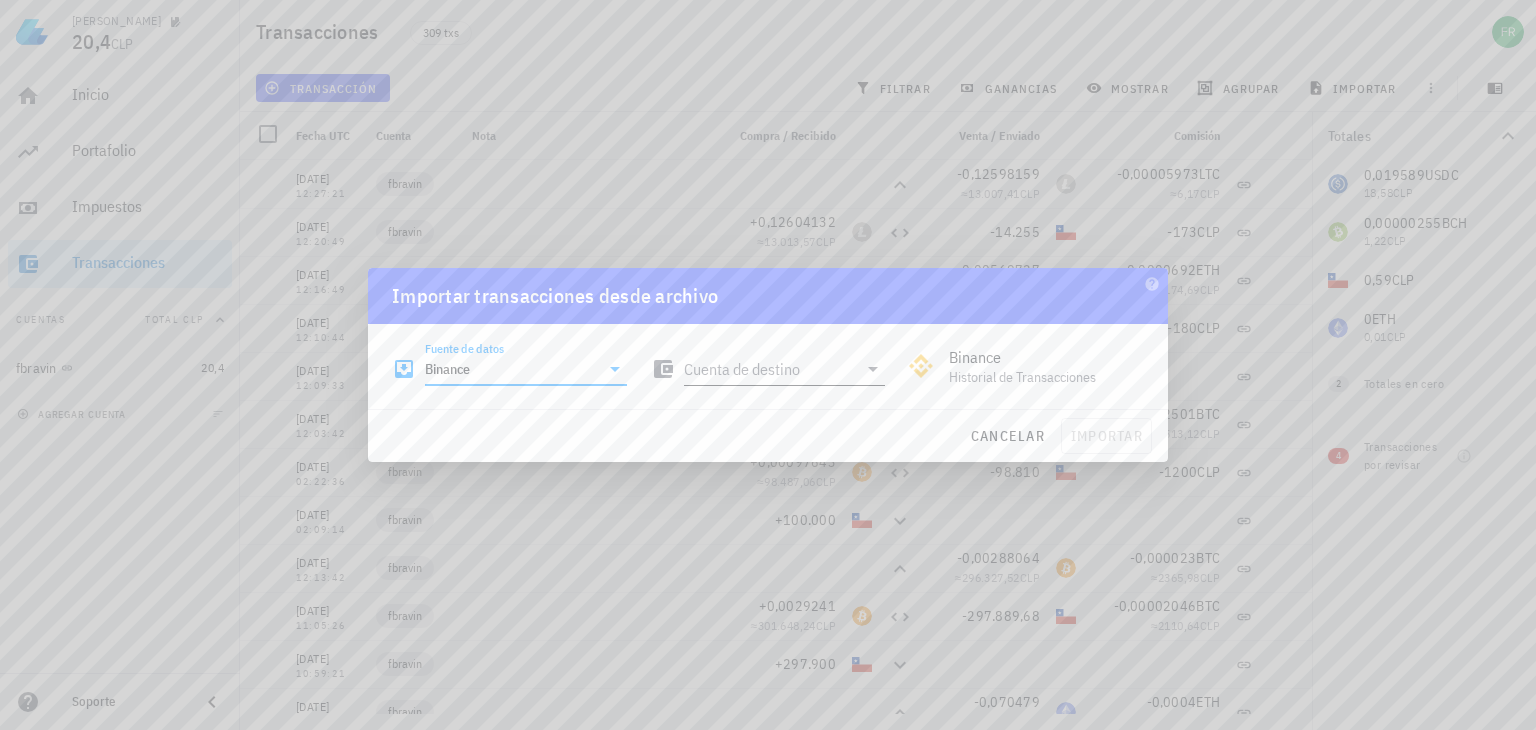 click on "Cuenta de destino" at bounding box center (771, 369) 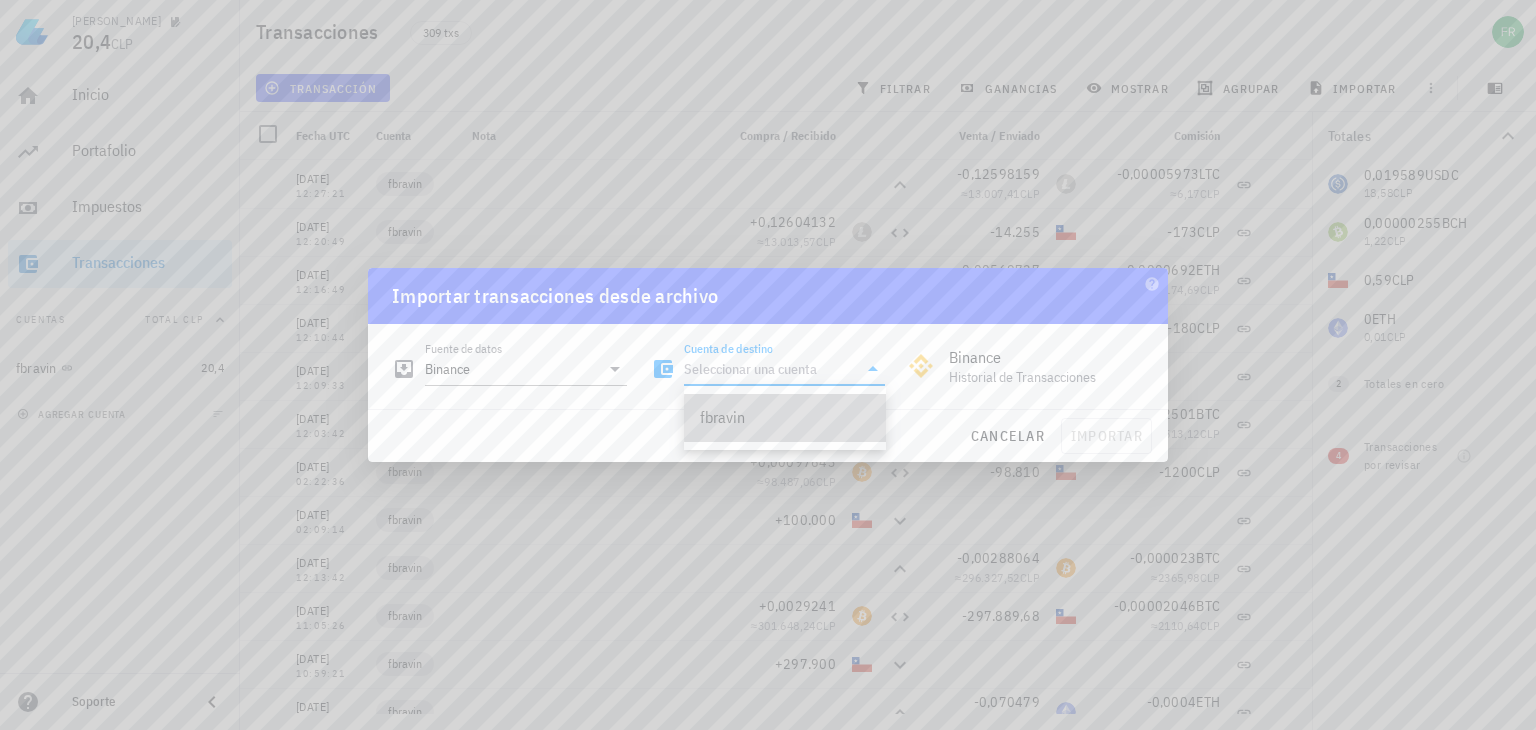 click on "fbravin" at bounding box center (785, 417) 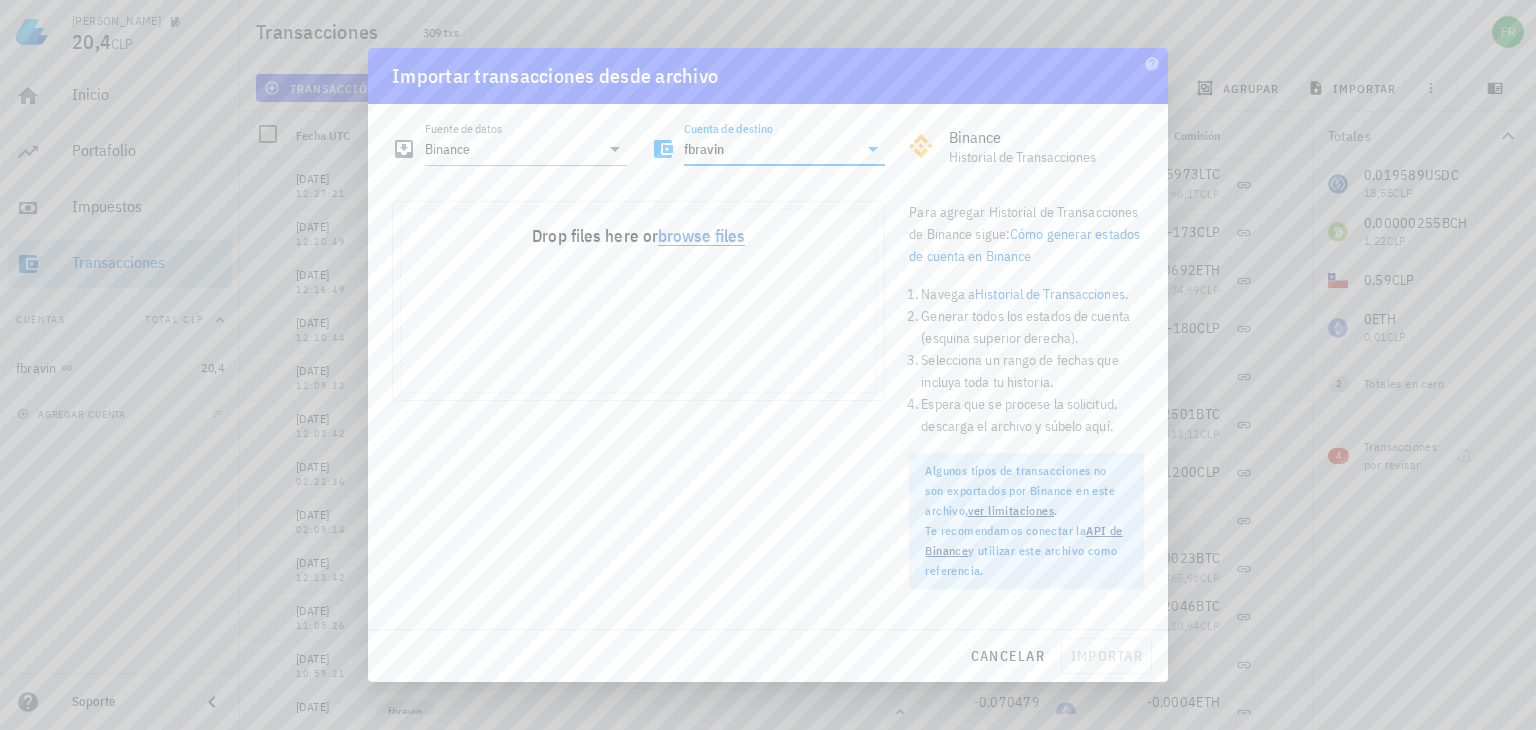 click on "browse files" at bounding box center (701, 237) 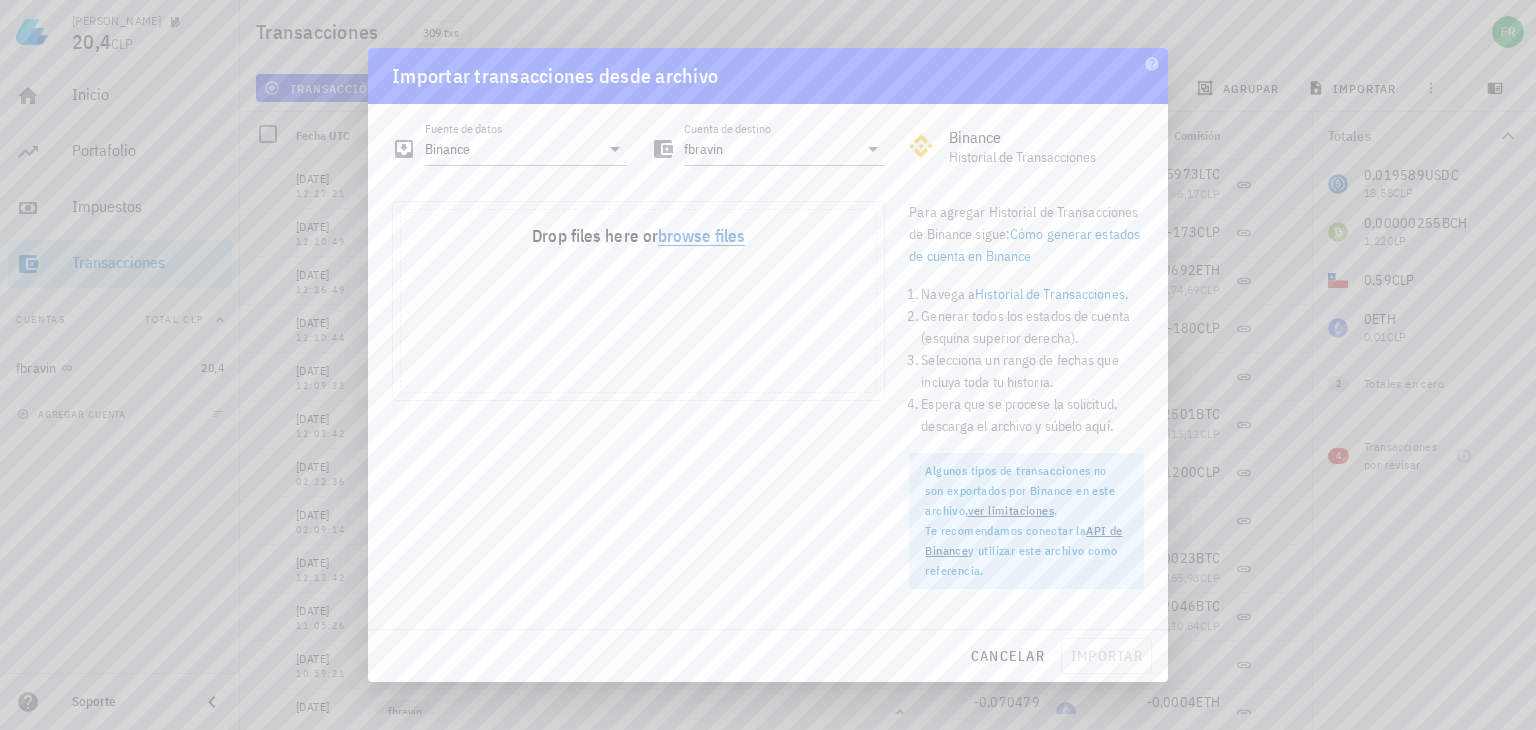 click on "browse files" at bounding box center [701, 237] 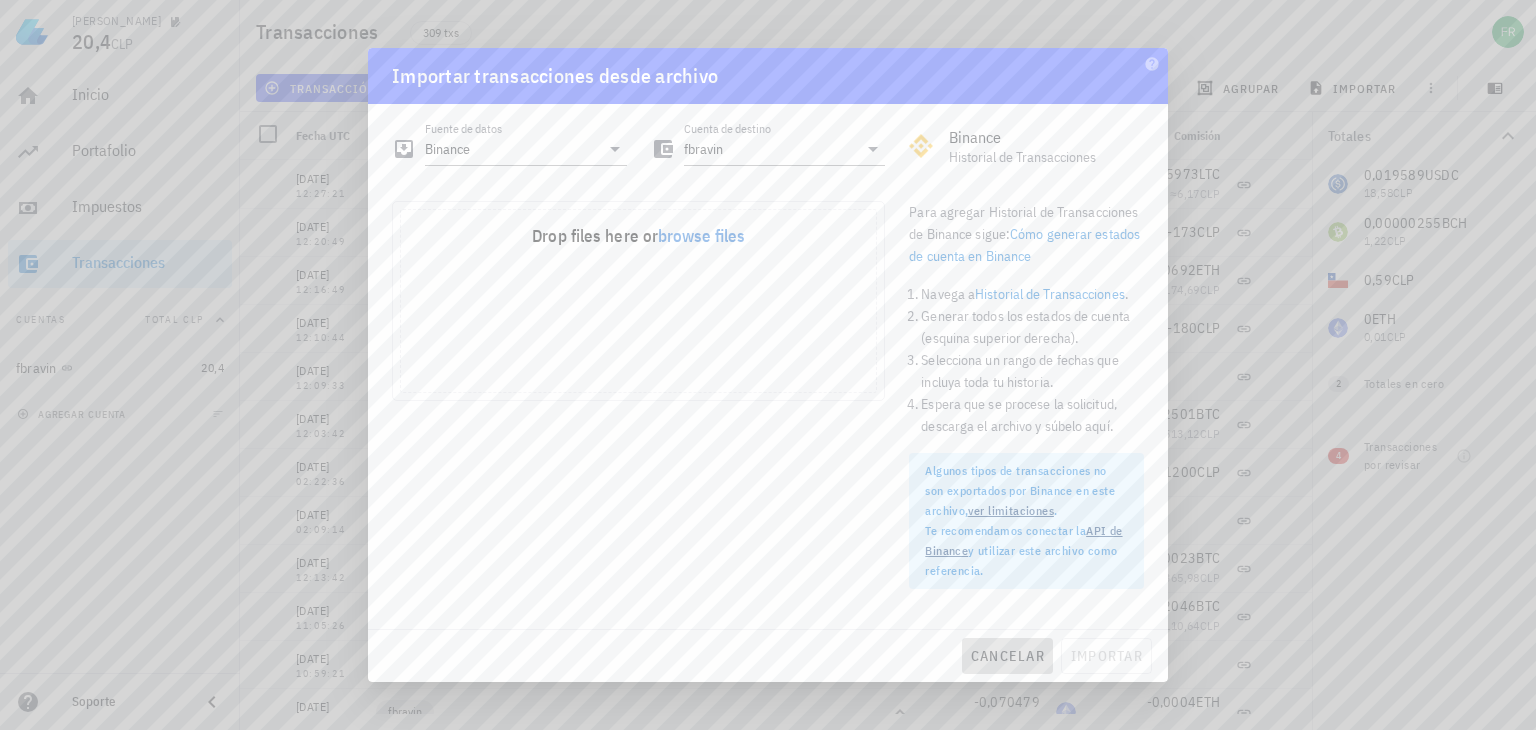 click on "cancelar" at bounding box center [1007, 656] 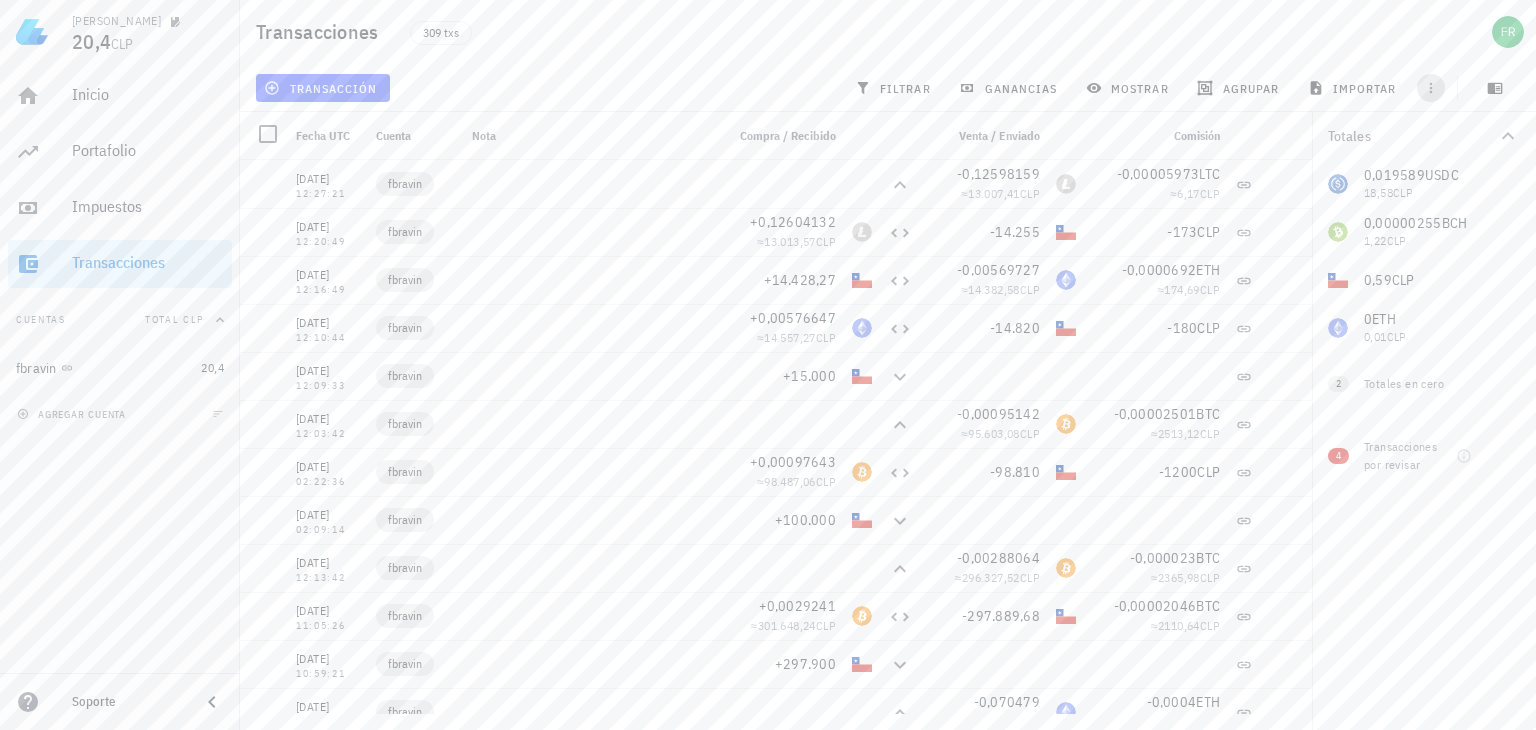 click at bounding box center (1431, 88) 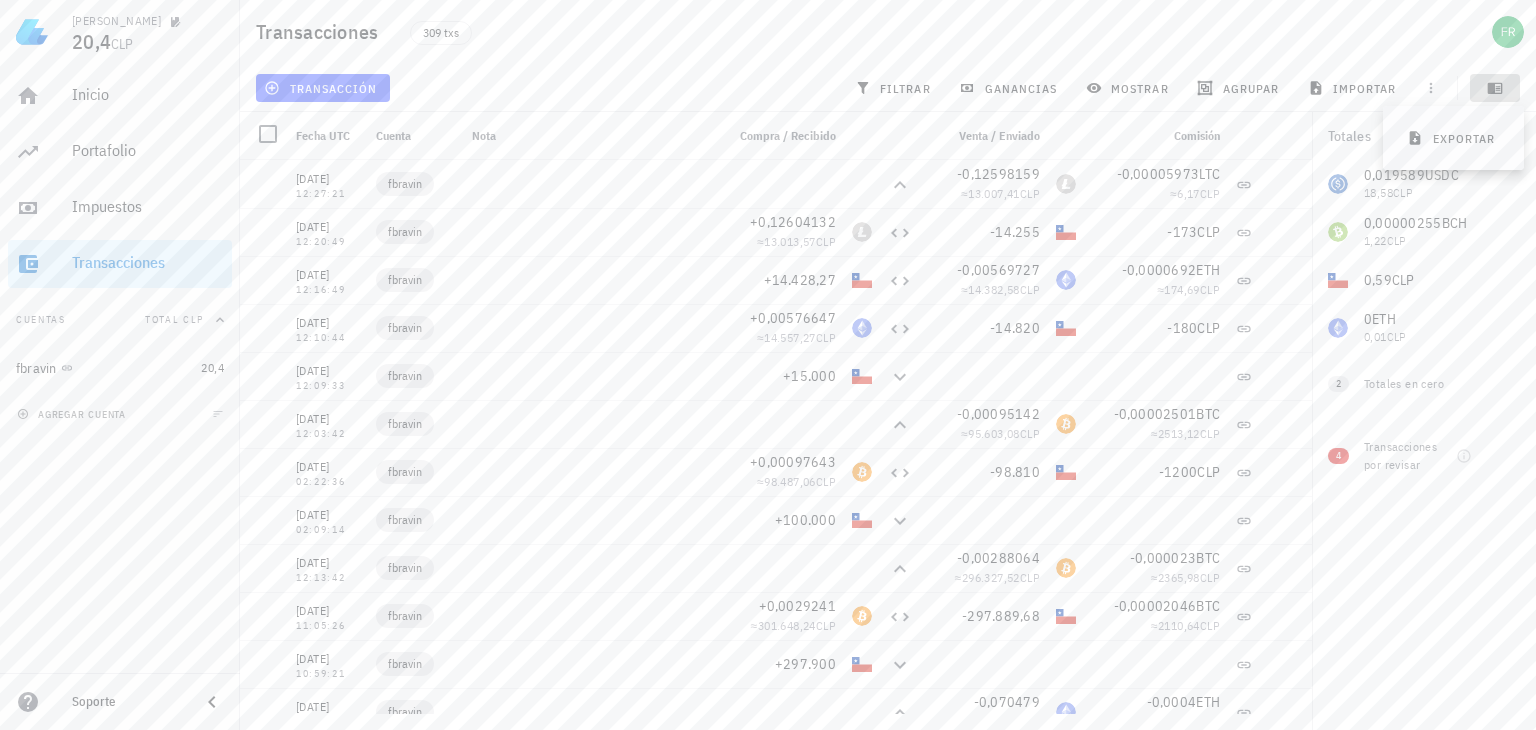 click 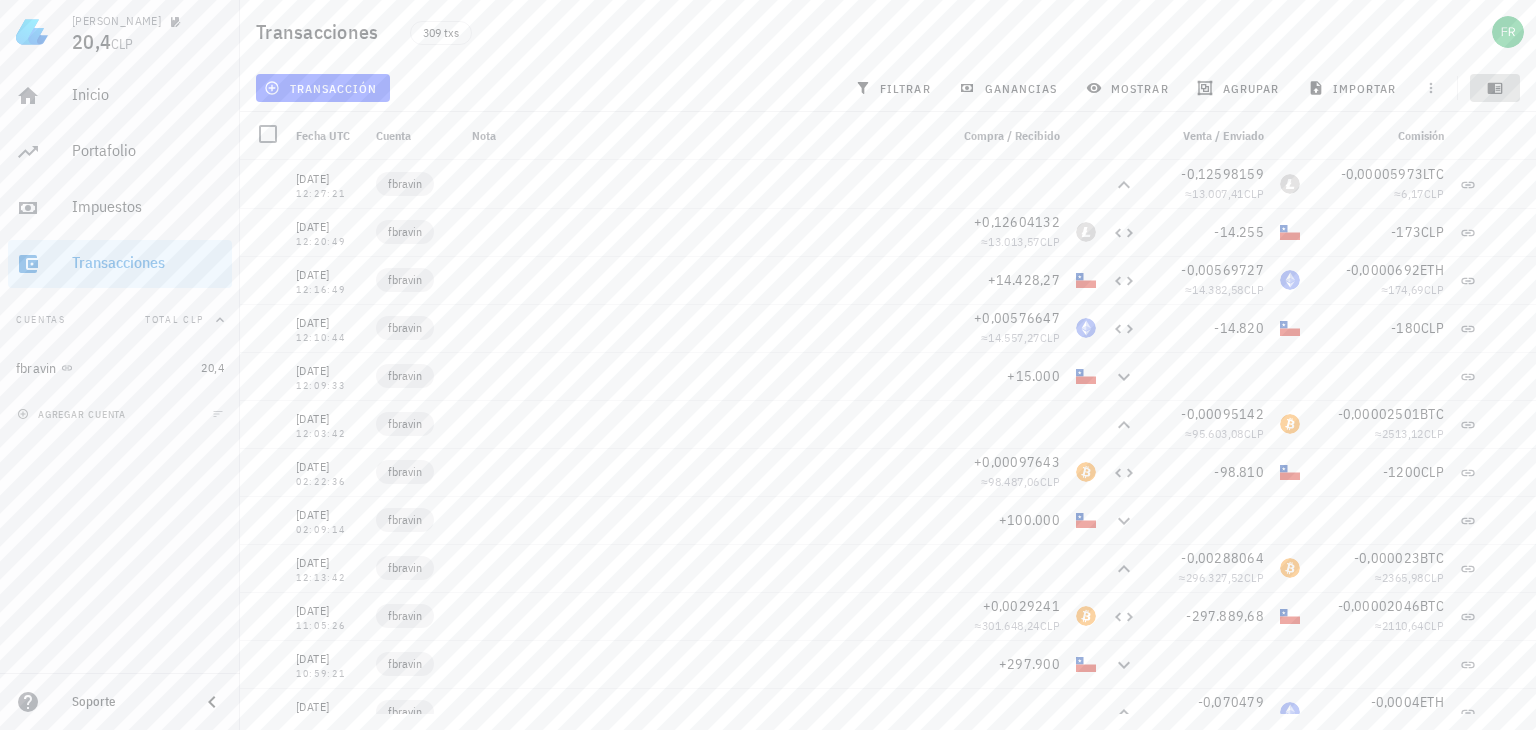 click 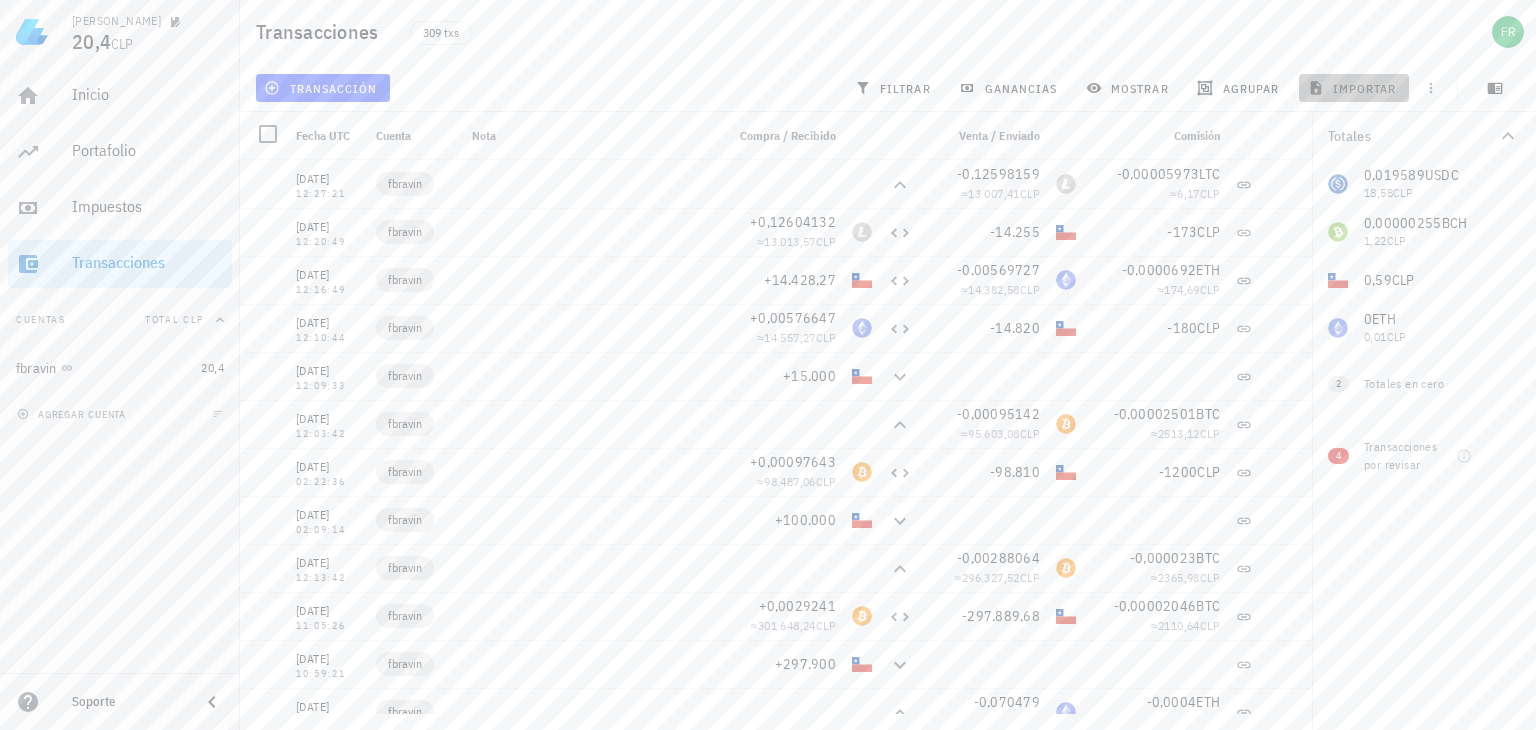 click on "importar" at bounding box center (1354, 88) 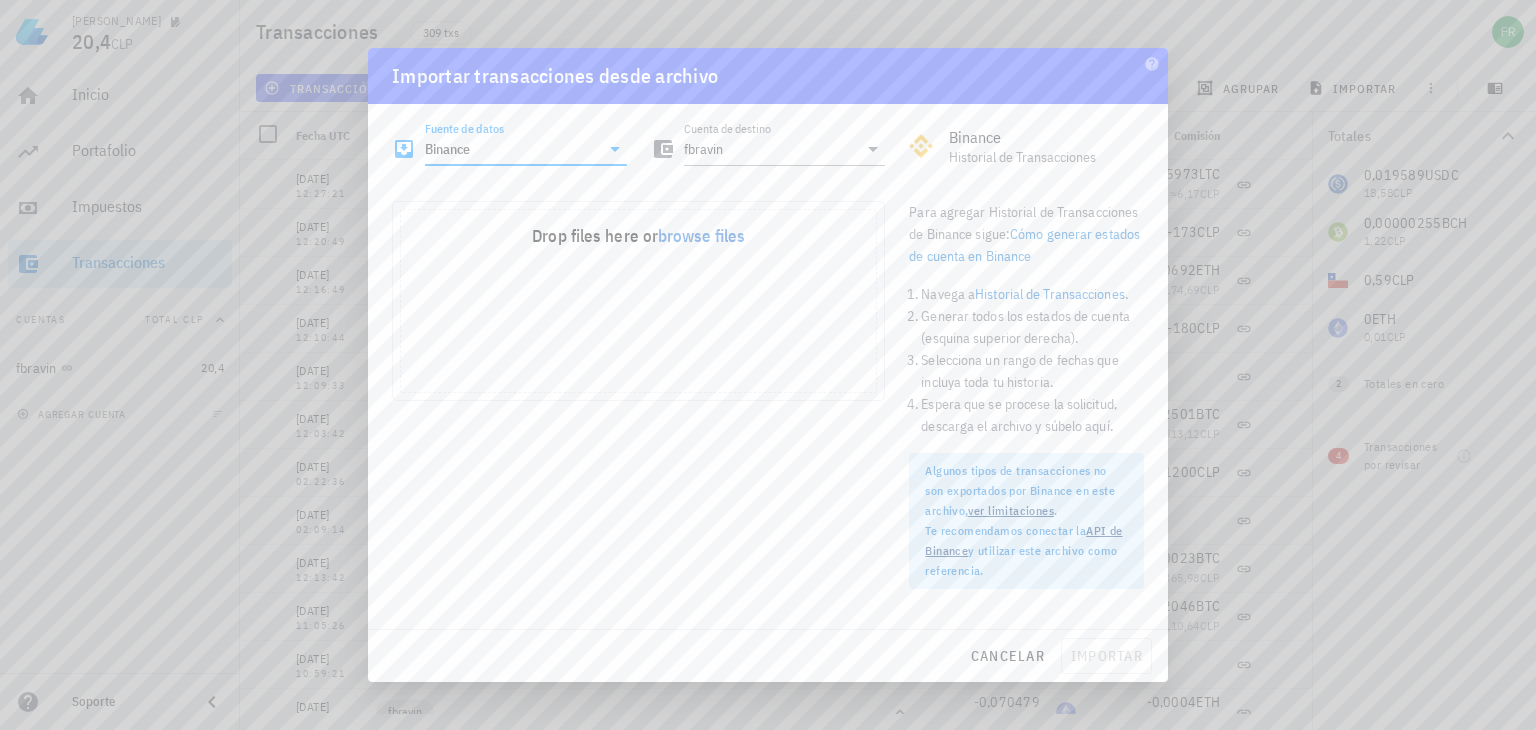 click on "Binance" at bounding box center [512, 149] 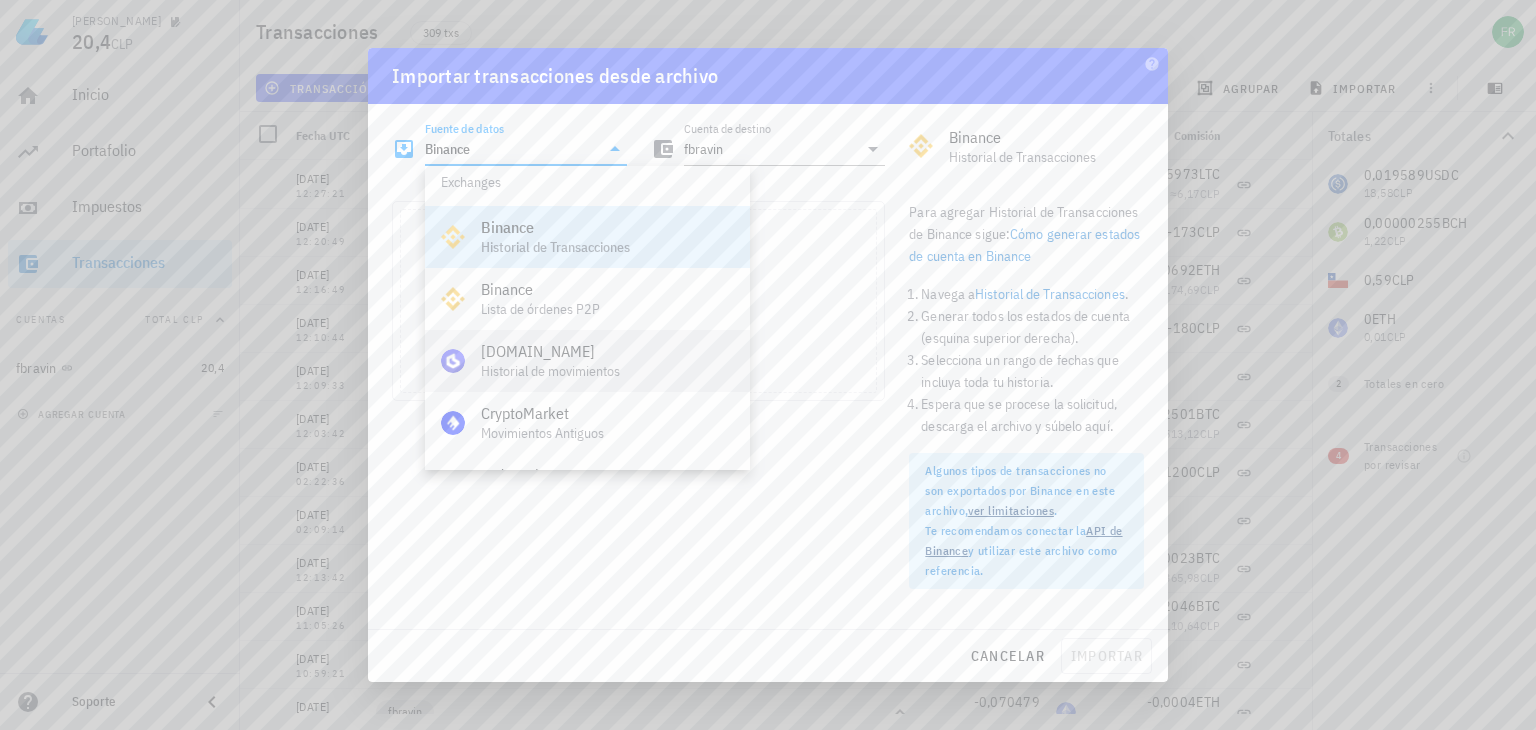 scroll, scrollTop: 0, scrollLeft: 0, axis: both 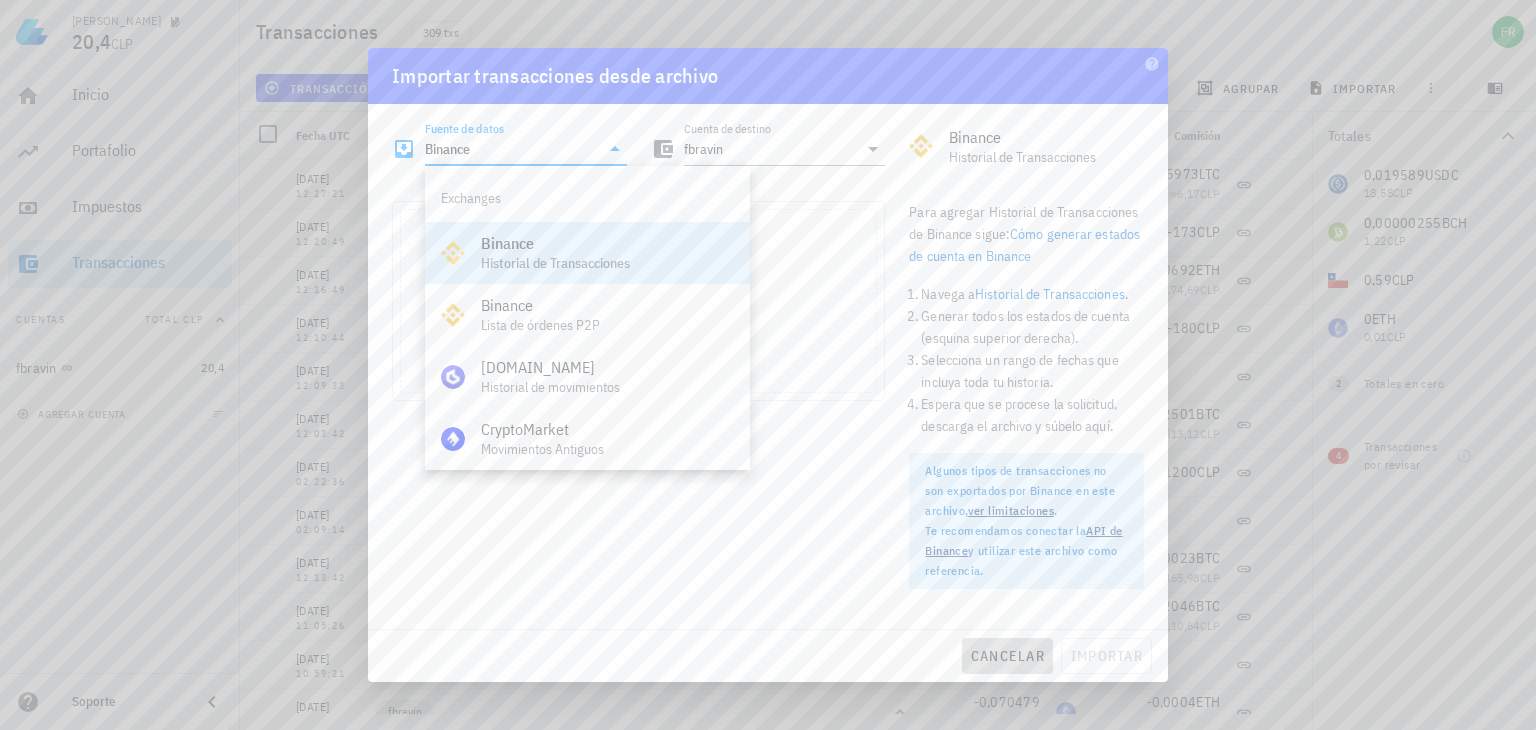 click on "cancelar" at bounding box center (1007, 656) 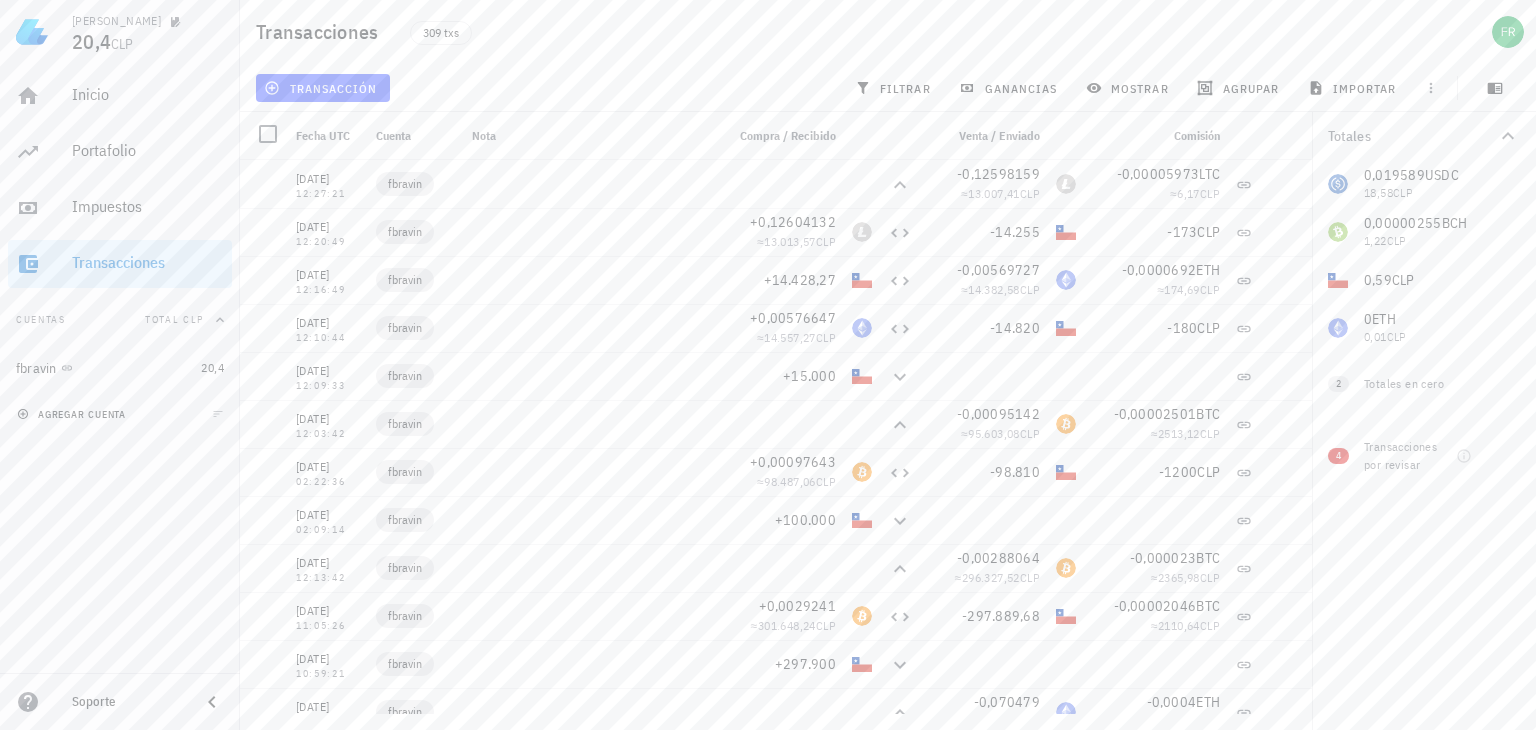 click on "agregar cuenta" at bounding box center [73, 414] 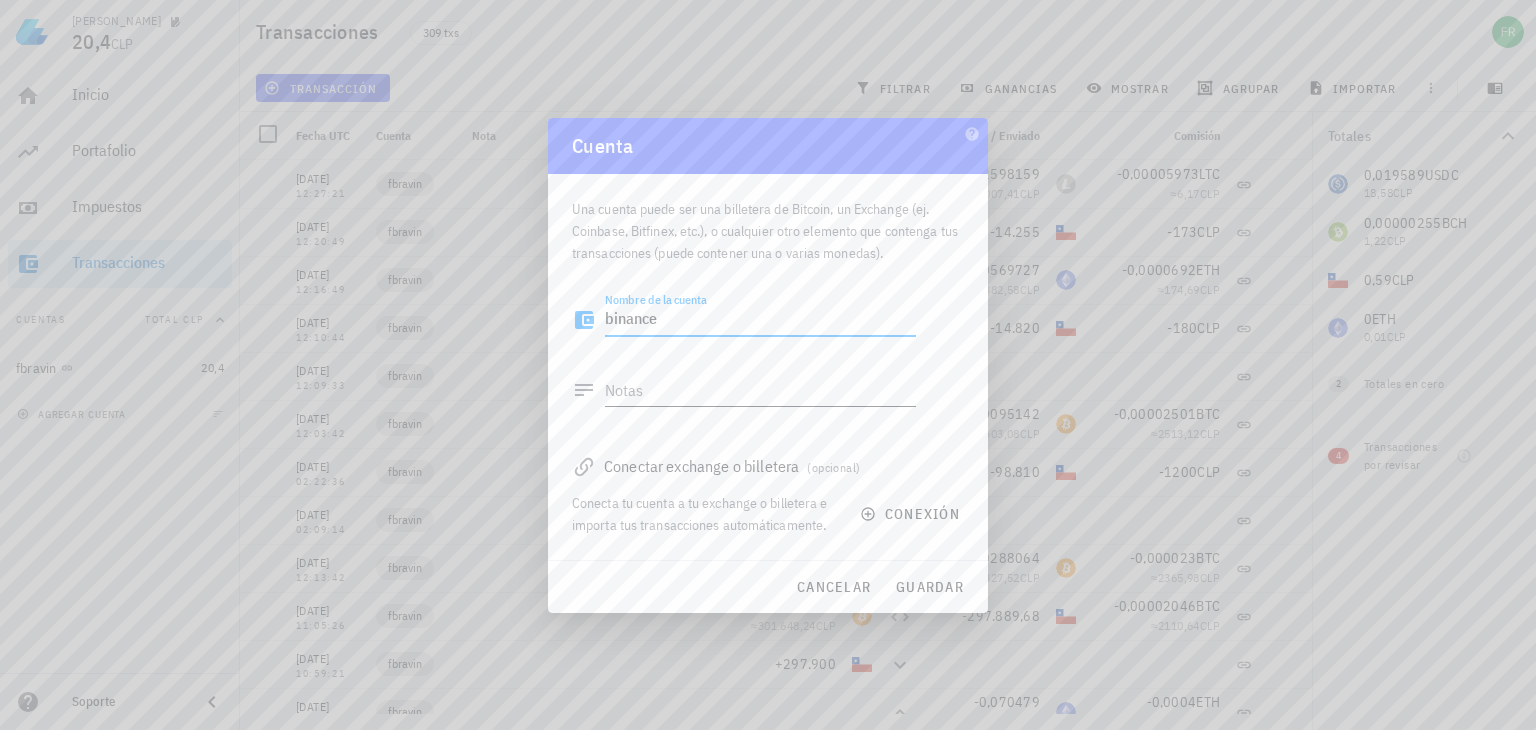 type on "binance" 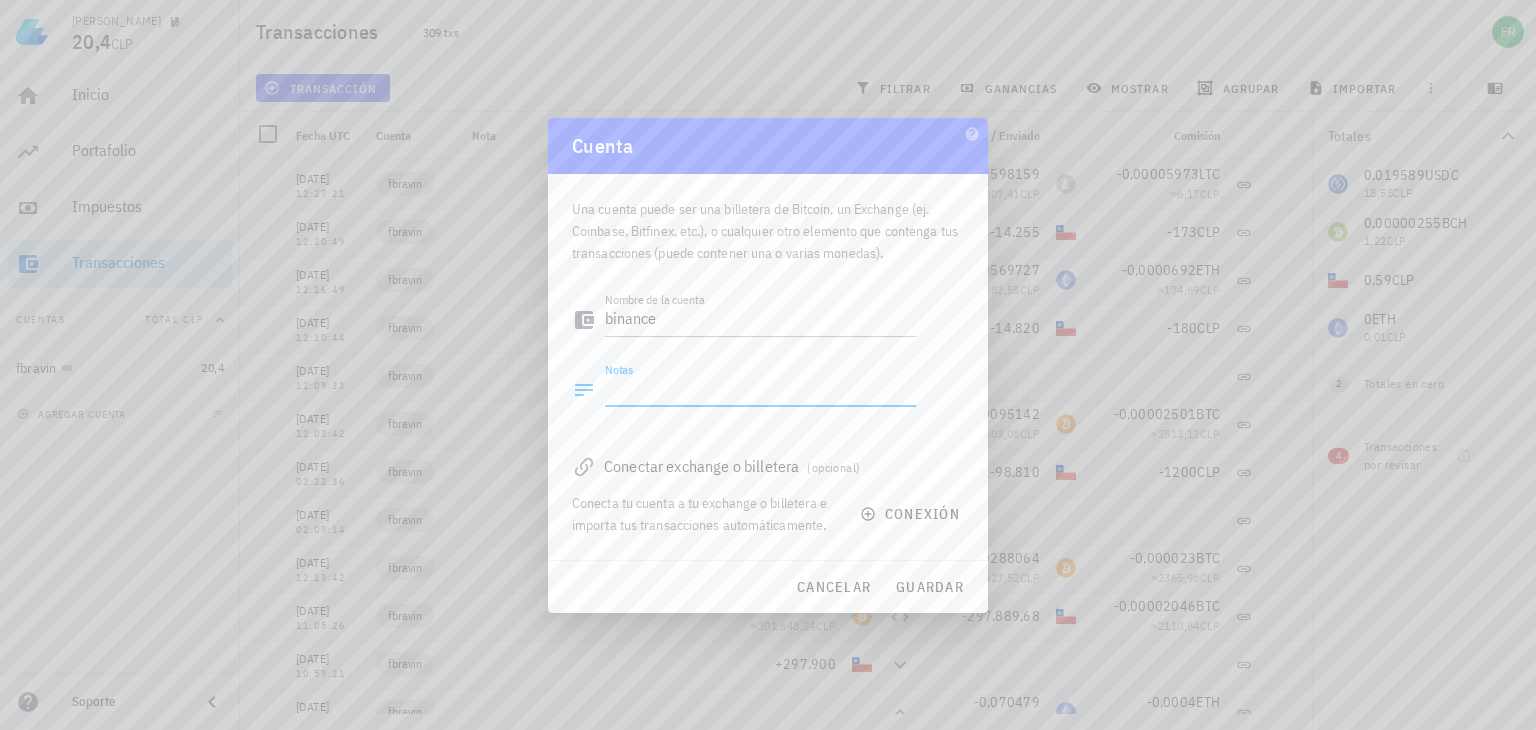 click on "Notas" at bounding box center (760, 390) 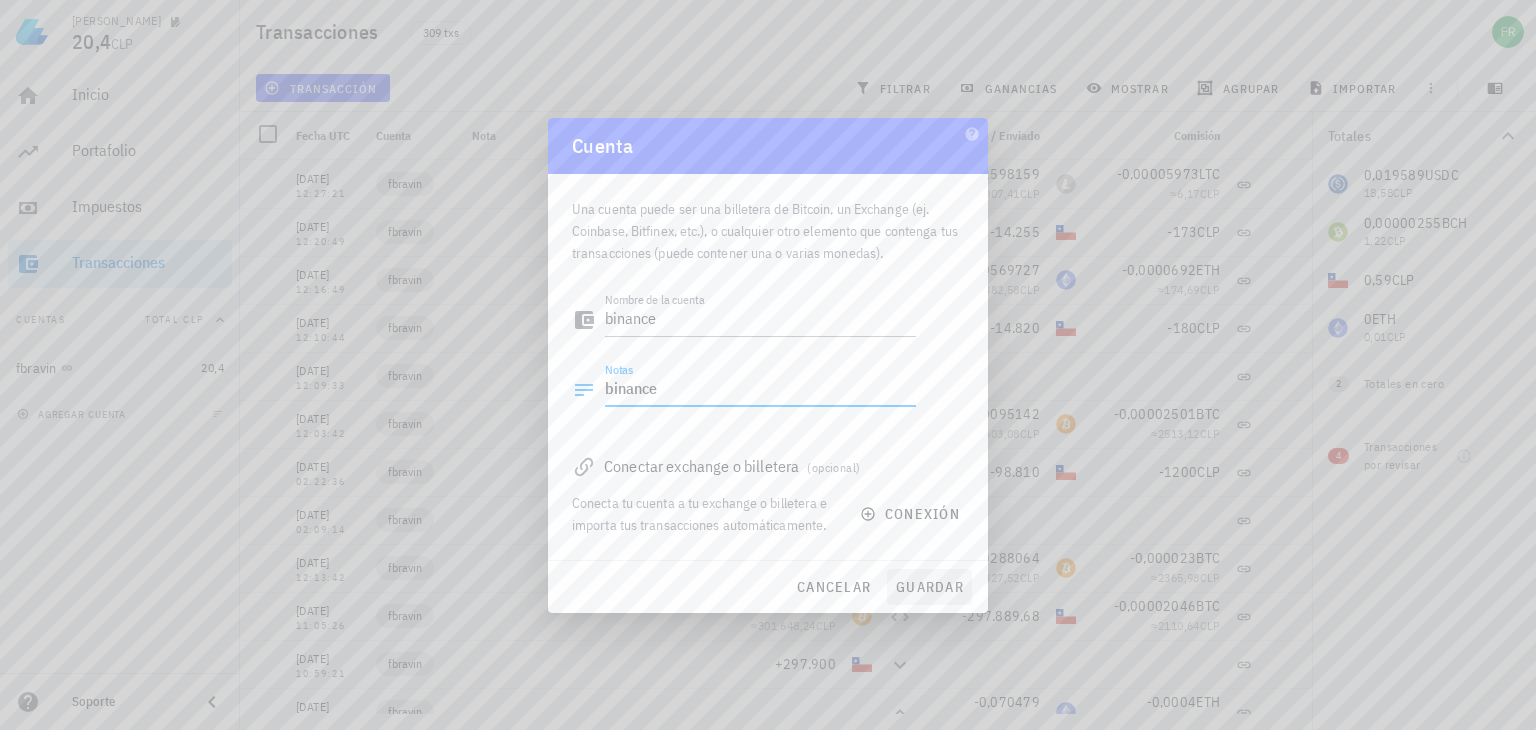 type on "binance" 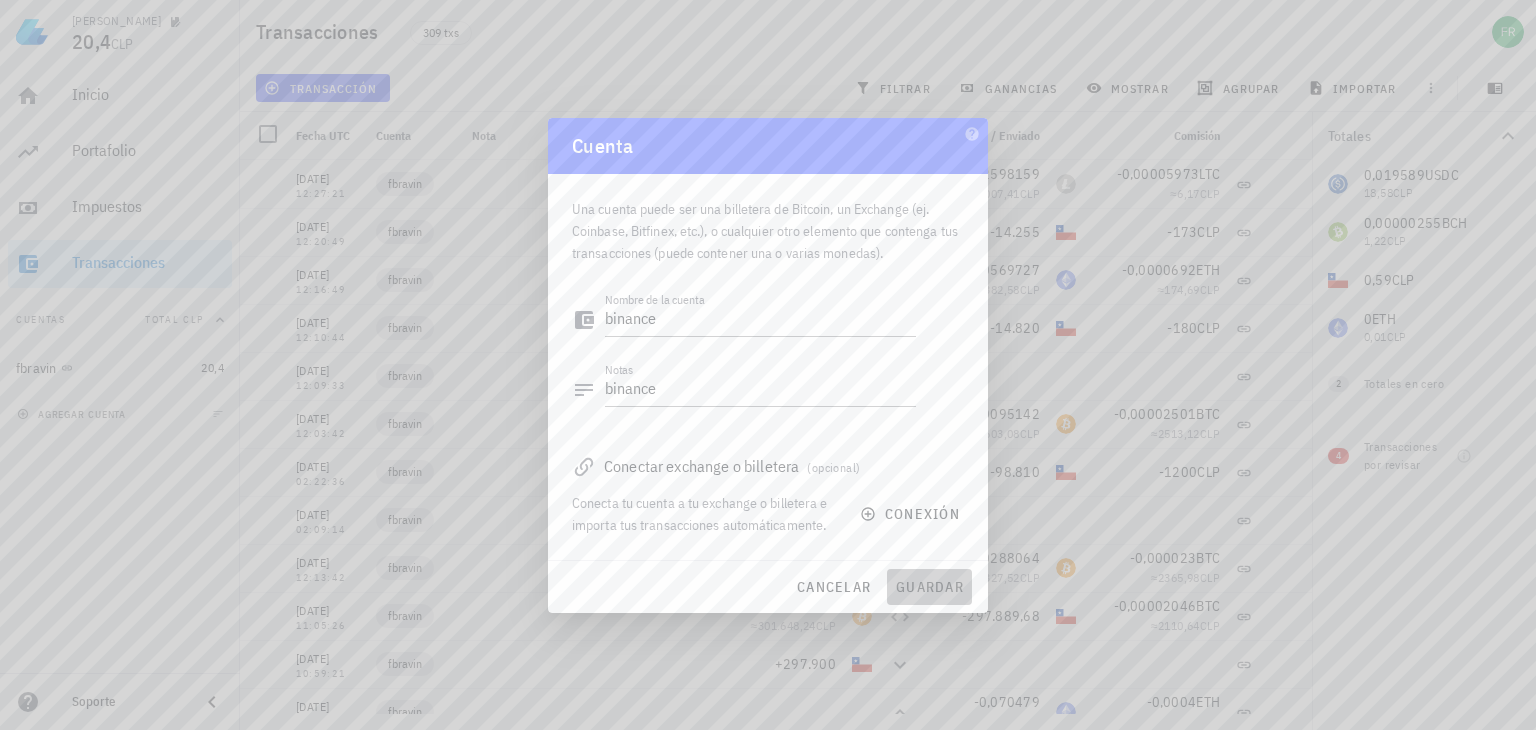 click on "guardar" at bounding box center (929, 587) 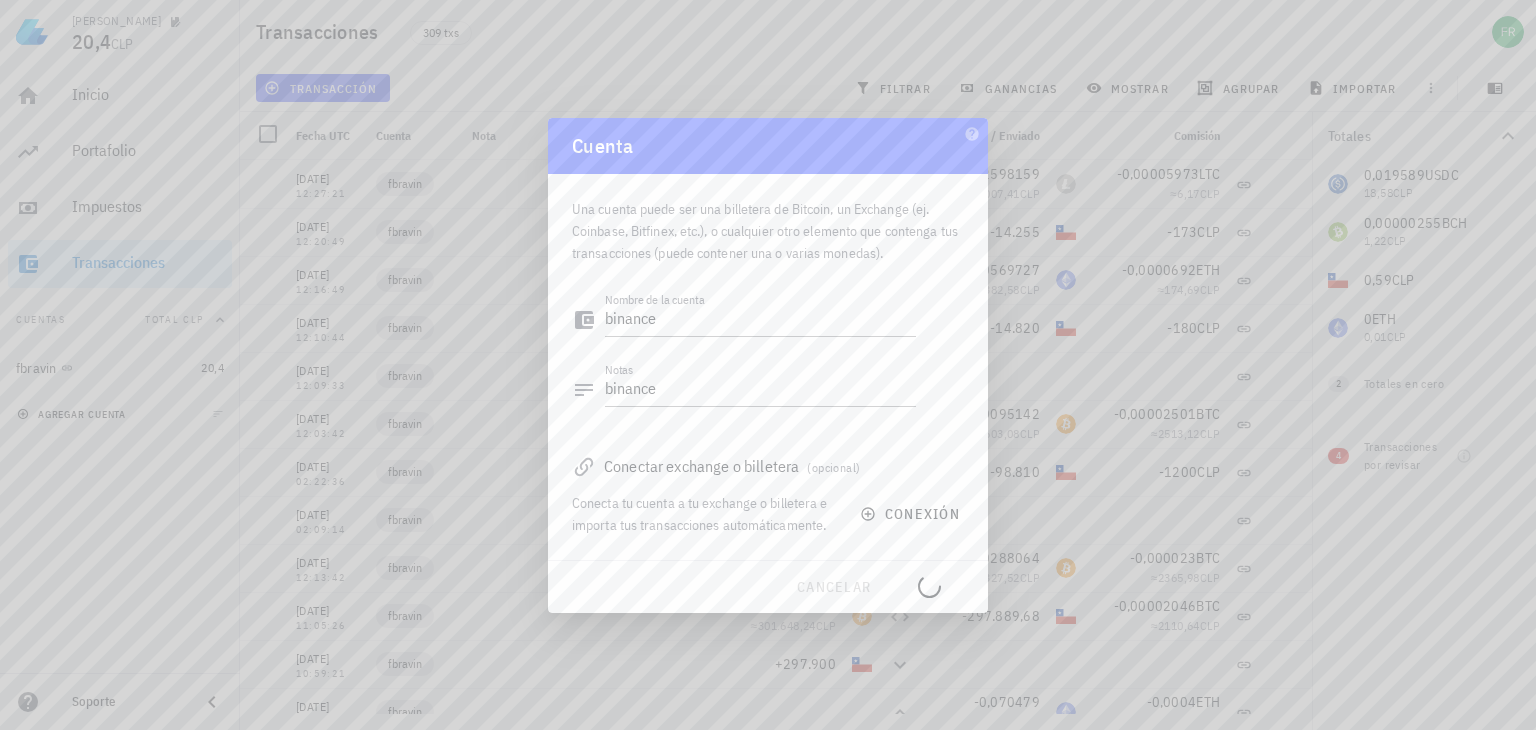 type 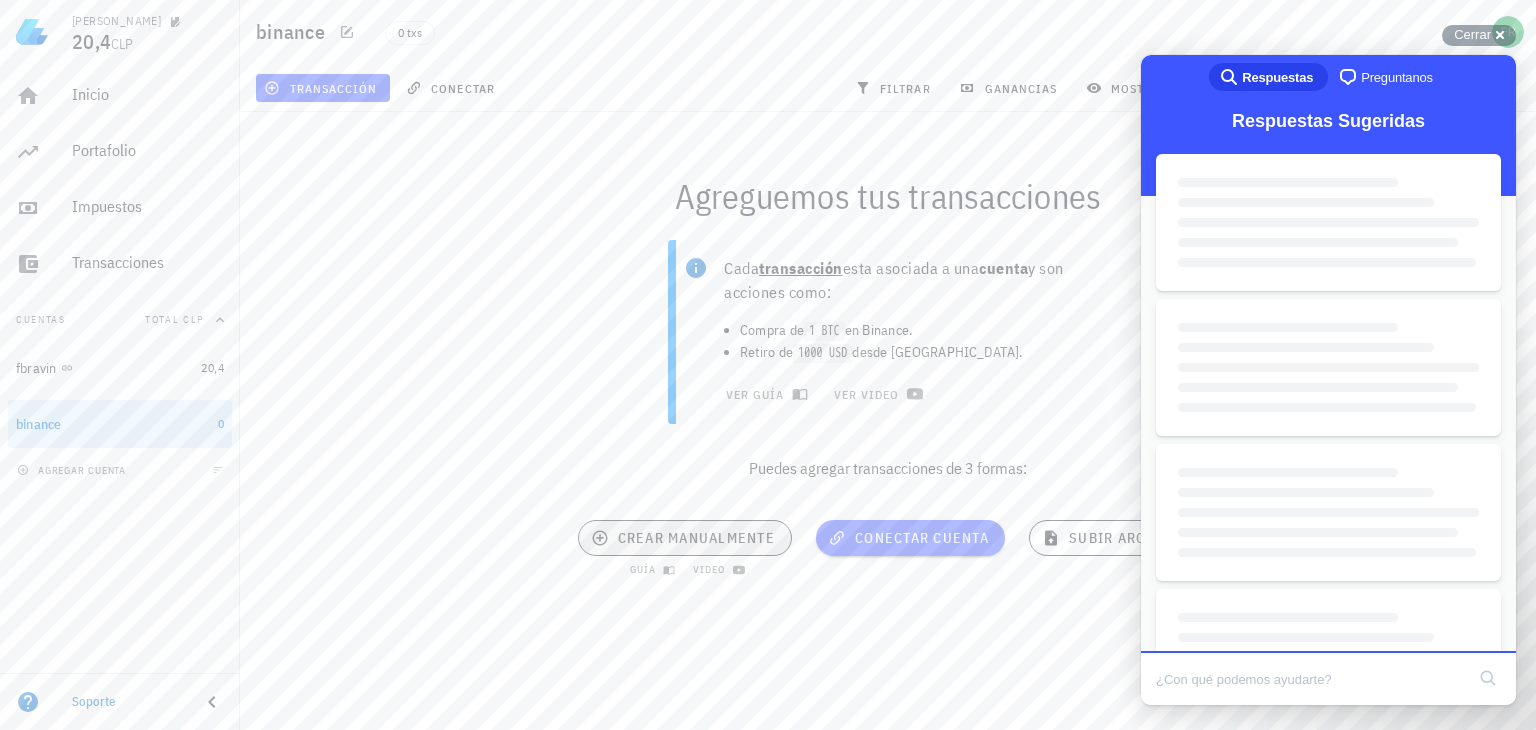 scroll, scrollTop: 0, scrollLeft: 0, axis: both 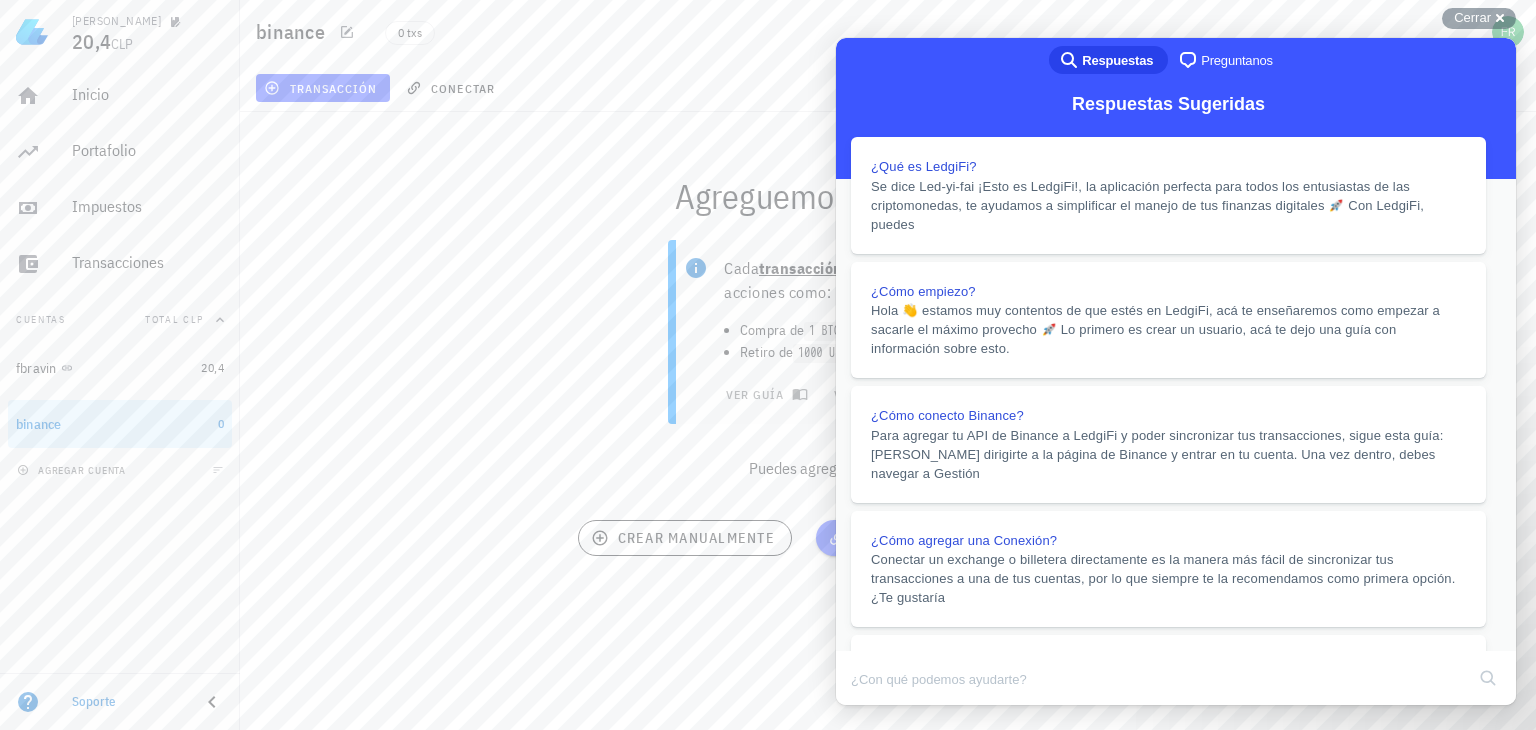 click on "Close" at bounding box center (855, 719) 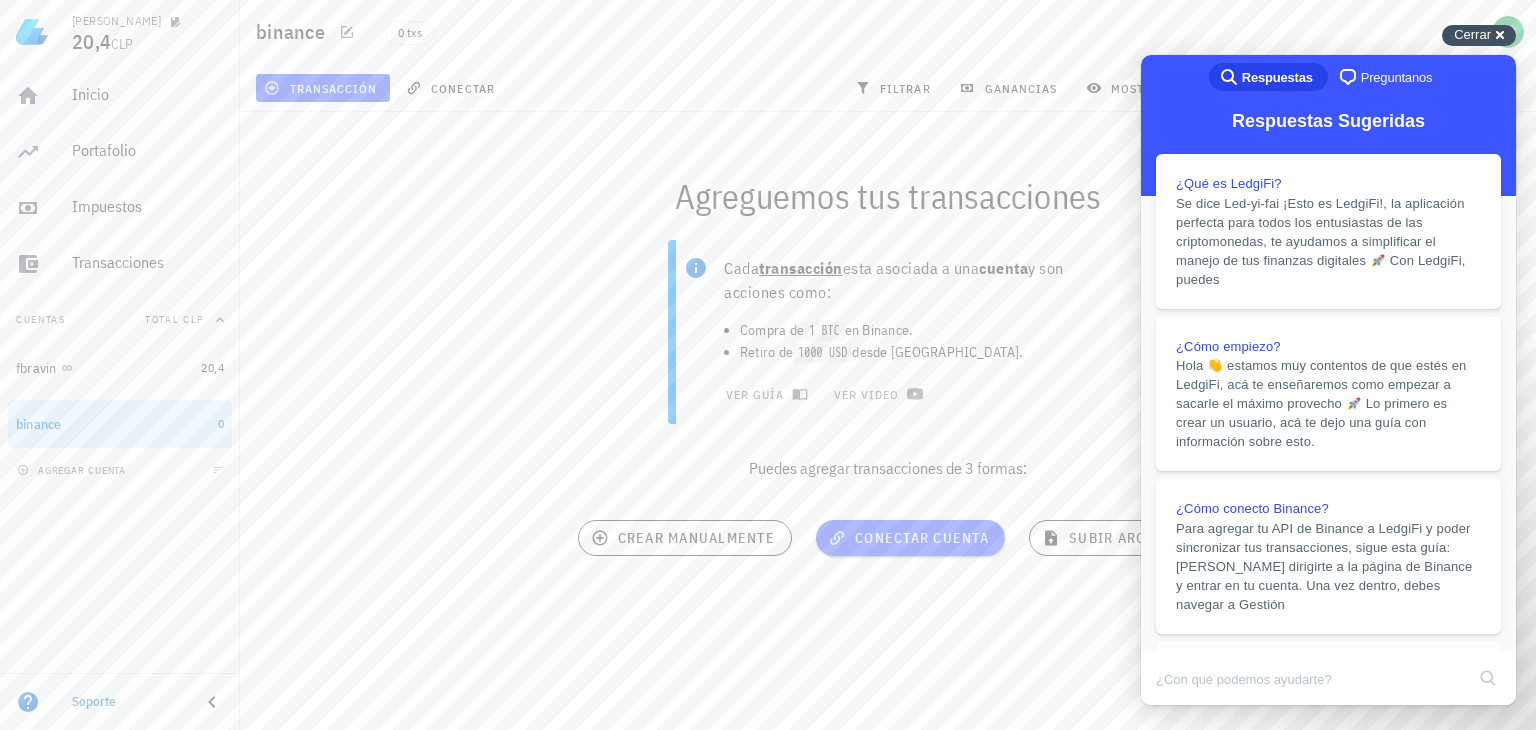 click on "Cerrar cross-small" at bounding box center [1479, 35] 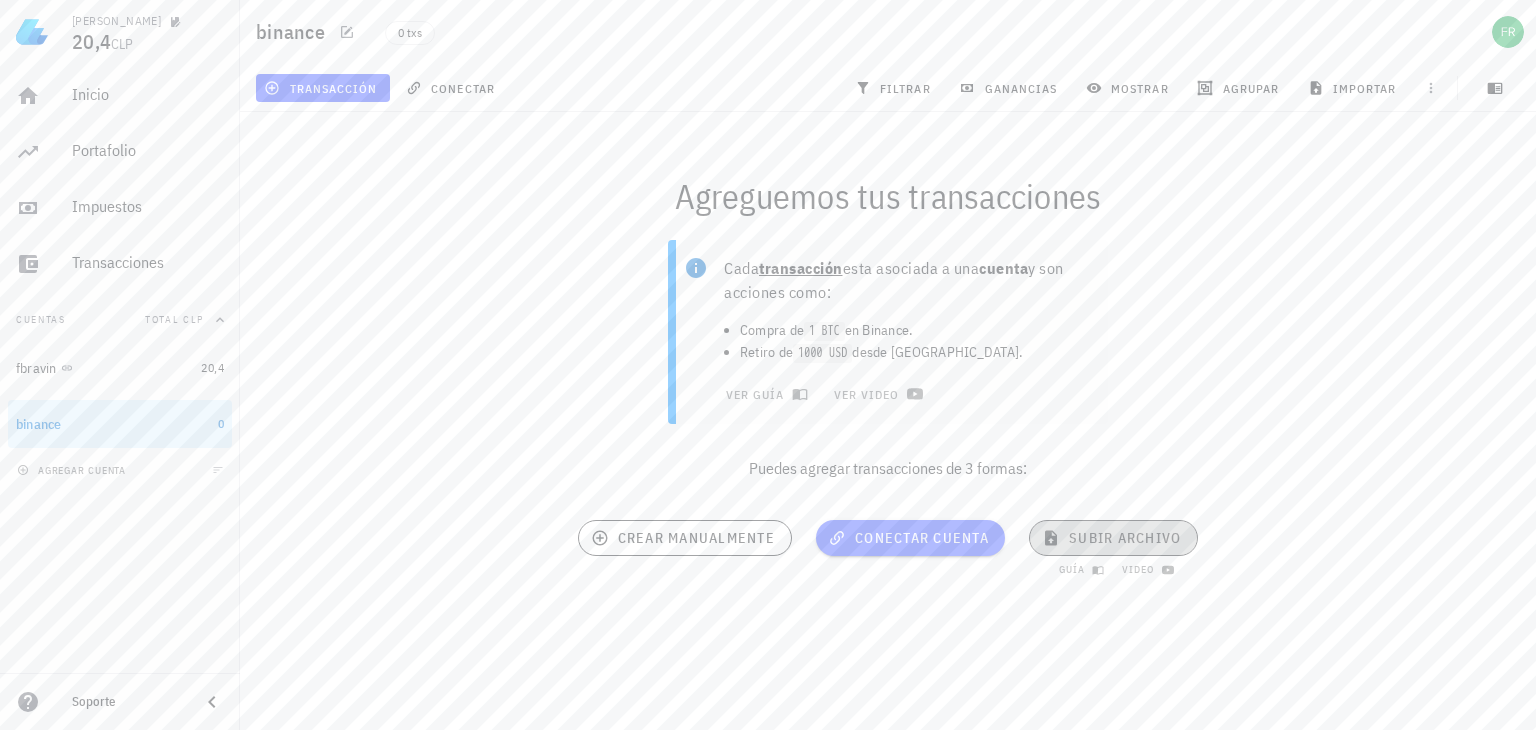 click on "subir archivo" at bounding box center [1113, 538] 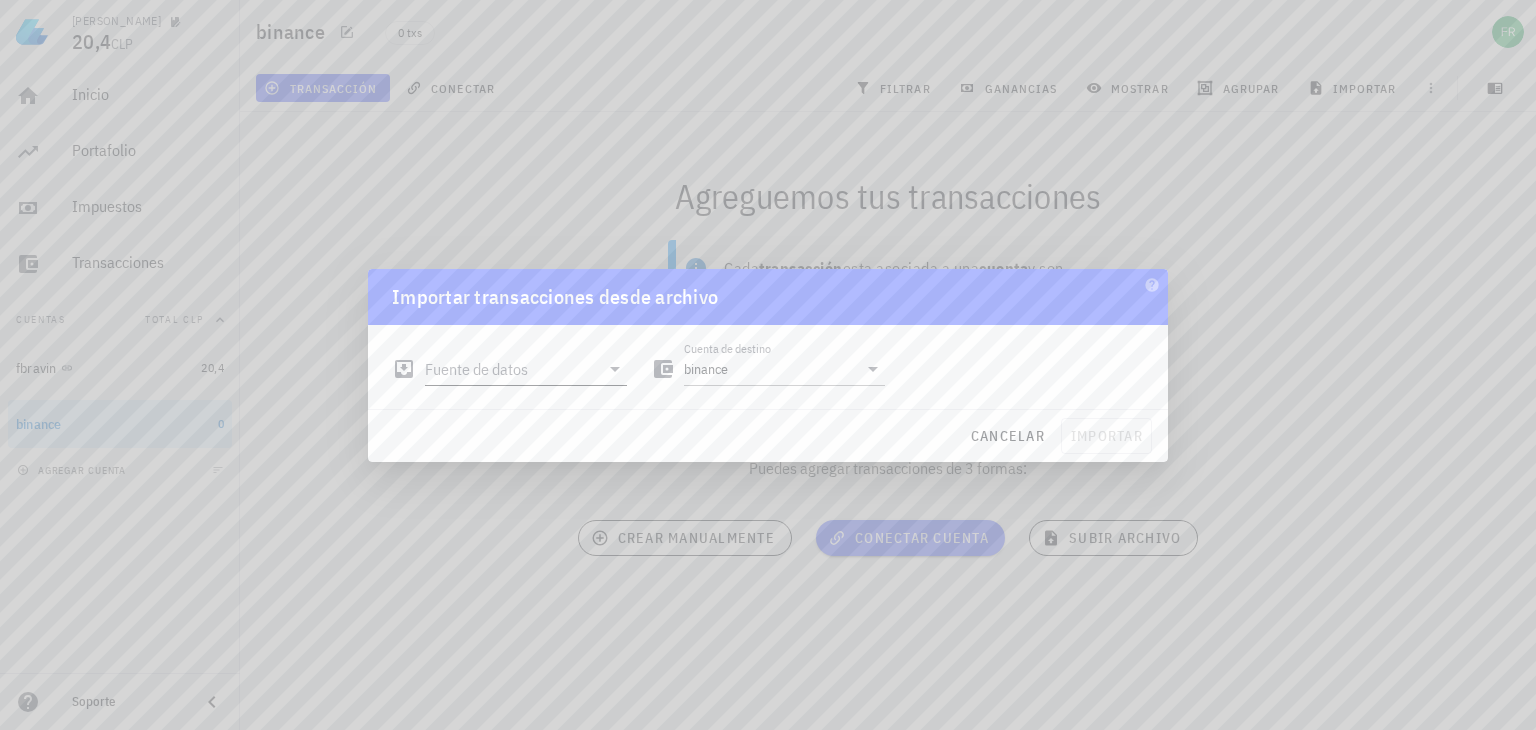 click on "Fuente de datos" at bounding box center (512, 369) 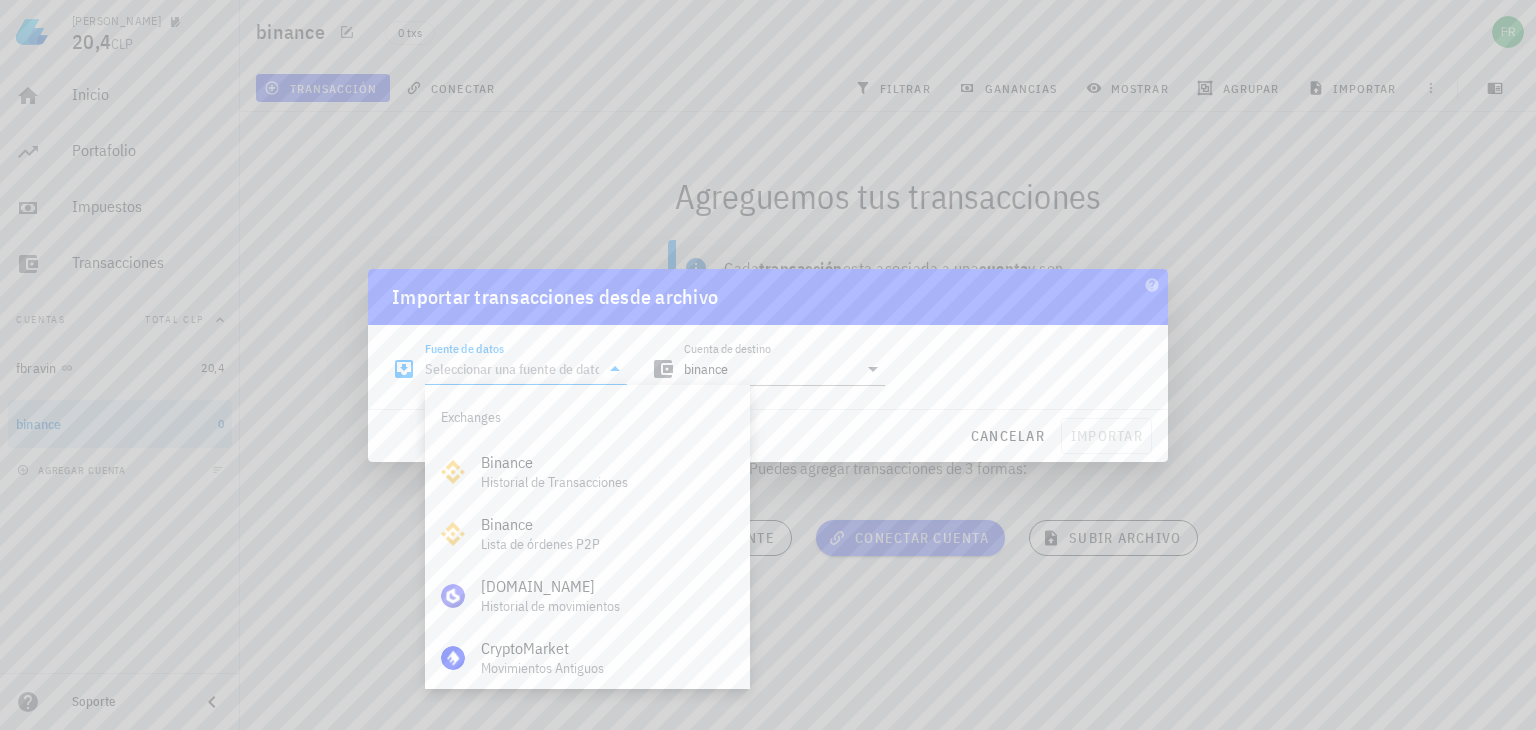 click on "Exchanges" at bounding box center [587, 417] 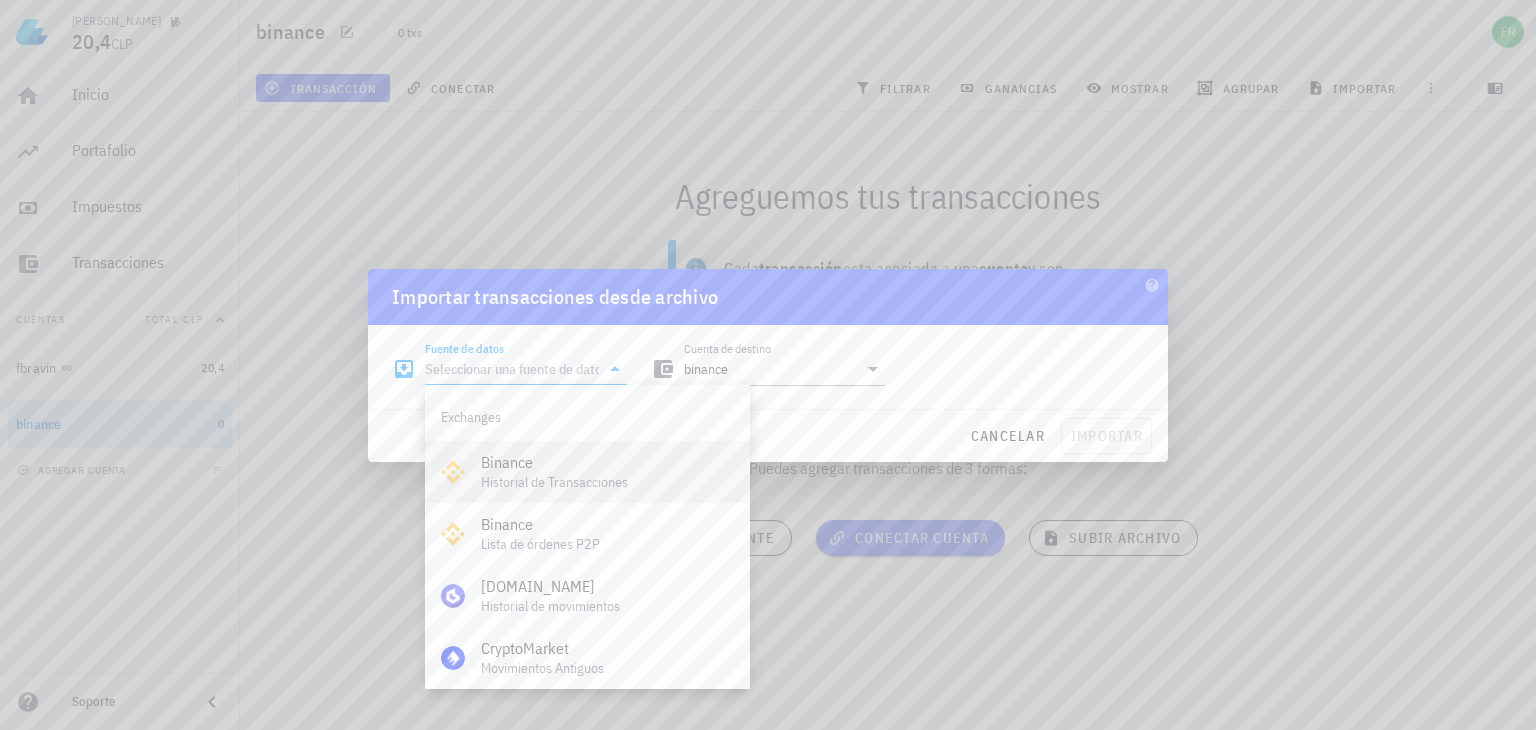 click on "Binance" at bounding box center [607, 462] 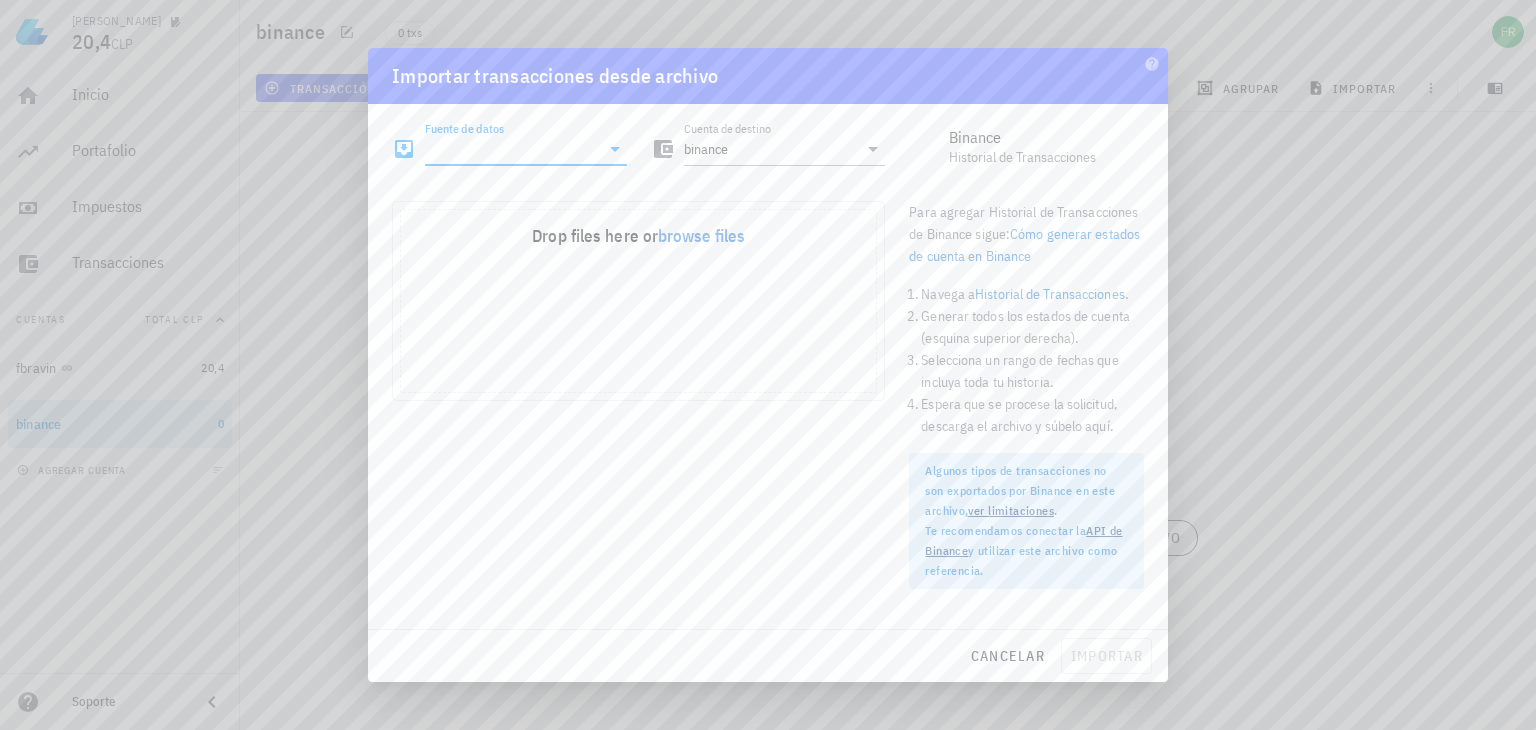 type on "Binance" 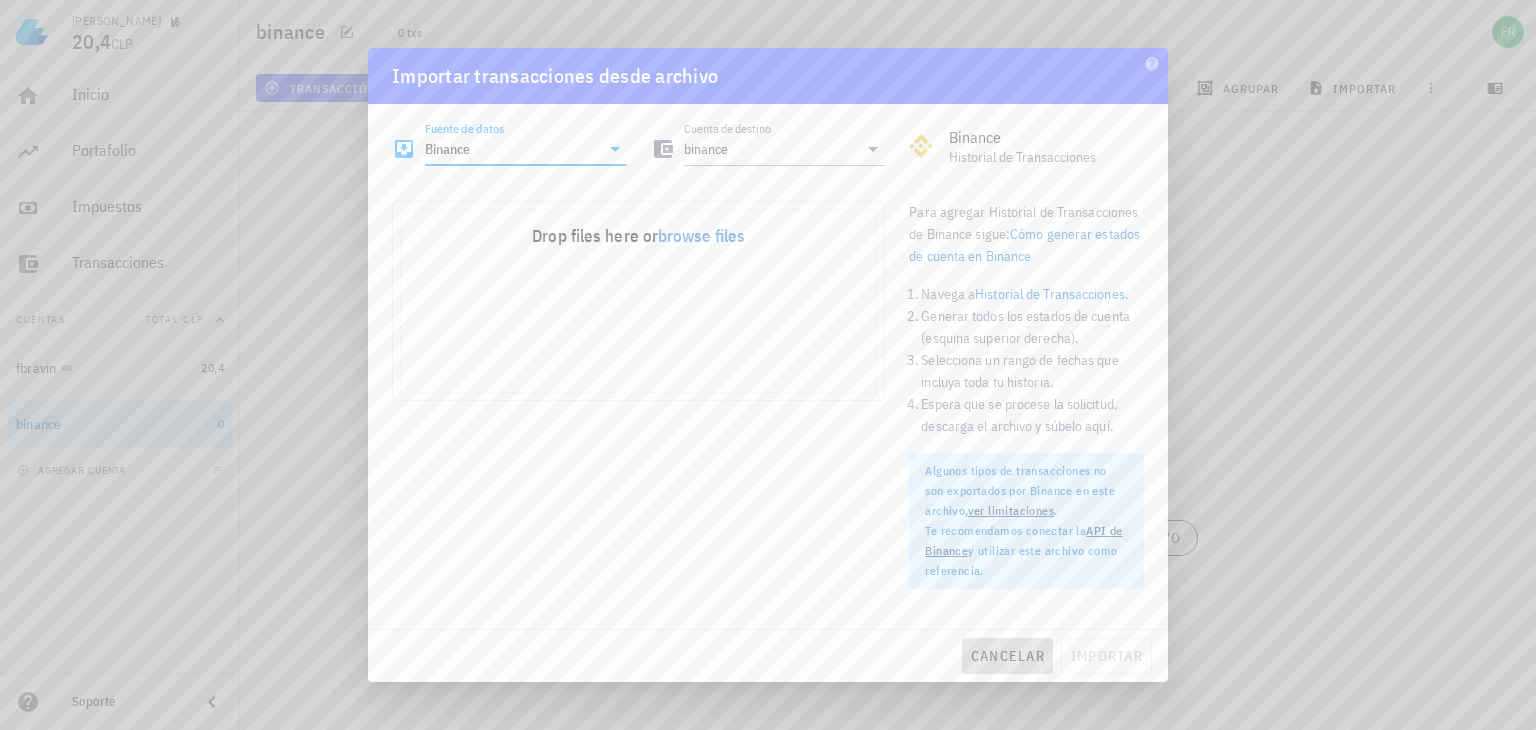 click on "cancelar" at bounding box center (1007, 656) 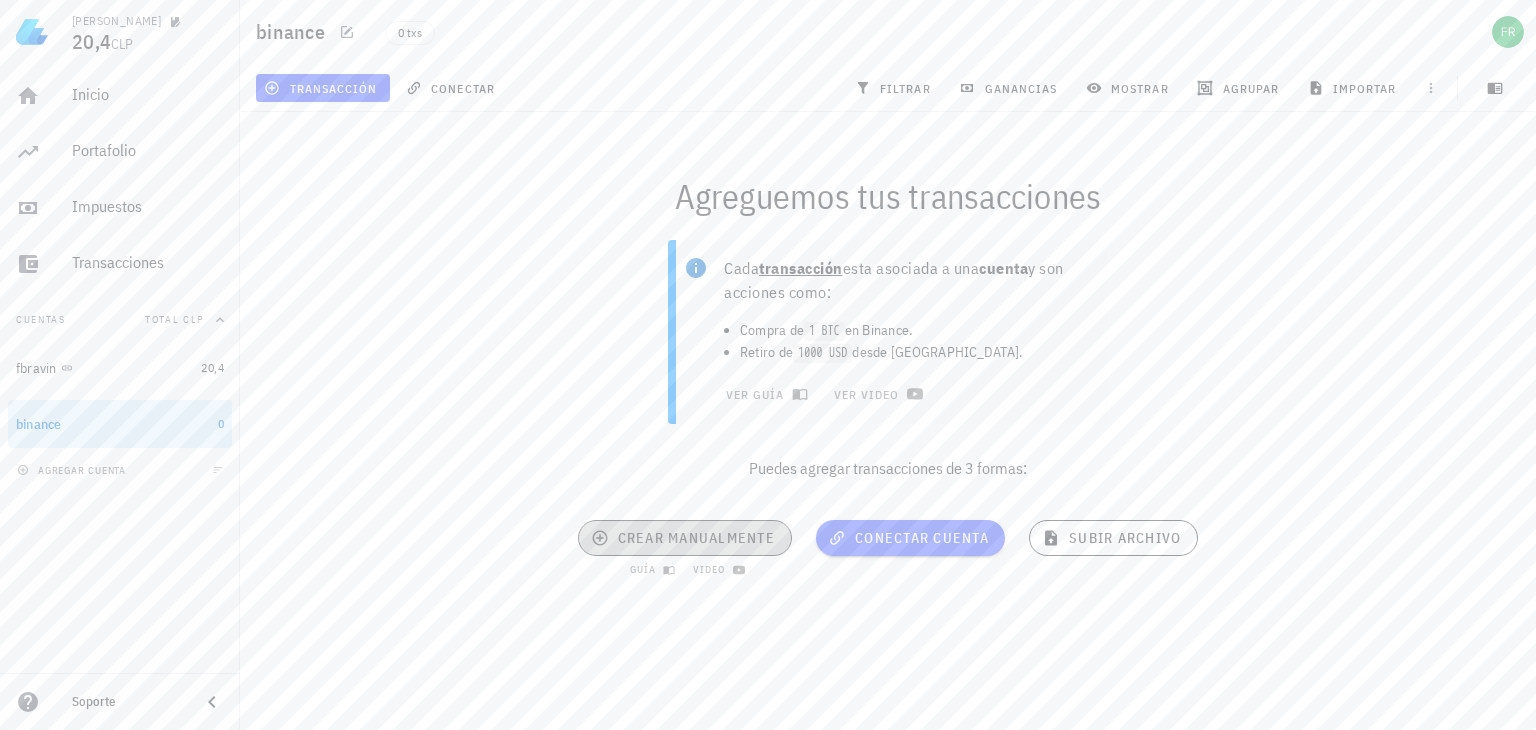 click on "crear manualmente" at bounding box center [685, 538] 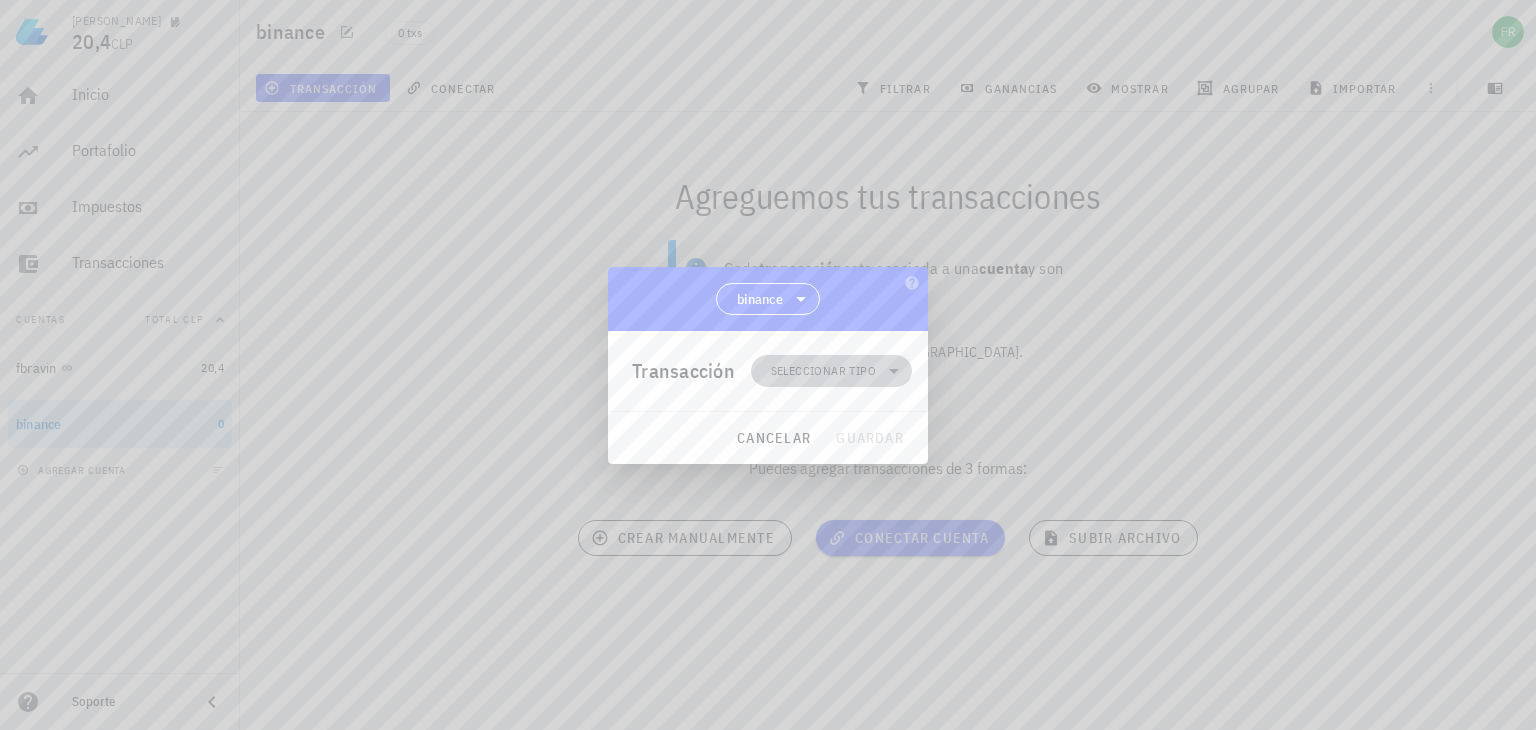 click on "Seleccionar tipo" at bounding box center [823, 371] 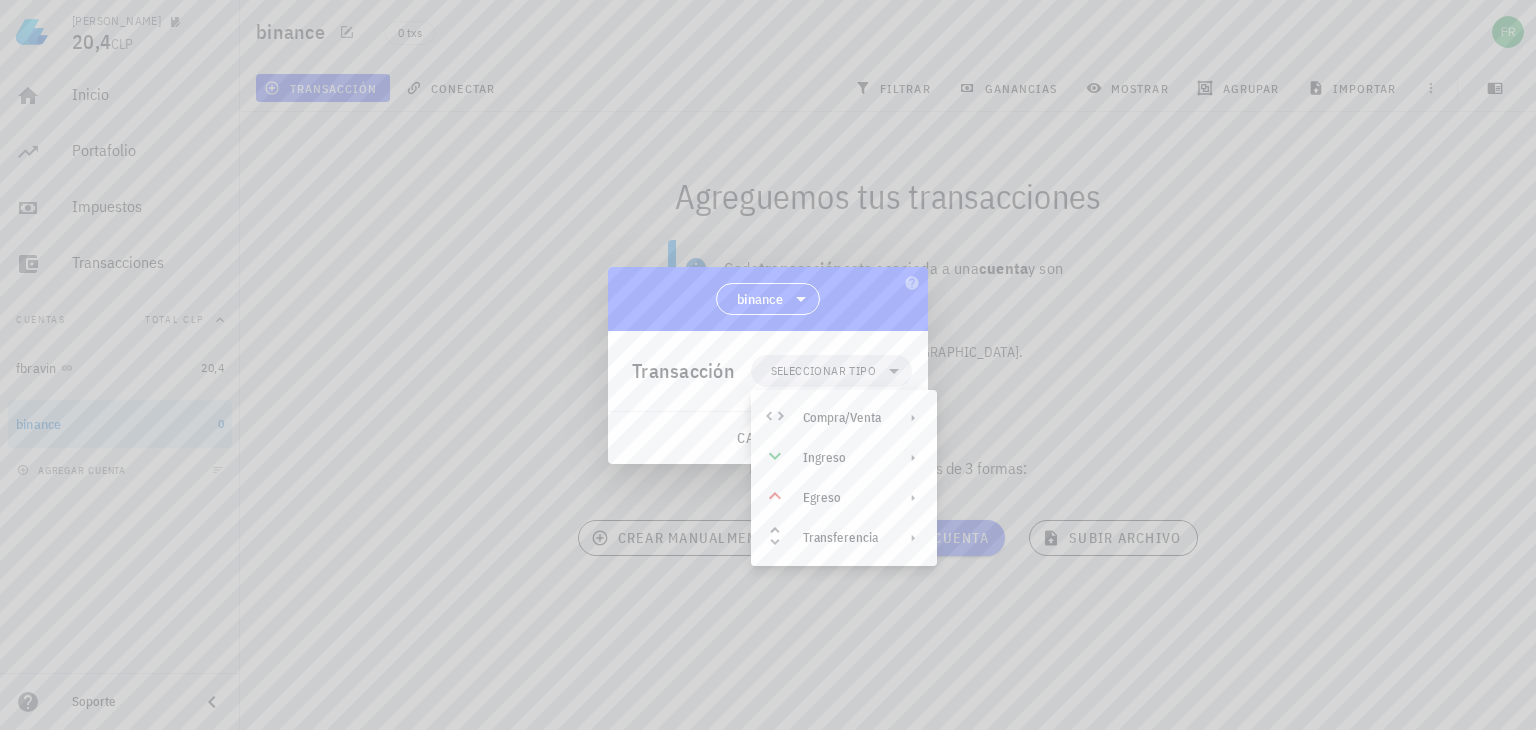 click at bounding box center [768, 365] 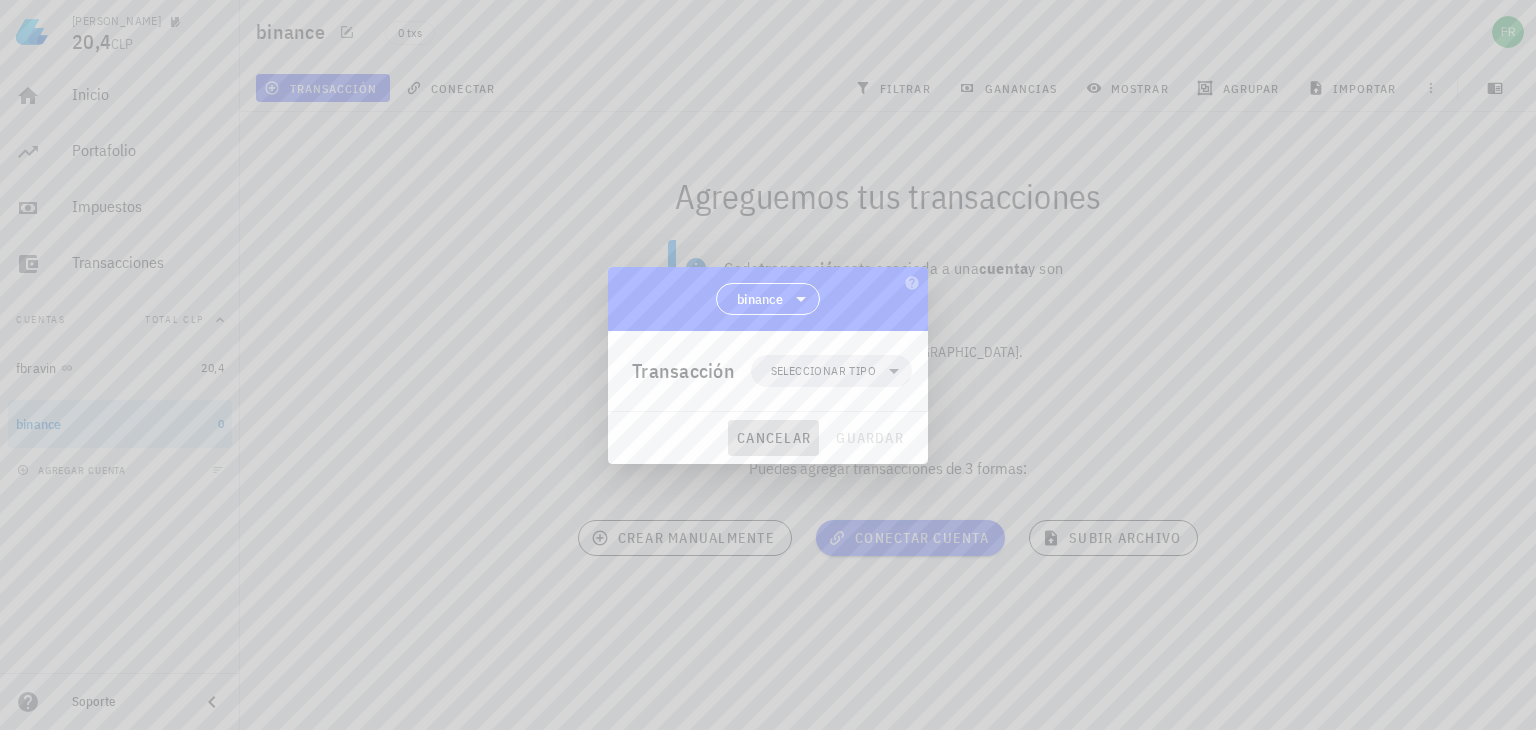 click on "cancelar" at bounding box center [773, 438] 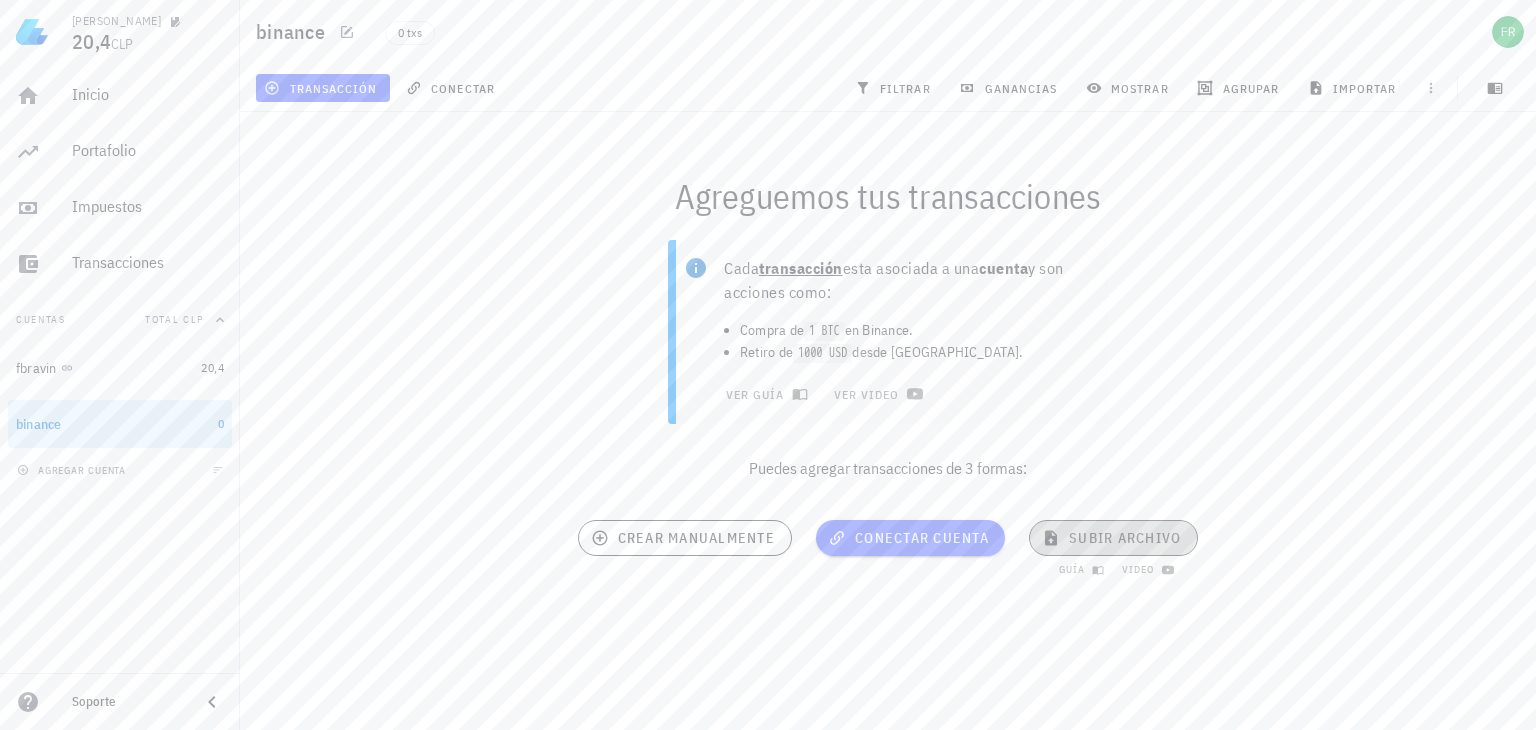 click on "subir archivo" at bounding box center (1113, 538) 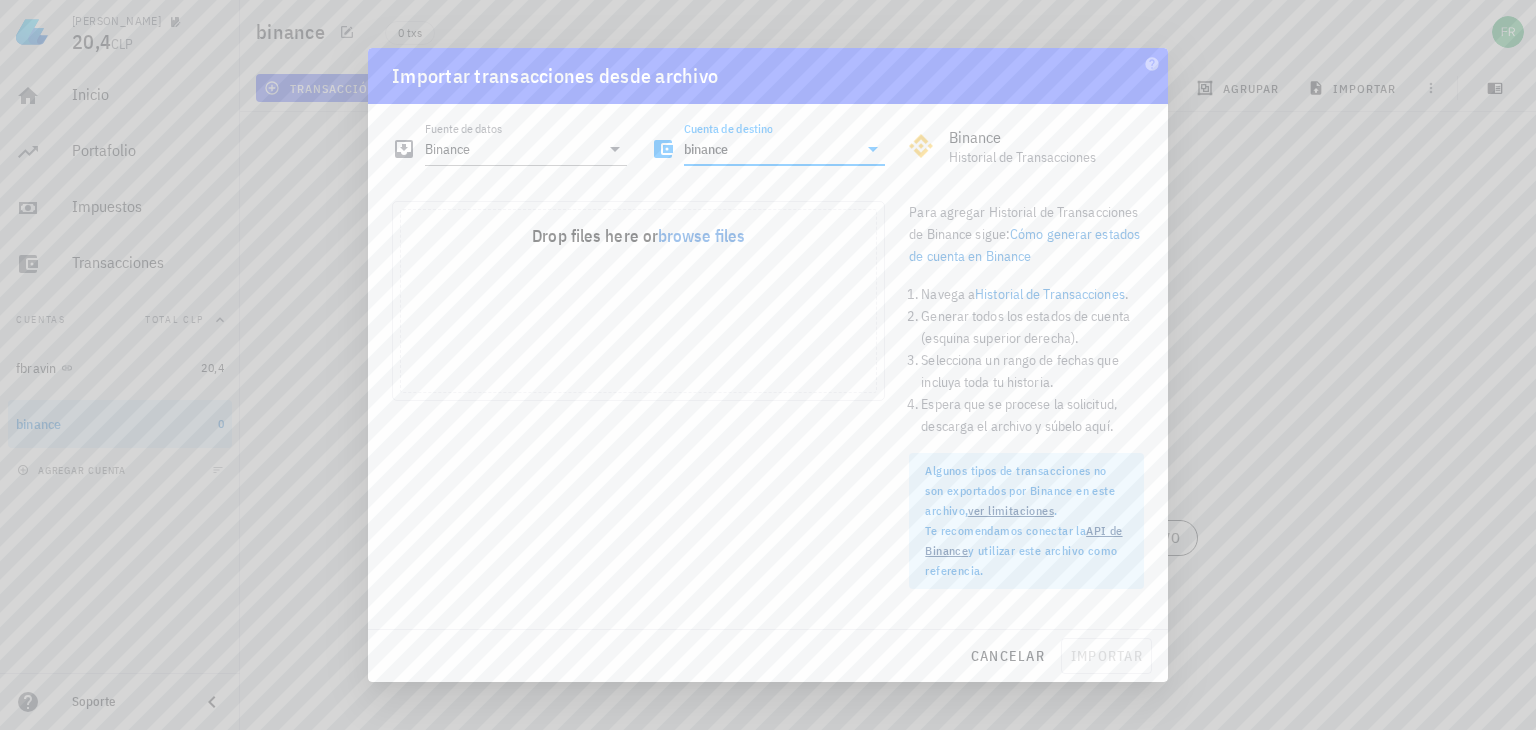 click on "binance" at bounding box center (771, 149) 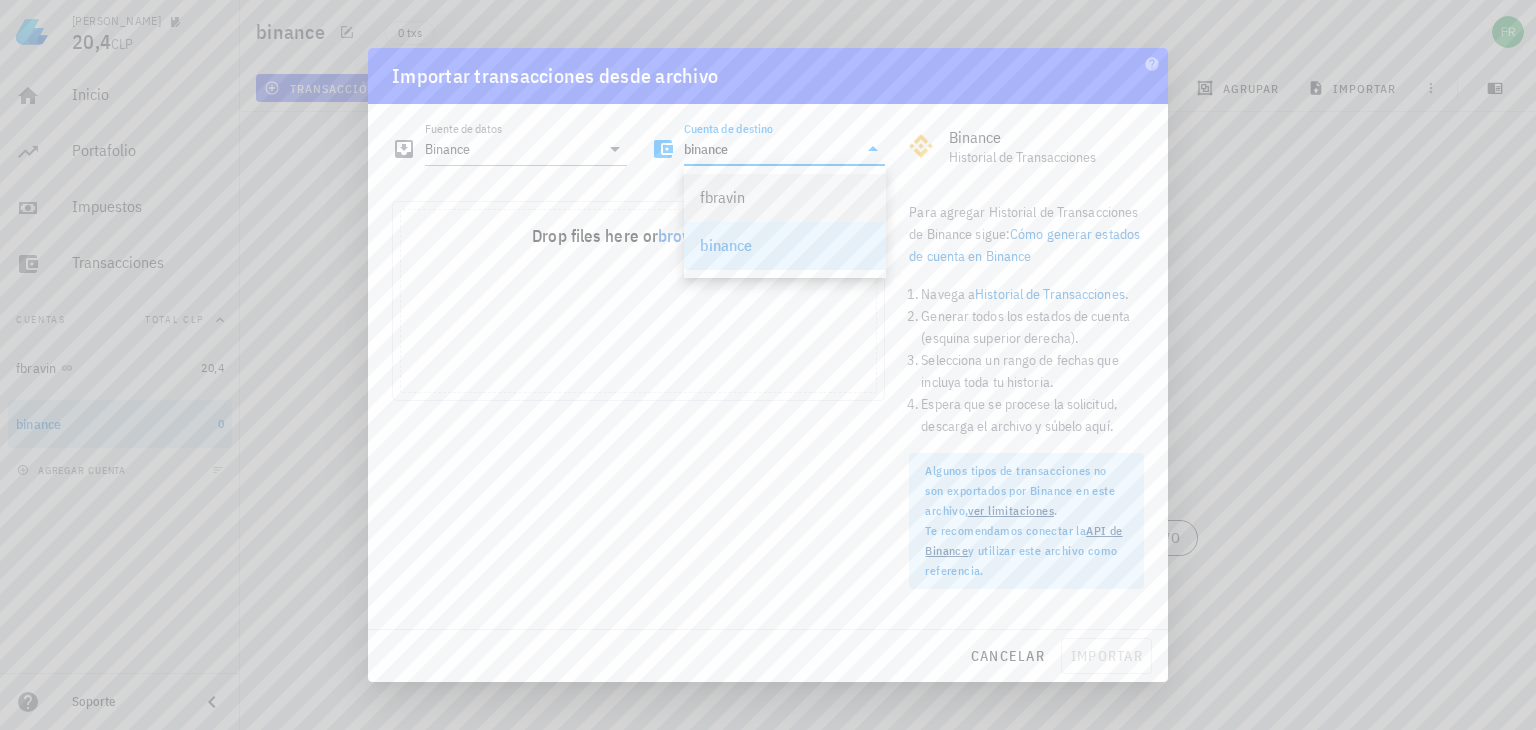 click on "fbravin" at bounding box center (785, 197) 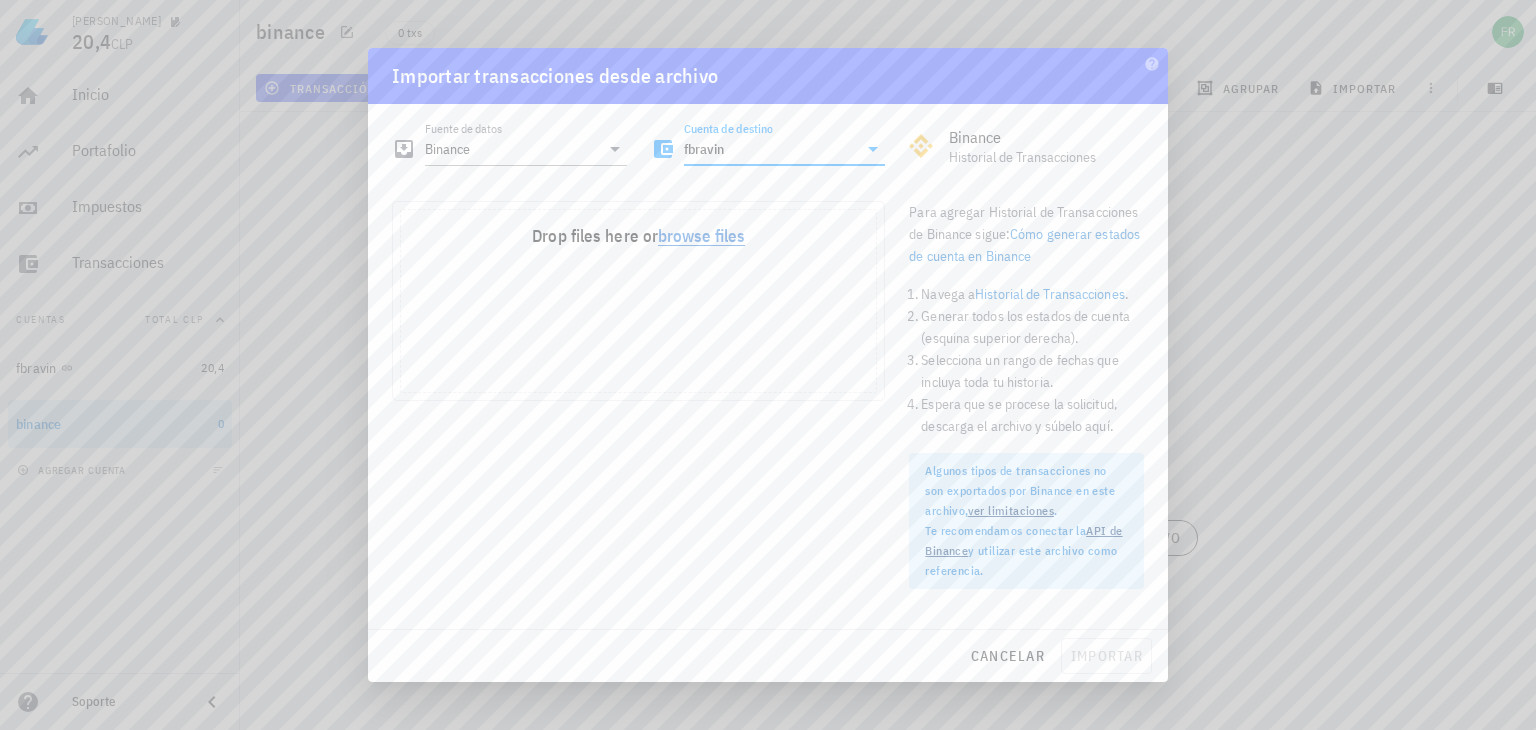 click on "browse files" at bounding box center (701, 237) 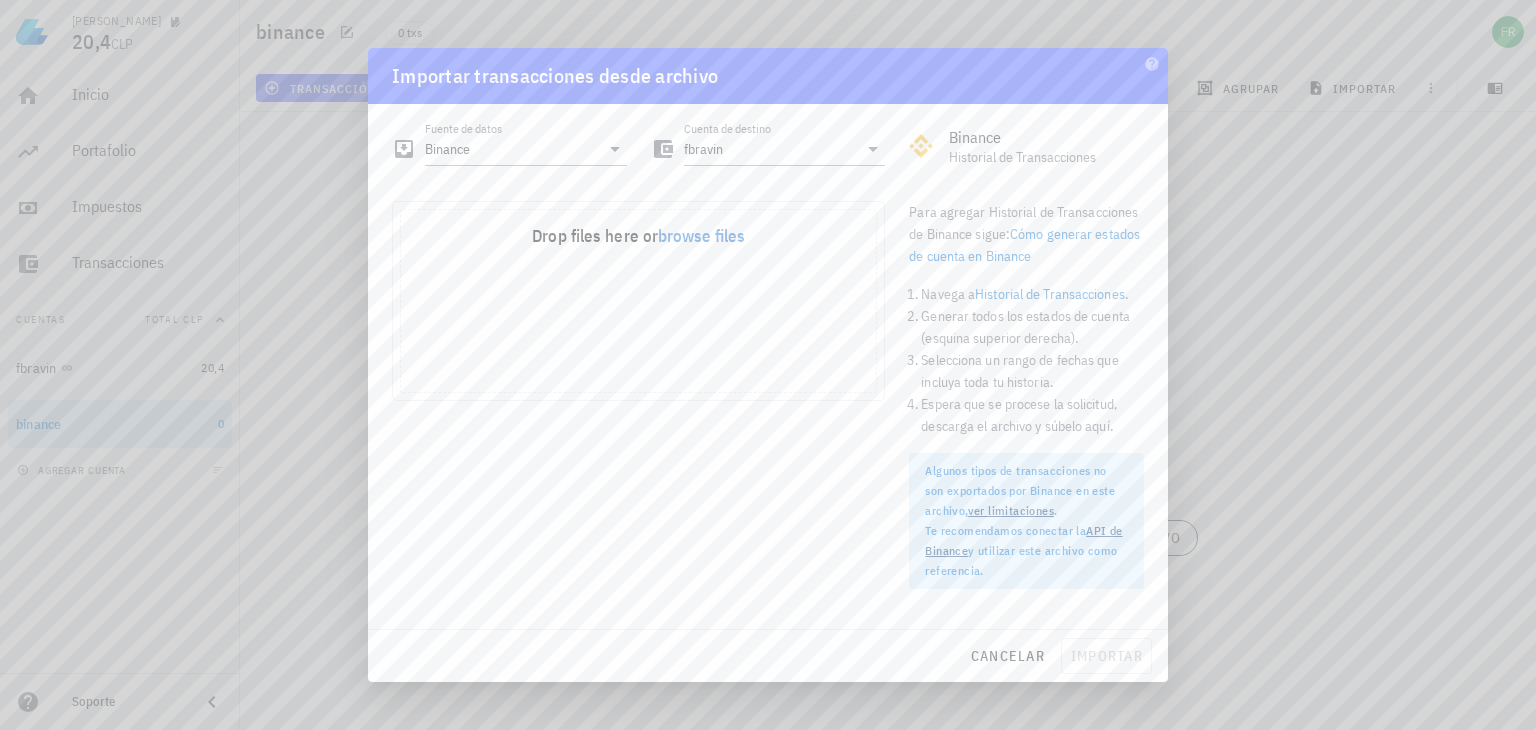 click on "Historial de Transacciones" at bounding box center [1046, 157] 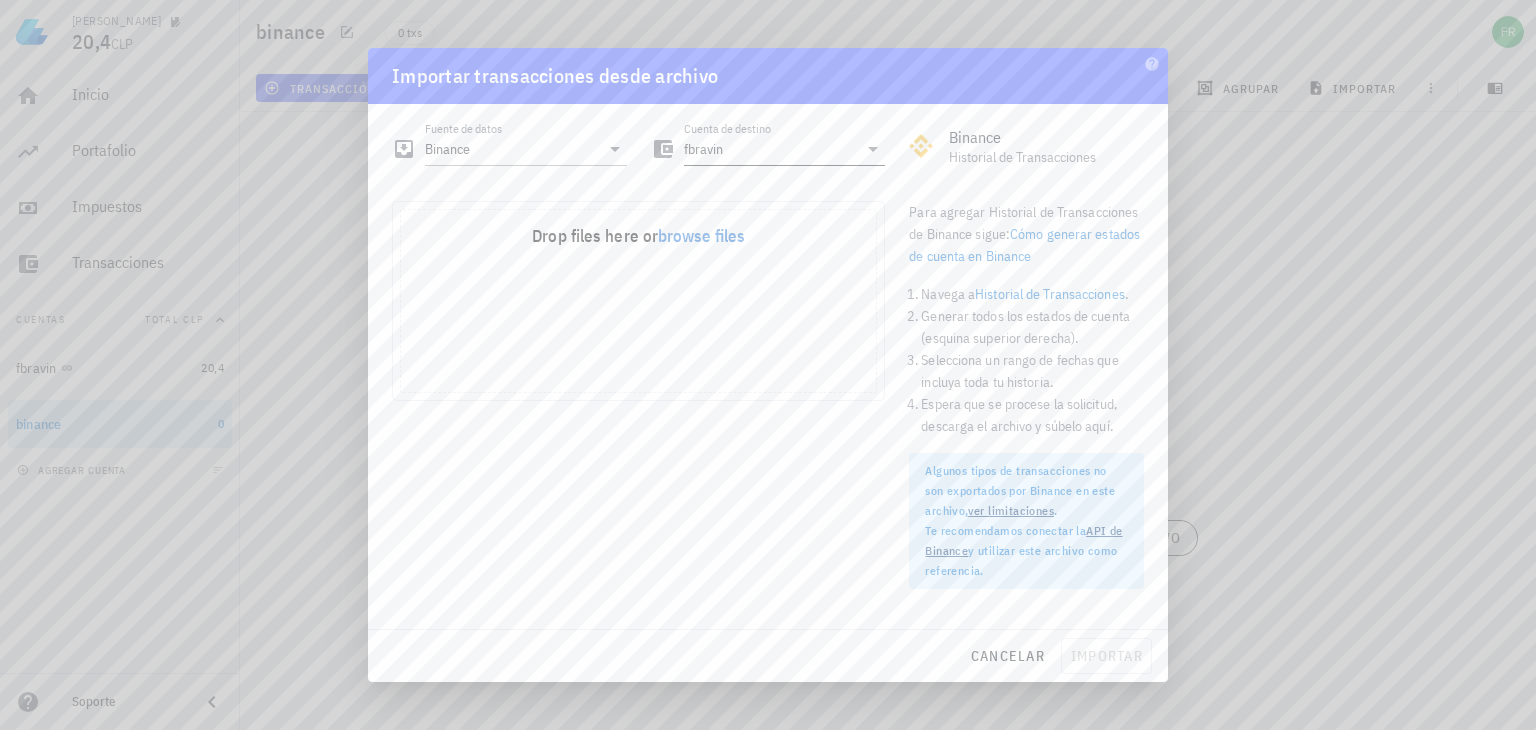 click on "fbravin" at bounding box center [771, 149] 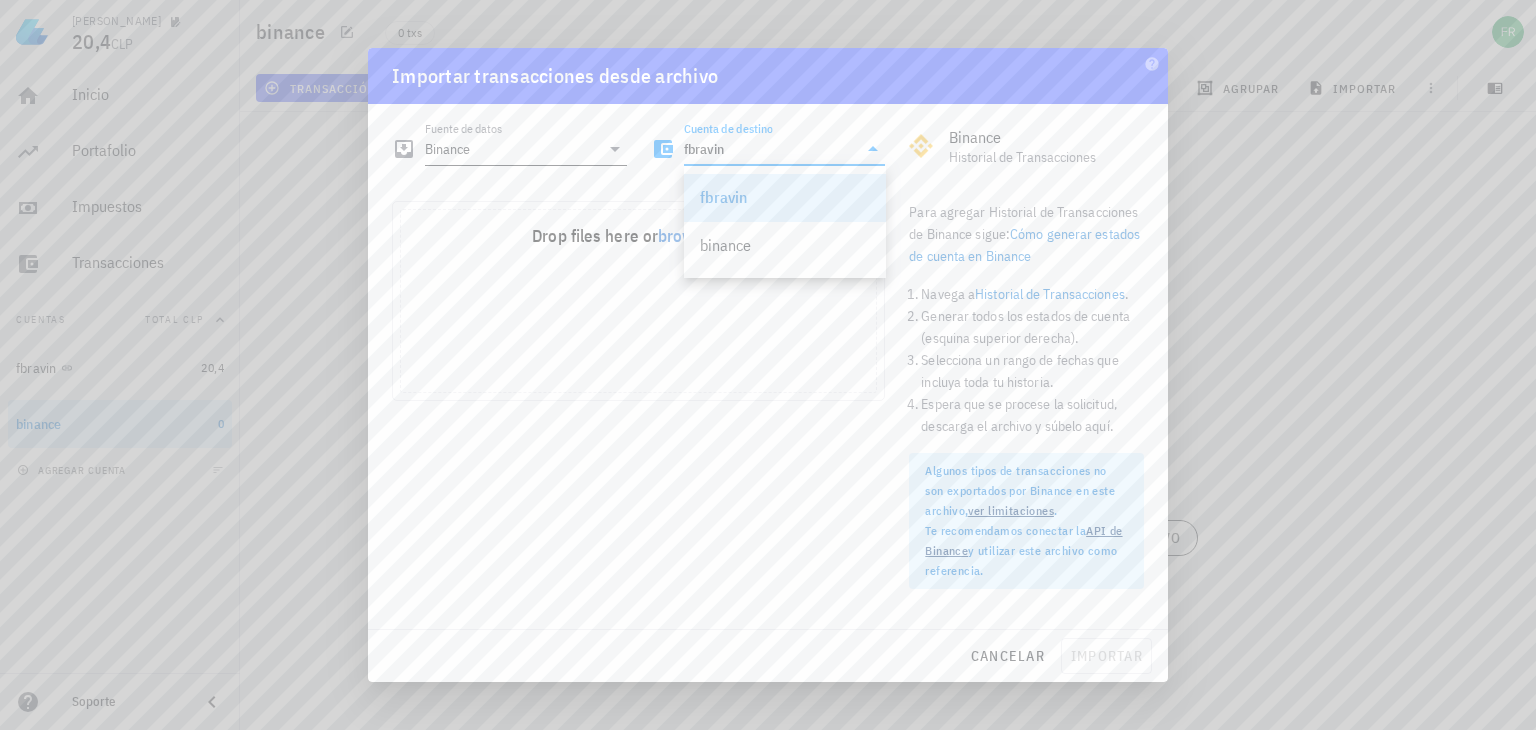 click on "Fuente de datos Binance" at bounding box center [526, 149] 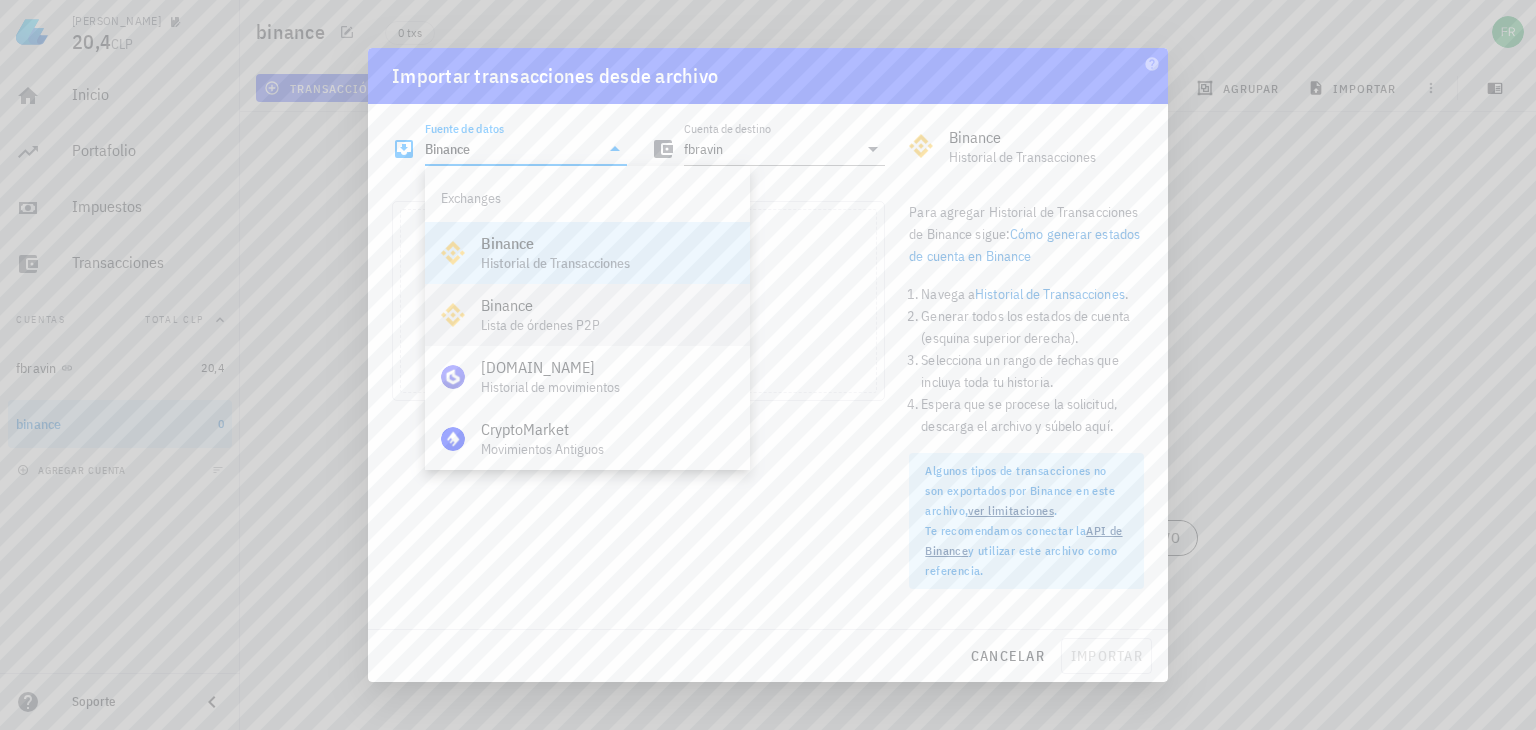 click on "Binance   Lista de órdenes P2P" at bounding box center (607, 315) 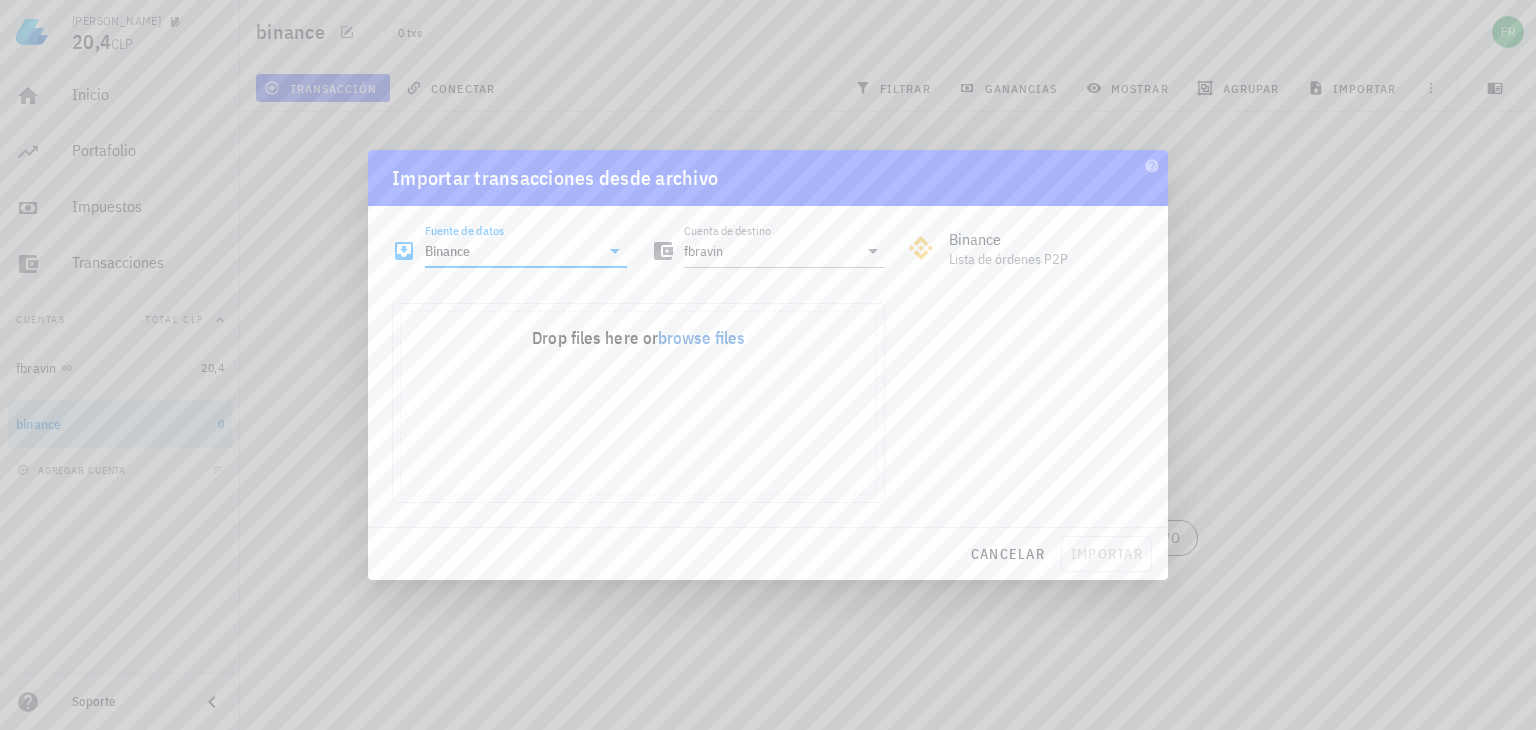 type on "Binance P2P" 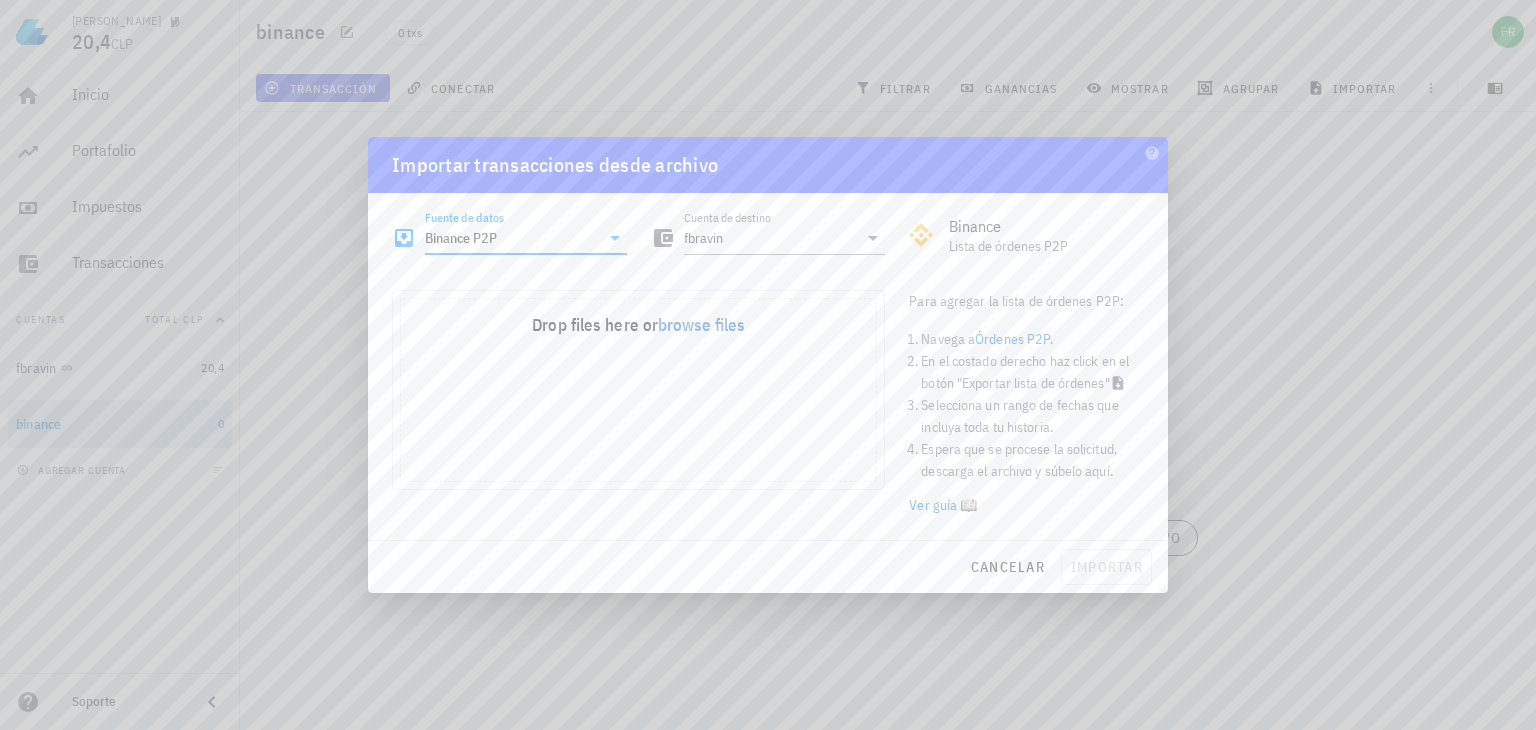 drag, startPoint x: 552, startPoint y: 265, endPoint x: 827, endPoint y: 234, distance: 276.74176 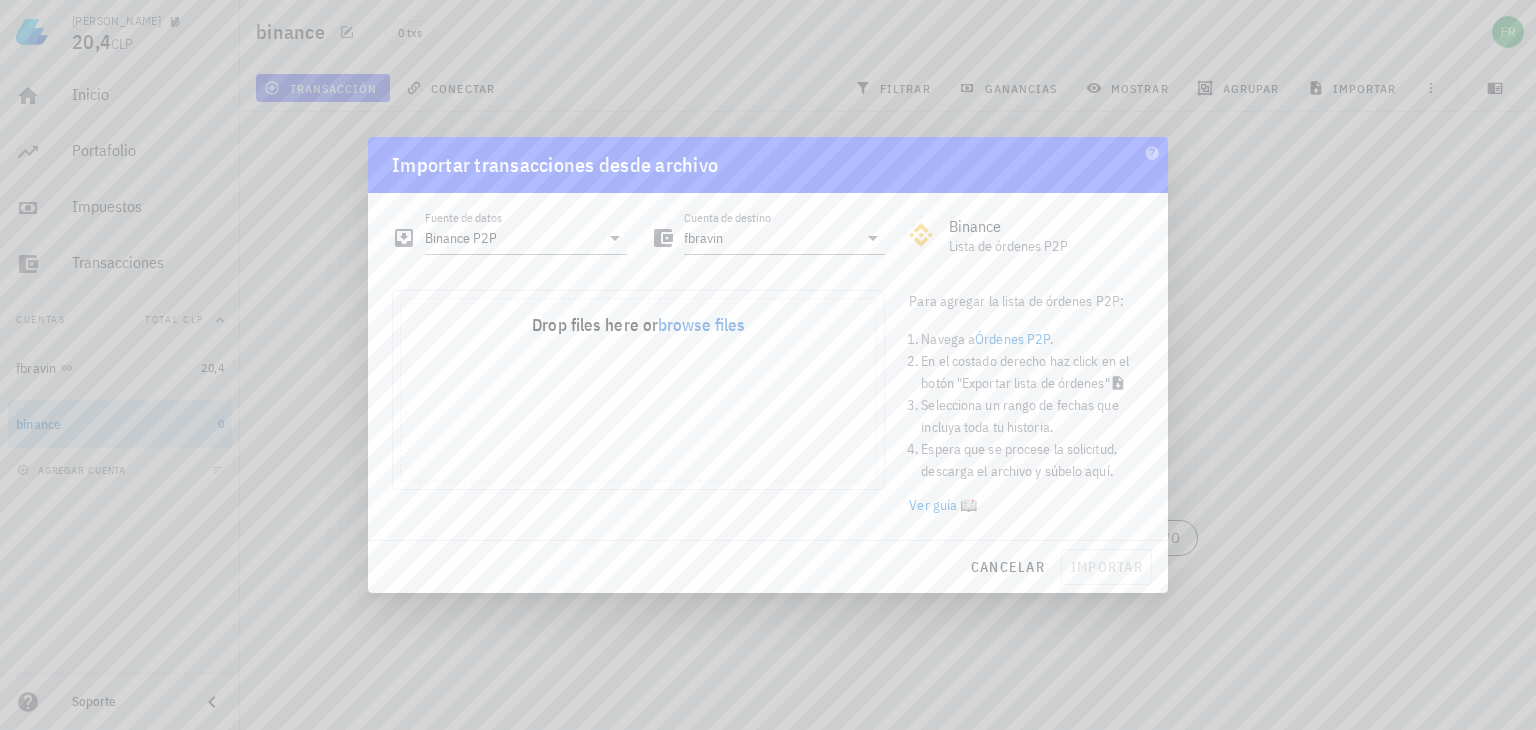 click at bounding box center (768, 365) 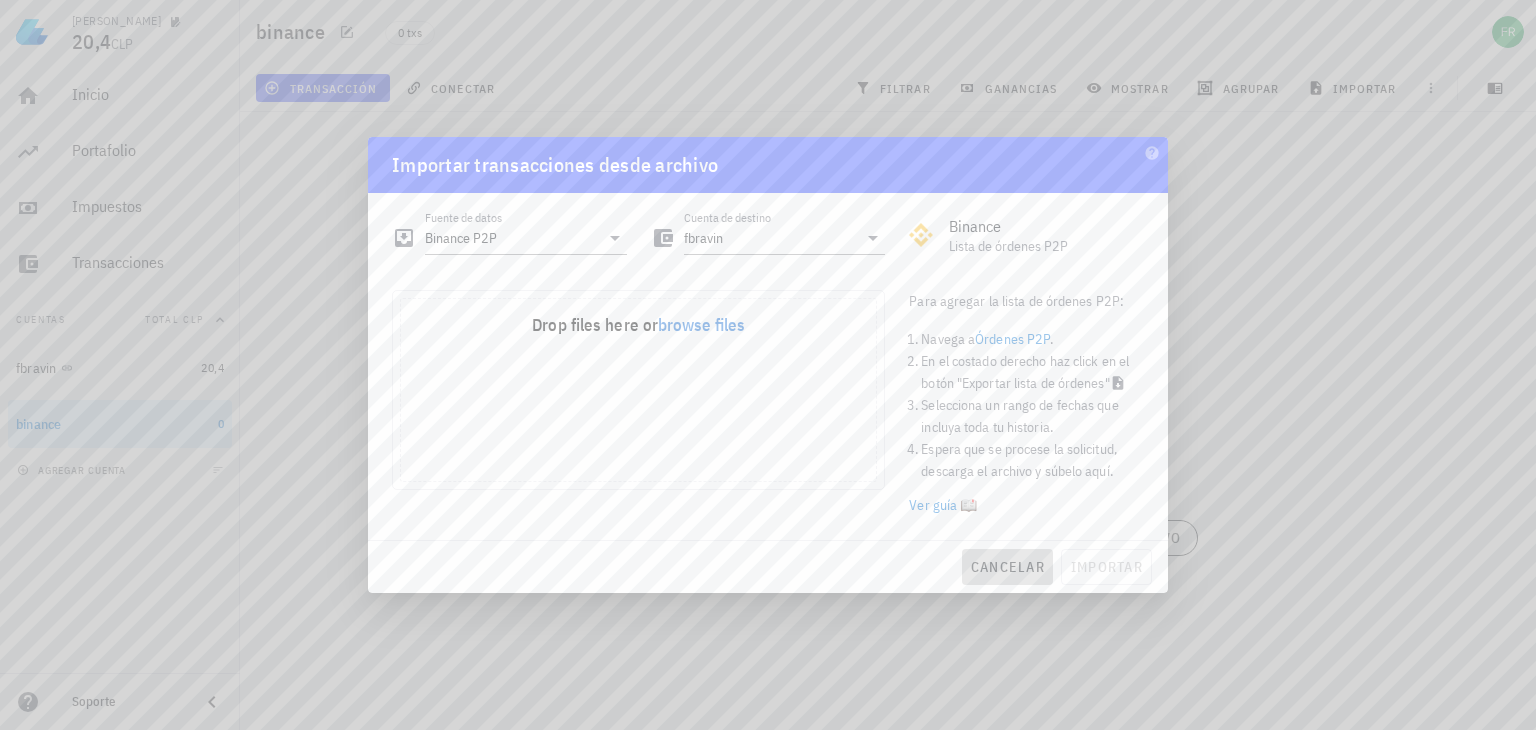 click on "cancelar" at bounding box center [1007, 567] 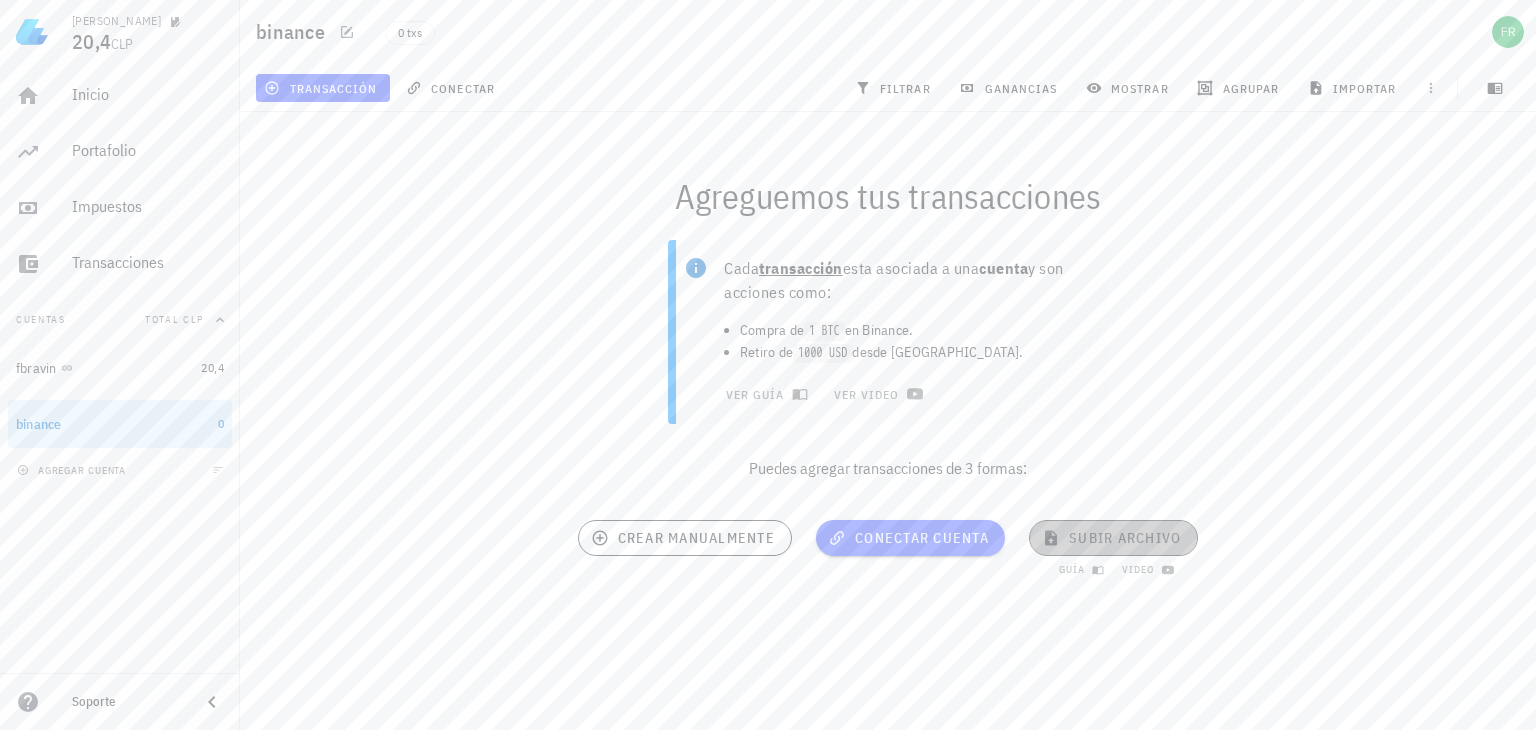 click on "subir archivo" at bounding box center (1113, 538) 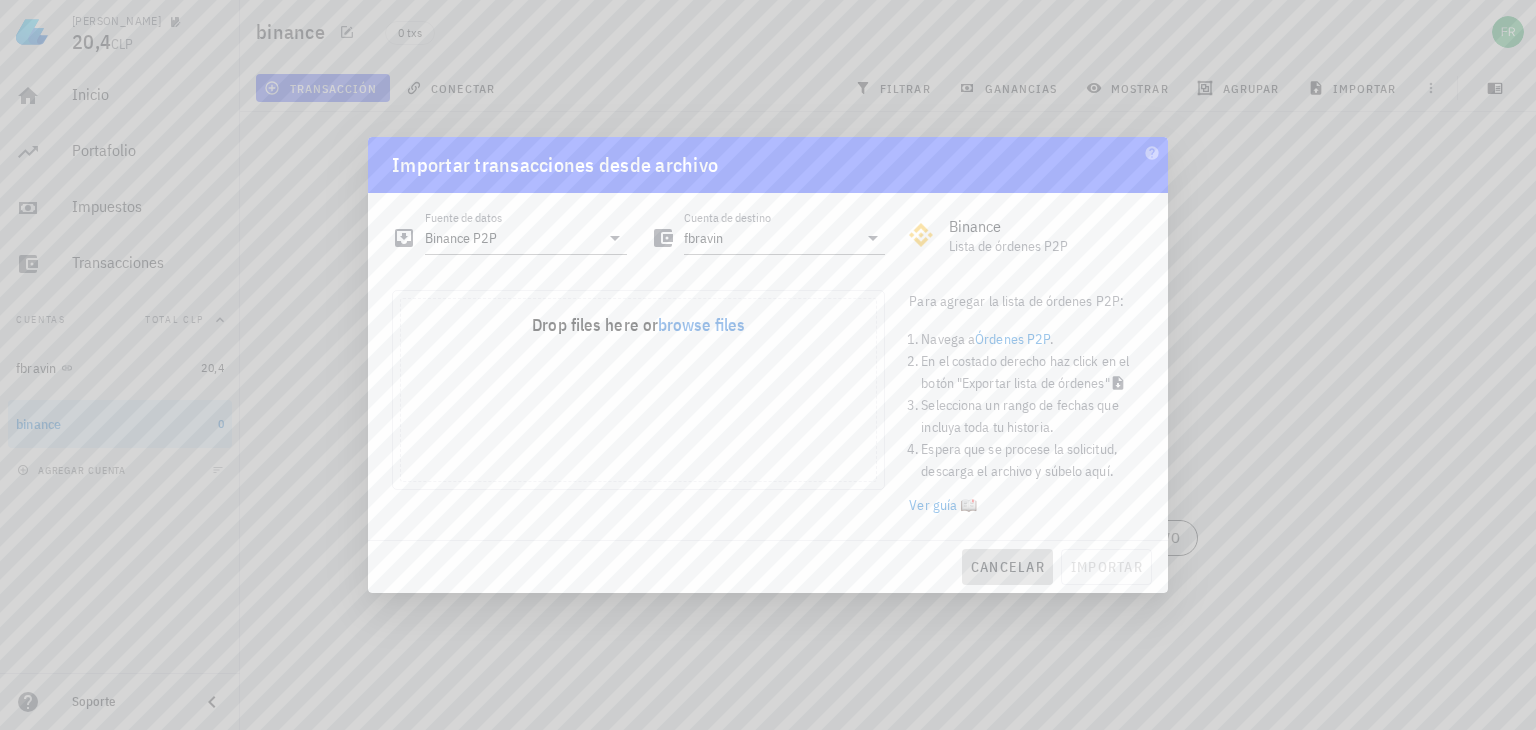 drag, startPoint x: 1045, startPoint y: 568, endPoint x: 1014, endPoint y: 563, distance: 31.400637 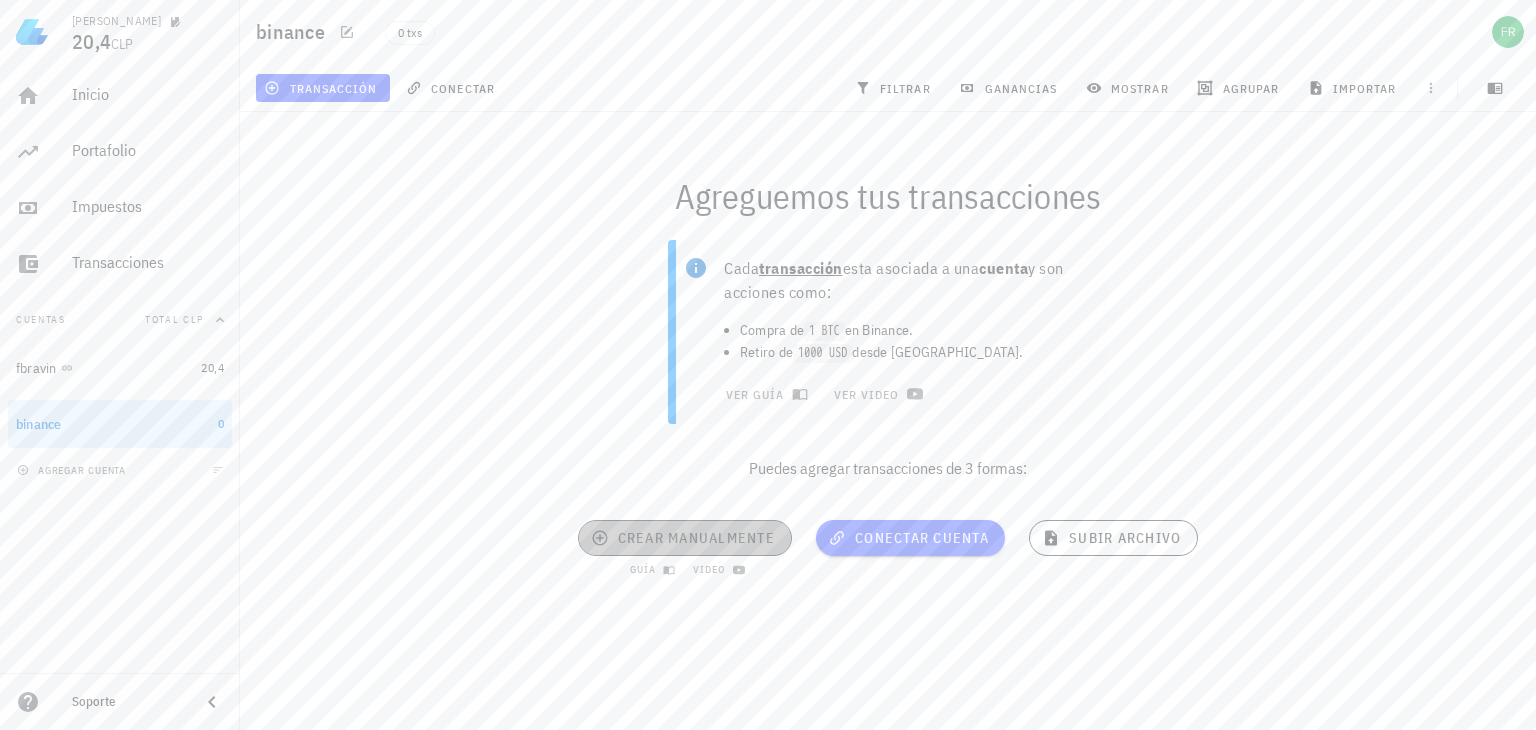 click on "crear manualmente" at bounding box center [685, 538] 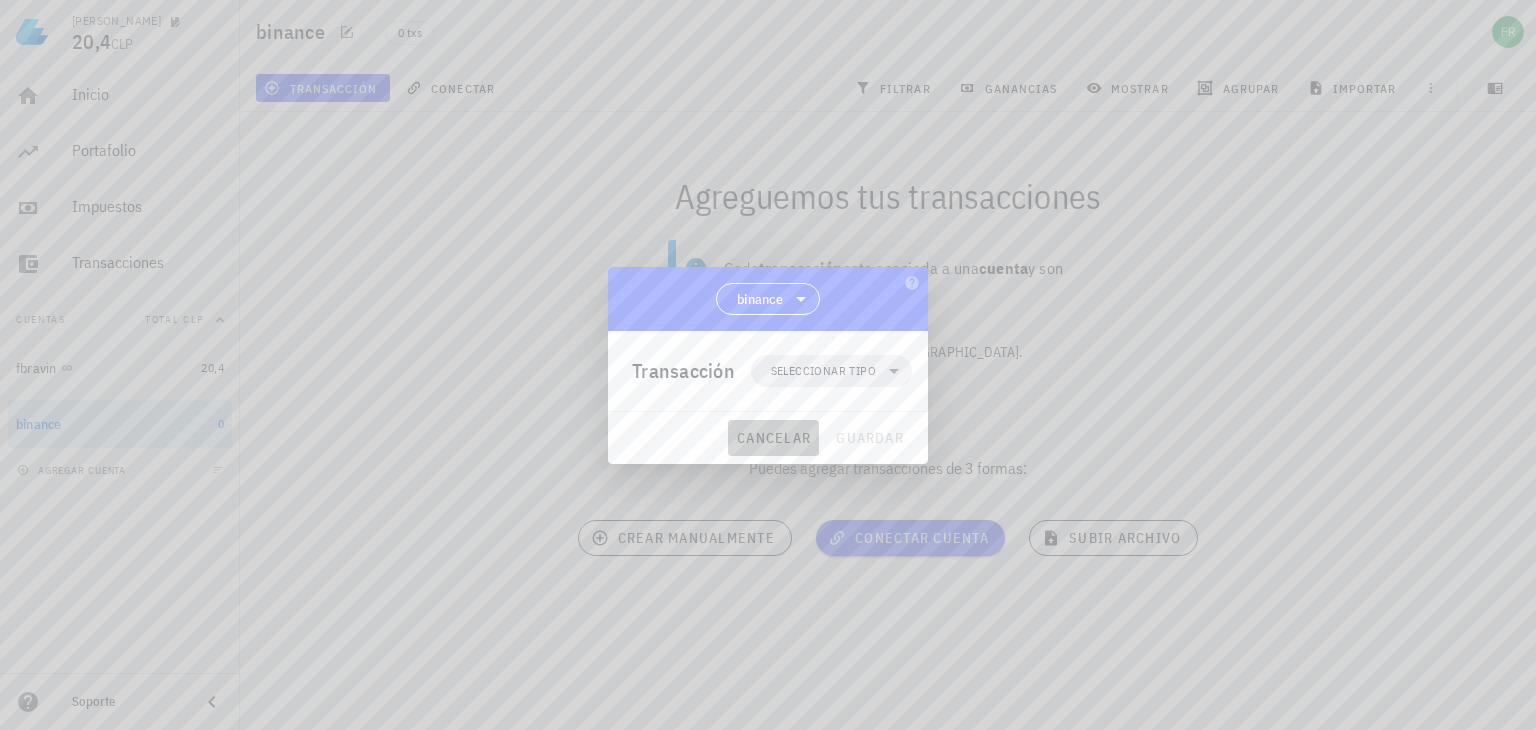 click on "cancelar" at bounding box center [773, 438] 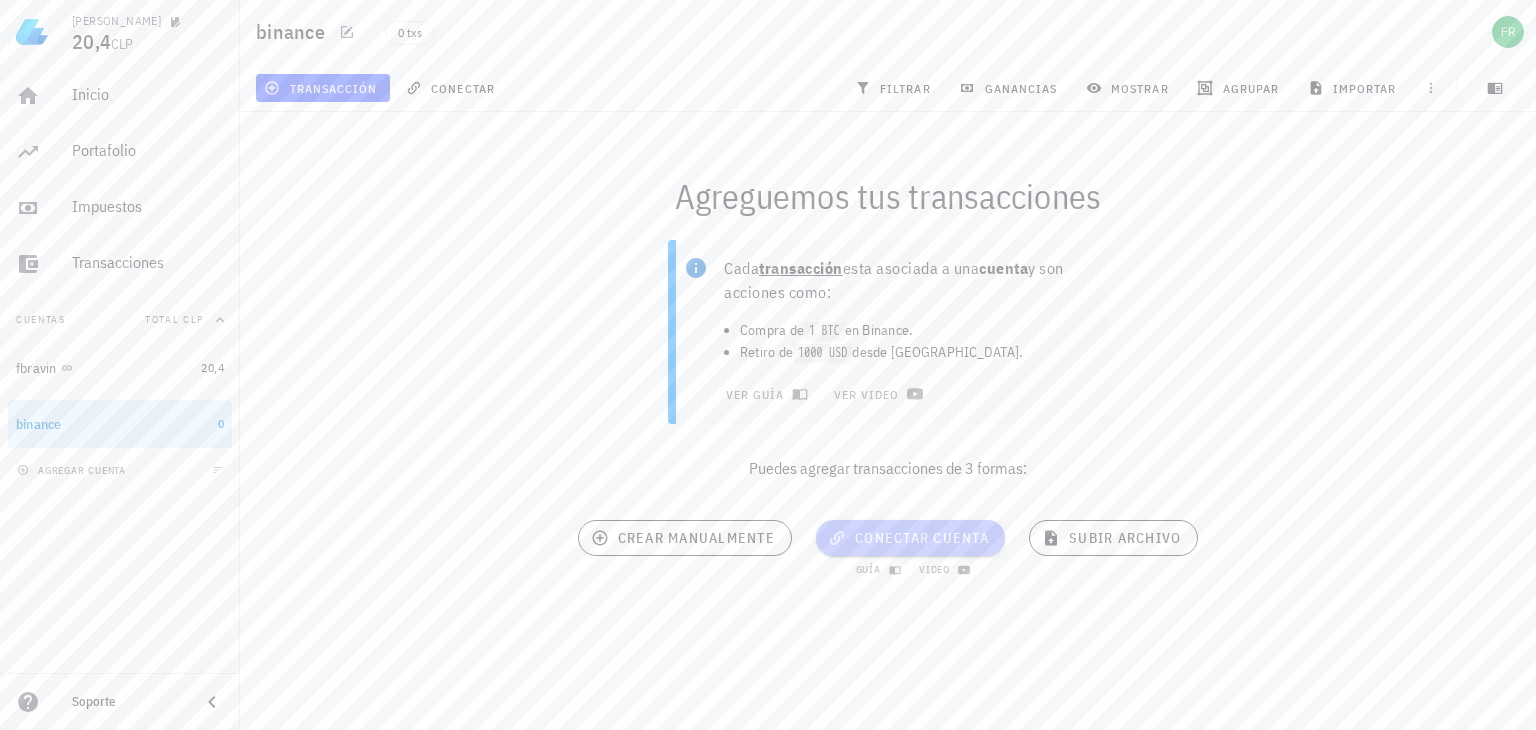 click on "conectar cuenta" at bounding box center [910, 538] 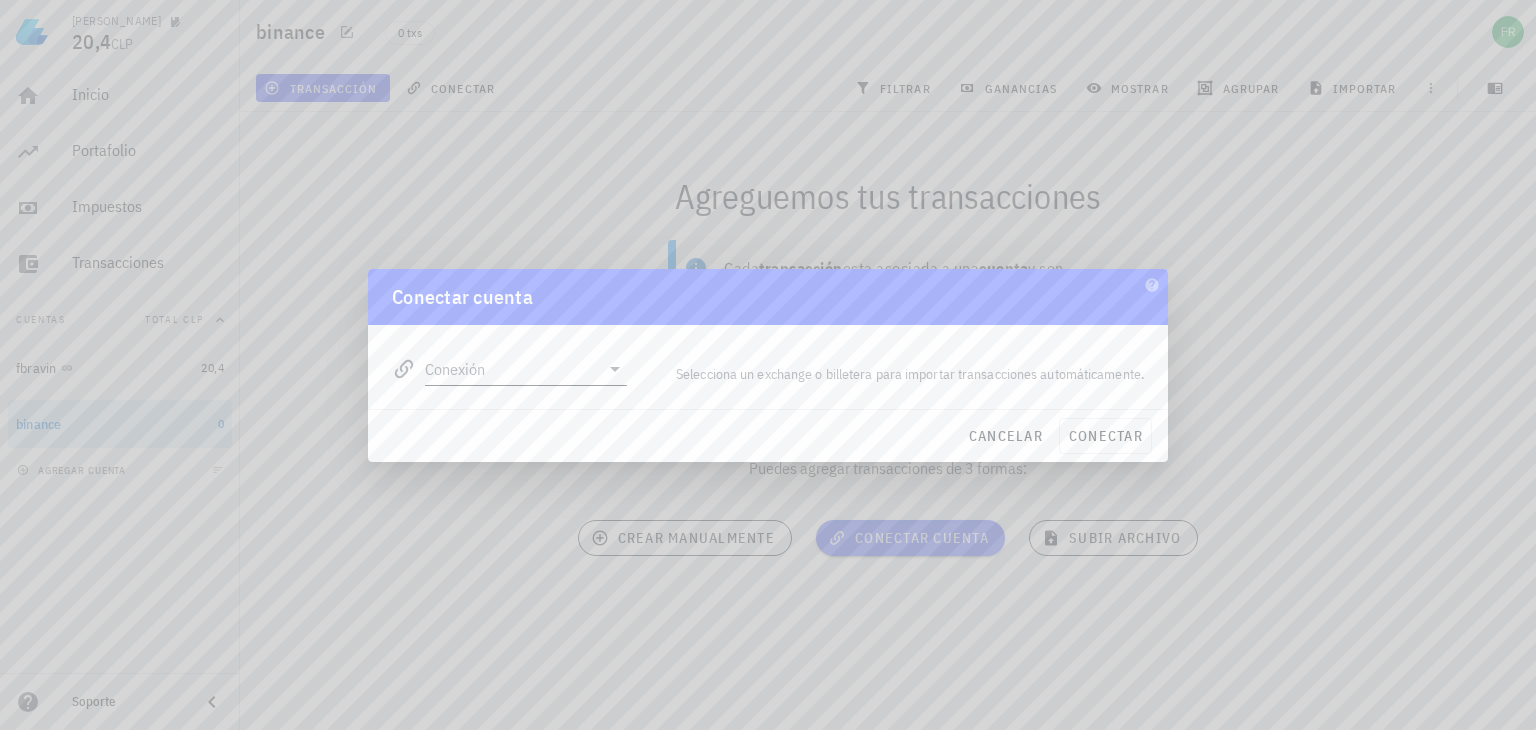click on "Conexión" at bounding box center [512, 369] 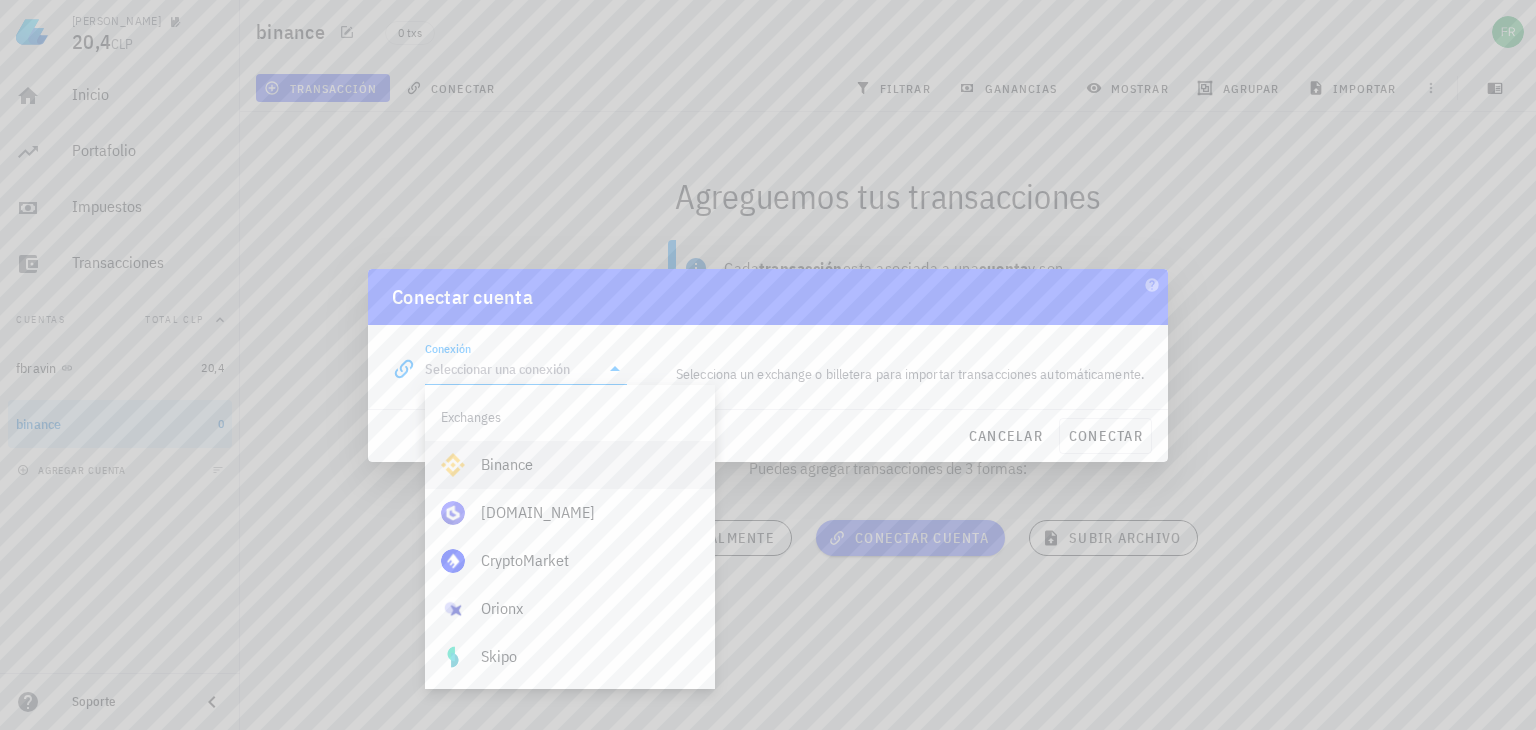 click on "Binance" at bounding box center [590, 464] 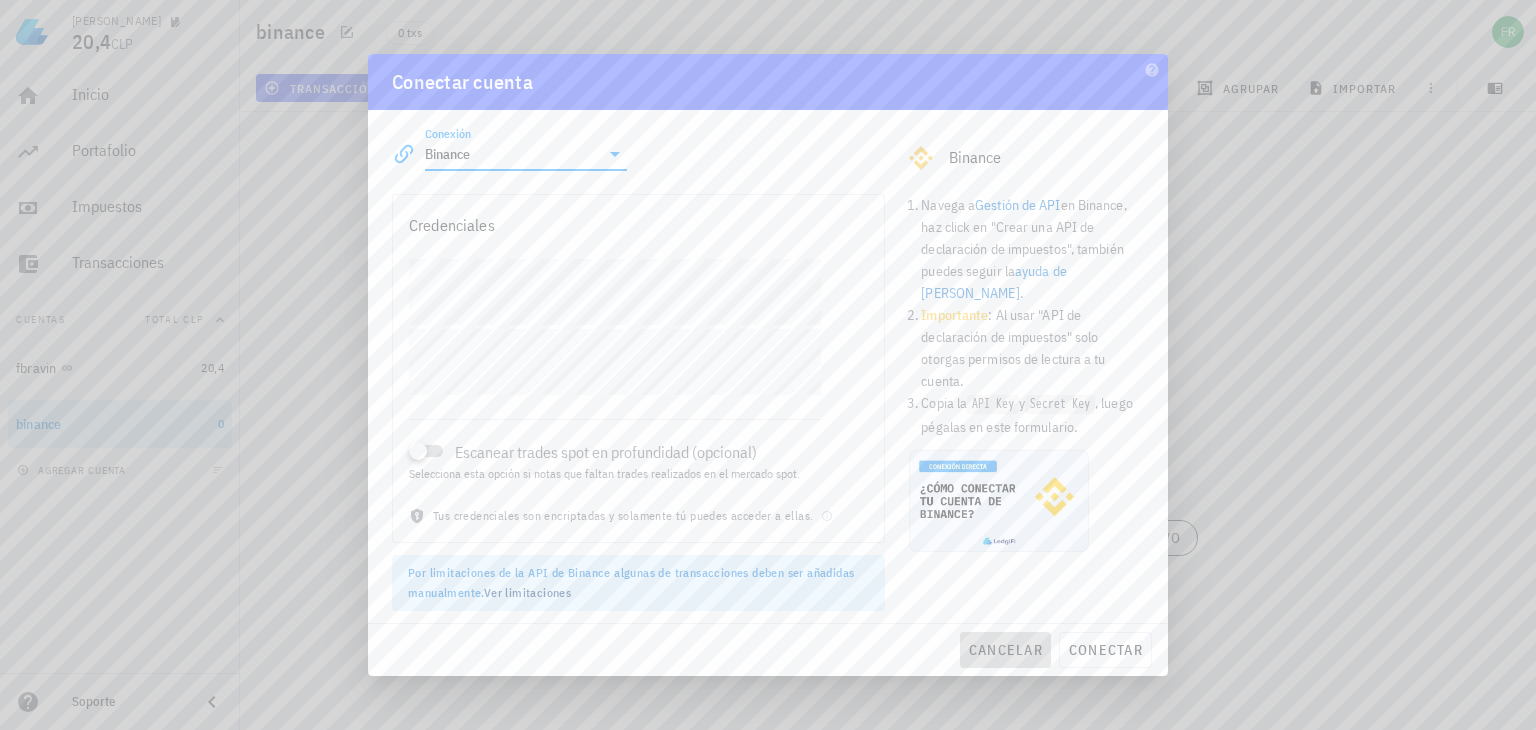drag, startPoint x: 1019, startPoint y: 659, endPoint x: 941, endPoint y: 569, distance: 119.096596 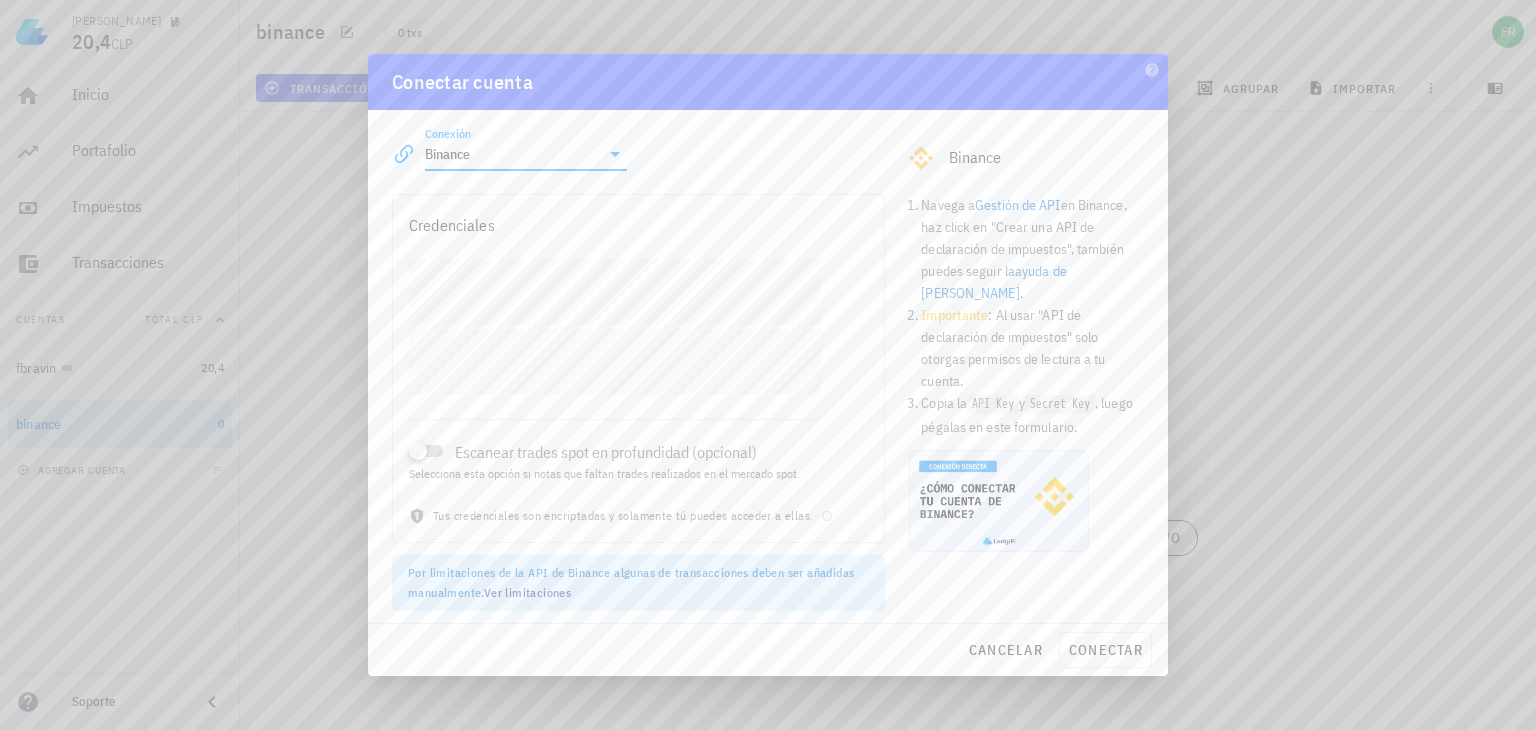 type 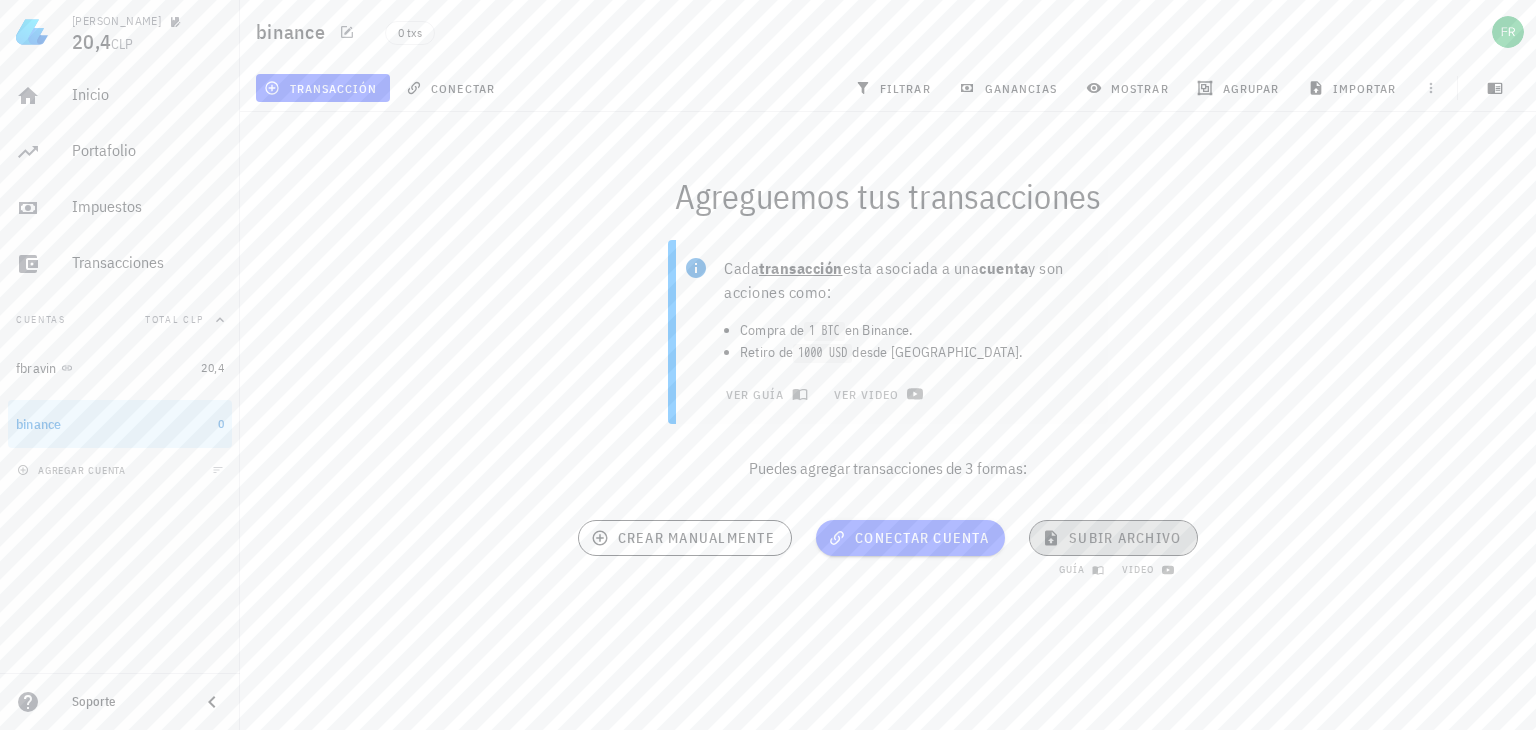click on "subir archivo" at bounding box center (1113, 538) 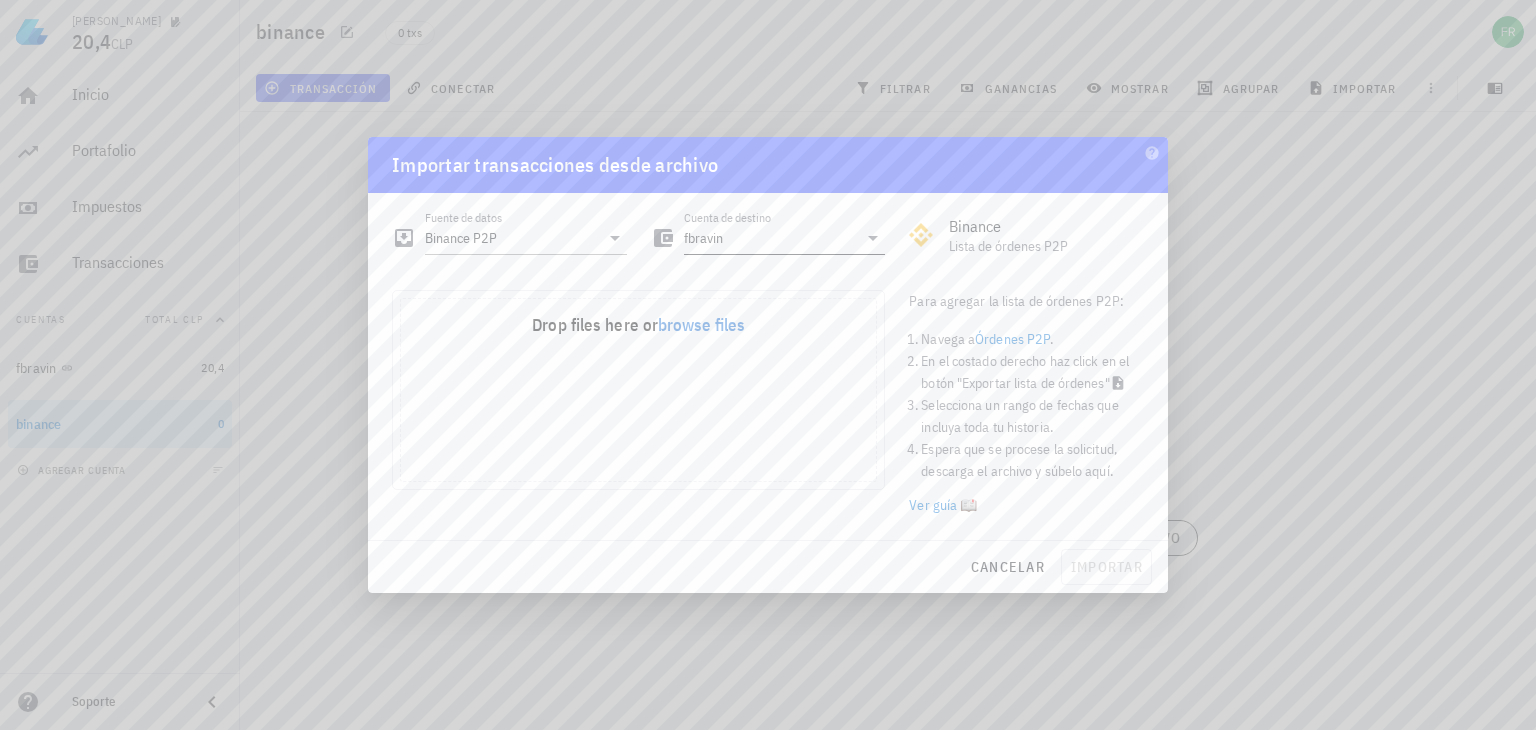 click 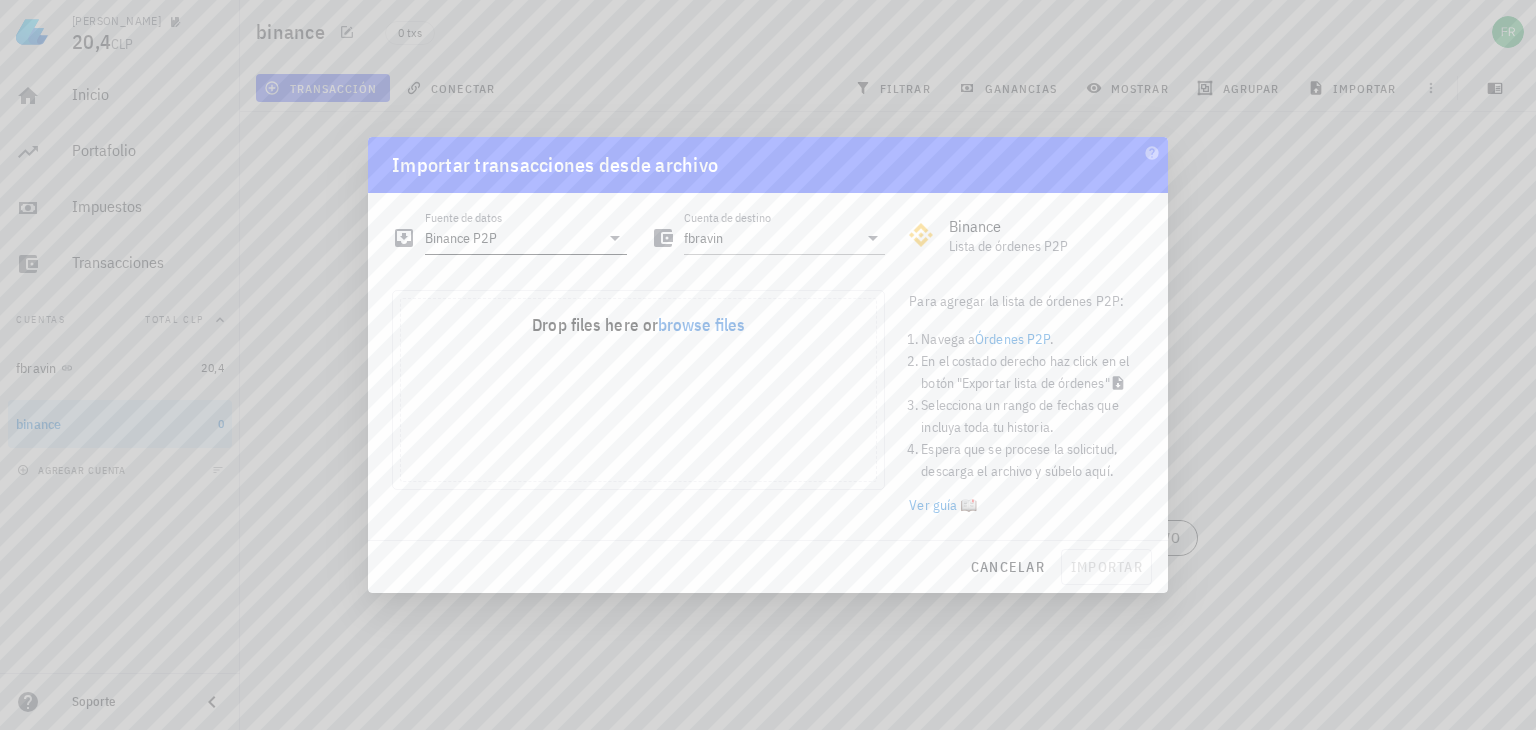 click 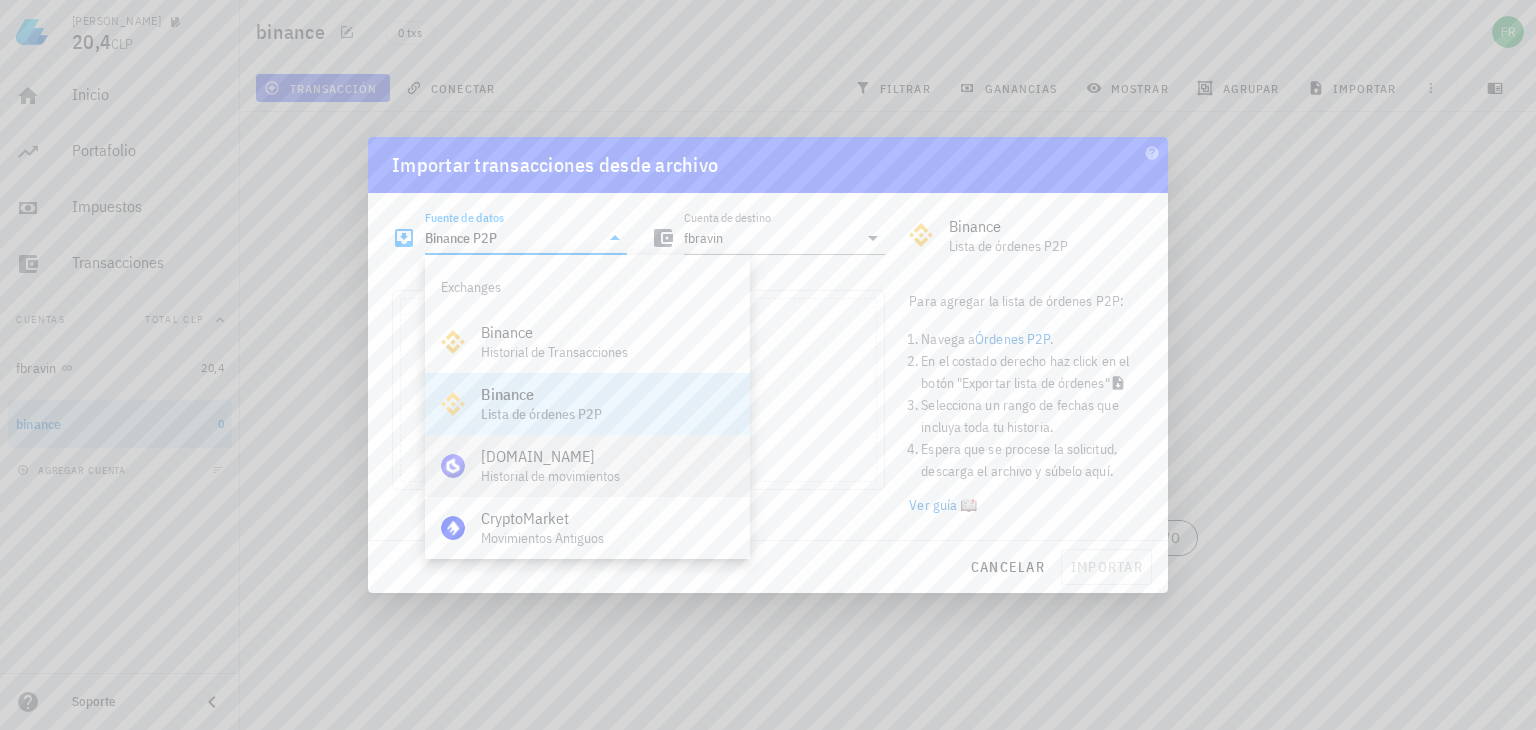 click on "Buda.com" at bounding box center [607, 456] 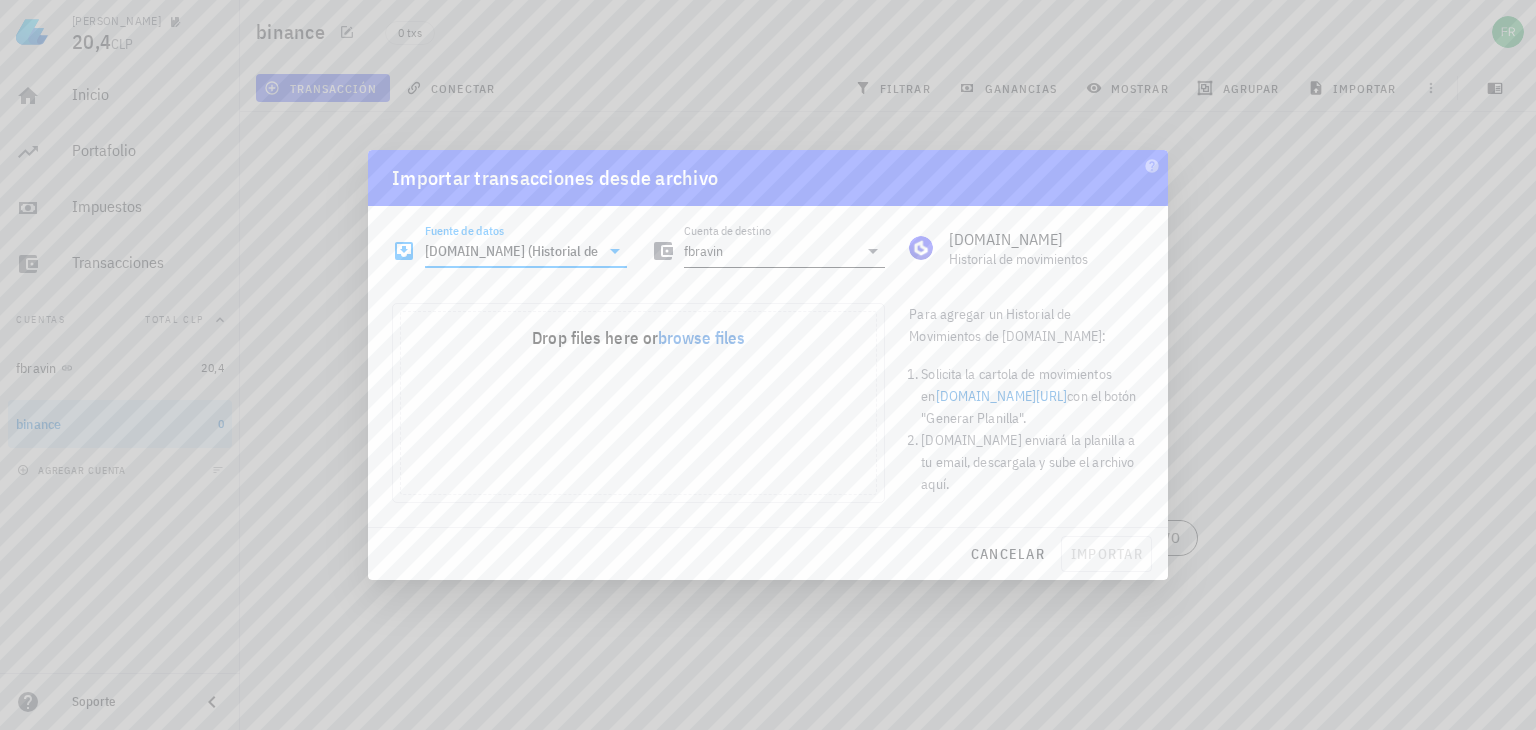 click on "fbravin" at bounding box center (771, 251) 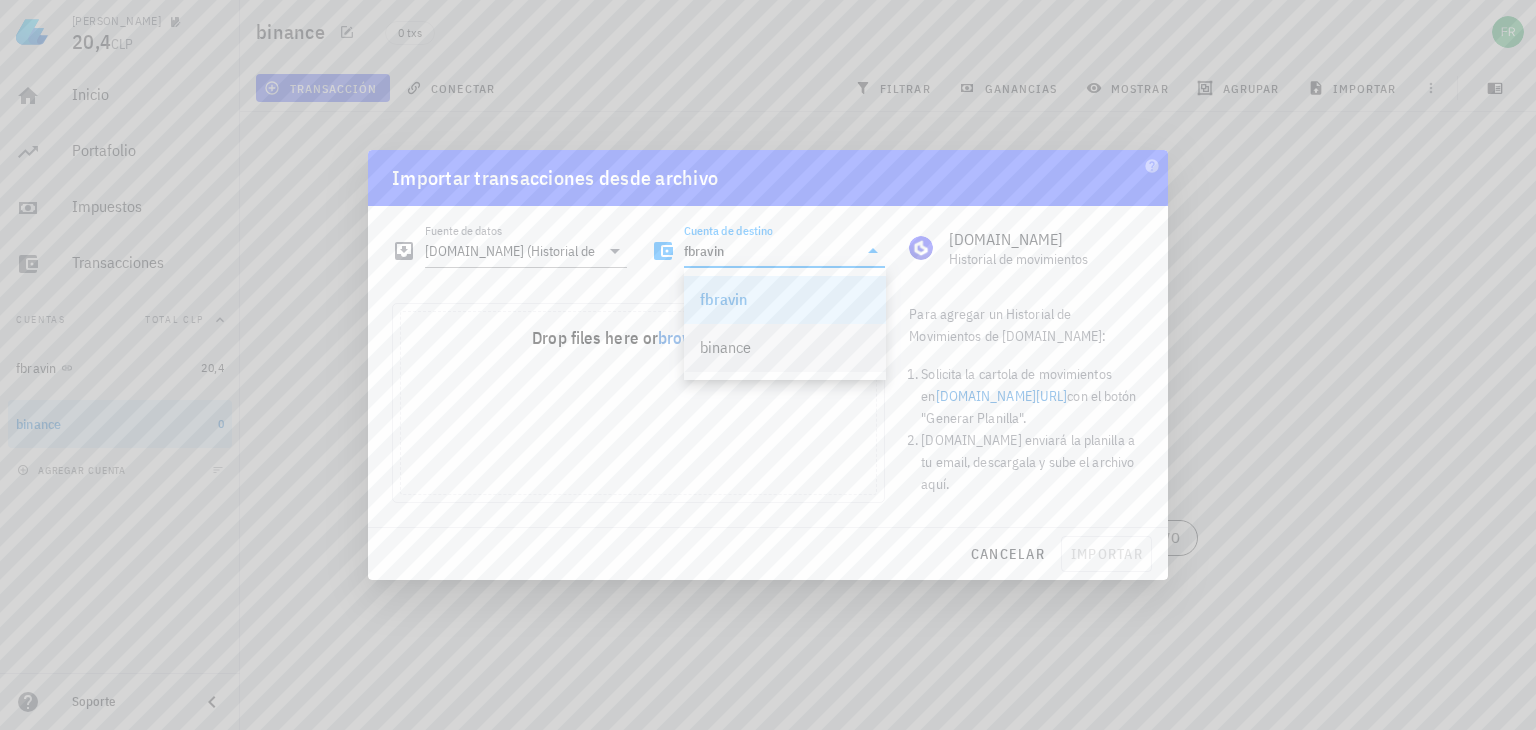 click on "binance" at bounding box center (785, 347) 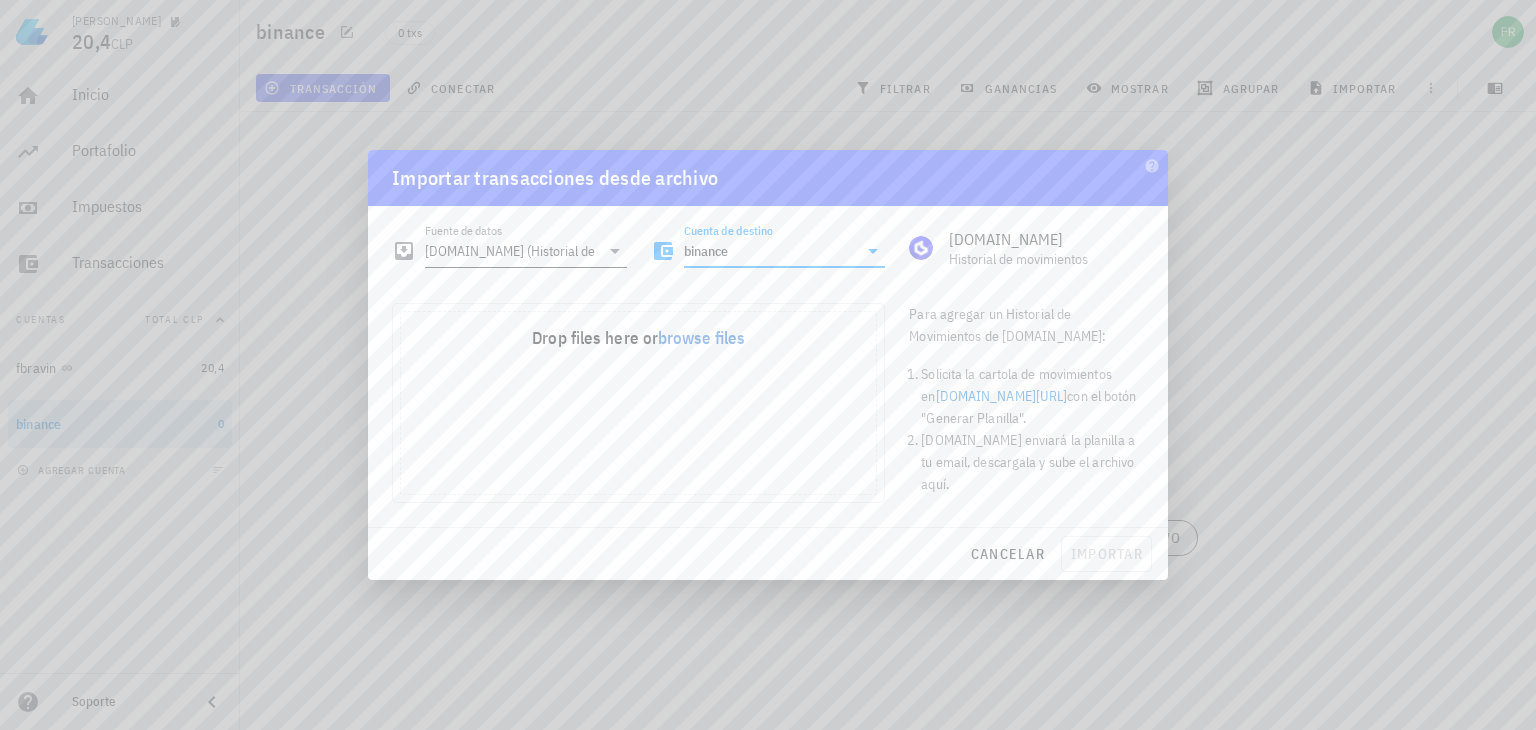 click 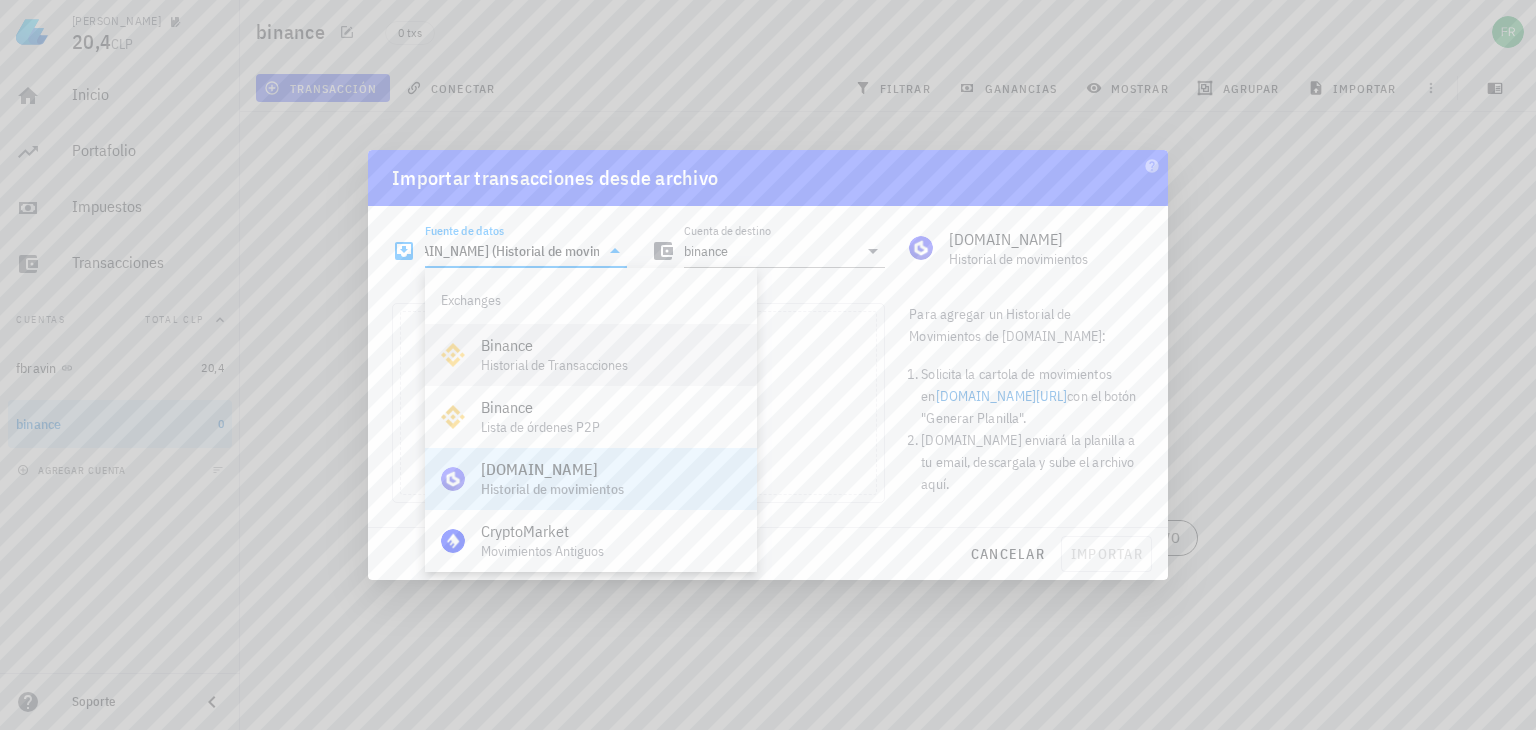 click on "Historial de Transacciones" at bounding box center (611, 365) 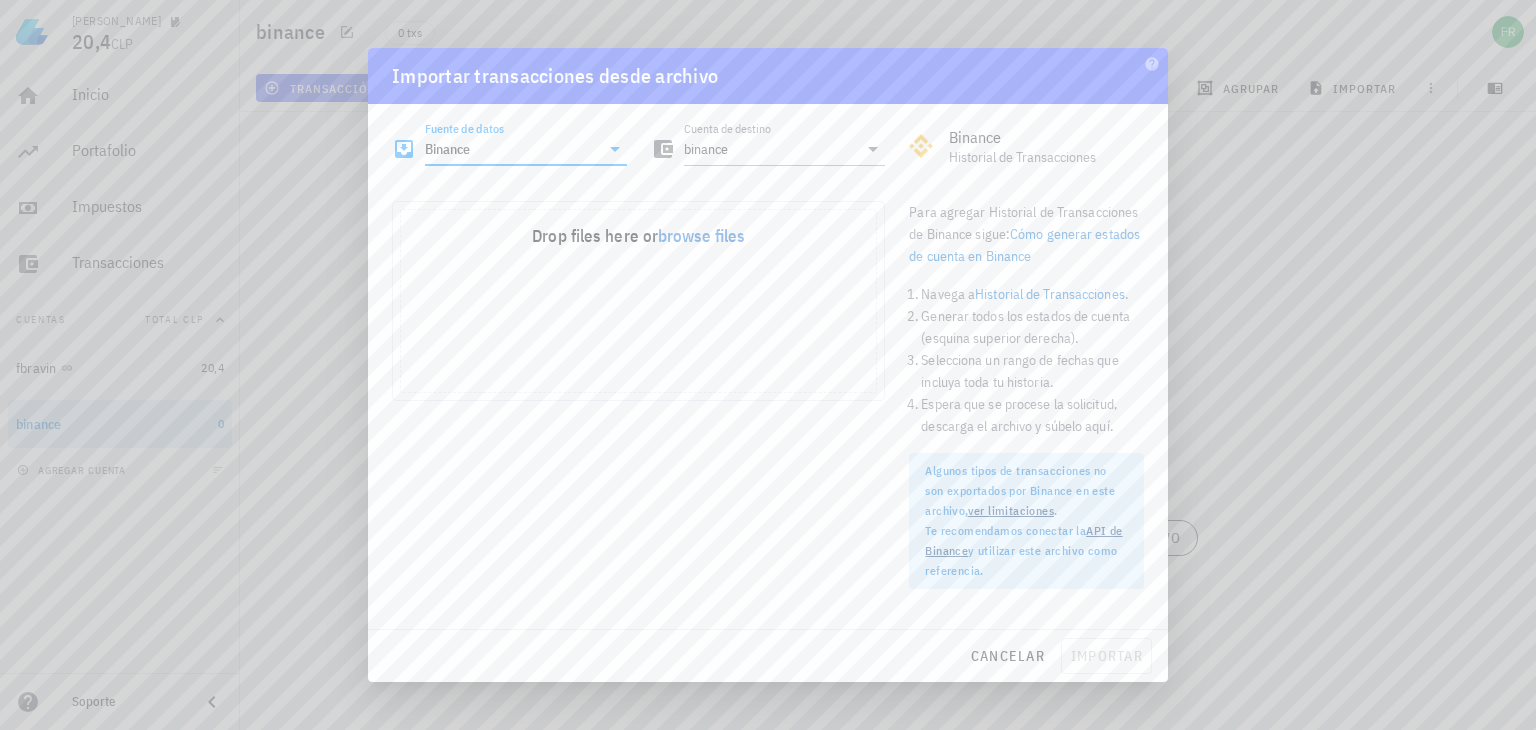 scroll, scrollTop: 0, scrollLeft: 0, axis: both 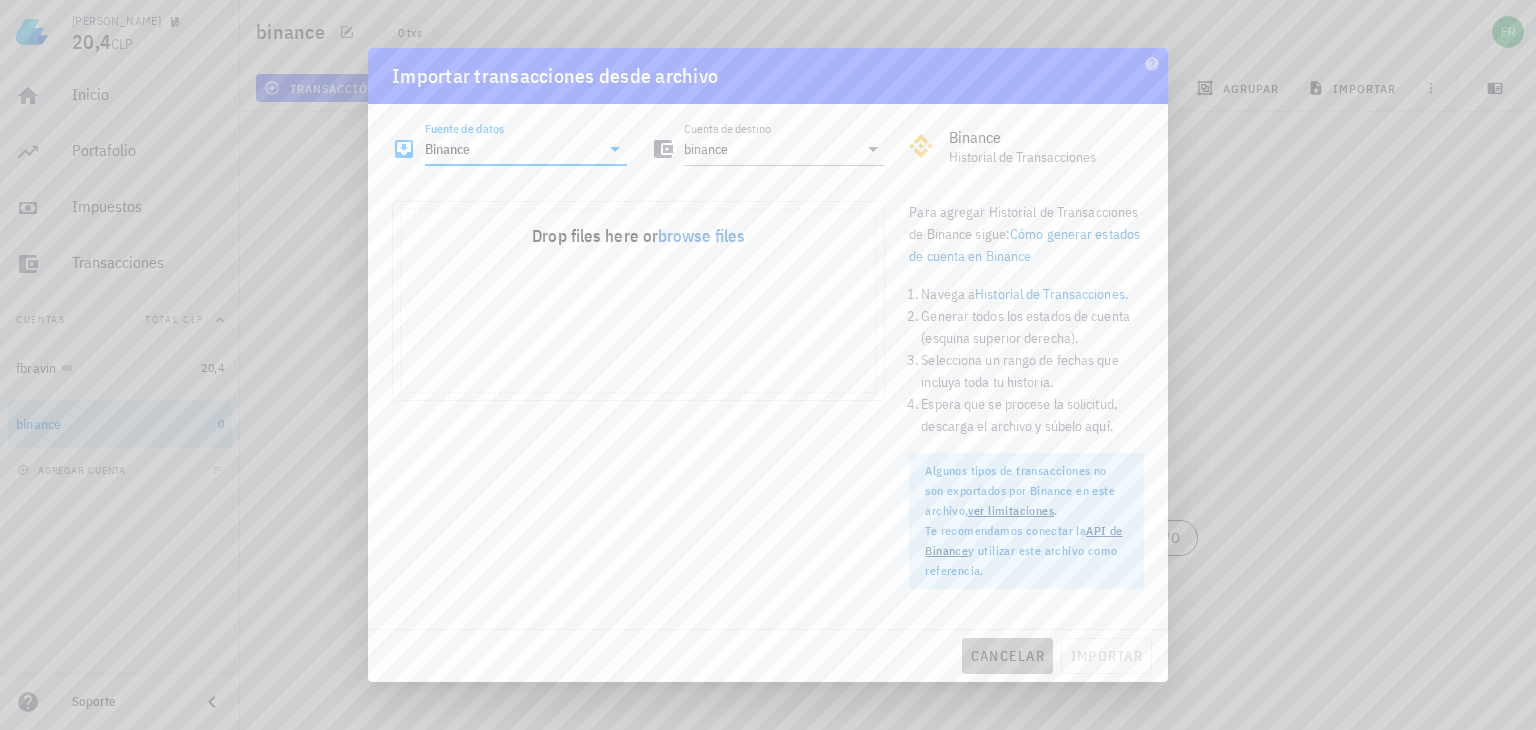 click on "cancelar" at bounding box center [1007, 656] 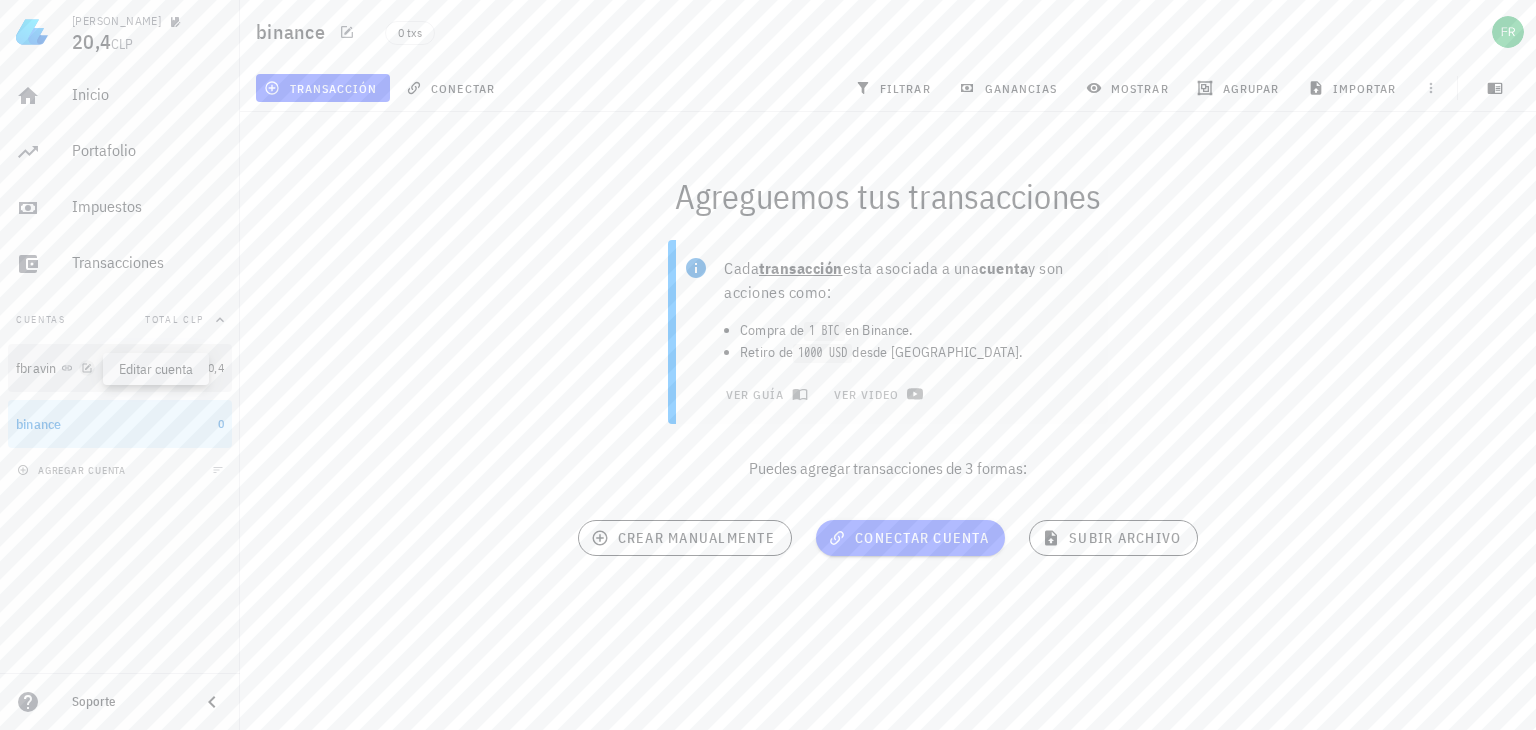 click 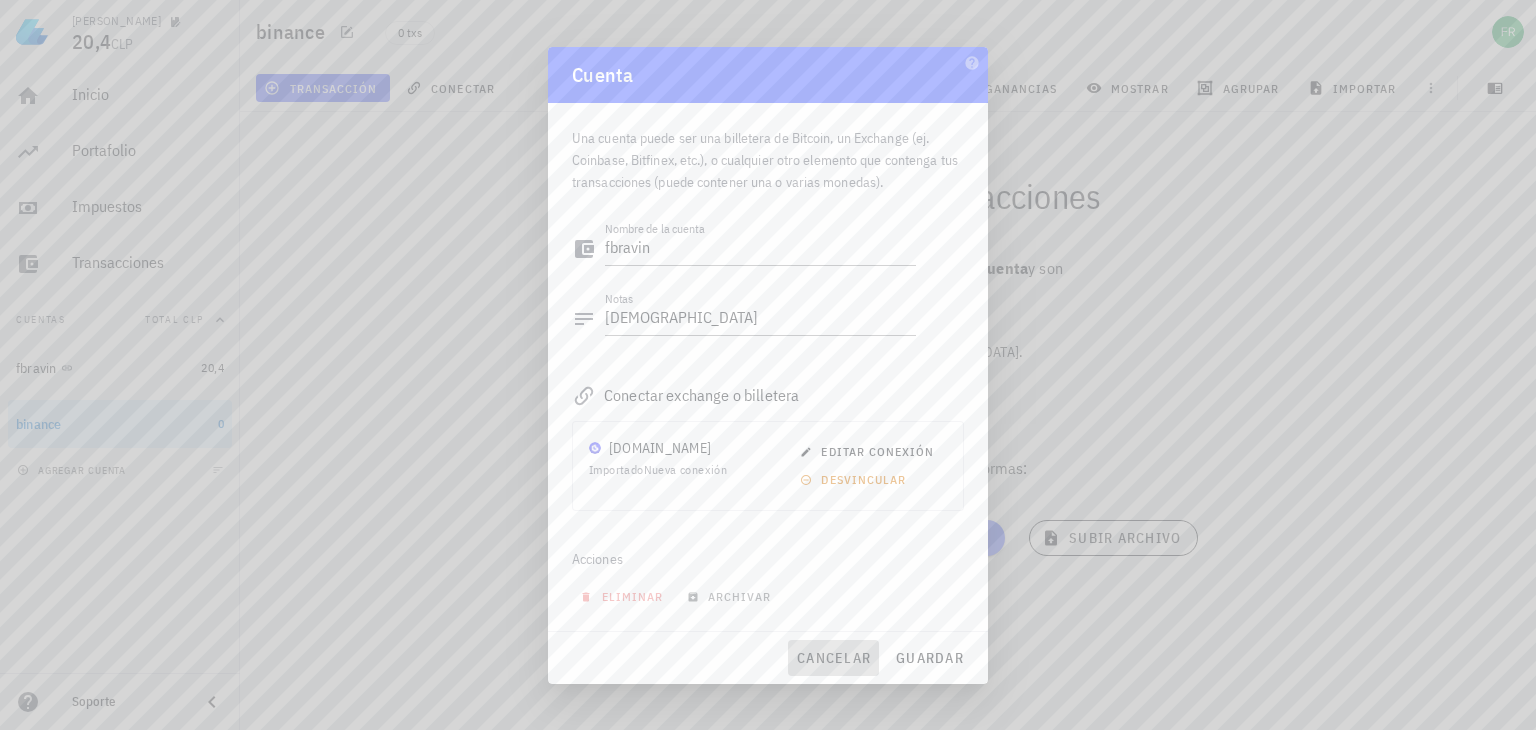 click on "cancelar" at bounding box center [833, 658] 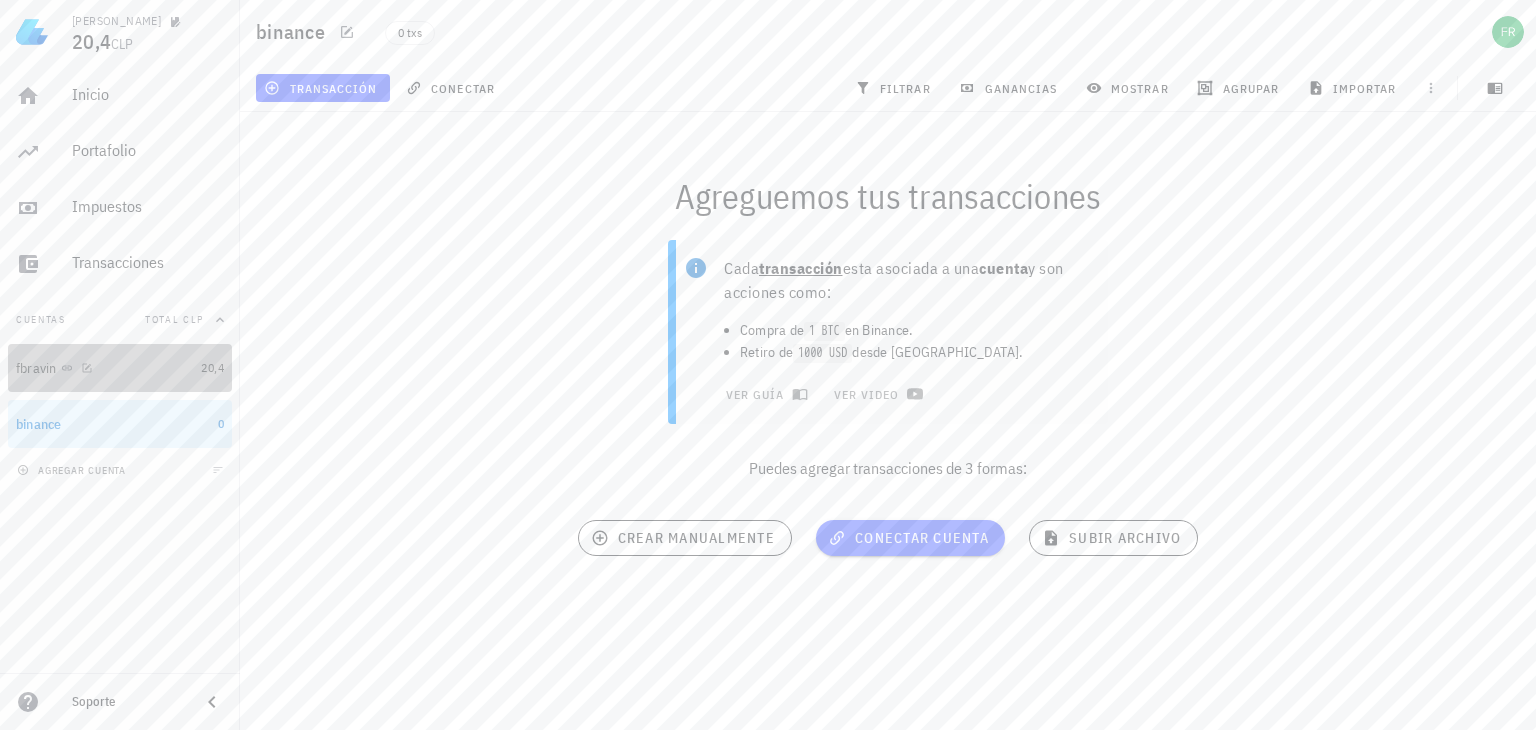 click on "fbravin" at bounding box center (104, 368) 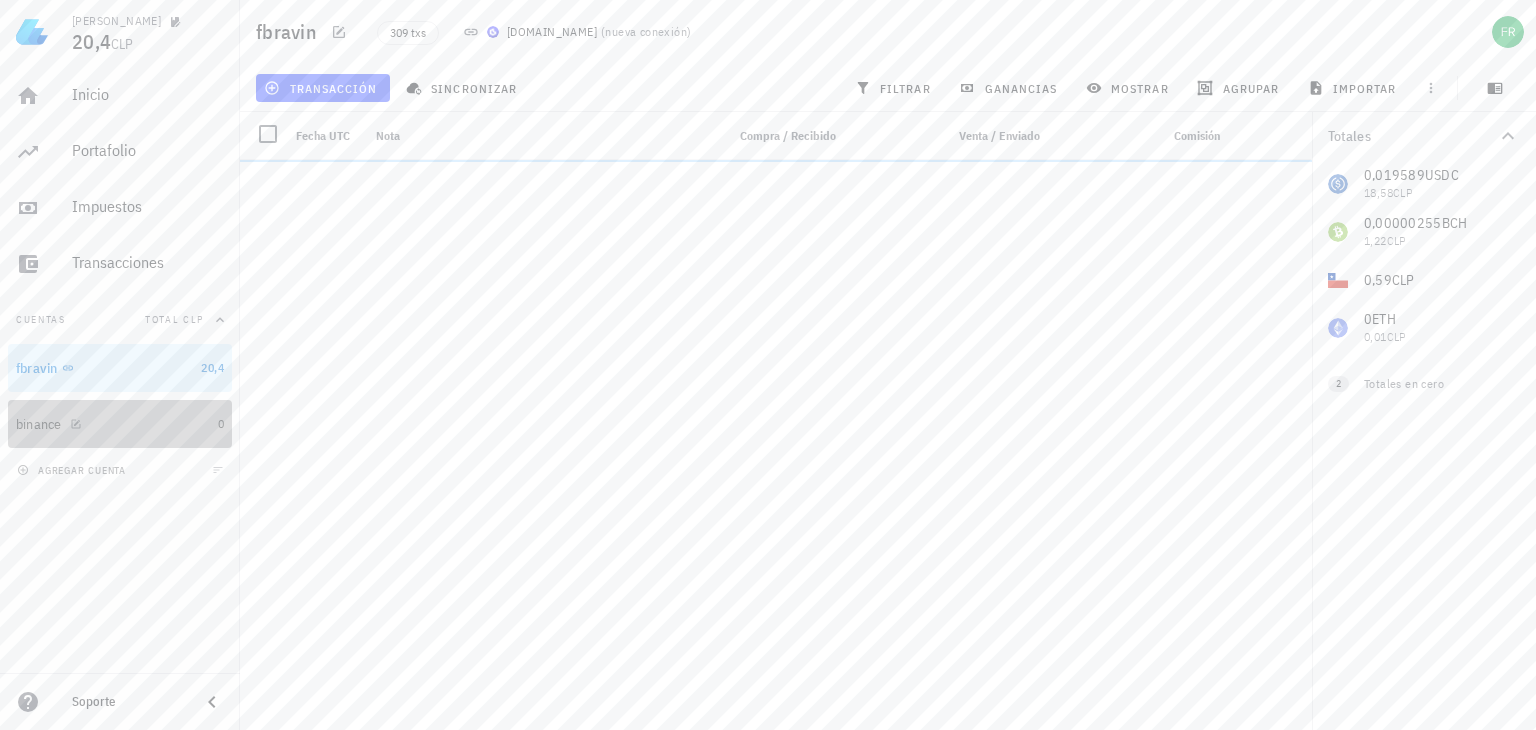 click on "binance" at bounding box center (113, 424) 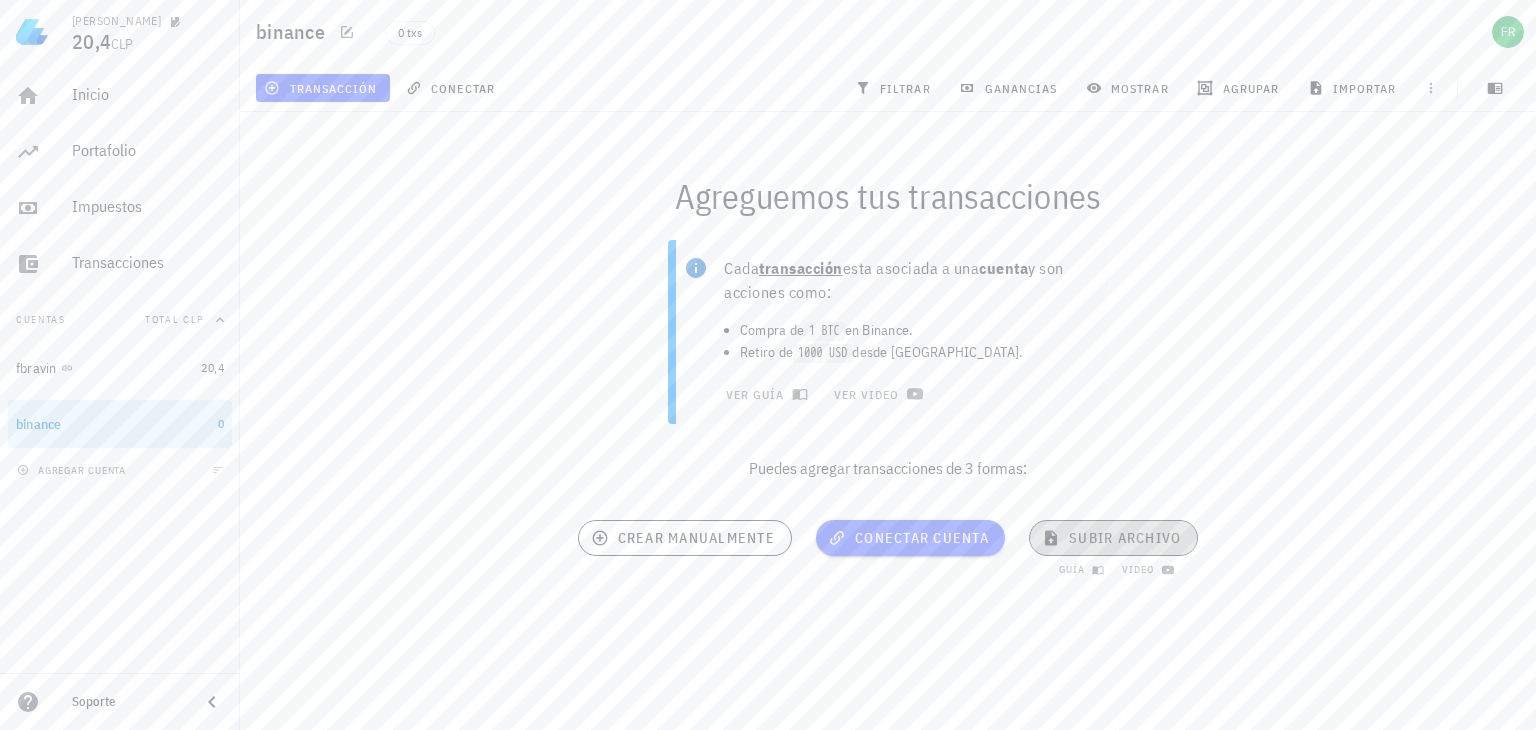 click on "subir archivo" at bounding box center [1113, 538] 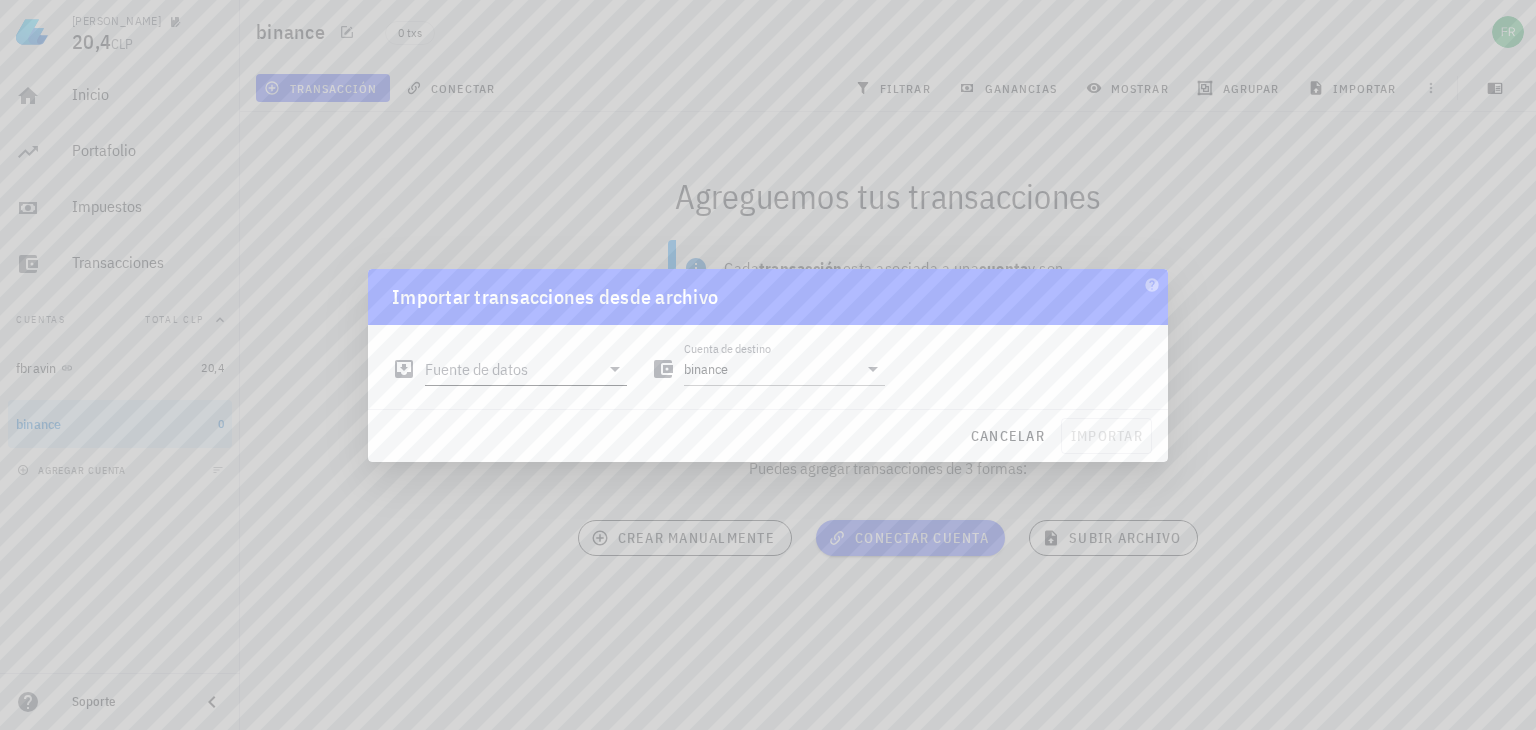 click on "Fuente de datos" at bounding box center [512, 369] 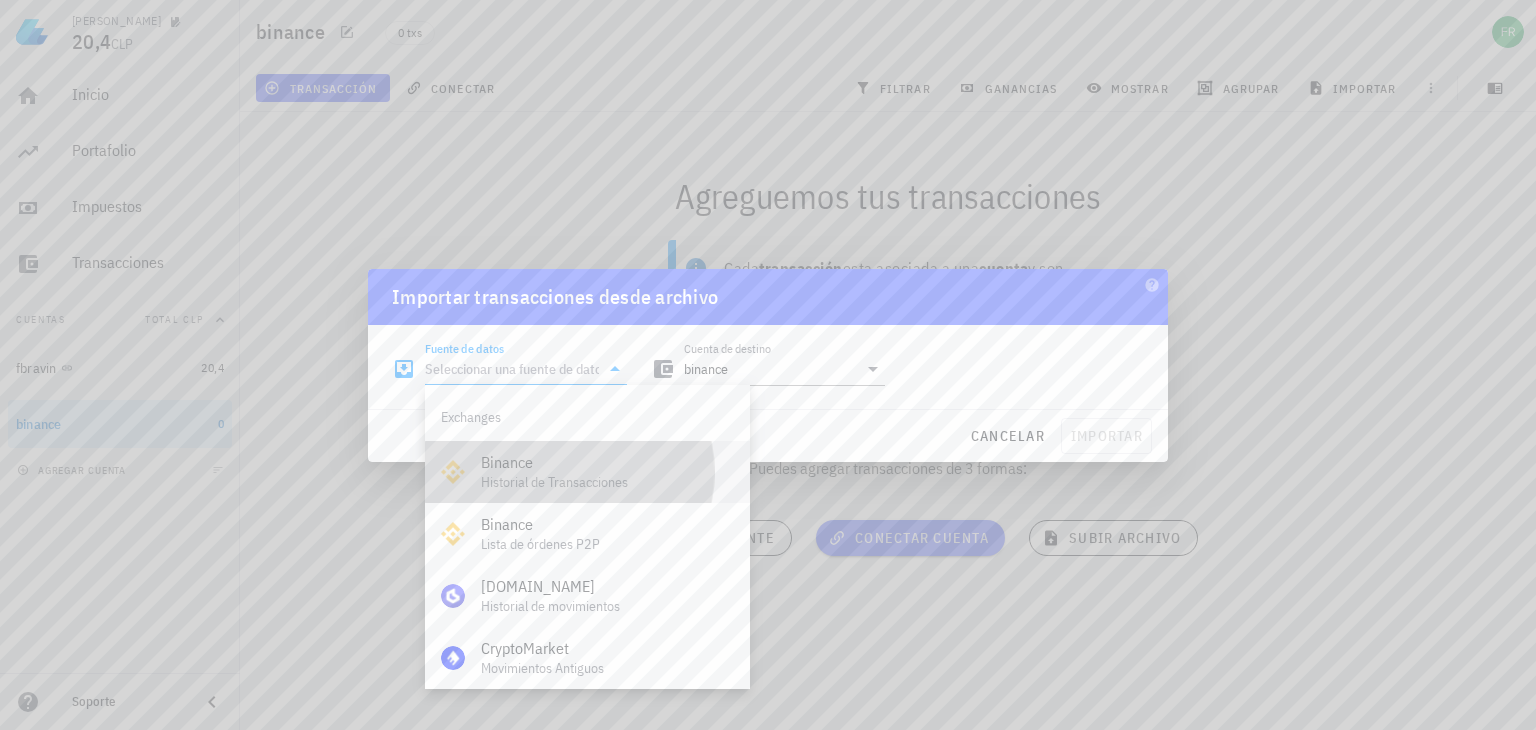 click on "Binance" at bounding box center [607, 462] 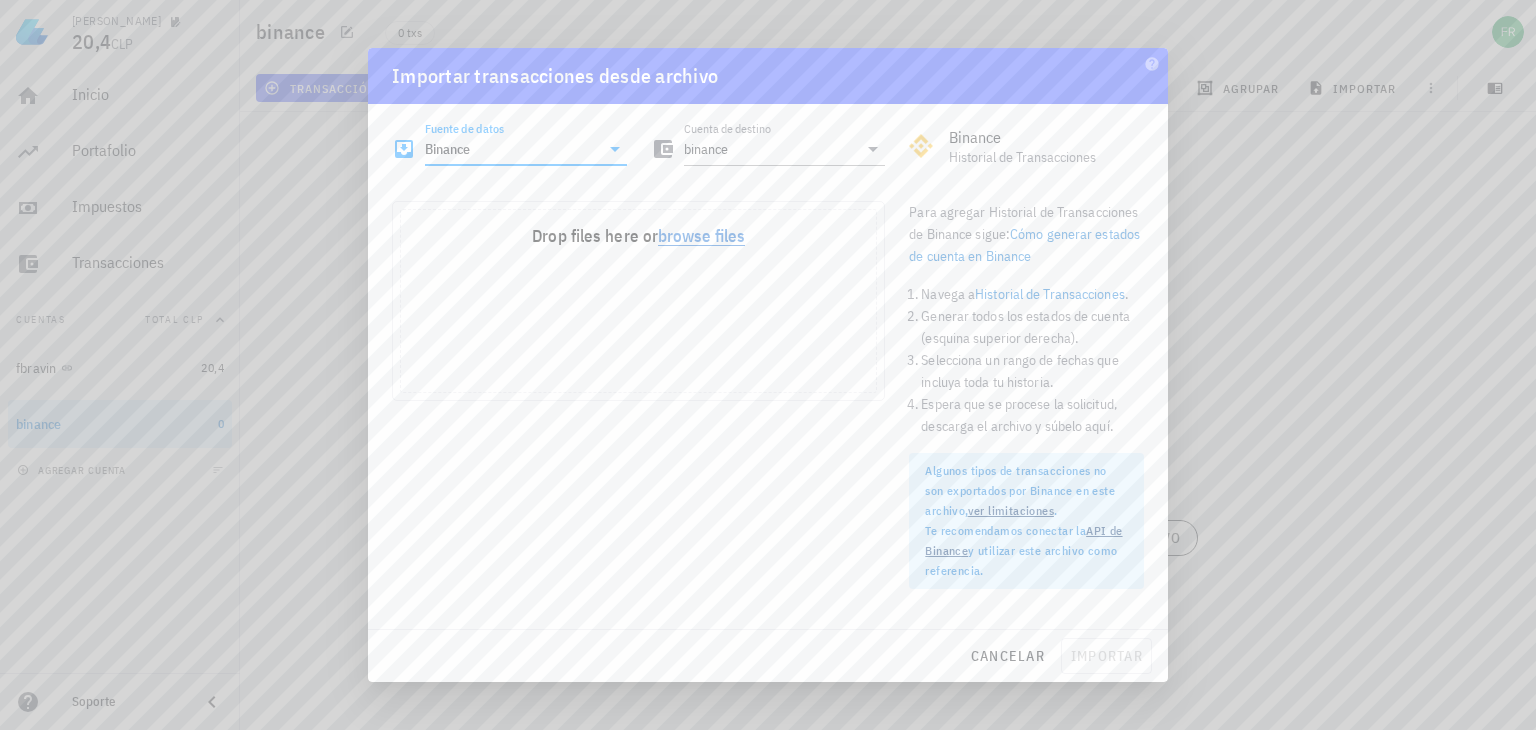 click on "browse files" at bounding box center (701, 237) 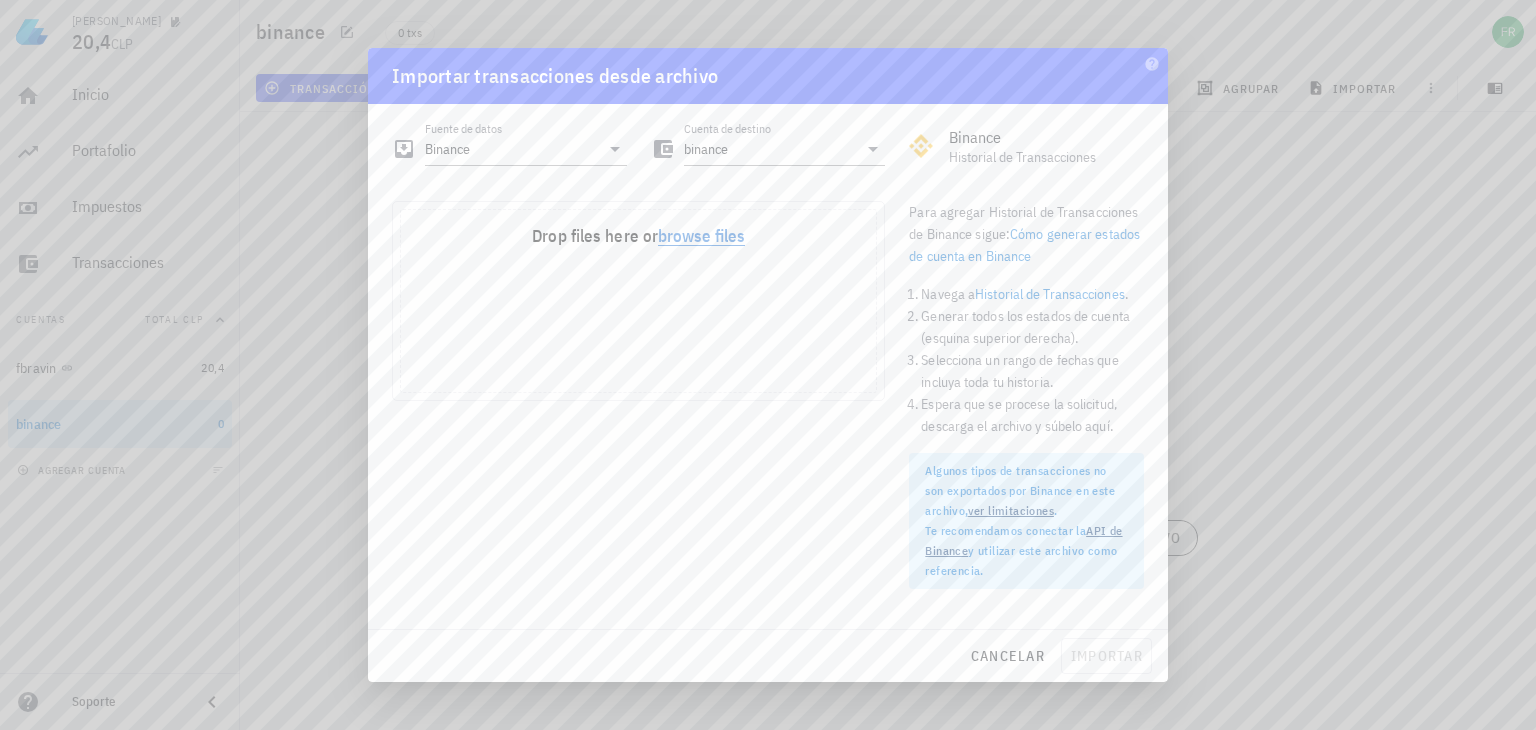click on "browse files" at bounding box center [701, 237] 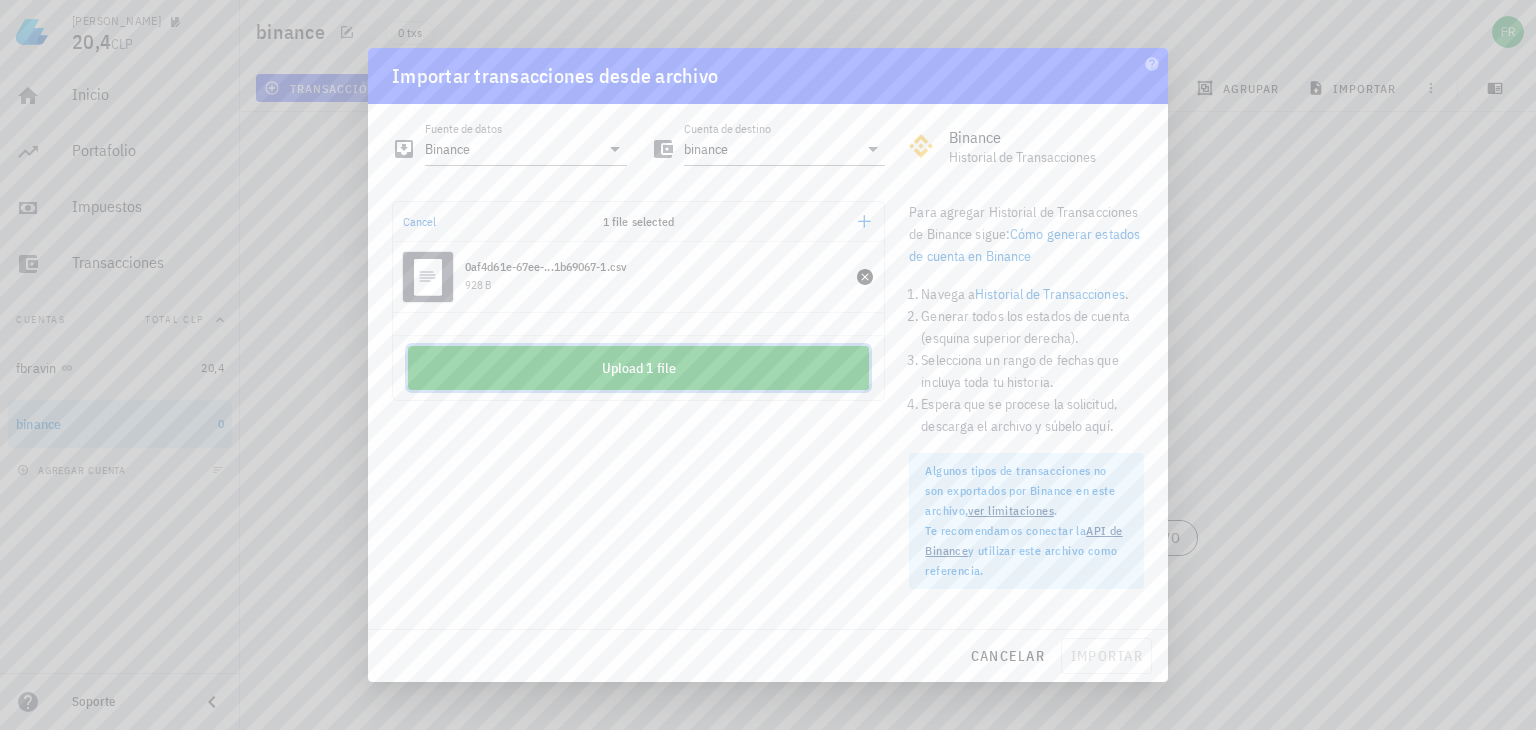 click on "Upload 1 file" at bounding box center (638, 368) 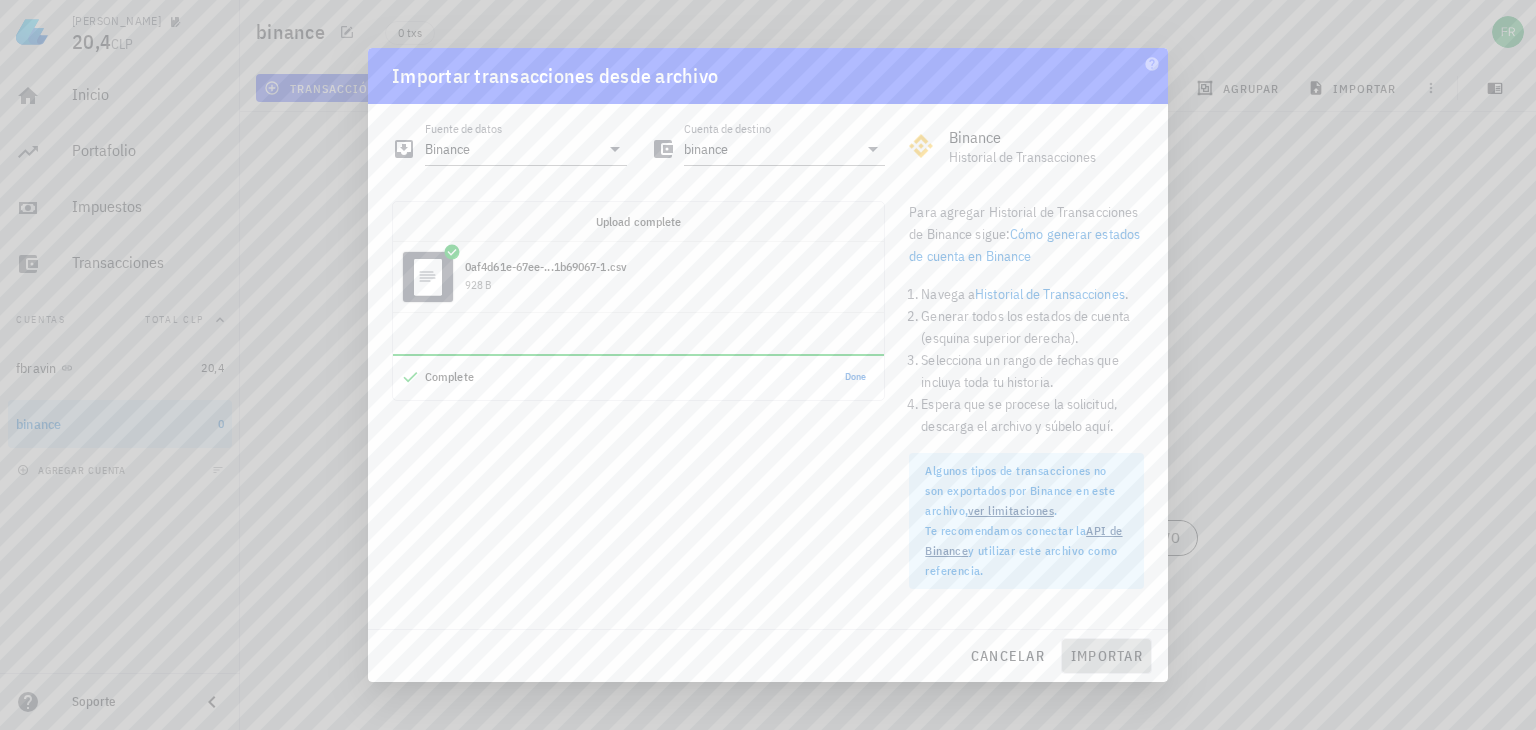 click on "importar" at bounding box center [1106, 656] 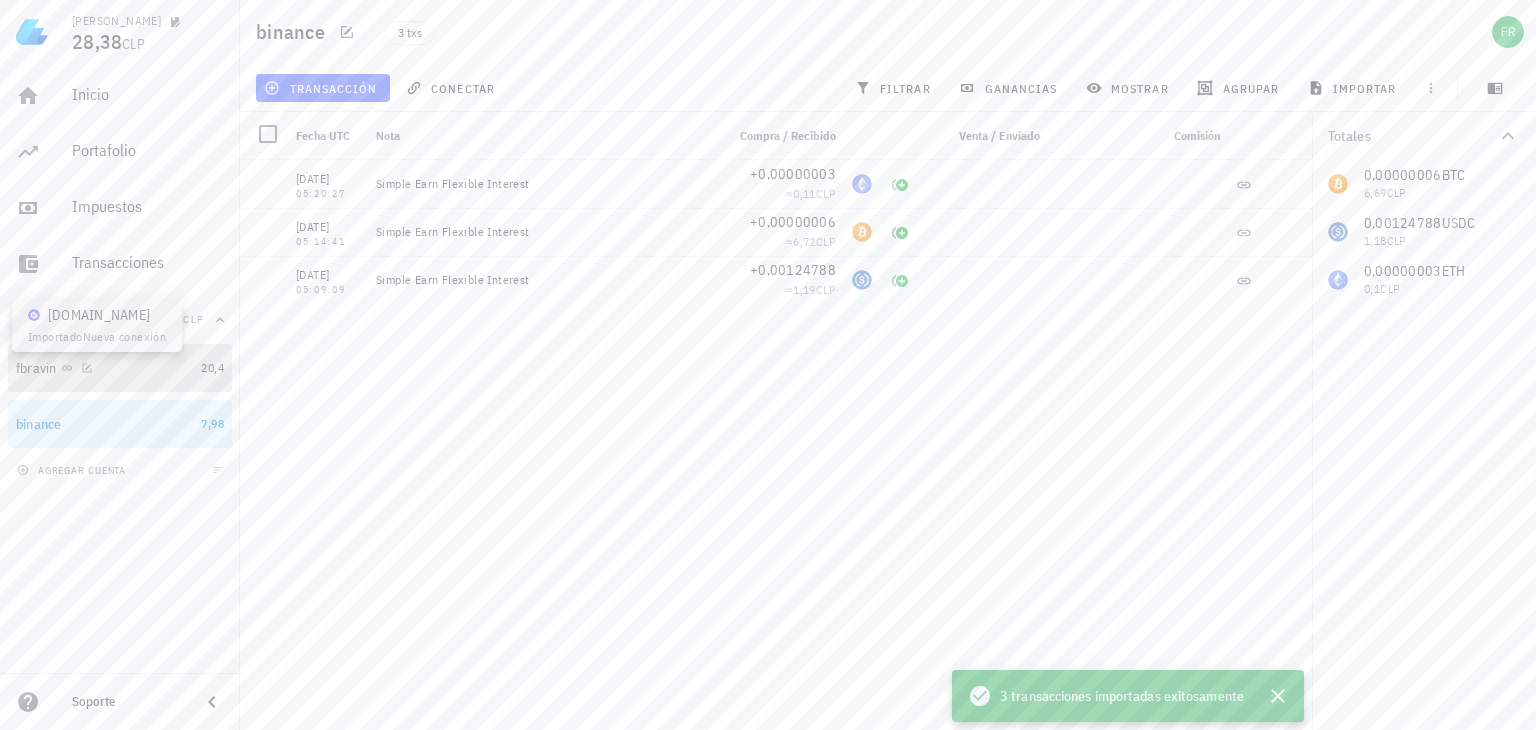 click 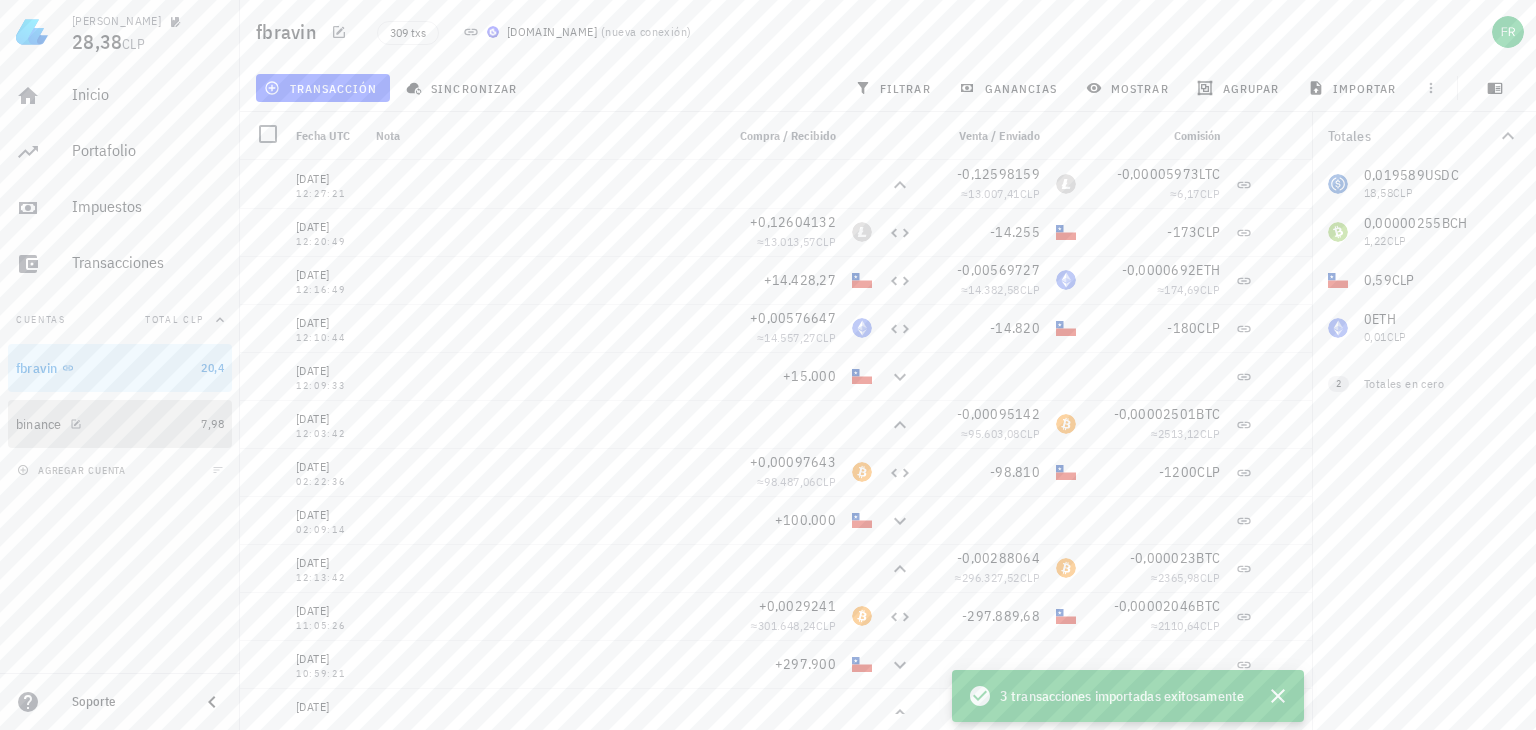 click on "binance" at bounding box center [104, 424] 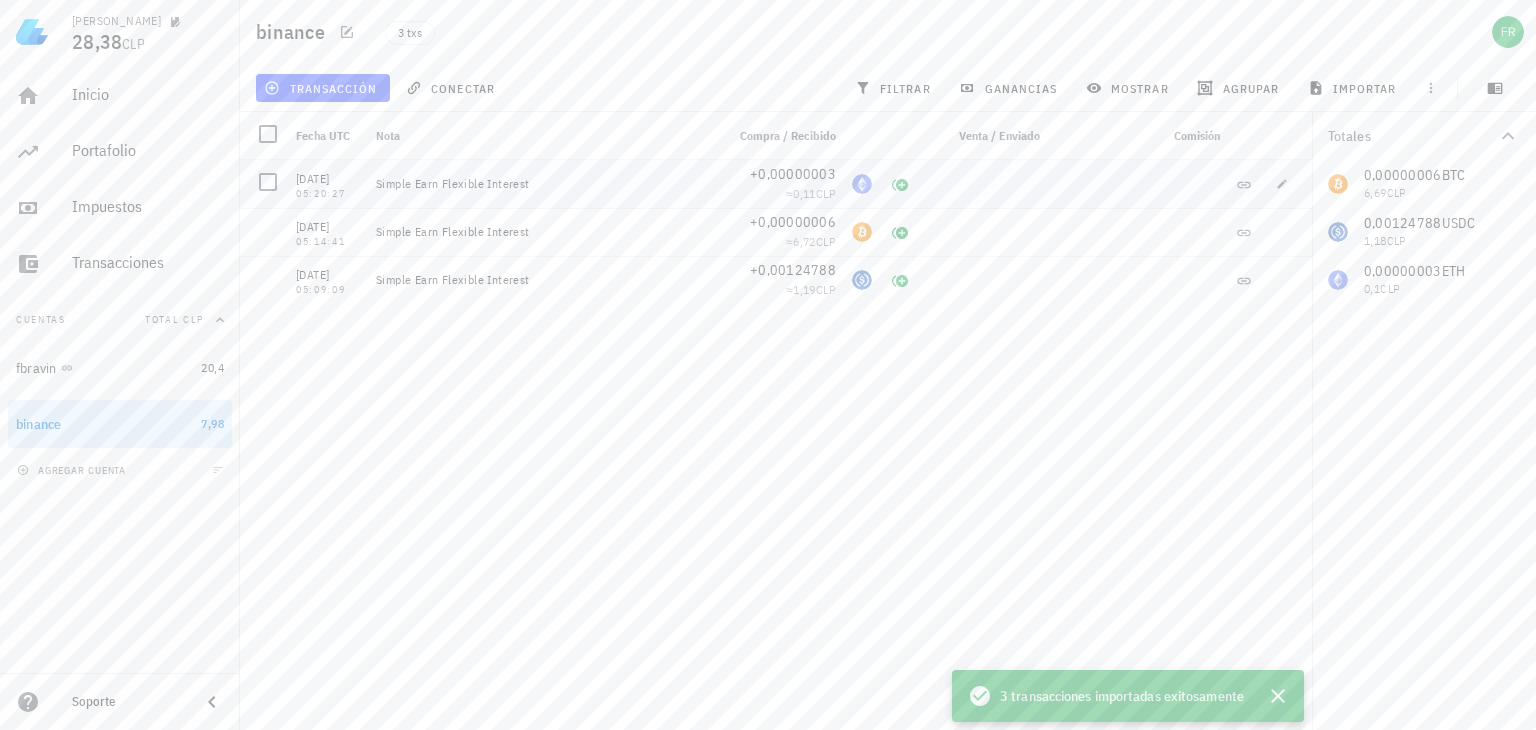 click on "Simple Earn Flexible Interest" at bounding box center (542, 184) 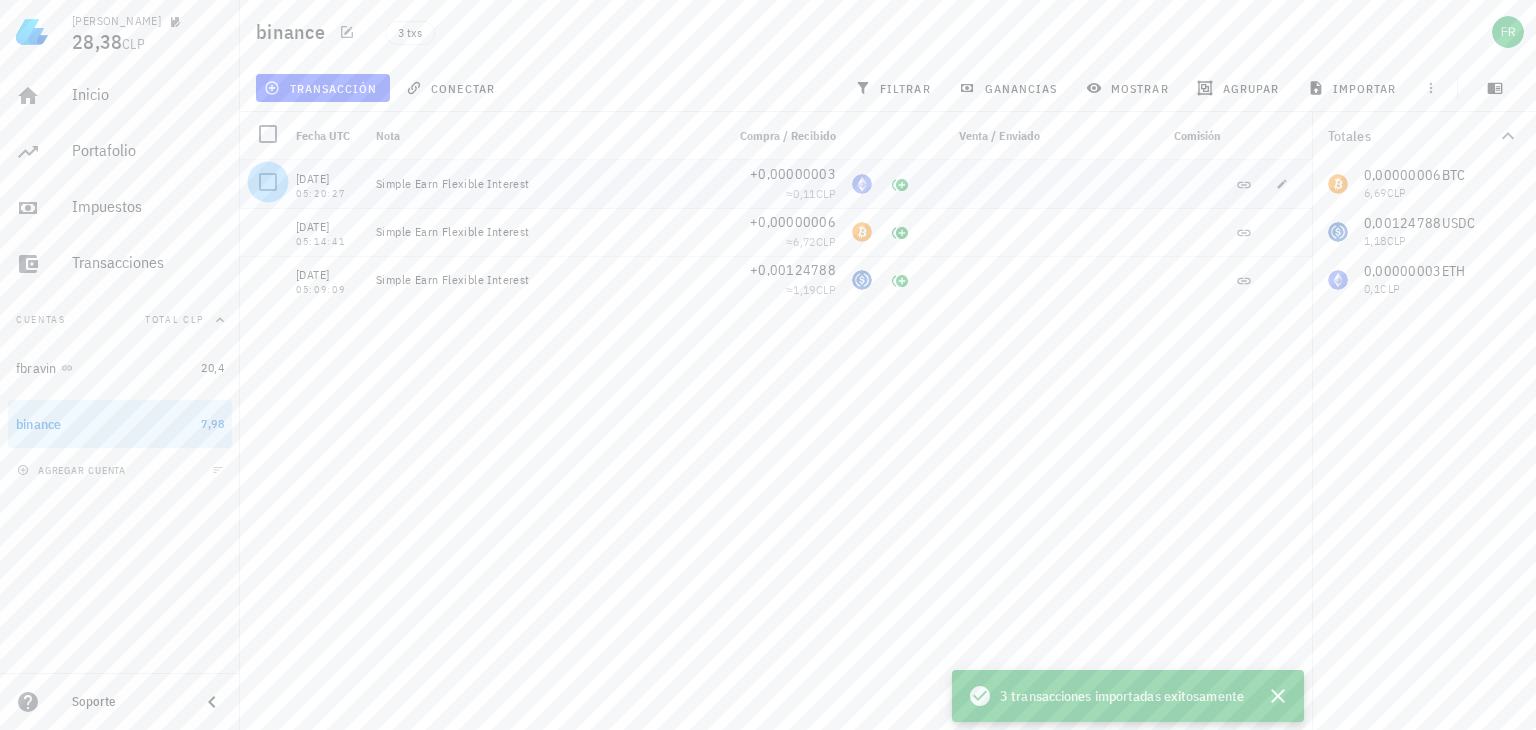 click at bounding box center [268, 182] 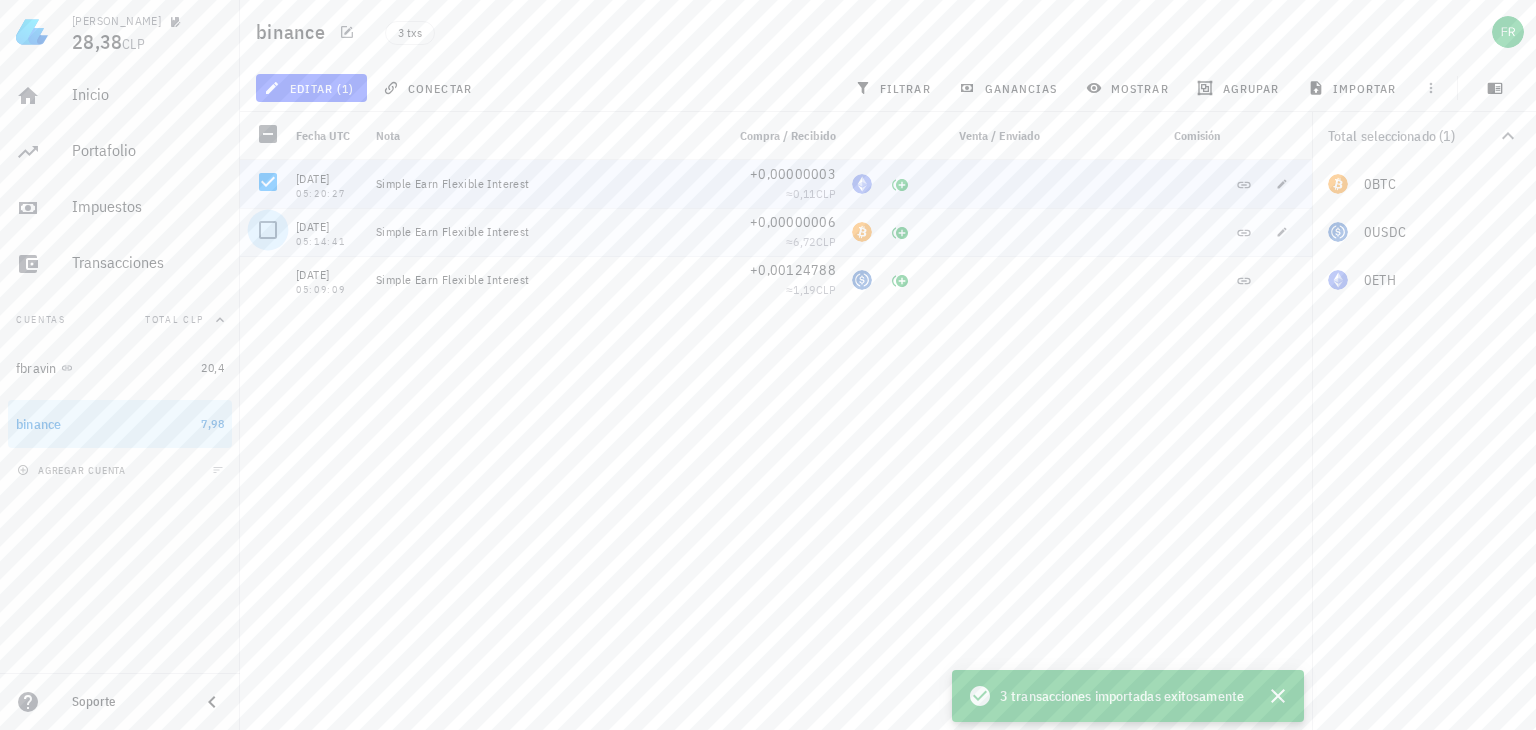 click at bounding box center (268, 230) 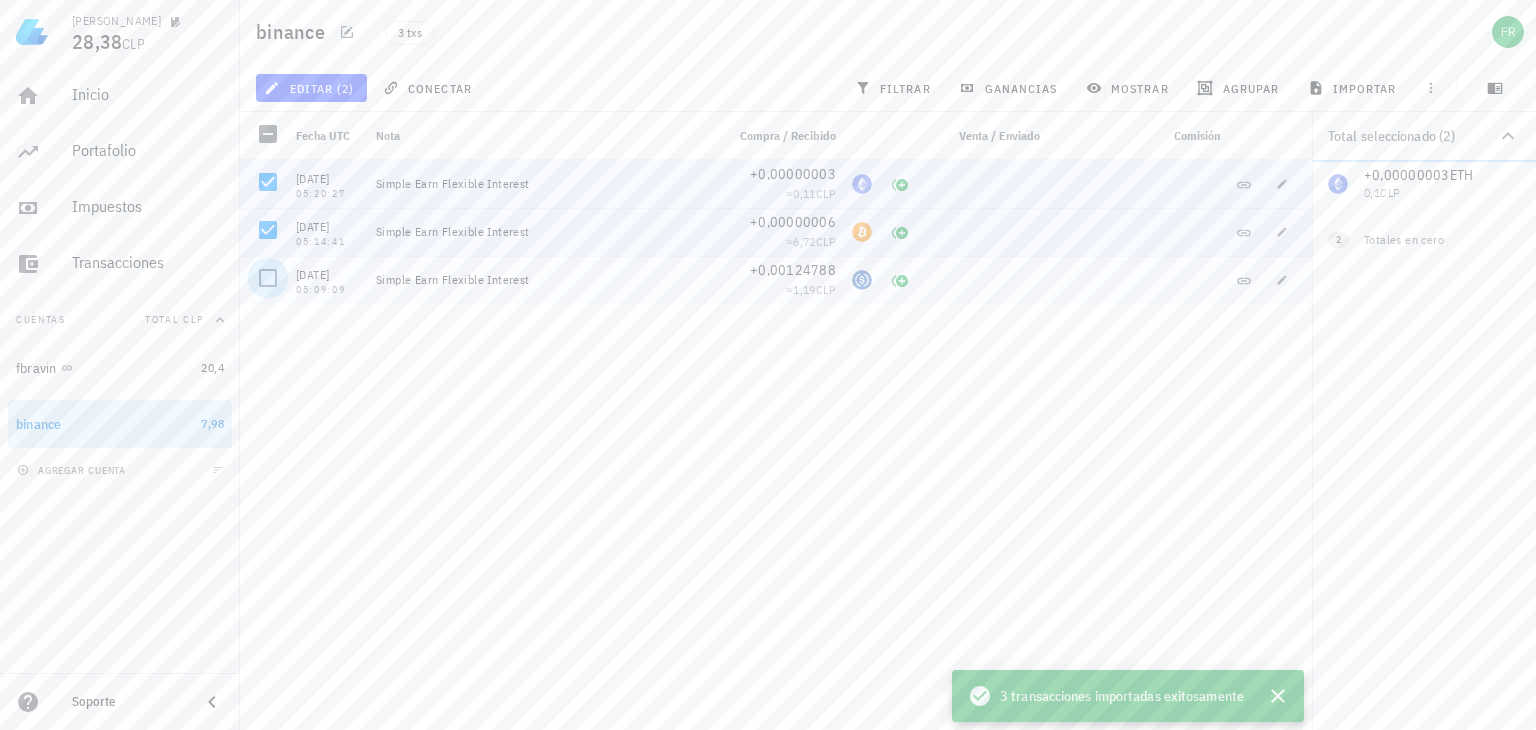click at bounding box center [268, 278] 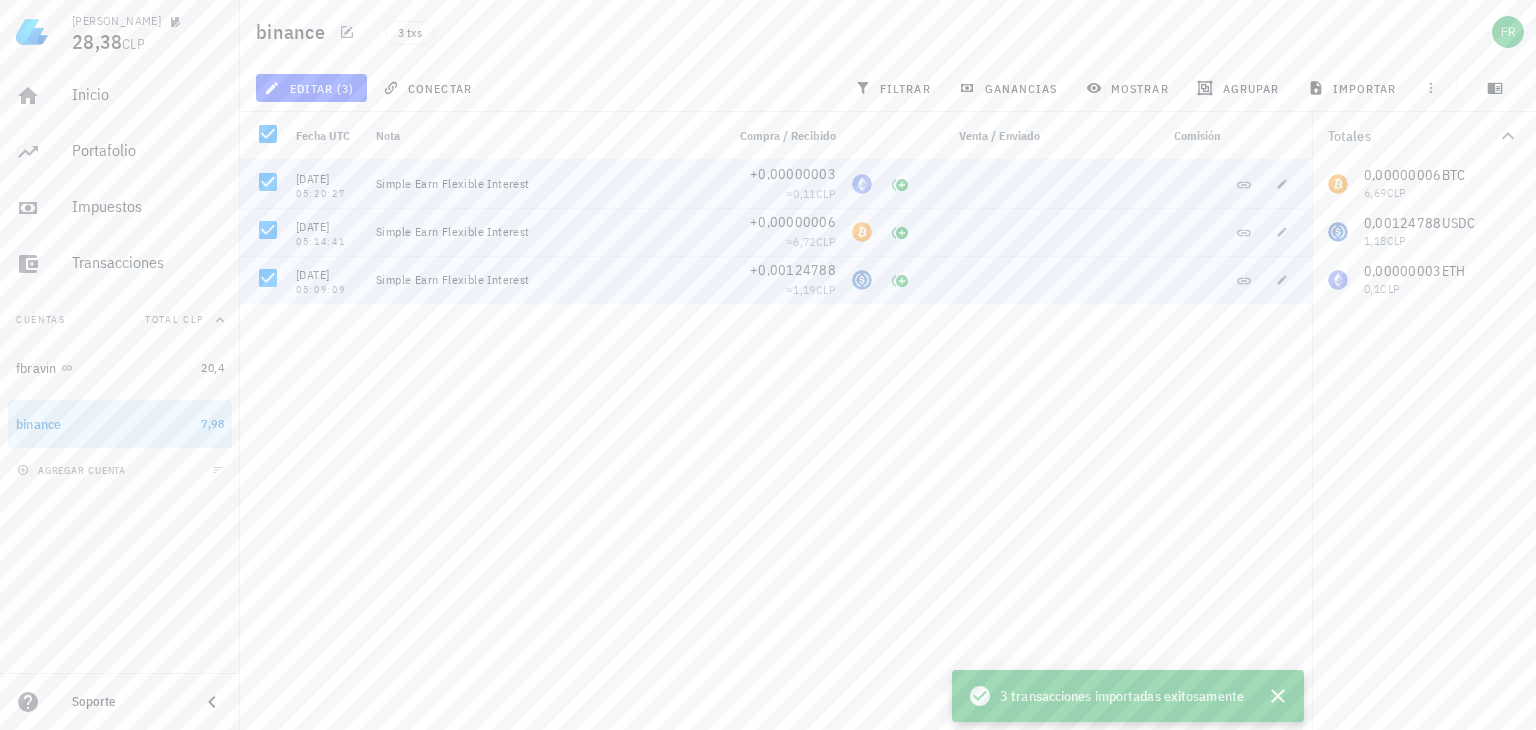 click on "22/07/2025
05:20:27
Simple Earn Flexible Interest
+0,00000003   ≈ 0,11  CLP
22/07/2025
05:14:41
Simple Earn Flexible Interest
+0,00000006   ≈ 6,72  CLP
22/07/2025
05:09:09
Simple Earn Flexible Interest
+0,00124788   ≈ 1,19  CLP" at bounding box center (776, 437) 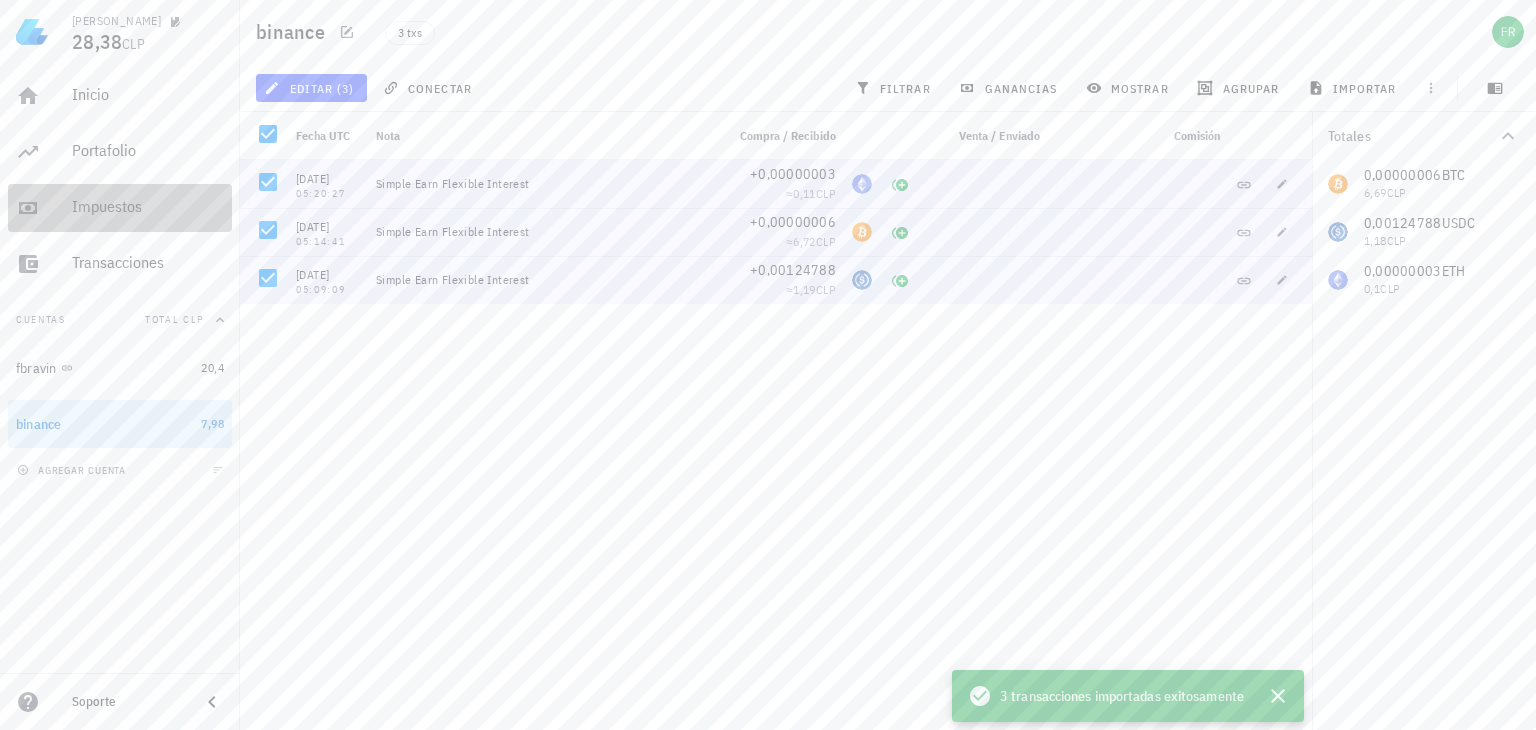 click on "Impuestos" at bounding box center (148, 207) 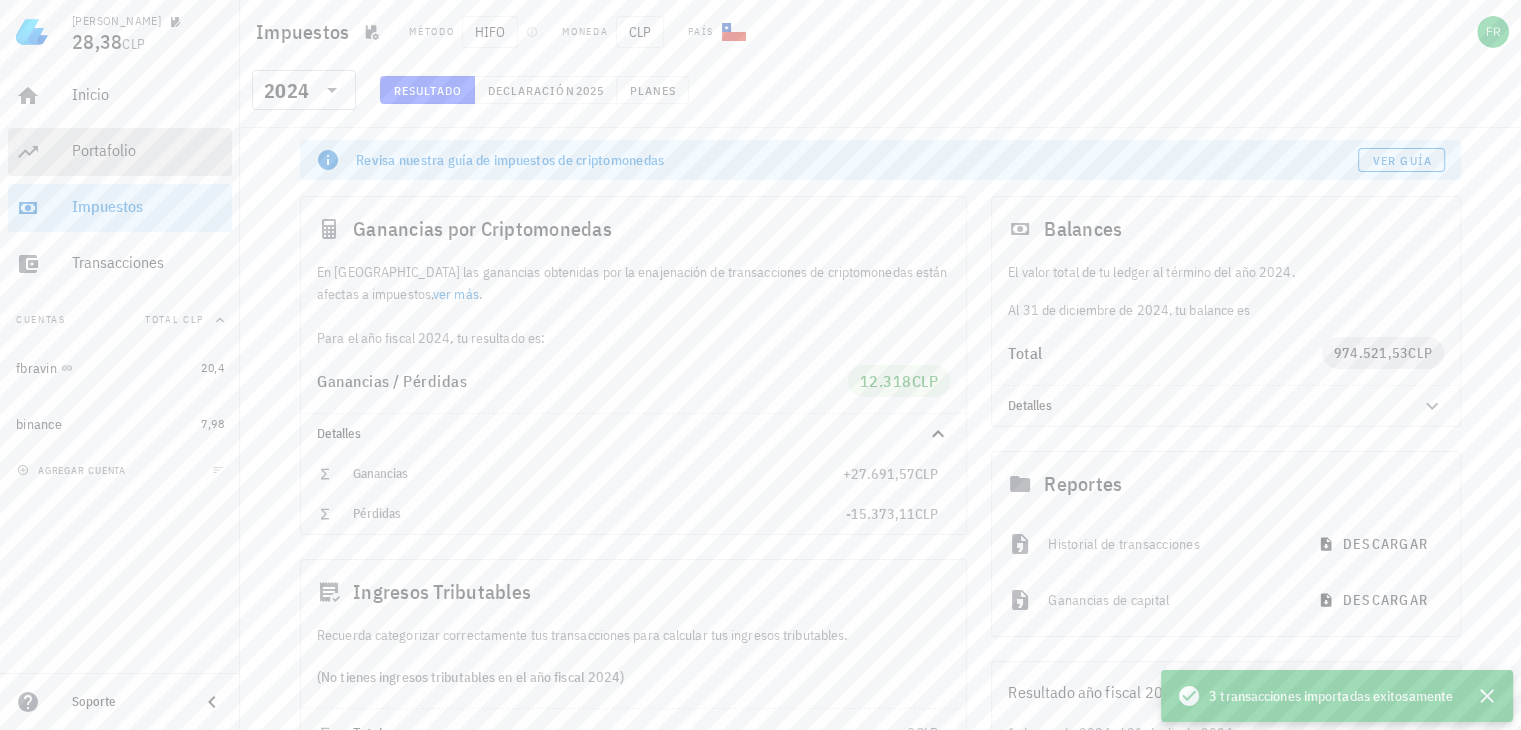 click on "Portafolio" at bounding box center [148, 150] 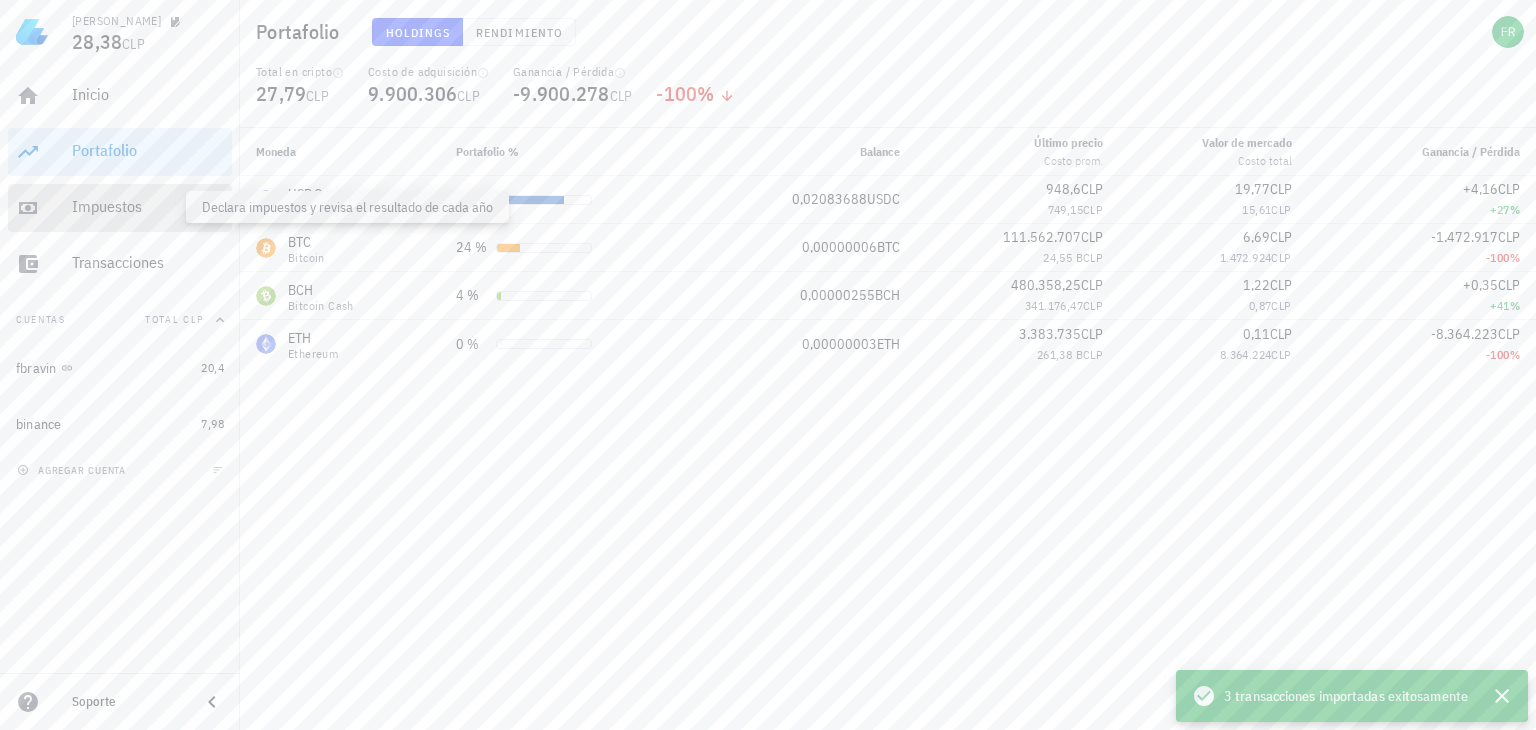 click on "Impuestos" at bounding box center [148, 206] 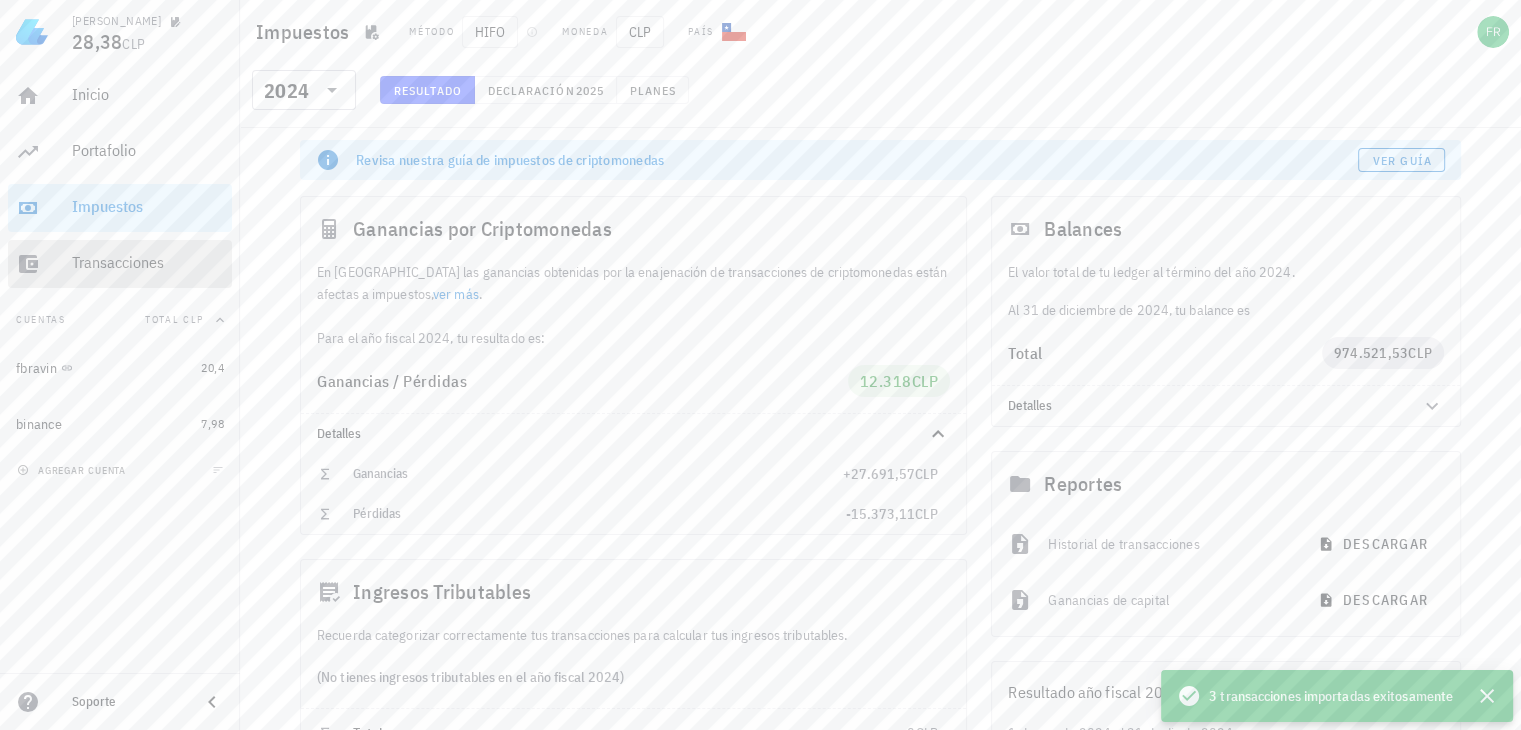 click on "Transacciones" at bounding box center (148, 262) 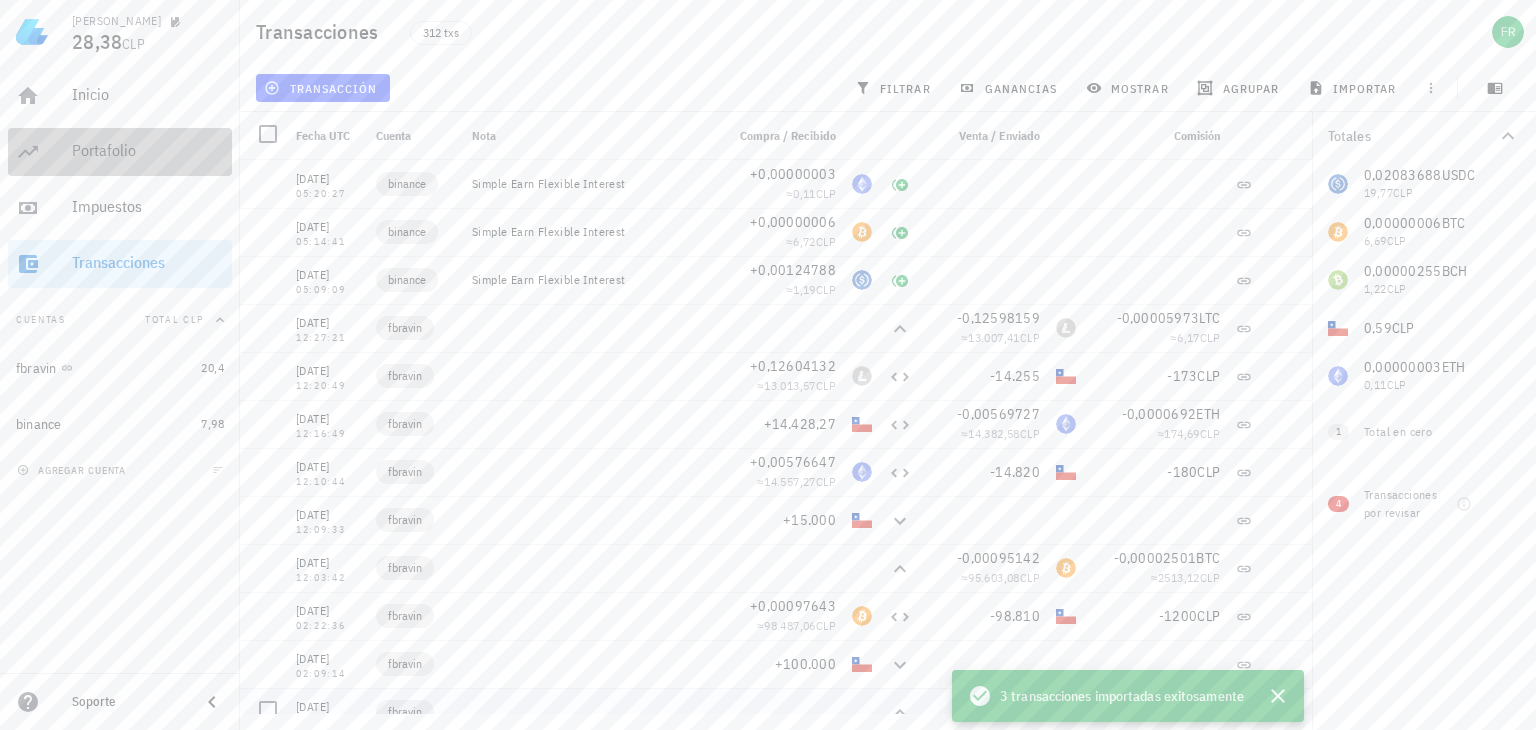 click on "Portafolio" at bounding box center [148, 151] 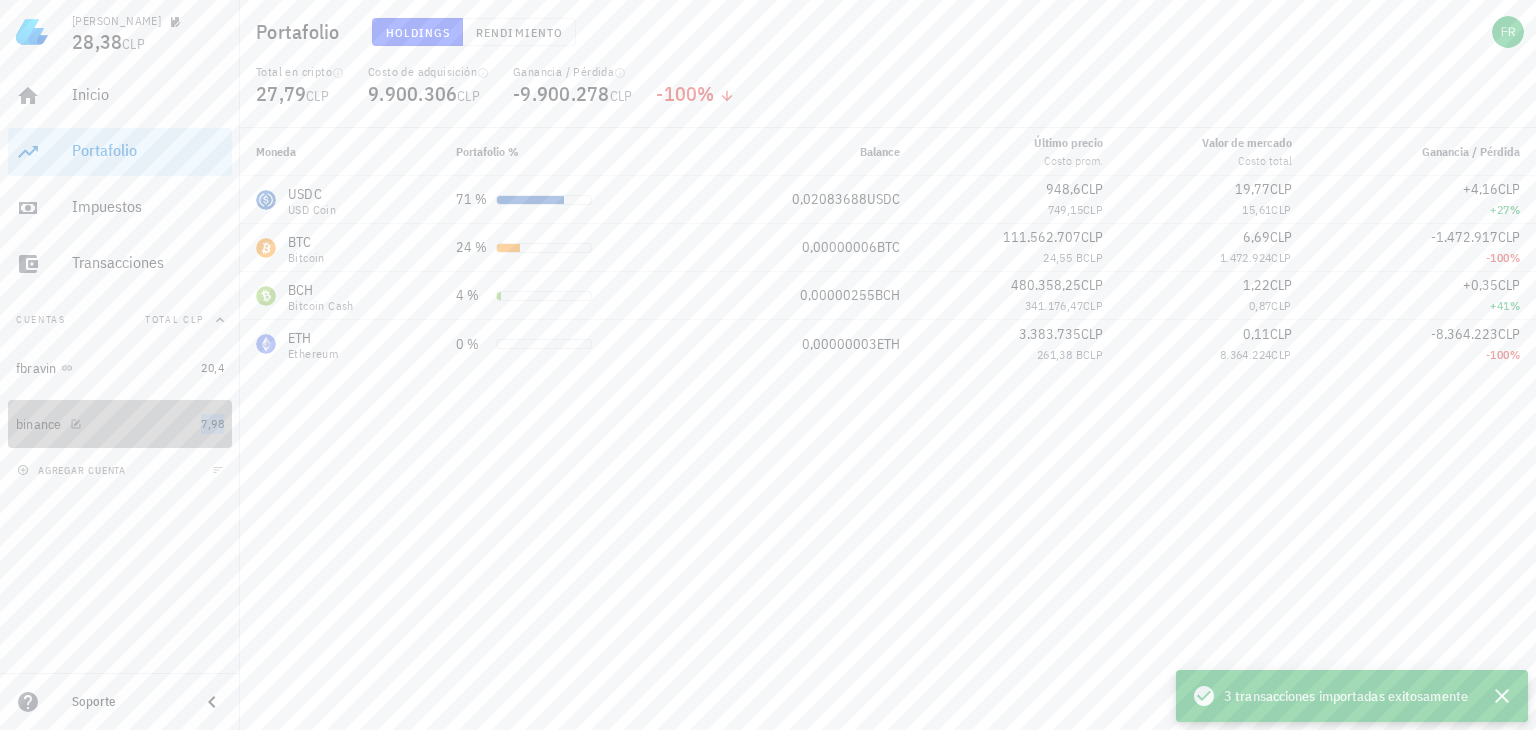 click on "7,98" at bounding box center [212, 423] 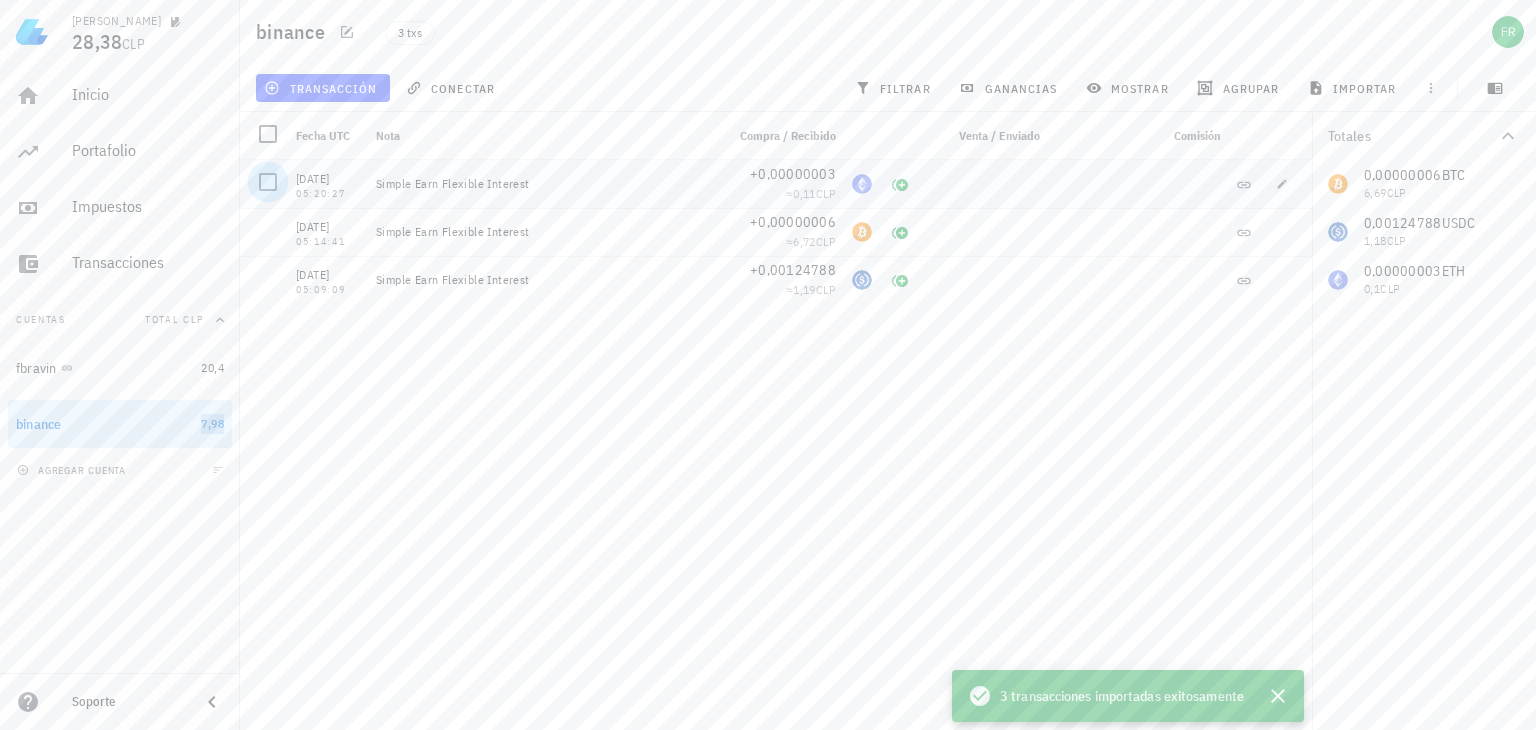 click at bounding box center (268, 182) 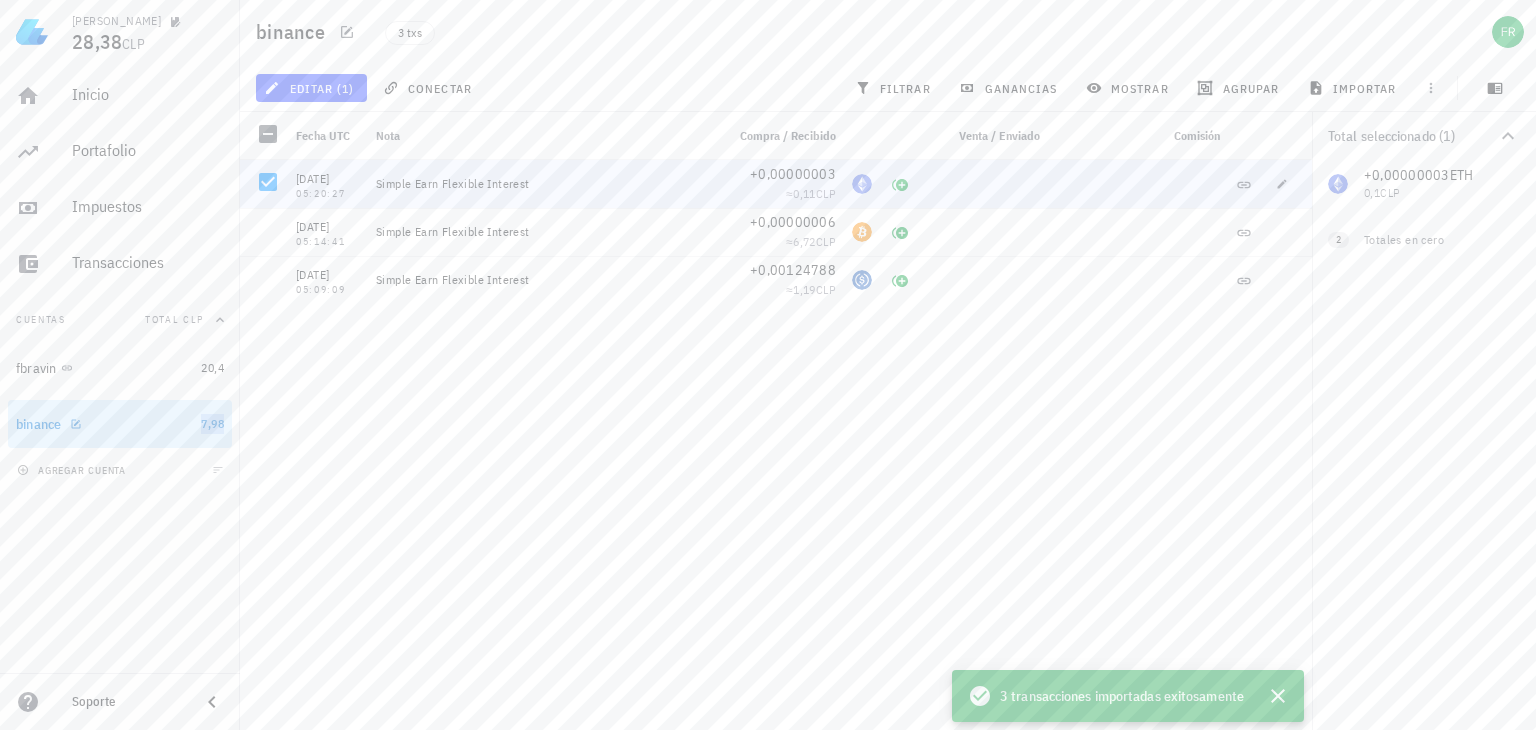 click on "binance" at bounding box center (104, 424) 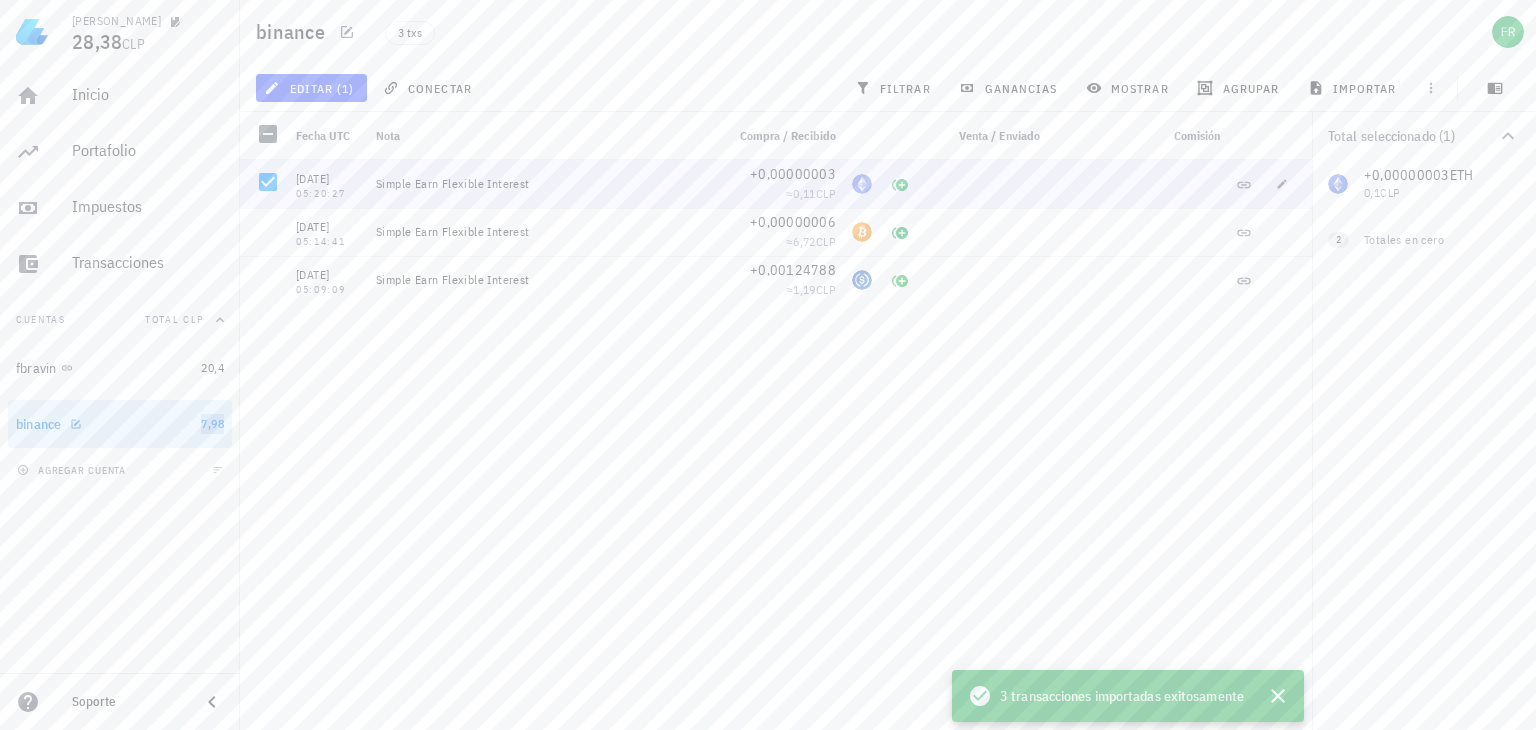 drag, startPoint x: 137, startPoint y: 431, endPoint x: 268, endPoint y: 230, distance: 239.92082 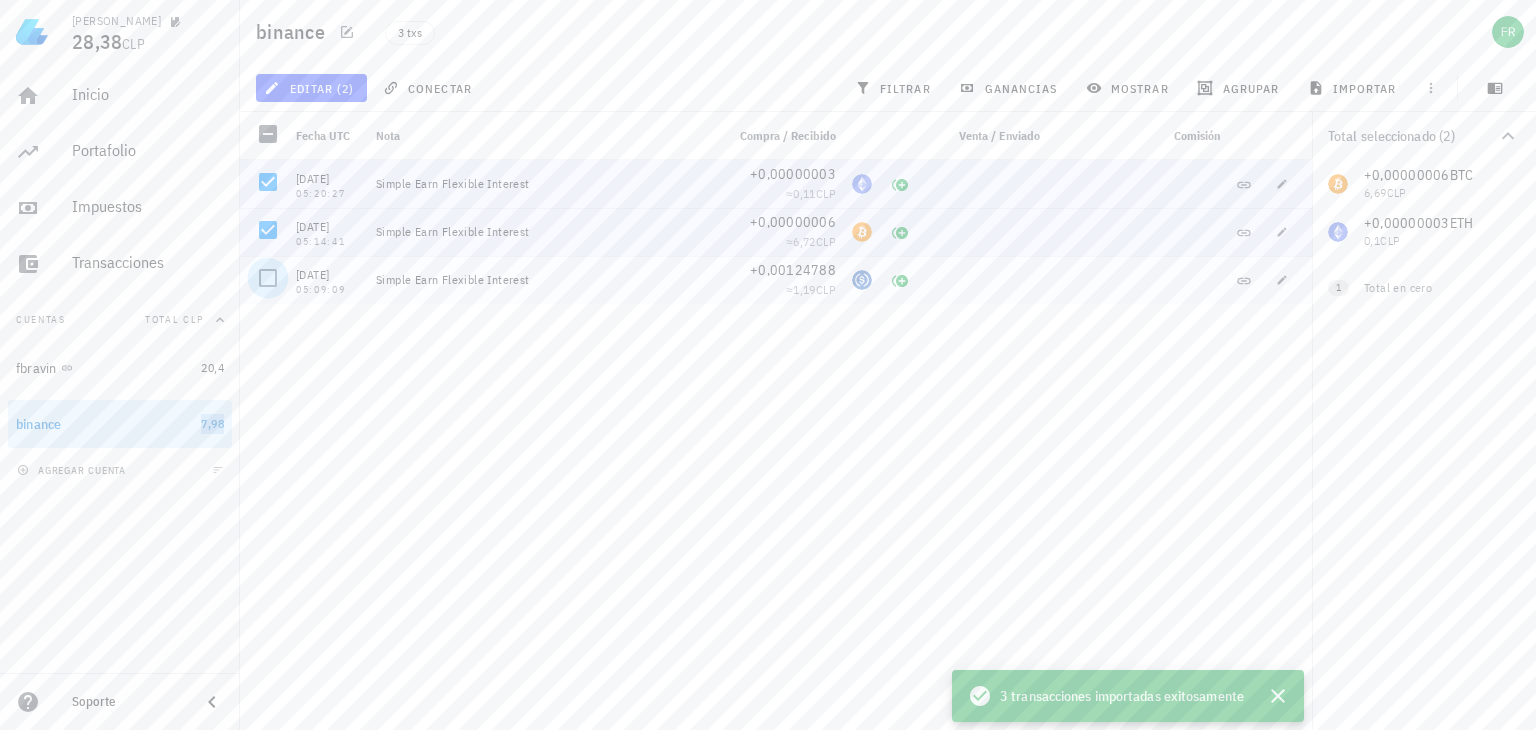 click at bounding box center [268, 278] 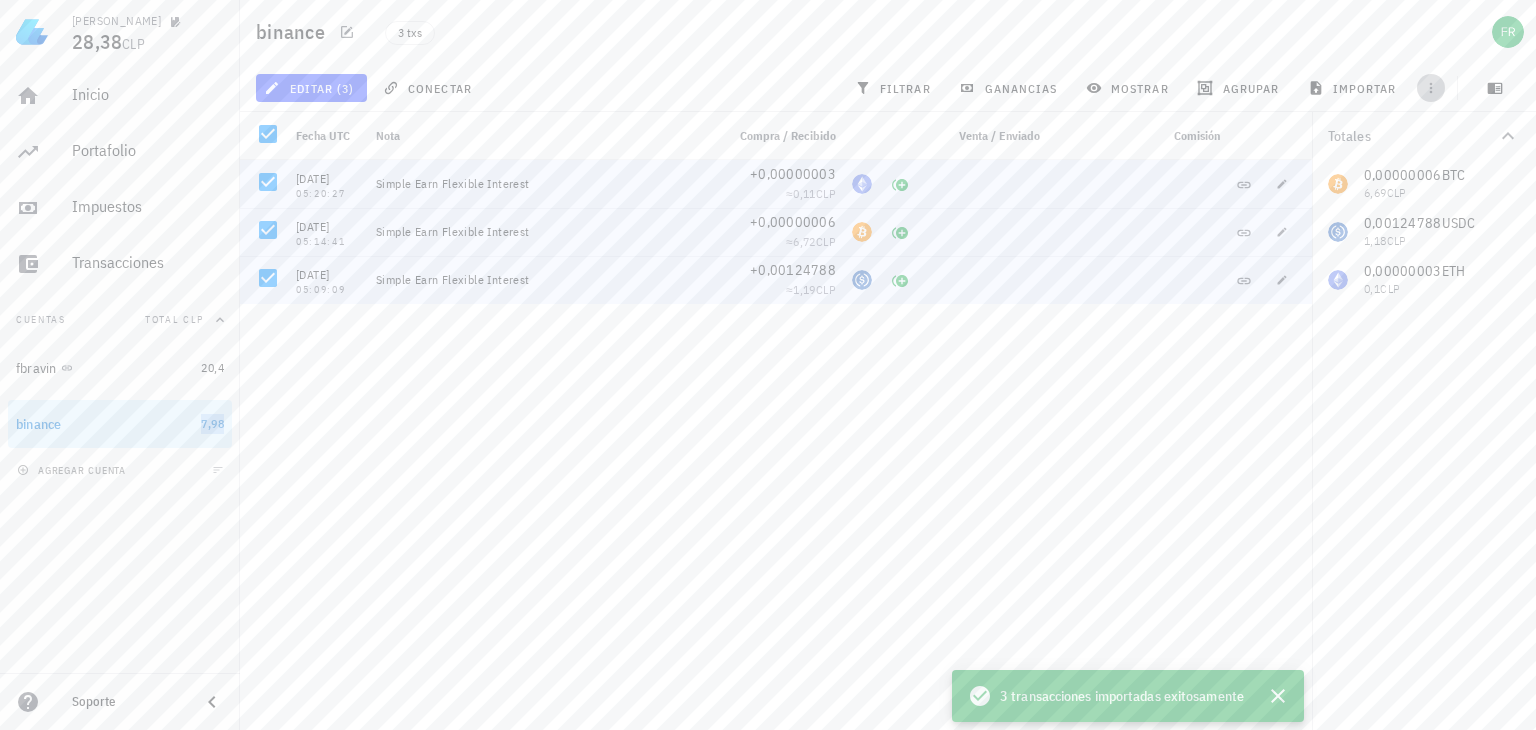 click at bounding box center [1431, 88] 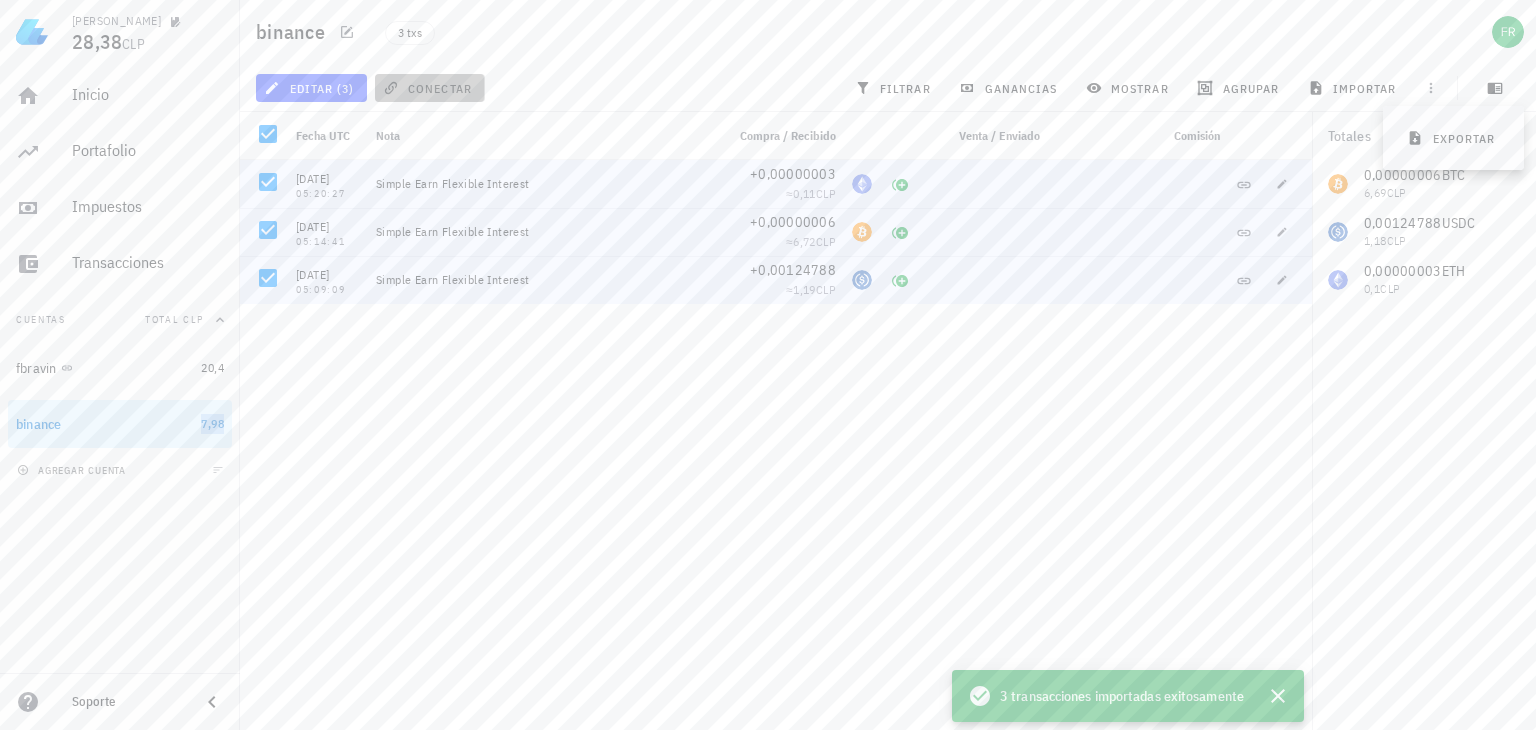 click 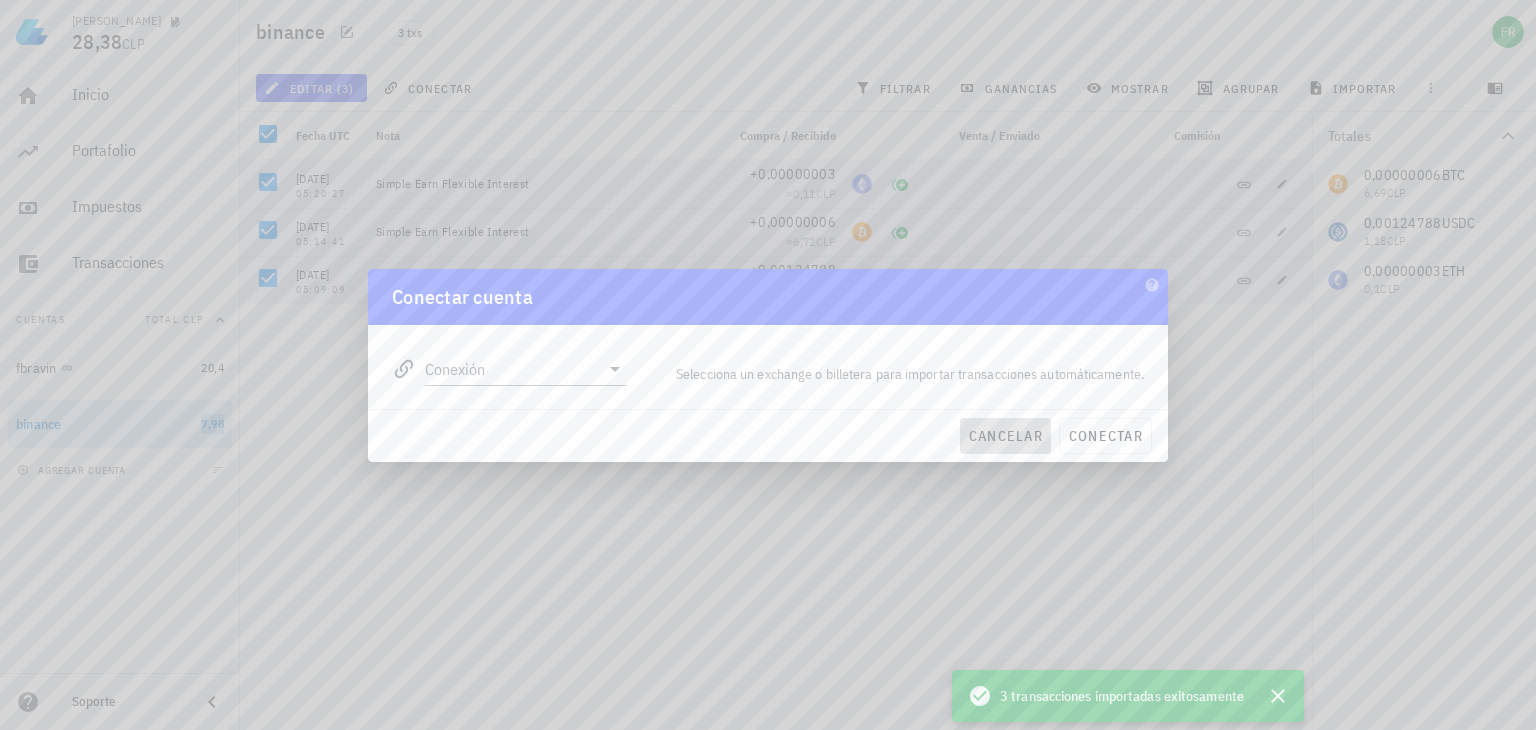 drag, startPoint x: 1032, startPoint y: 446, endPoint x: 938, endPoint y: 402, distance: 103.788246 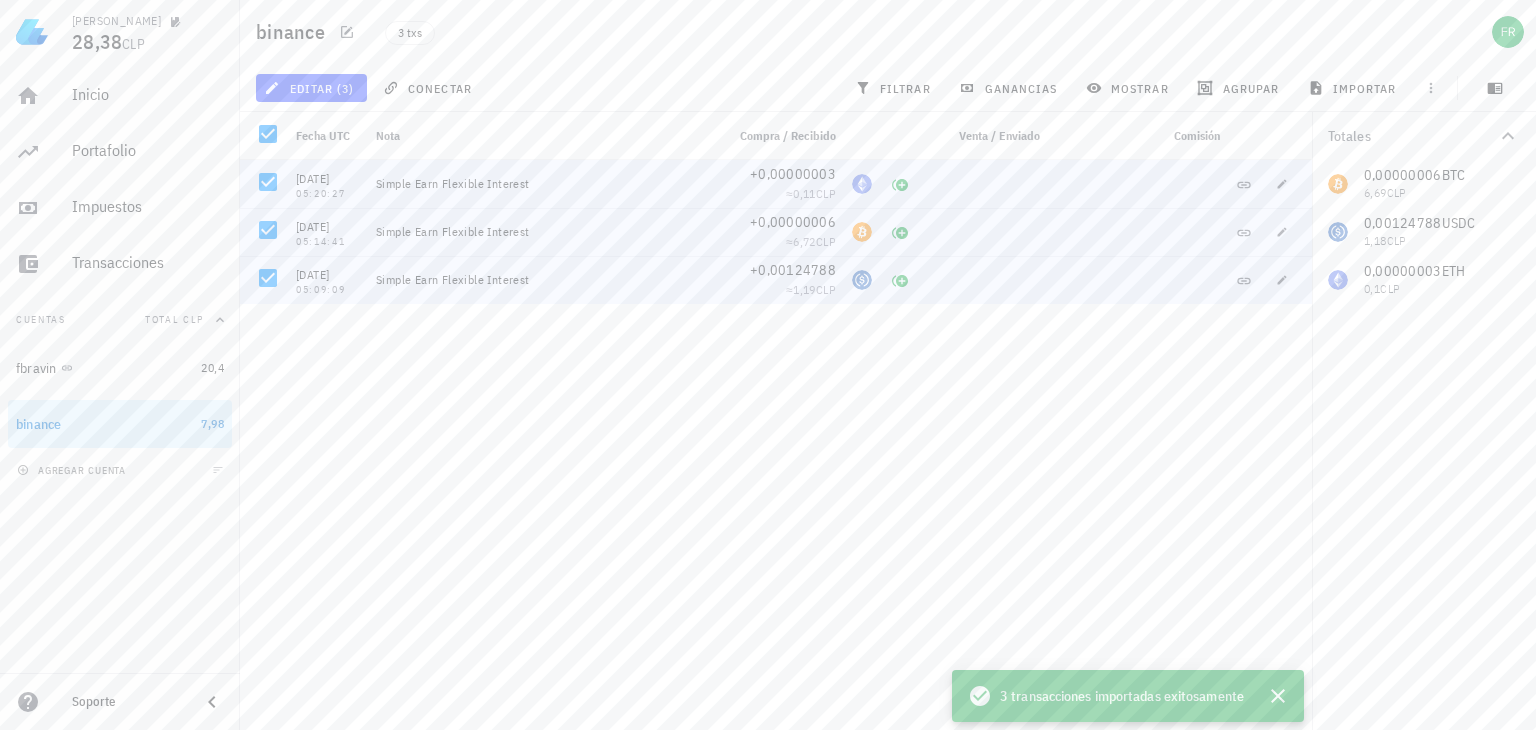 drag, startPoint x: 354, startPoint y: 67, endPoint x: 369, endPoint y: 68, distance: 15.033297 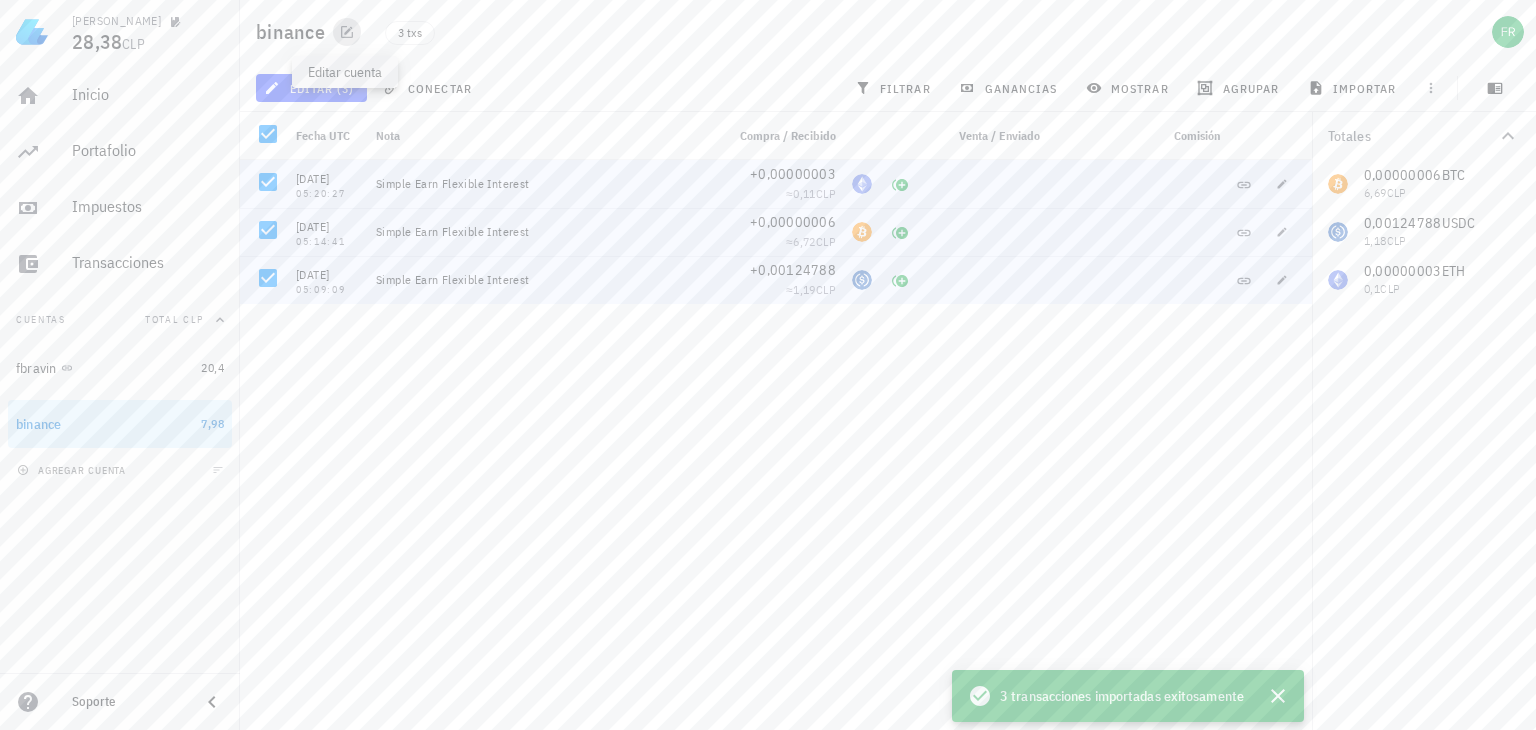 click 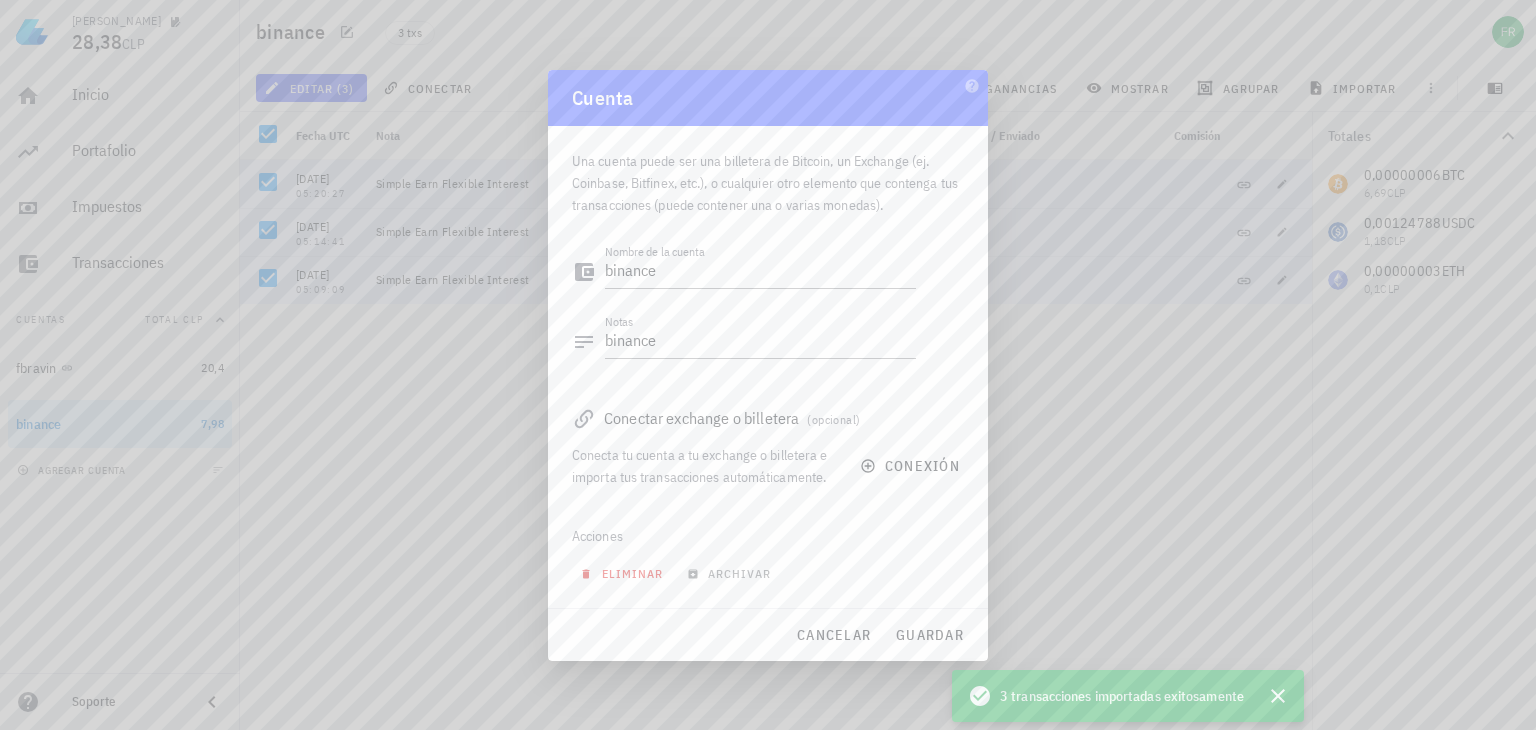 click on "eliminar" at bounding box center [623, 573] 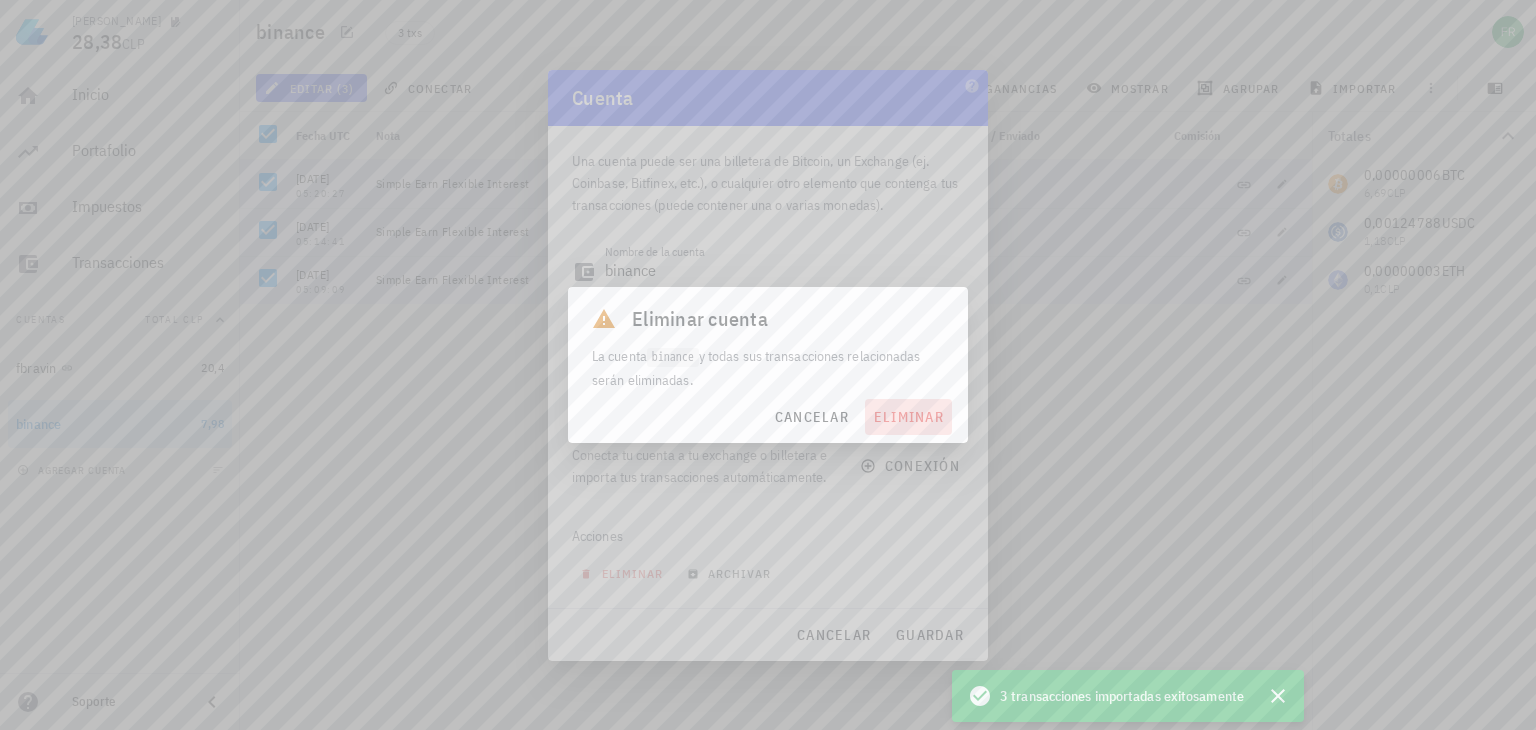 click on "eliminar" at bounding box center (908, 417) 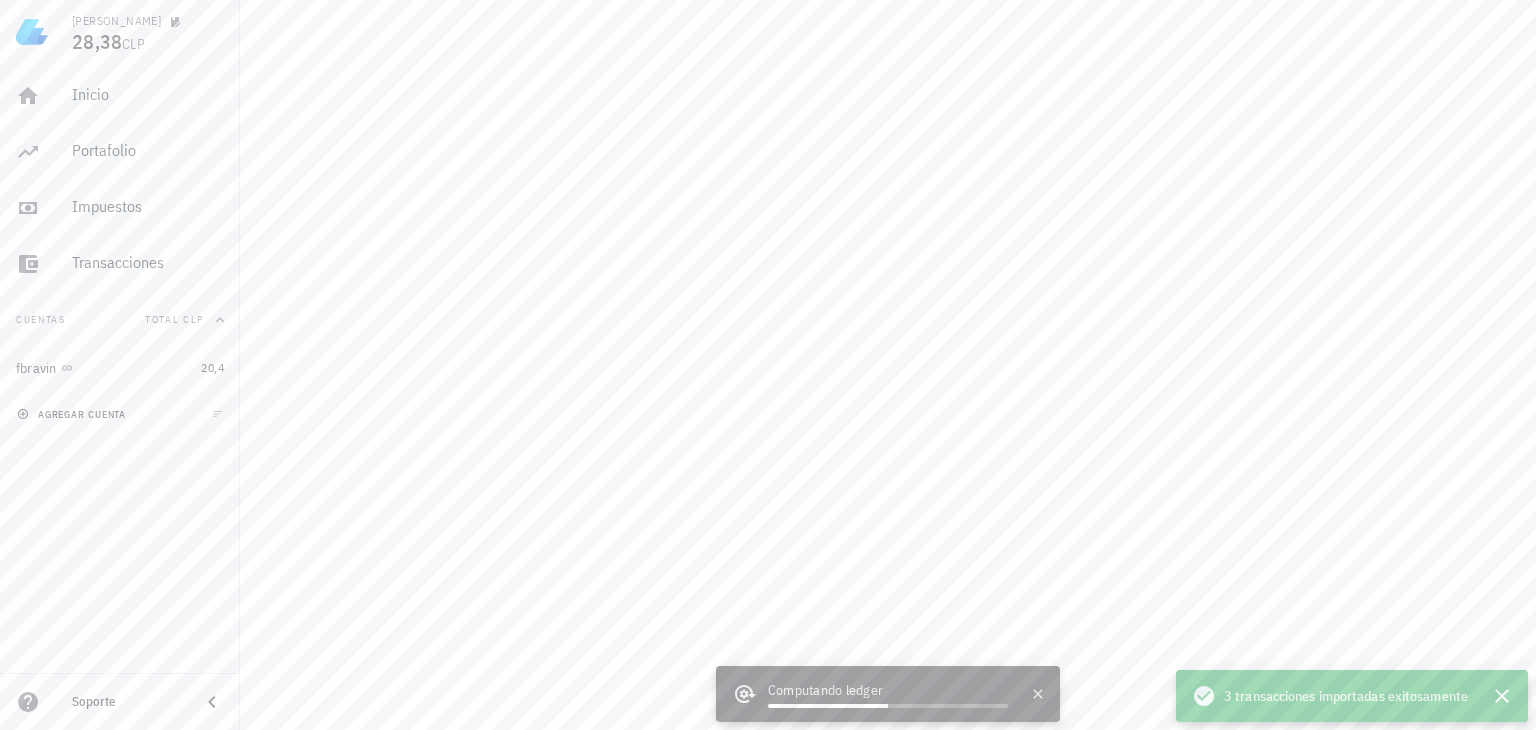 click on "agregar cuenta" at bounding box center [73, 414] 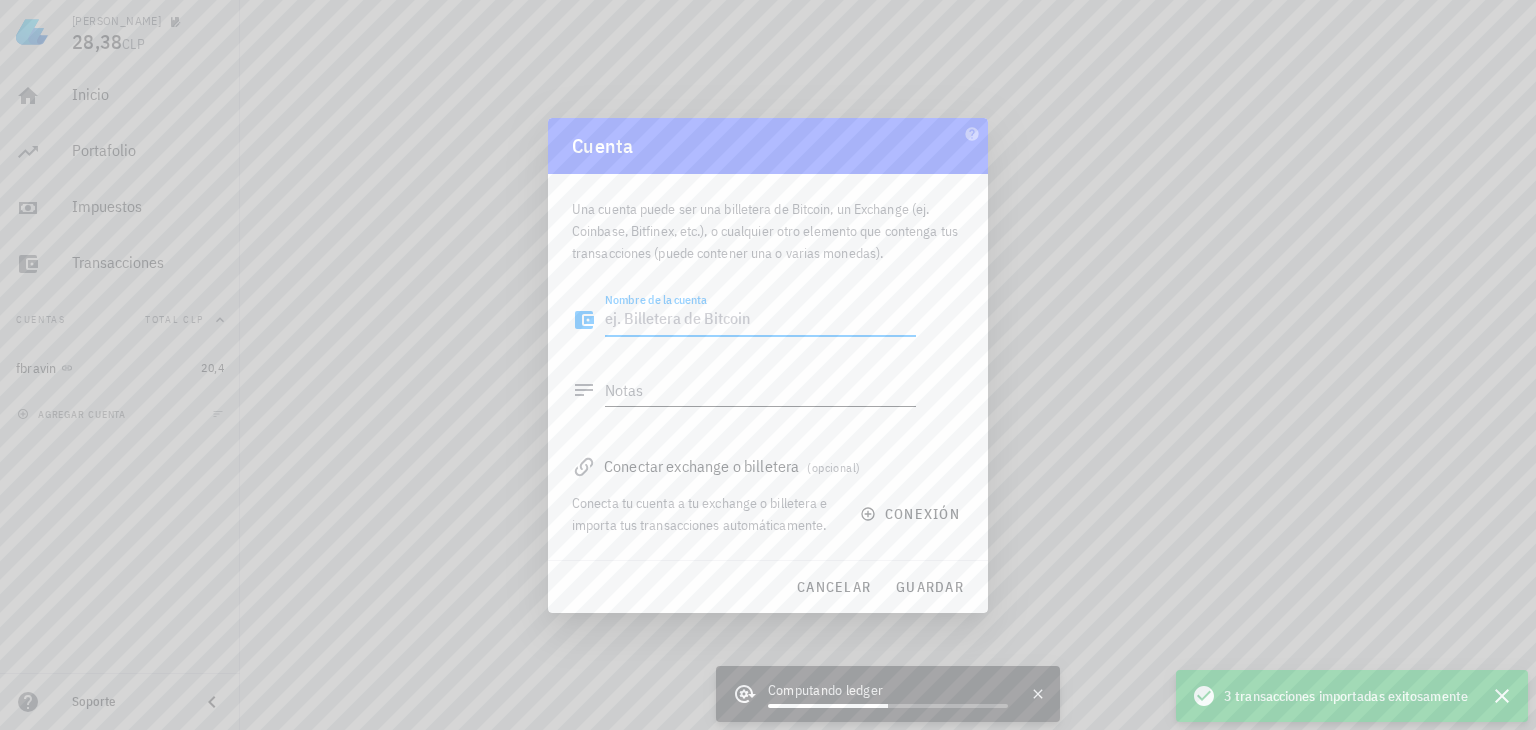 click on "Notas" at bounding box center [760, 390] 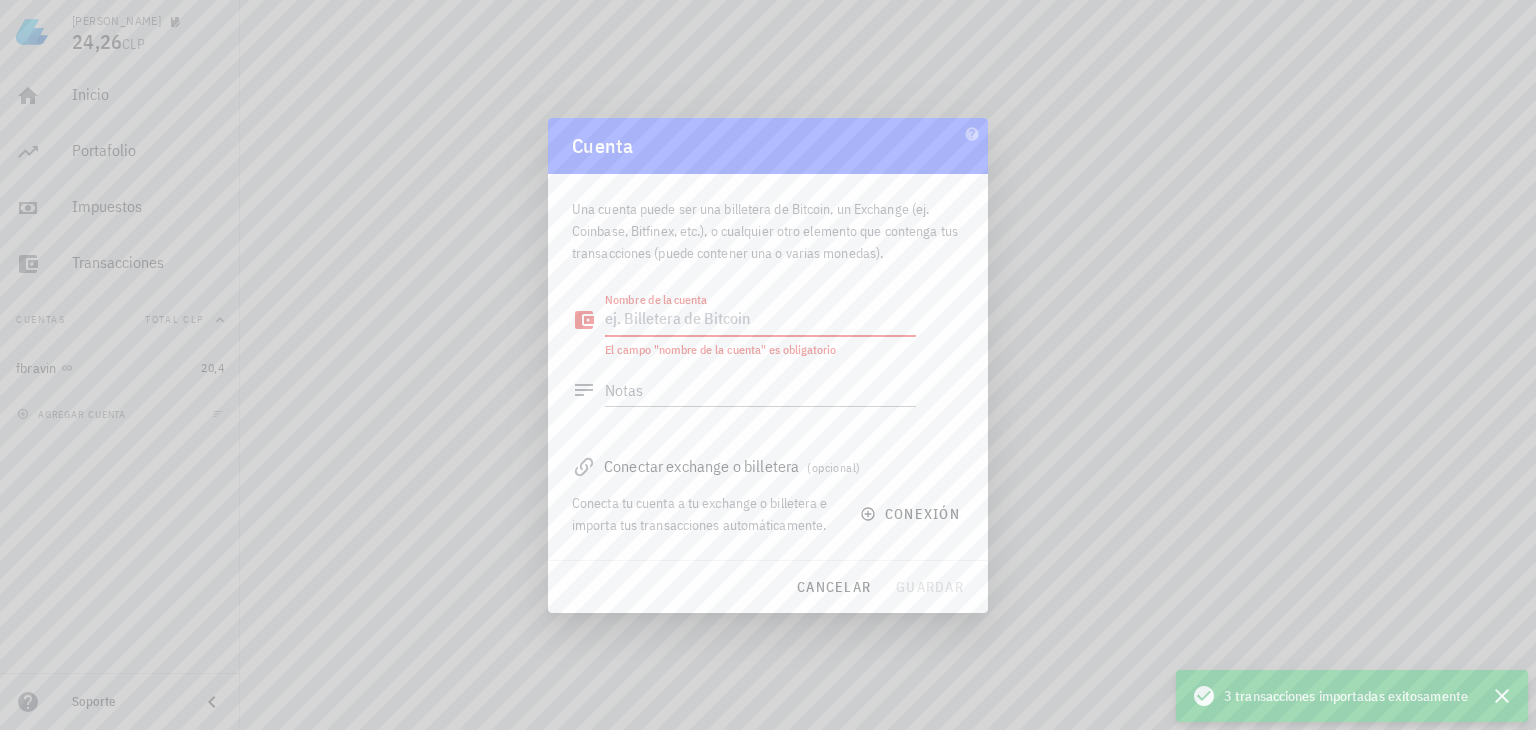 click on "Nombre de la cuenta" at bounding box center [760, 320] 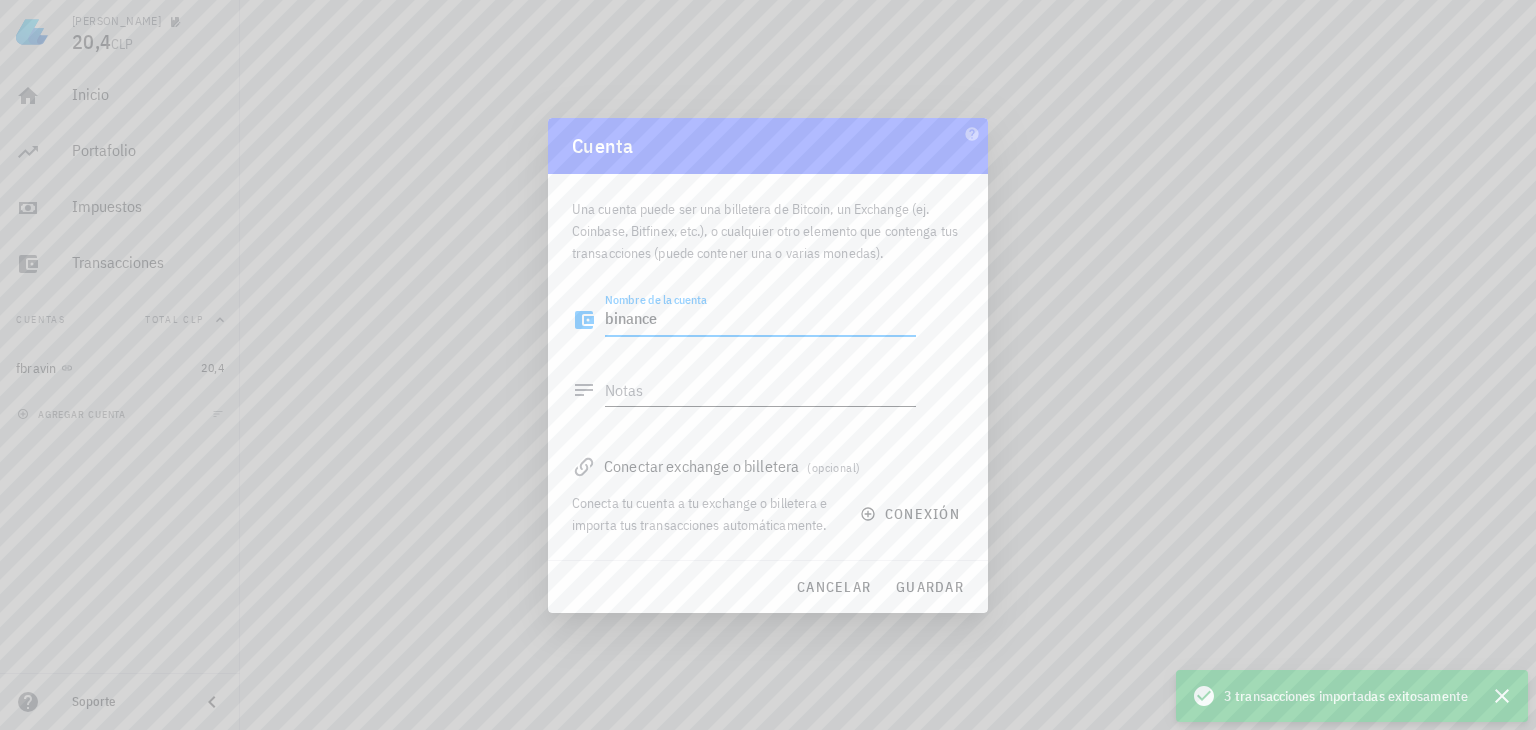 type on "binance" 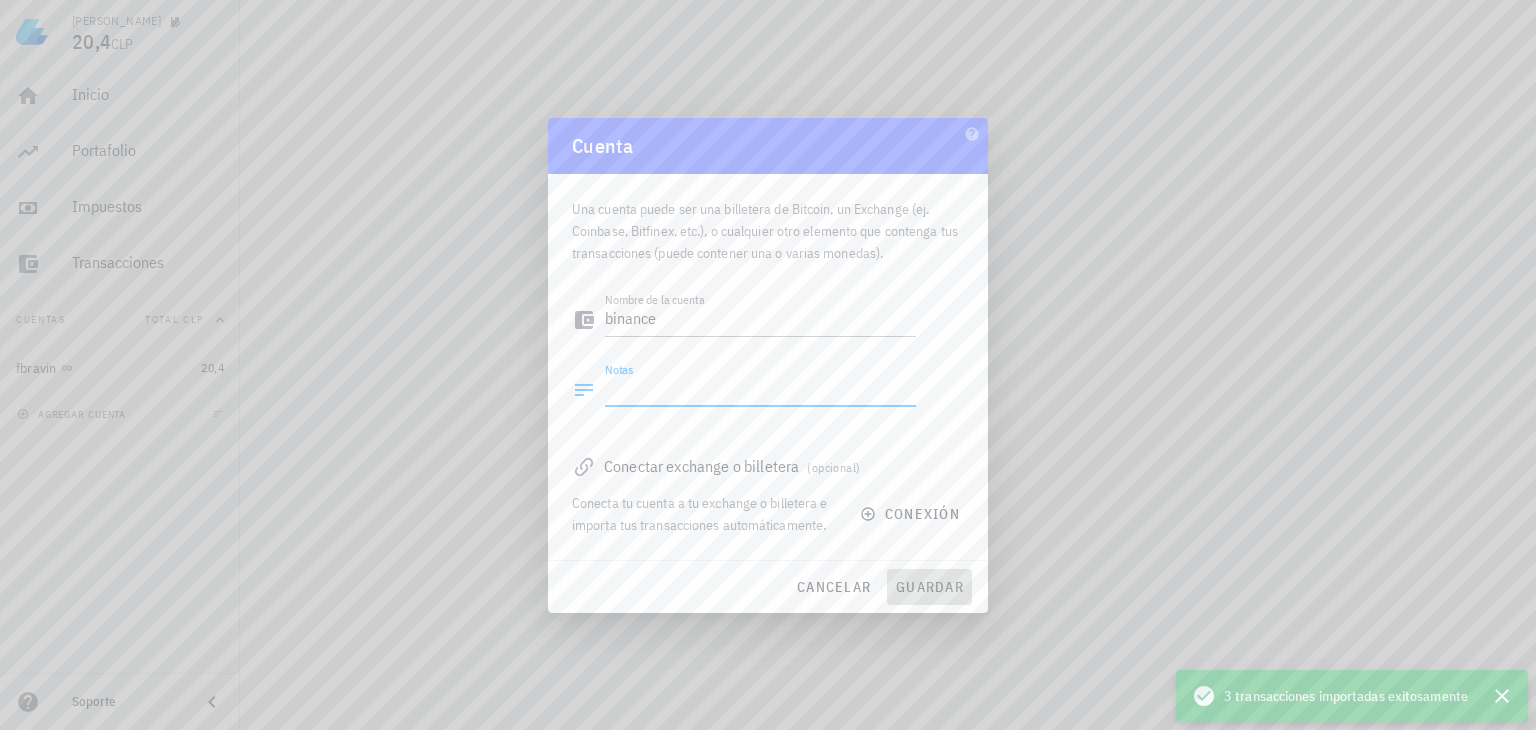 click on "guardar" at bounding box center [929, 587] 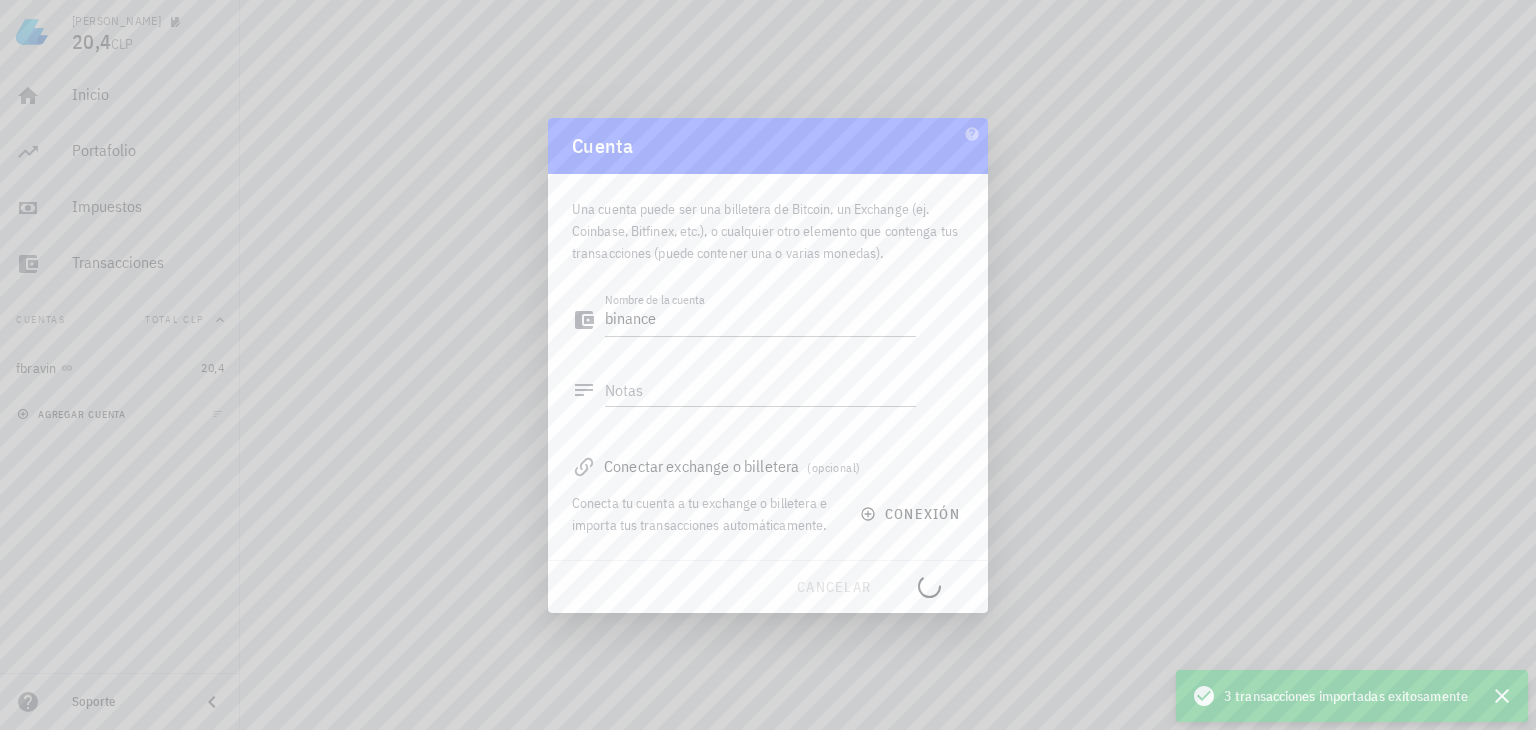 type 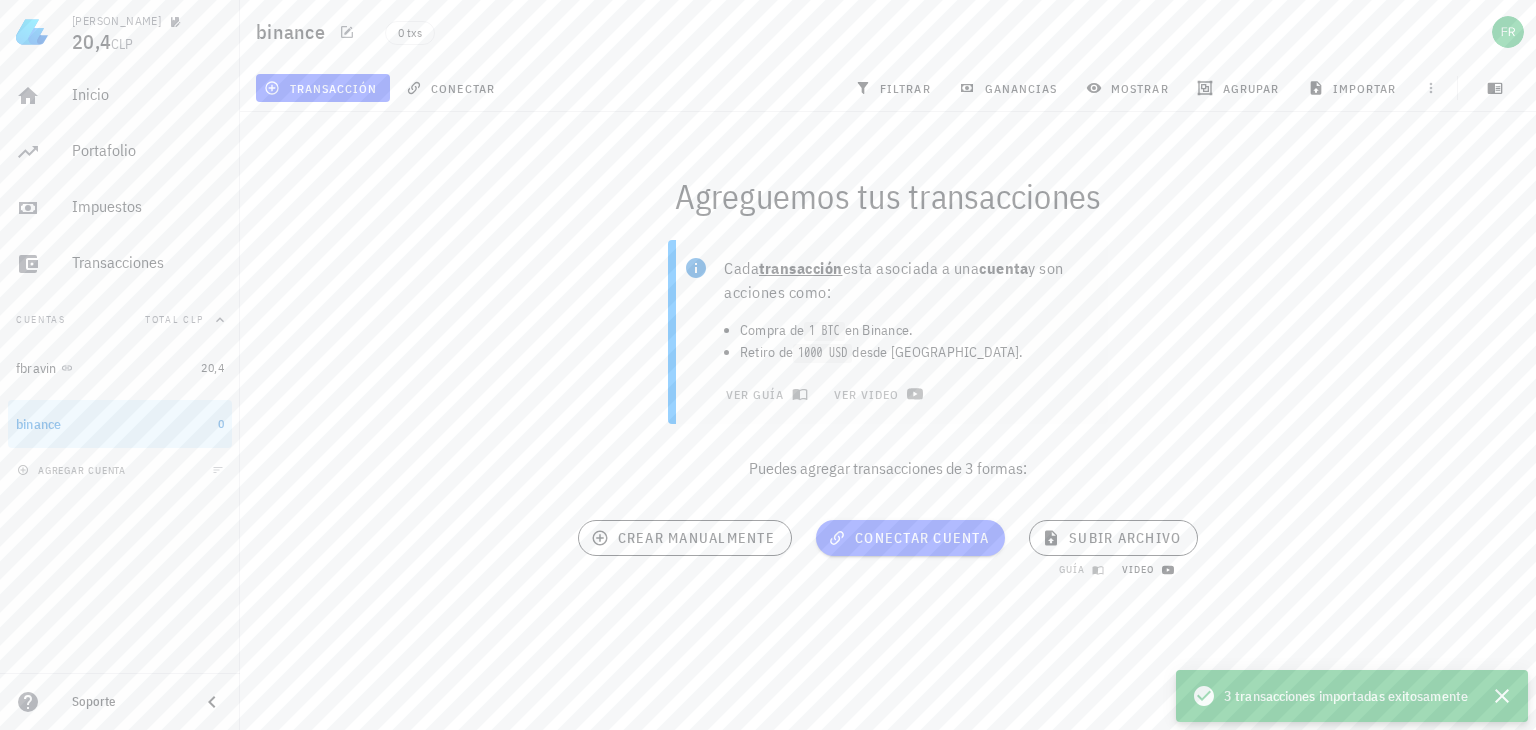 click on "video" at bounding box center (1145, 569) 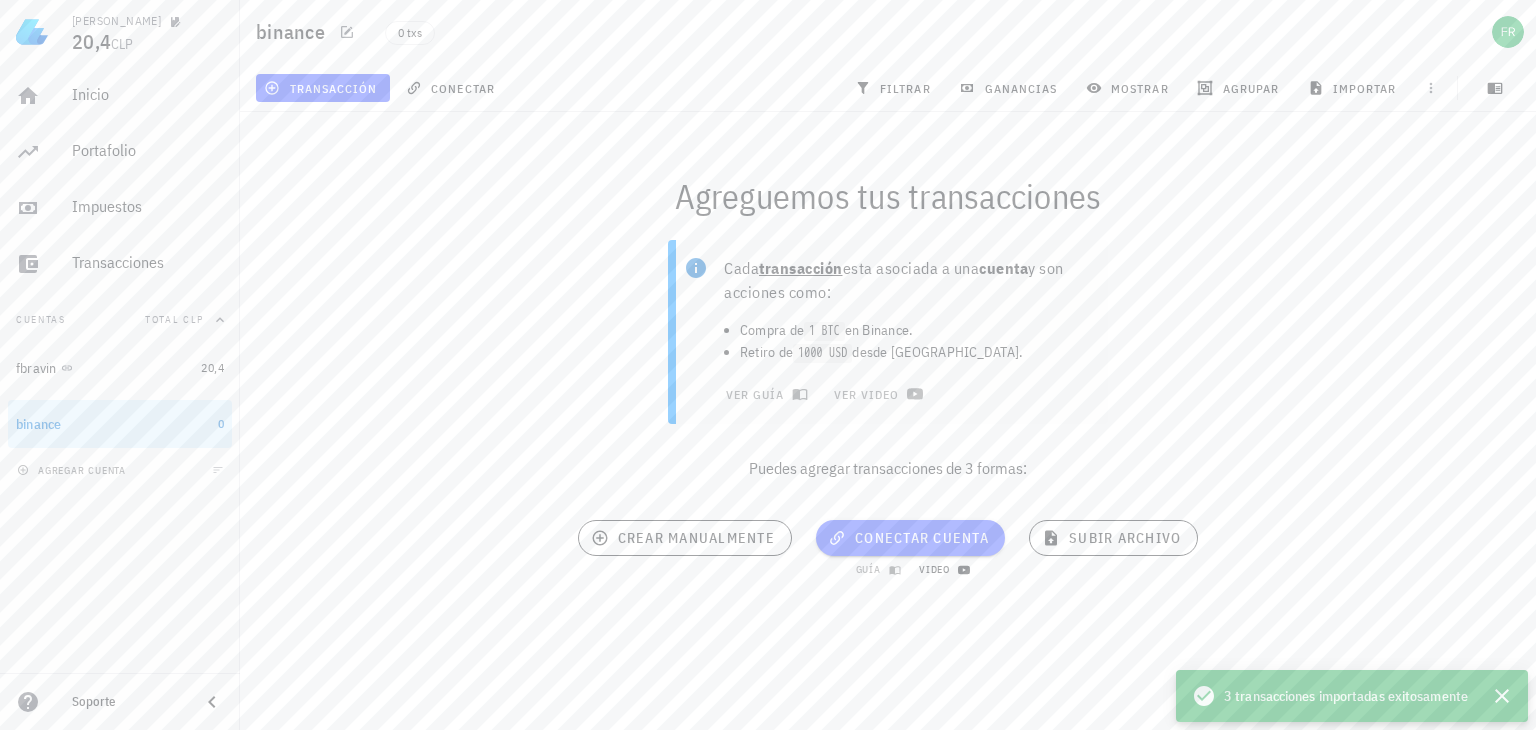 click 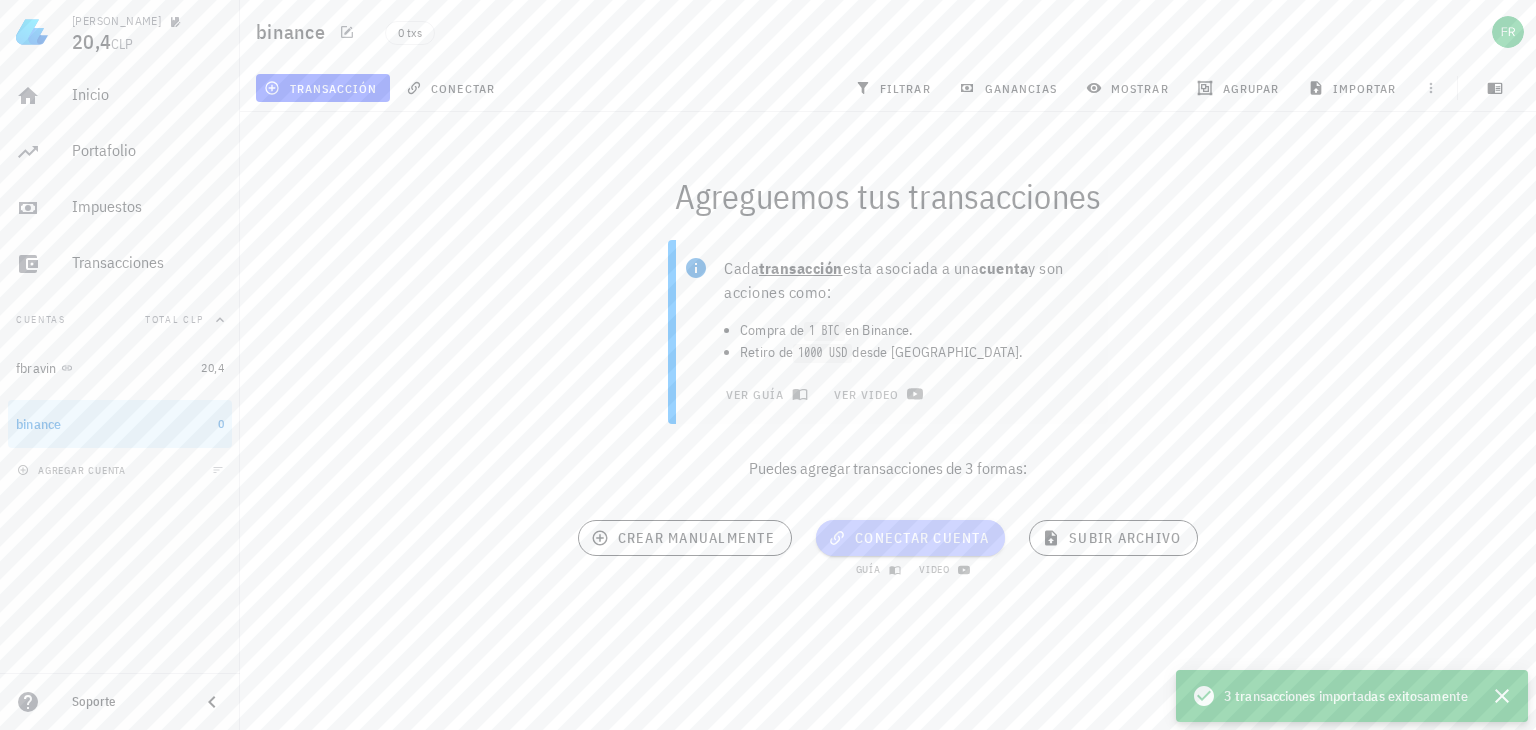 click on "conectar cuenta" at bounding box center [910, 538] 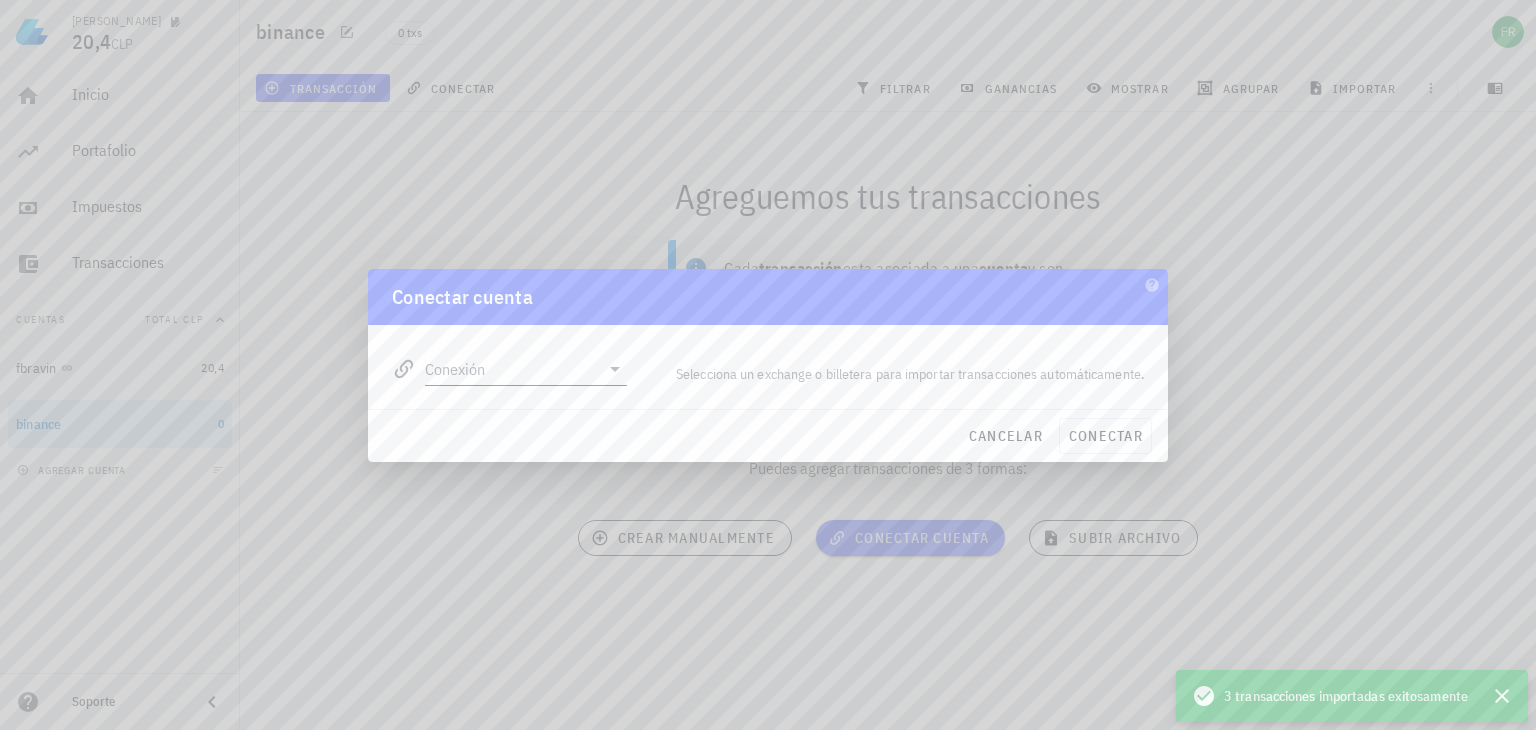 drag, startPoint x: 468, startPoint y: 345, endPoint x: 476, endPoint y: 361, distance: 17.888544 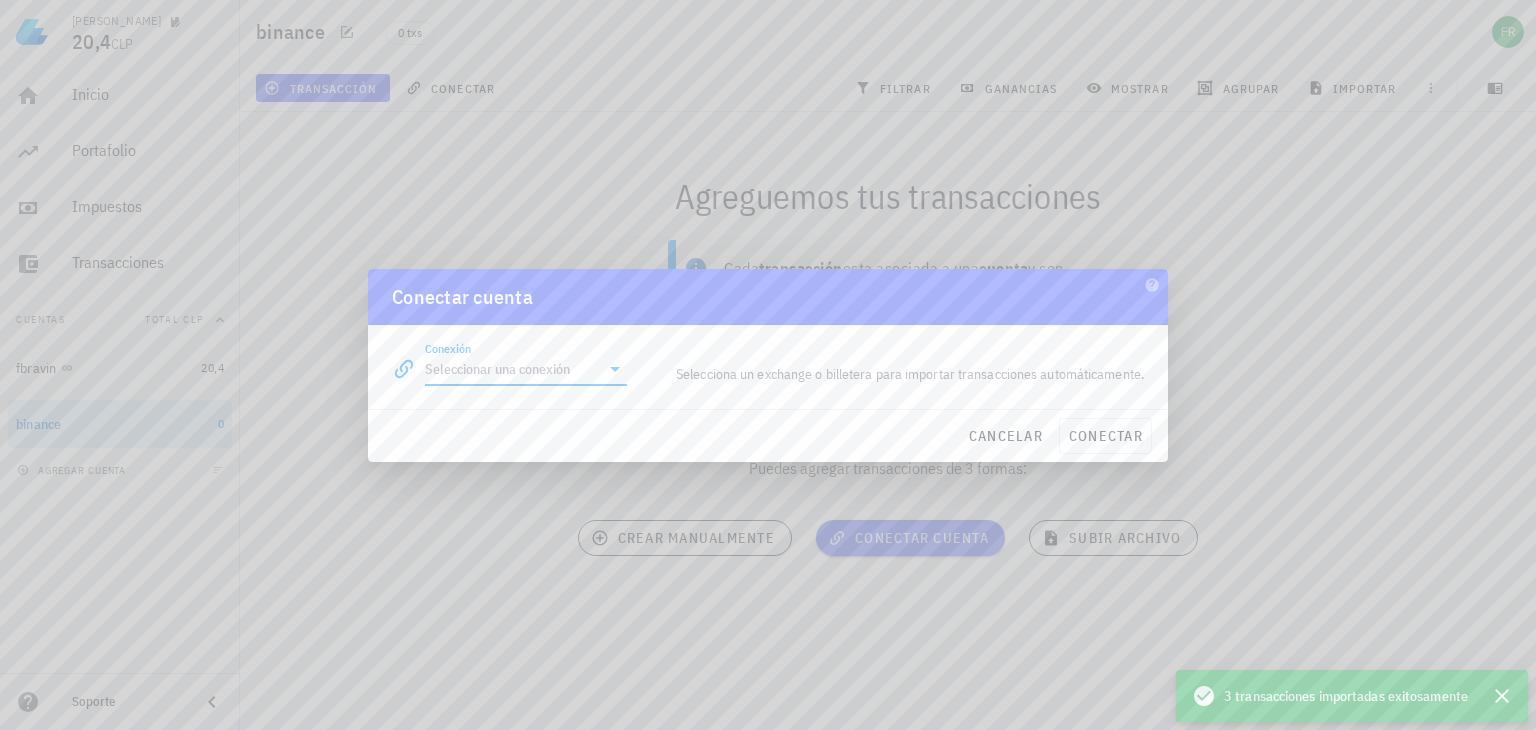 click on "Conexión" at bounding box center (512, 369) 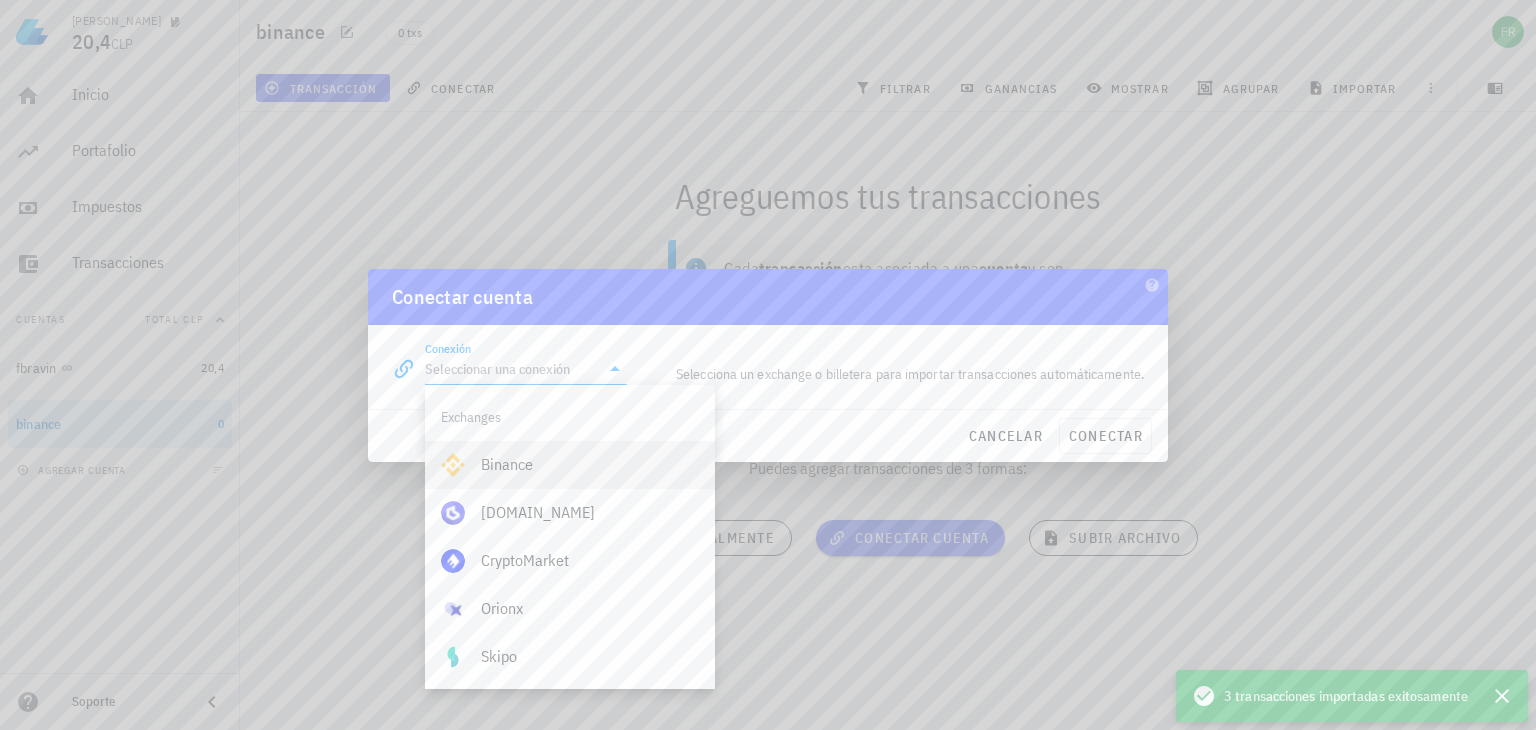 click on "Binance" at bounding box center (590, 464) 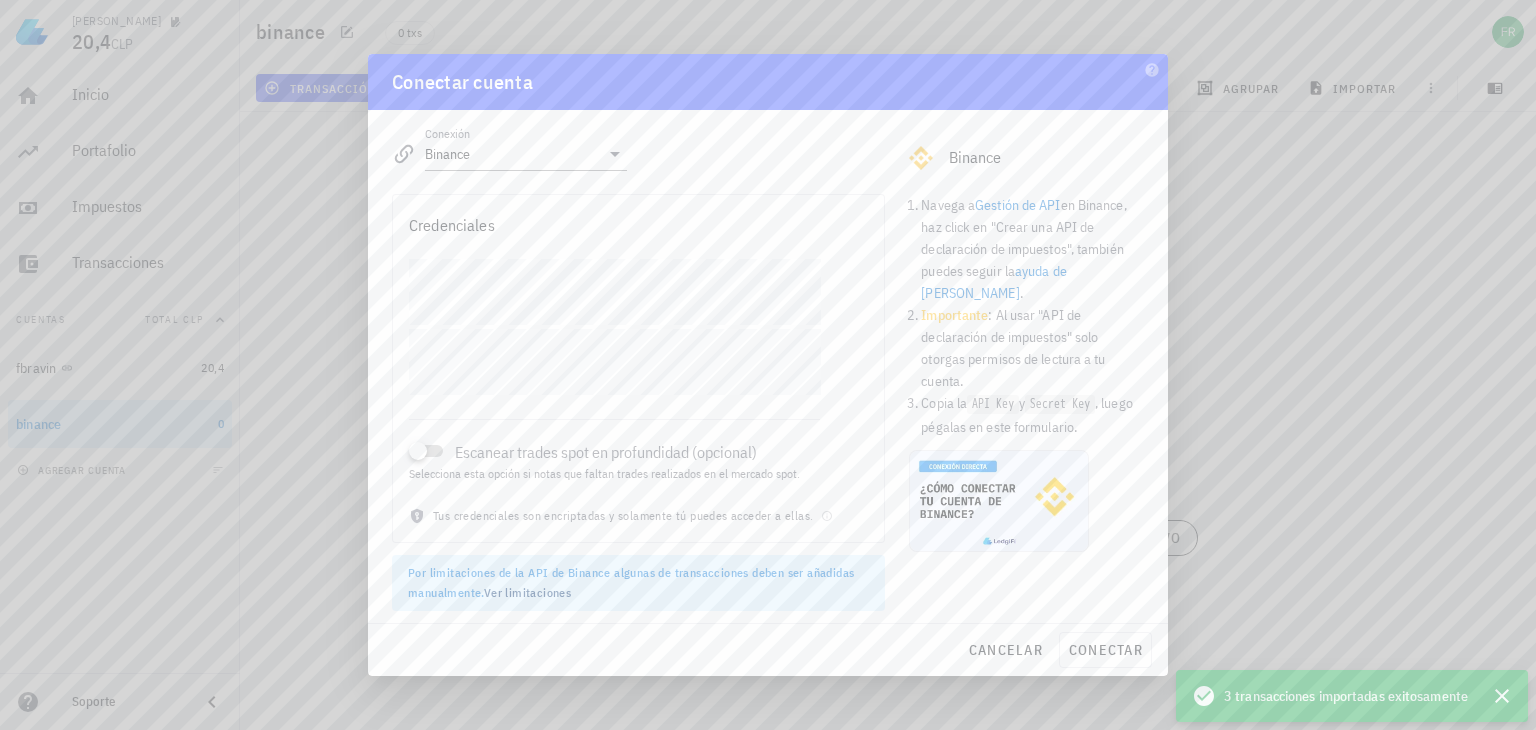click on "Gestión de API" at bounding box center (1017, 205) 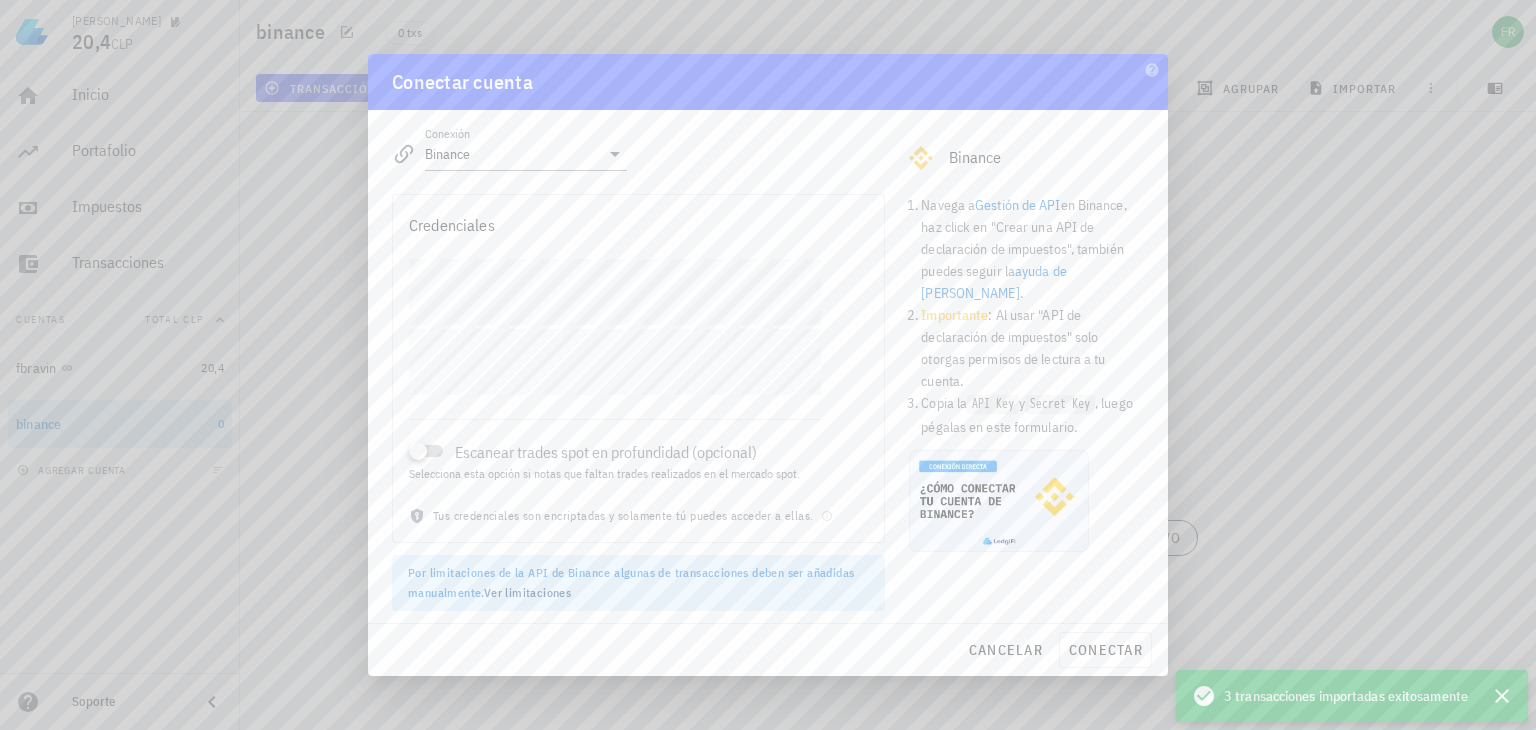 click on "Escanear trades spot en profundidad (opcional)" at bounding box center (637, 452) 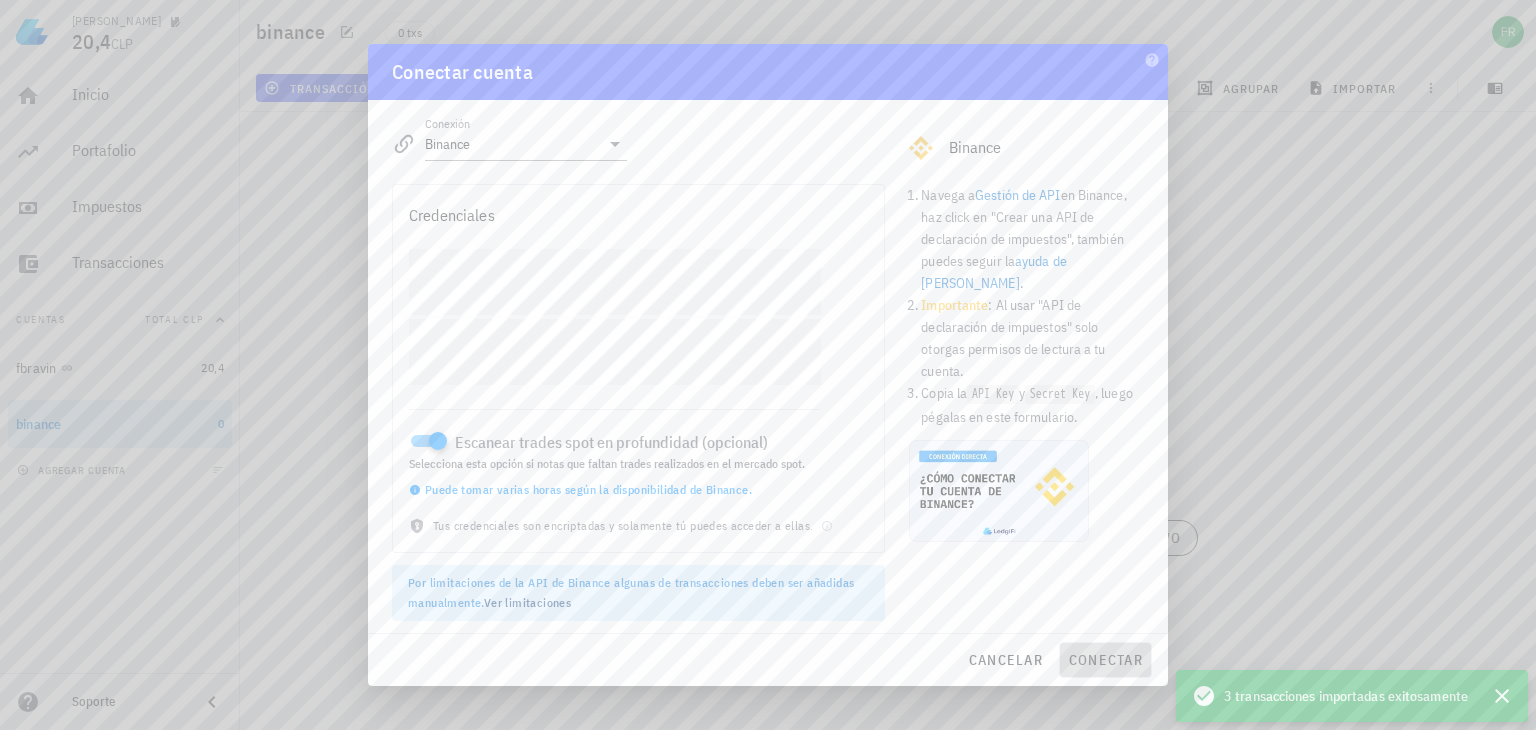 click on "conectar" at bounding box center [1105, 660] 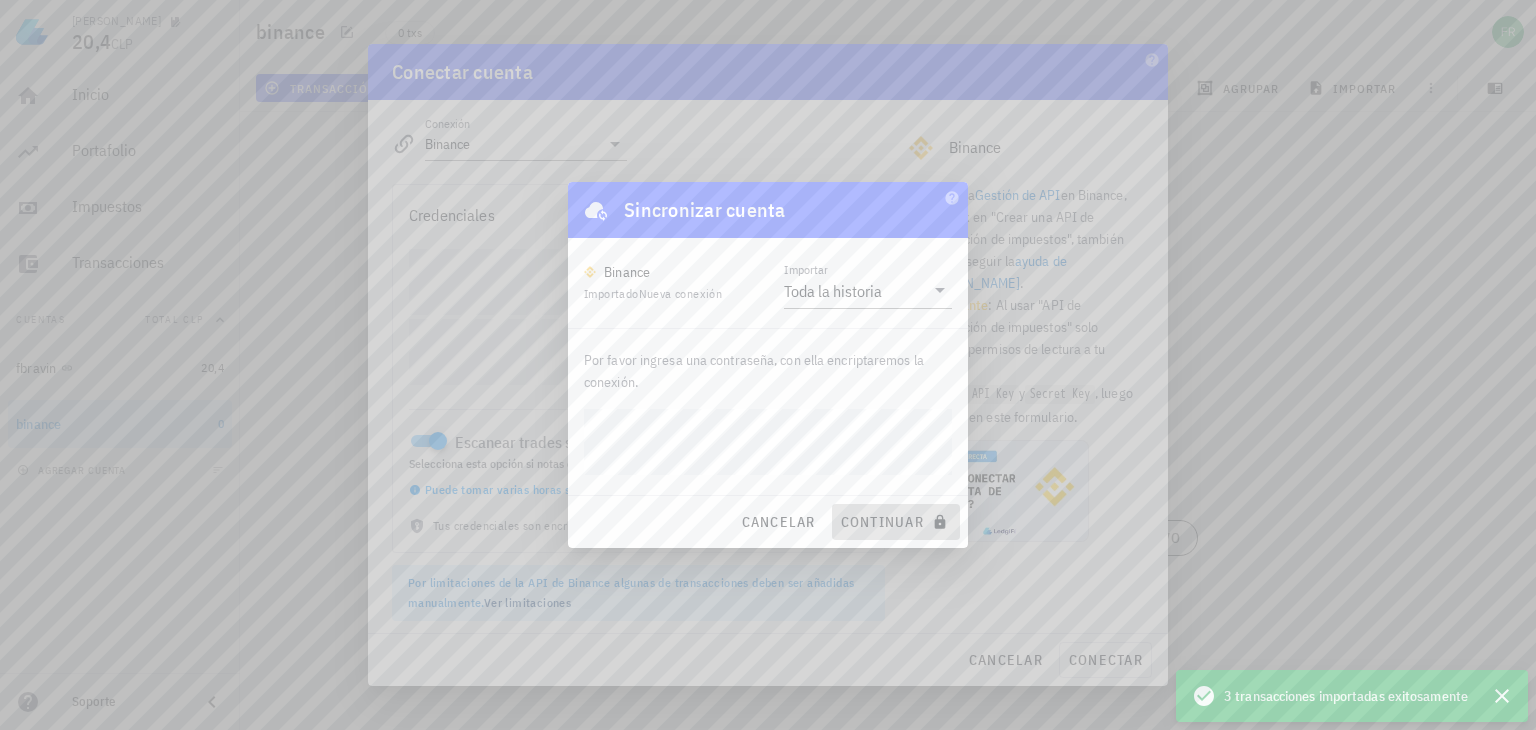 click on "continuar" at bounding box center [896, 522] 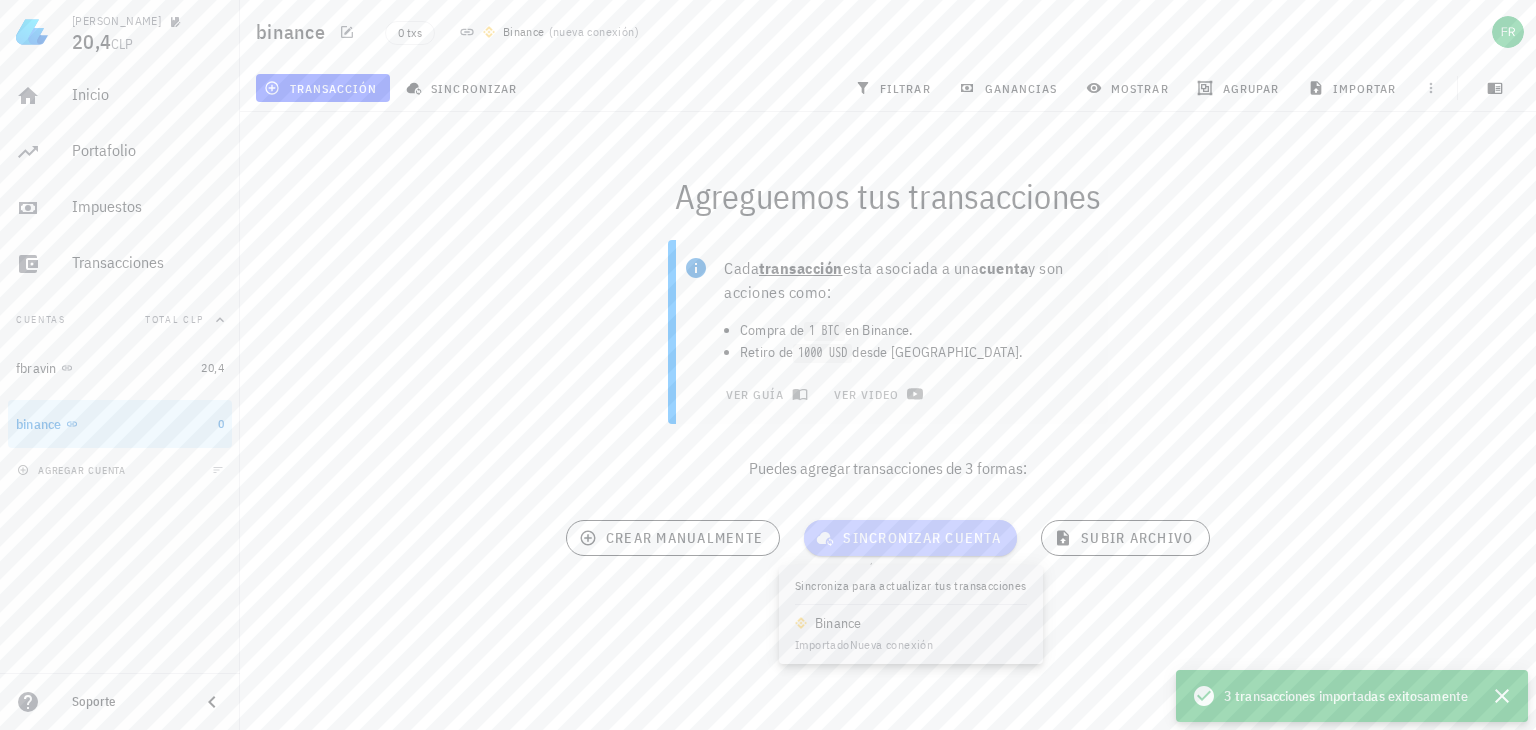 click on "sincronizar cuenta" at bounding box center (910, 538) 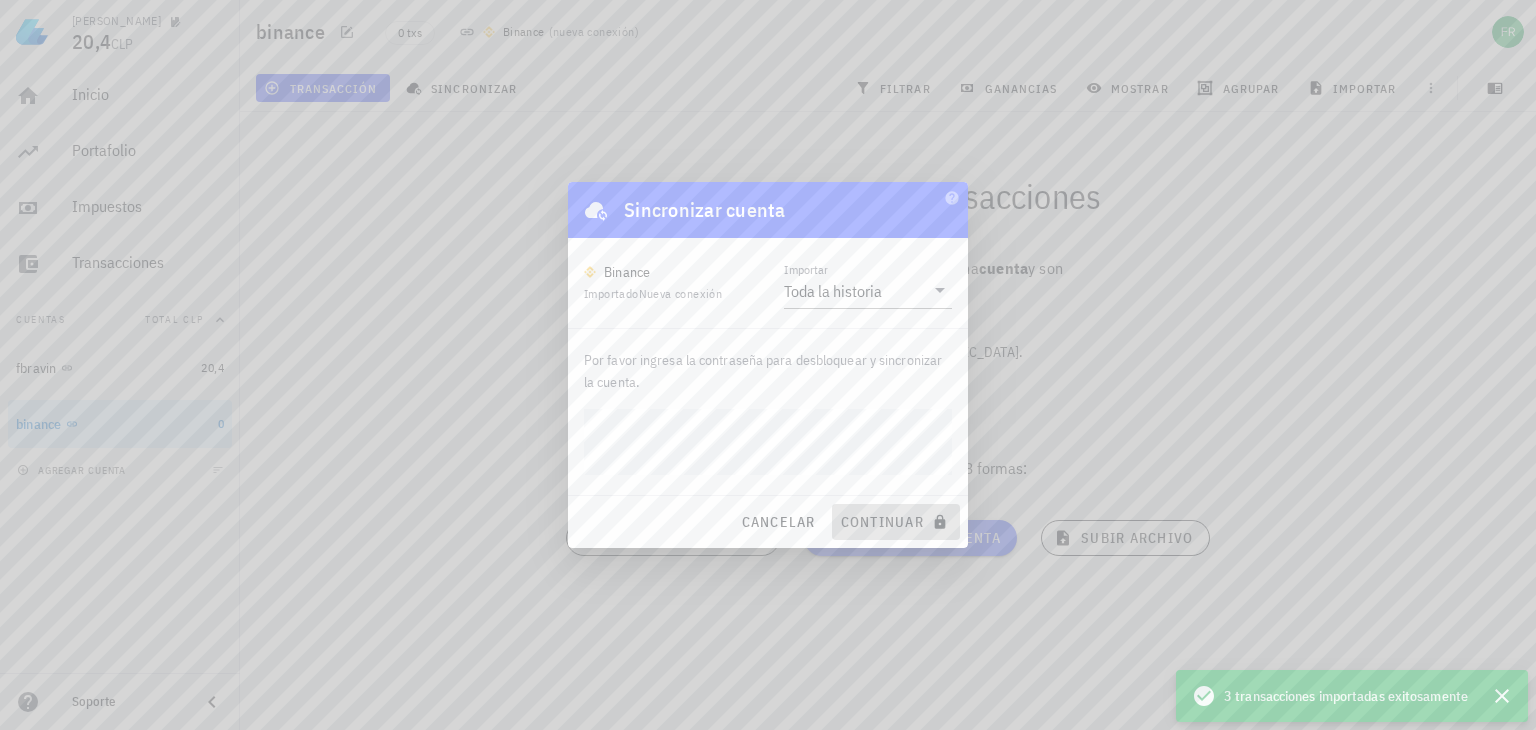 click on "continuar" at bounding box center [896, 522] 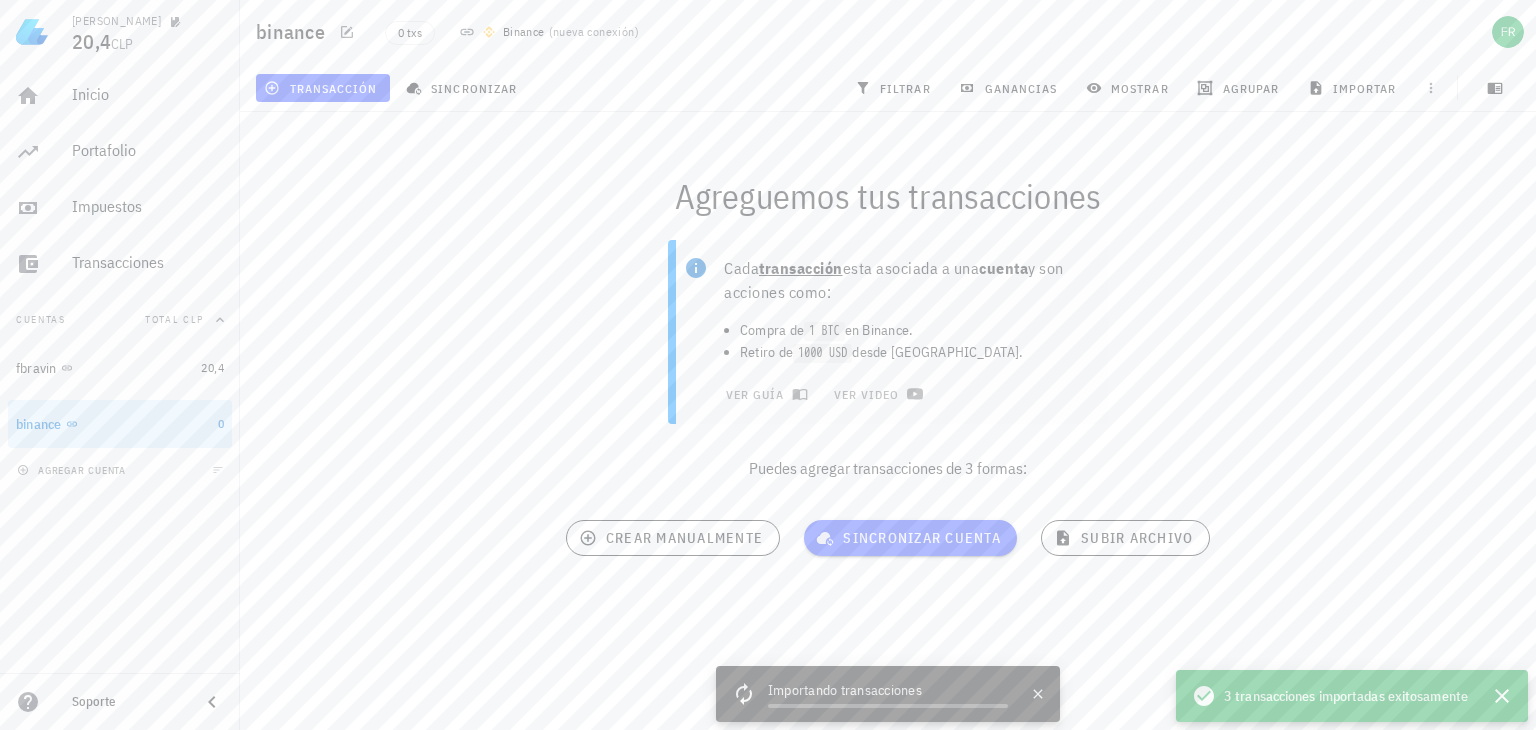click on "Importando transacciones" at bounding box center [888, 692] 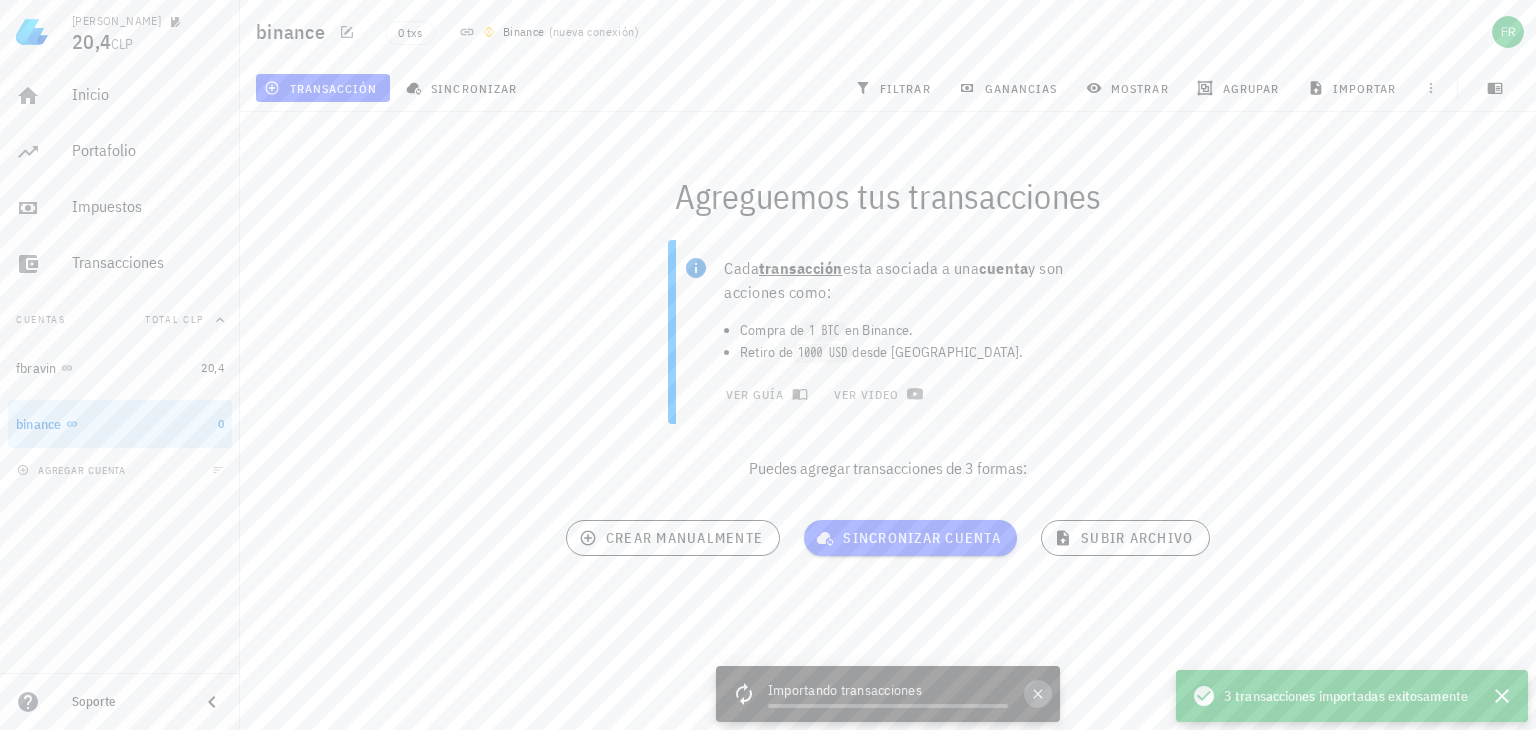 click 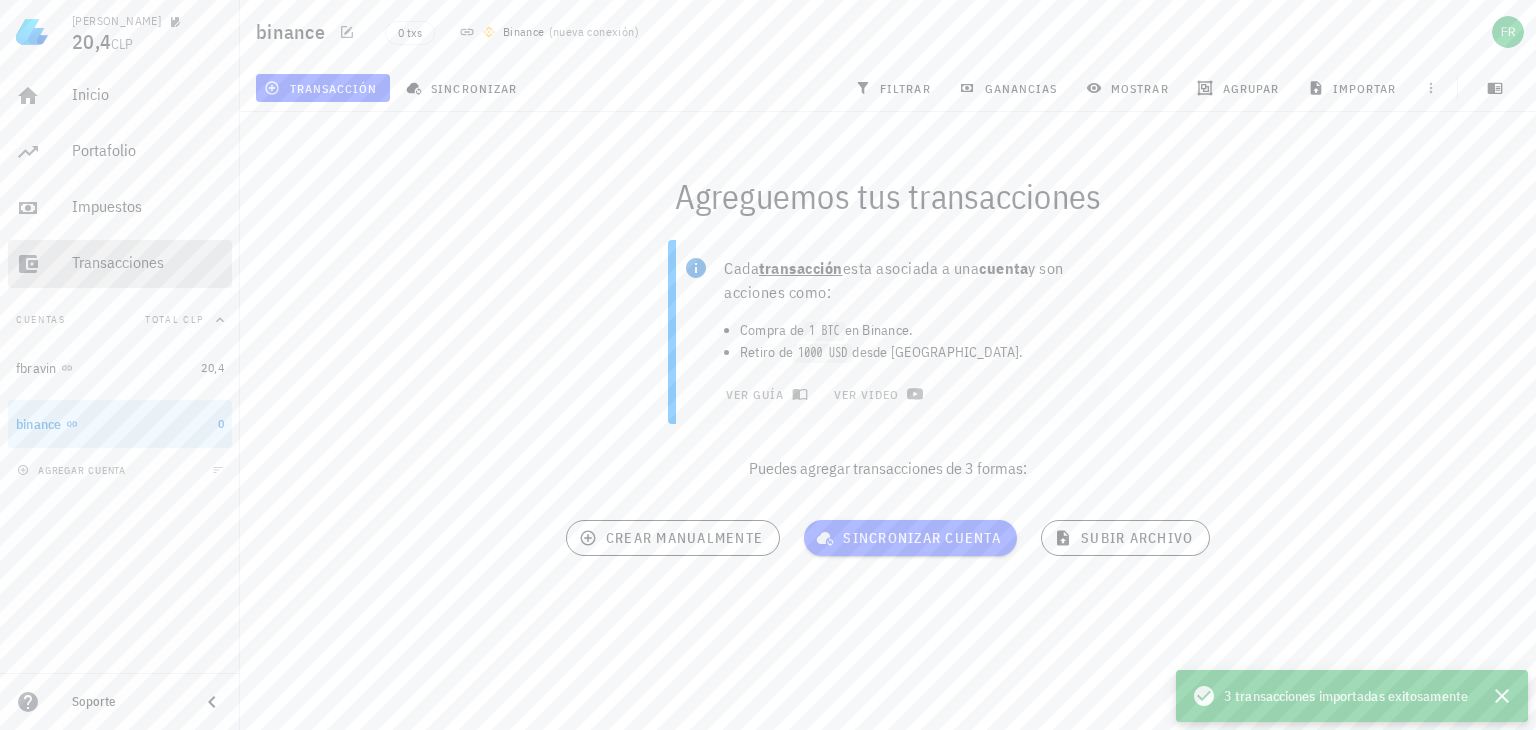 click on "Transacciones" at bounding box center [148, 262] 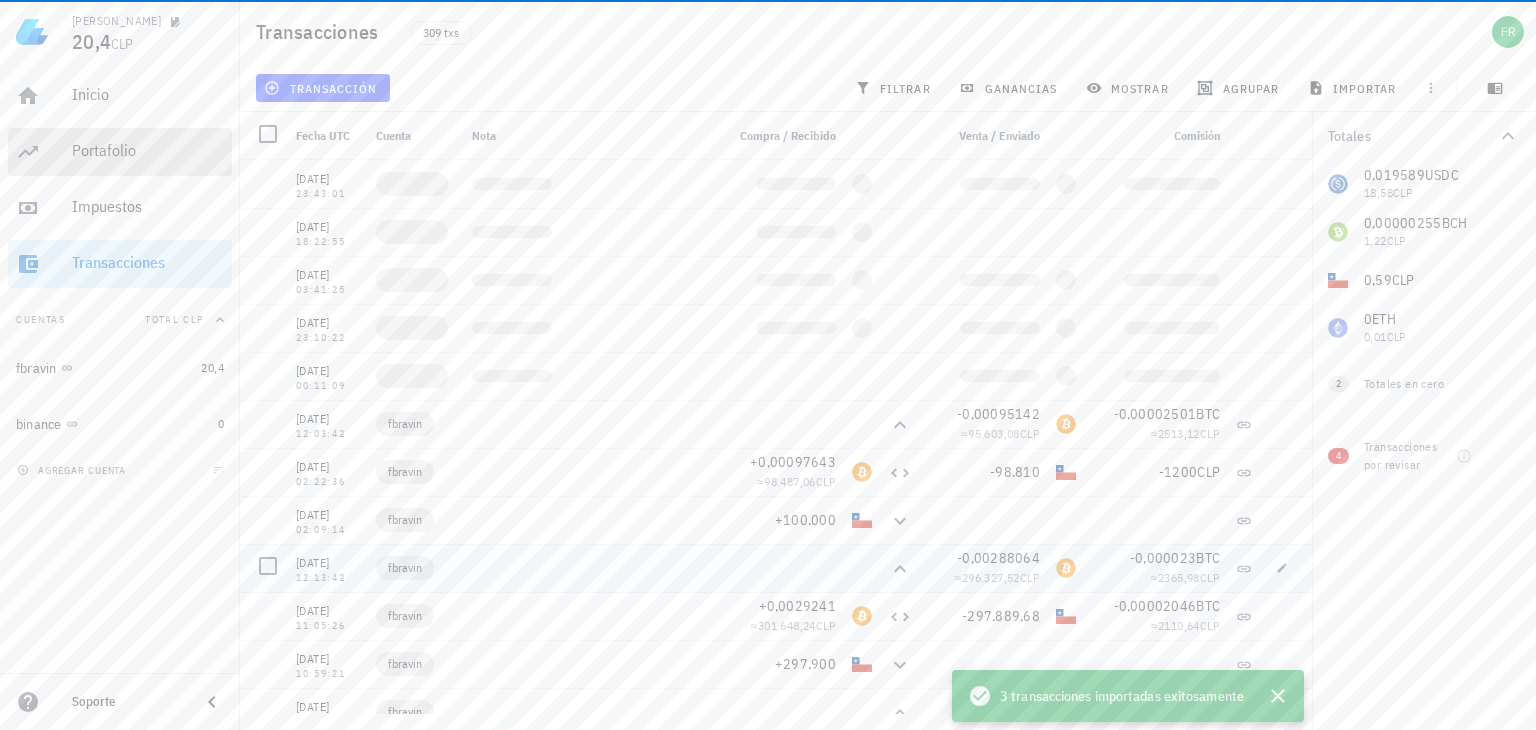 click on "Portafolio" at bounding box center [148, 151] 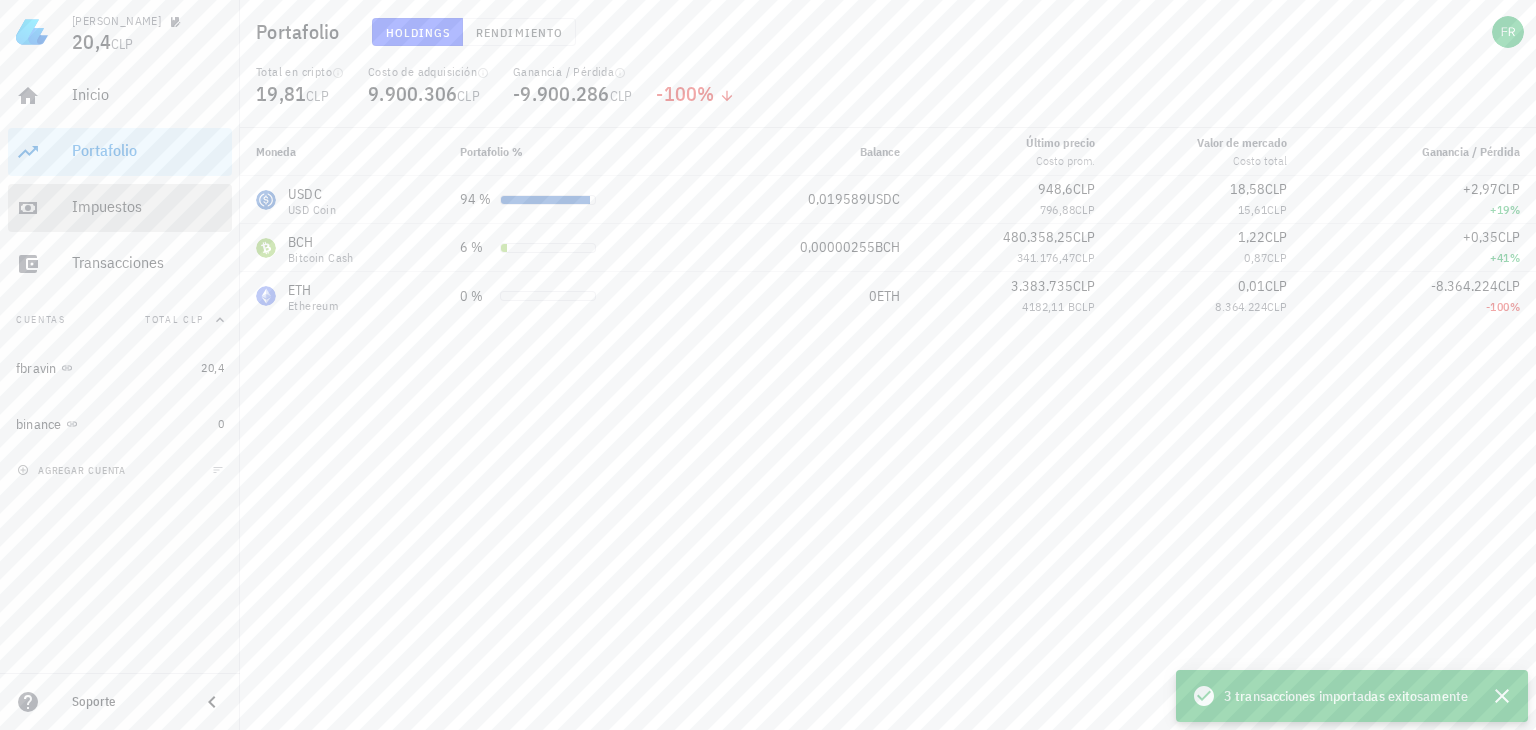 click on "Impuestos" at bounding box center (148, 207) 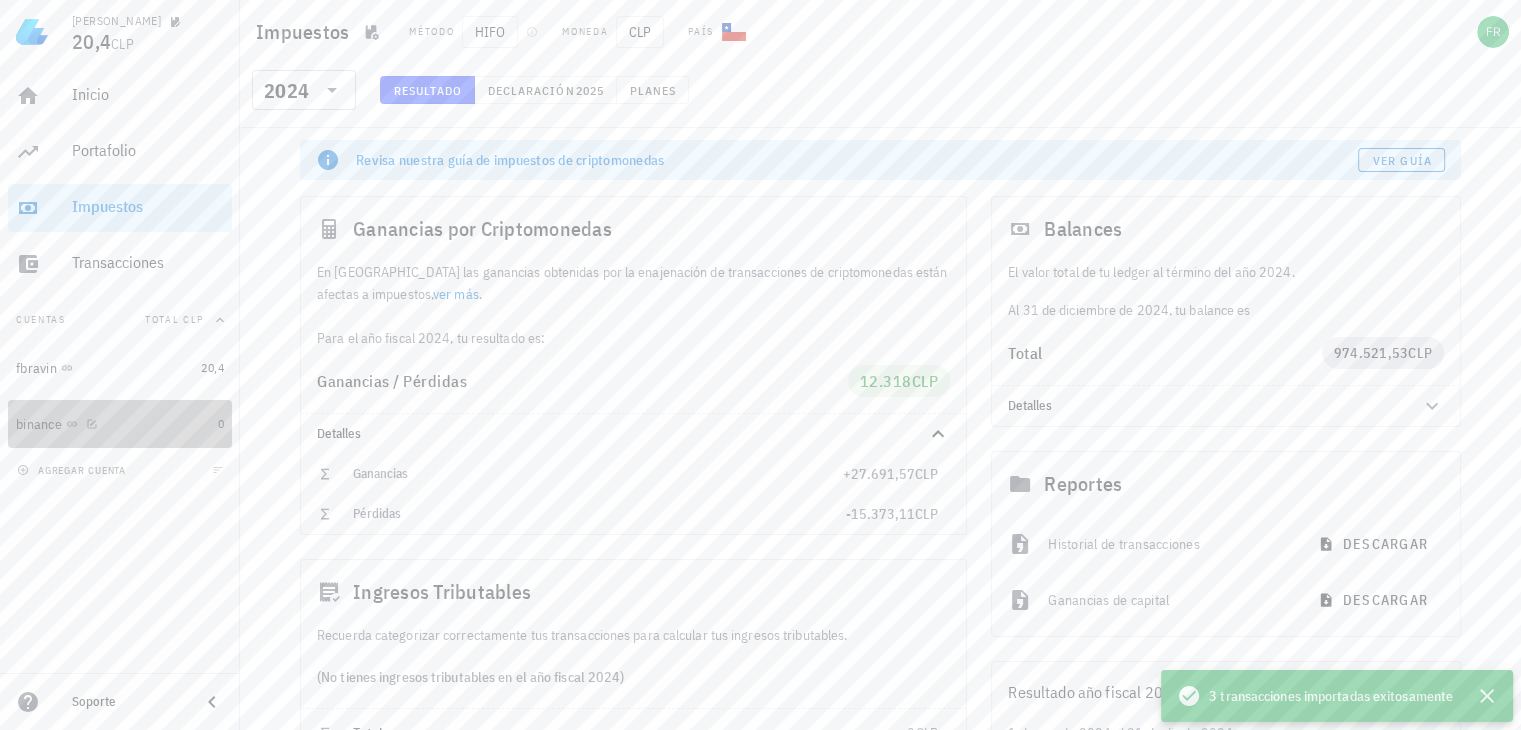 click on "binance" at bounding box center [113, 424] 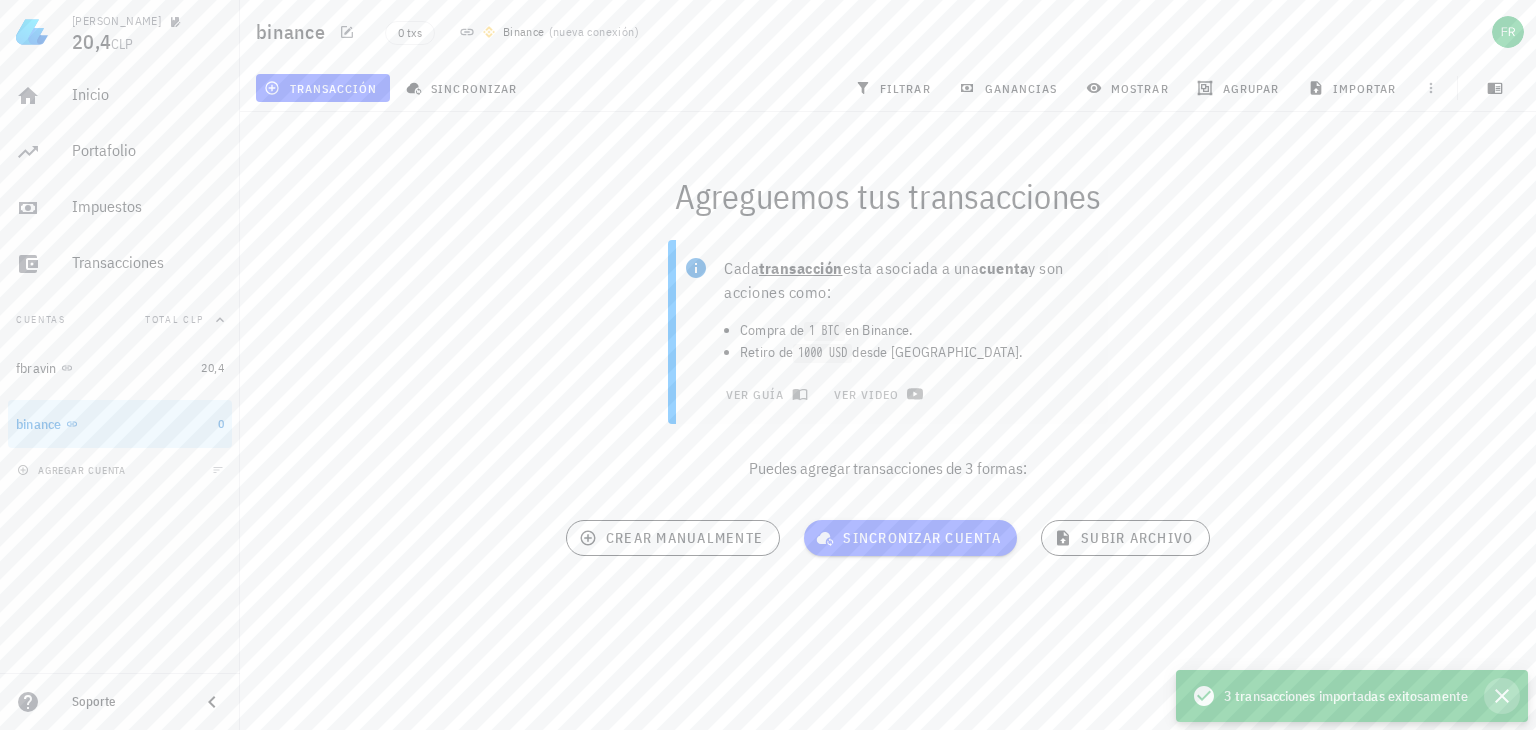 click 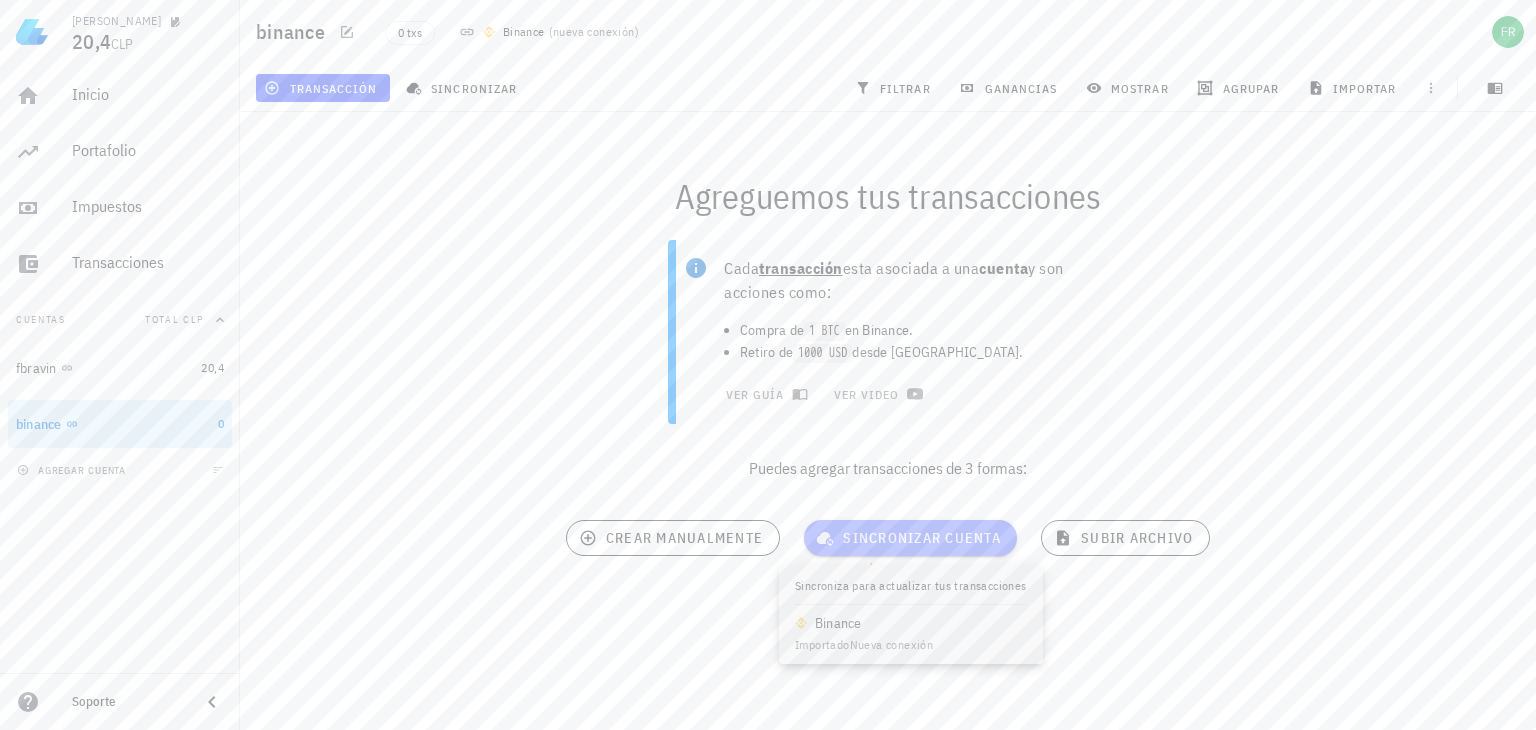 click on "sincronizar cuenta" at bounding box center [910, 538] 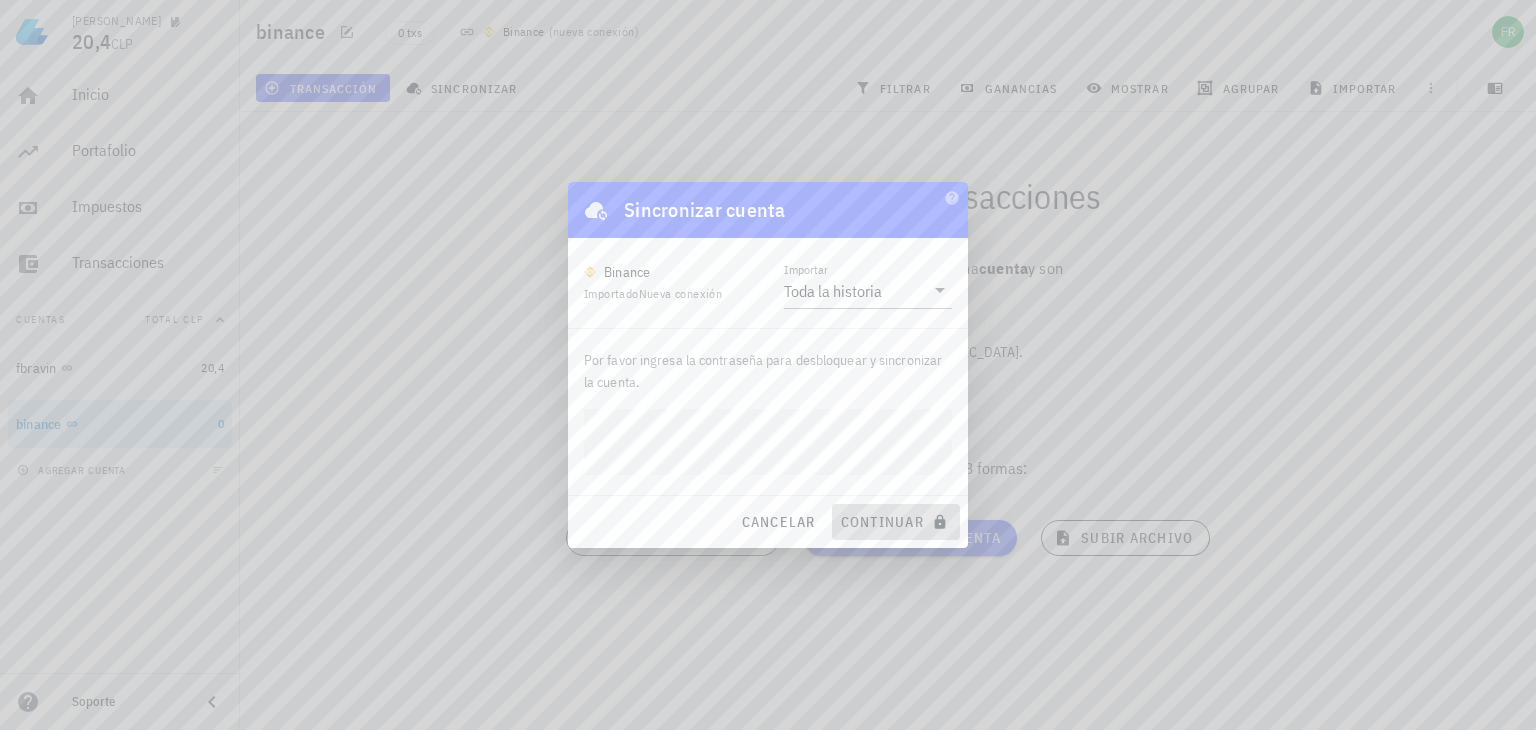 click on "continuar" at bounding box center [896, 522] 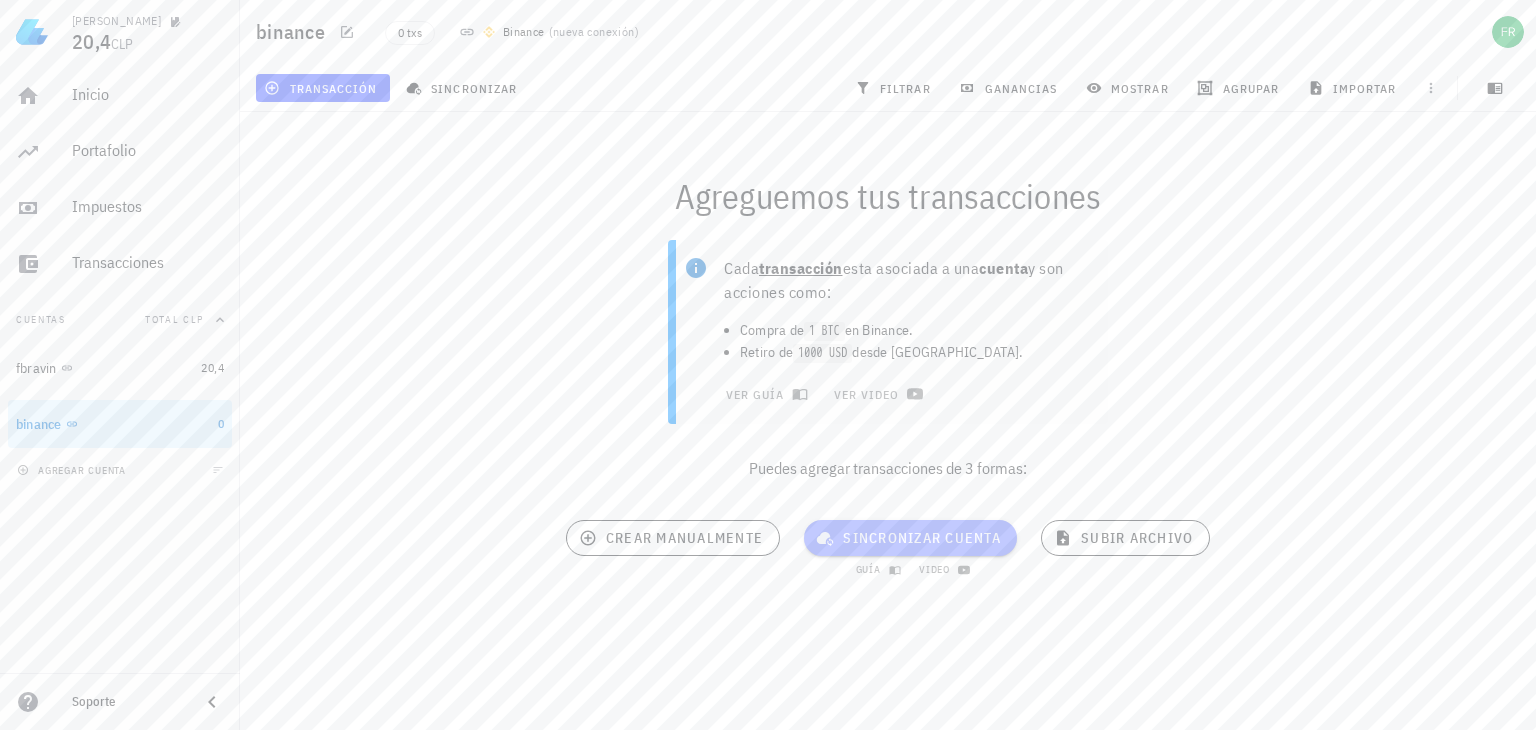 click on "sincronizar cuenta" at bounding box center (910, 538) 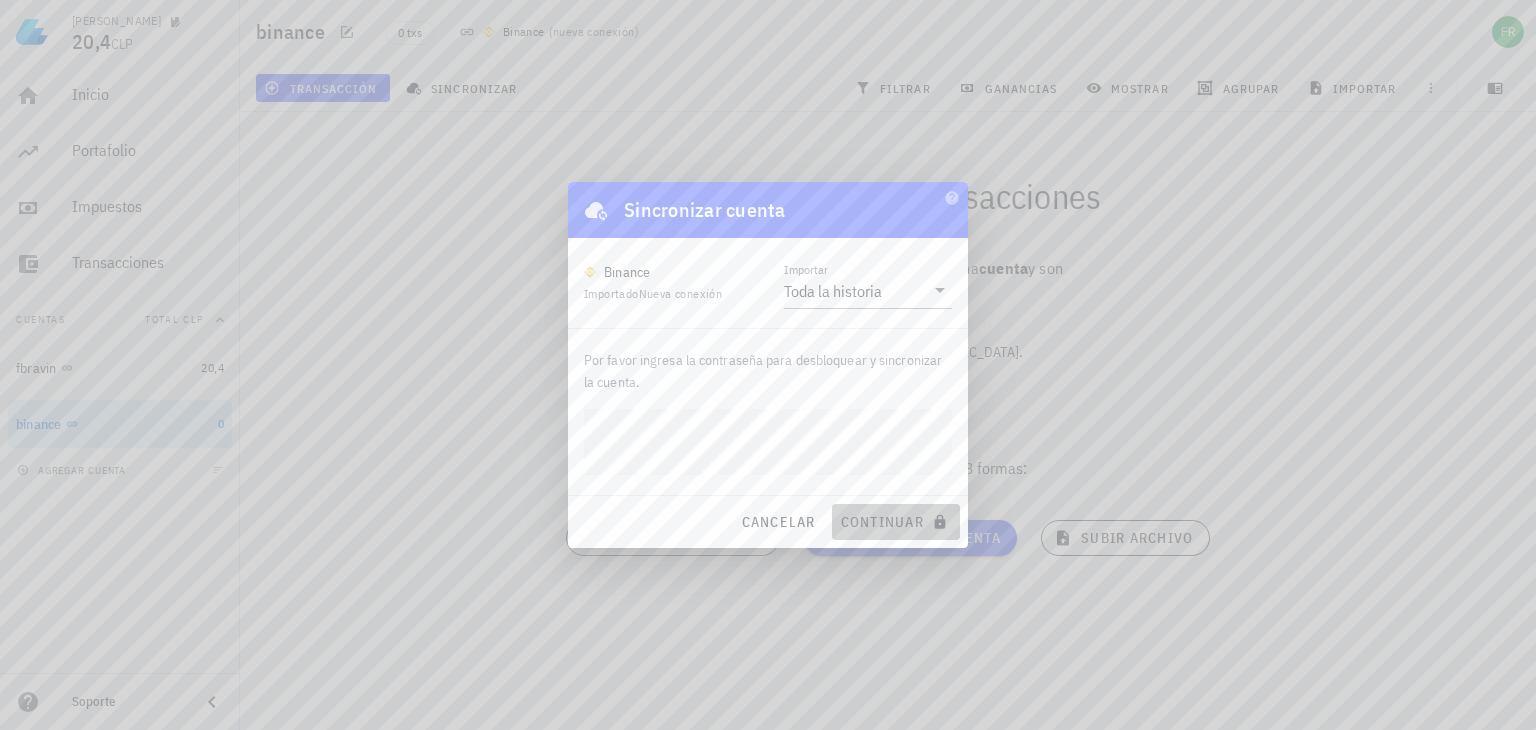 click on "continuar" at bounding box center (896, 522) 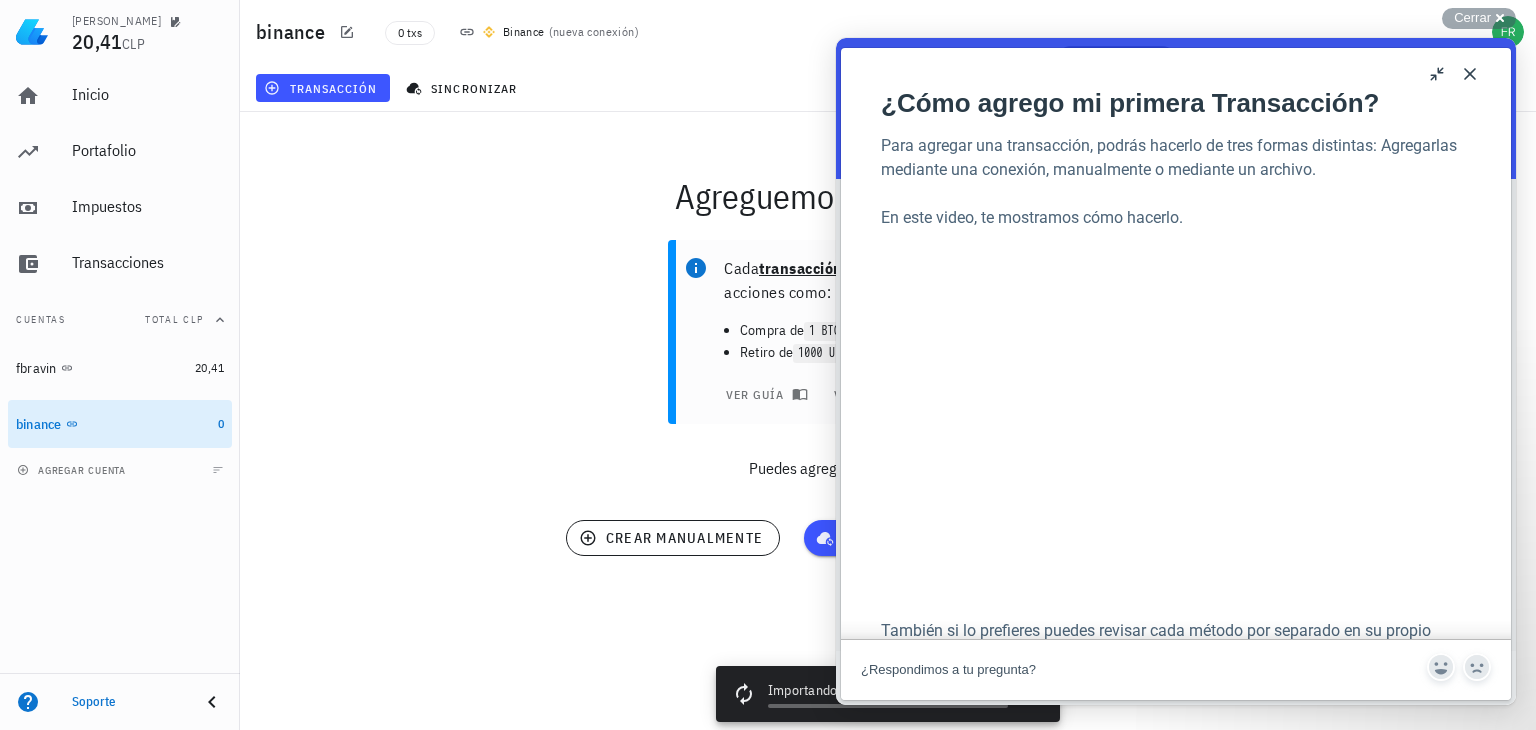 scroll, scrollTop: 0, scrollLeft: 0, axis: both 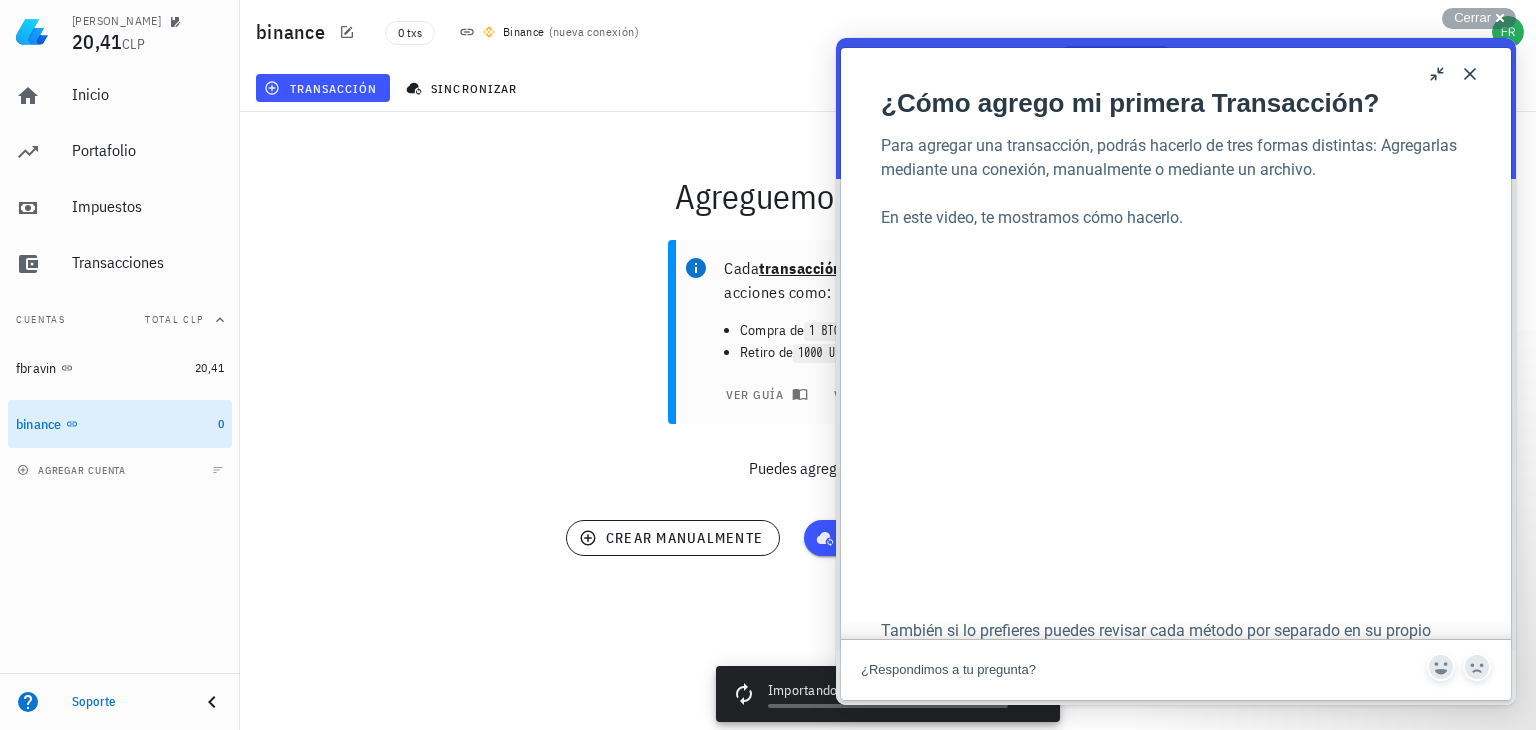 click on "Close" at bounding box center (1470, 74) 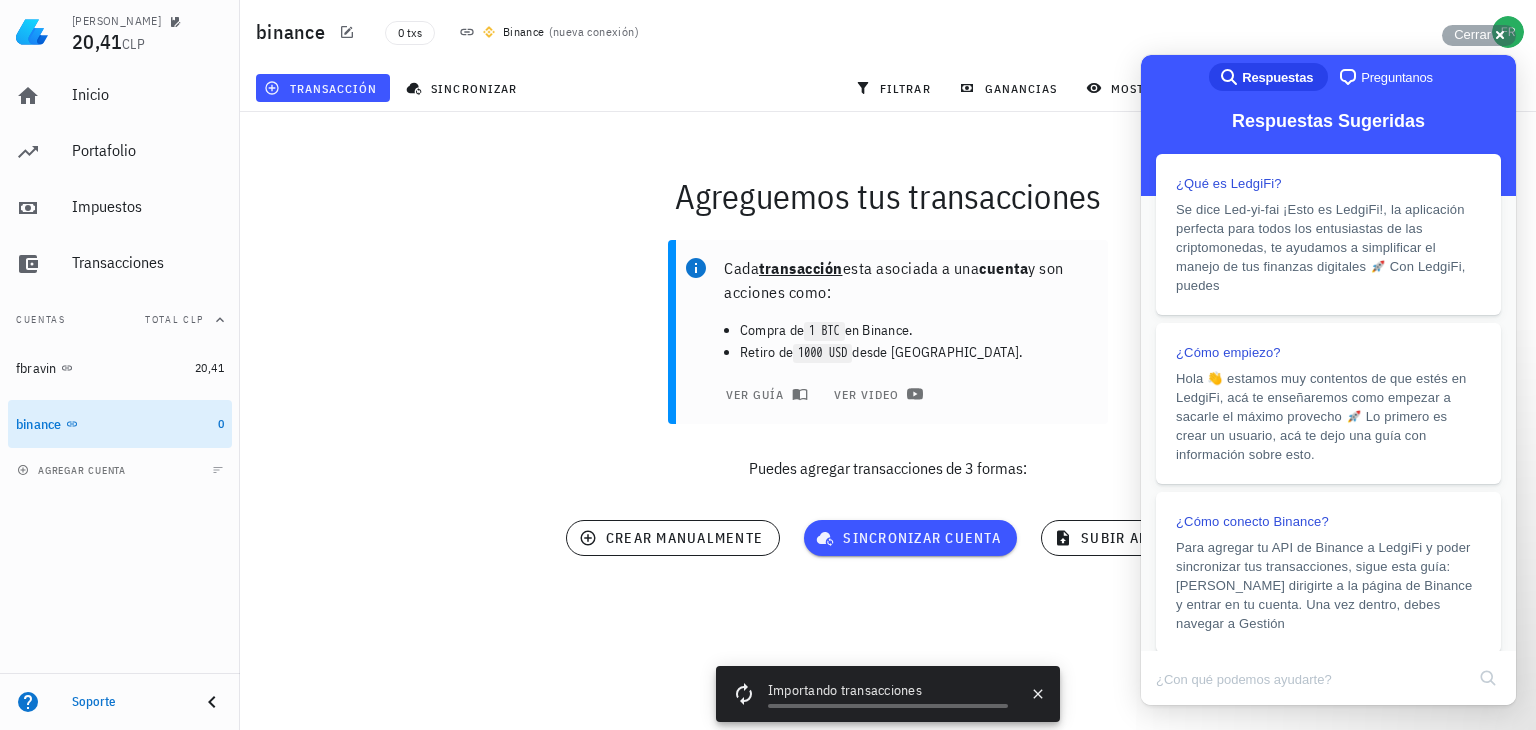 click on "binance
0 txs
Binance   ( nueva conexión )" at bounding box center [888, 32] 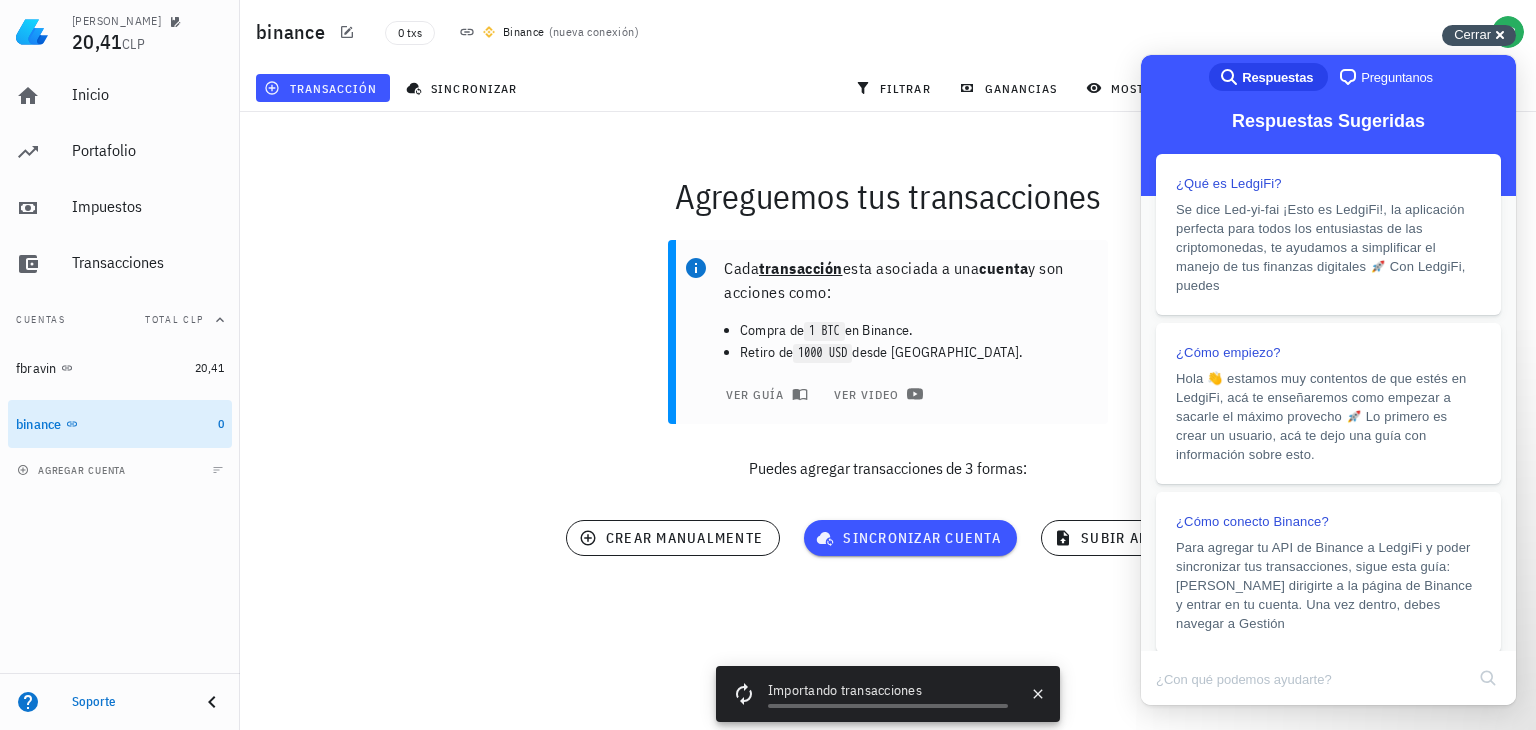 click on "Cerrar cross-small" at bounding box center [1479, 35] 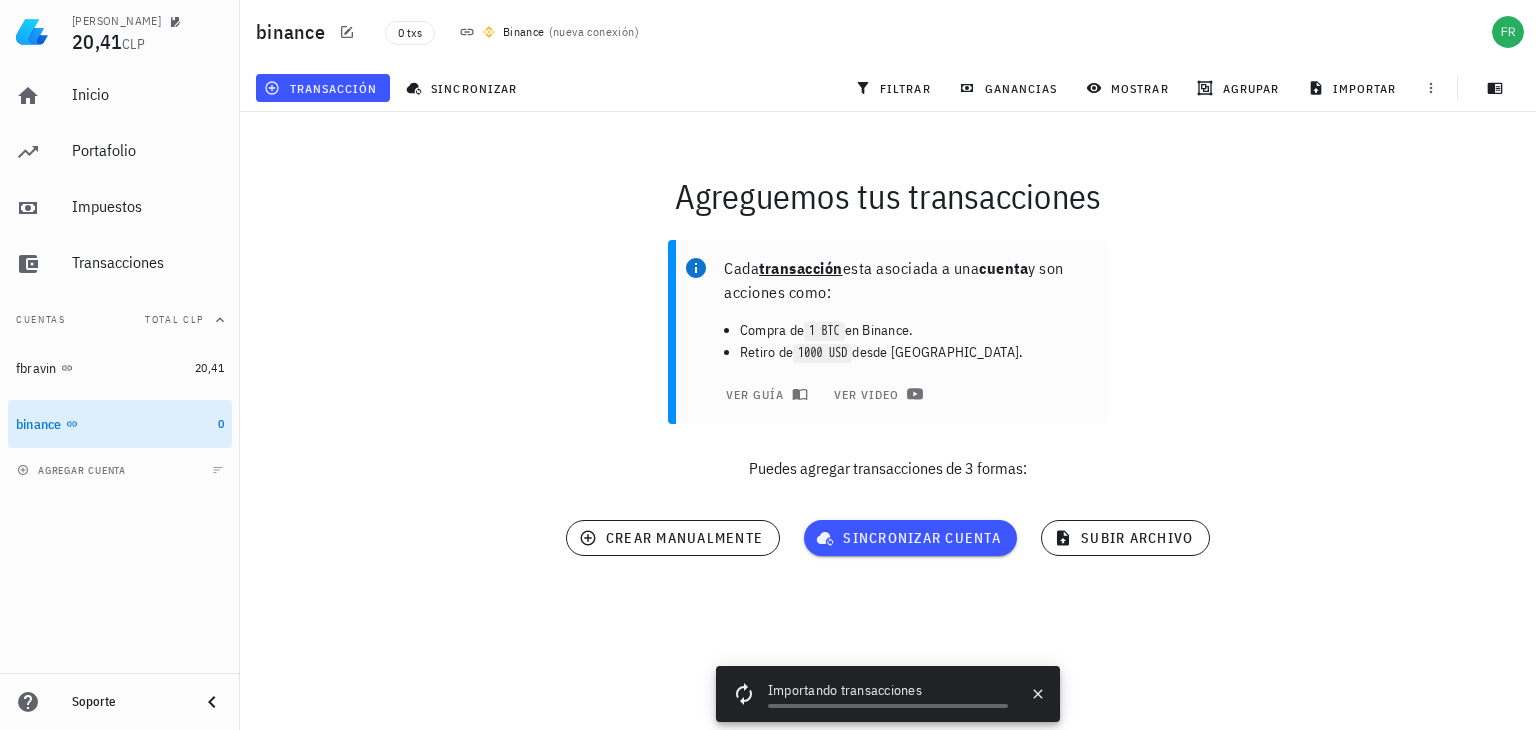 click on "Importando transacciones" at bounding box center [888, 692] 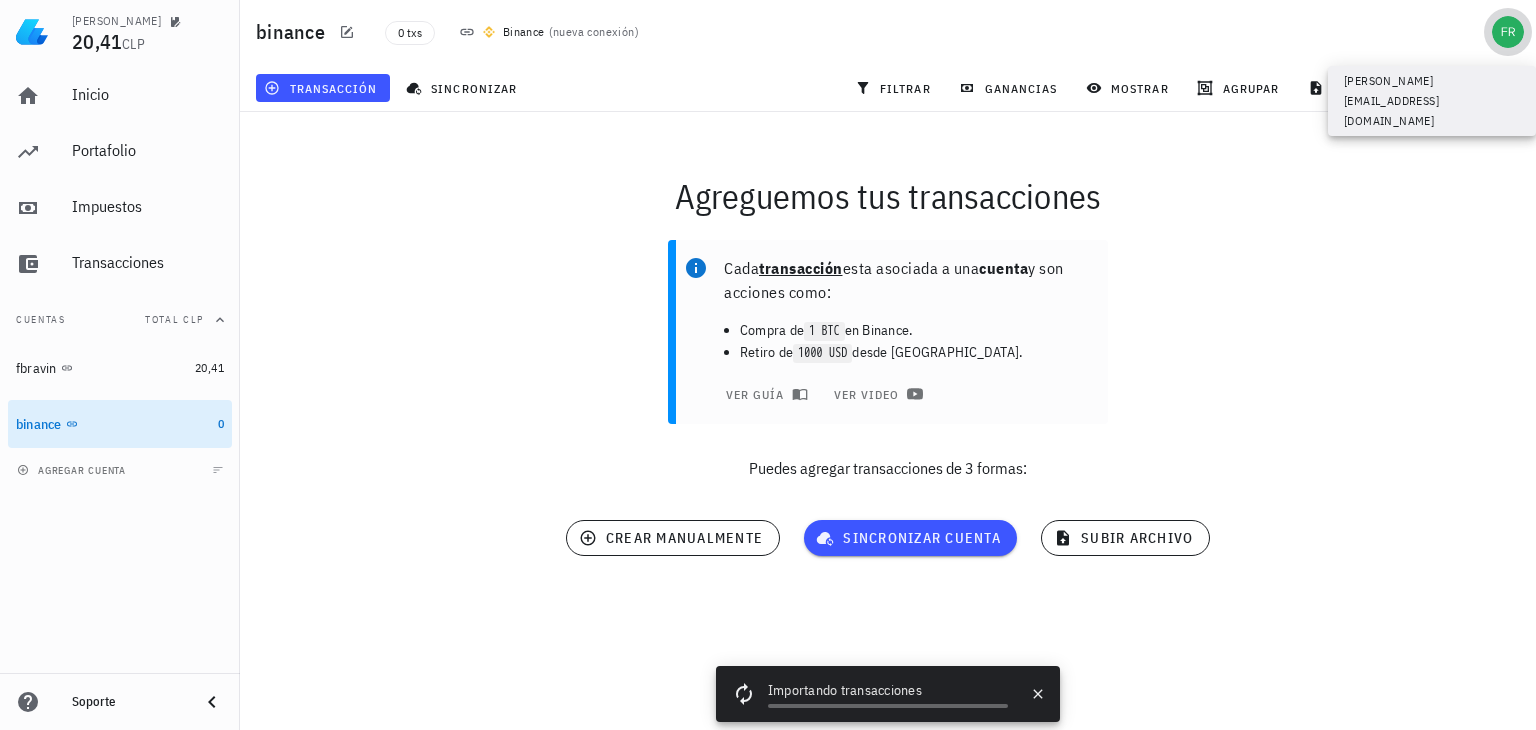 click at bounding box center [1508, 32] 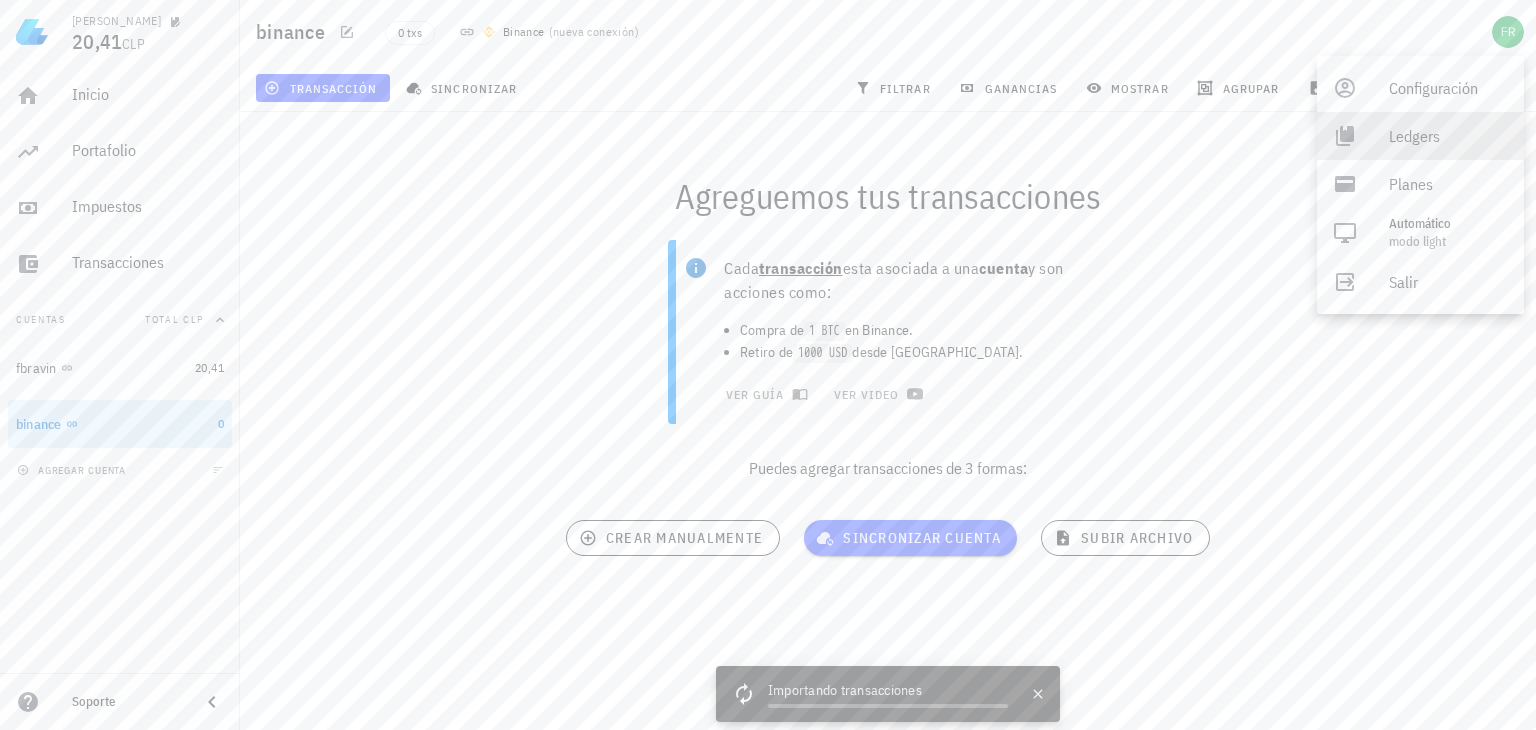 click on "Ledgers" at bounding box center (1420, 136) 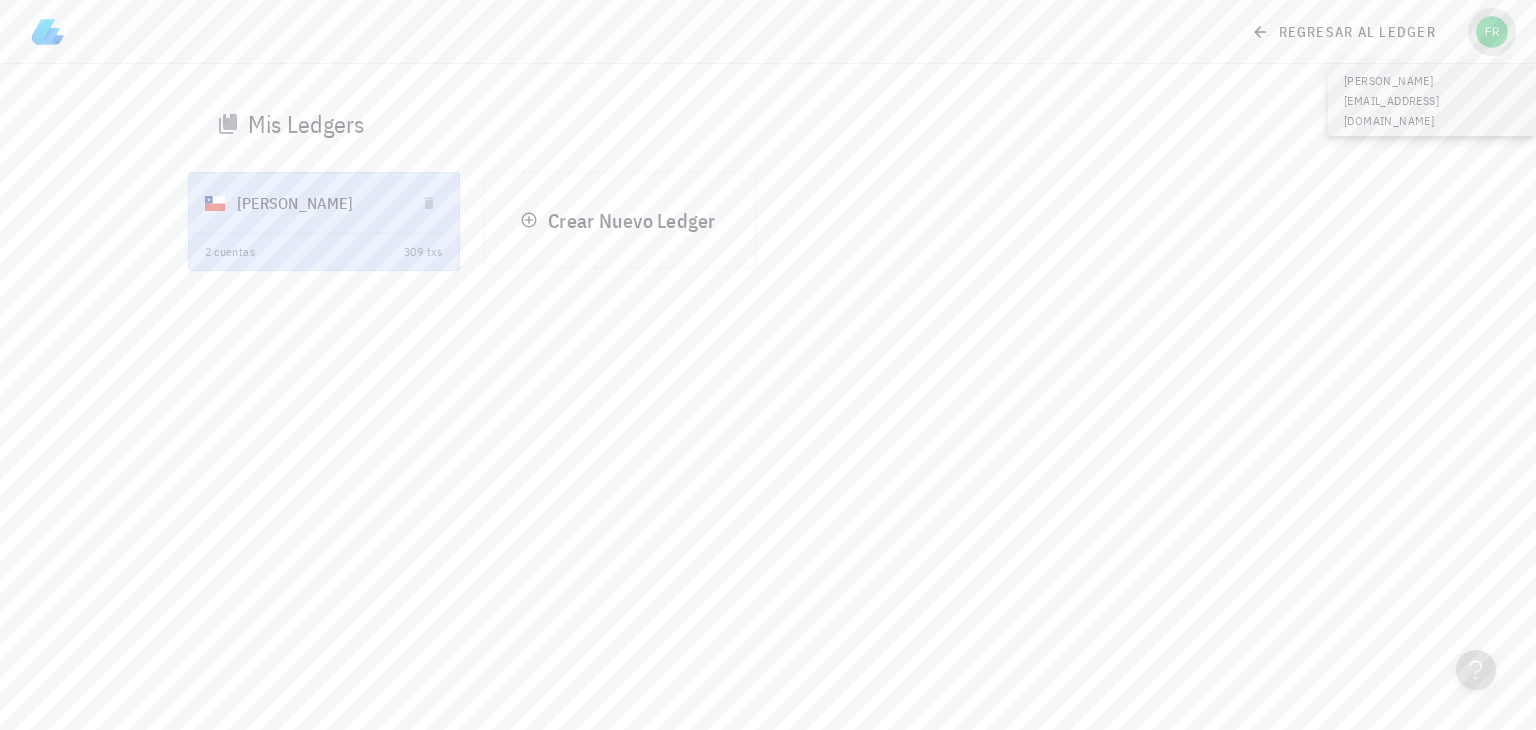 click at bounding box center (1492, 32) 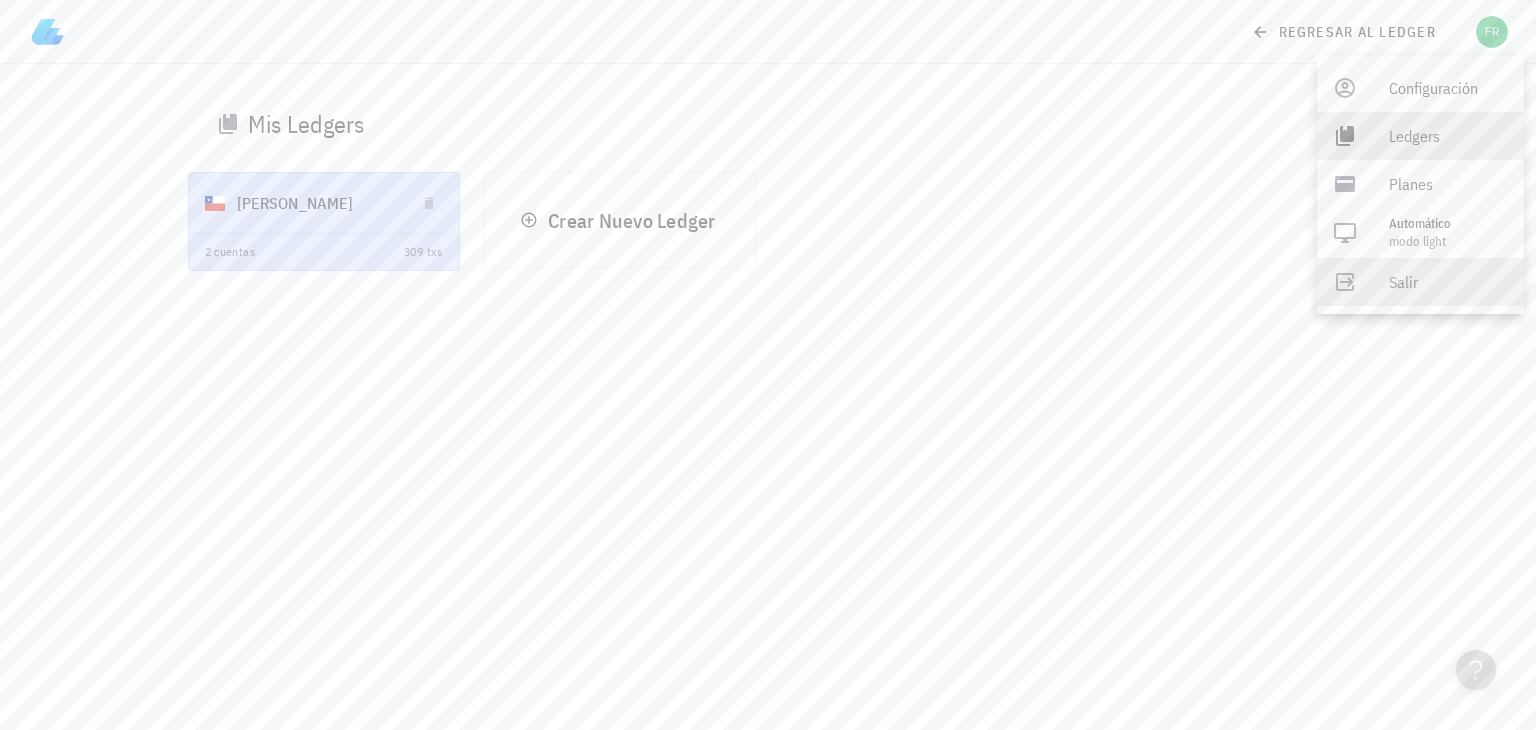 click on "Salir" at bounding box center (1420, 282) 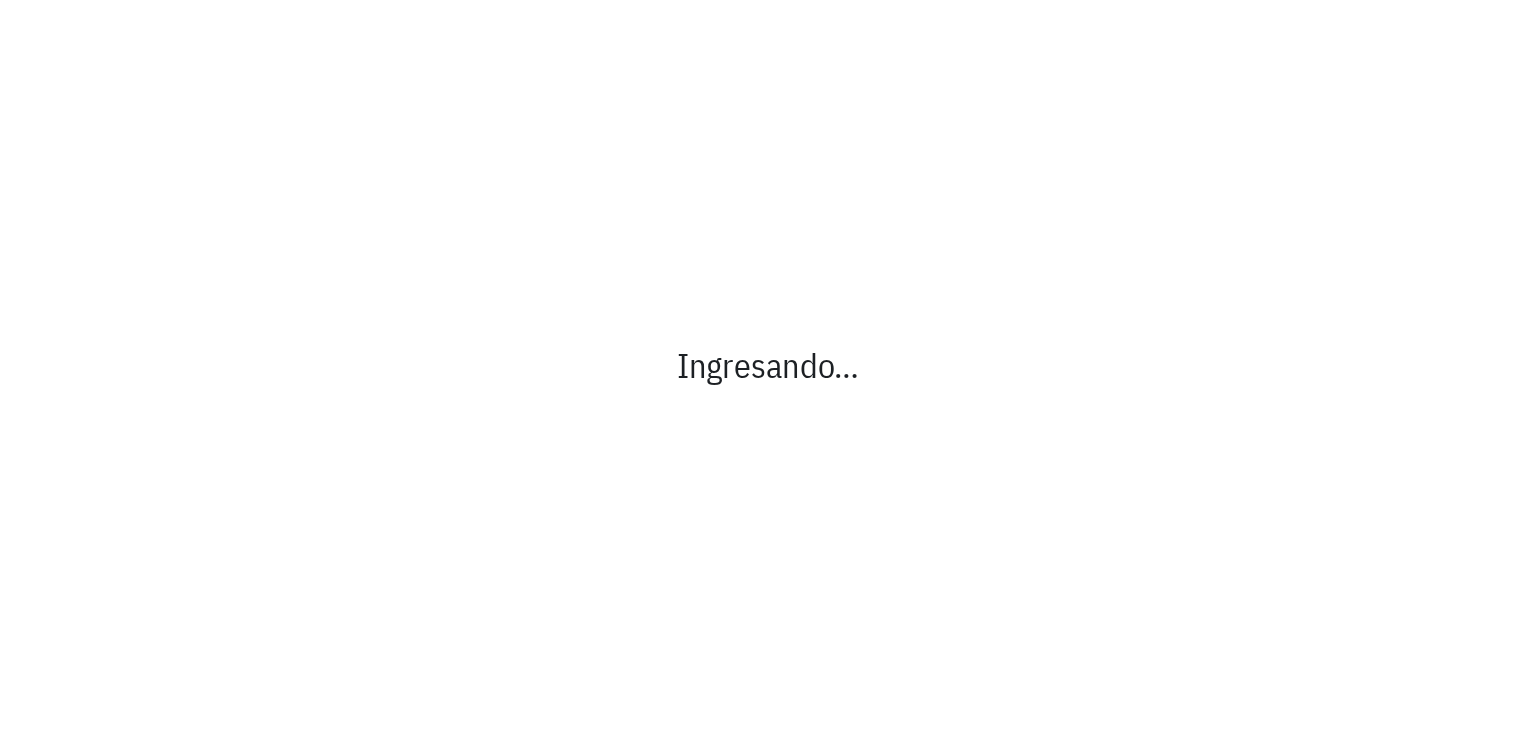 scroll, scrollTop: 0, scrollLeft: 0, axis: both 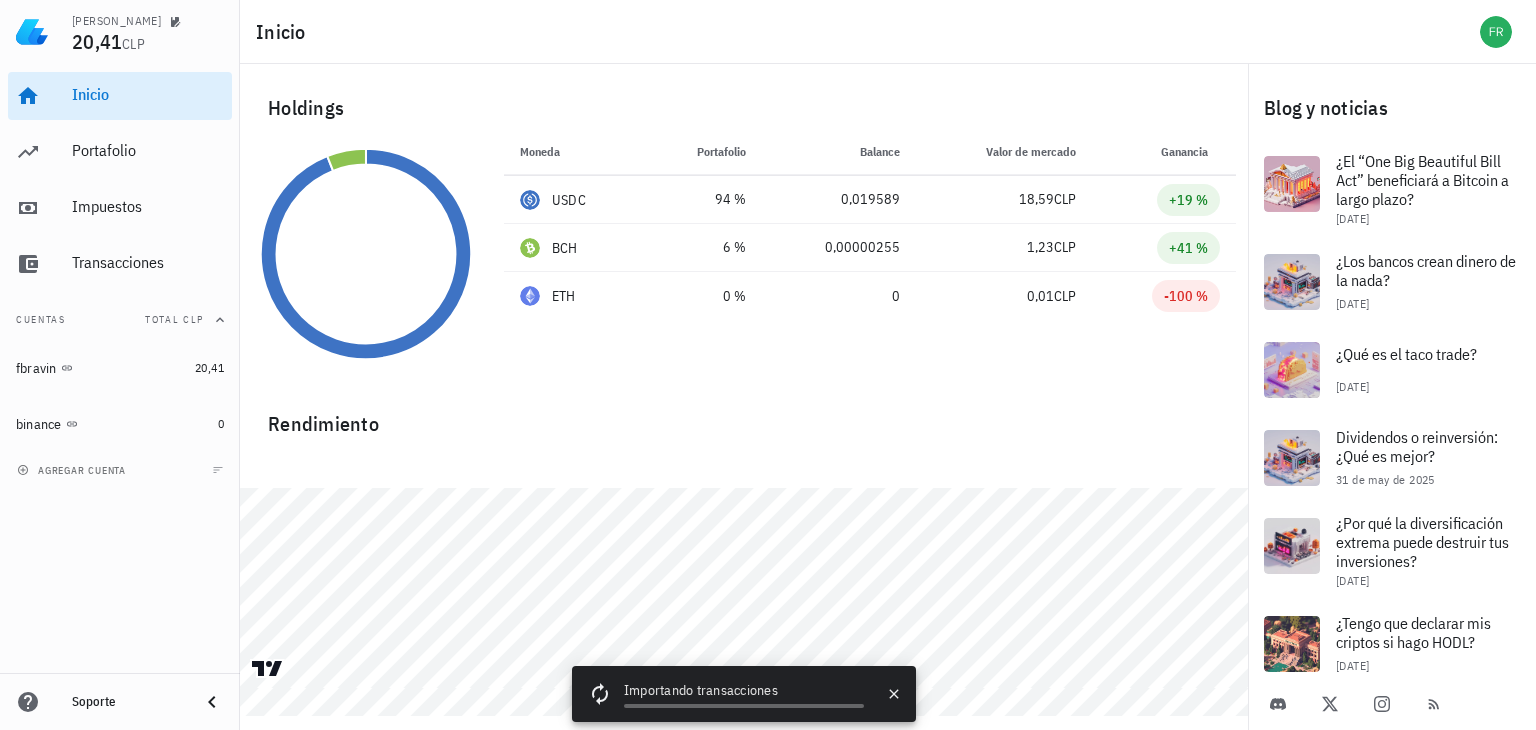 click on "Importando transacciones" at bounding box center [744, 692] 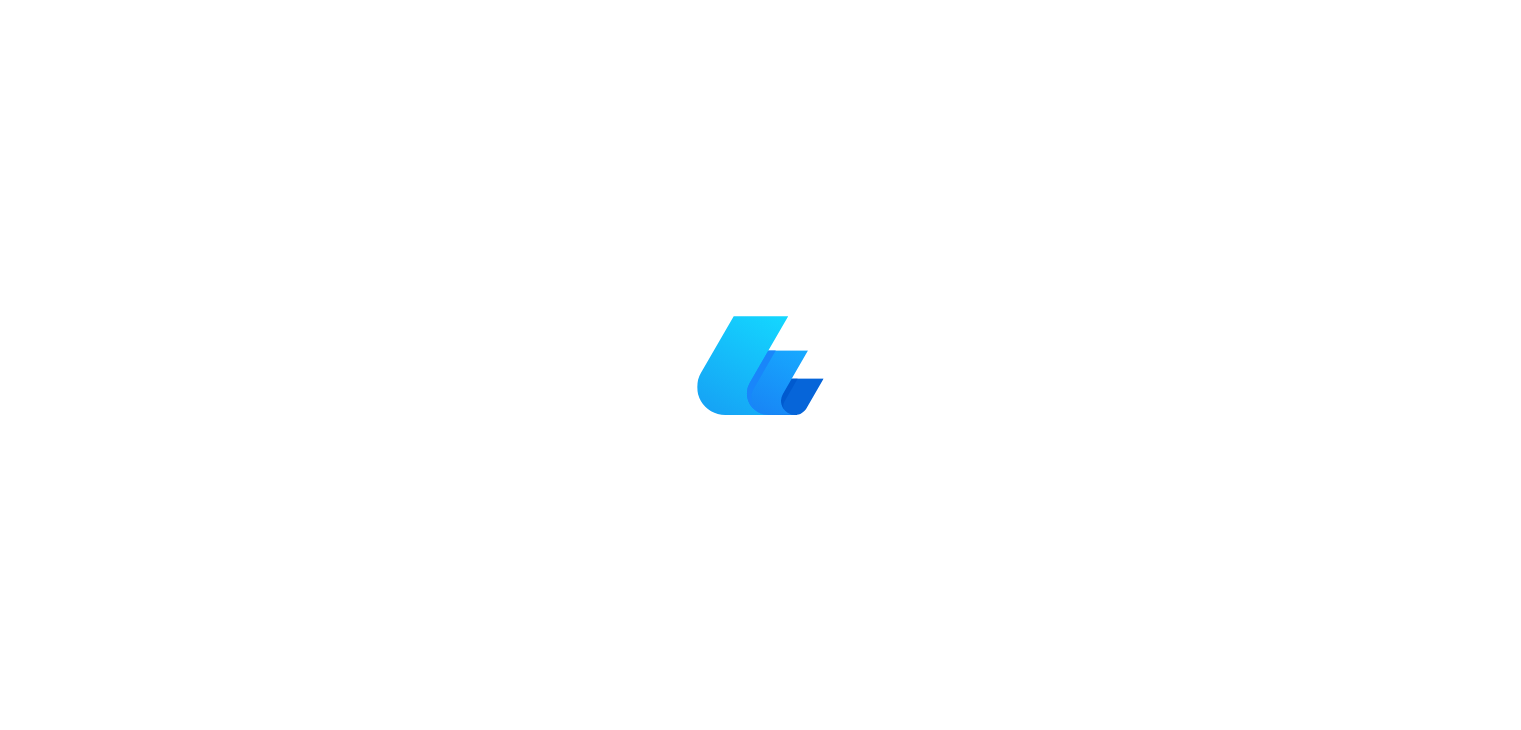 scroll, scrollTop: 0, scrollLeft: 0, axis: both 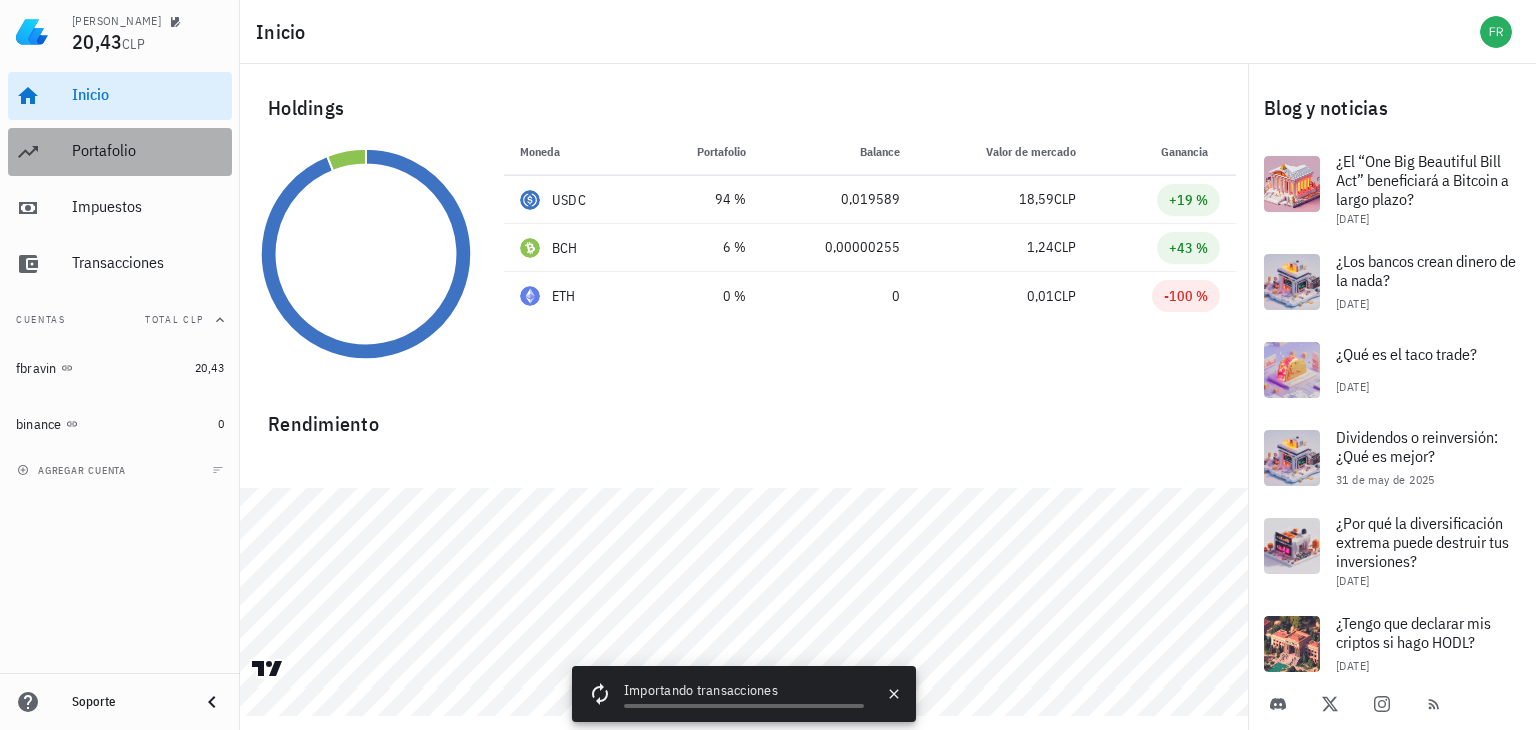 click on "Portafolio" at bounding box center [120, 152] 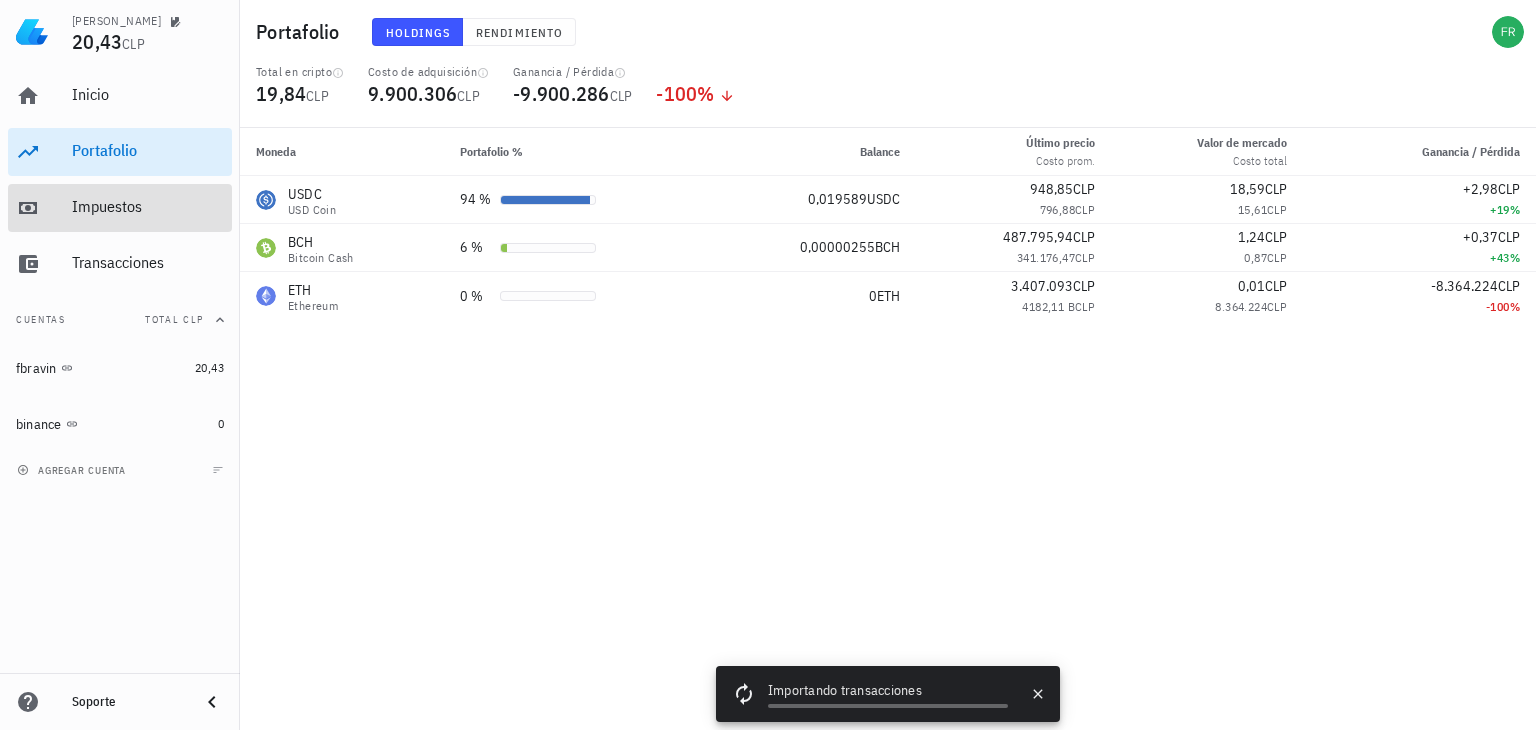 click on "Impuestos" at bounding box center (120, 208) 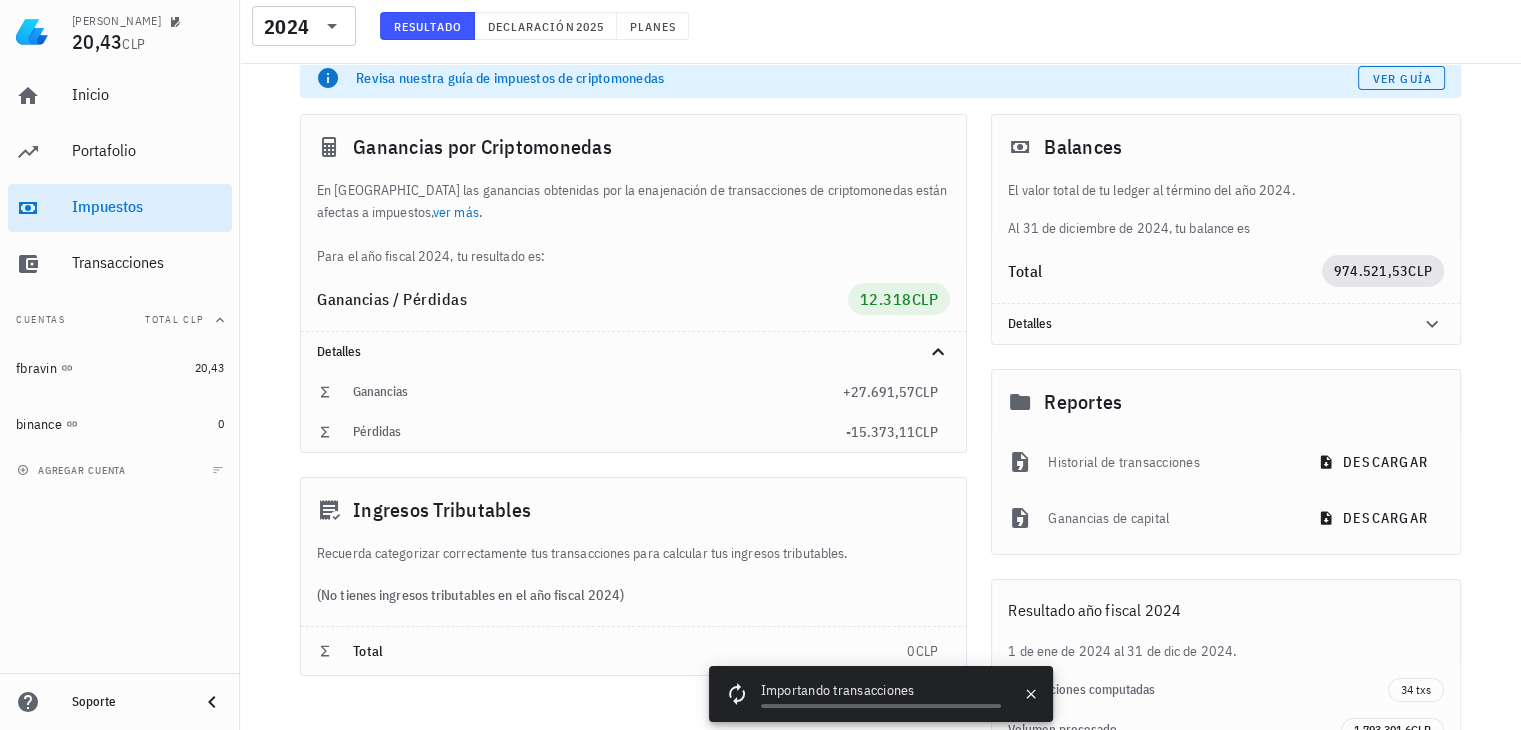 scroll, scrollTop: 200, scrollLeft: 0, axis: vertical 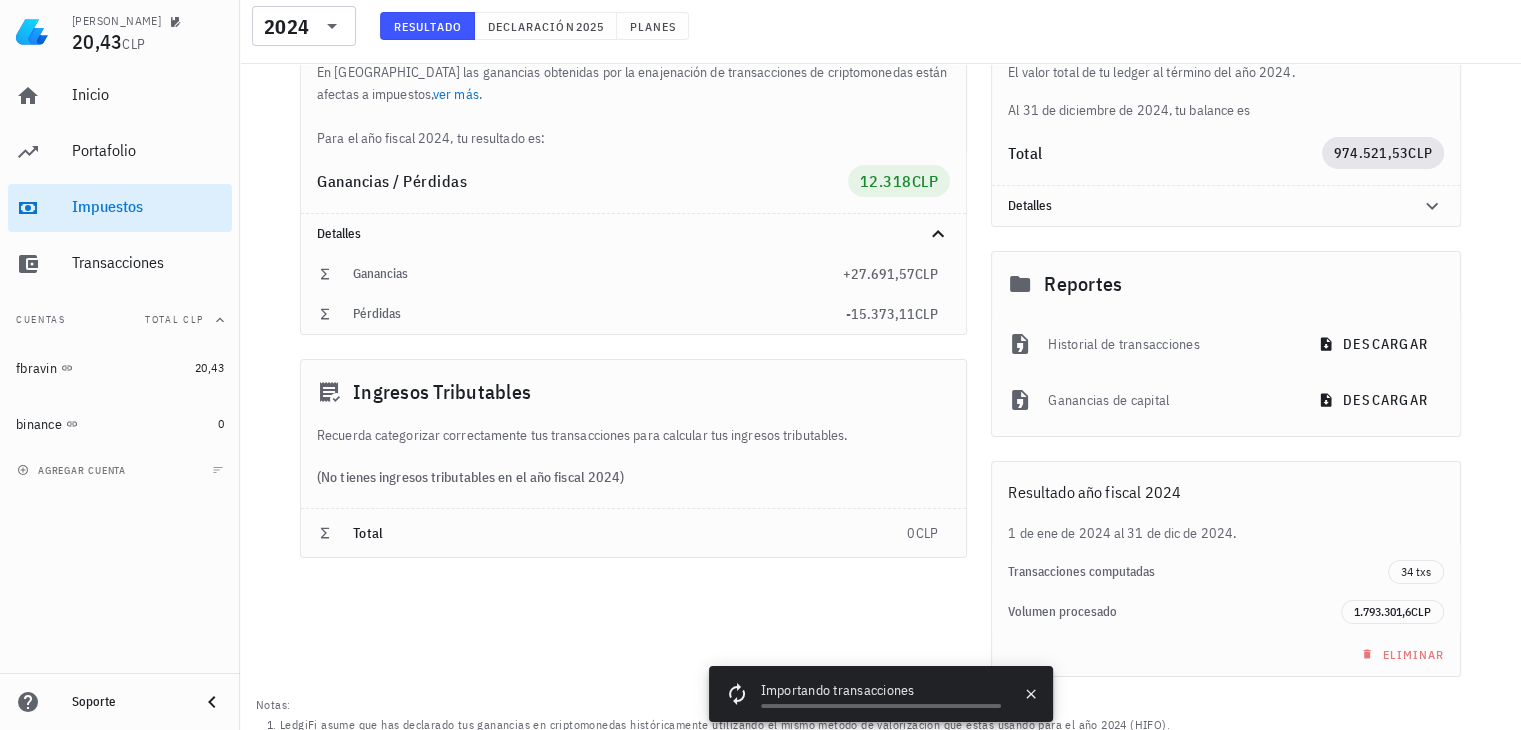 click on "Ingresos Tributables" at bounding box center (633, 392) 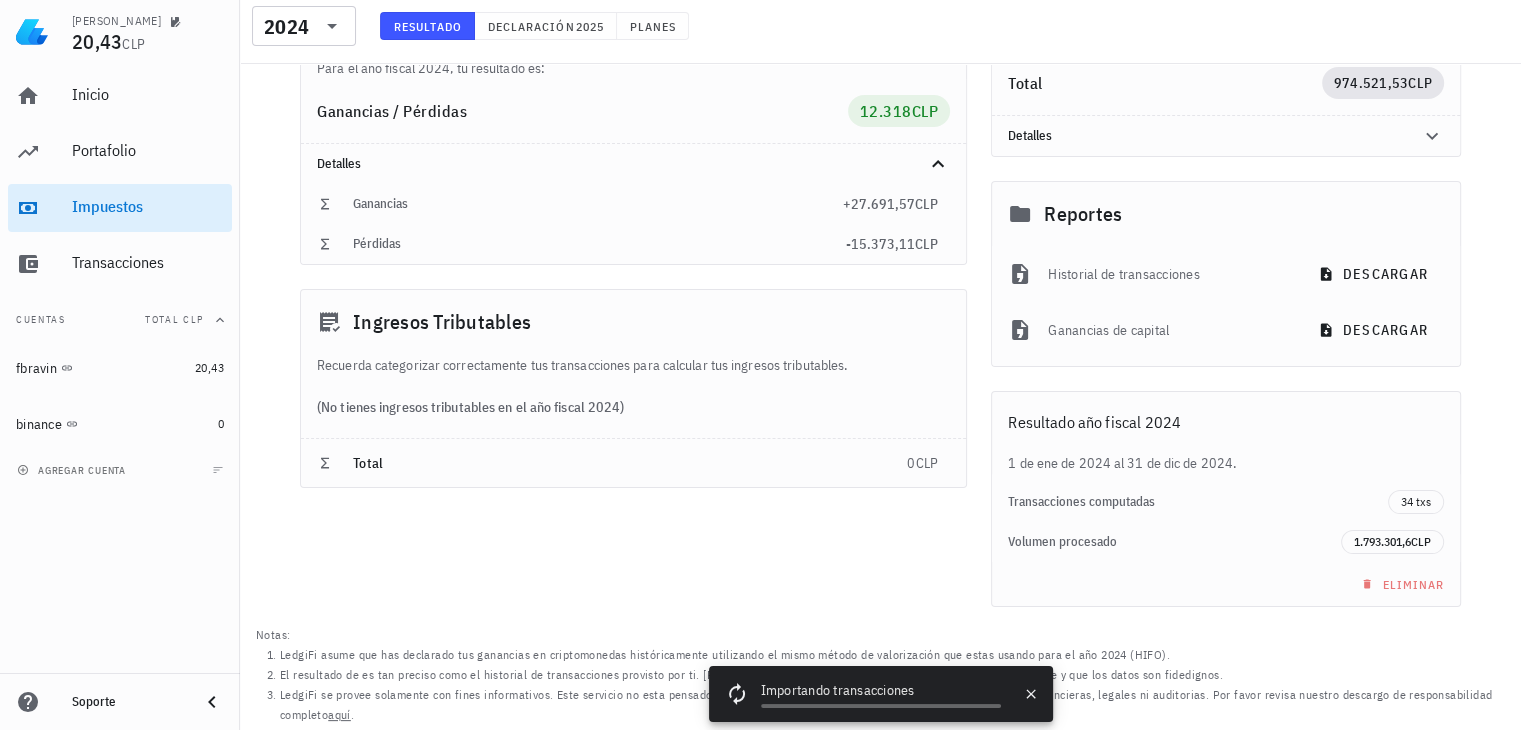 click on "Total     0  CLP" at bounding box center [633, 463] 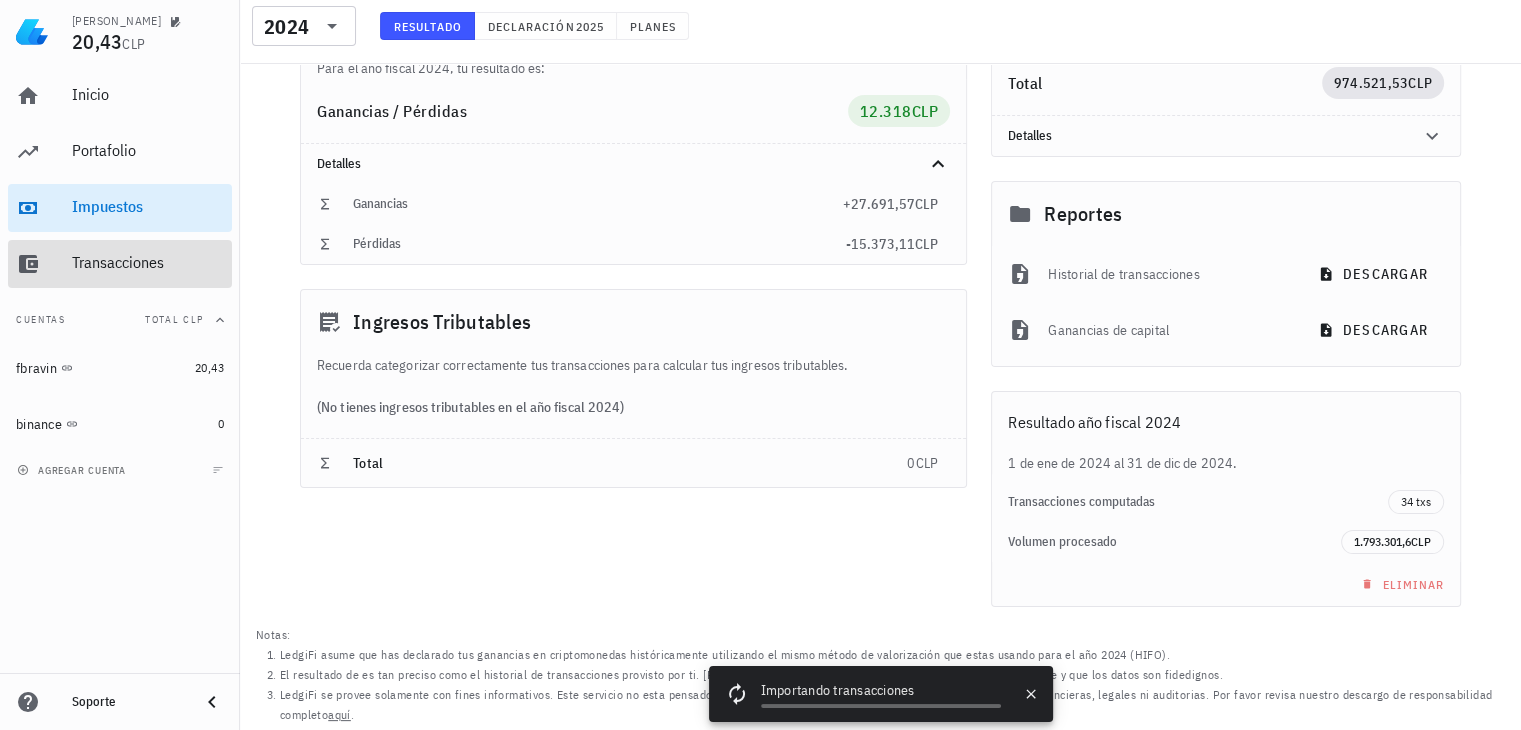 click on "Transacciones" at bounding box center (148, 262) 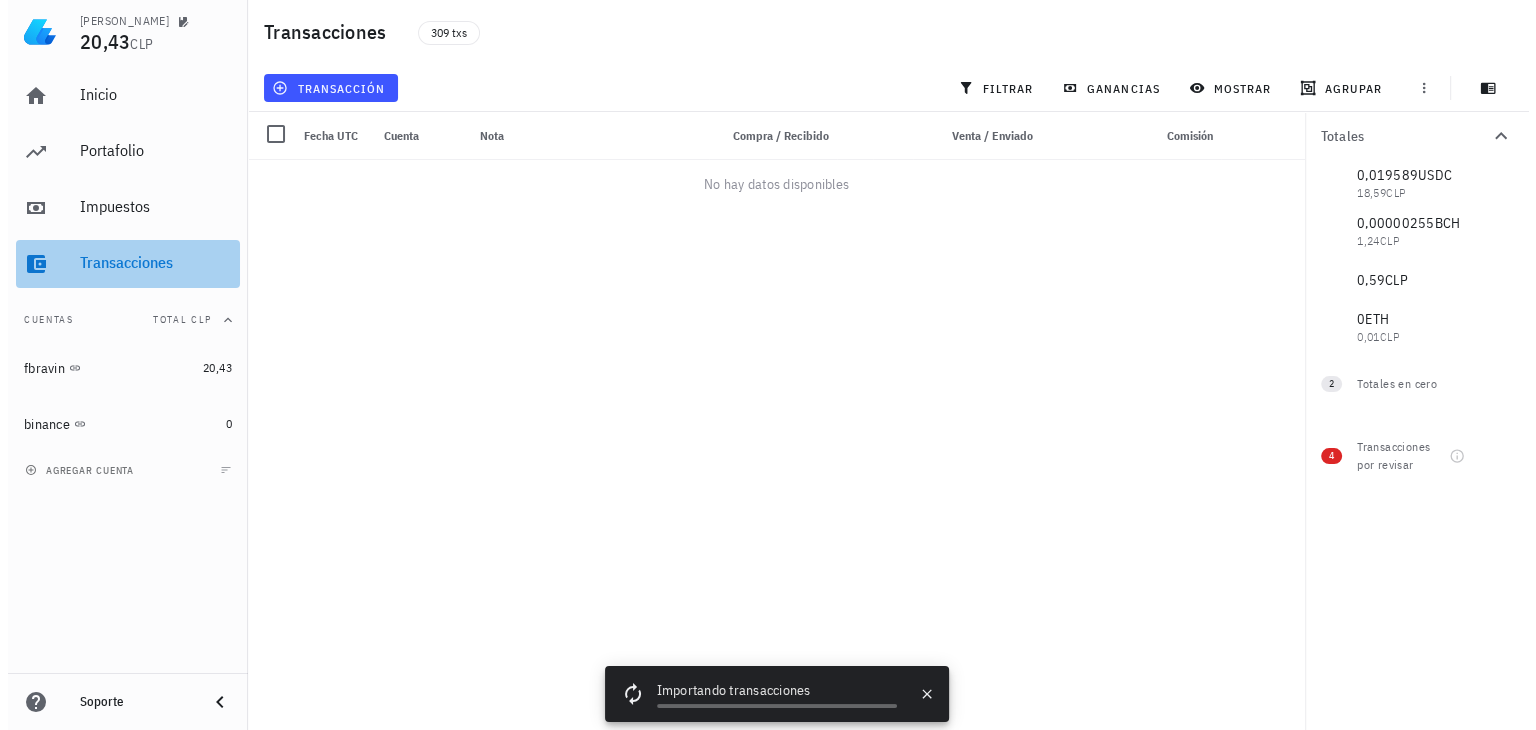scroll, scrollTop: 0, scrollLeft: 0, axis: both 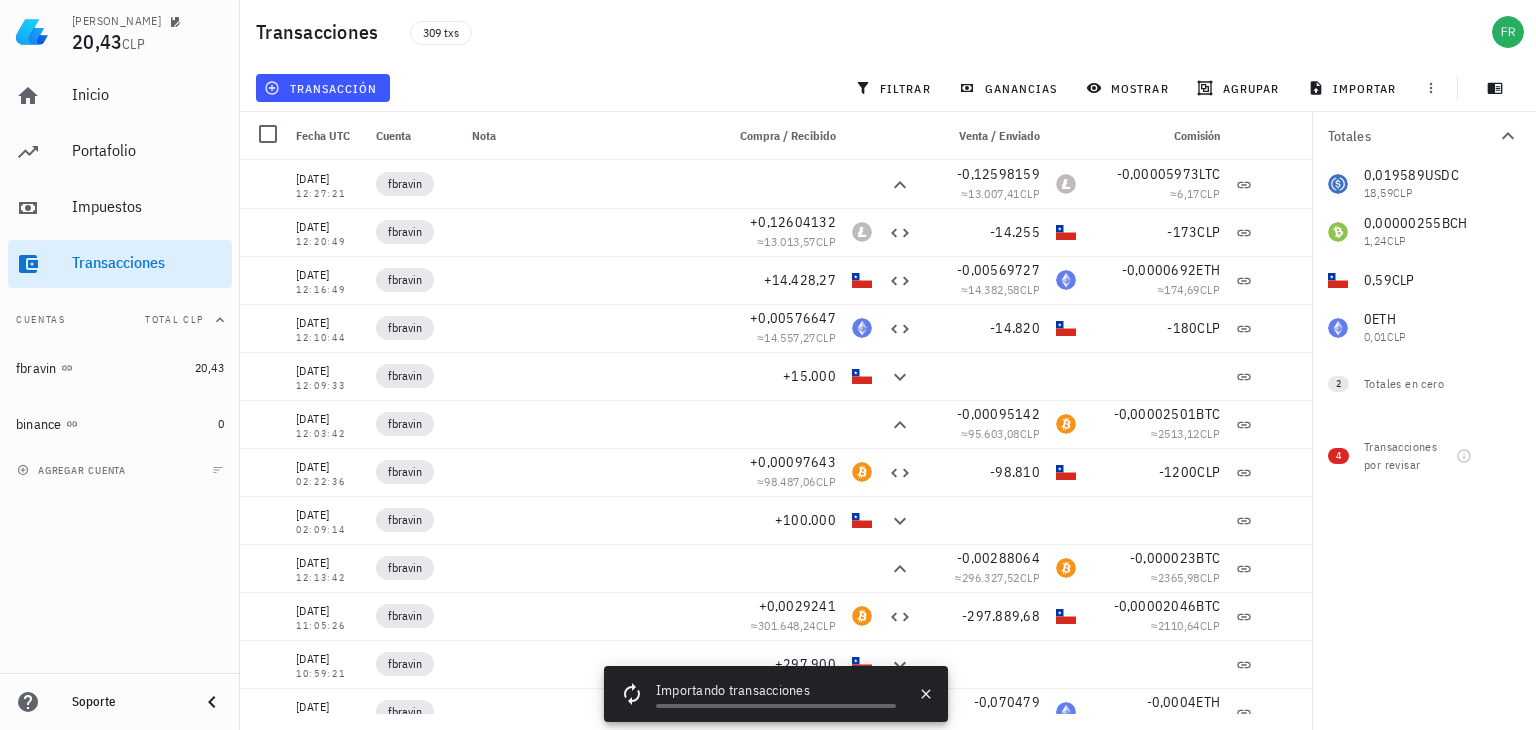 click on "Importando transacciones" at bounding box center (776, 692) 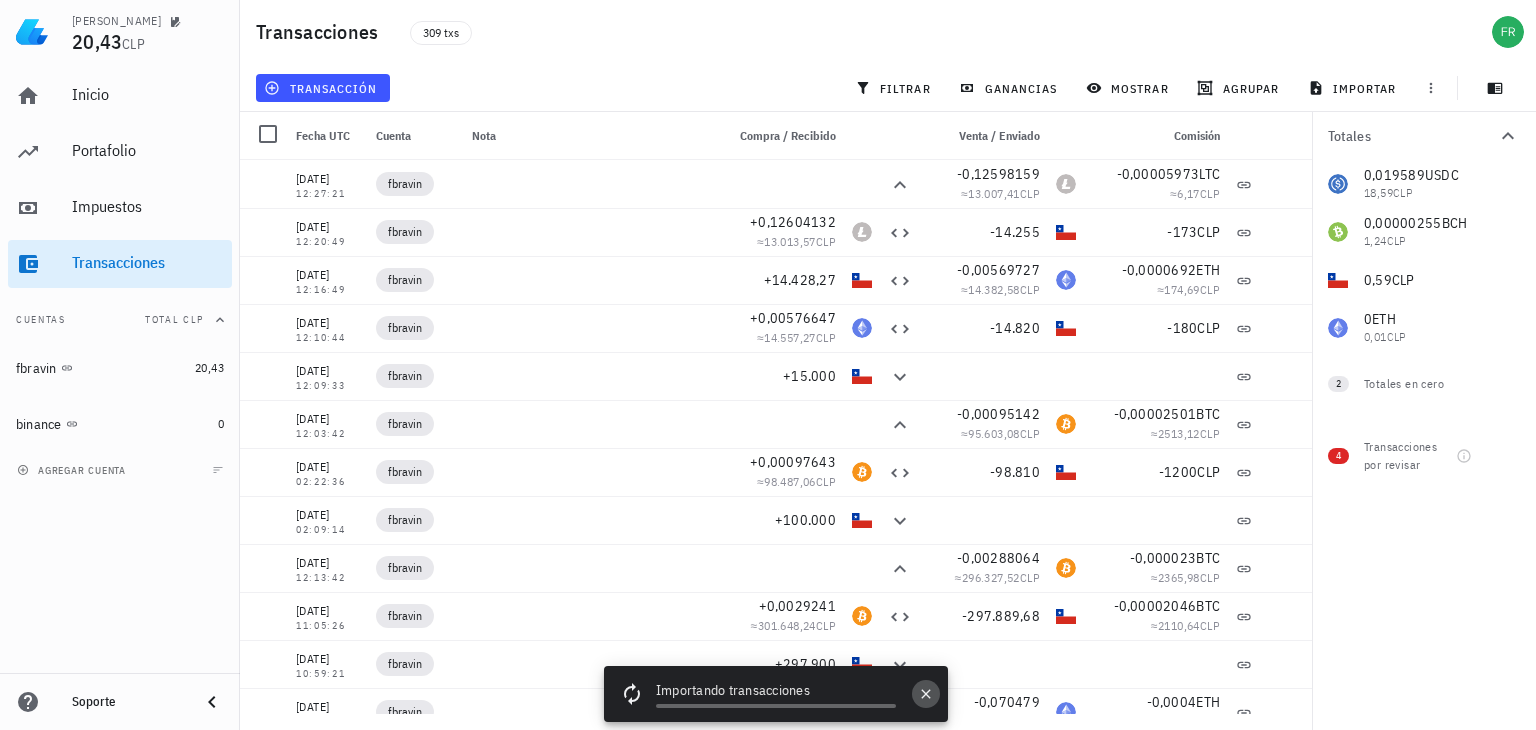 click 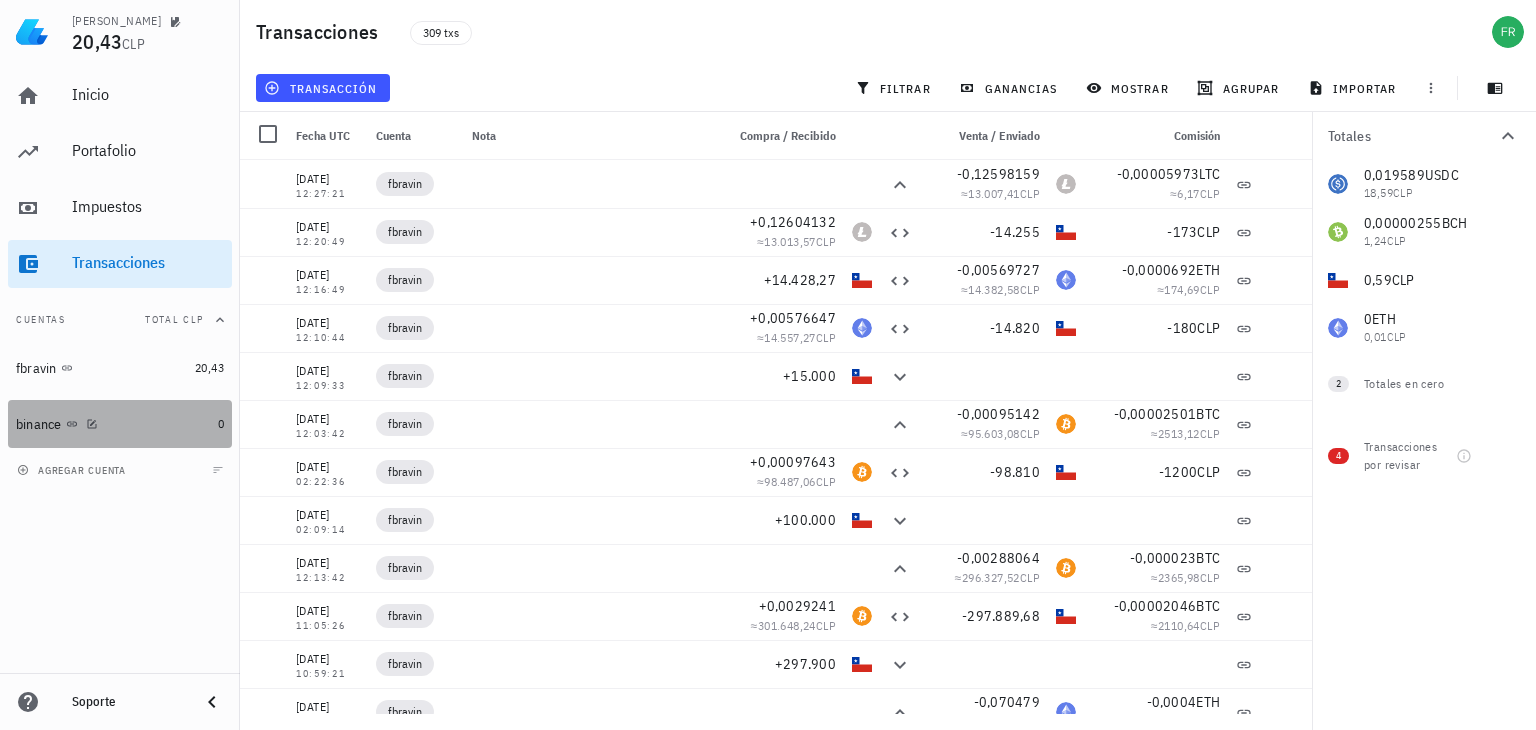 click on "binance" at bounding box center [113, 424] 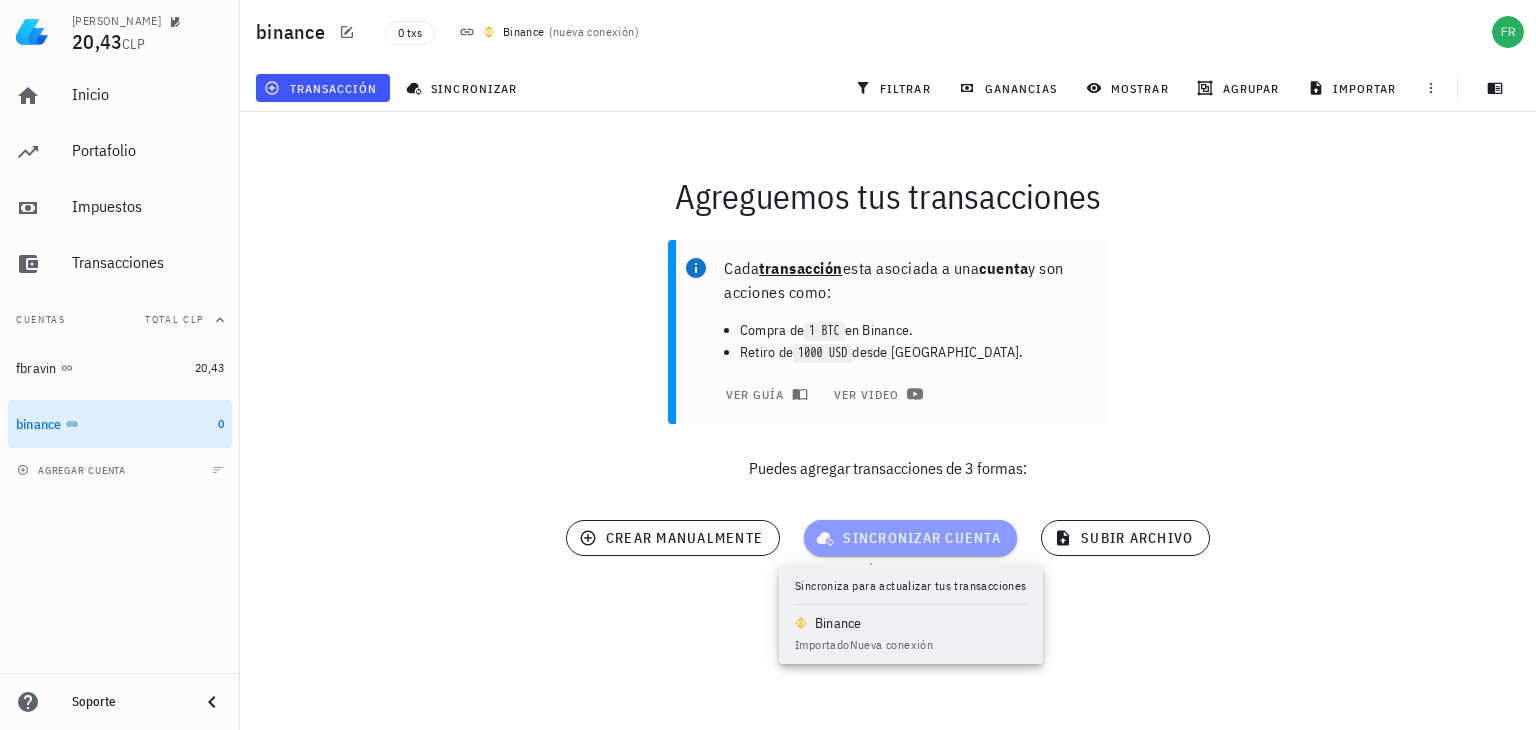 click on "sincronizar cuenta" at bounding box center [910, 538] 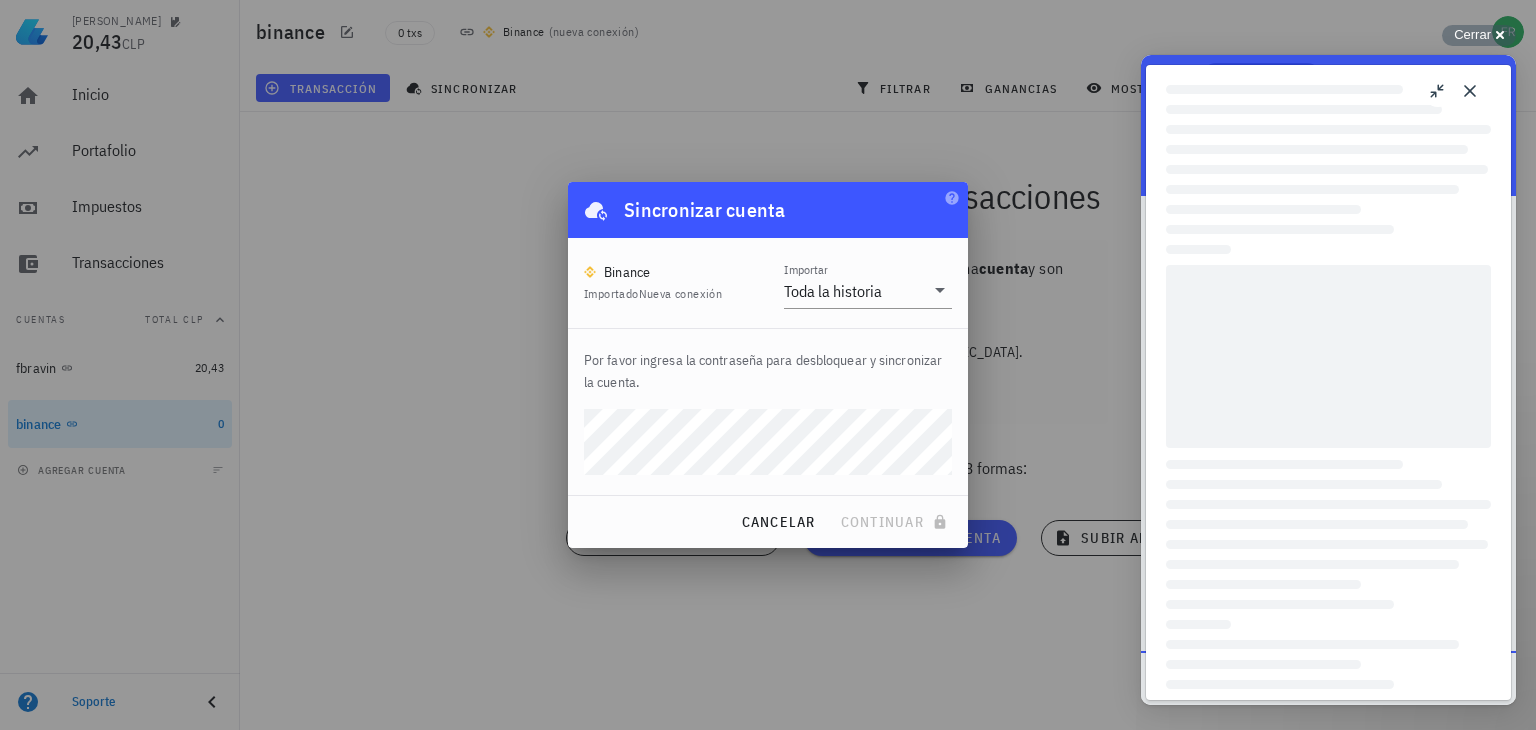 scroll, scrollTop: 0, scrollLeft: 0, axis: both 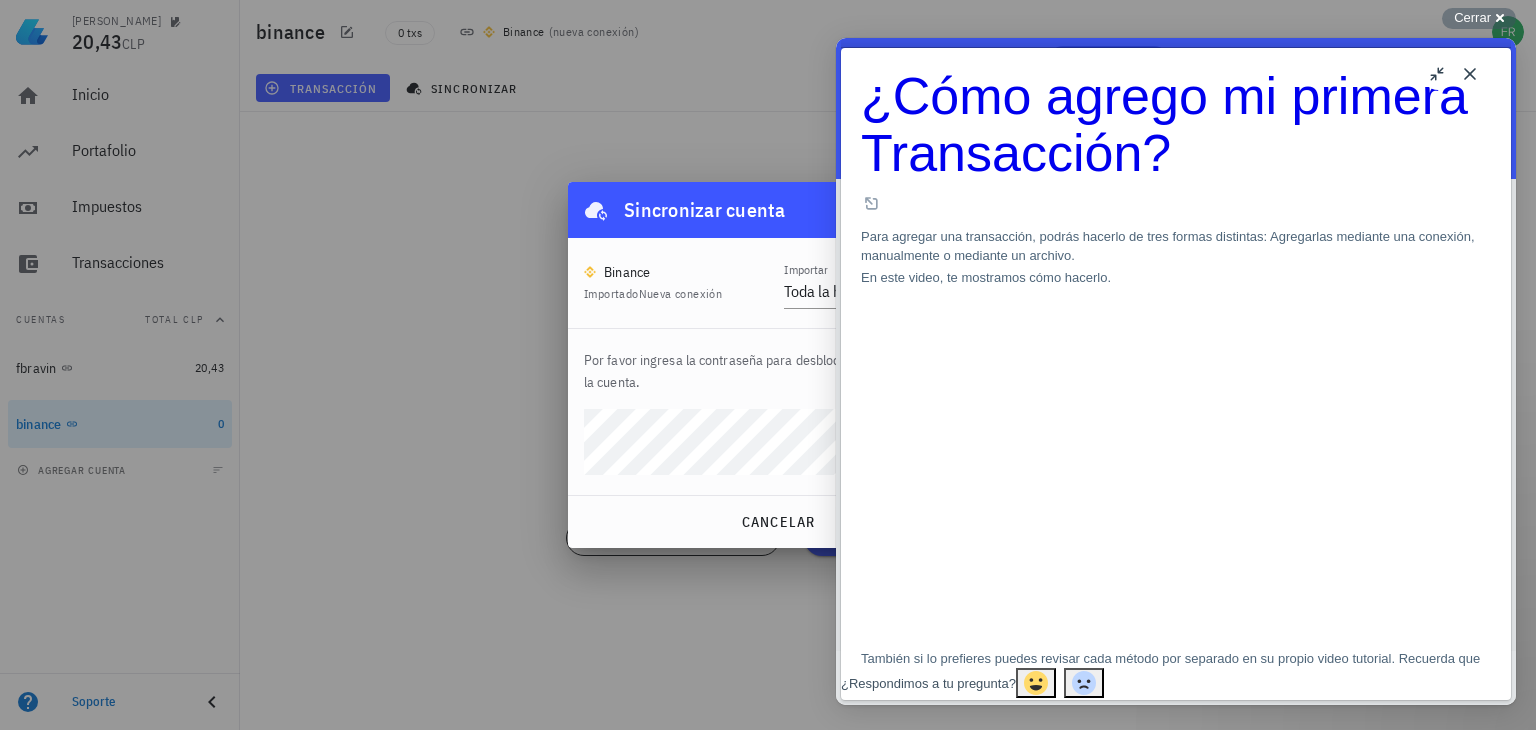 click on "Close" at bounding box center [1470, 74] 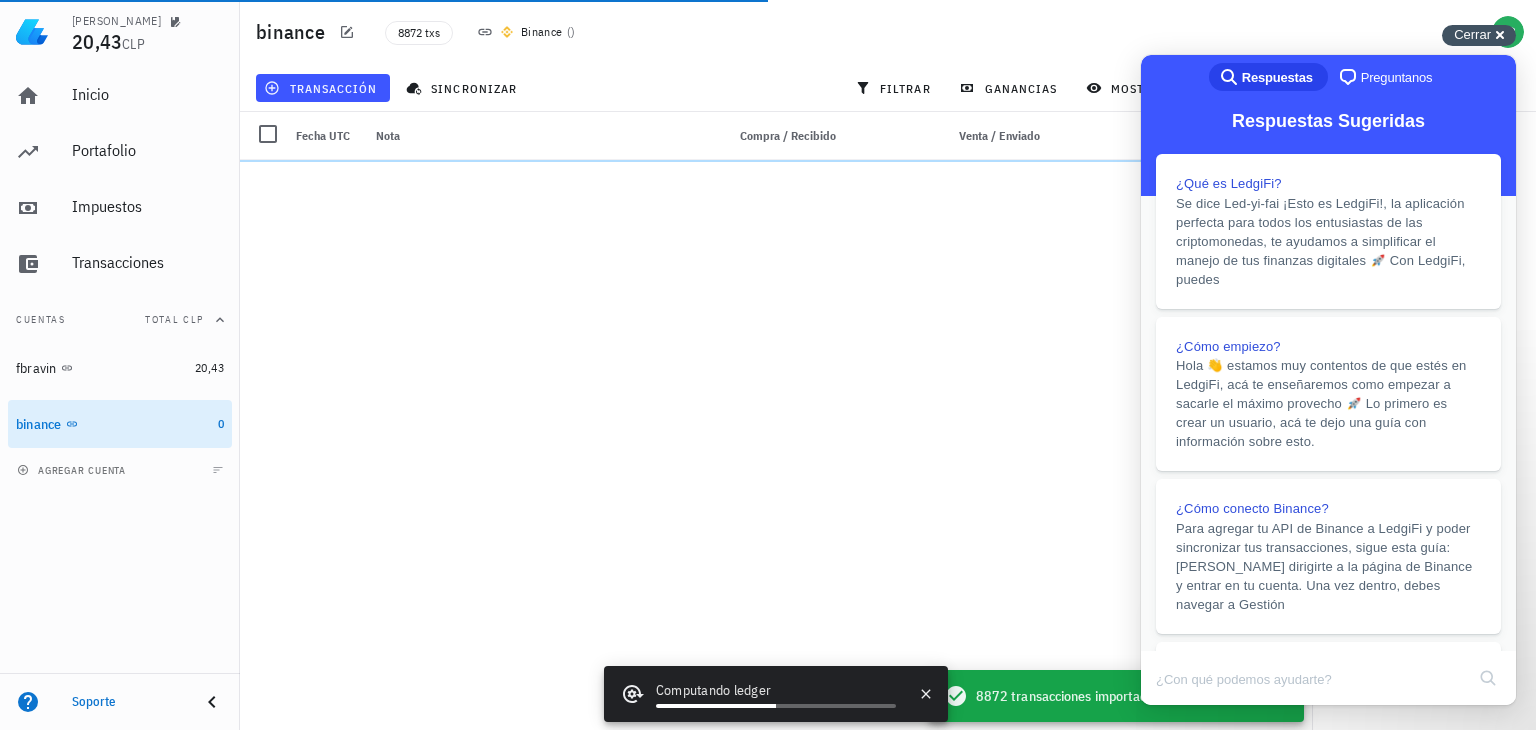 click on "Cerrar cross-small" at bounding box center (1479, 35) 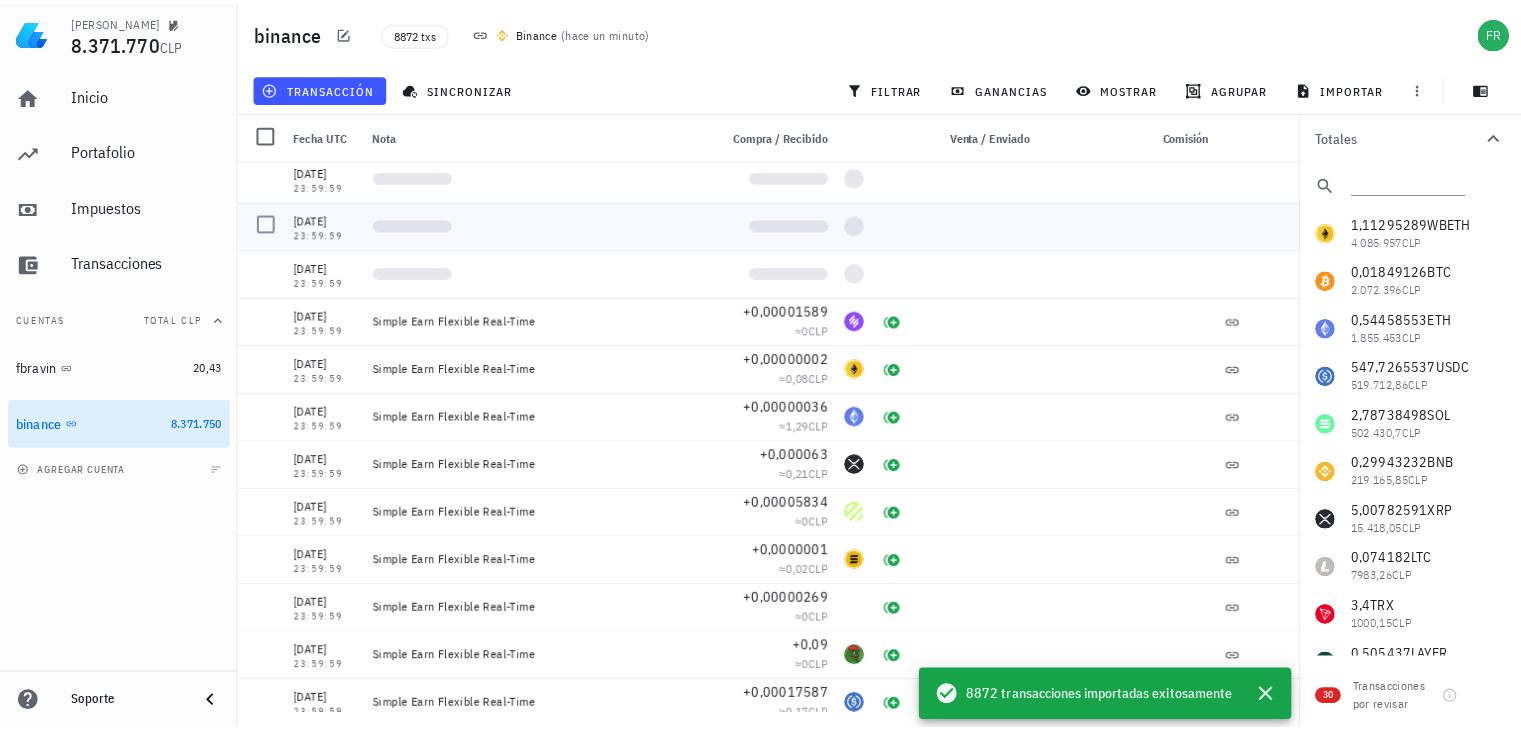 scroll, scrollTop: 0, scrollLeft: 0, axis: both 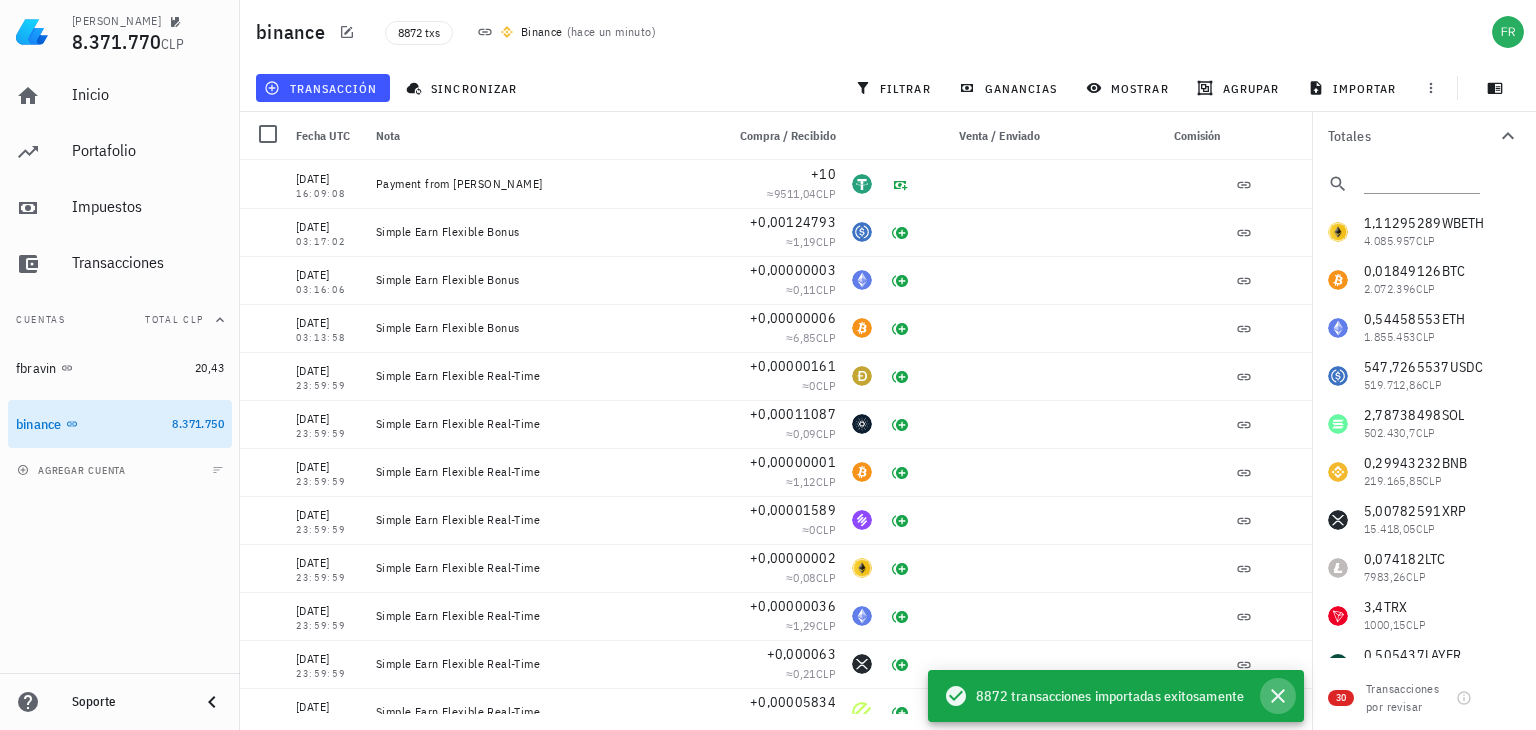 click 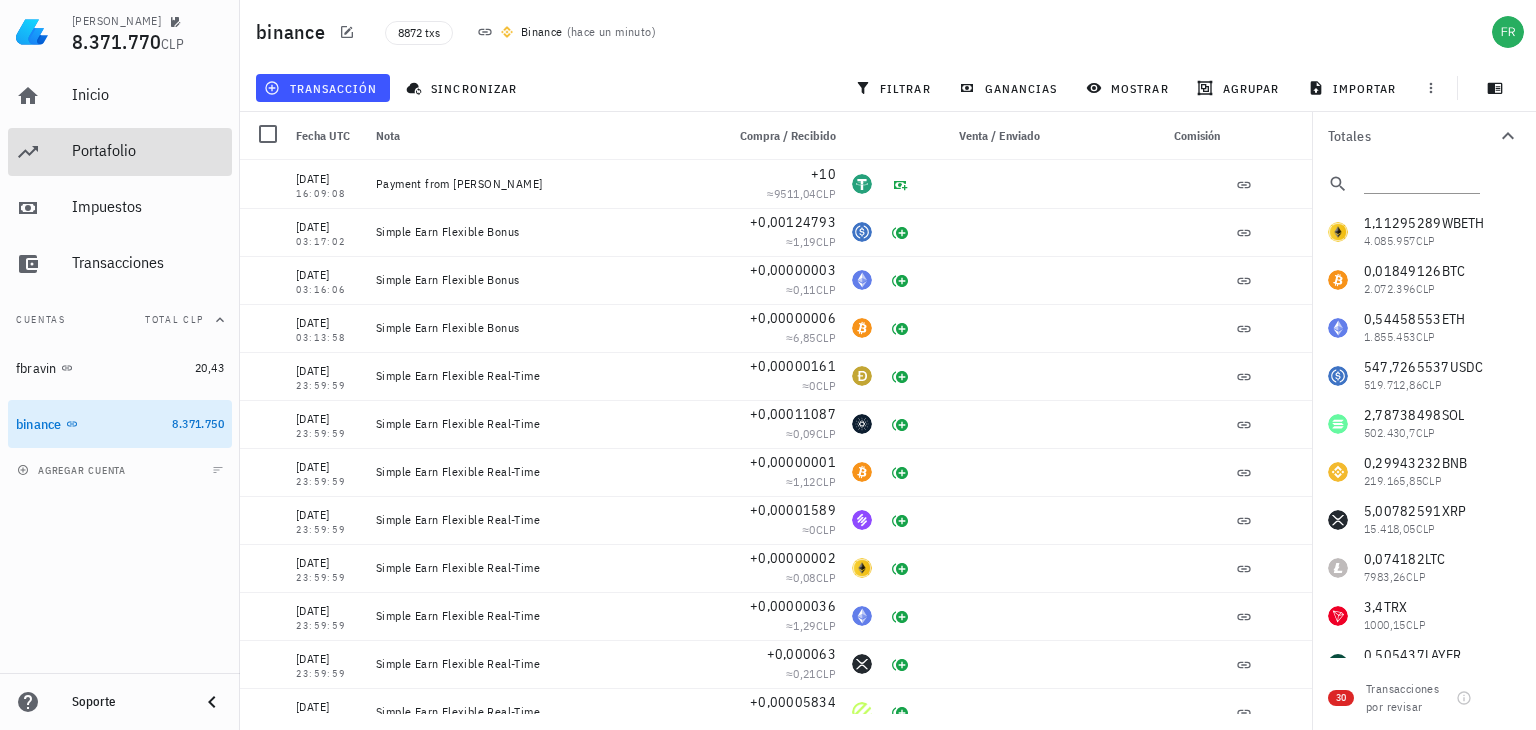 click on "Portafolio" at bounding box center [148, 151] 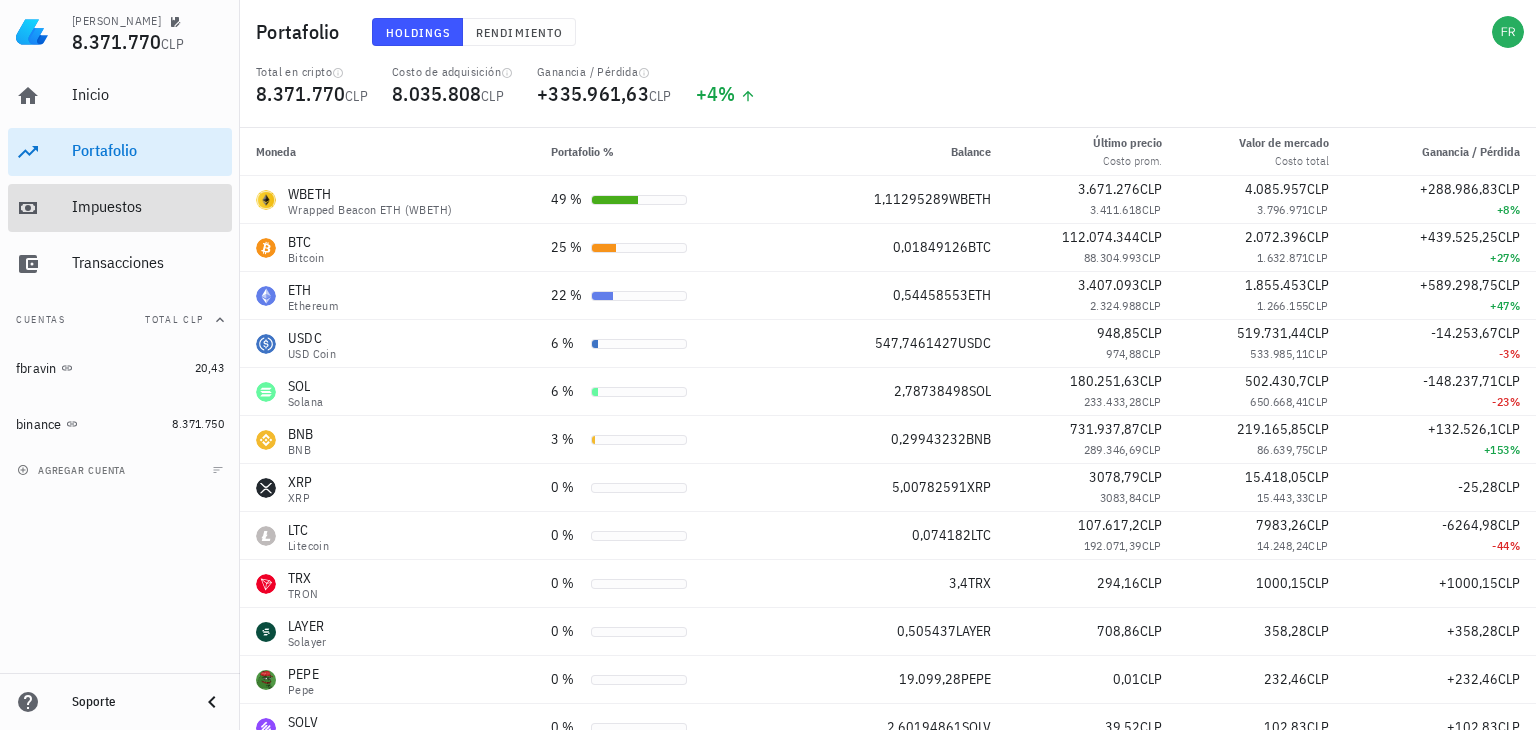 click on "Impuestos" at bounding box center [148, 207] 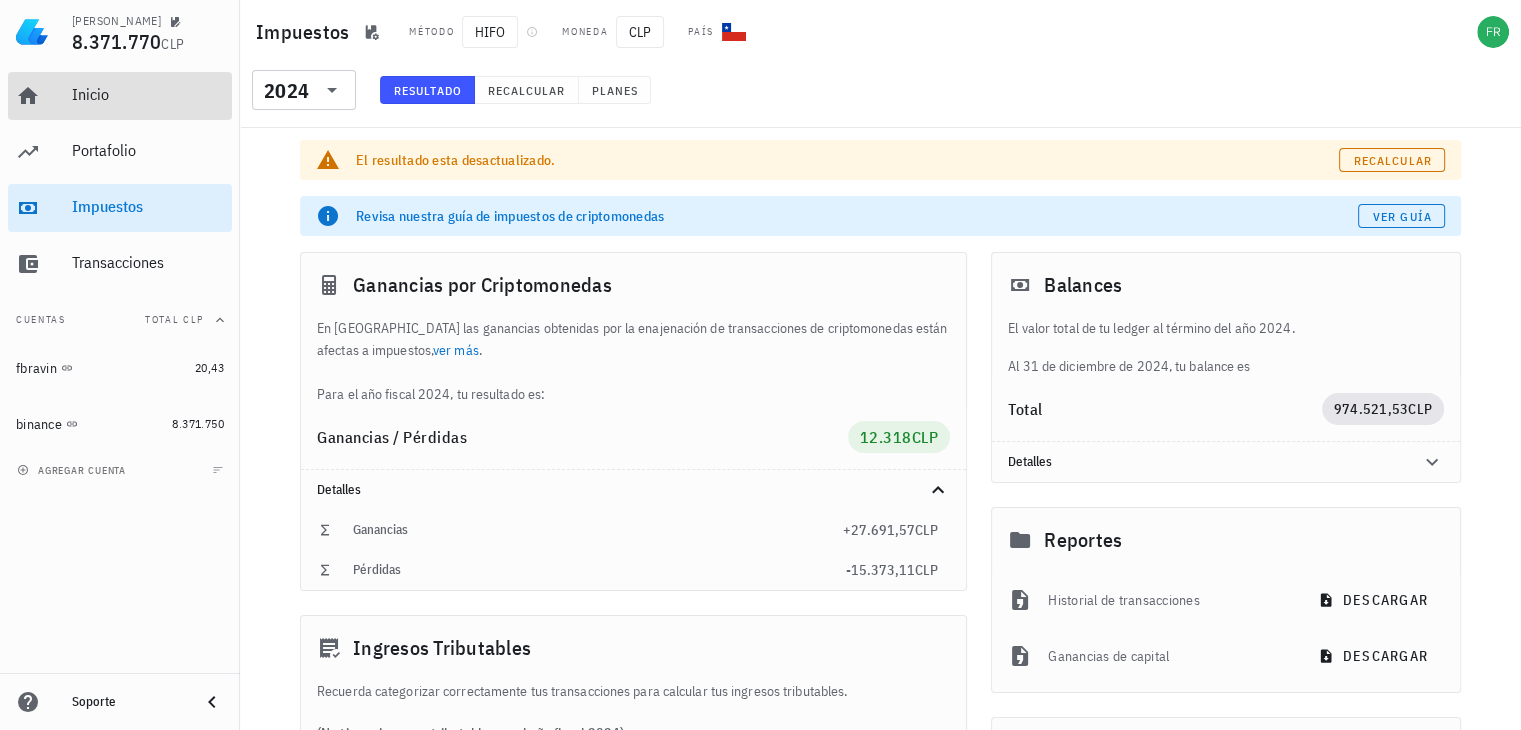 click on "Inicio" at bounding box center (148, 94) 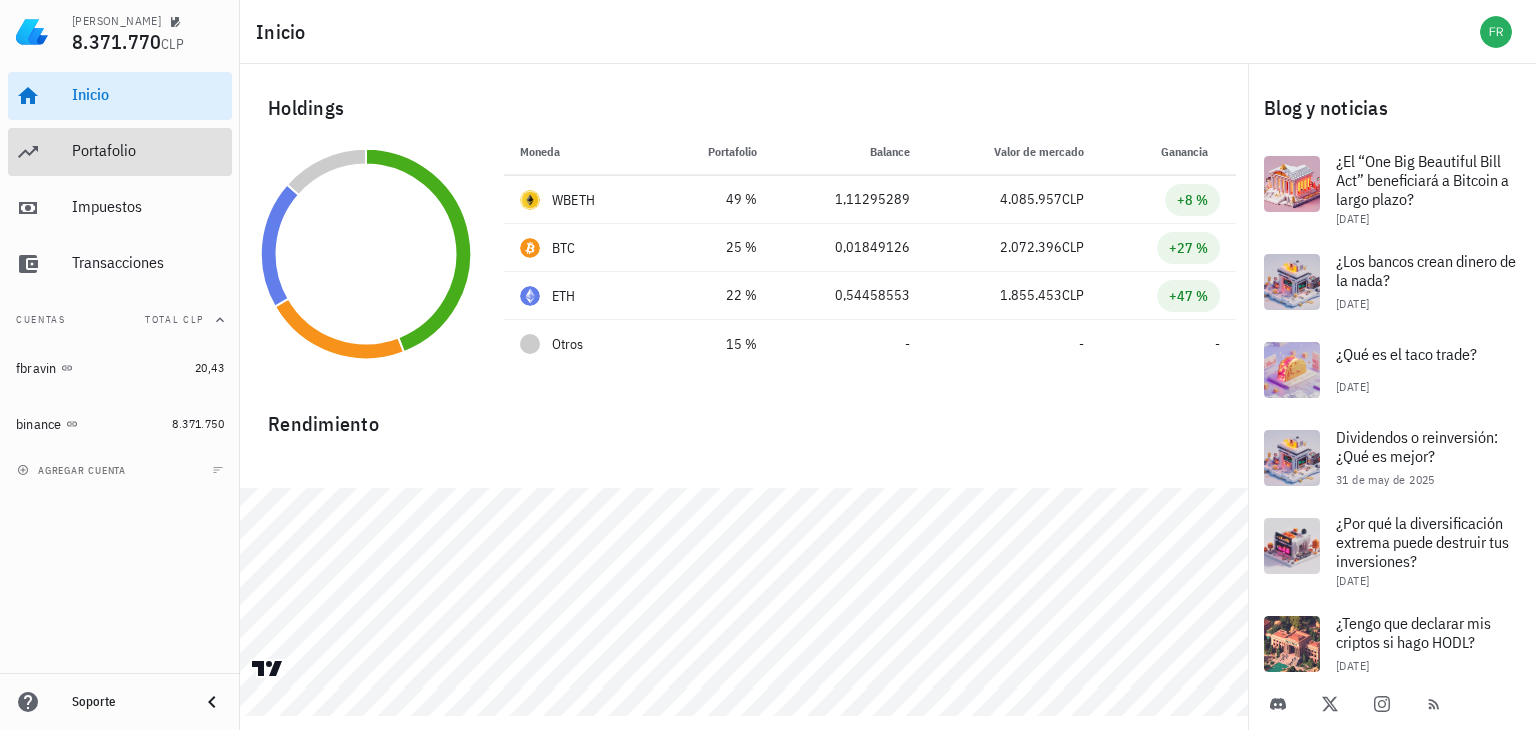 click on "Portafolio" at bounding box center (148, 151) 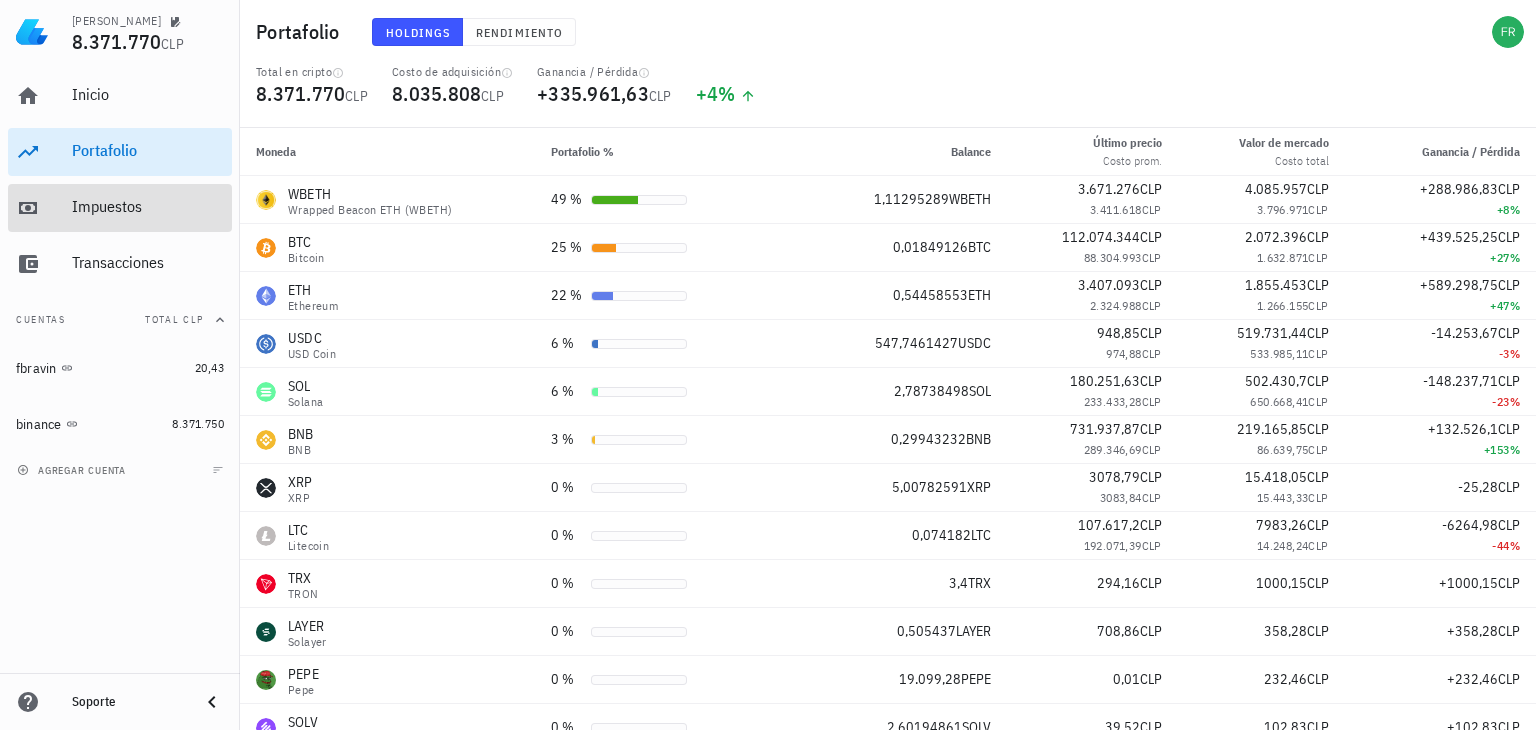 click on "Impuestos" at bounding box center (148, 206) 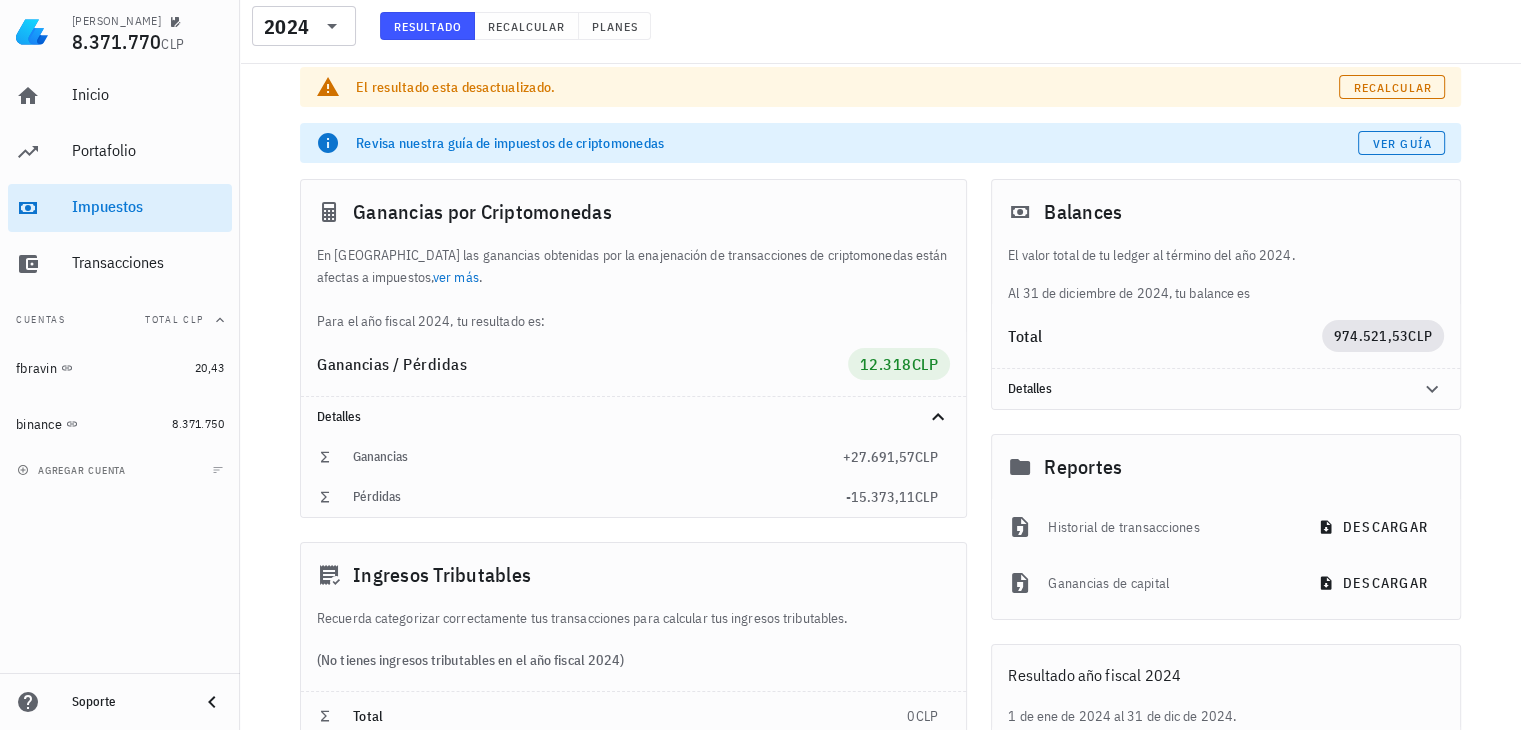 scroll, scrollTop: 0, scrollLeft: 0, axis: both 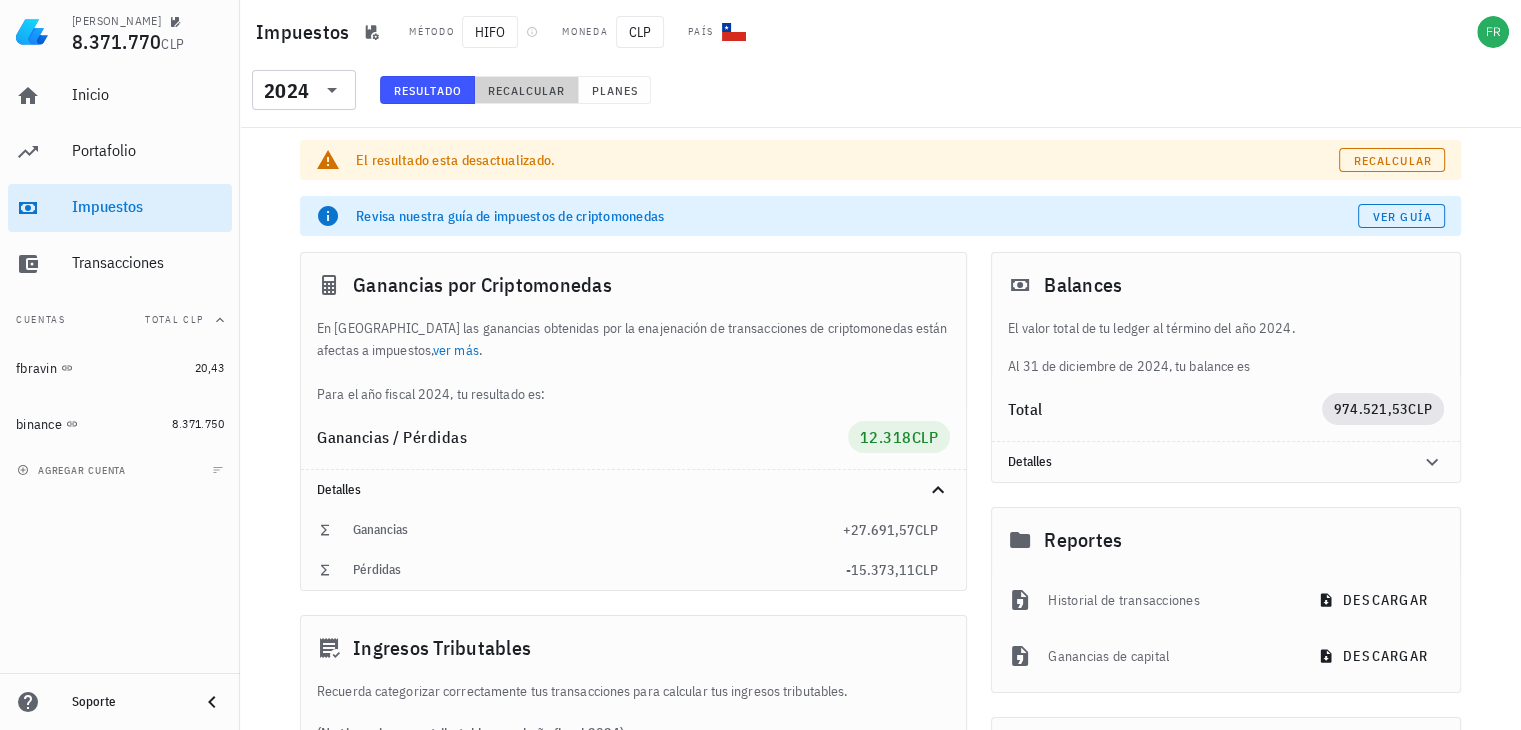 click on "Recalcular" at bounding box center (526, 90) 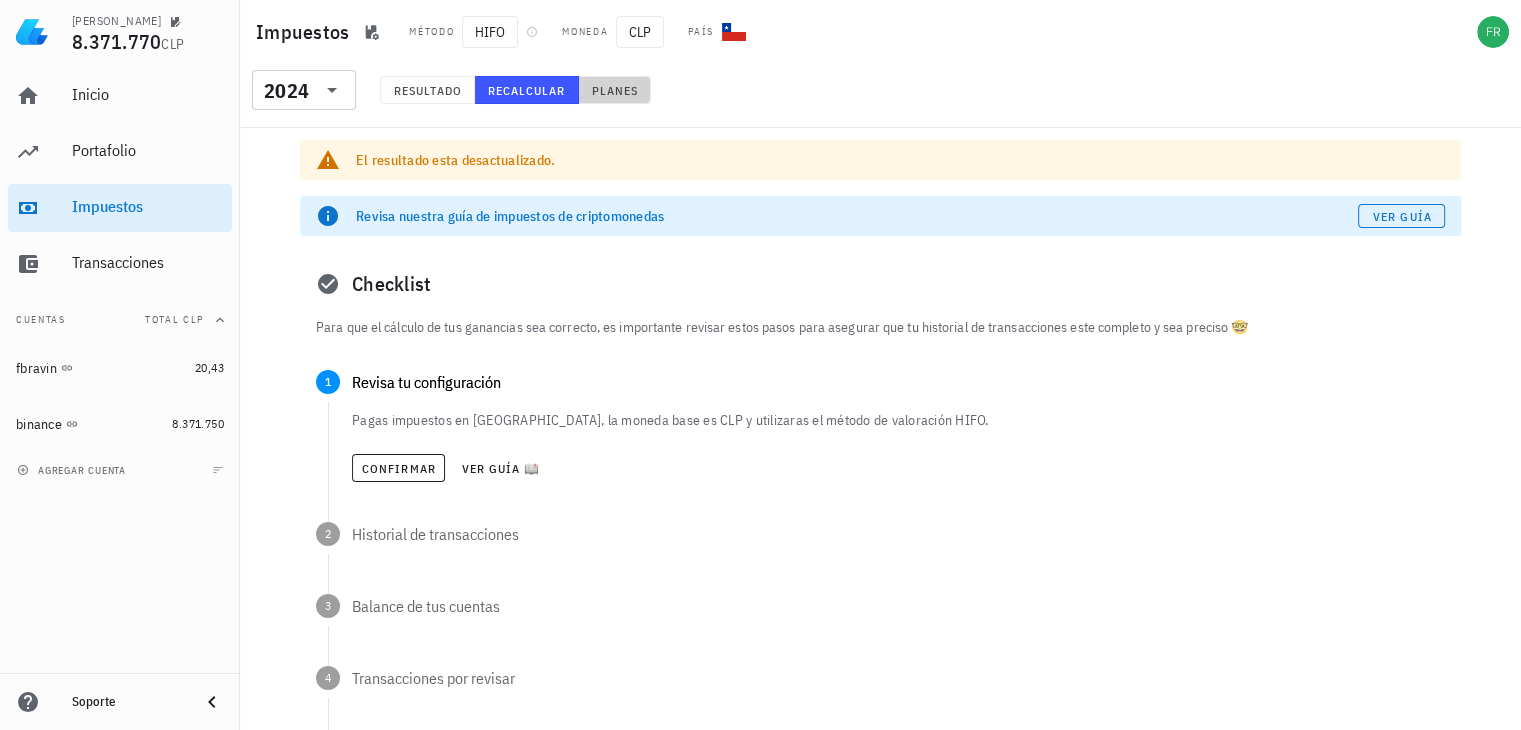 click on "Planes" at bounding box center [615, 90] 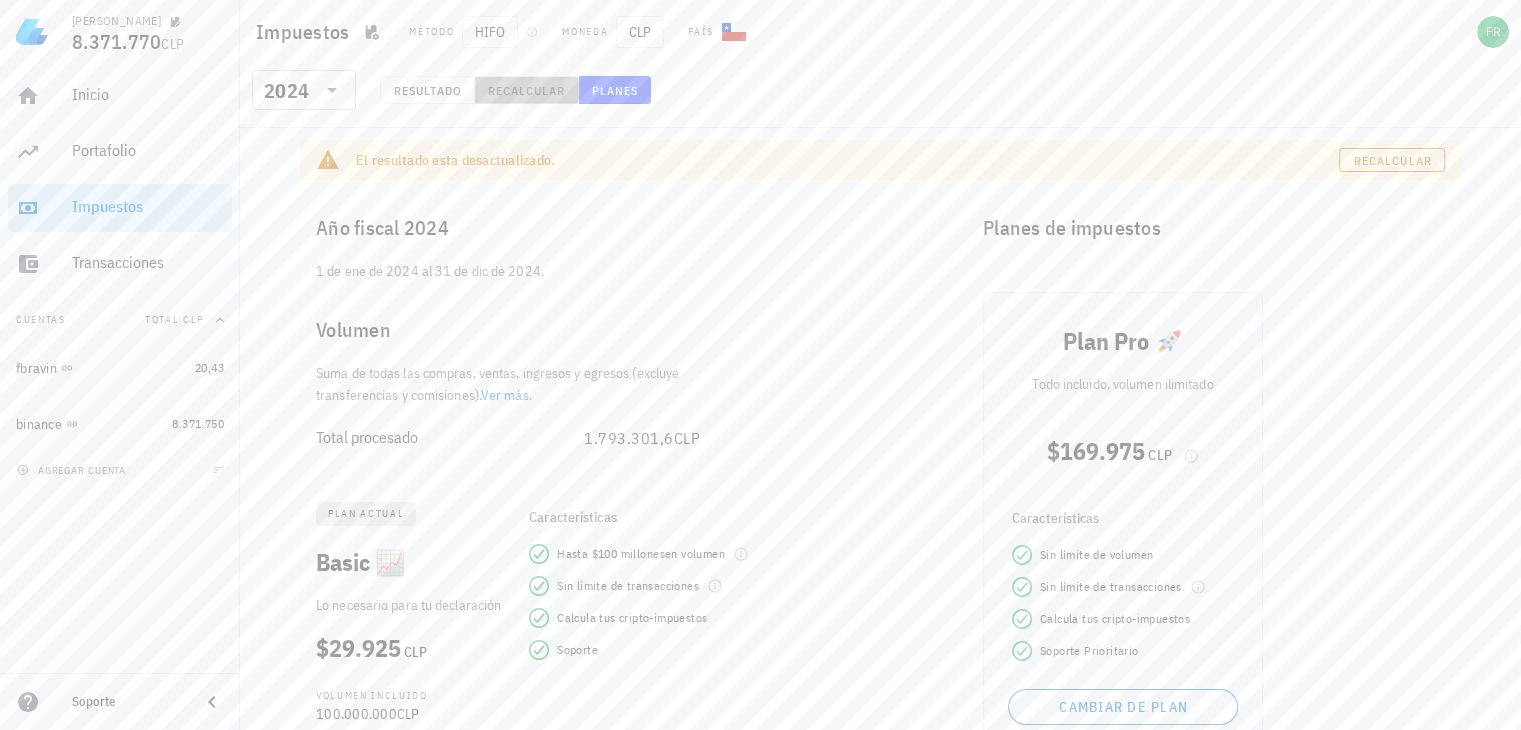 click on "Recalcular" at bounding box center (526, 90) 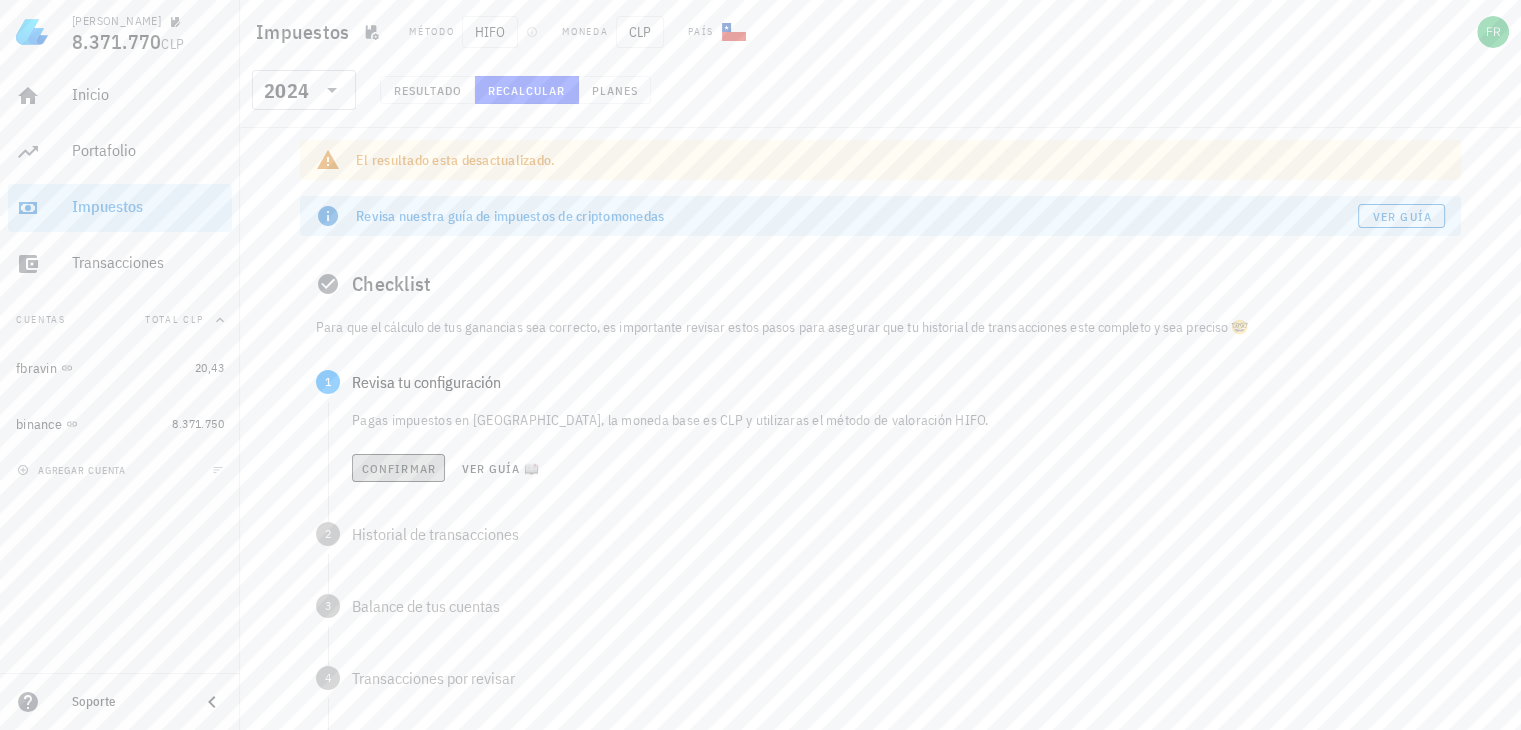 click on "Confirmar" at bounding box center (398, 468) 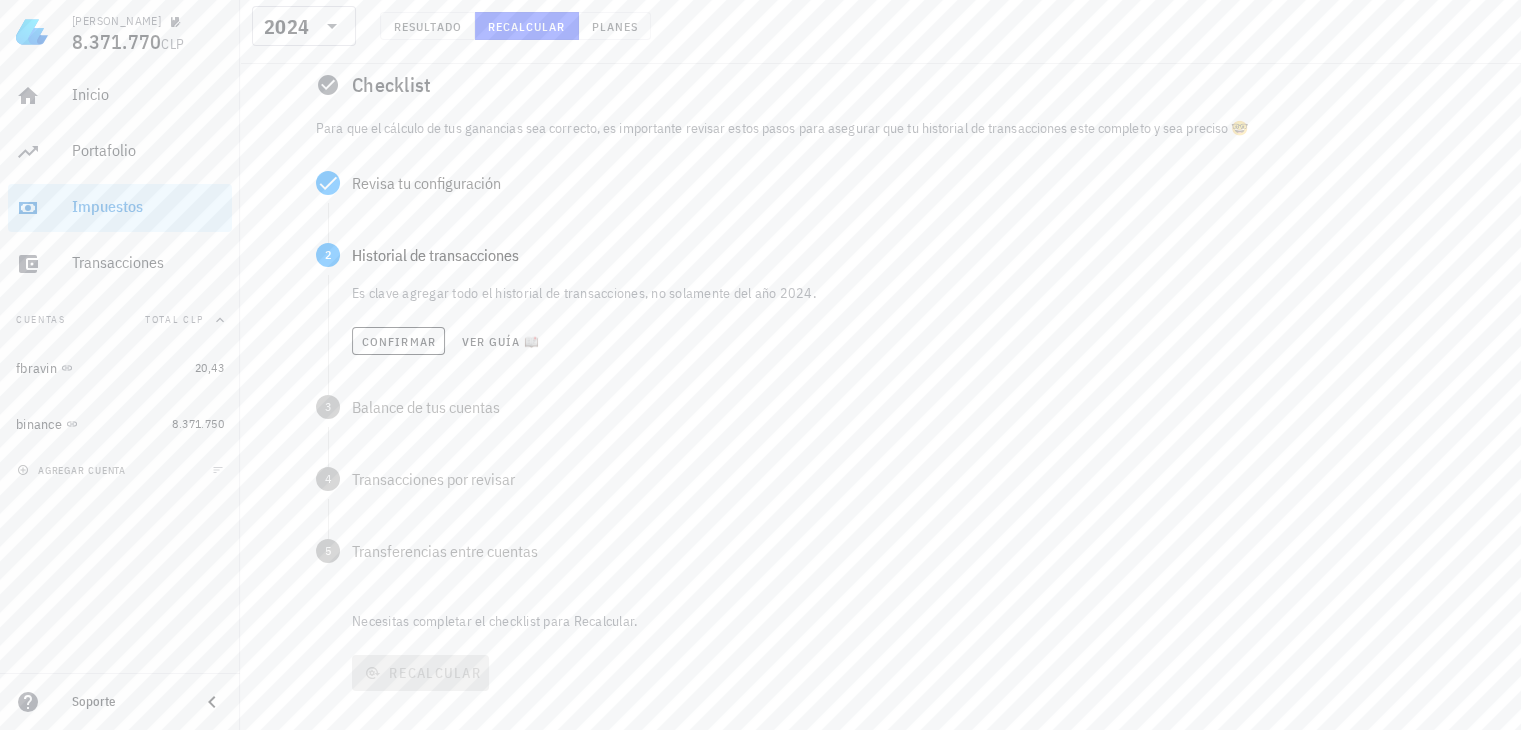 scroll, scrollTop: 200, scrollLeft: 0, axis: vertical 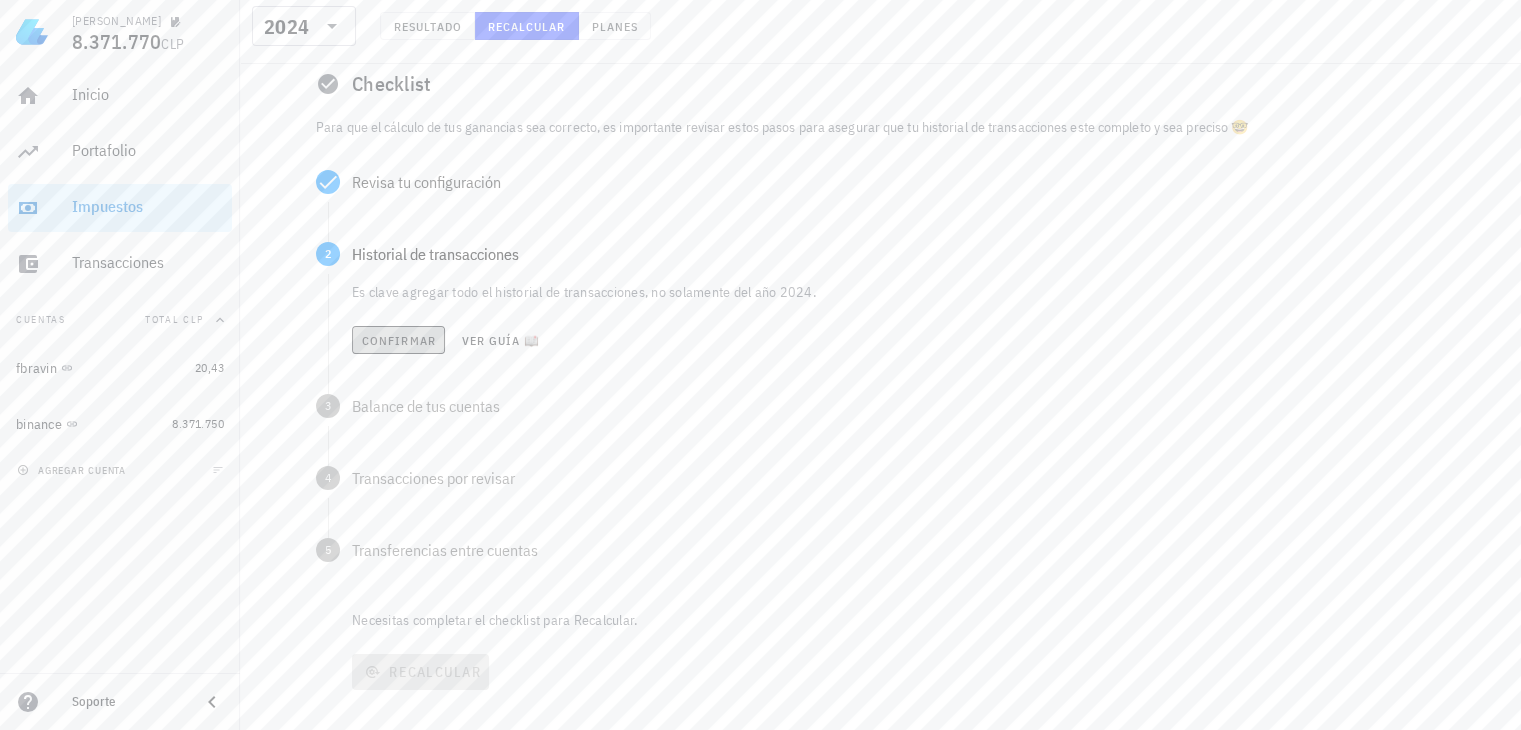 click on "Confirmar" at bounding box center [398, 340] 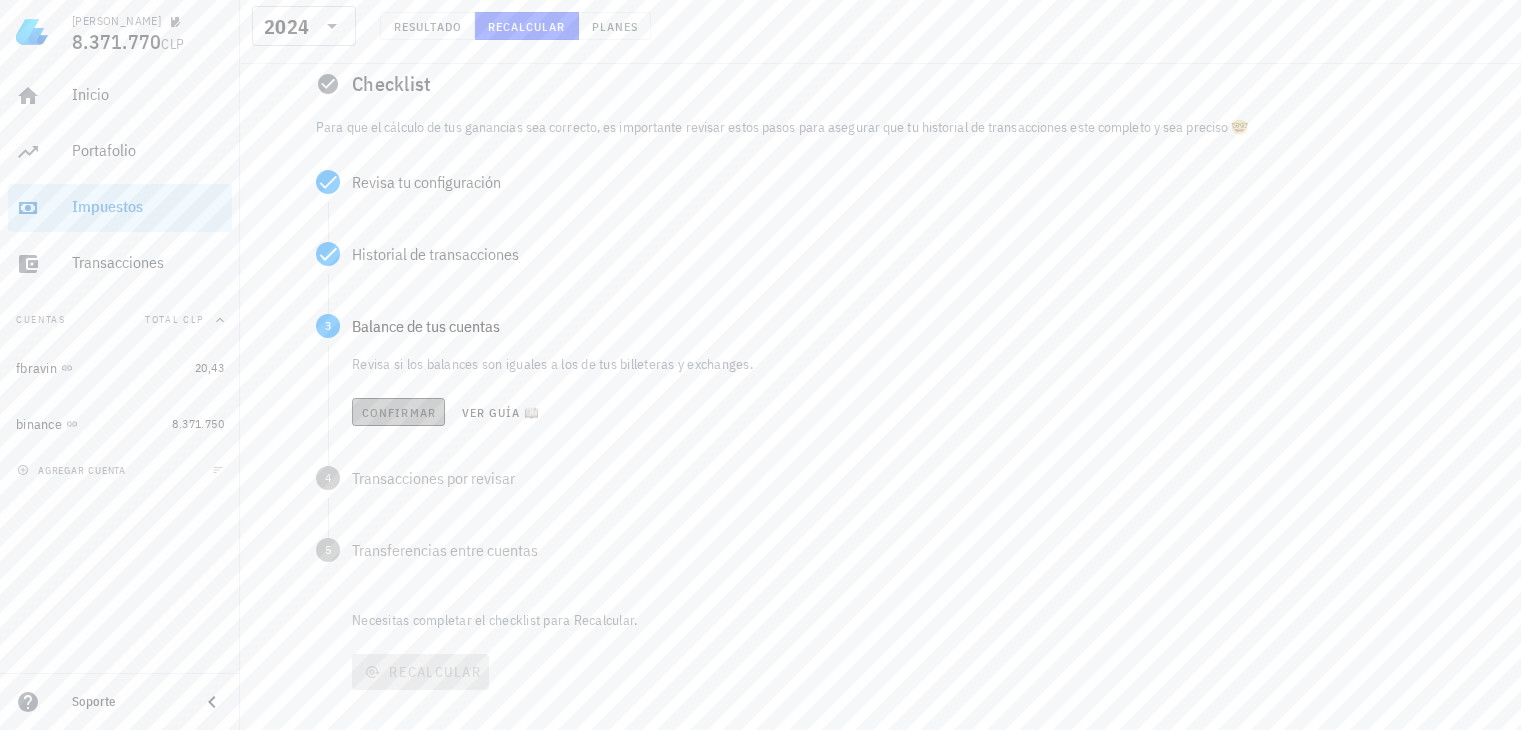 click on "Confirmar" at bounding box center [398, 412] 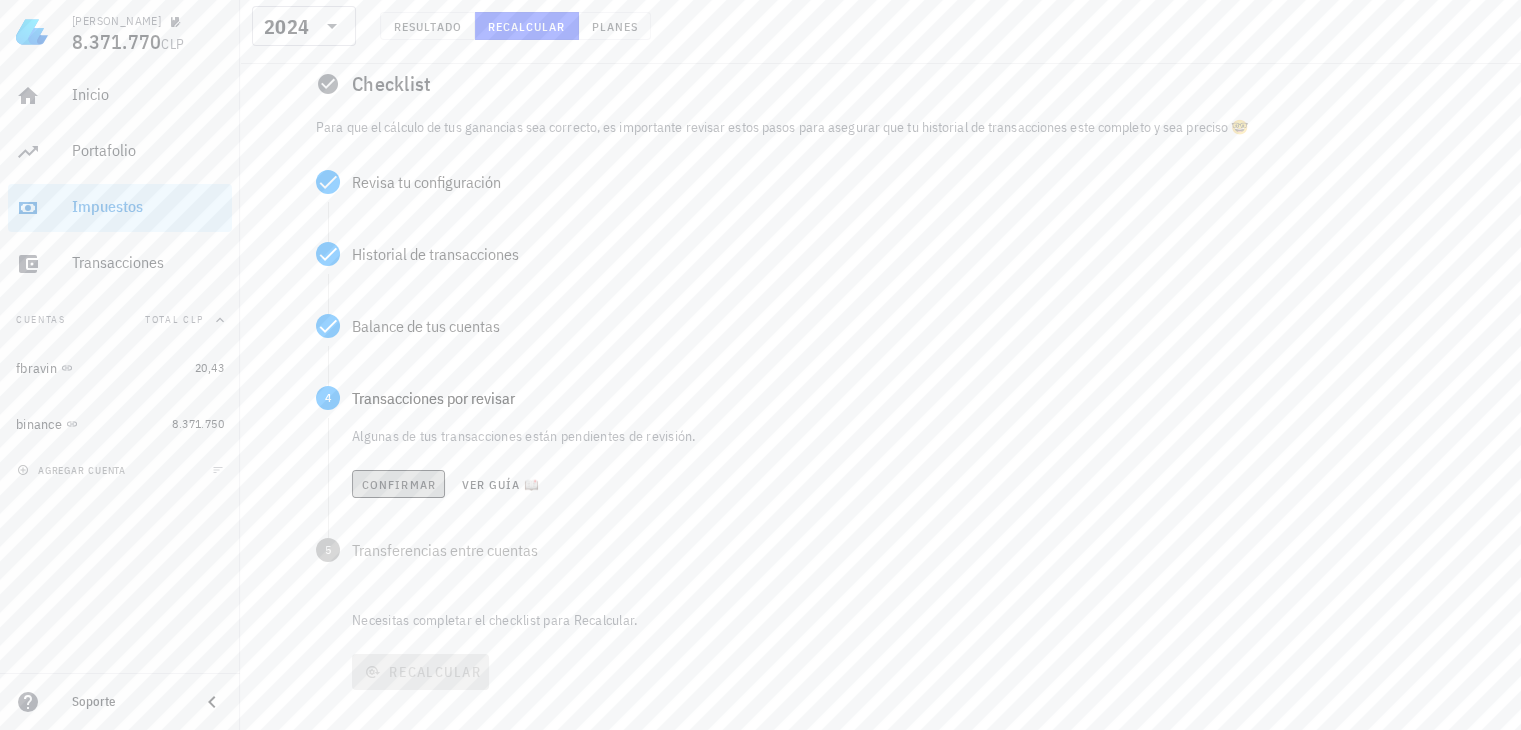 click on "Confirmar" at bounding box center [398, 484] 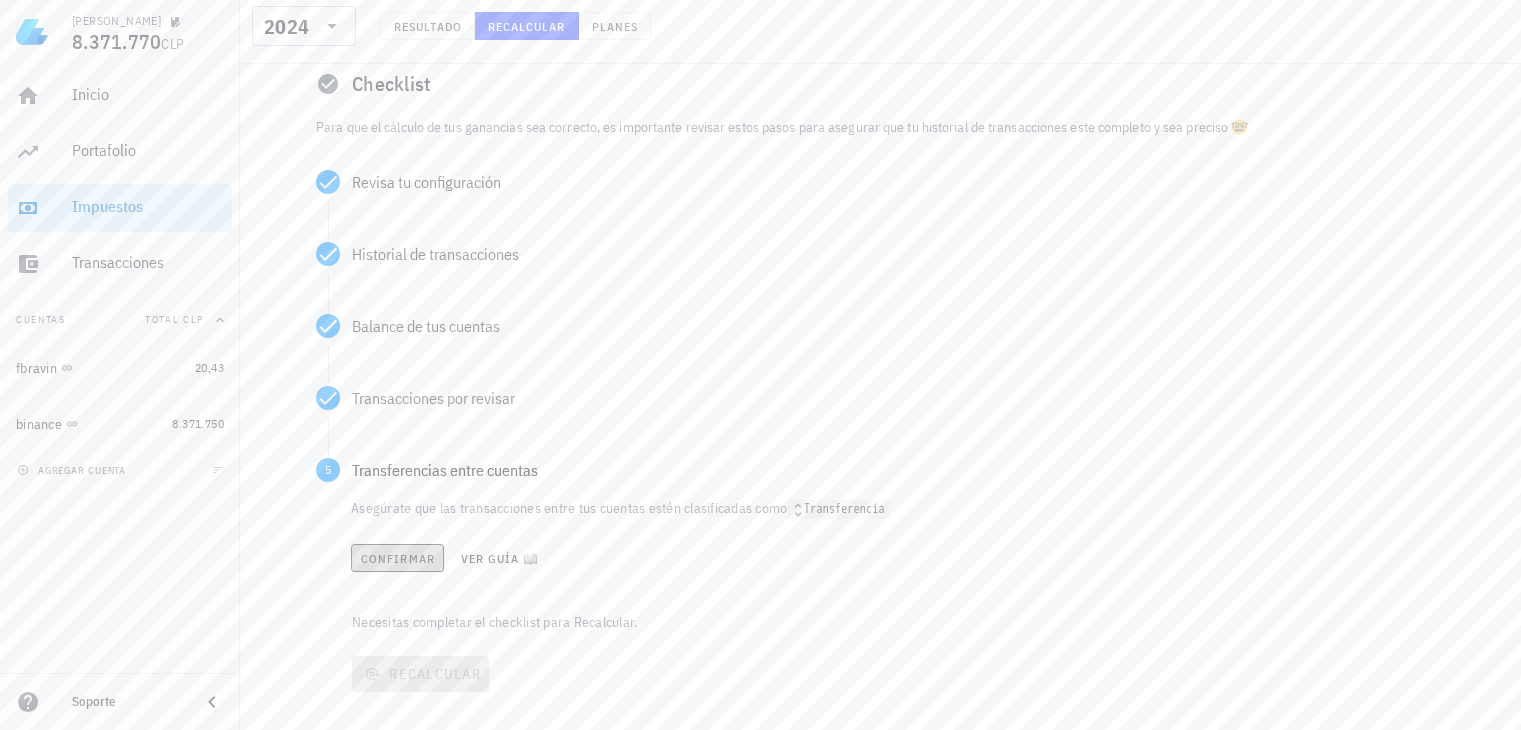click on "Confirmar" at bounding box center (397, 558) 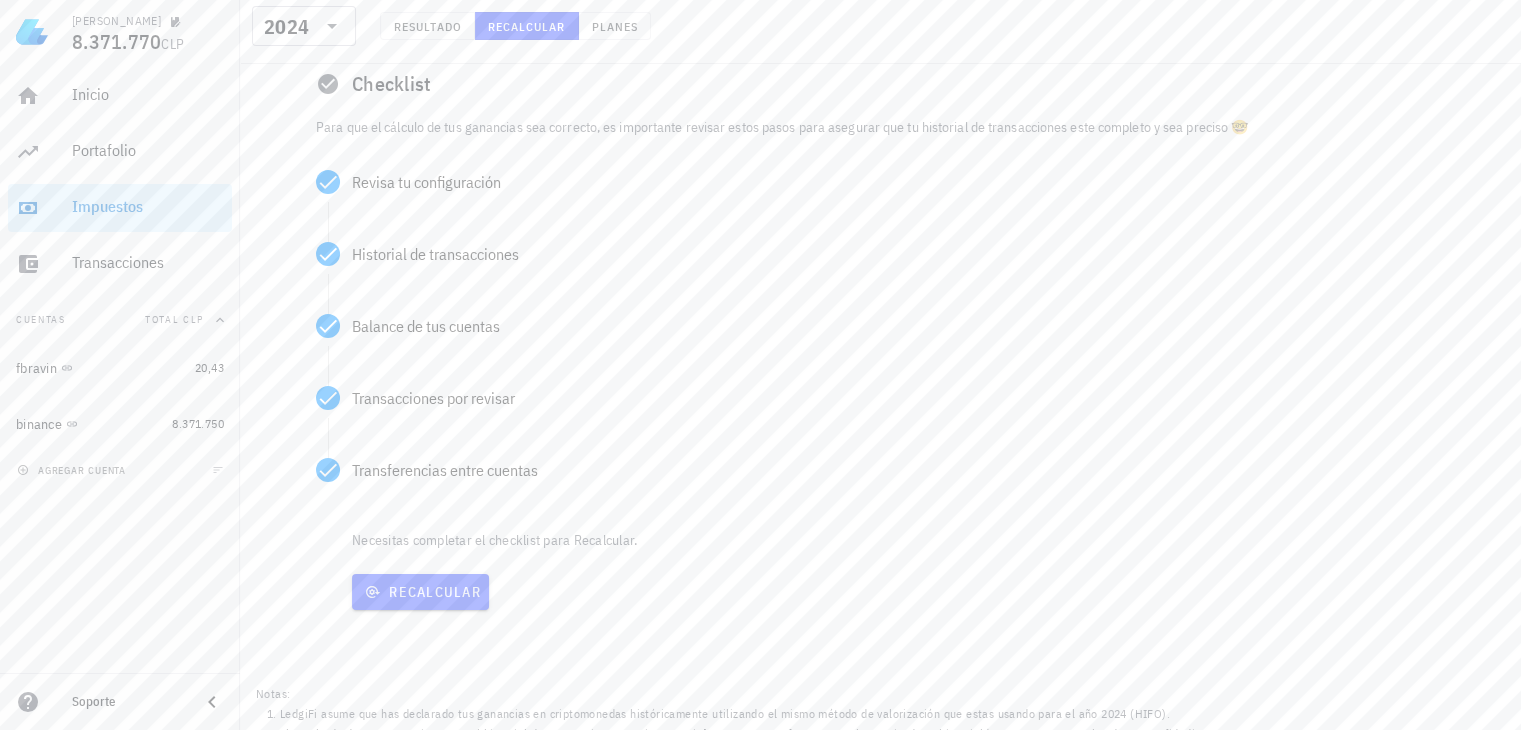 scroll, scrollTop: 260, scrollLeft: 0, axis: vertical 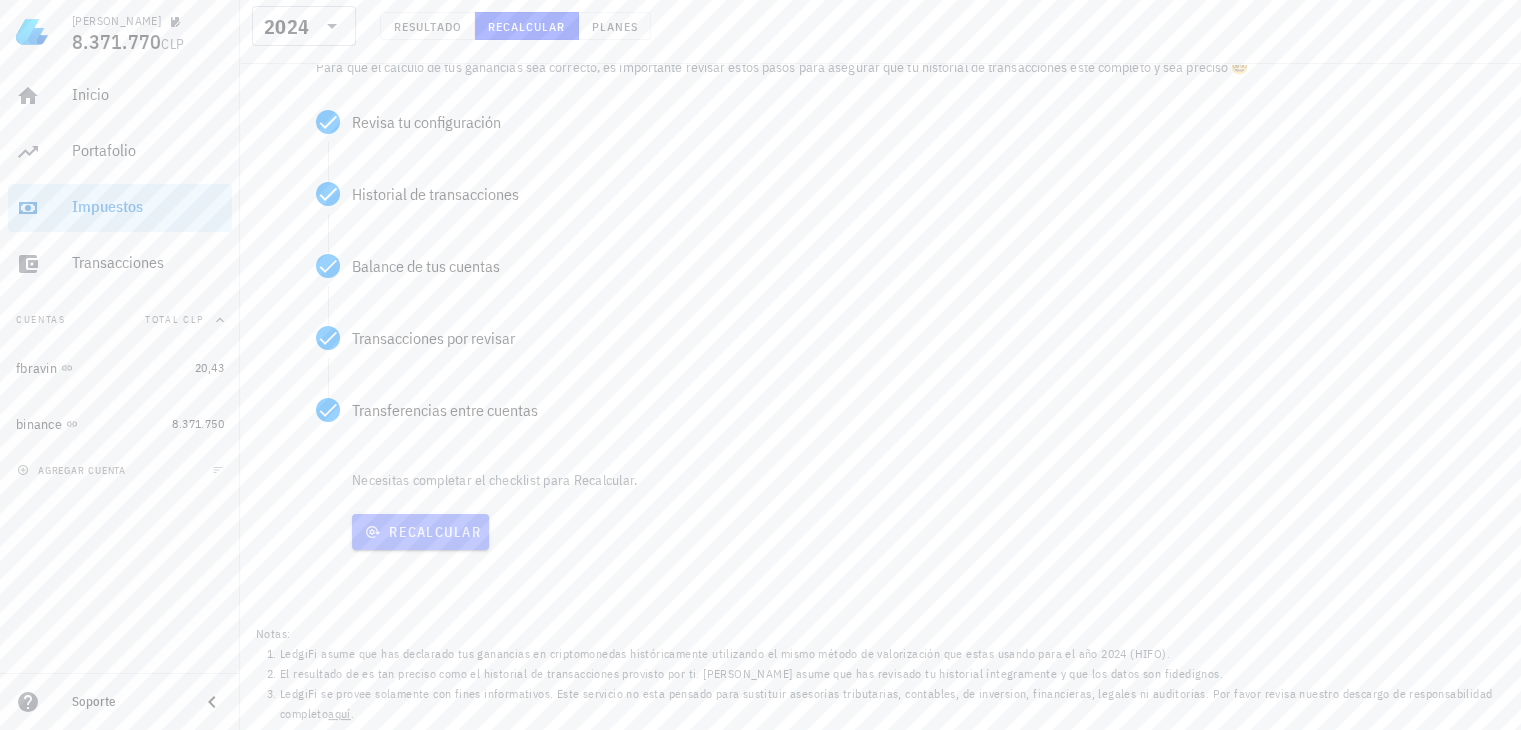 click on "Recalcular" at bounding box center [420, 532] 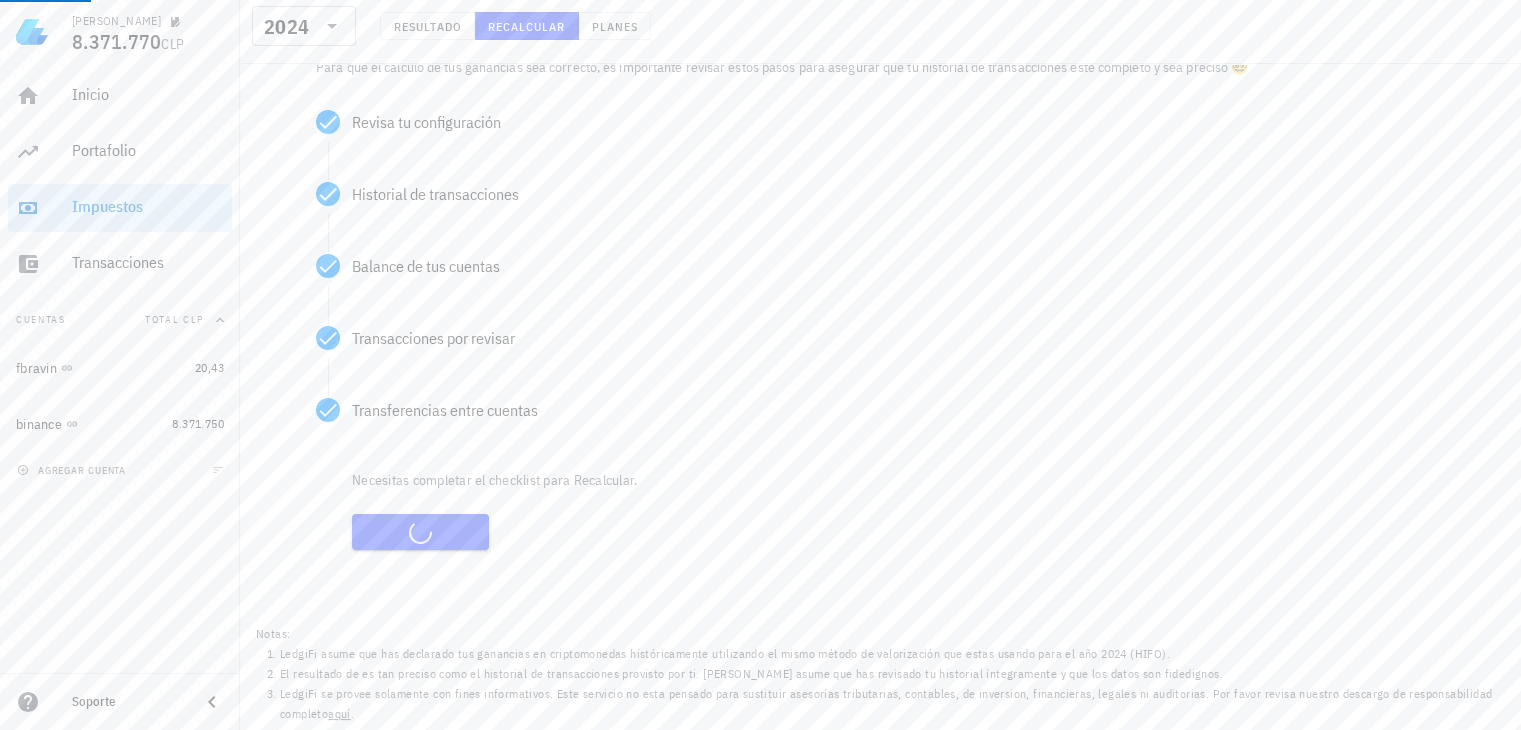 scroll, scrollTop: 0, scrollLeft: 0, axis: both 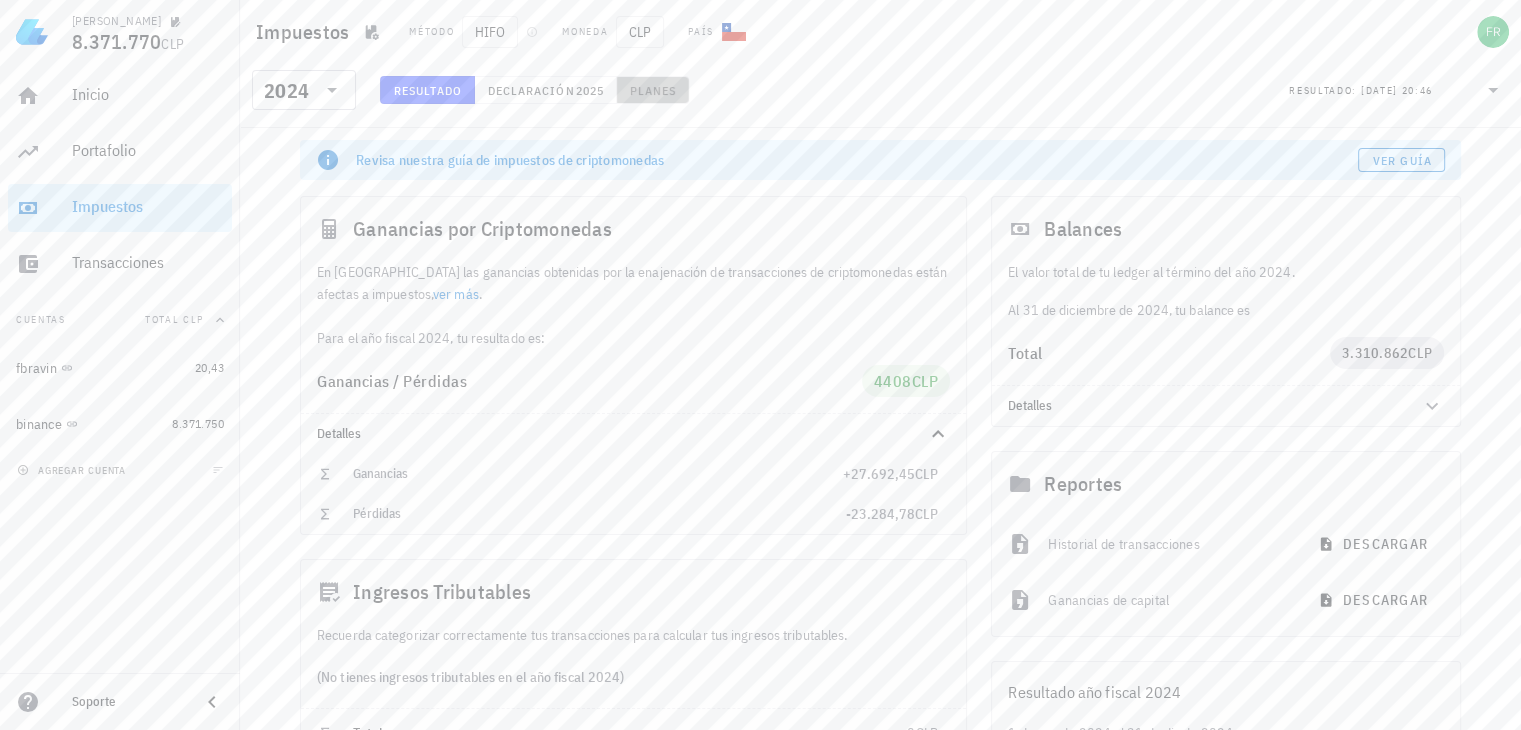 click on "Planes" at bounding box center [653, 90] 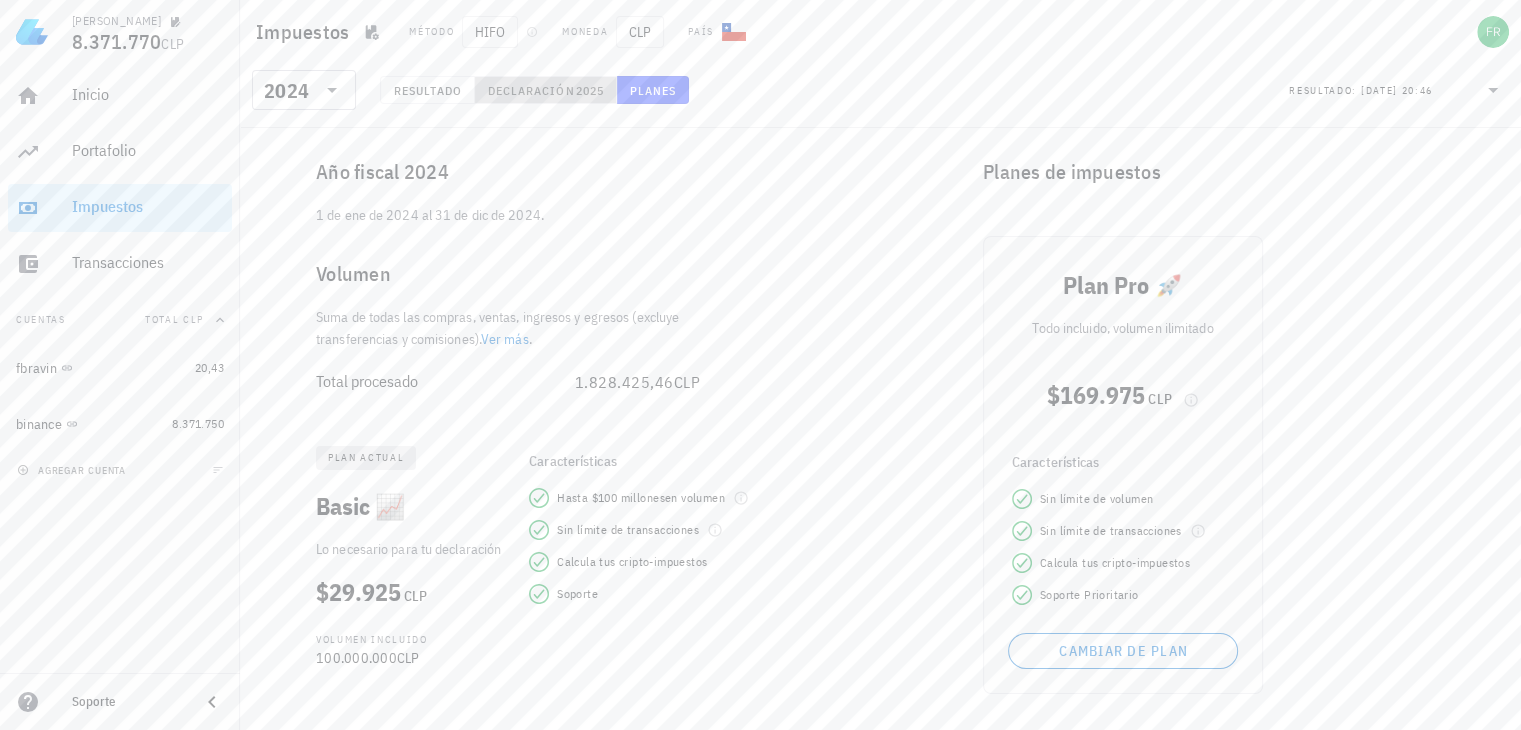 click on "2025" at bounding box center (589, 90) 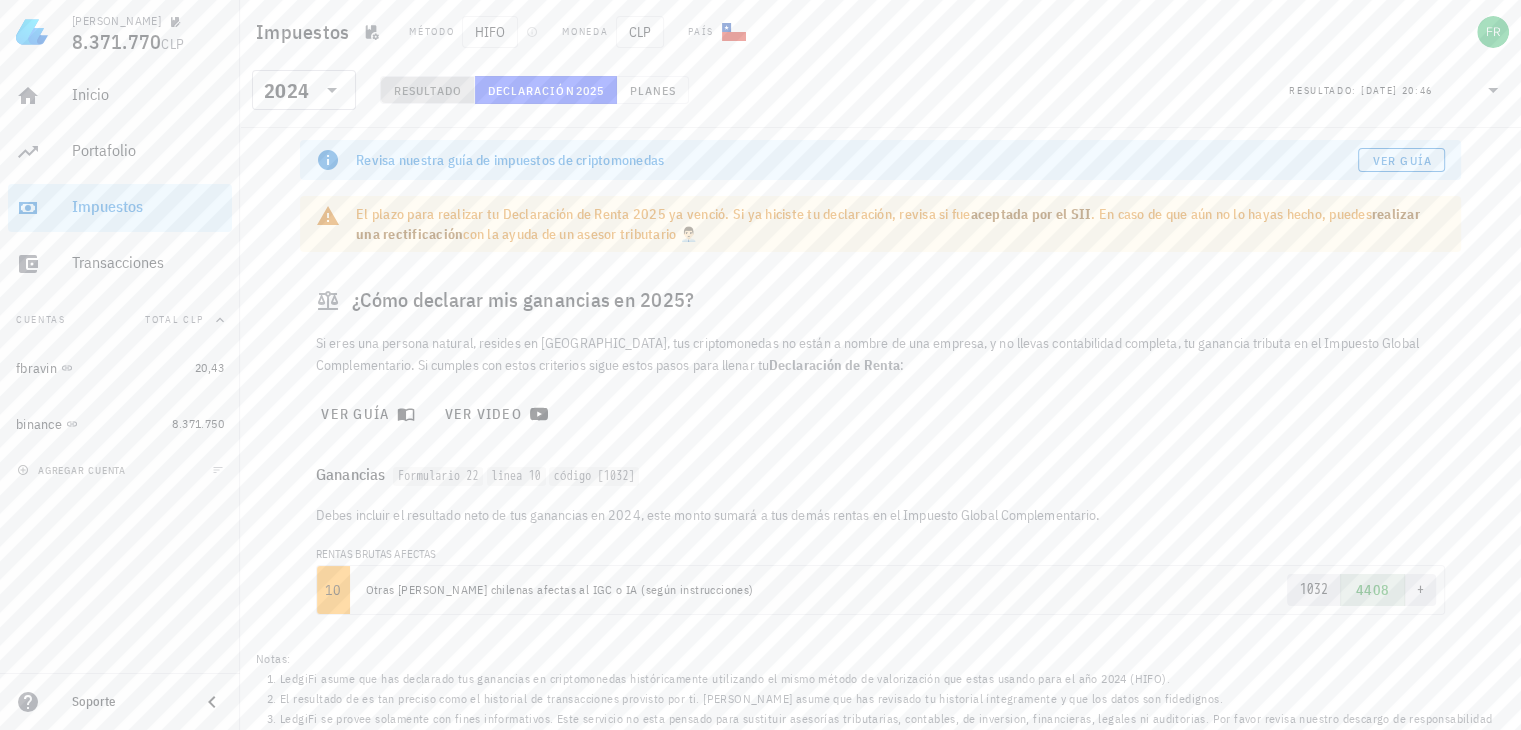 click on "Resultado" at bounding box center (427, 90) 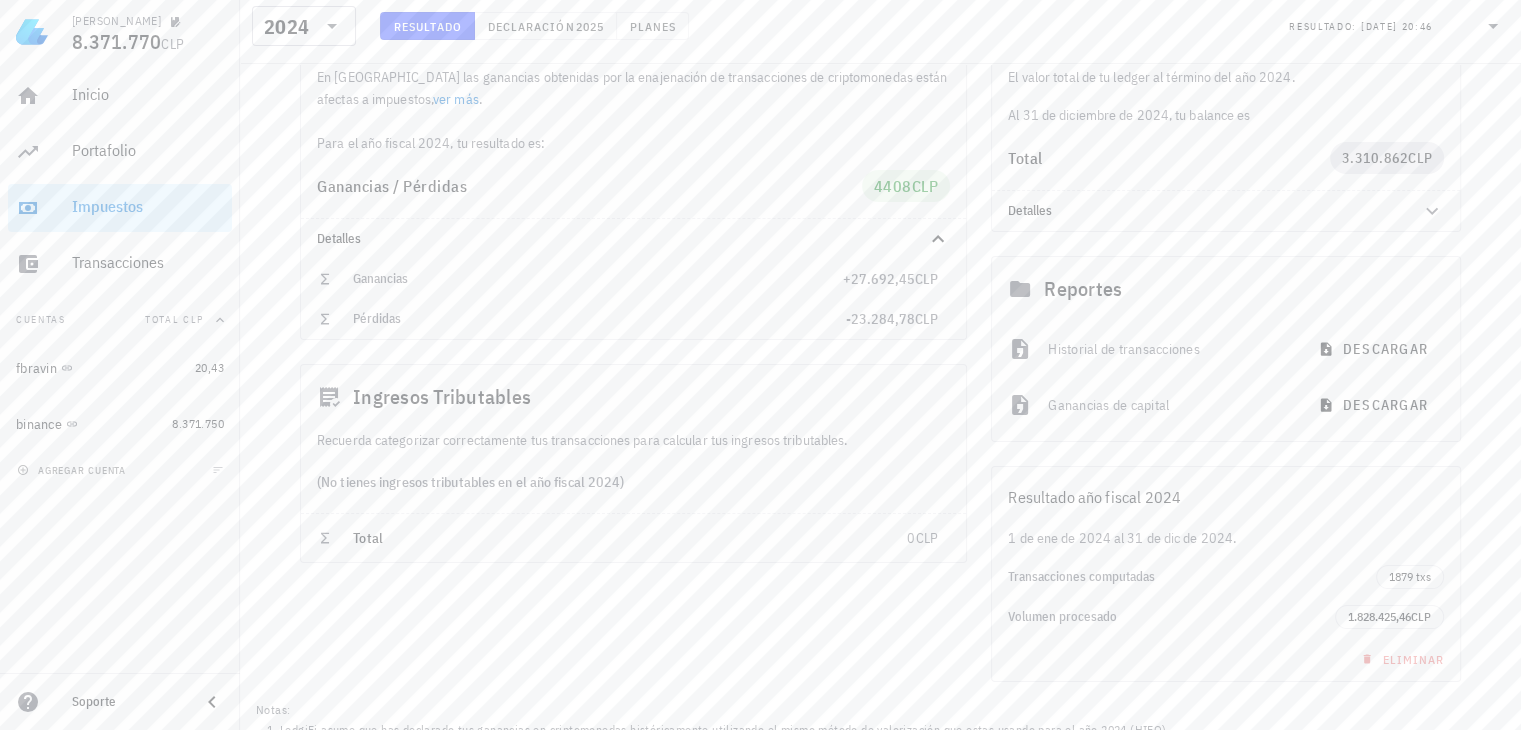 scroll, scrollTop: 200, scrollLeft: 0, axis: vertical 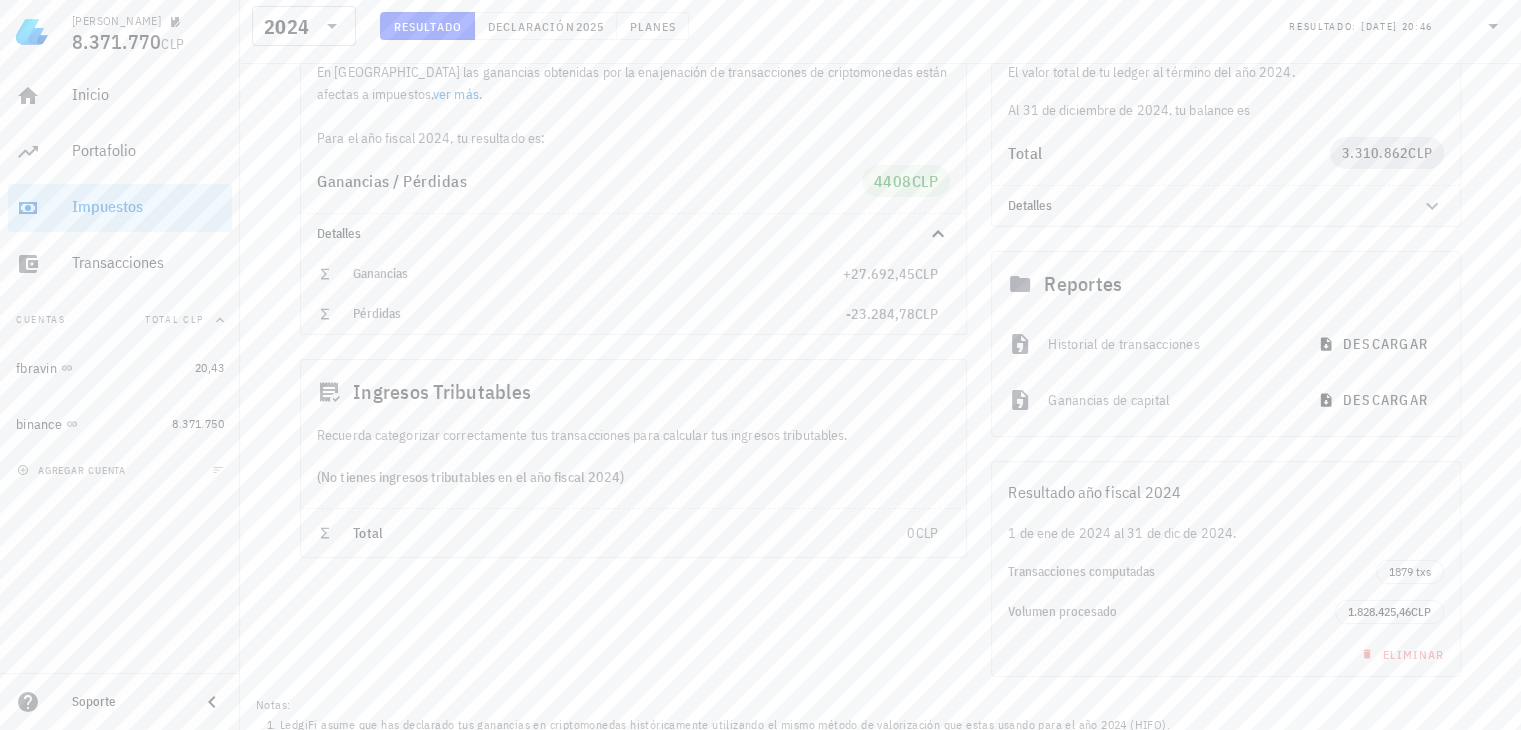 click on "Ganancias por Criptomonedas
En Chile las ganancias obtenidas por la enajenación de transacciones de
criptomonedas están afectas a impuestos,
ver más .
Para el año fiscal 2024, tu resultado es:
Ganancias / Pérdidas     4408  CLP     Detalles     Ganancias   +27.692,45  CLP     Pérdidas   -23.284,78  CLP" at bounding box center (633, 165) 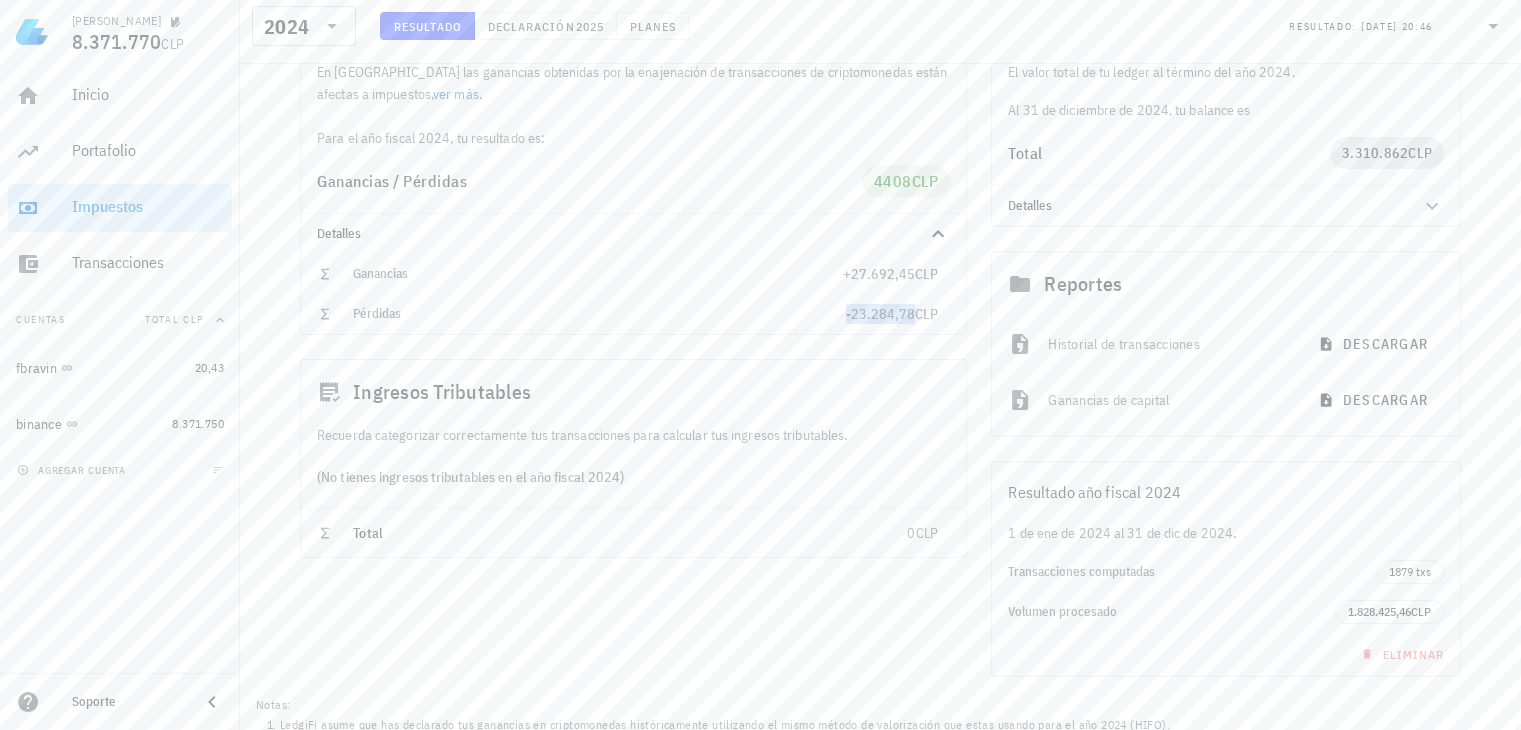 click on "-23.284,78" at bounding box center (880, 314) 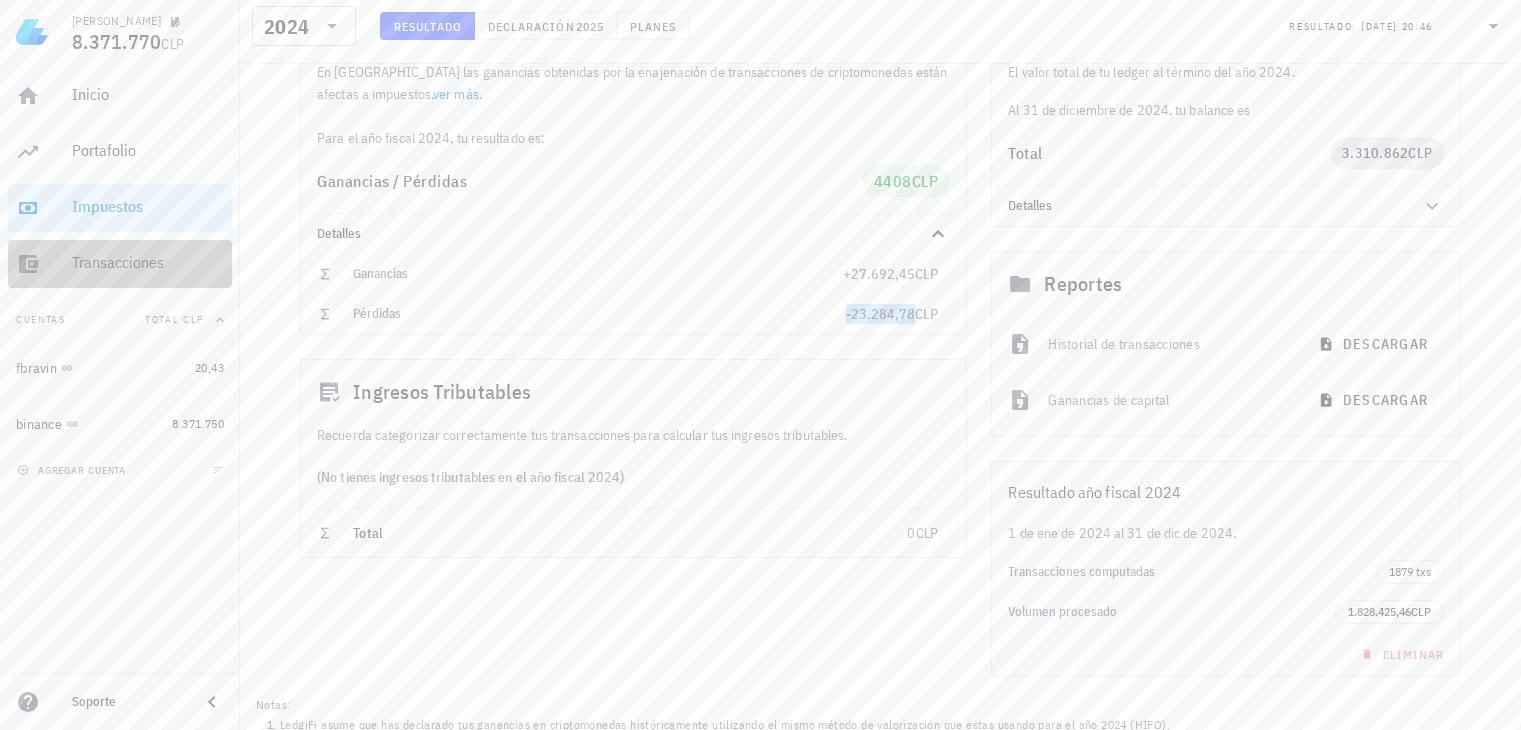 click on "Transacciones" at bounding box center [148, 262] 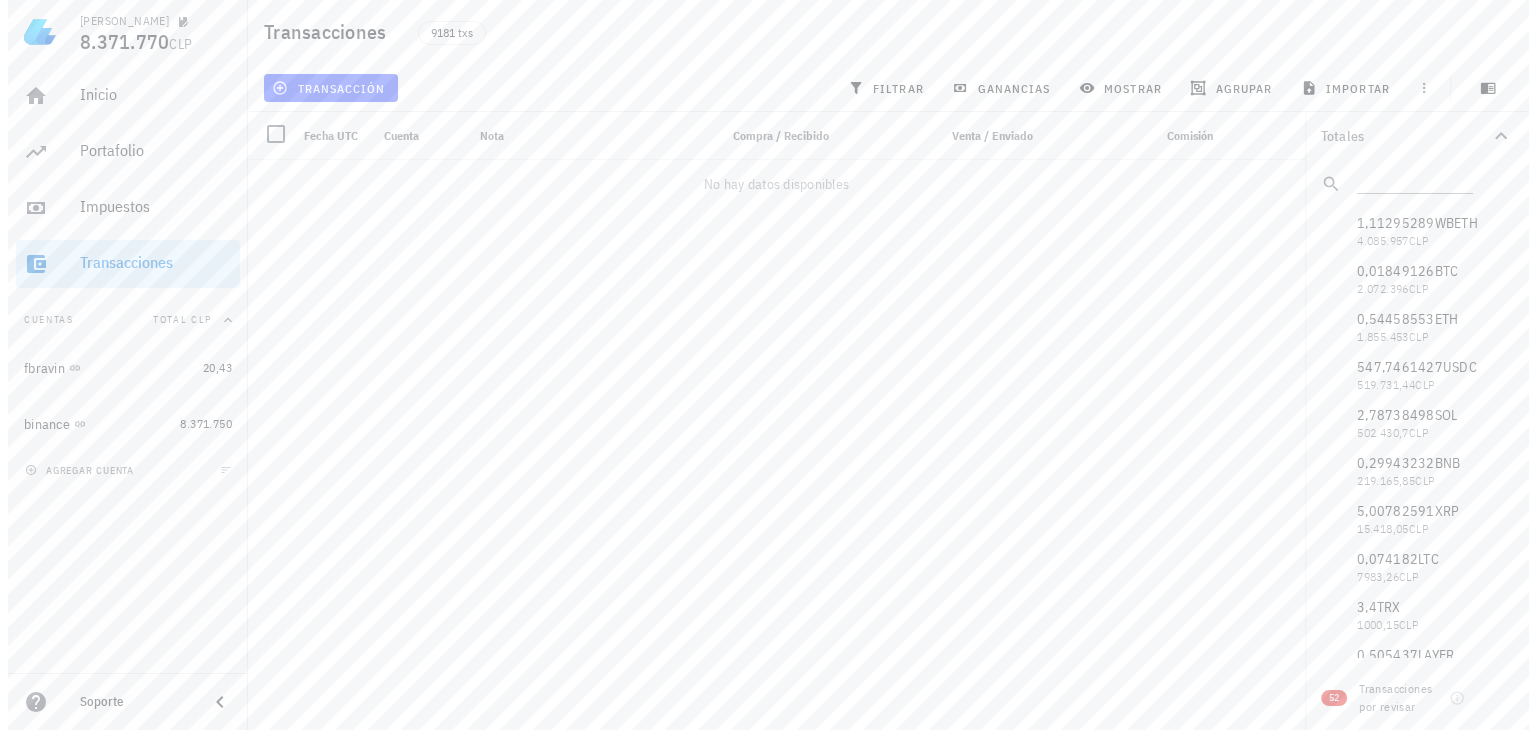 scroll, scrollTop: 0, scrollLeft: 0, axis: both 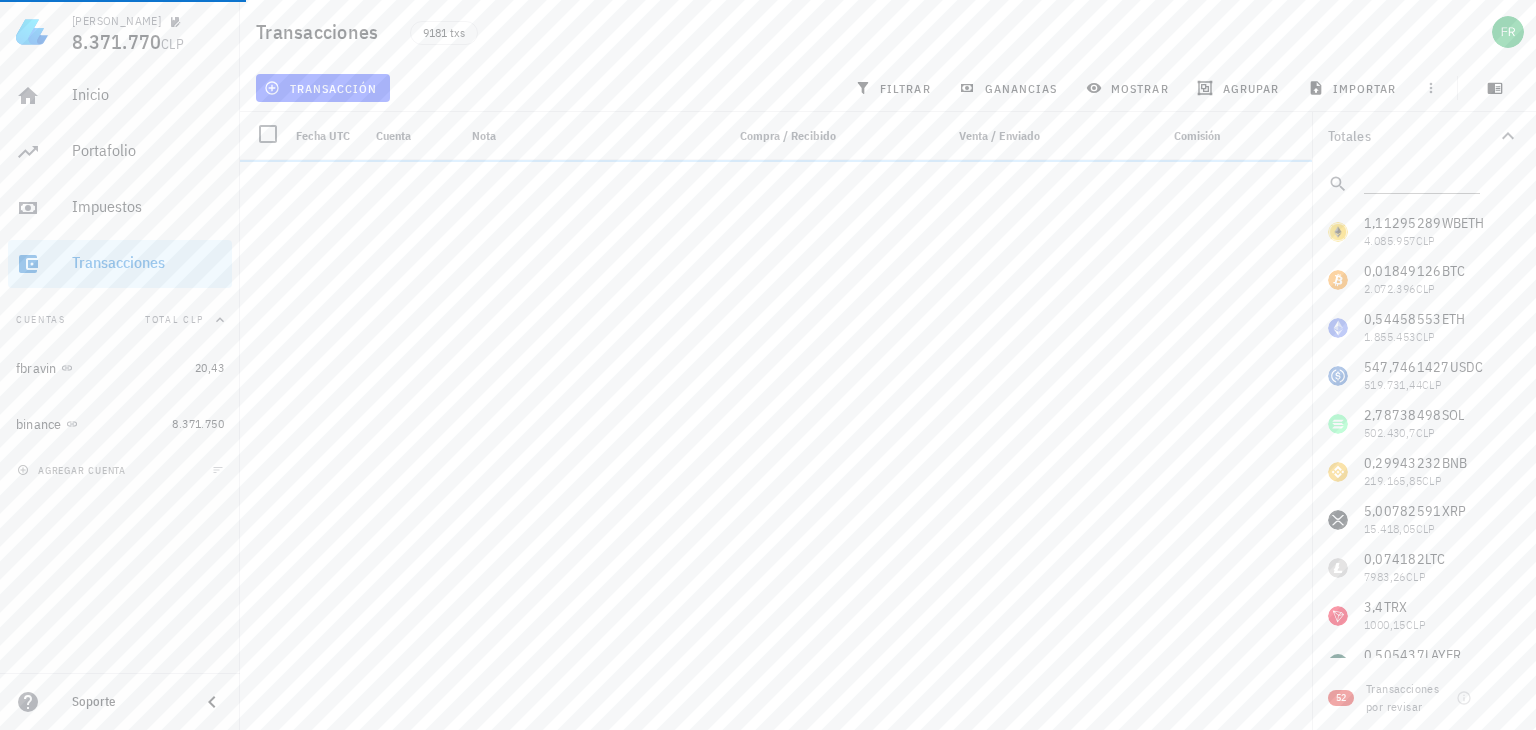 click on "Inicio
Portafolio
Impuestos
Transacciones" at bounding box center (120, 180) 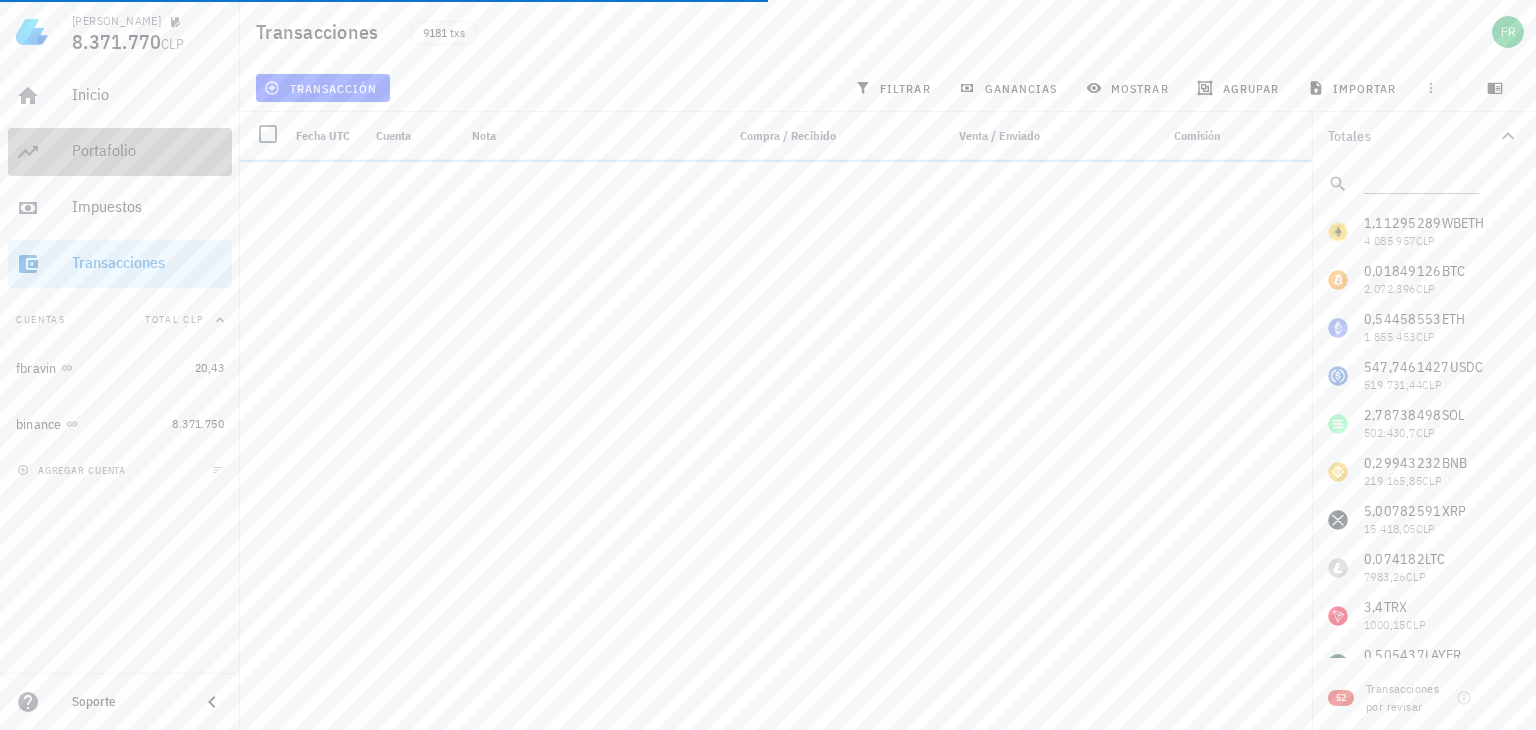 click on "Portafolio" at bounding box center [148, 151] 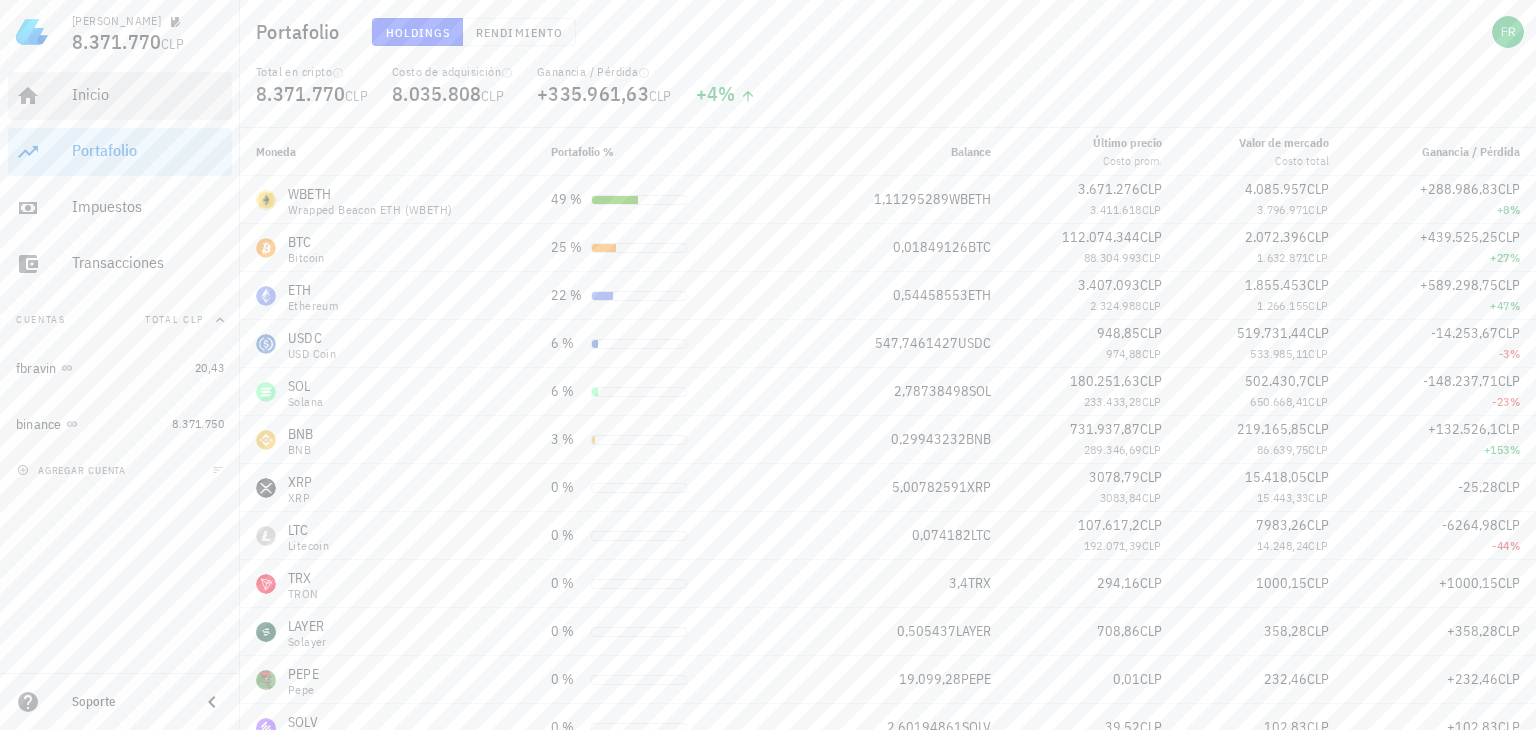click on "Inicio
Portafolio
Impuestos
Transacciones" at bounding box center [120, 180] 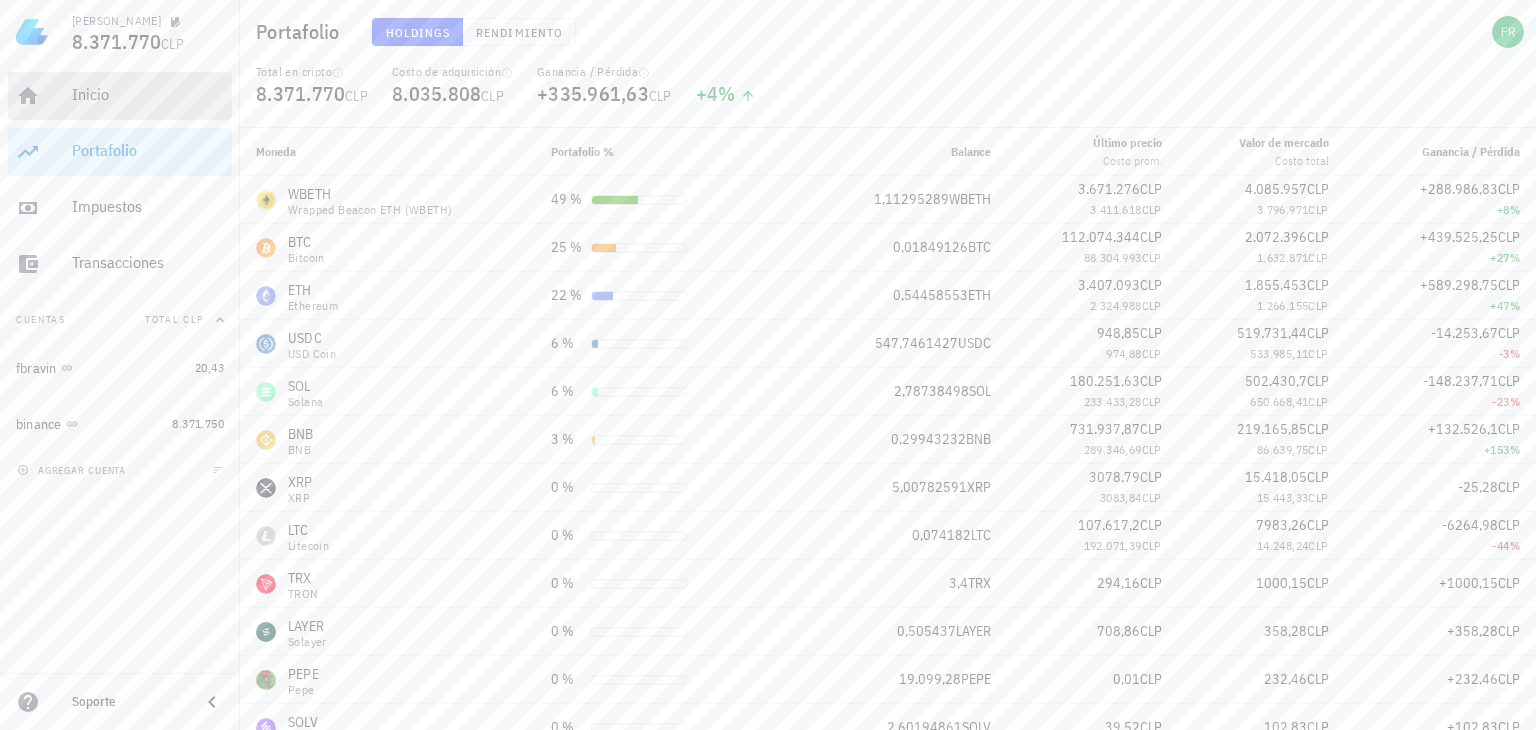 click on "Inicio" at bounding box center (148, 94) 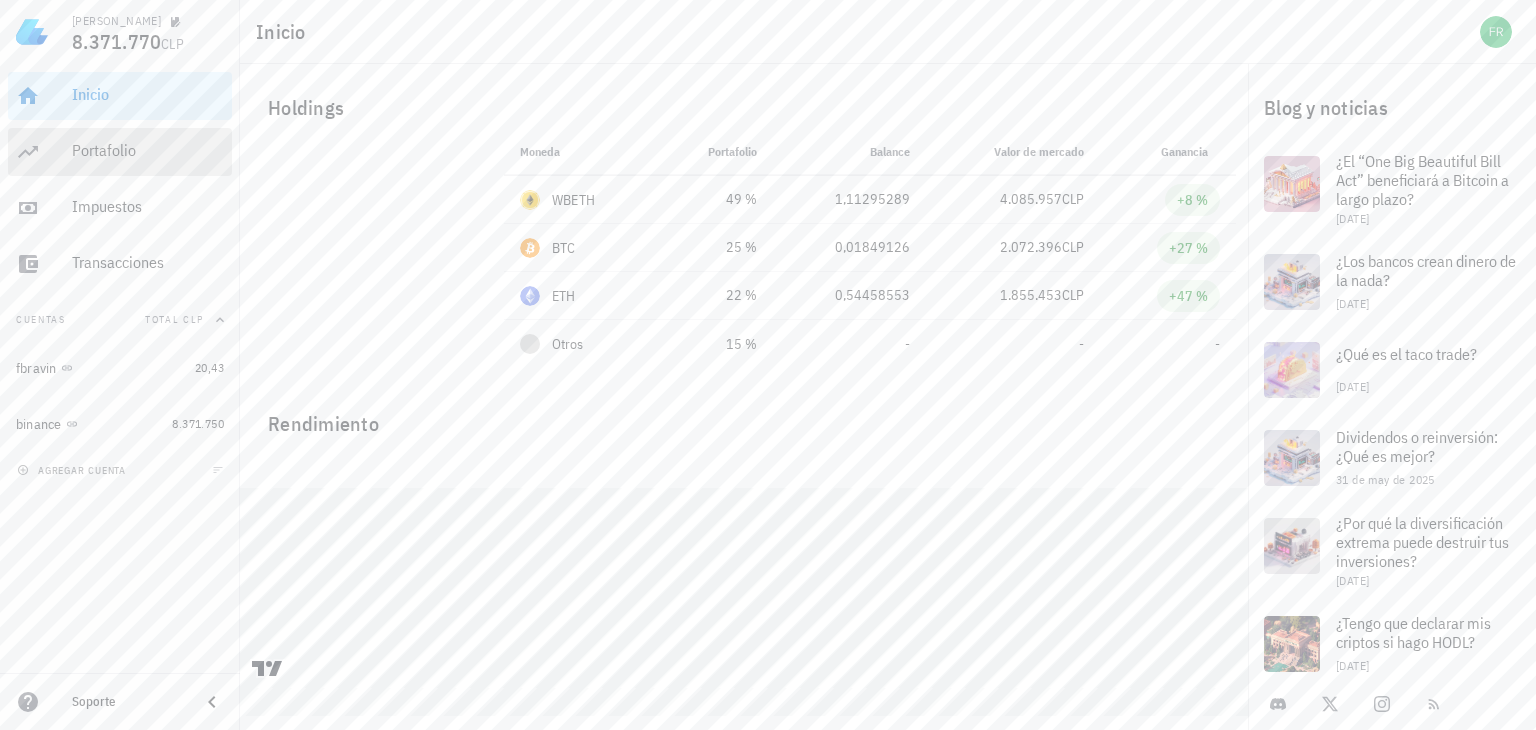 click on "Portafolio" at bounding box center (148, 150) 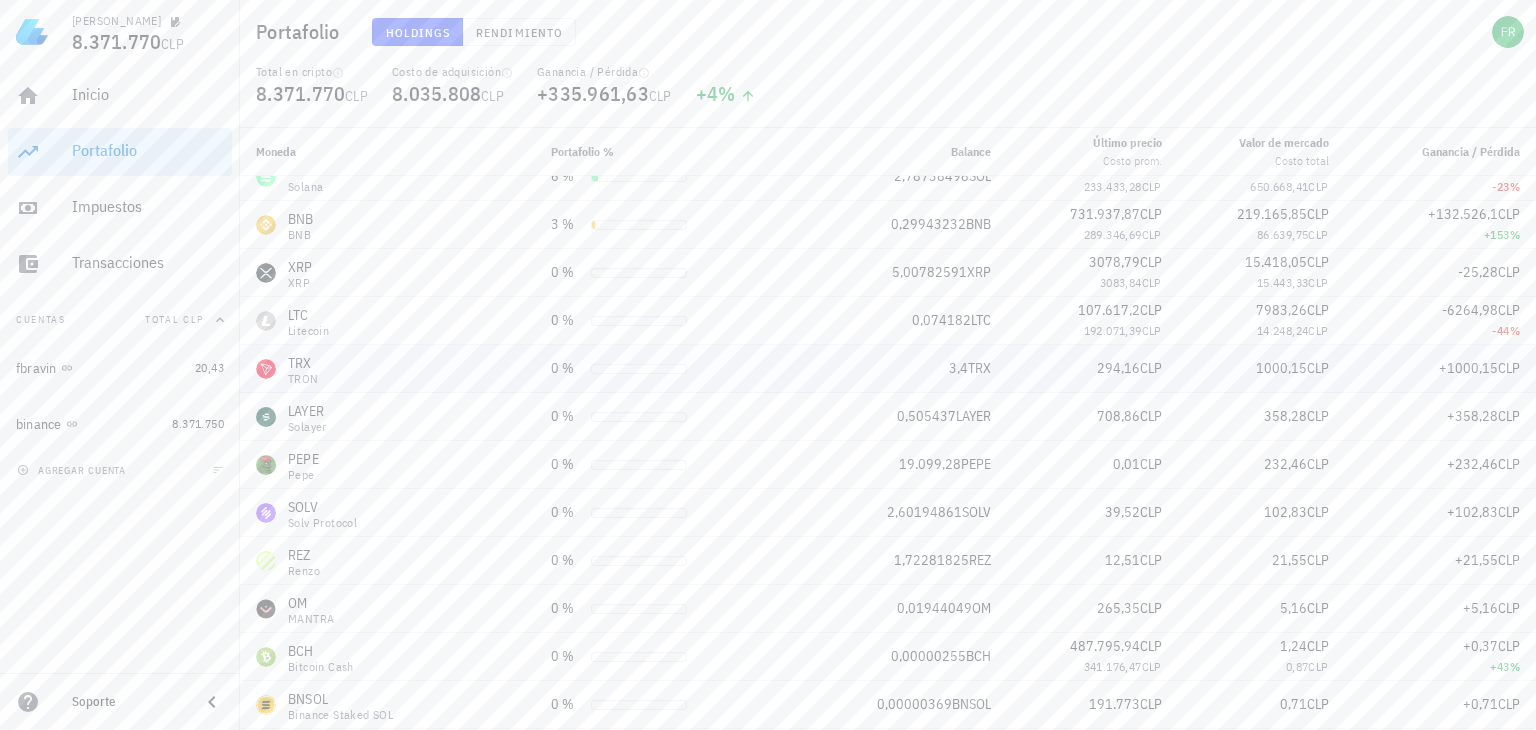scroll, scrollTop: 0, scrollLeft: 0, axis: both 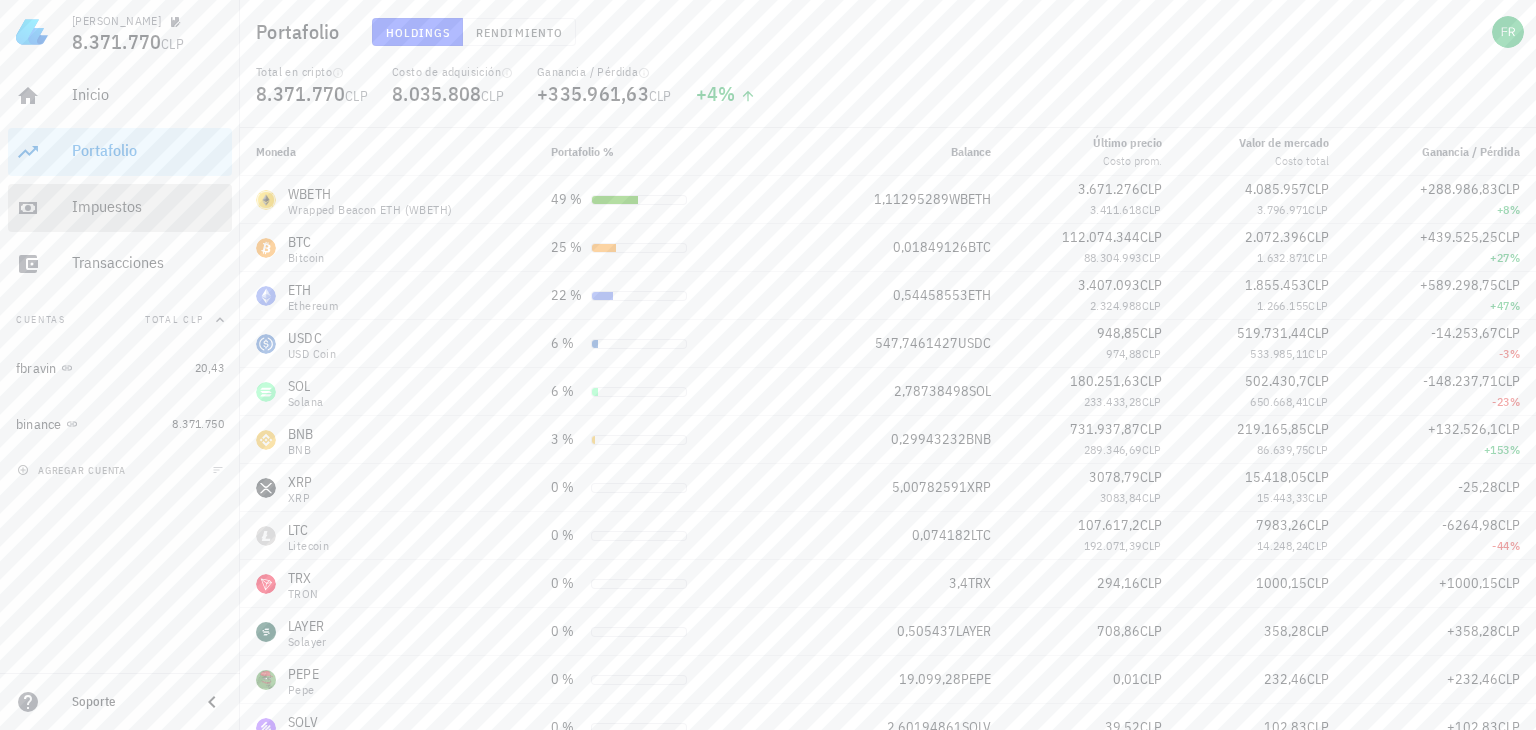 click on "Impuestos" at bounding box center (148, 207) 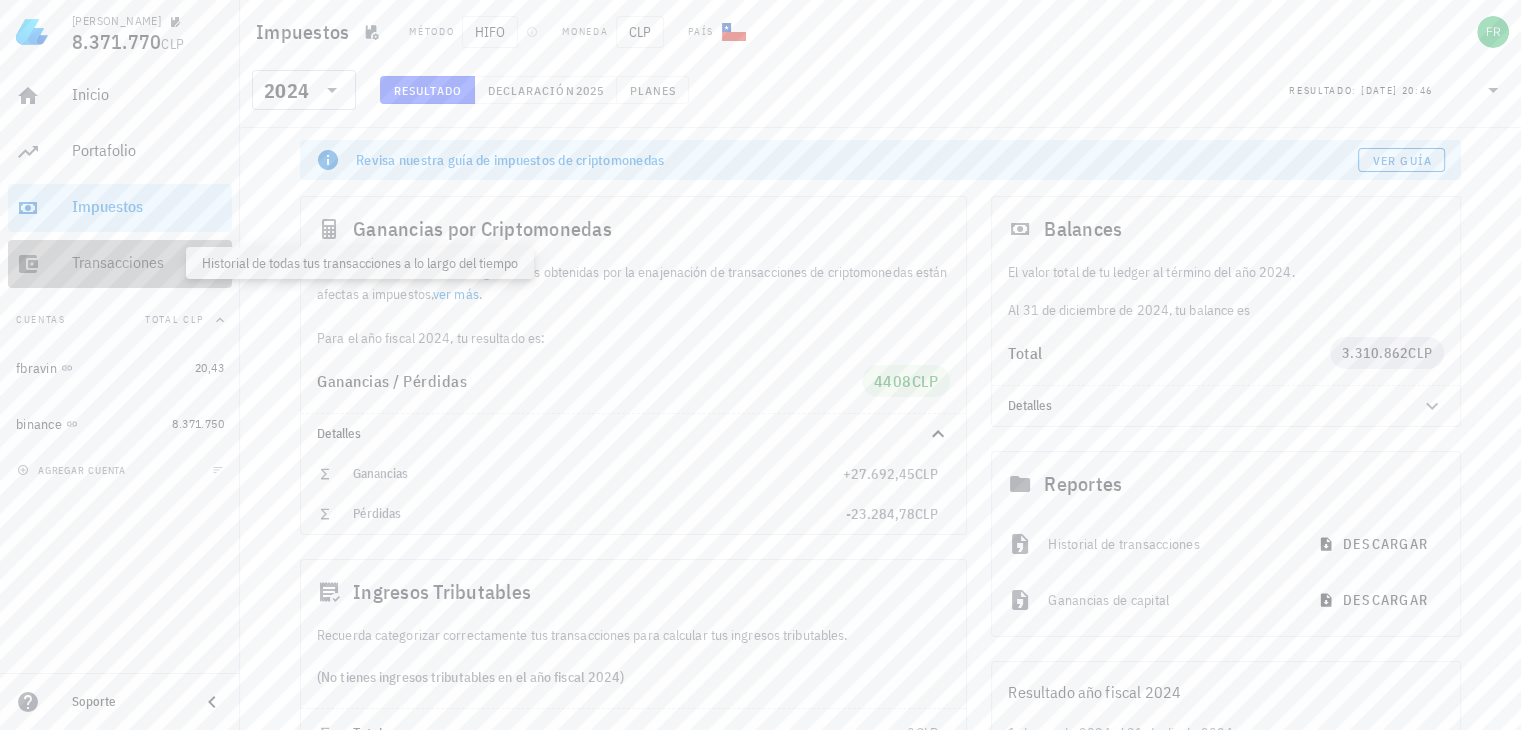 click on "Transacciones" at bounding box center [148, 262] 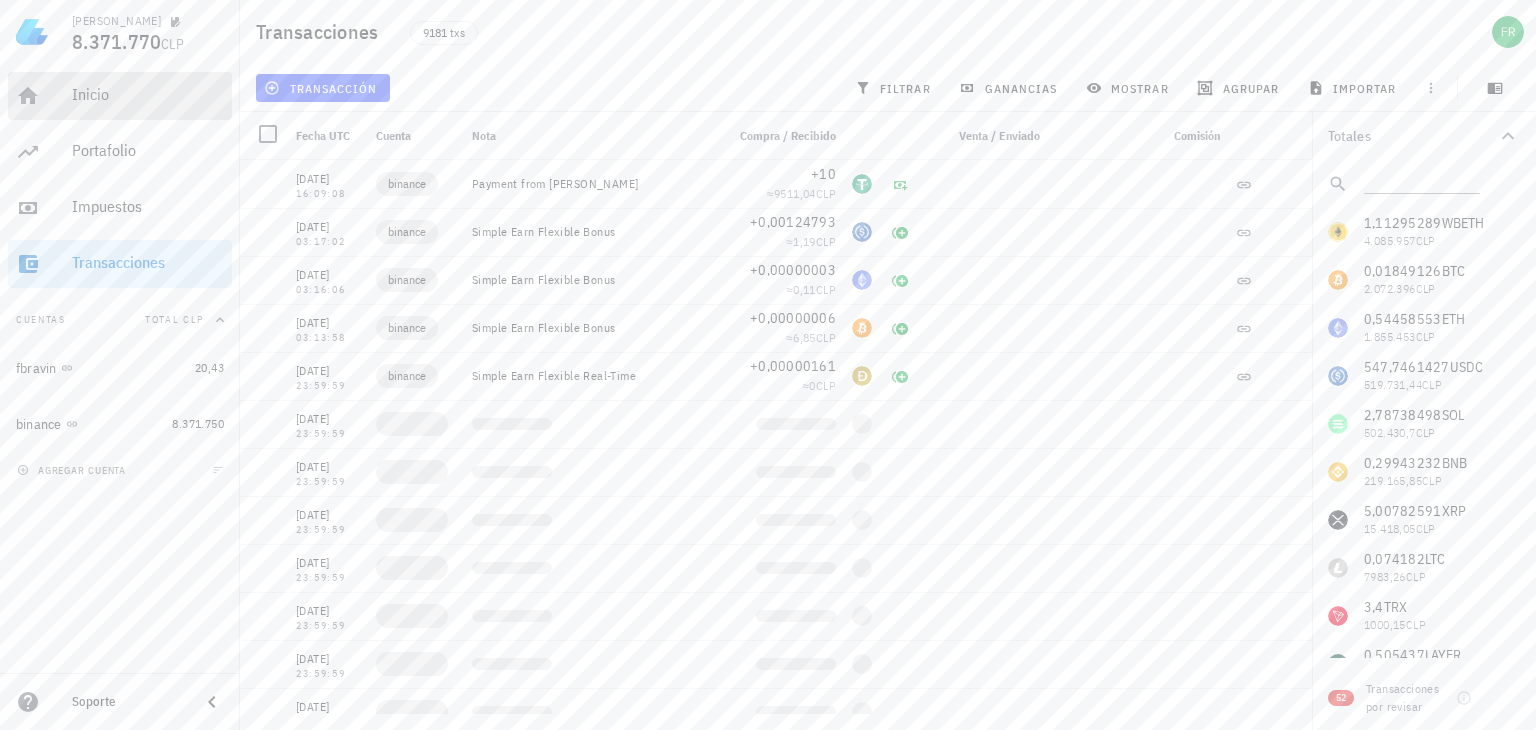 click on "Inicio" at bounding box center (148, 95) 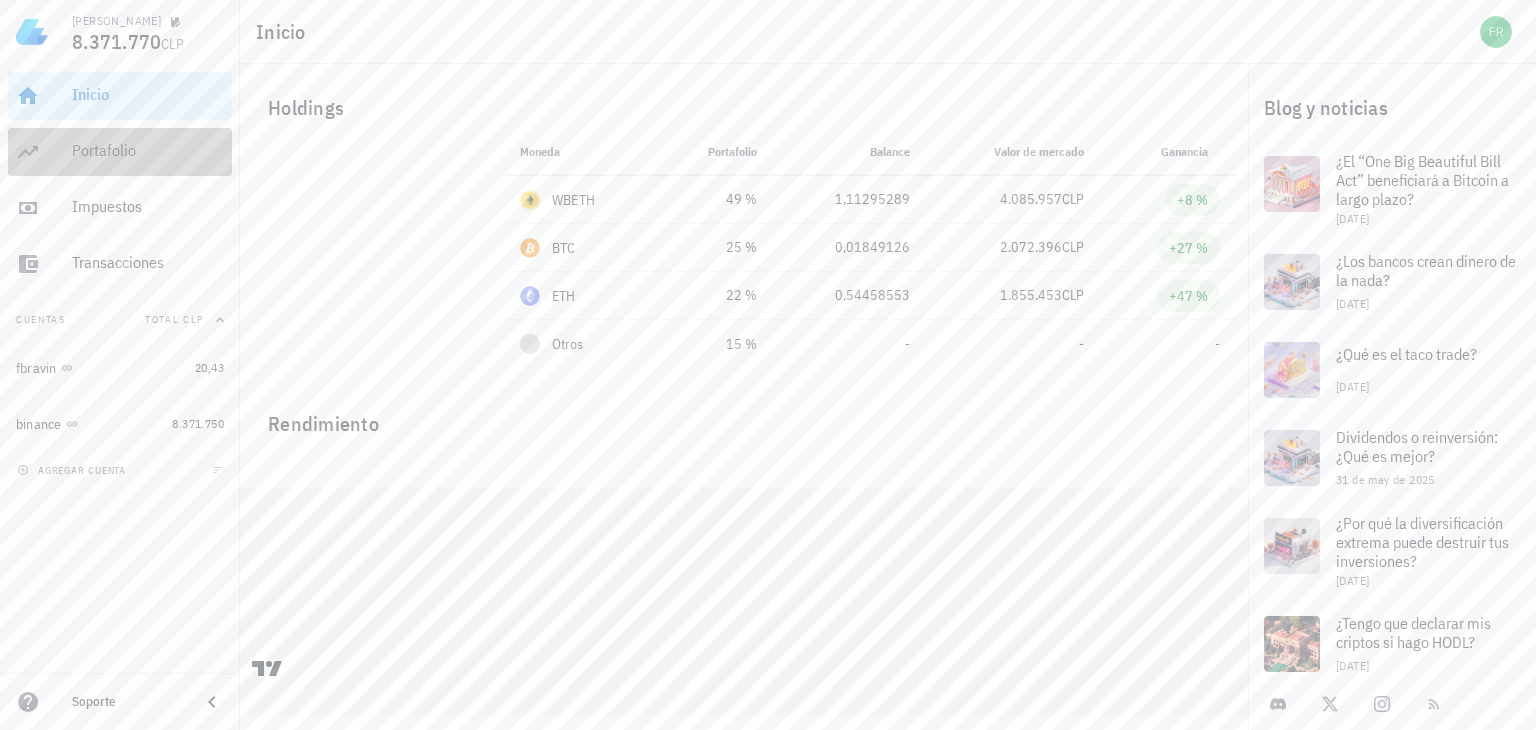click on "Portafolio" at bounding box center (148, 151) 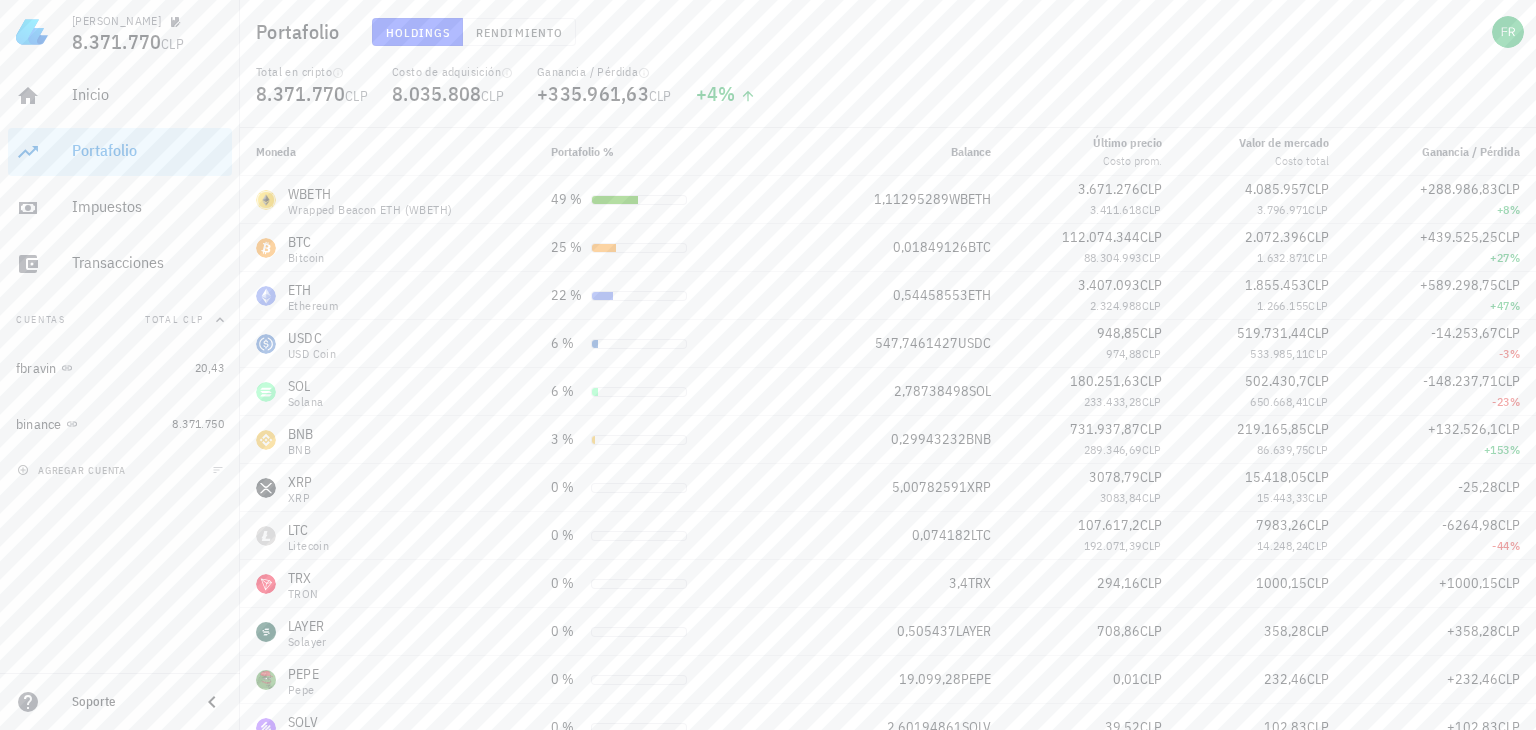 click on "Inicio
Portafolio
Impuestos
Transacciones" at bounding box center [120, 180] 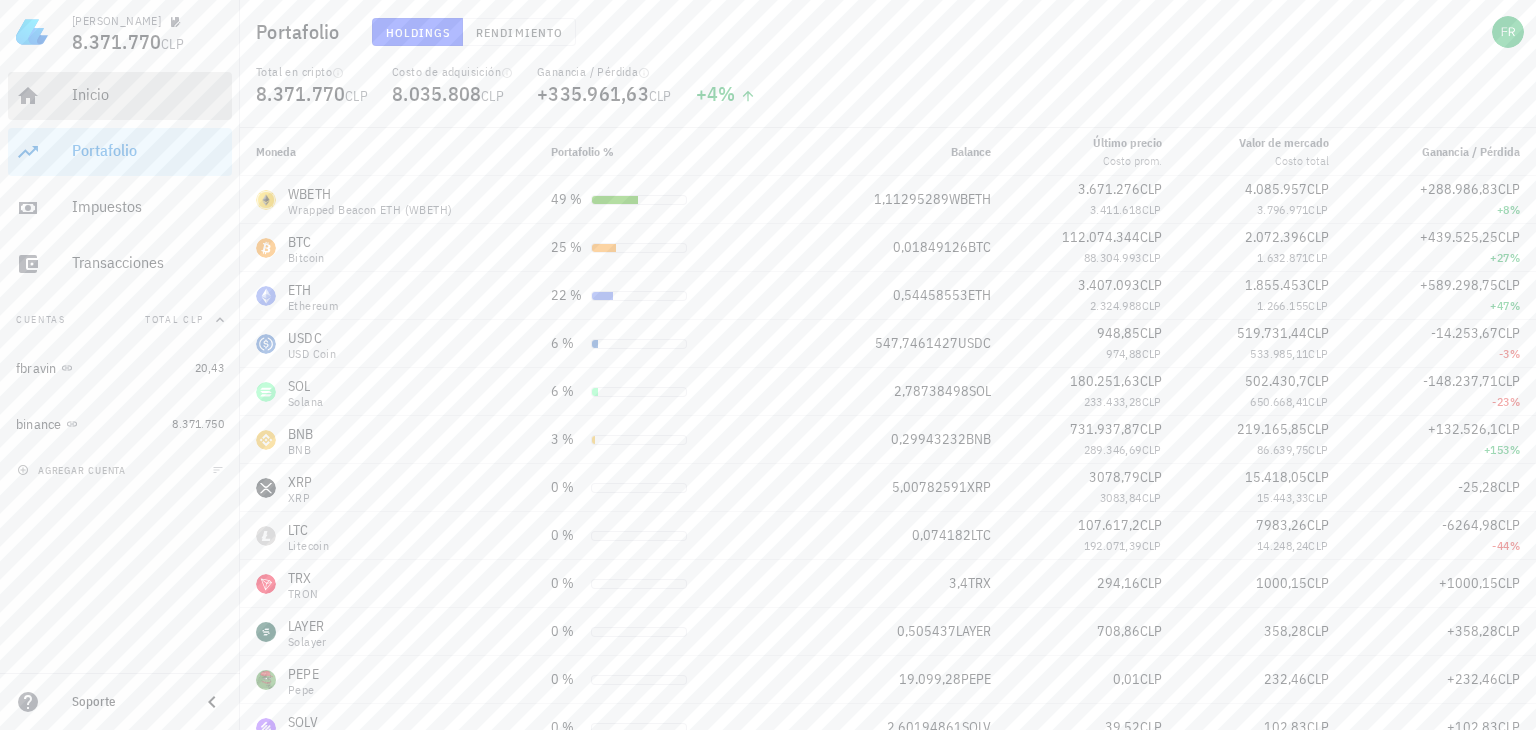 click on "Inicio" at bounding box center (148, 95) 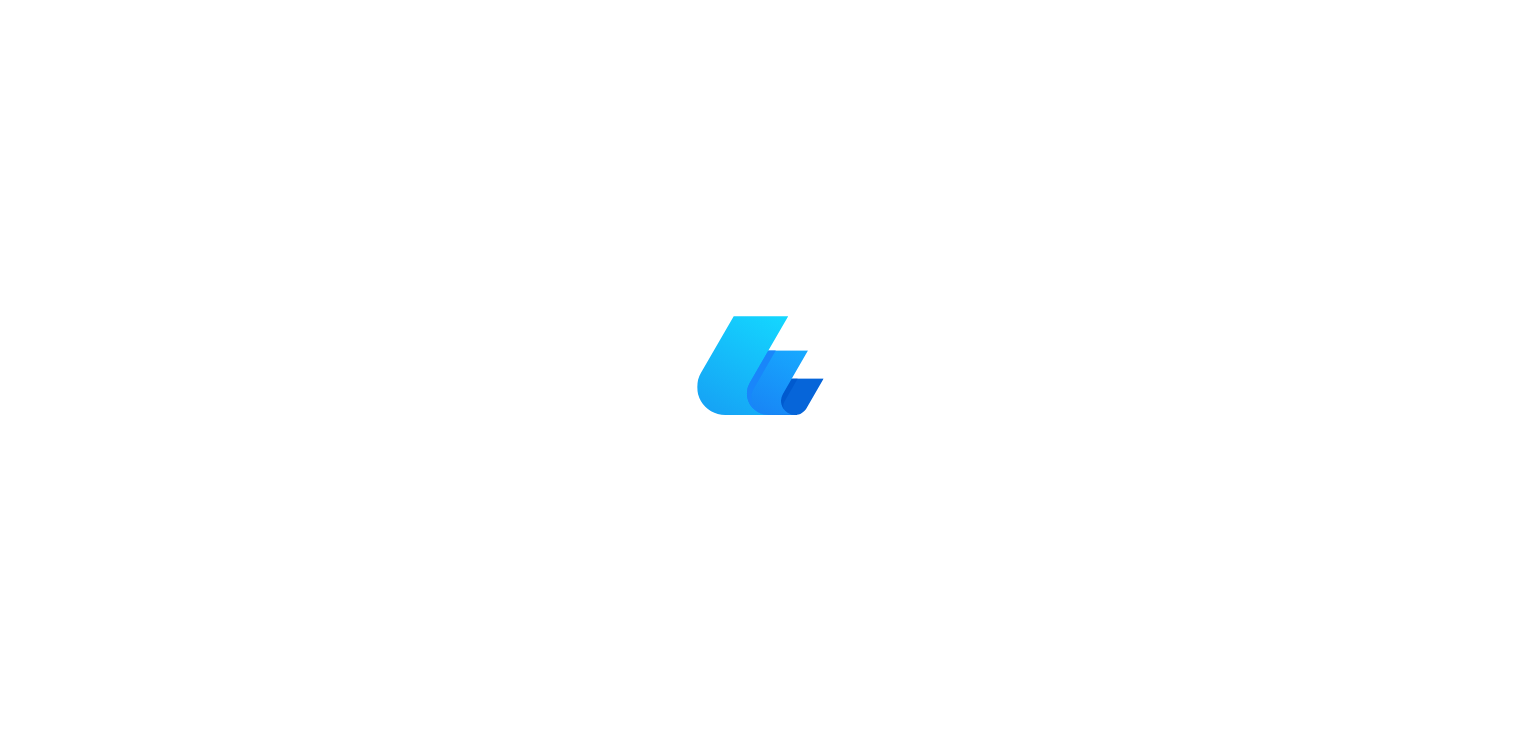 scroll, scrollTop: 0, scrollLeft: 0, axis: both 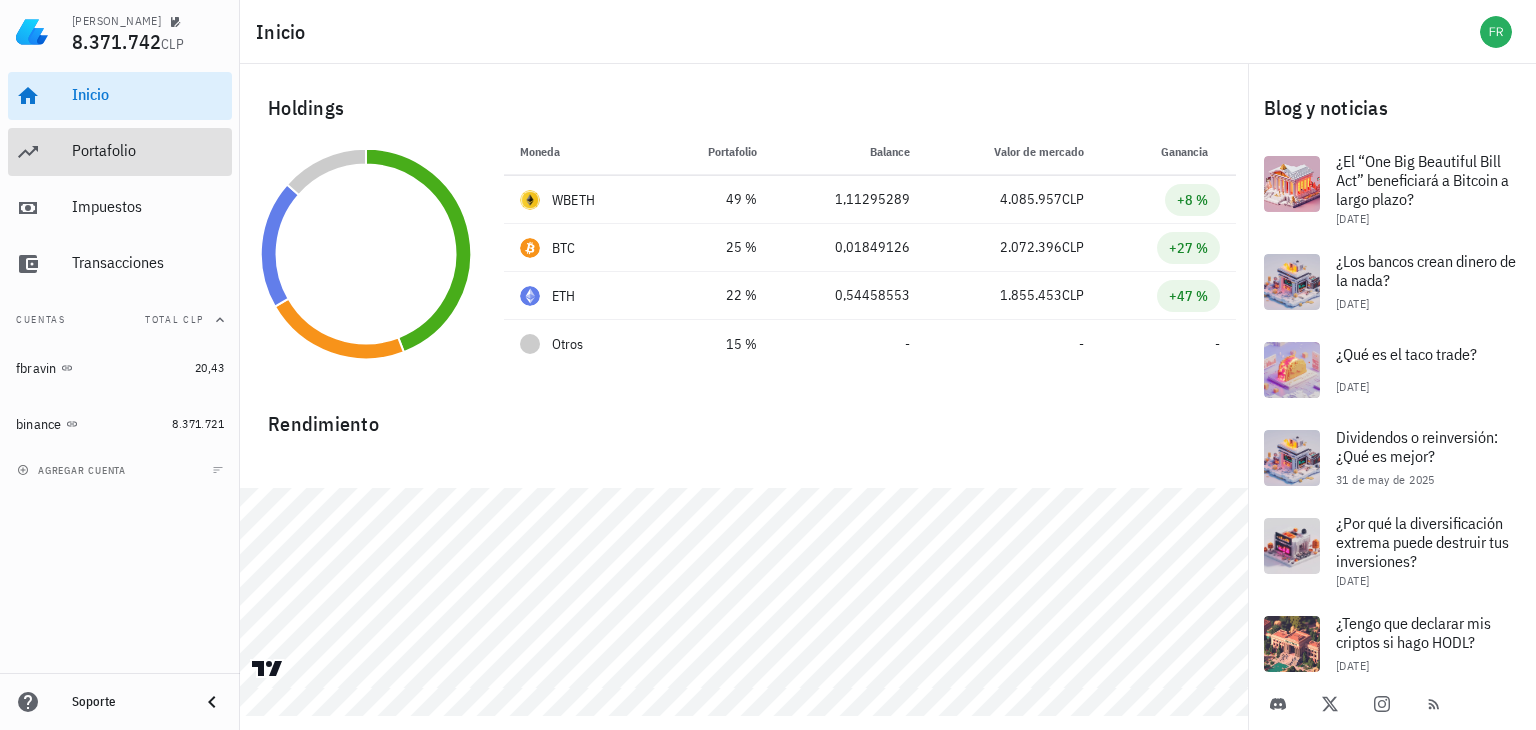 click on "Portafolio" at bounding box center (148, 151) 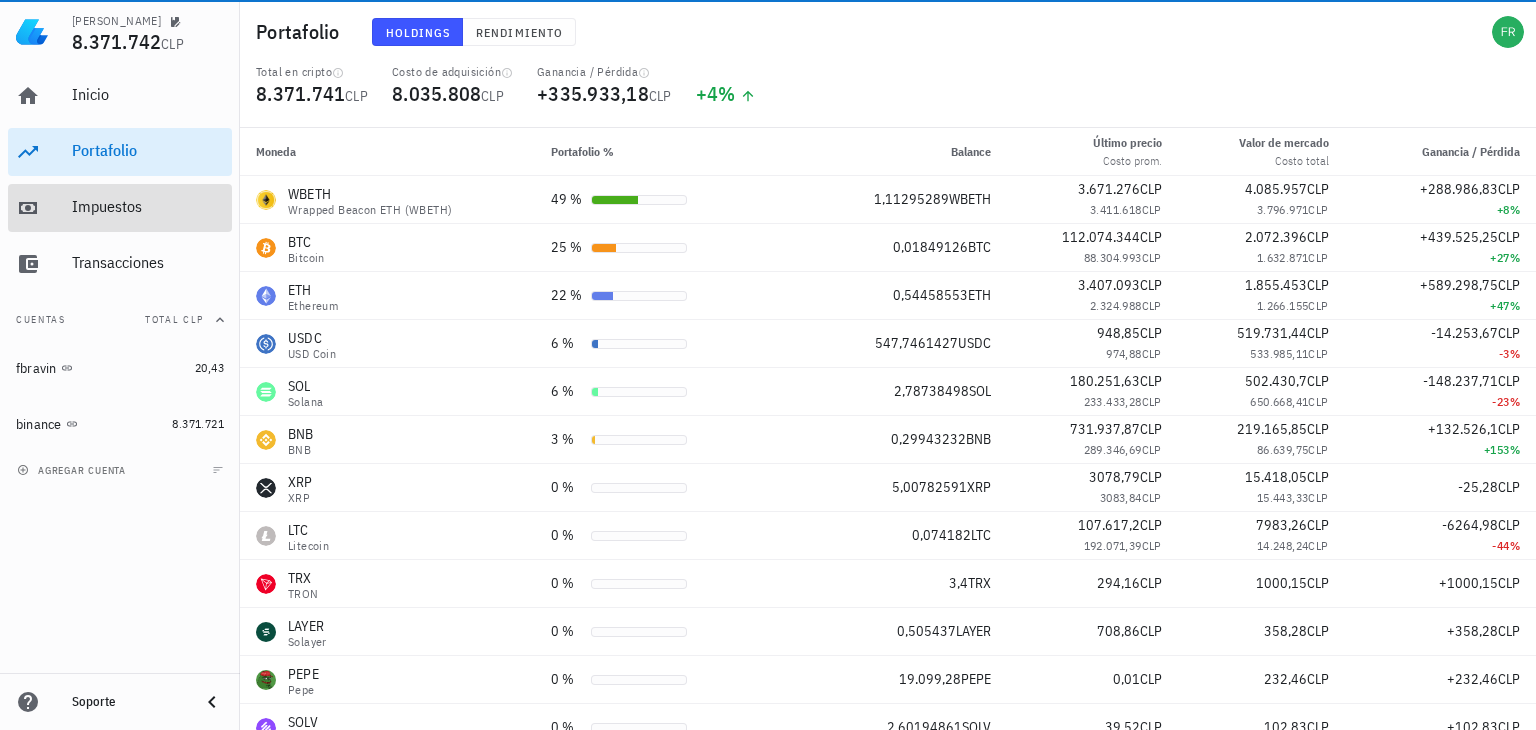 click on "Impuestos" at bounding box center (148, 206) 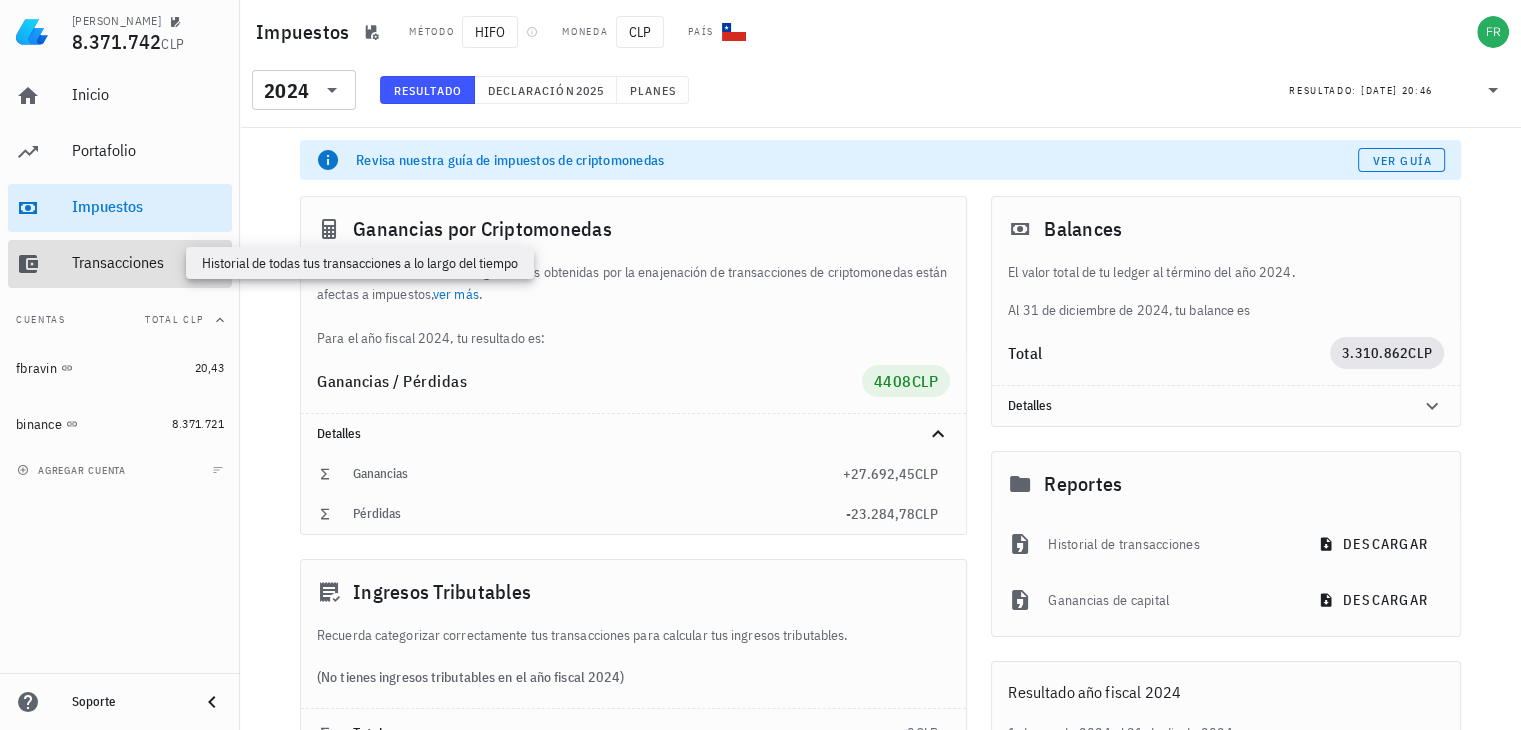 click on "Transacciones" at bounding box center (148, 262) 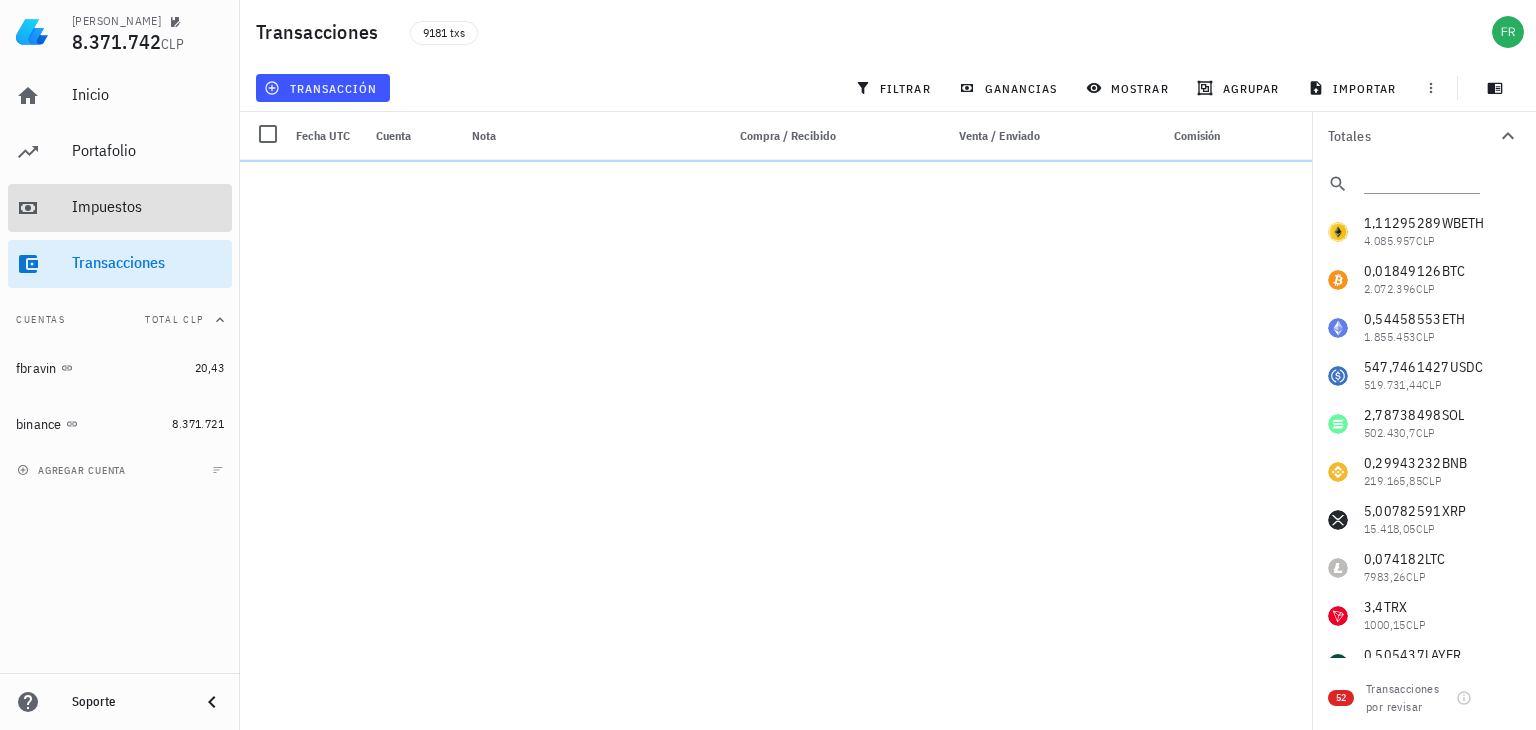 click on "Impuestos" at bounding box center [148, 207] 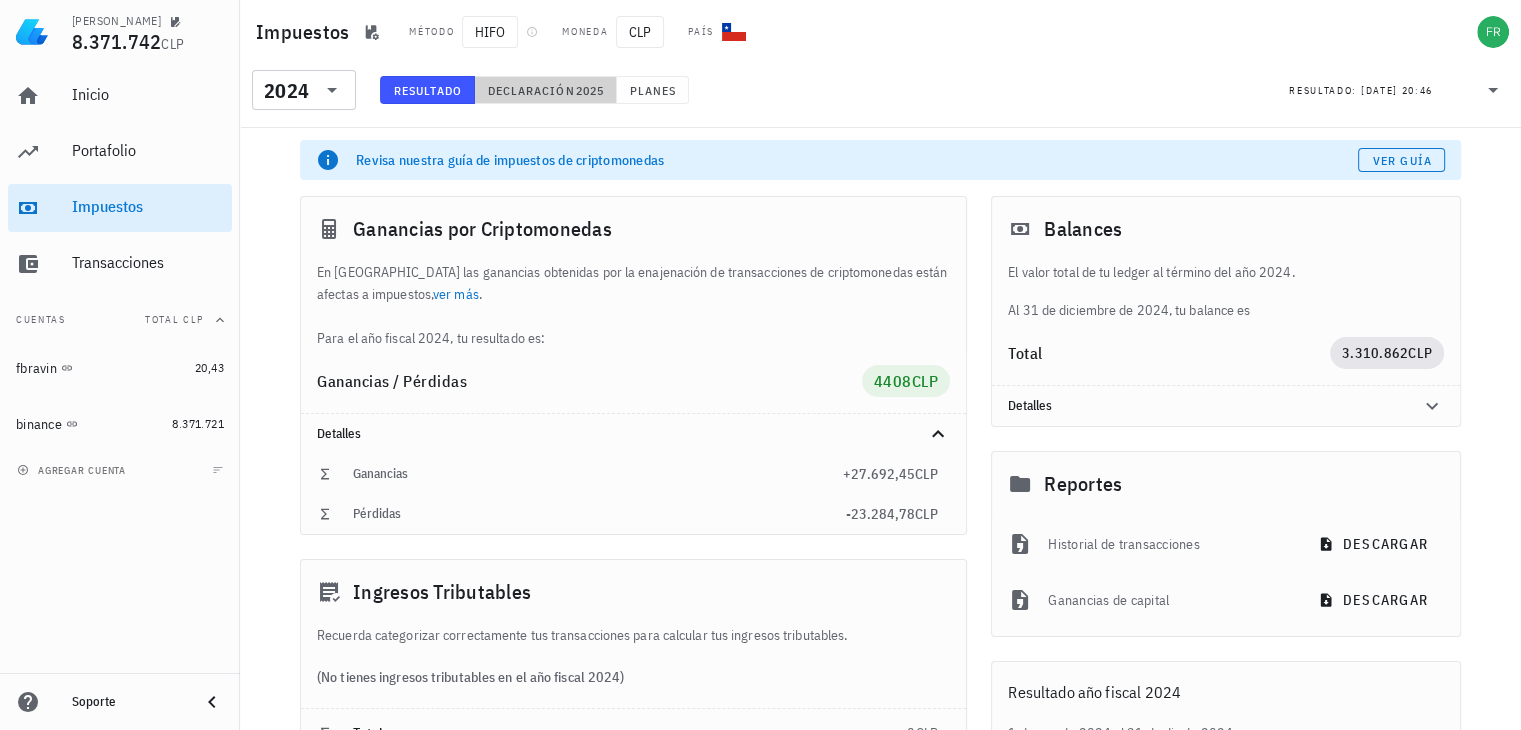 click on "Declaración" at bounding box center (531, 90) 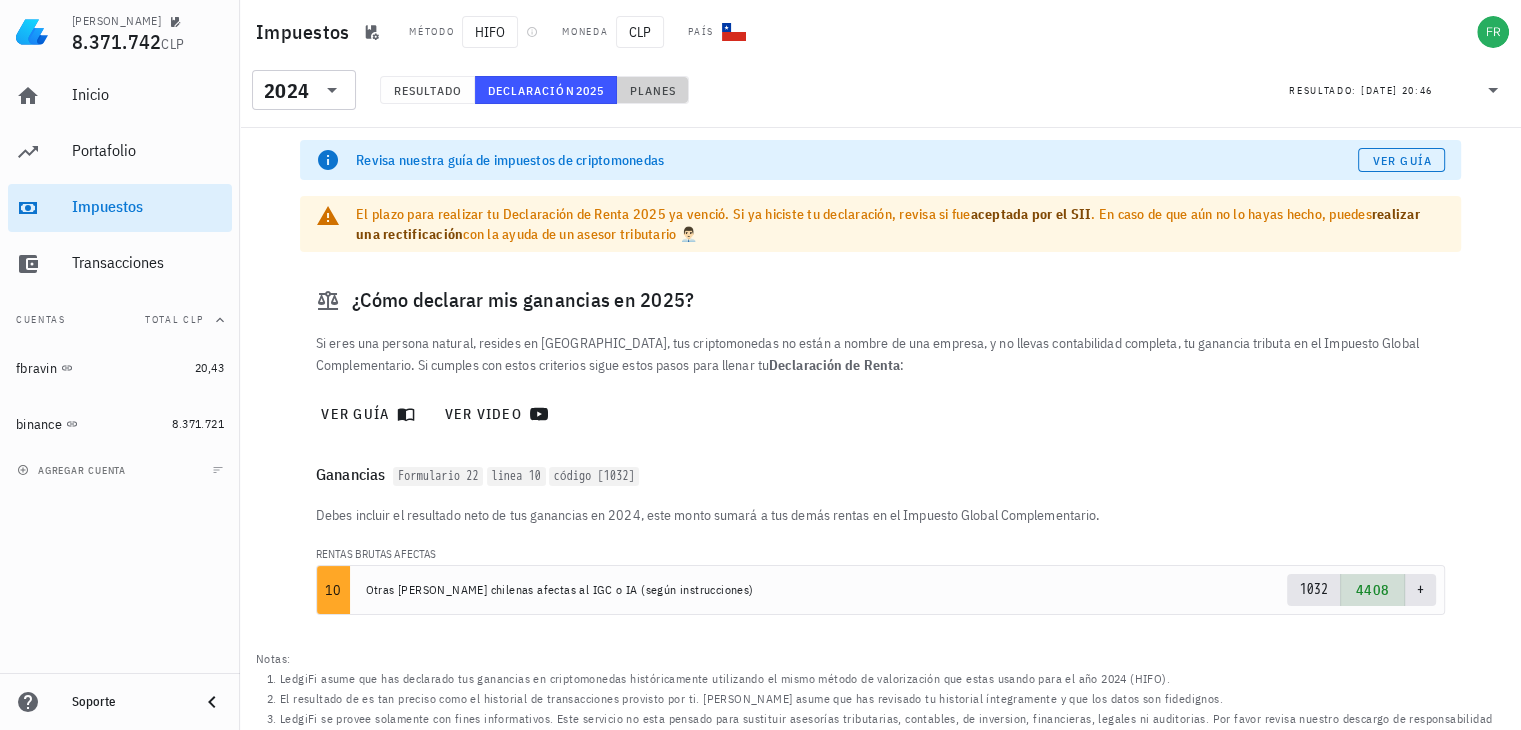 click on "Planes" at bounding box center [653, 90] 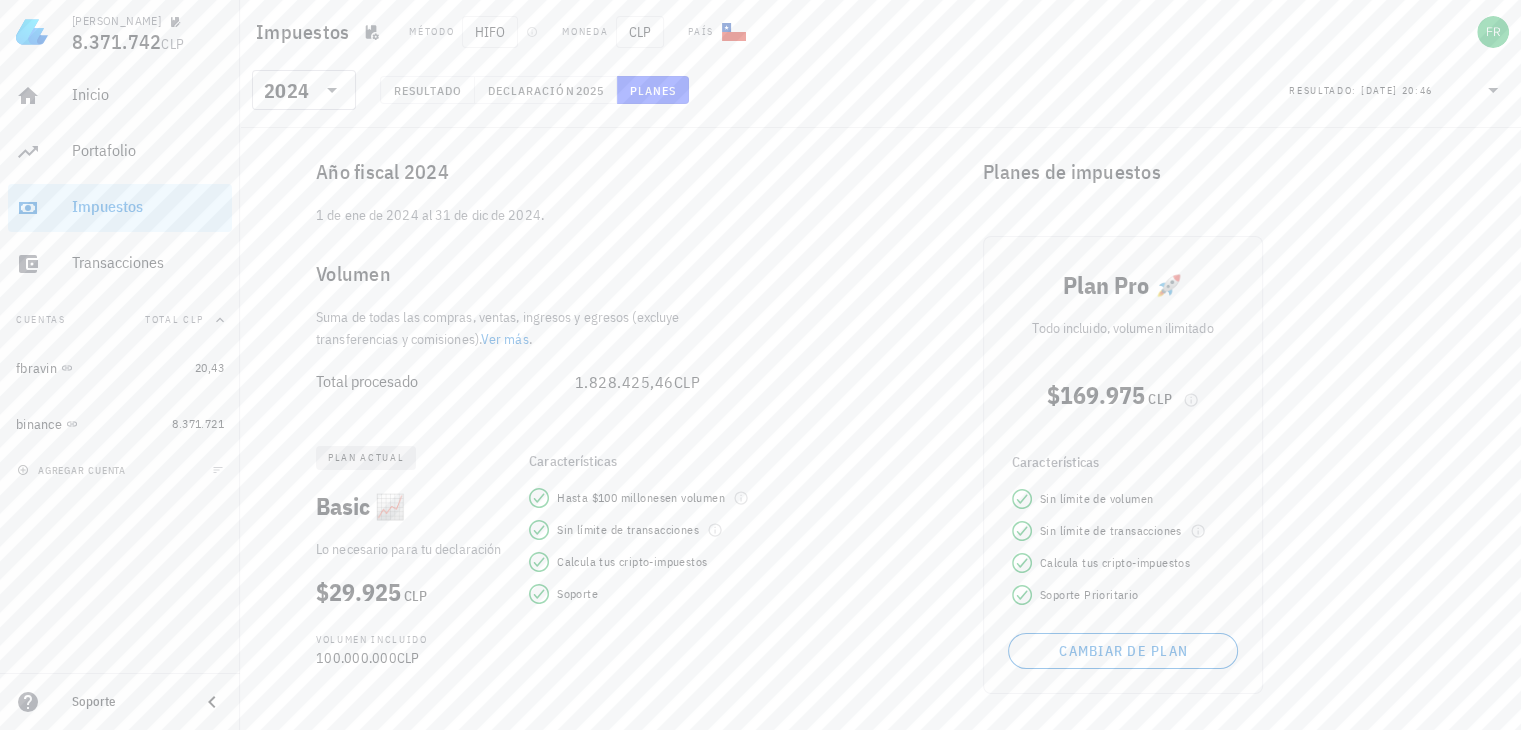 scroll, scrollTop: 100, scrollLeft: 0, axis: vertical 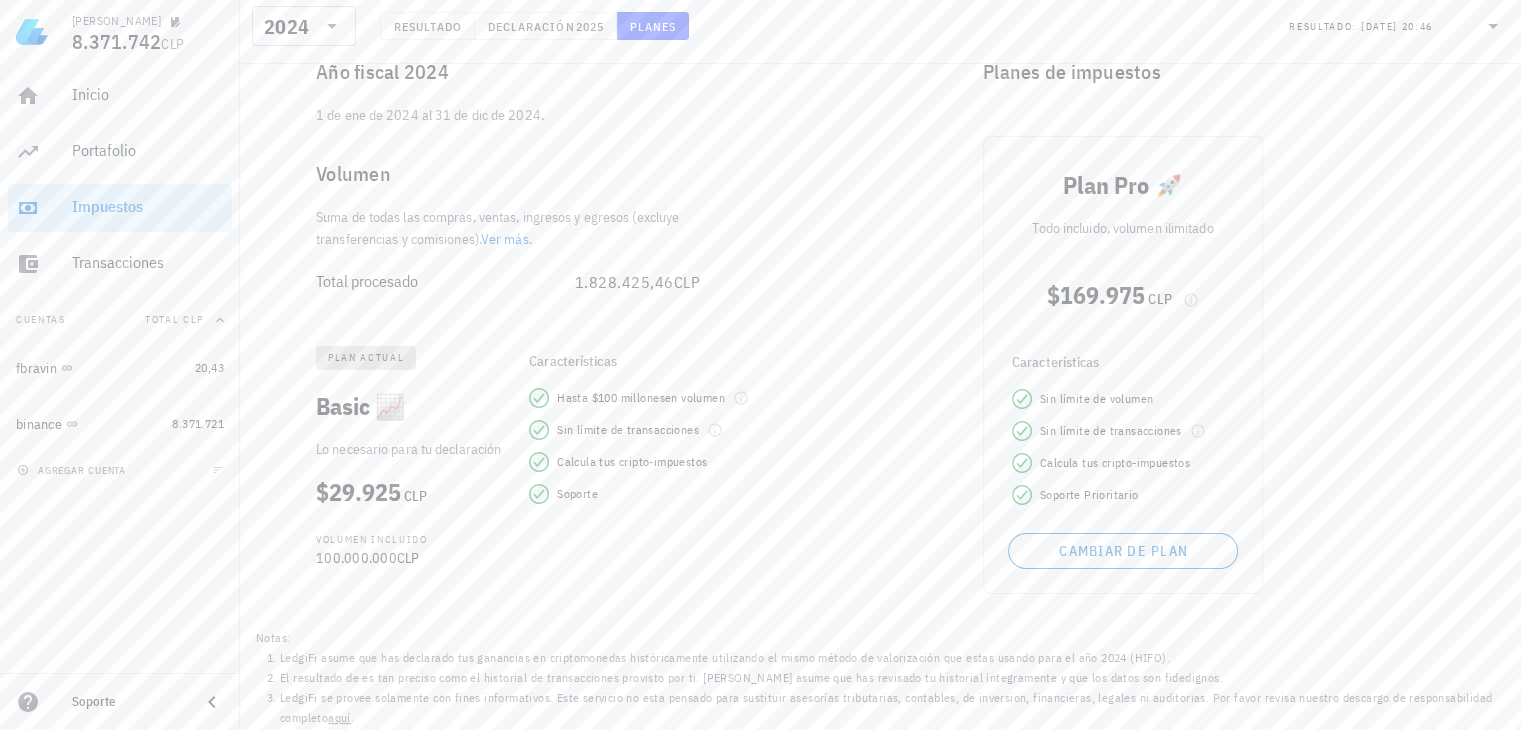 click on "plan actual" at bounding box center (366, 358) 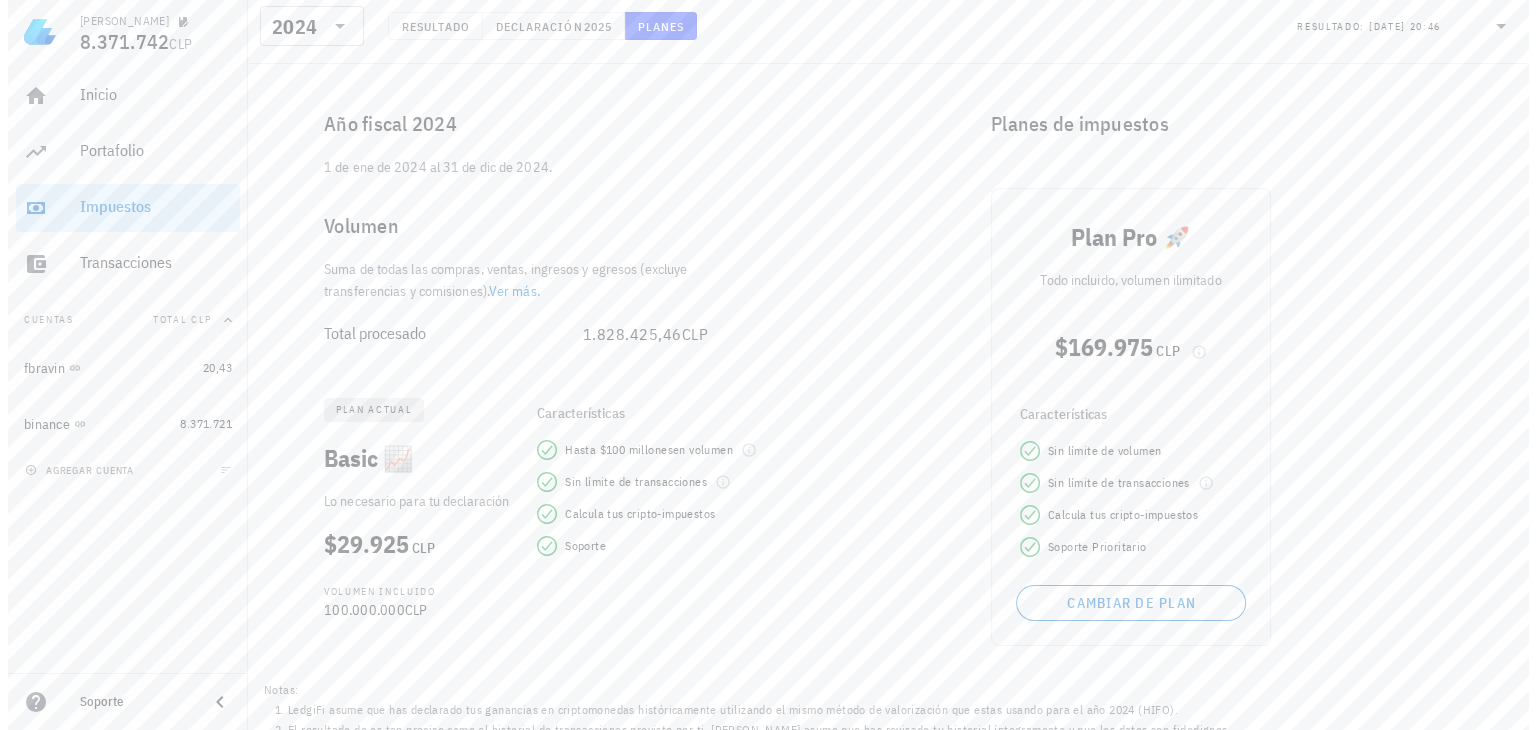 scroll, scrollTop: 0, scrollLeft: 0, axis: both 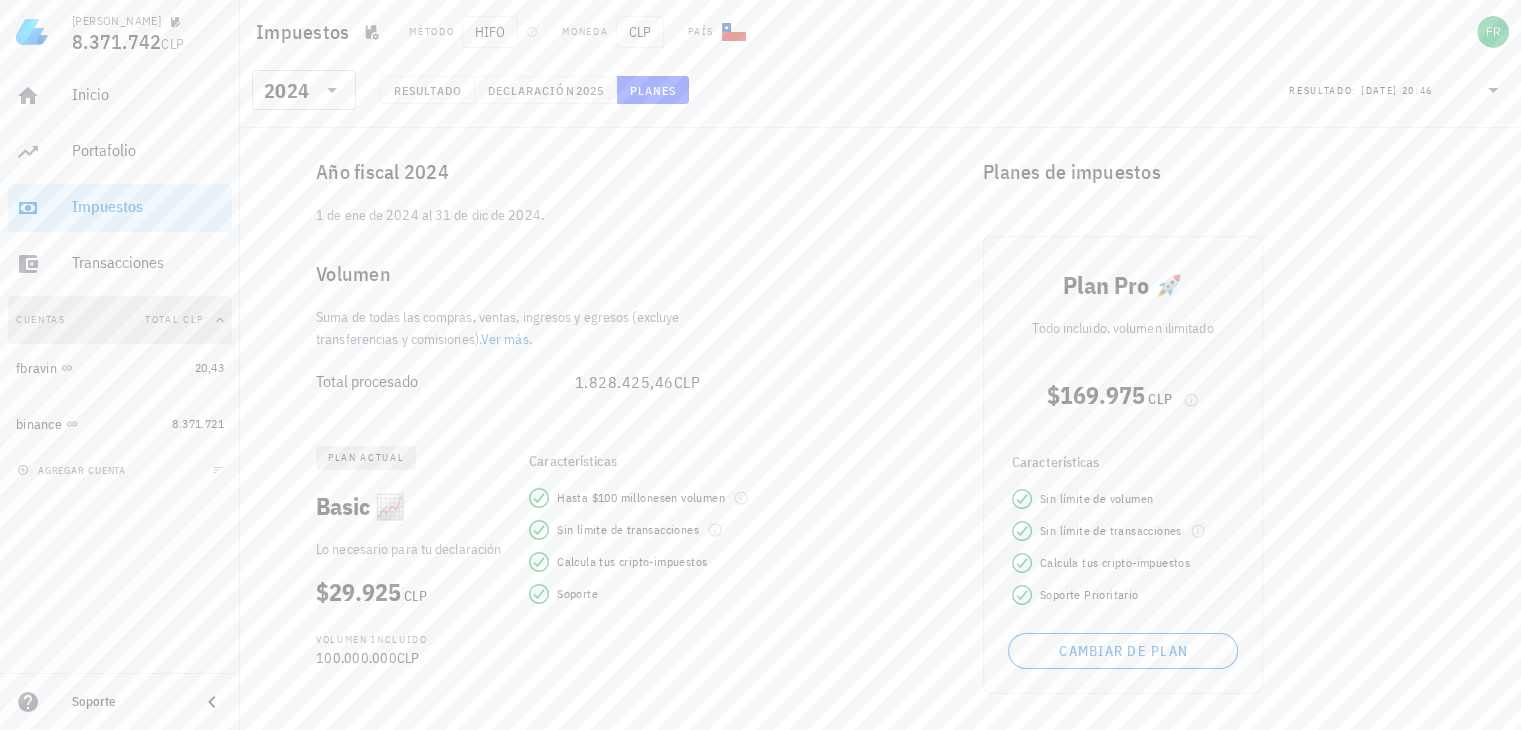 click on "Cuentas
Total
CLP" at bounding box center (120, 320) 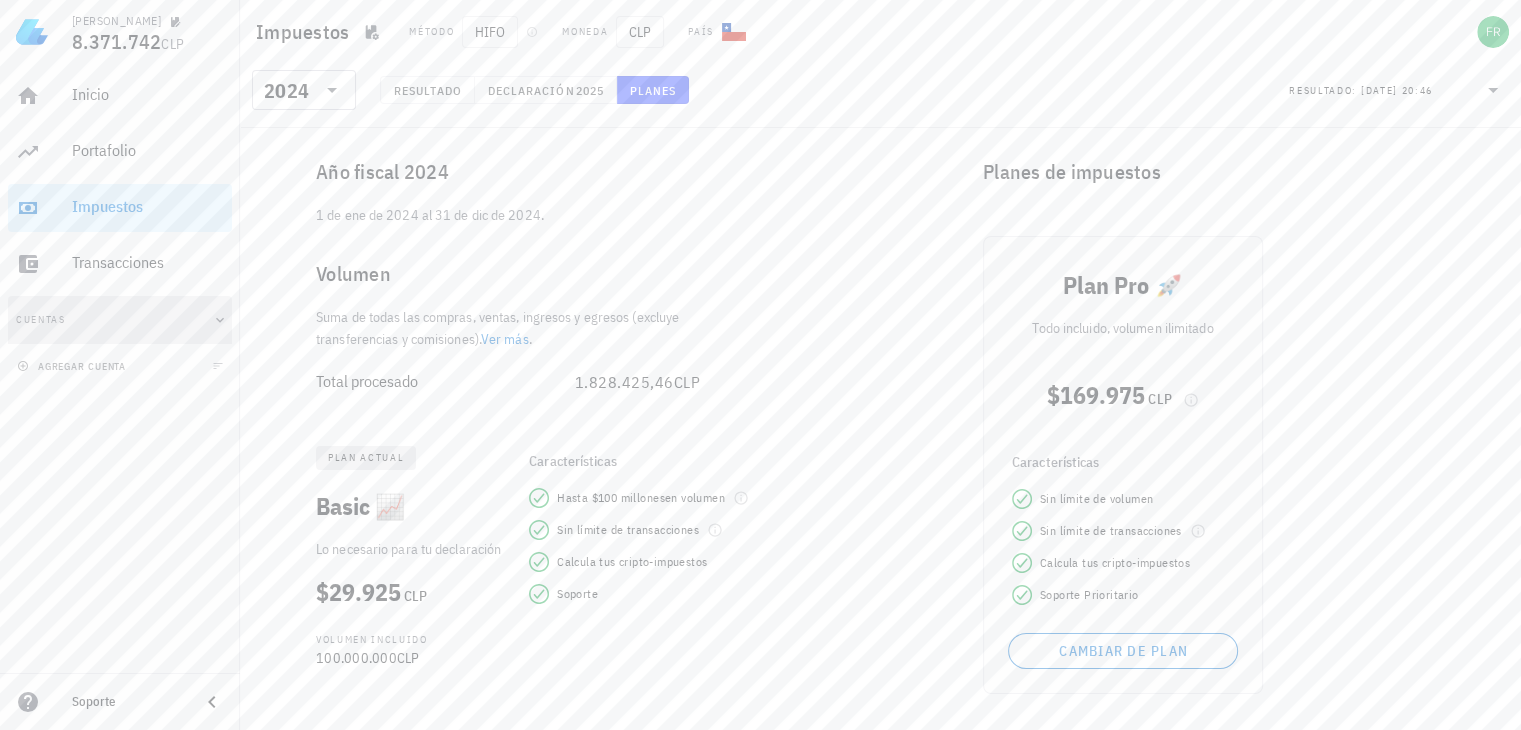 click on "Cuentas" at bounding box center (120, 320) 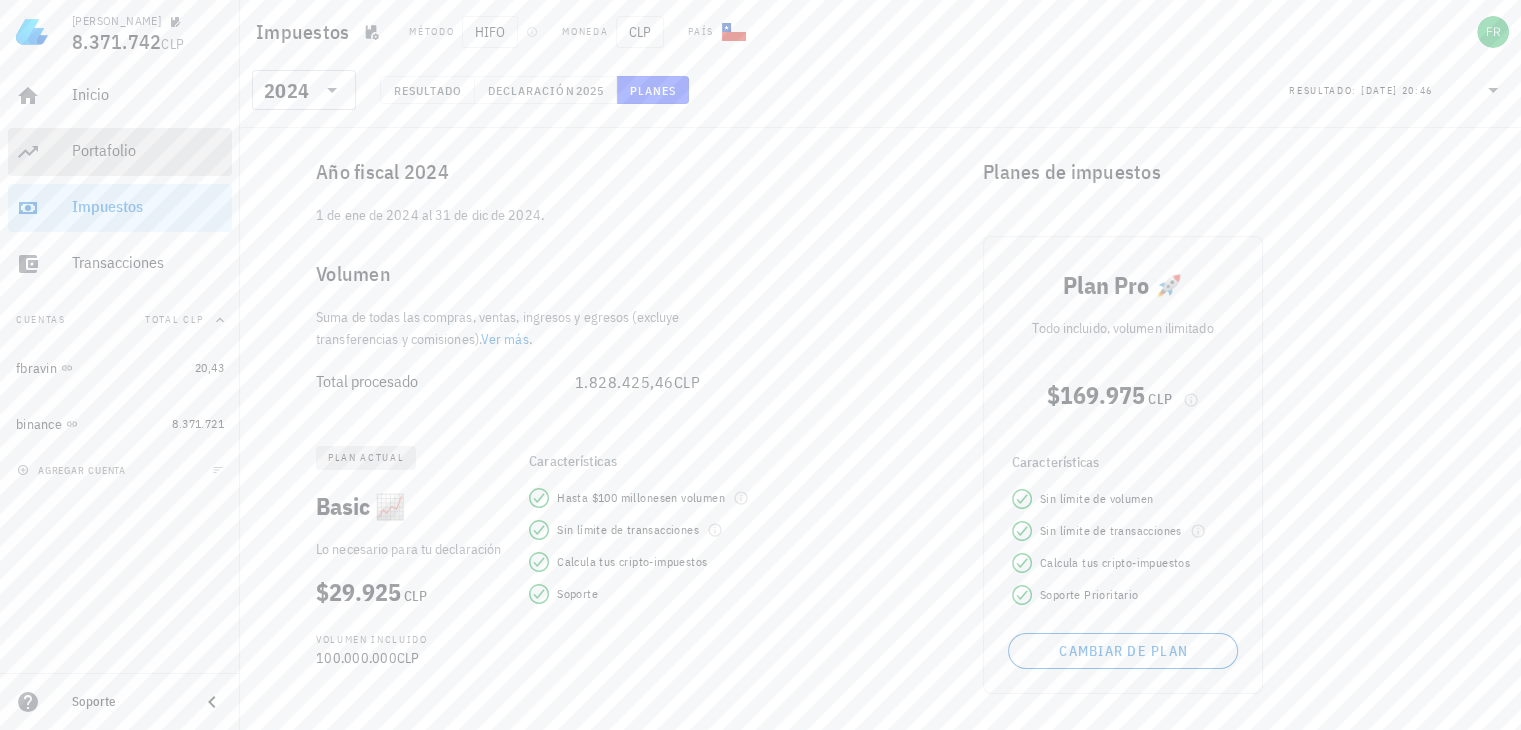 click on "Portafolio" at bounding box center (148, 150) 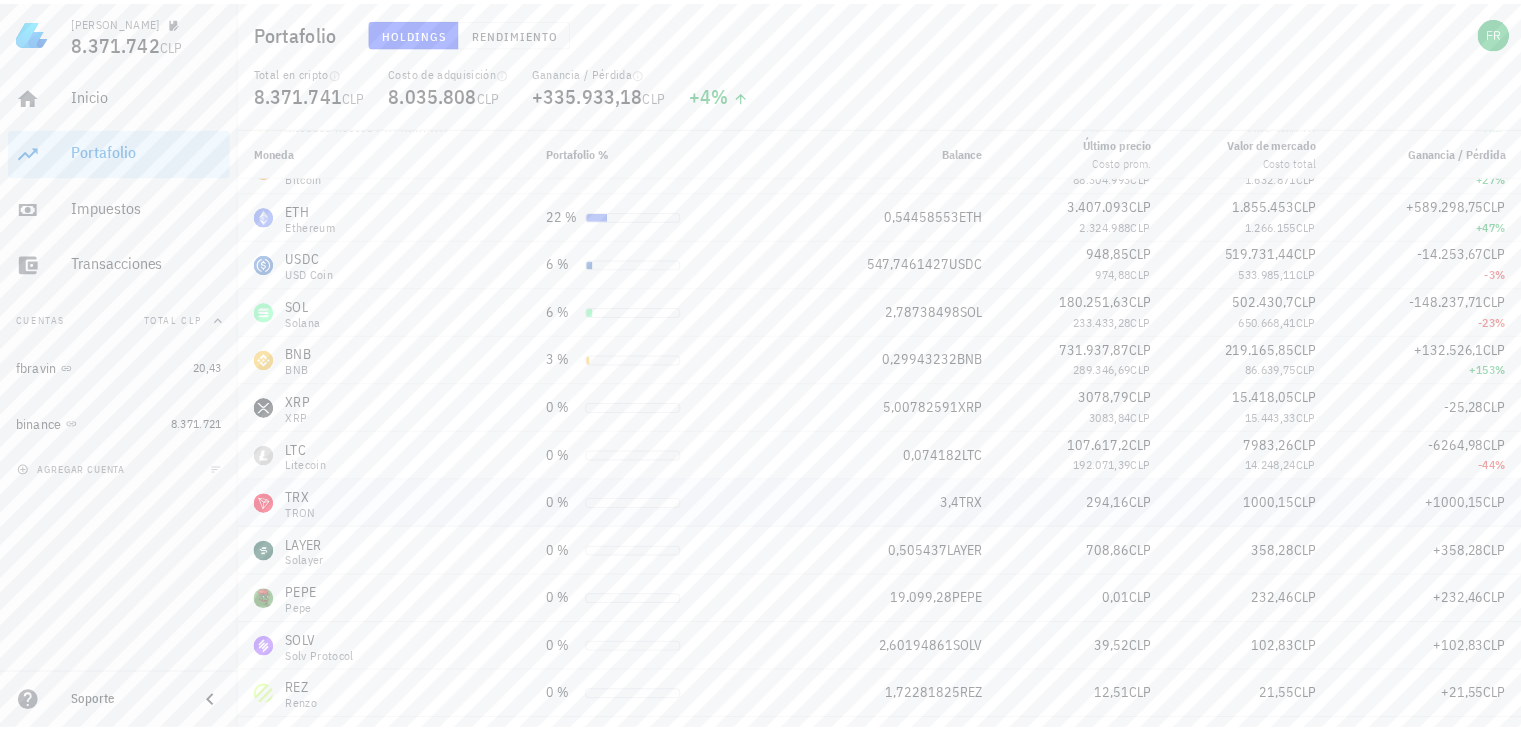 scroll, scrollTop: 0, scrollLeft: 0, axis: both 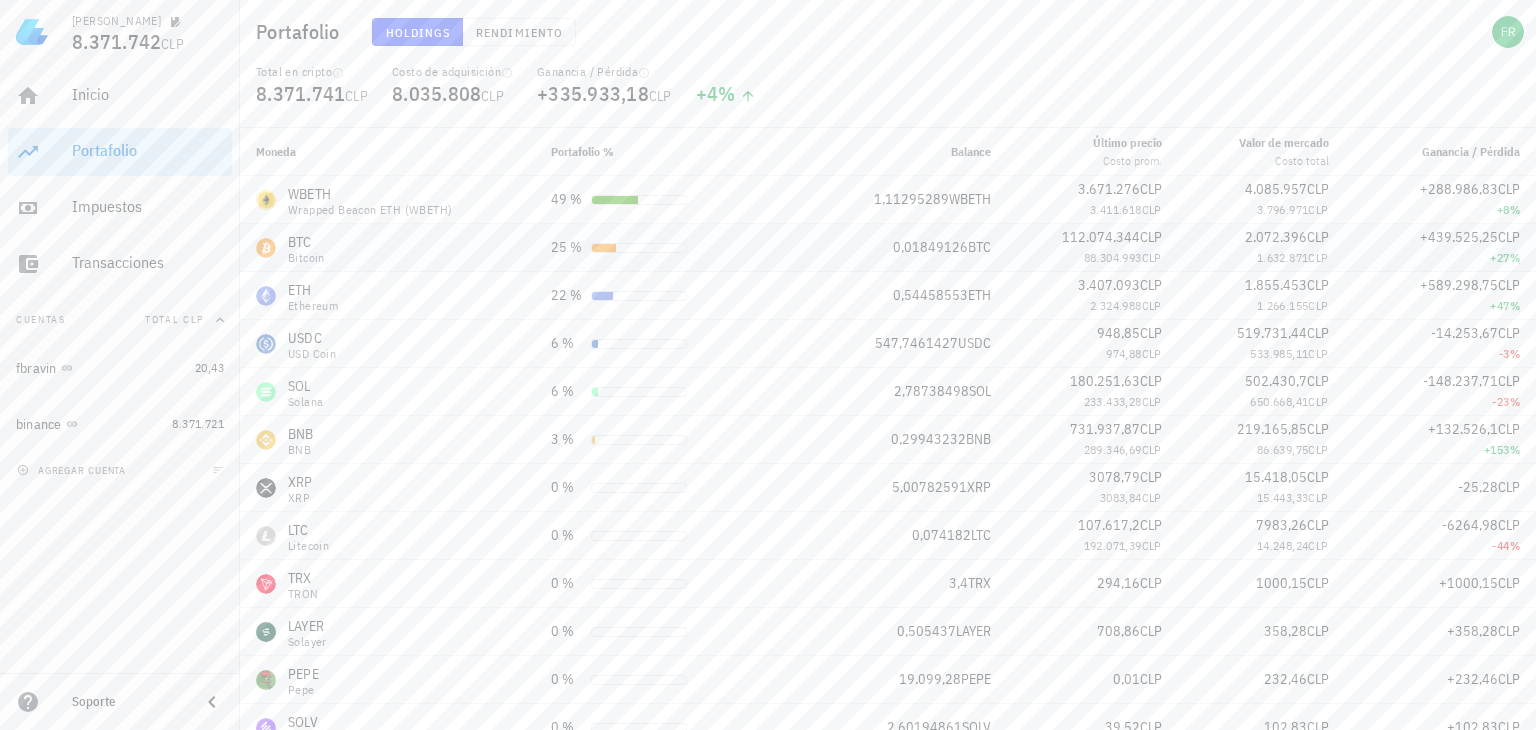 click on "BTC   Bitcoin" at bounding box center [387, 248] 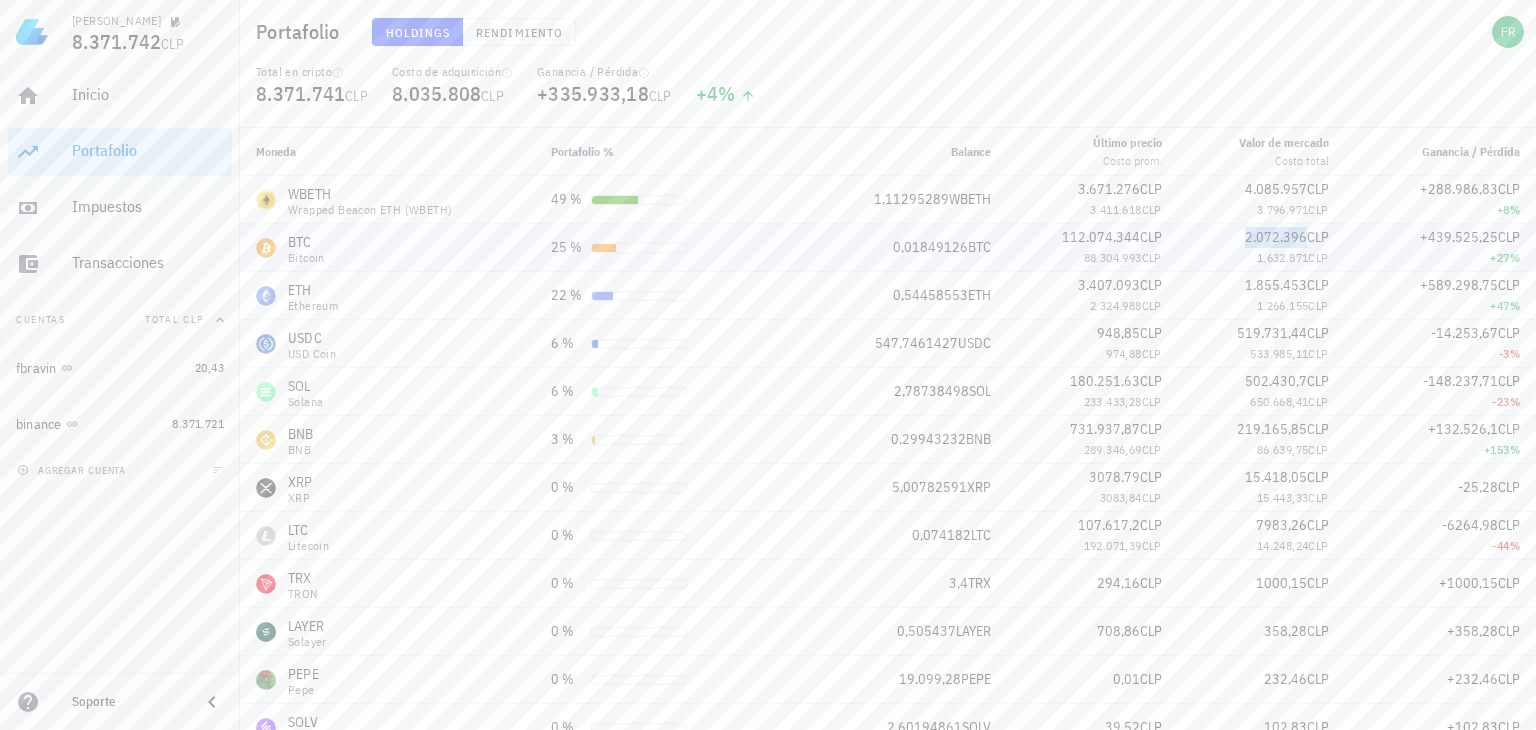 drag, startPoint x: 1275, startPoint y: 242, endPoint x: 1364, endPoint y: 239, distance: 89.050545 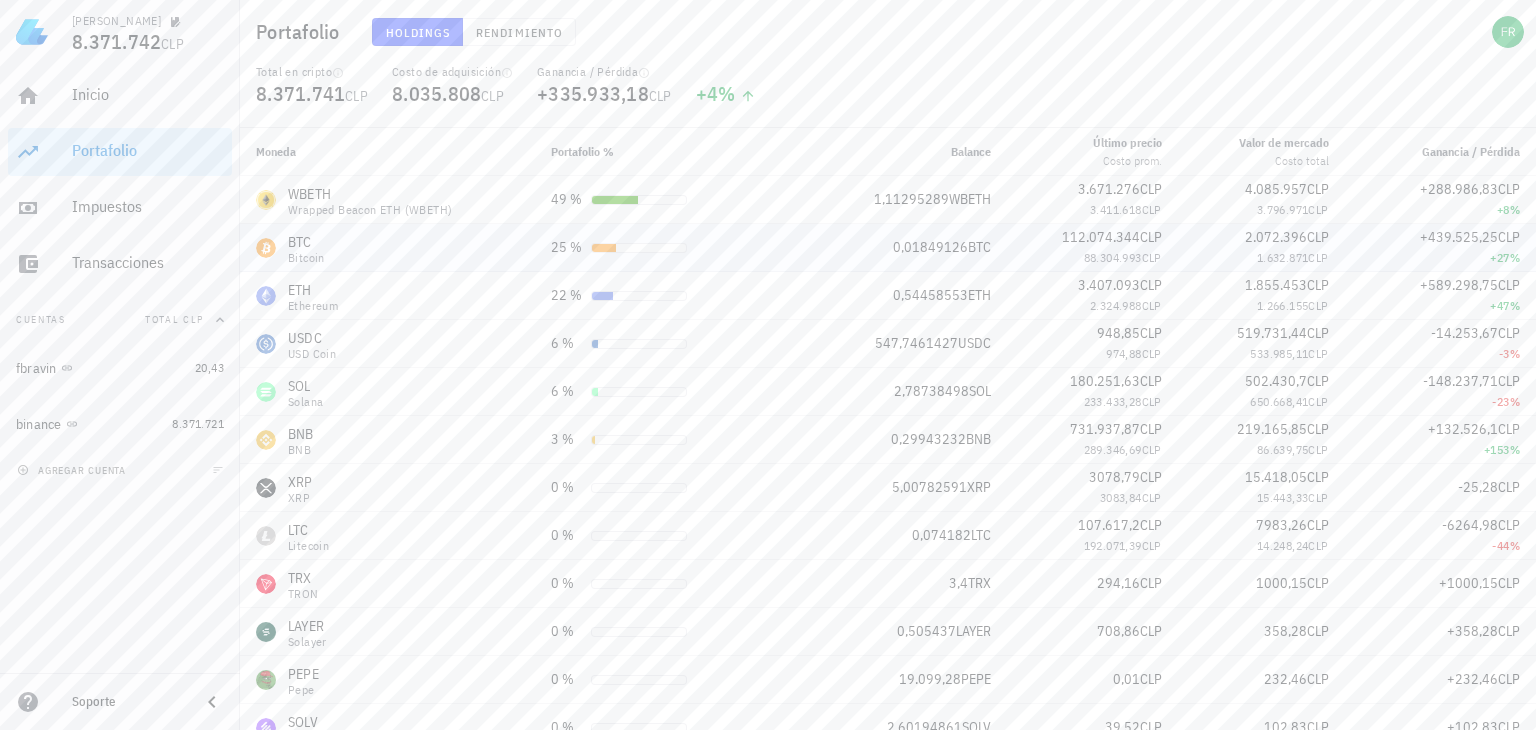 click on "+439.525,25  CLP" at bounding box center (1440, 237) 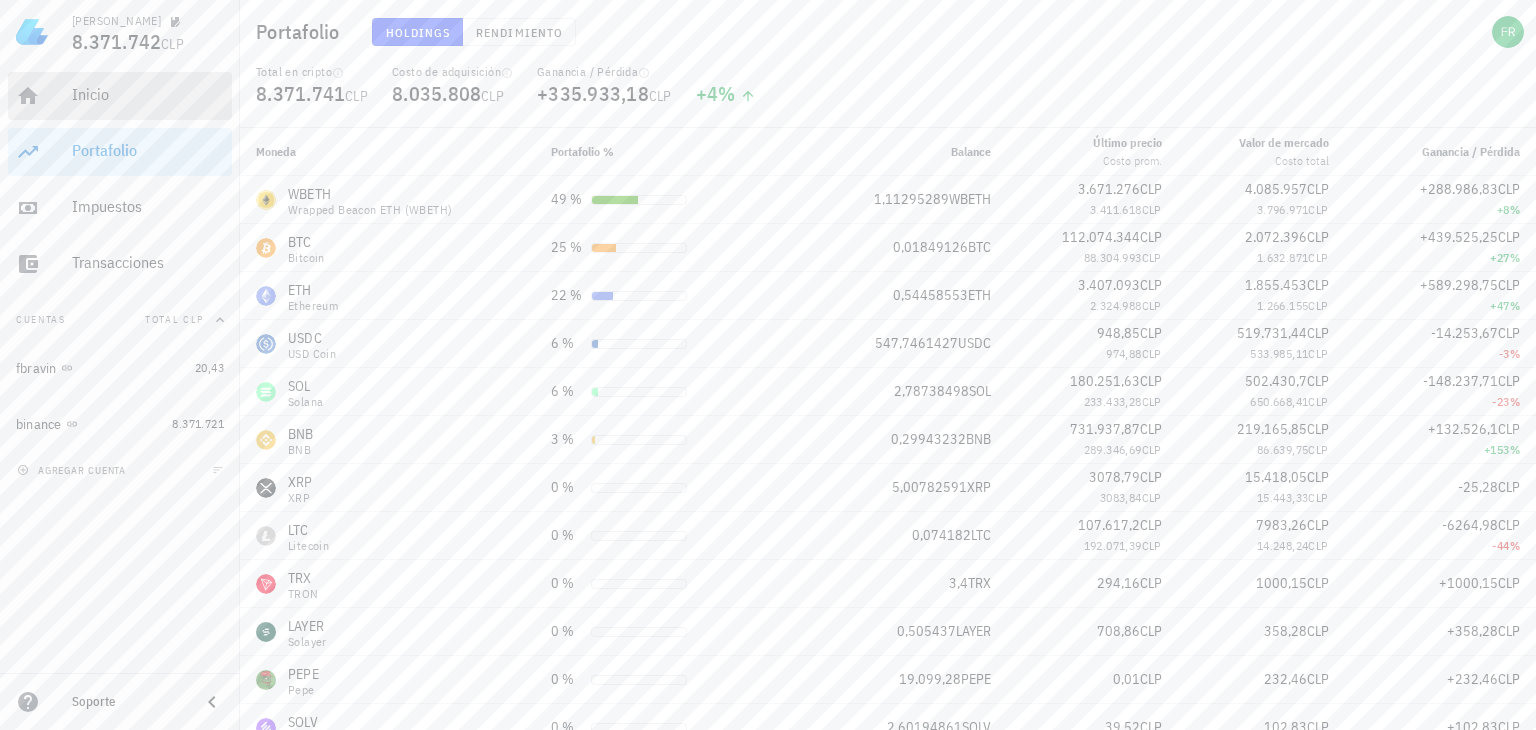 click on "Inicio" at bounding box center [148, 95] 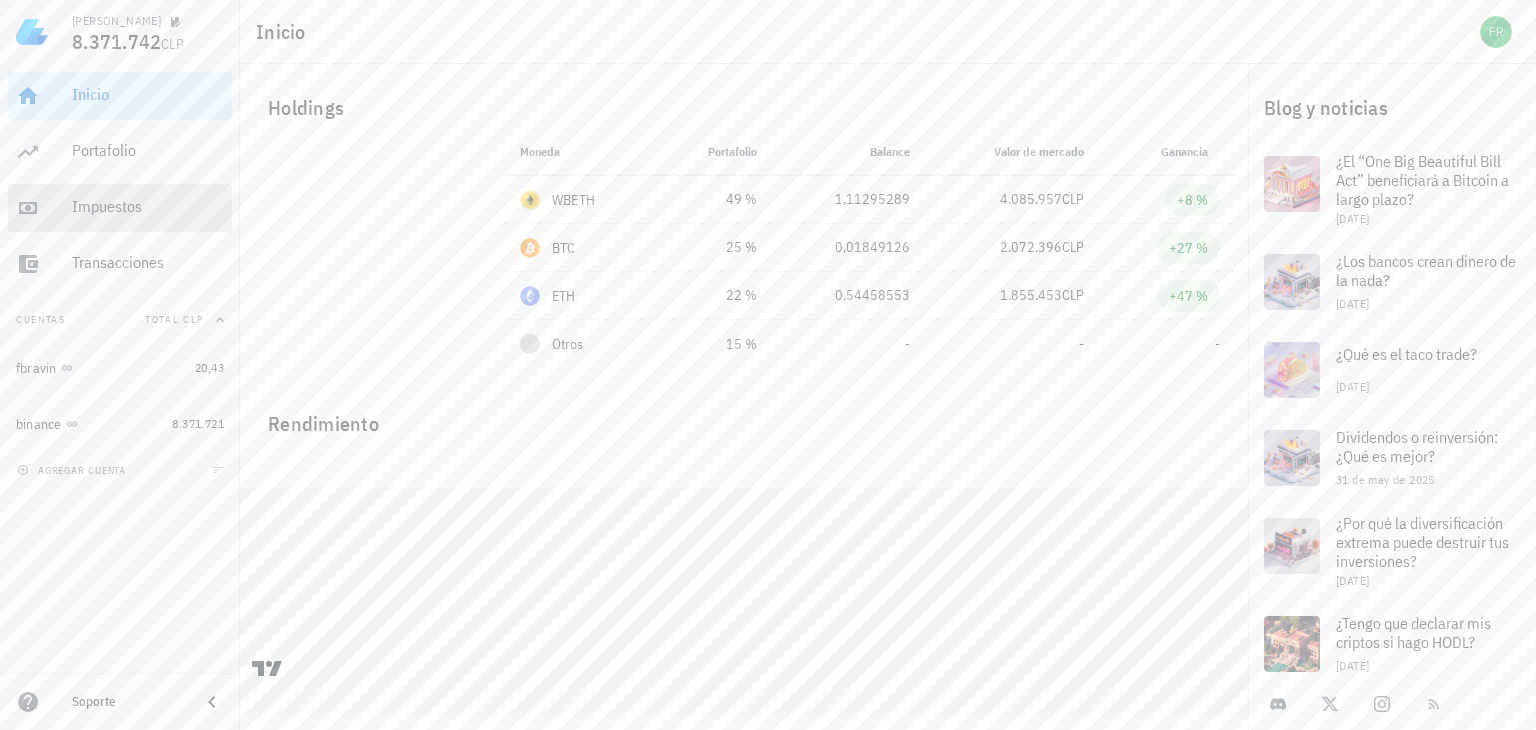 click on "Impuestos" at bounding box center (148, 206) 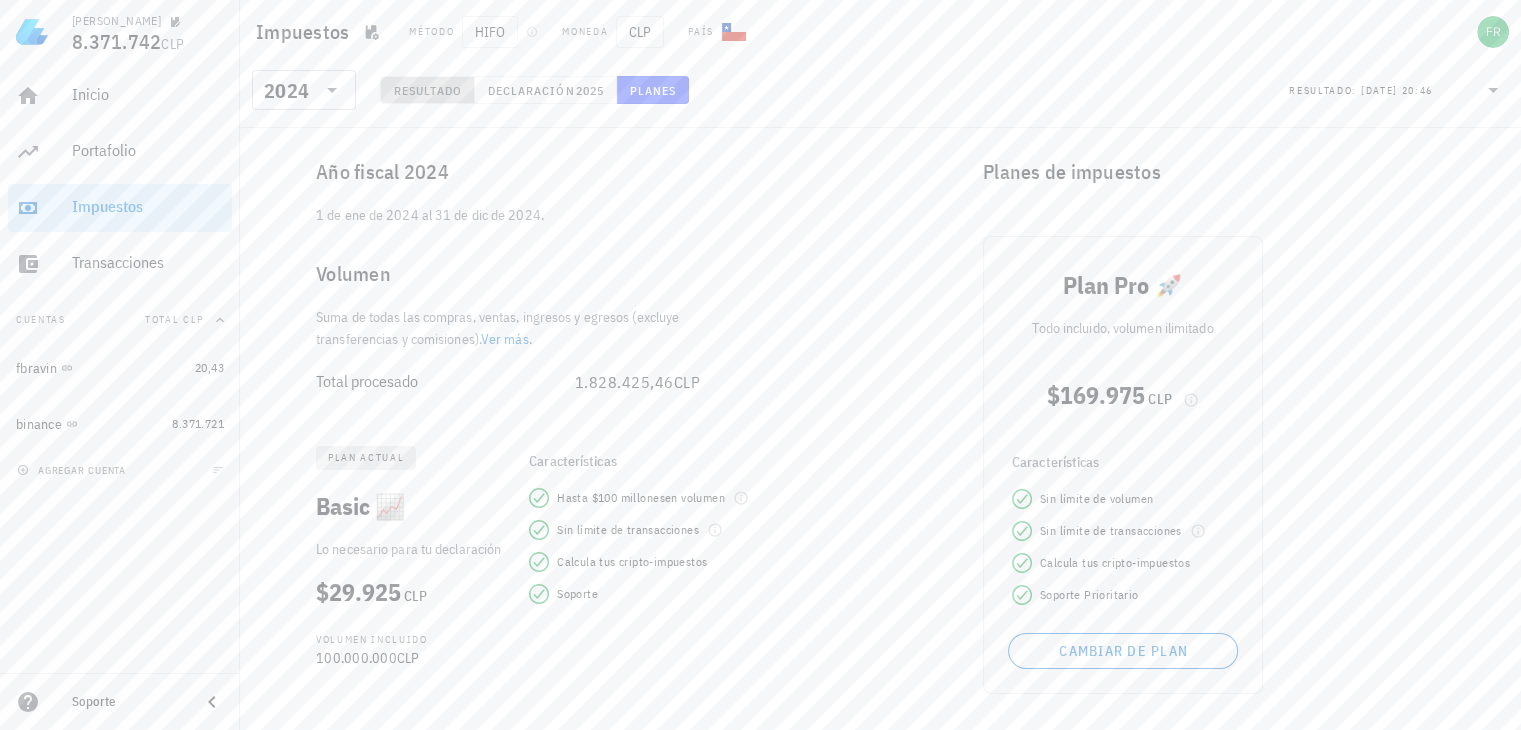 click on "Resultado" at bounding box center (427, 90) 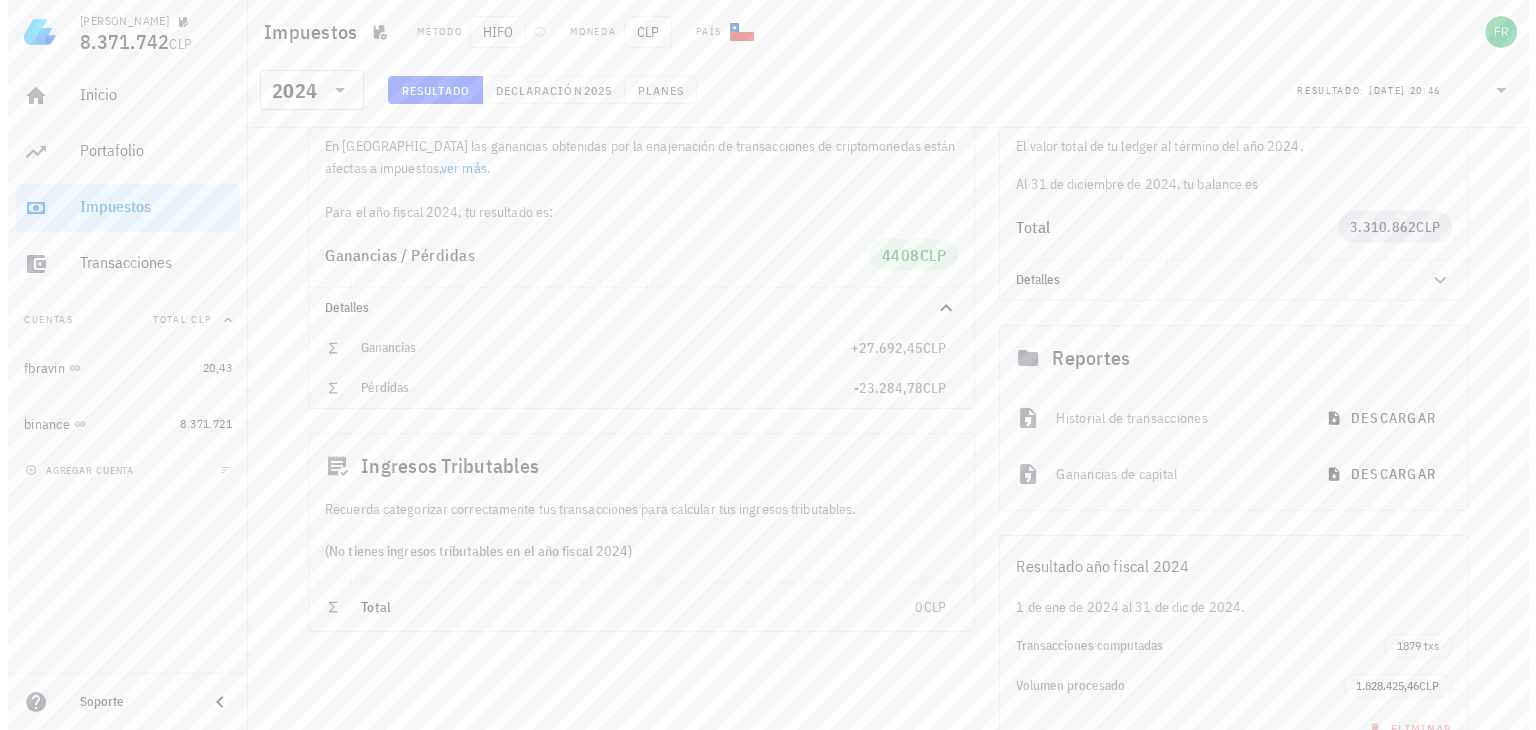 scroll, scrollTop: 0, scrollLeft: 0, axis: both 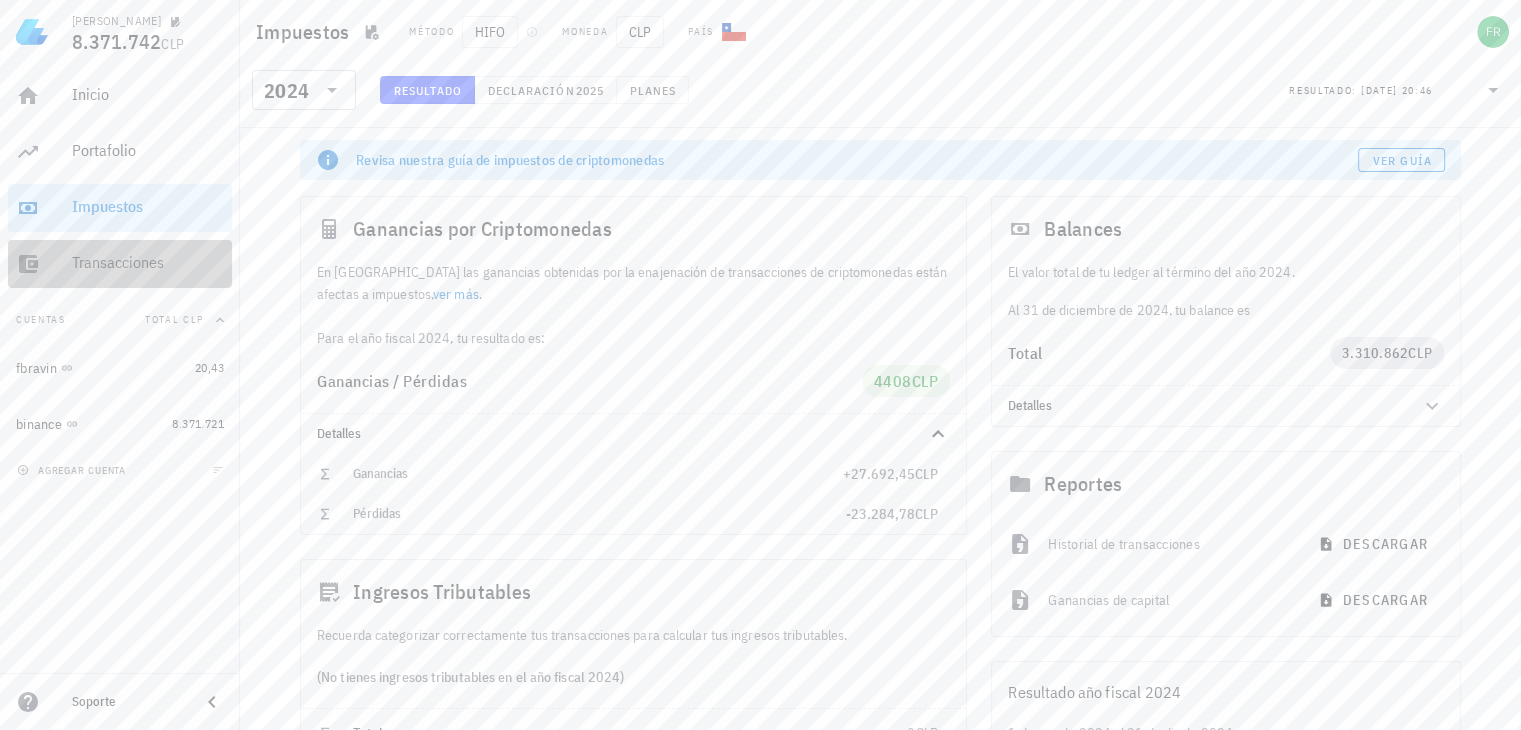 click on "Transacciones" at bounding box center [148, 262] 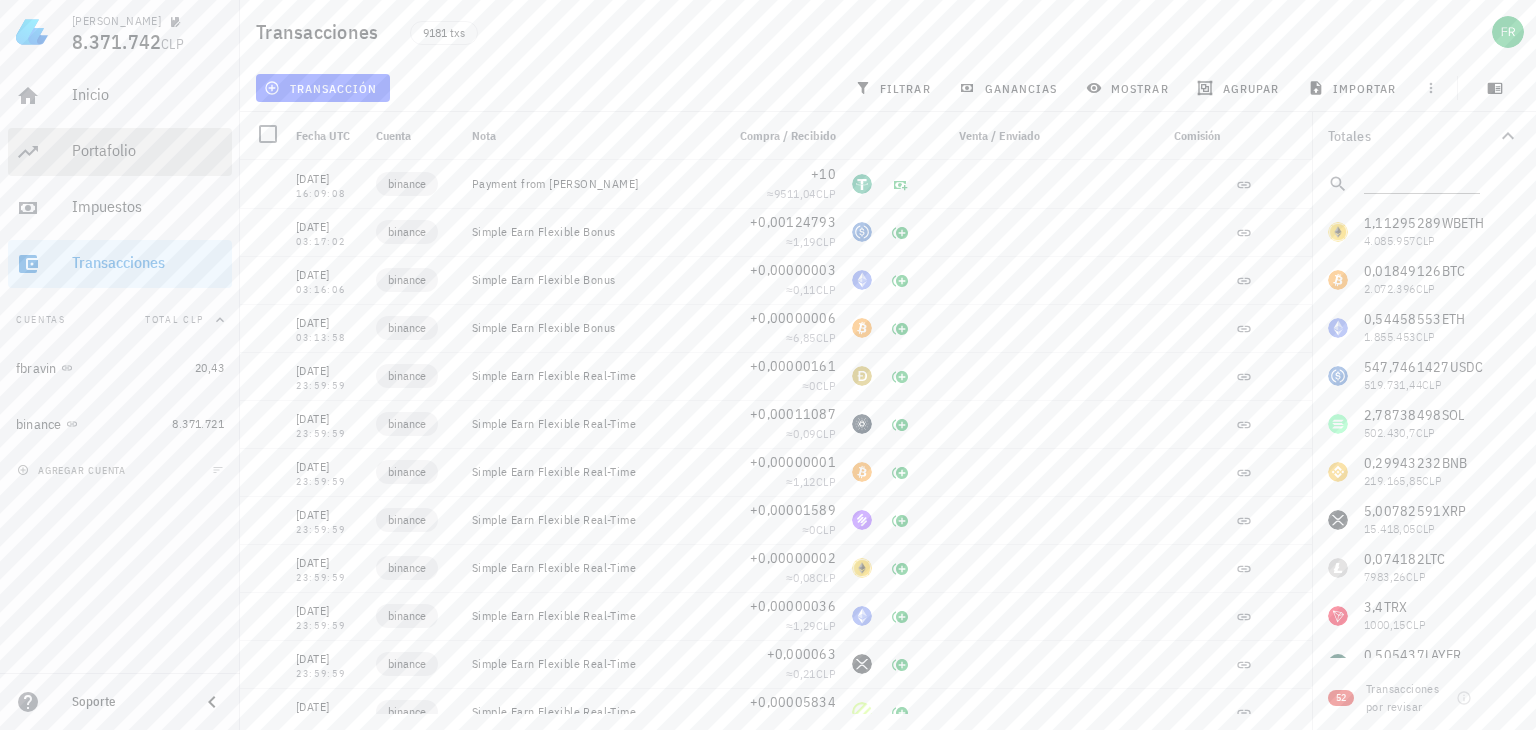 click on "Portafolio" at bounding box center (148, 150) 